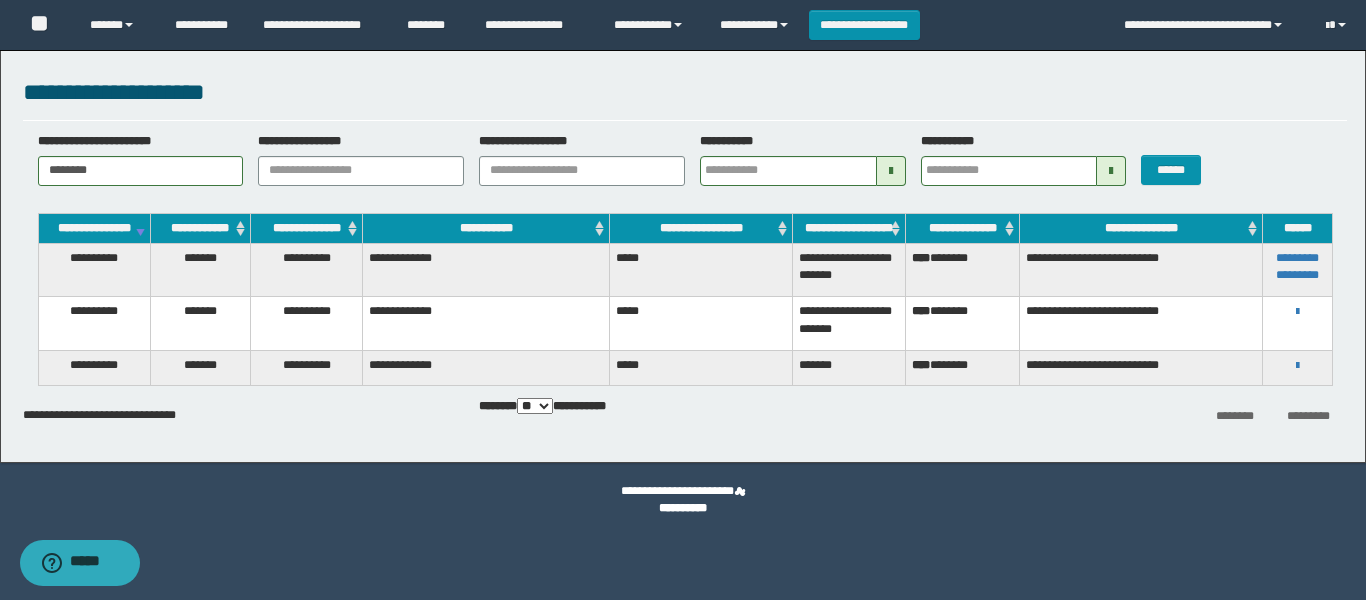 scroll, scrollTop: 0, scrollLeft: 0, axis: both 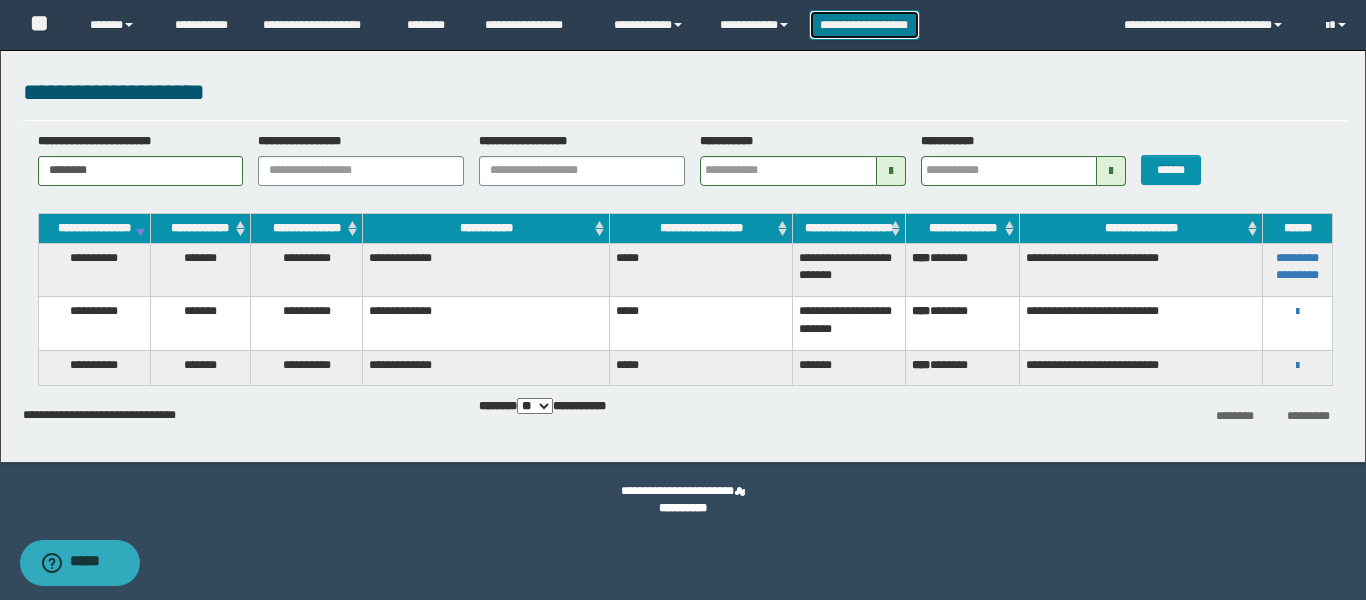 click on "**********" at bounding box center (864, 25) 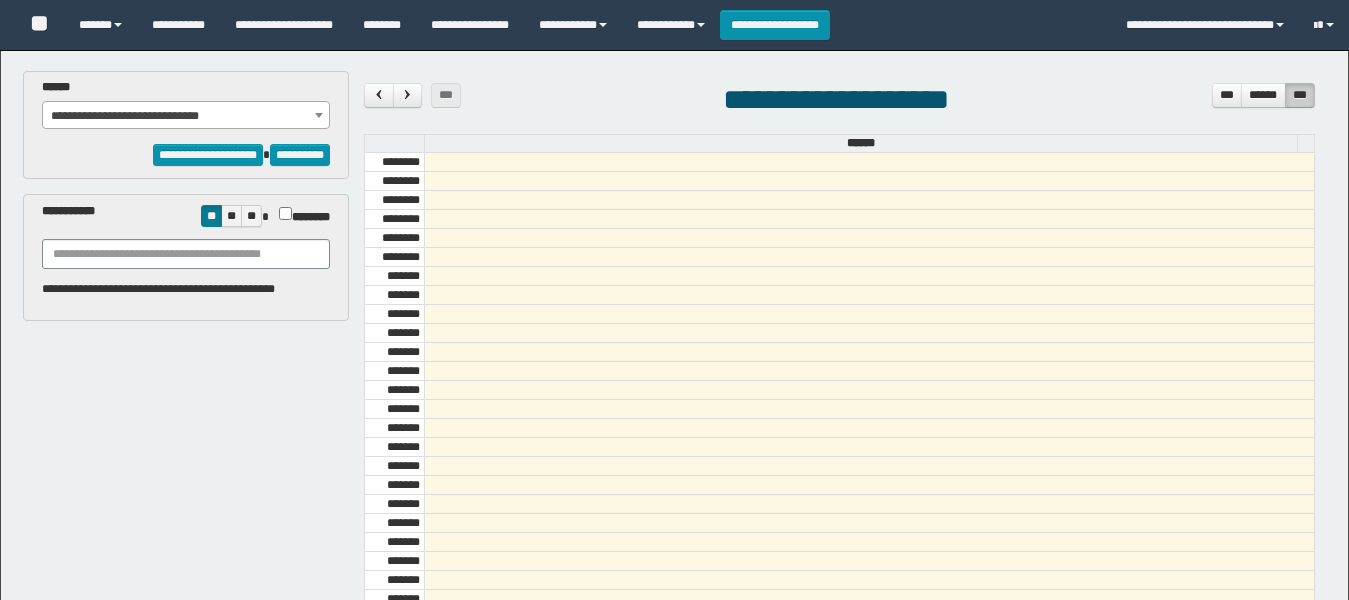 select on "******" 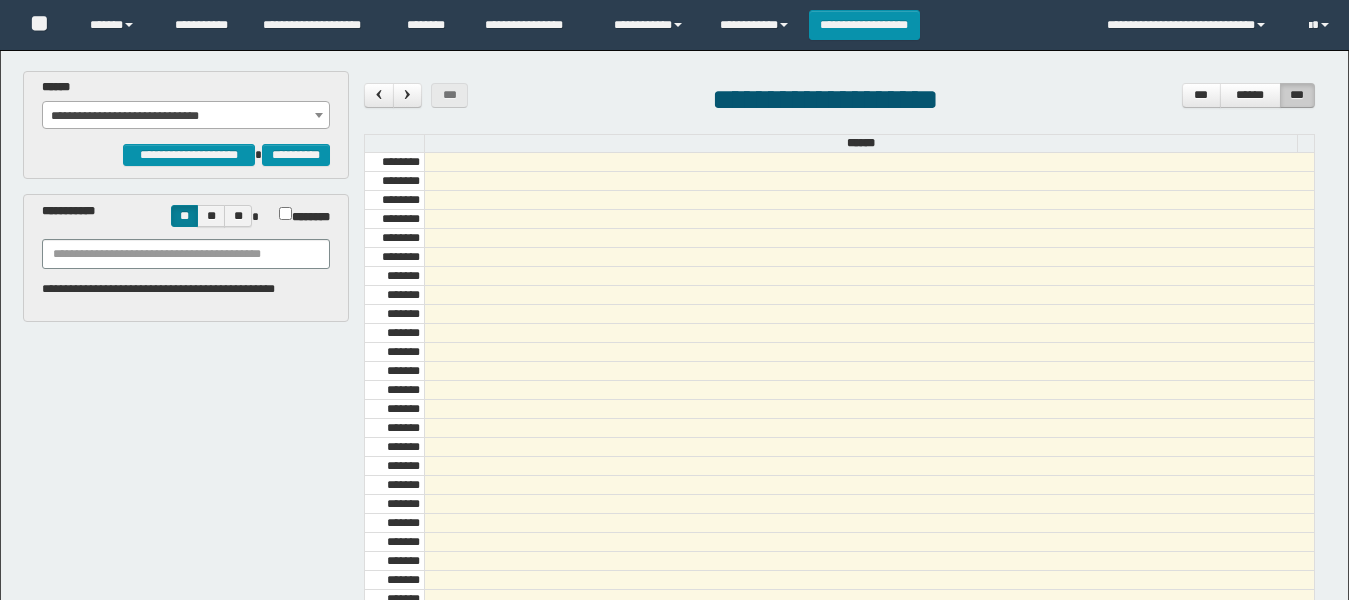 scroll, scrollTop: 0, scrollLeft: 0, axis: both 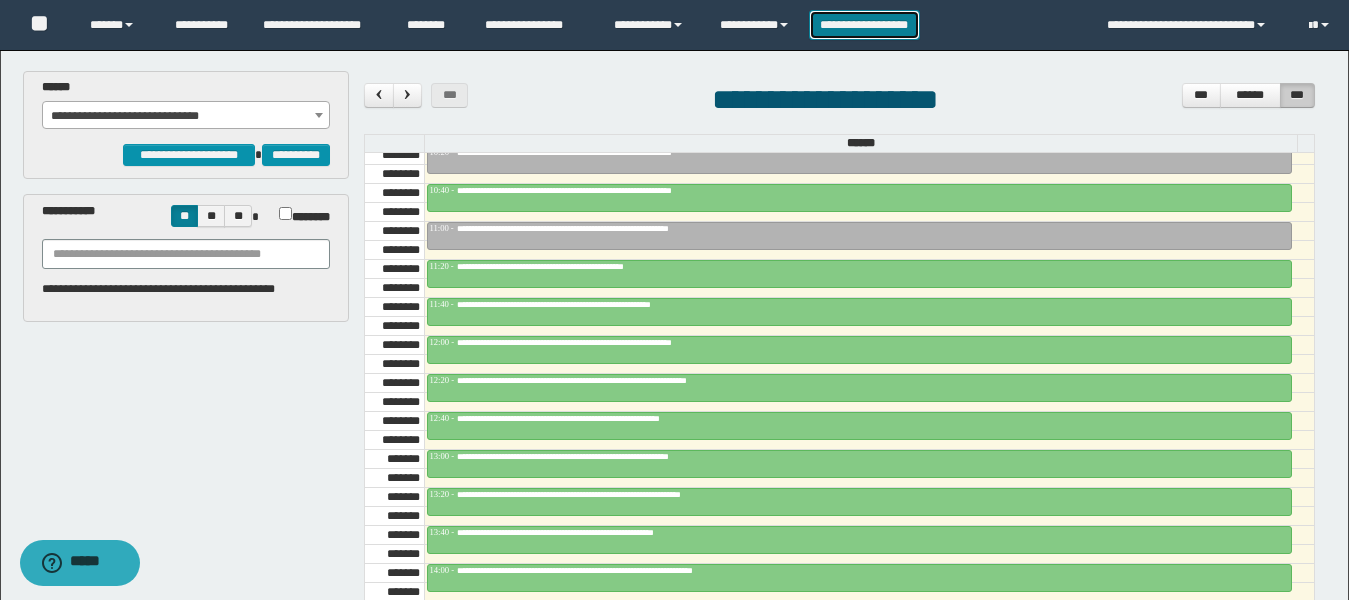 click on "**********" at bounding box center (864, 25) 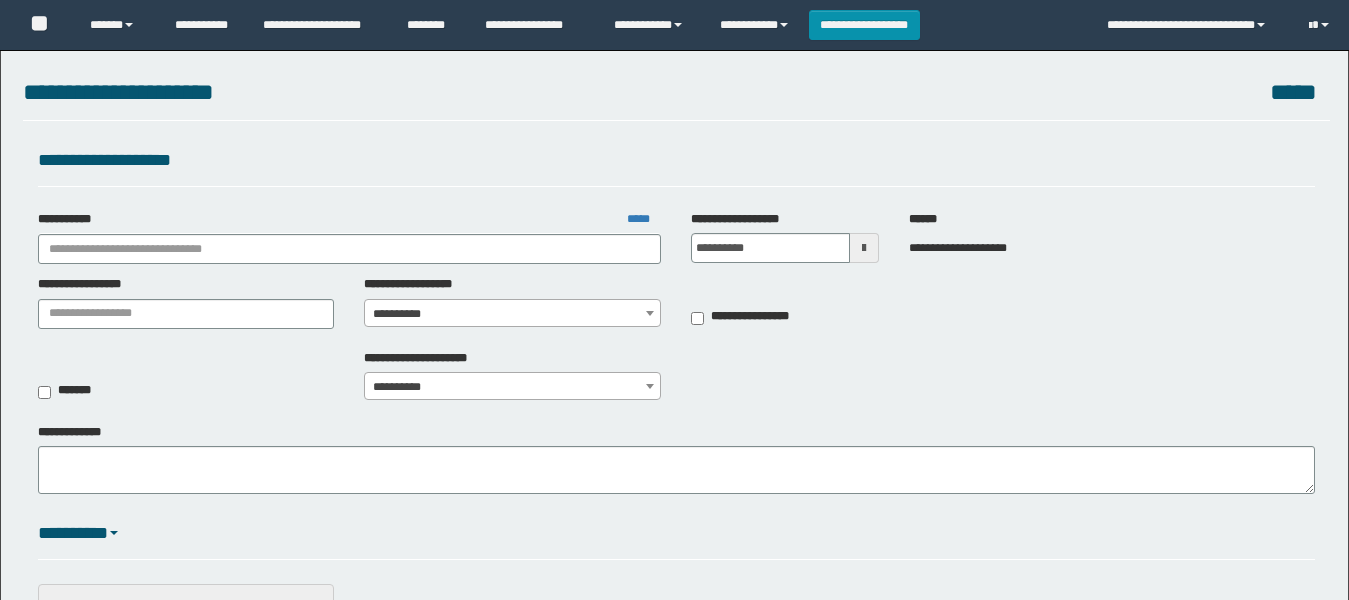 scroll, scrollTop: 0, scrollLeft: 0, axis: both 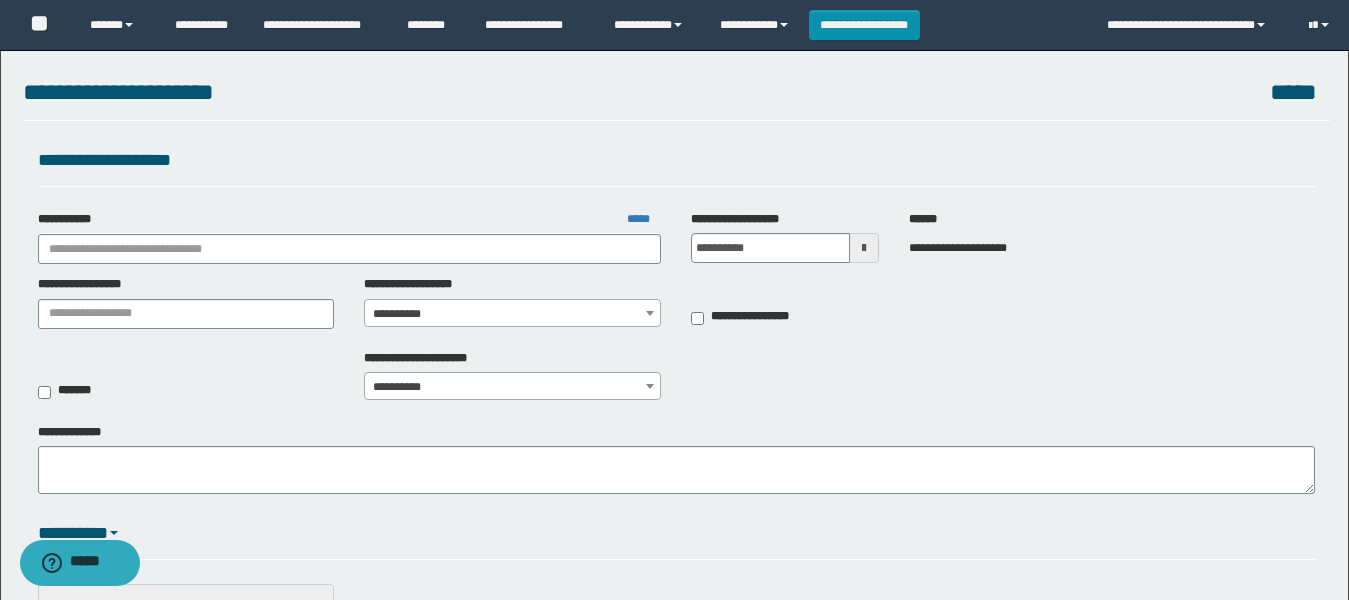 click on "**********" at bounding box center (350, 249) 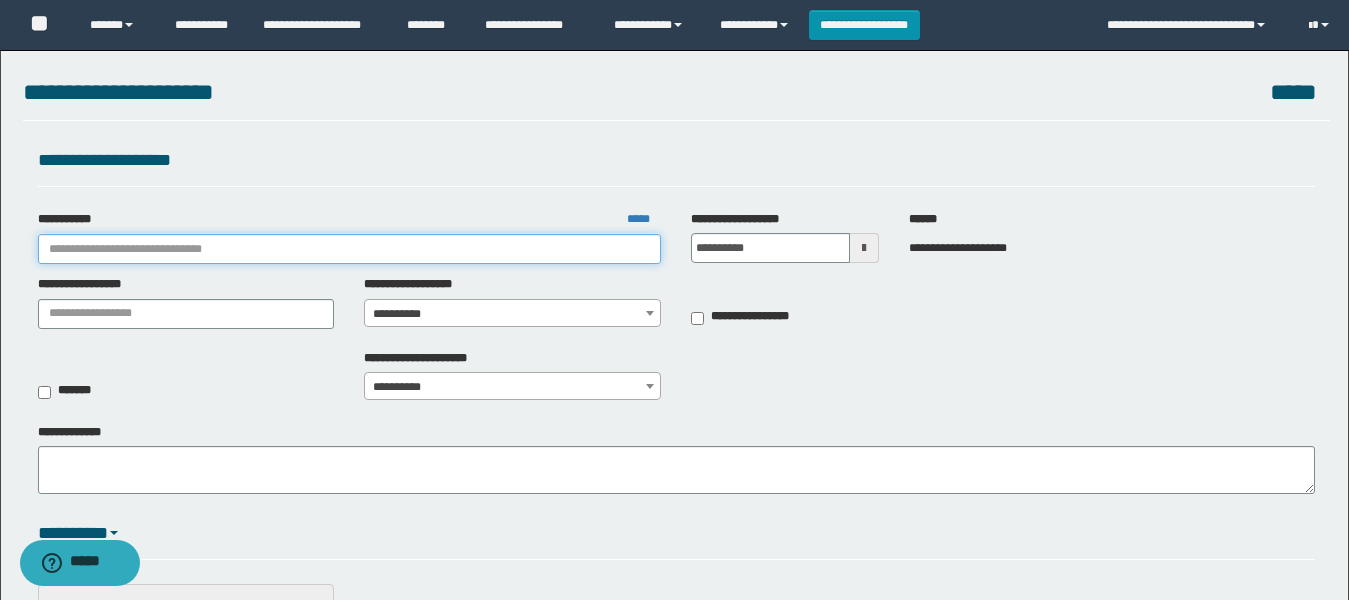 click on "**********" at bounding box center (350, 249) 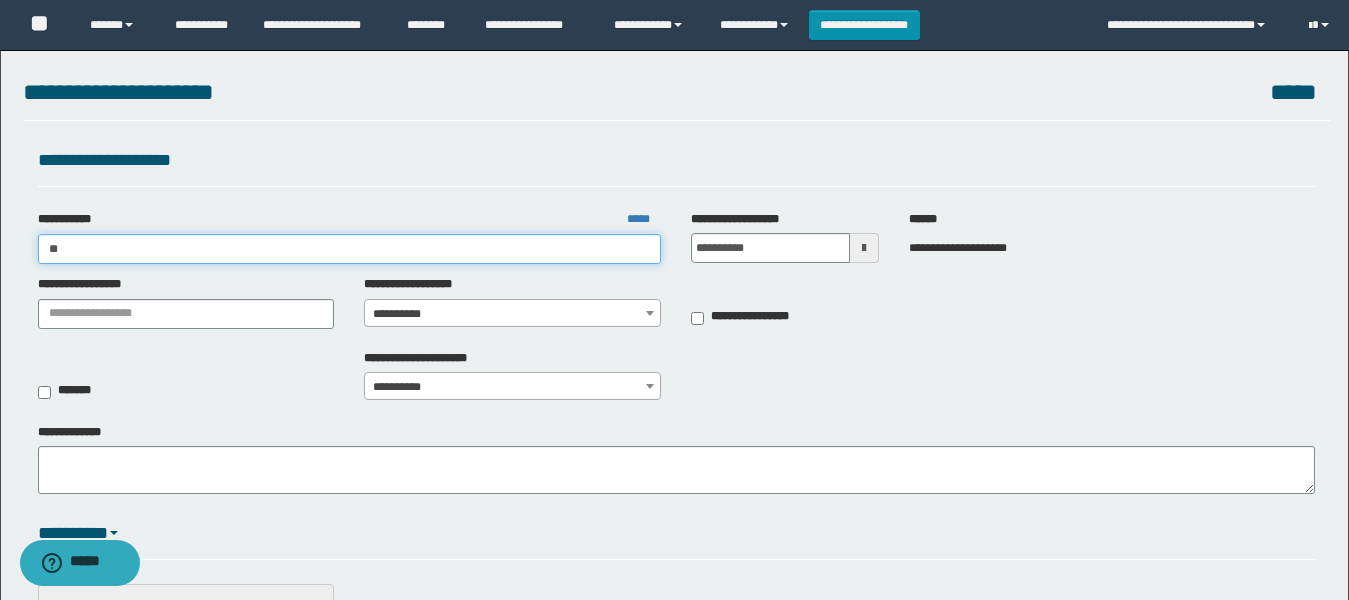 type on "***" 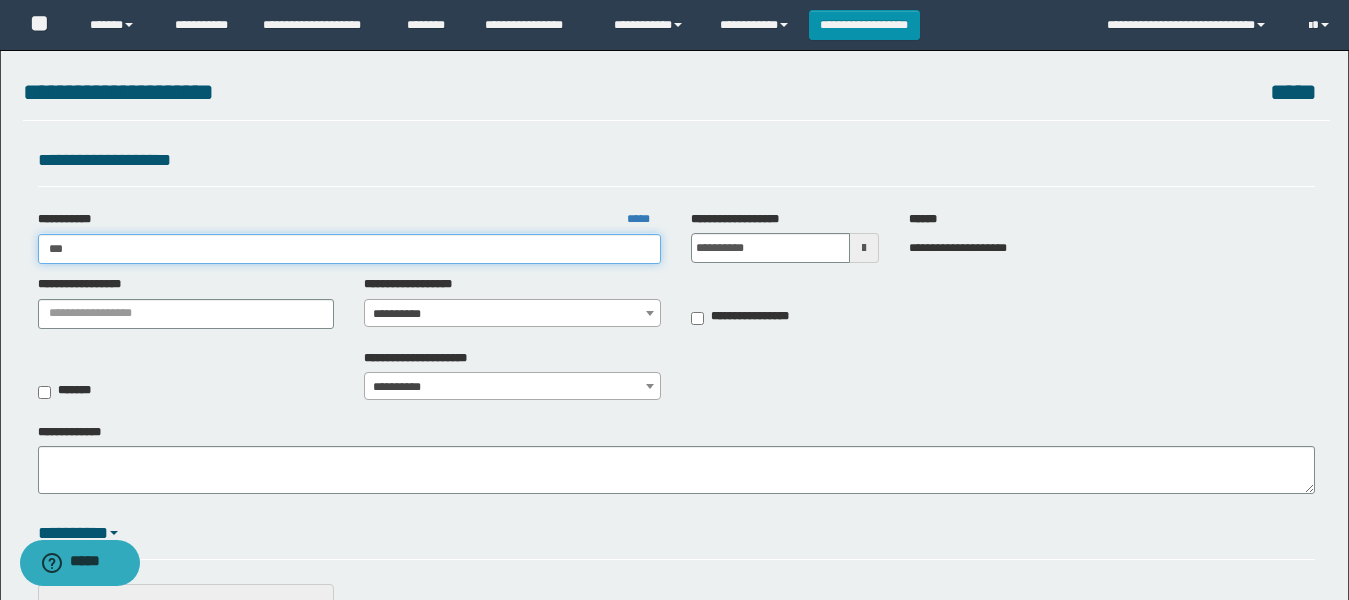 type on "***" 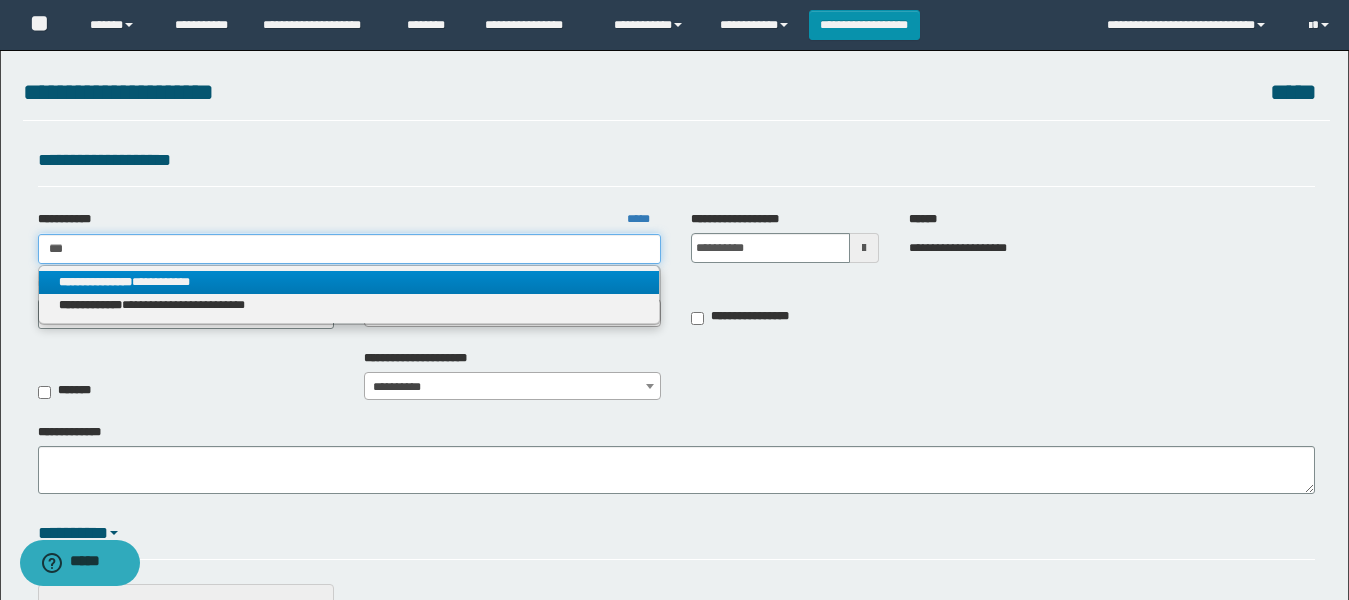 type on "***" 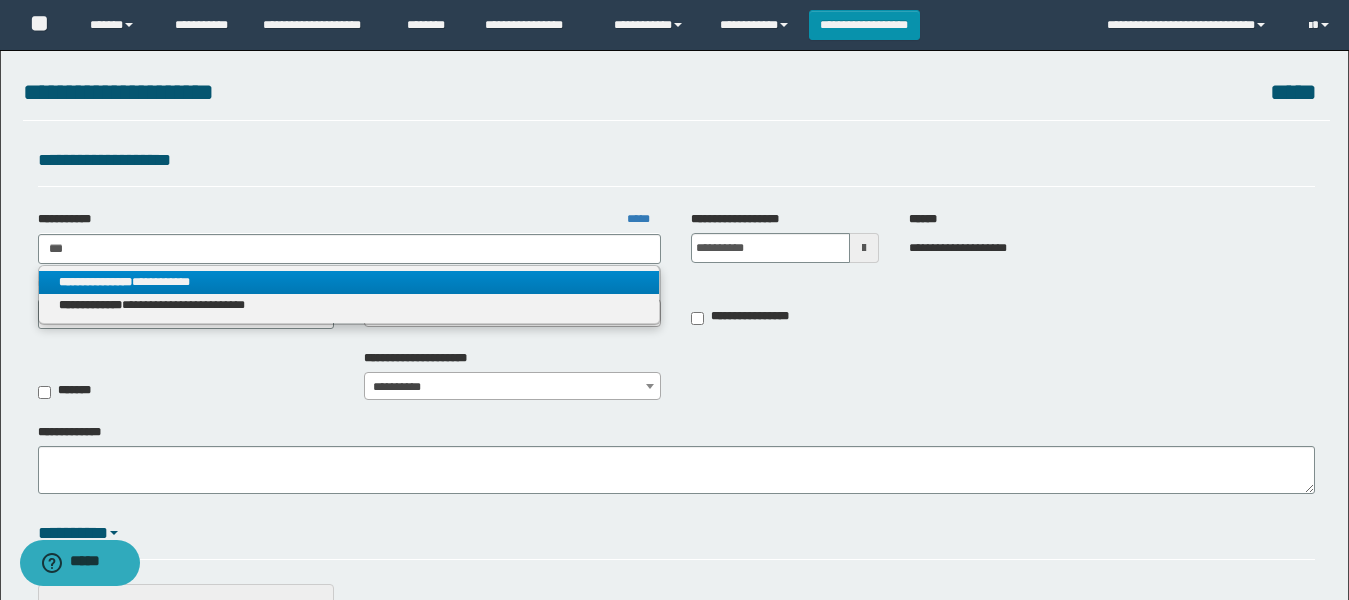 click on "**********" at bounding box center (349, 282) 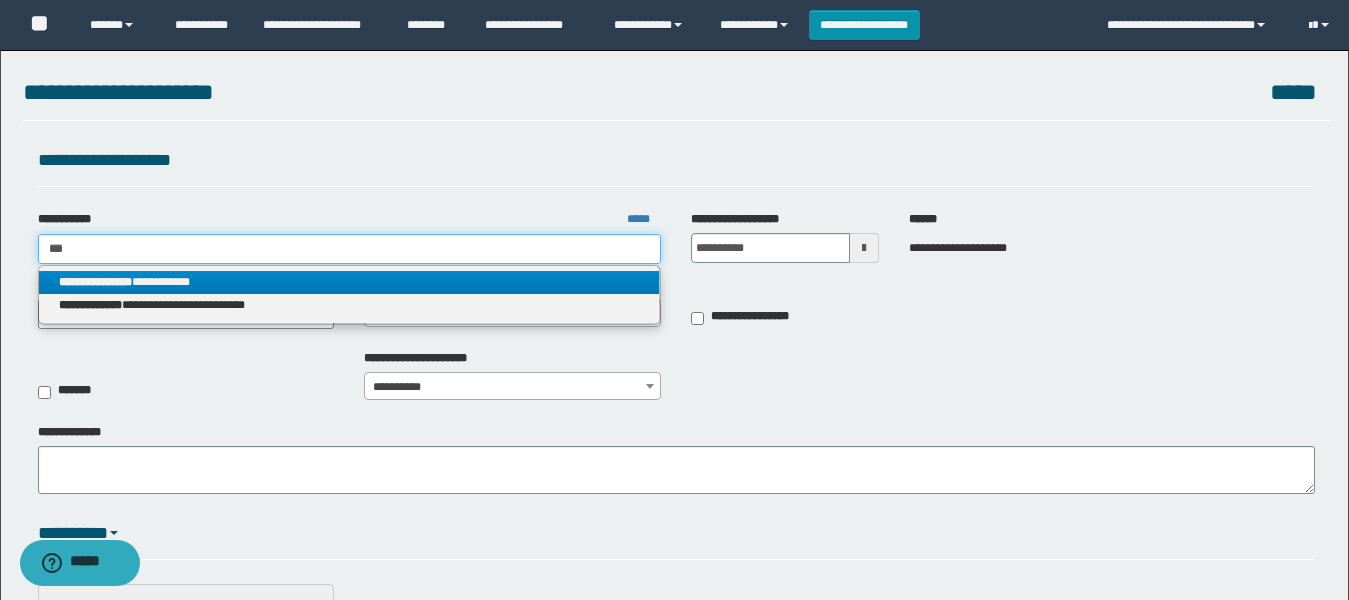 type 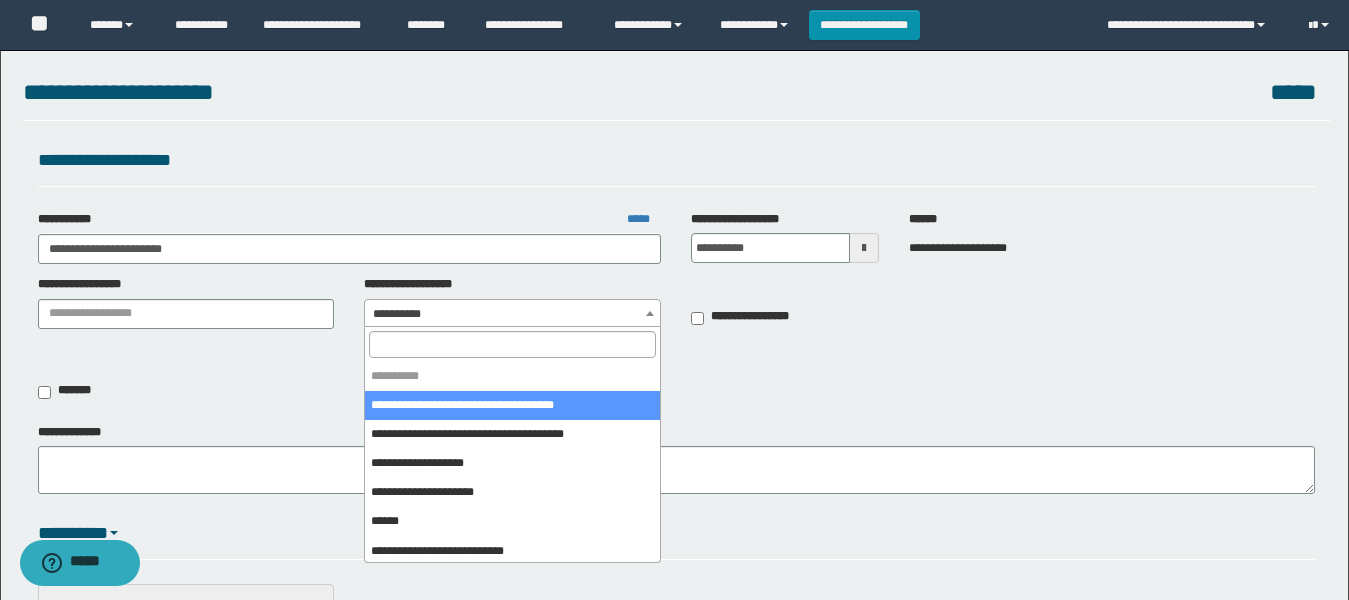 click on "**********" at bounding box center (512, 314) 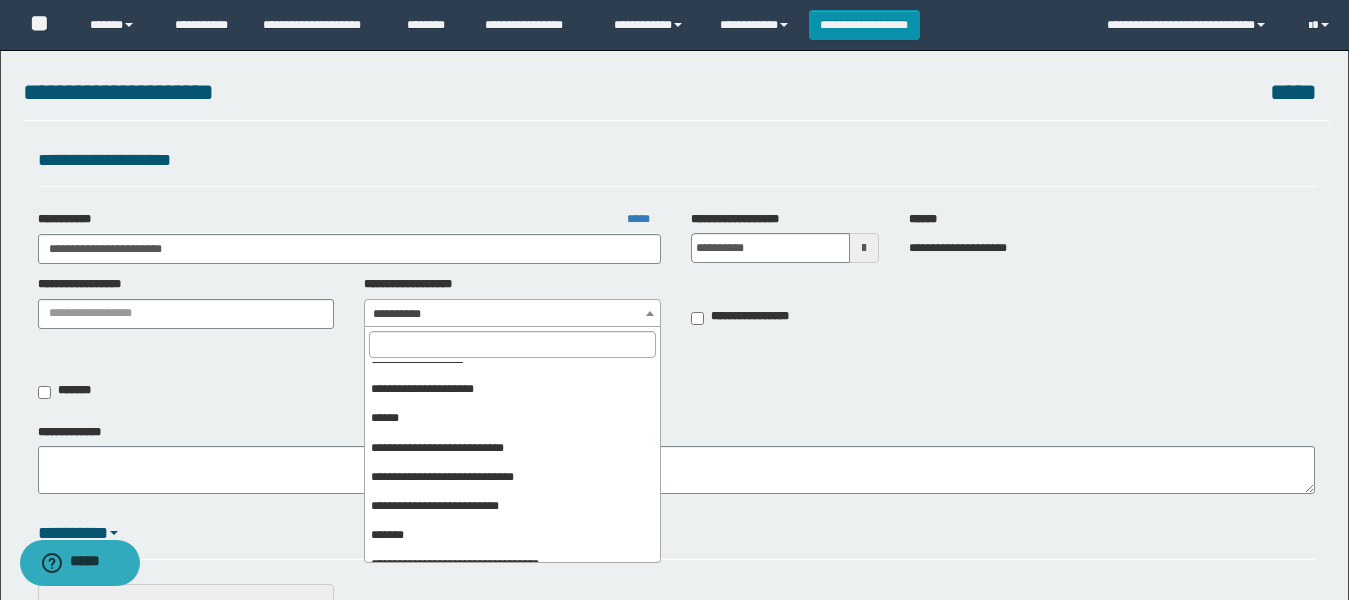 scroll, scrollTop: 100, scrollLeft: 0, axis: vertical 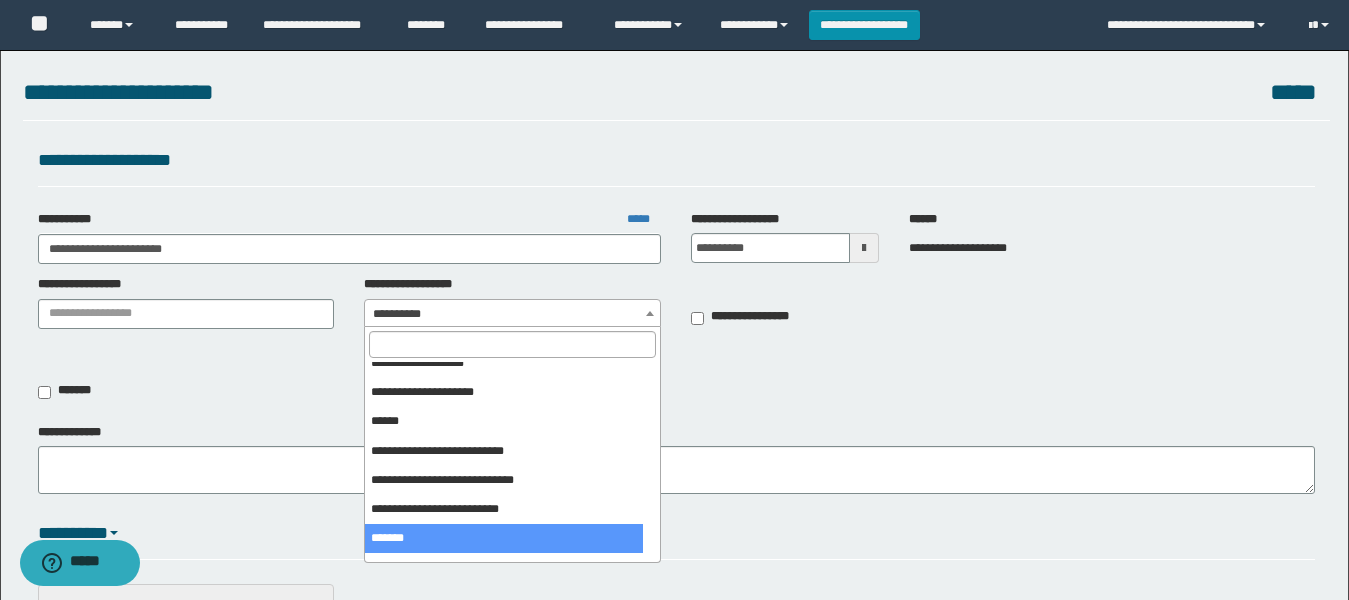 select on "***" 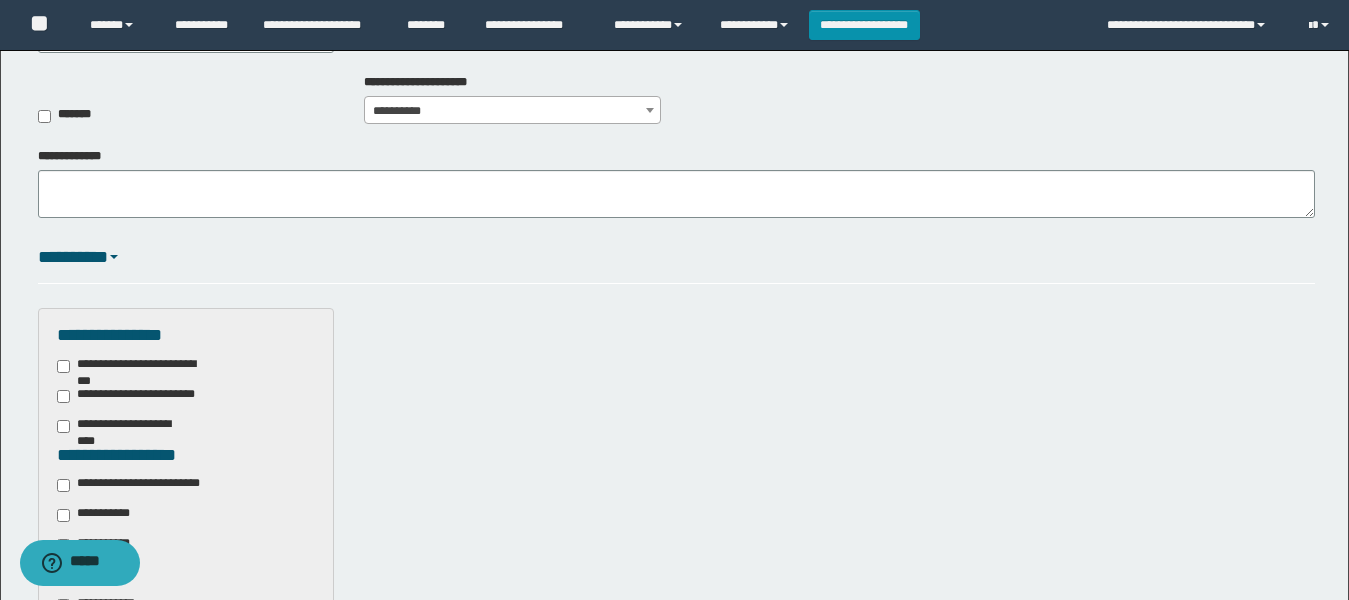 scroll, scrollTop: 300, scrollLeft: 0, axis: vertical 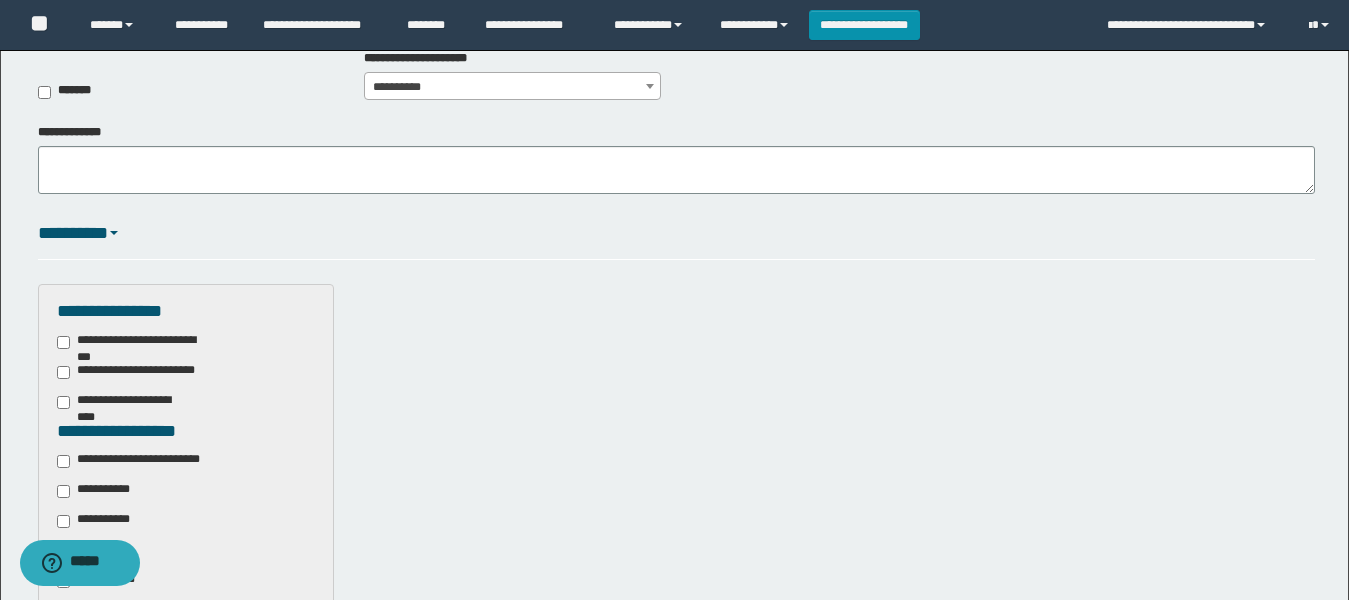 click on "**********" at bounding box center [143, 461] 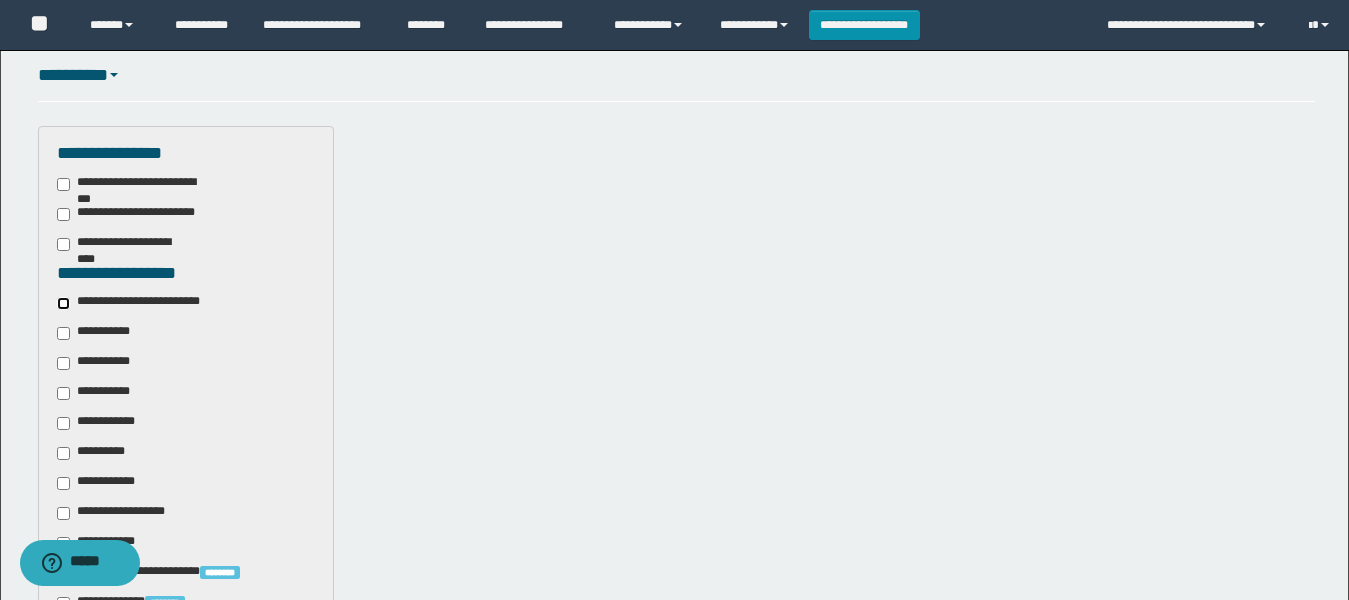 scroll, scrollTop: 800, scrollLeft: 0, axis: vertical 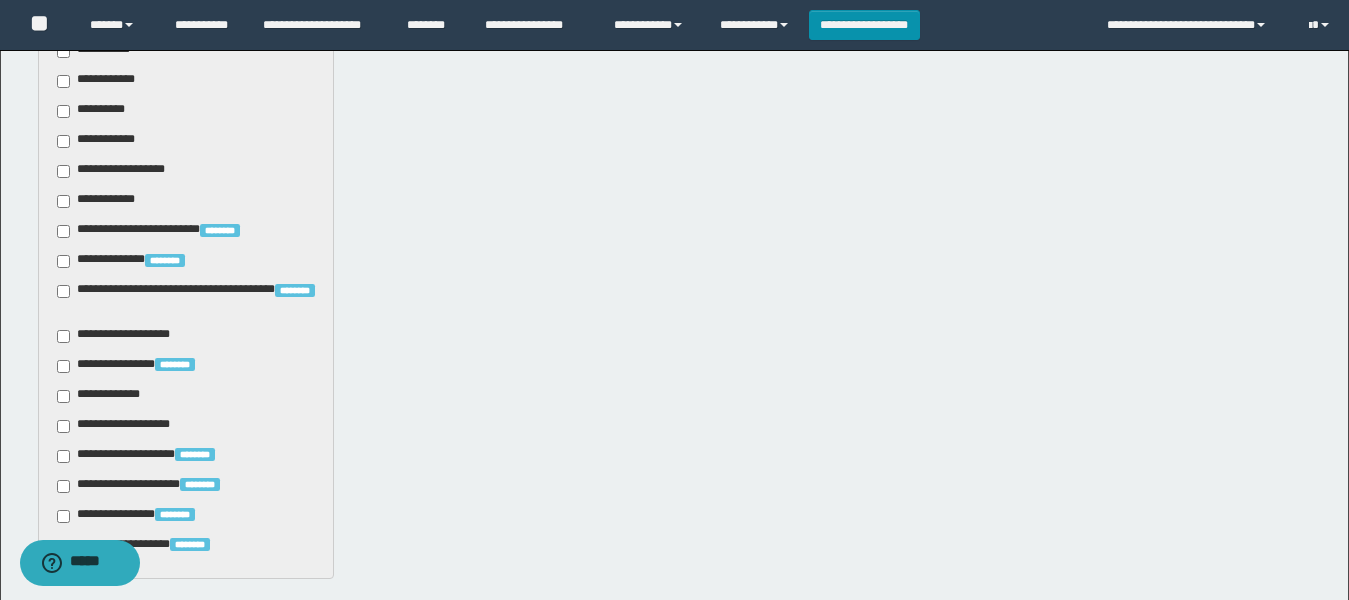 click on "**********" at bounding box center [126, 426] 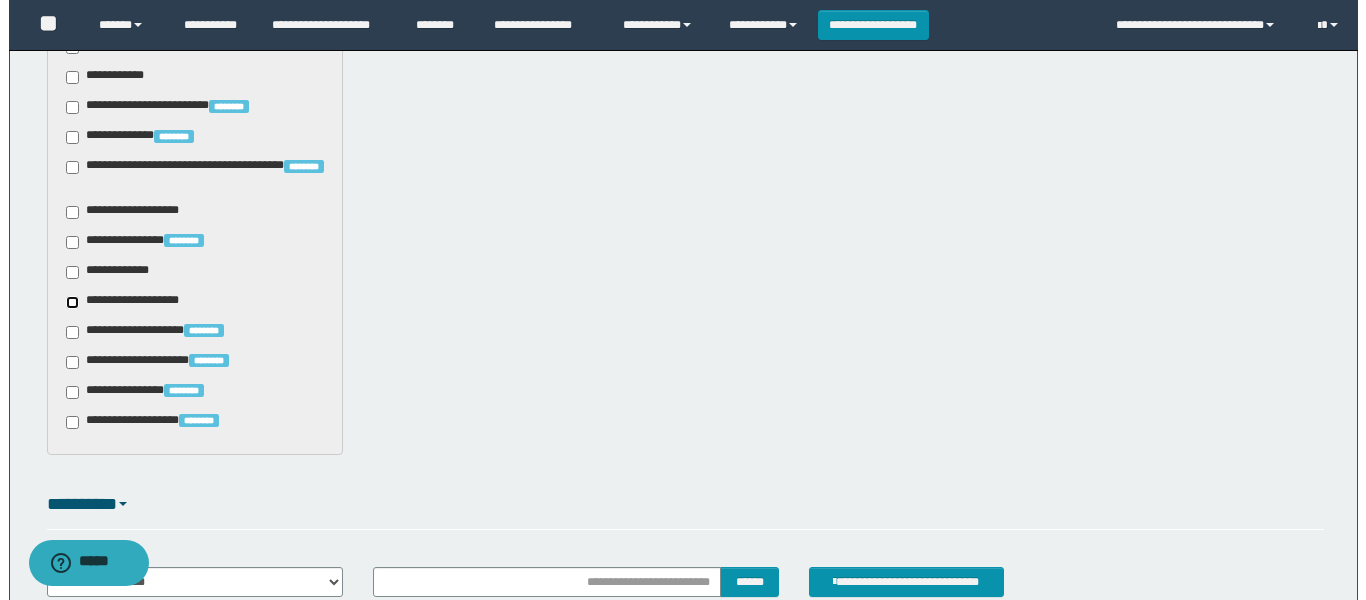 scroll, scrollTop: 1098, scrollLeft: 0, axis: vertical 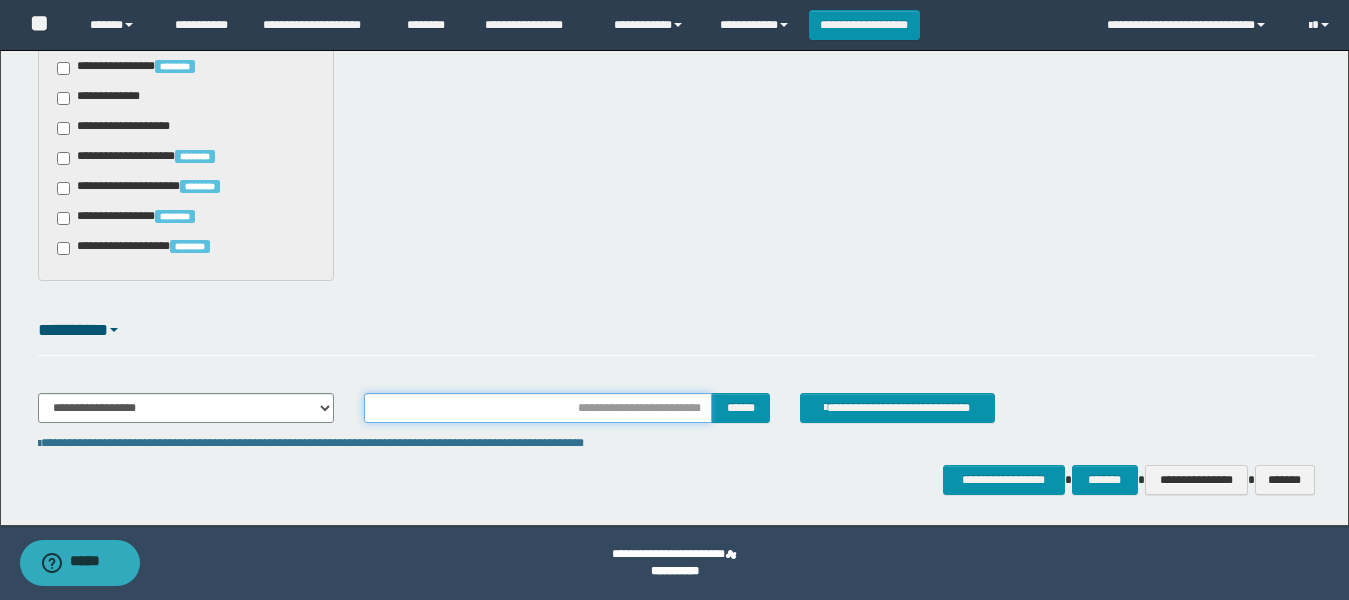 click at bounding box center (537, 408) 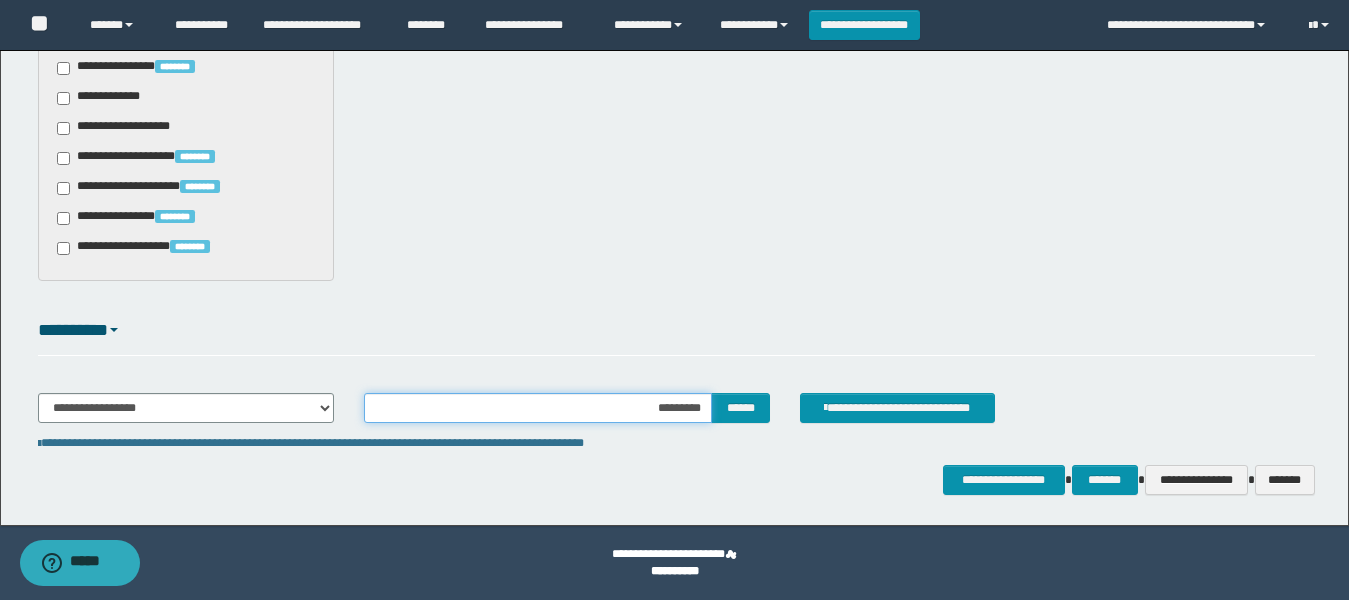 type on "**********" 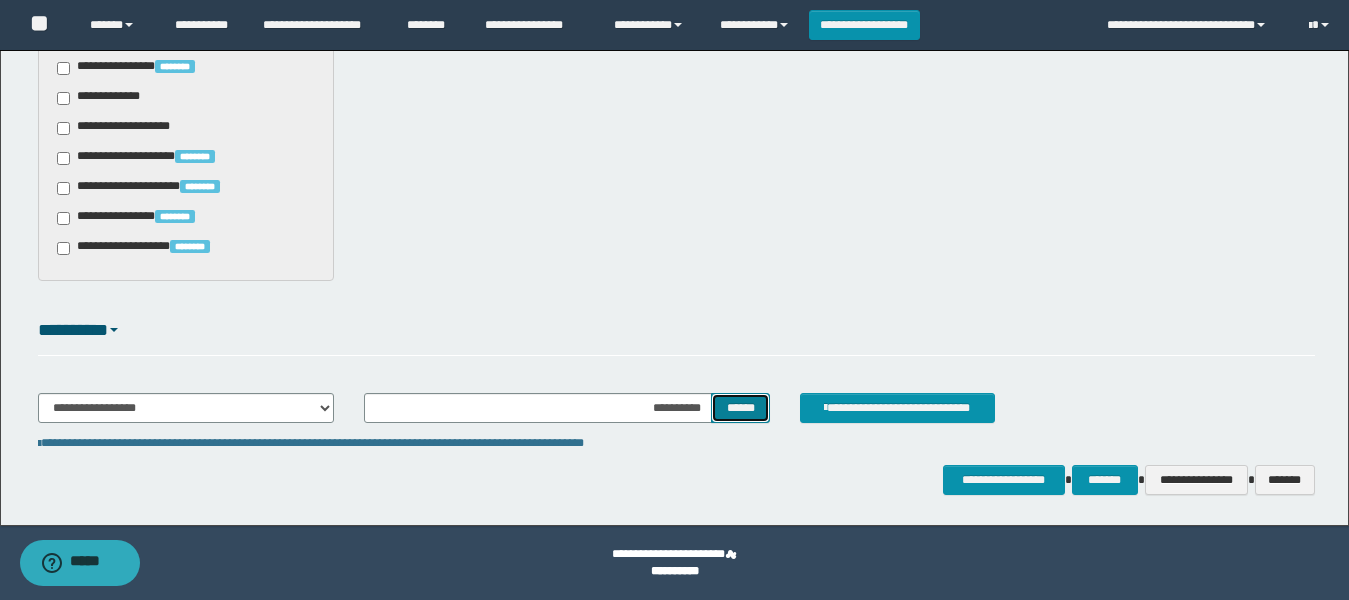 click on "******" at bounding box center [740, 408] 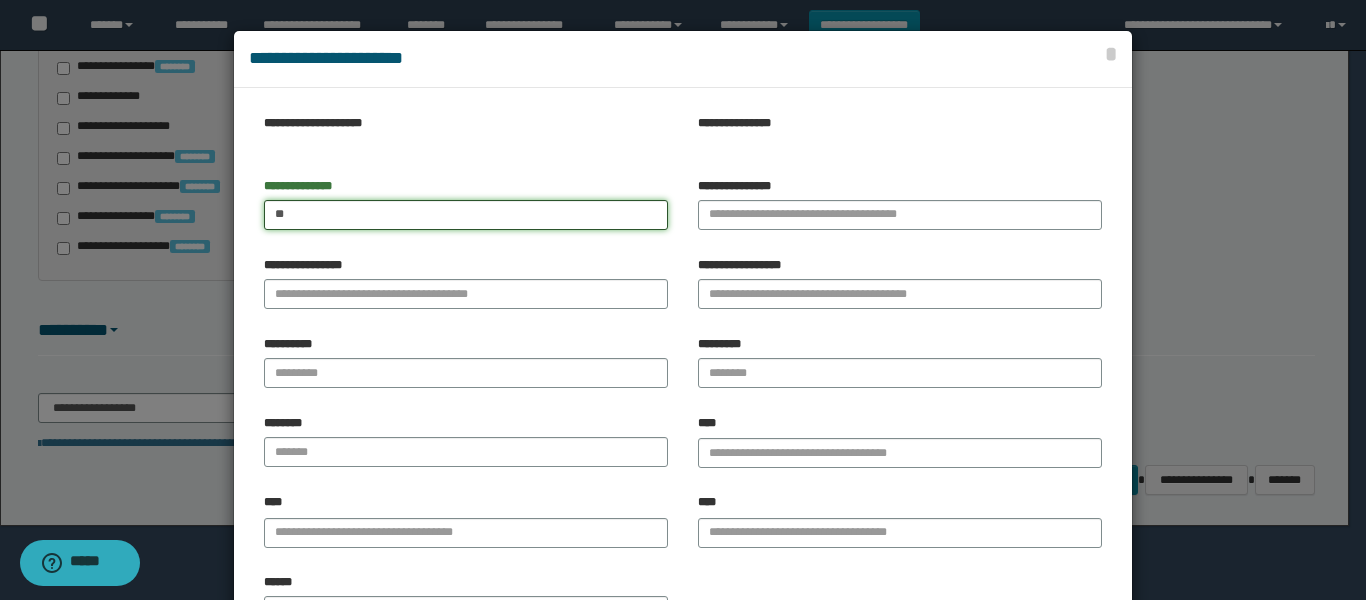 type on "*" 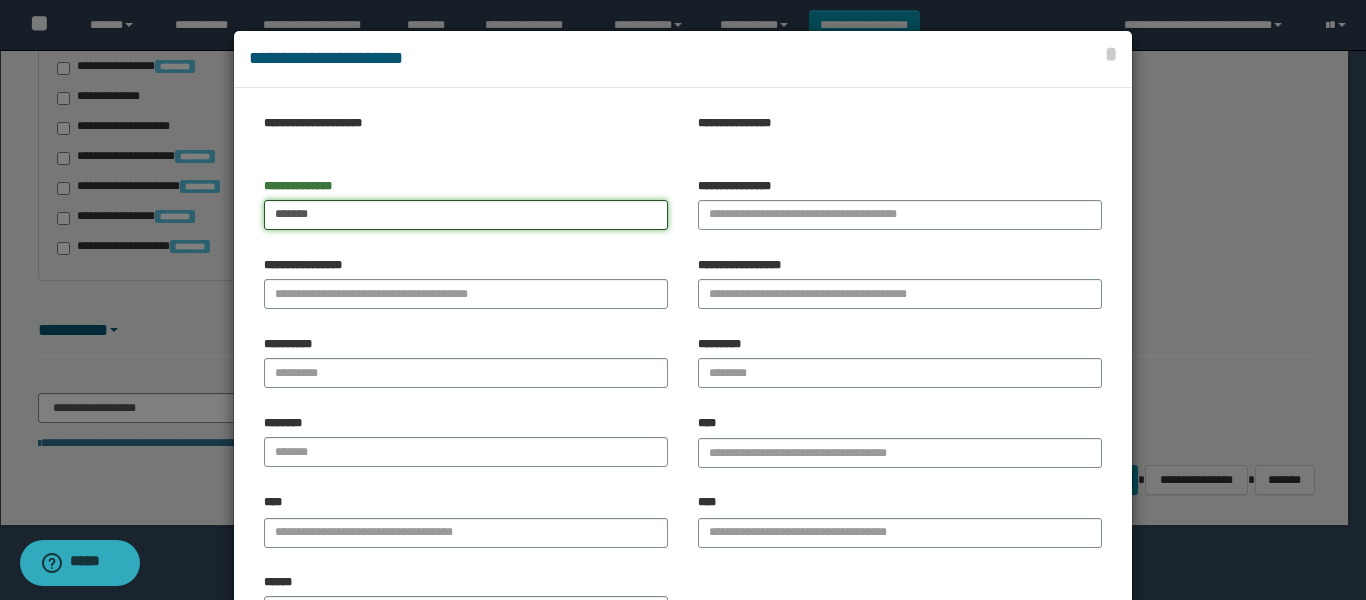 type on "*******" 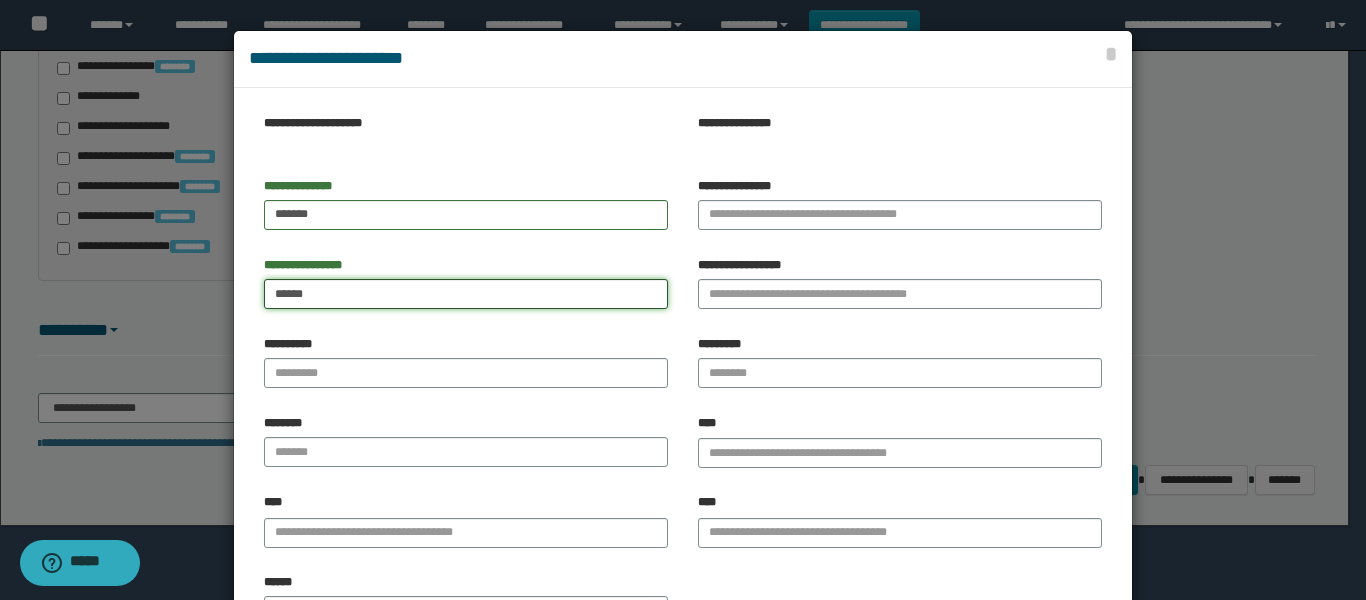 type on "******" 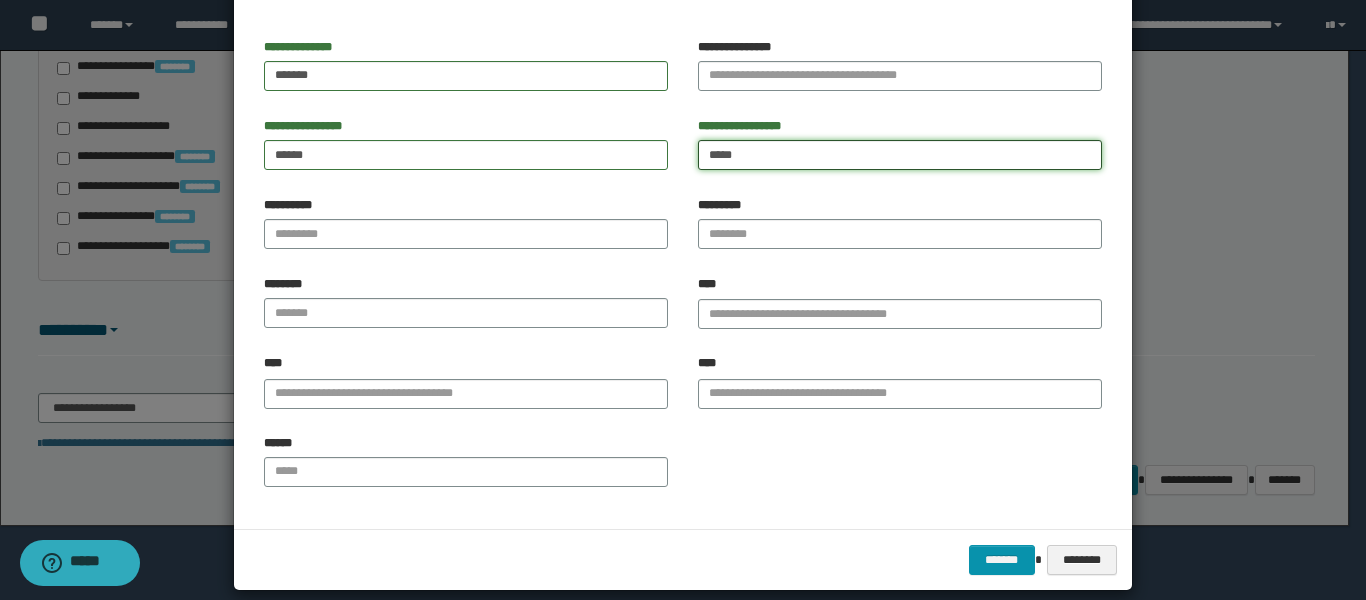 scroll, scrollTop: 160, scrollLeft: 0, axis: vertical 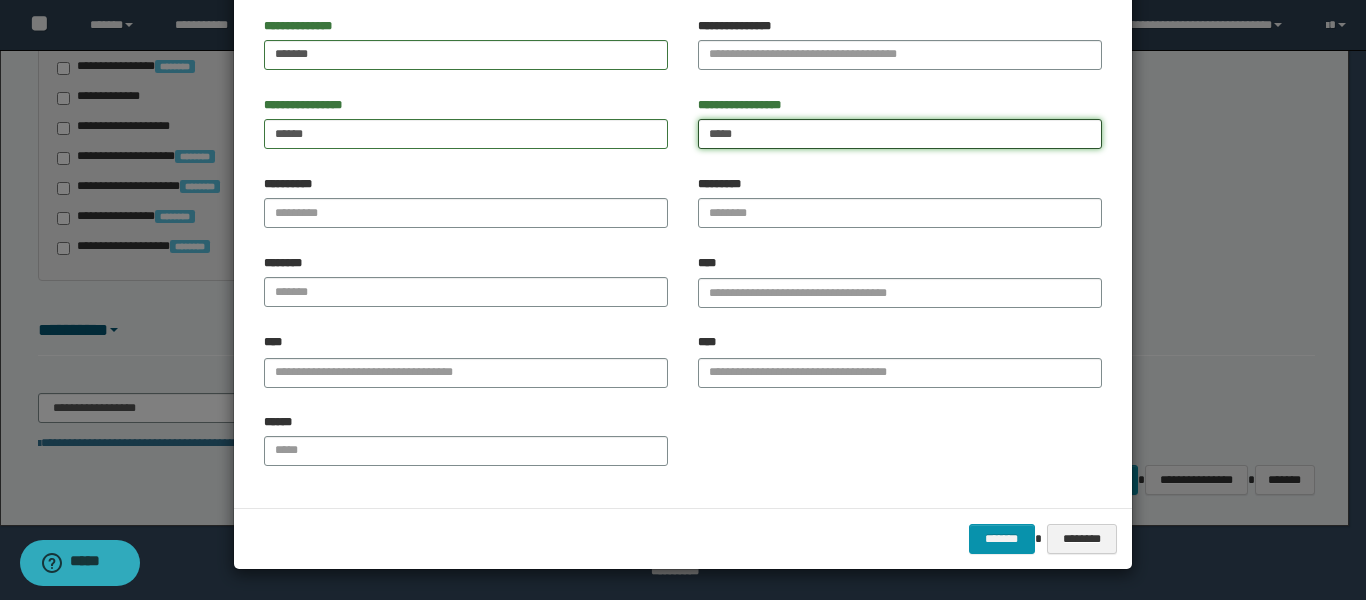 type on "*****" 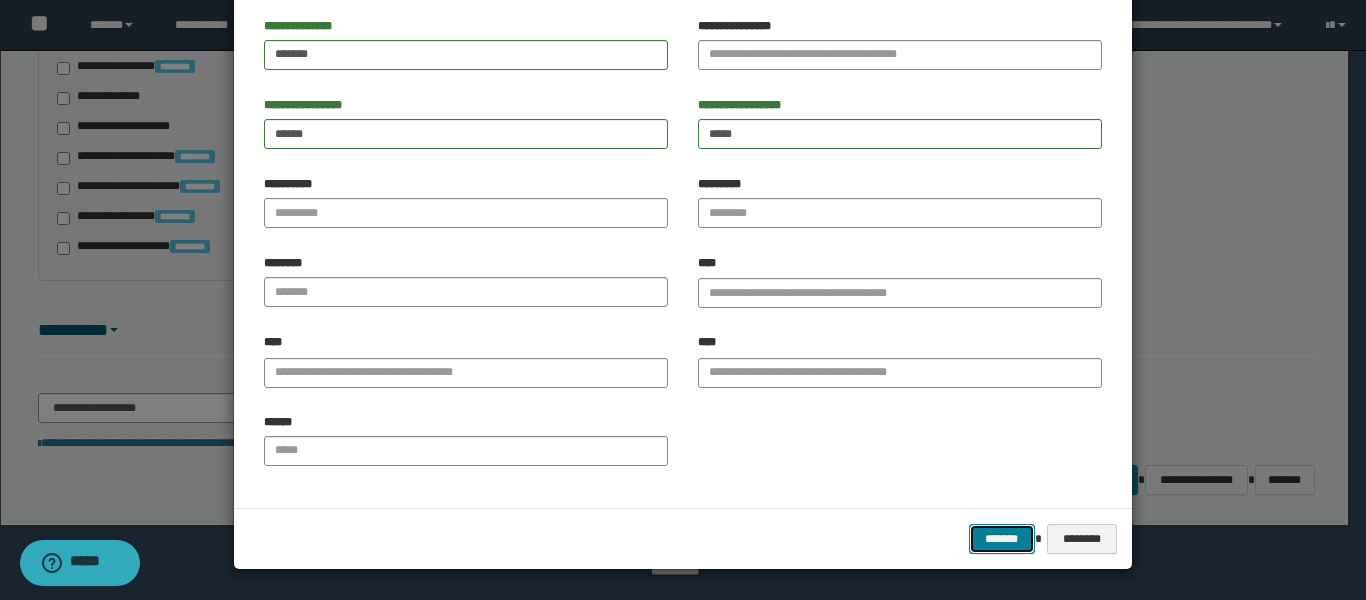 click on "*******" at bounding box center (1002, 539) 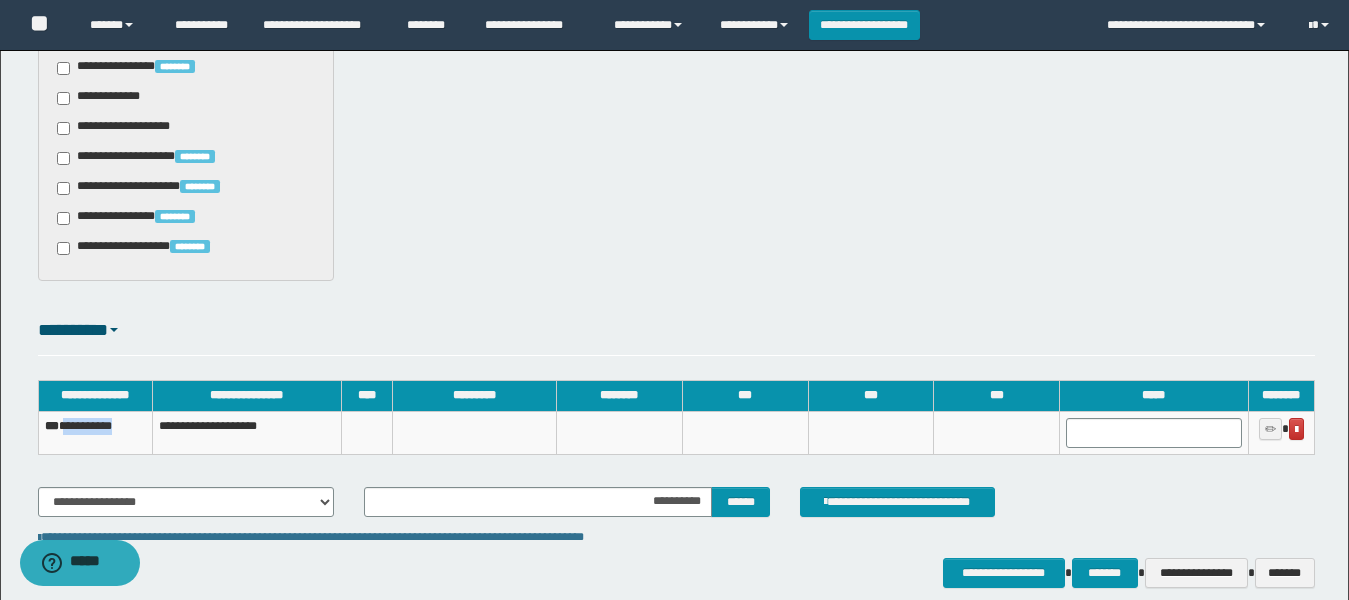 drag, startPoint x: 126, startPoint y: 432, endPoint x: 70, endPoint y: 442, distance: 56.88585 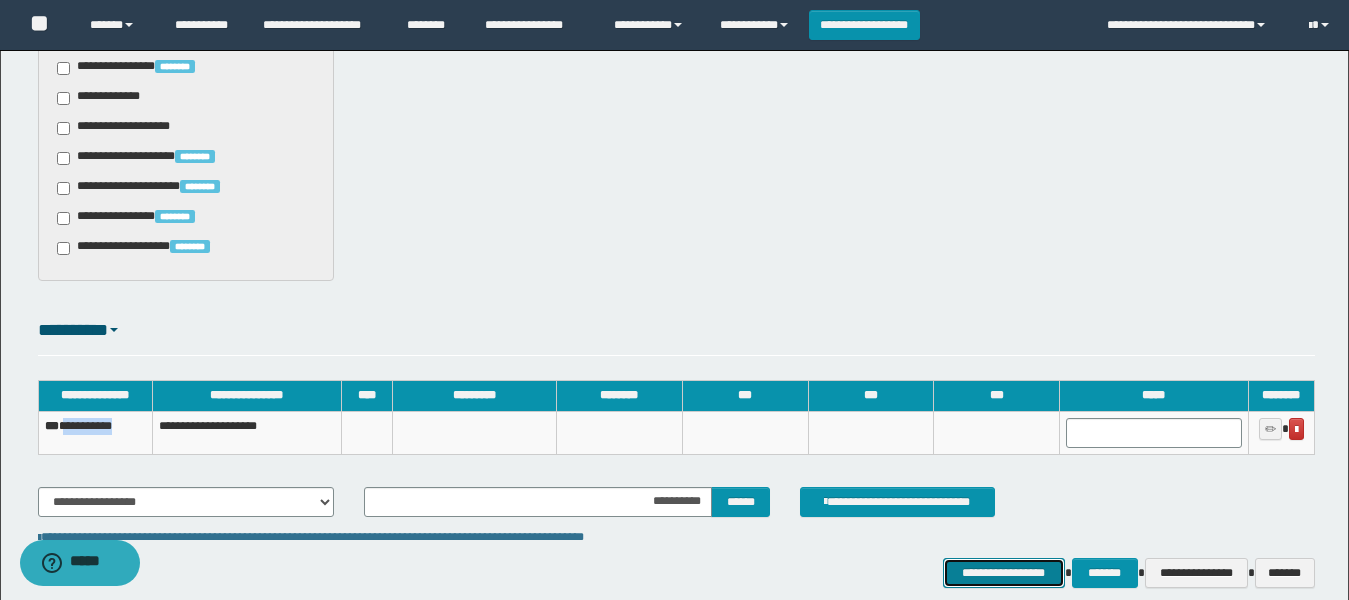 drag, startPoint x: 1023, startPoint y: 569, endPoint x: 986, endPoint y: 560, distance: 38.078865 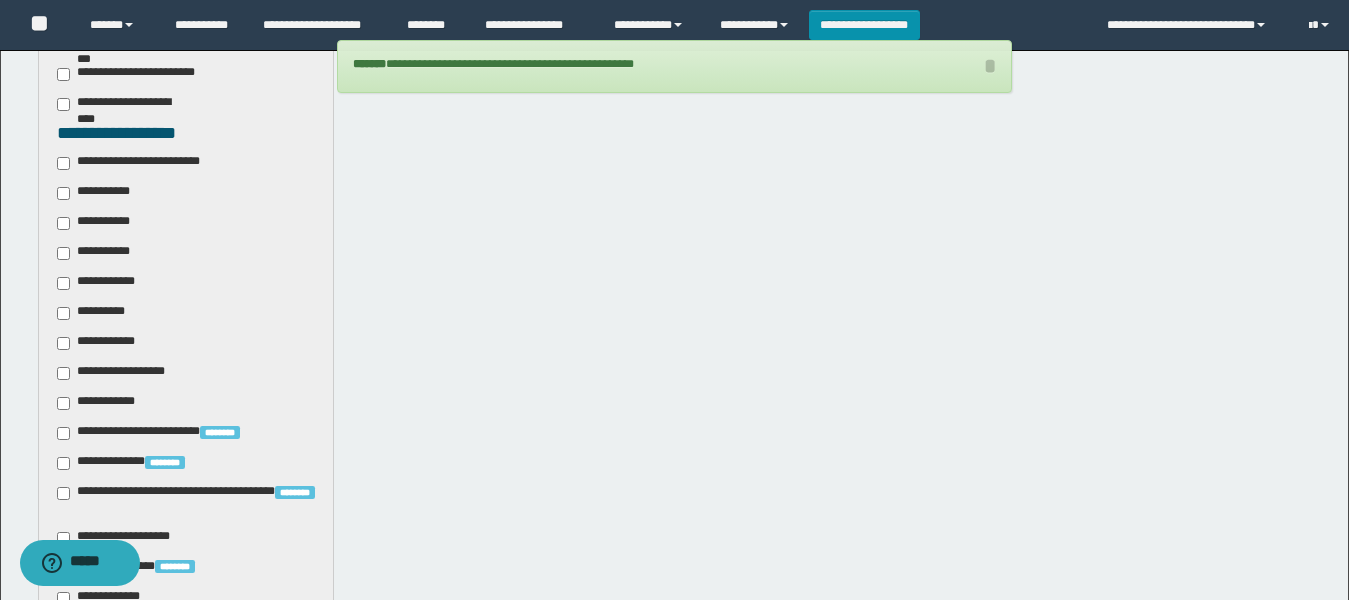 scroll, scrollTop: 0, scrollLeft: 0, axis: both 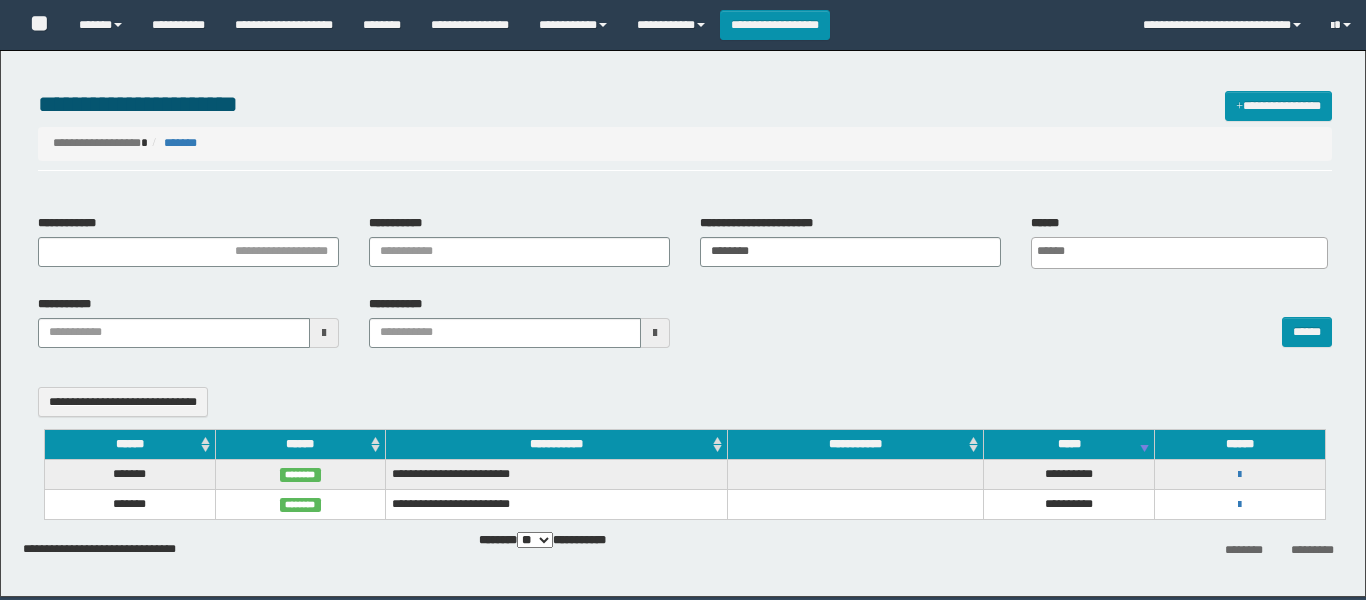 select 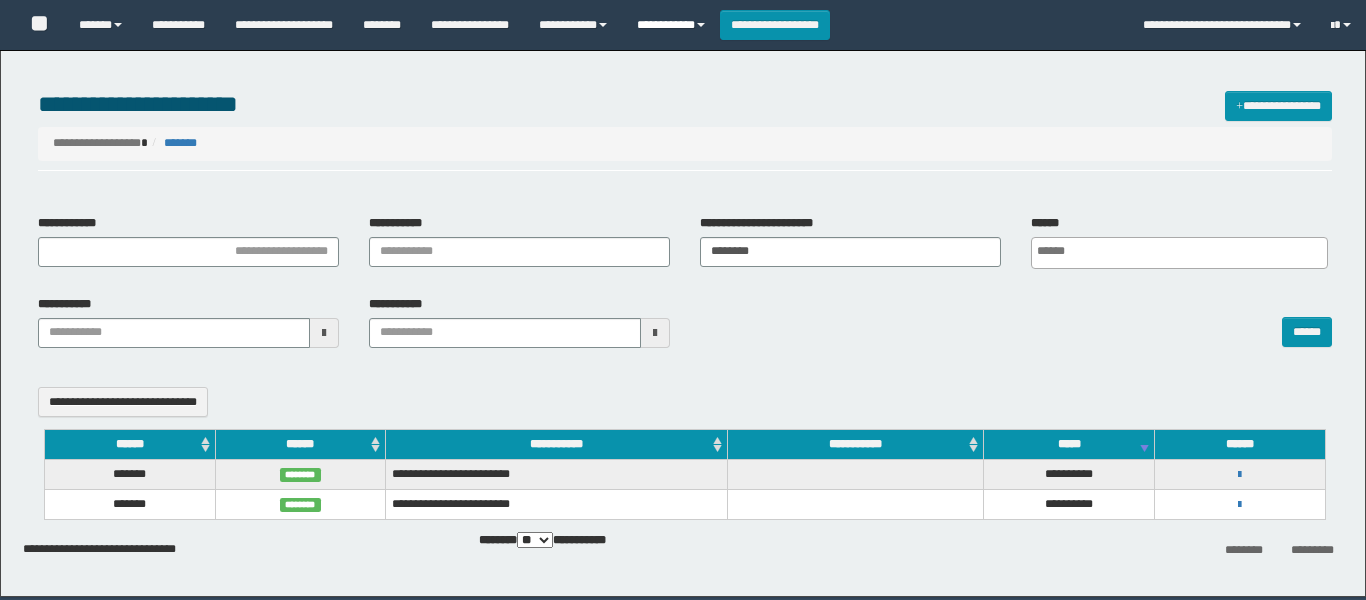 click on "**********" at bounding box center (671, 25) 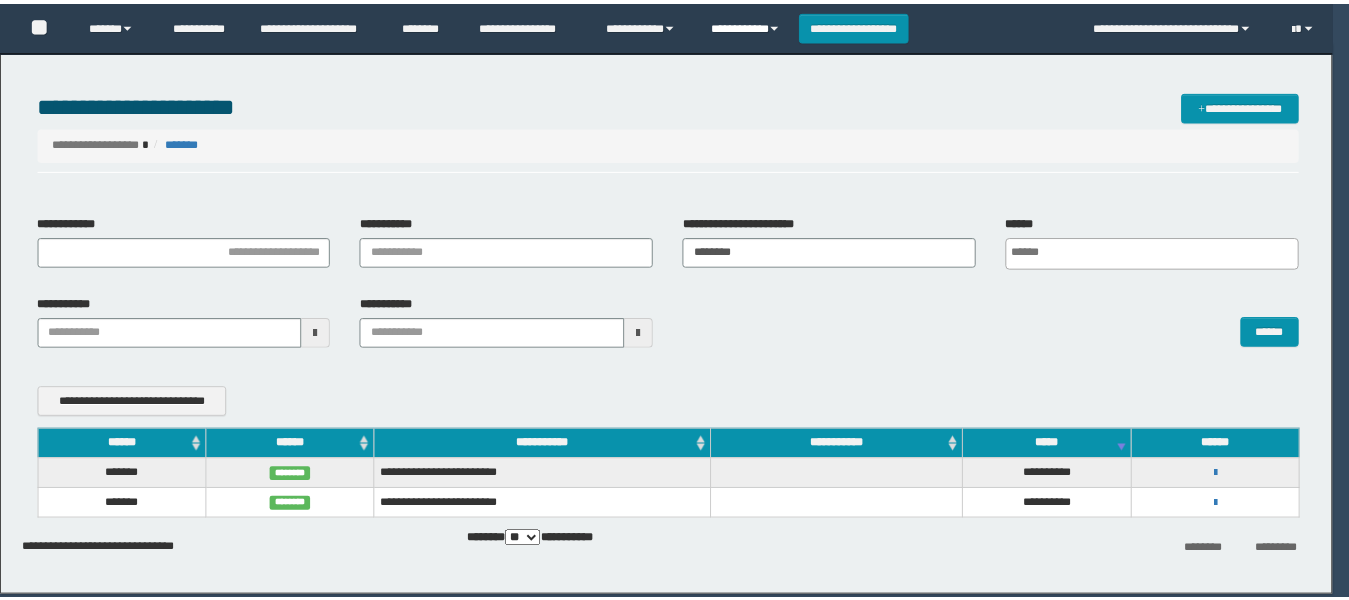 scroll, scrollTop: 0, scrollLeft: 0, axis: both 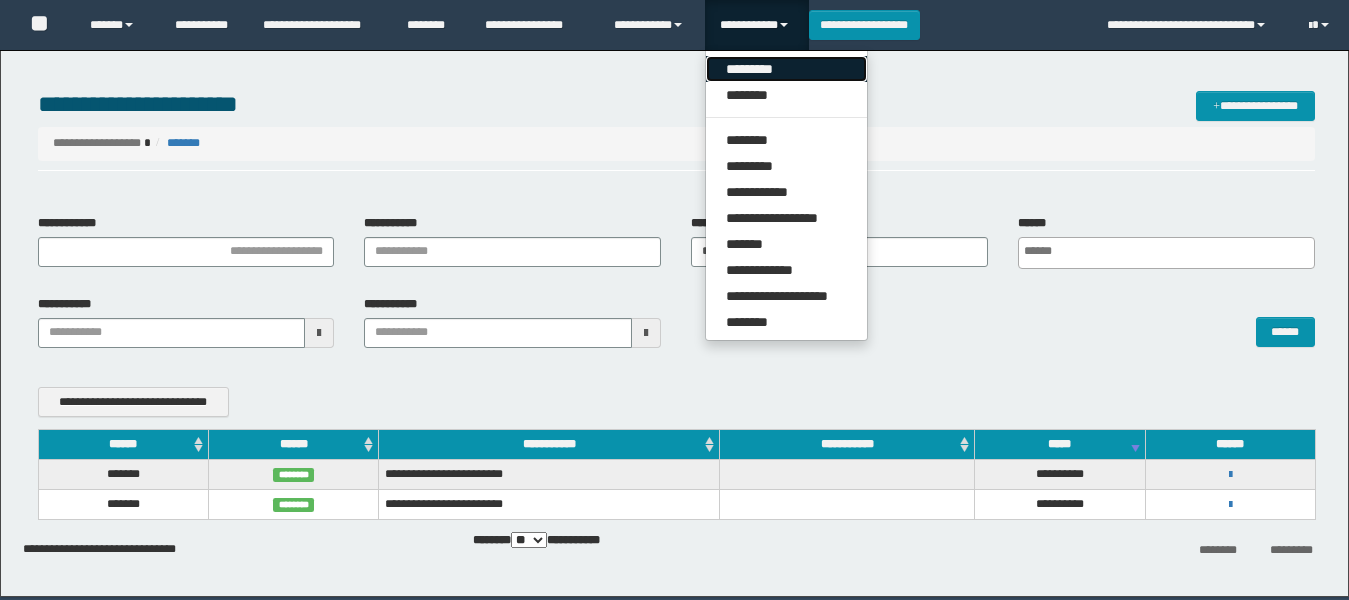 click on "*********" at bounding box center [786, 69] 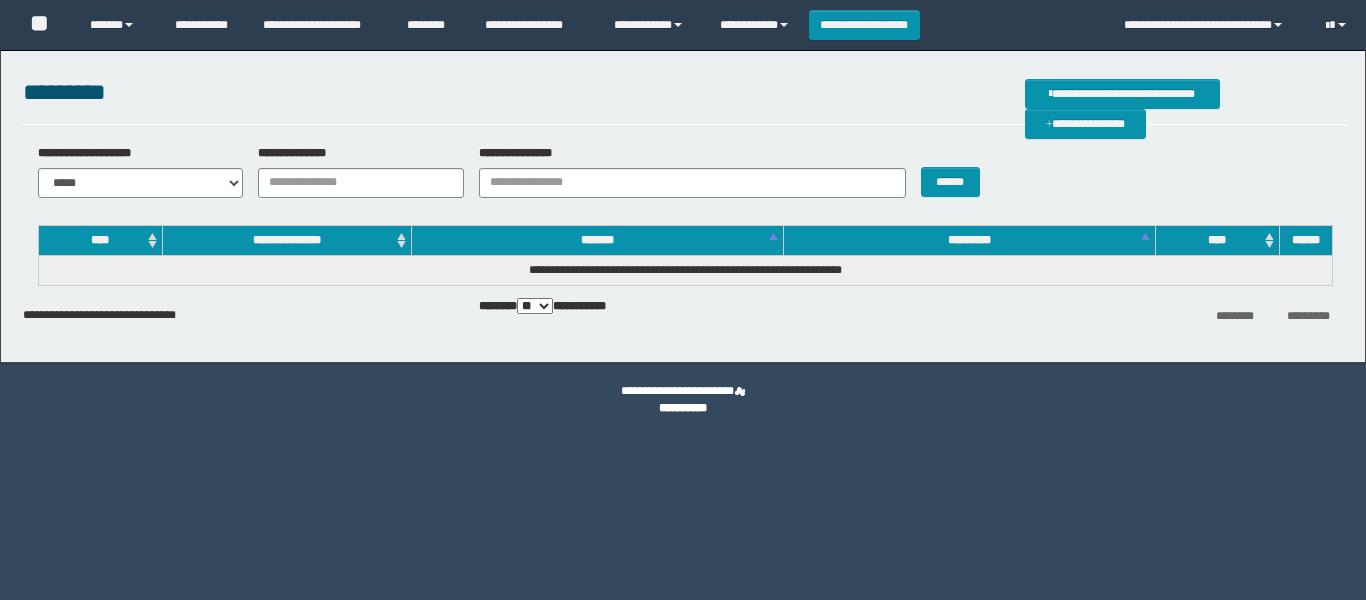 scroll, scrollTop: 0, scrollLeft: 0, axis: both 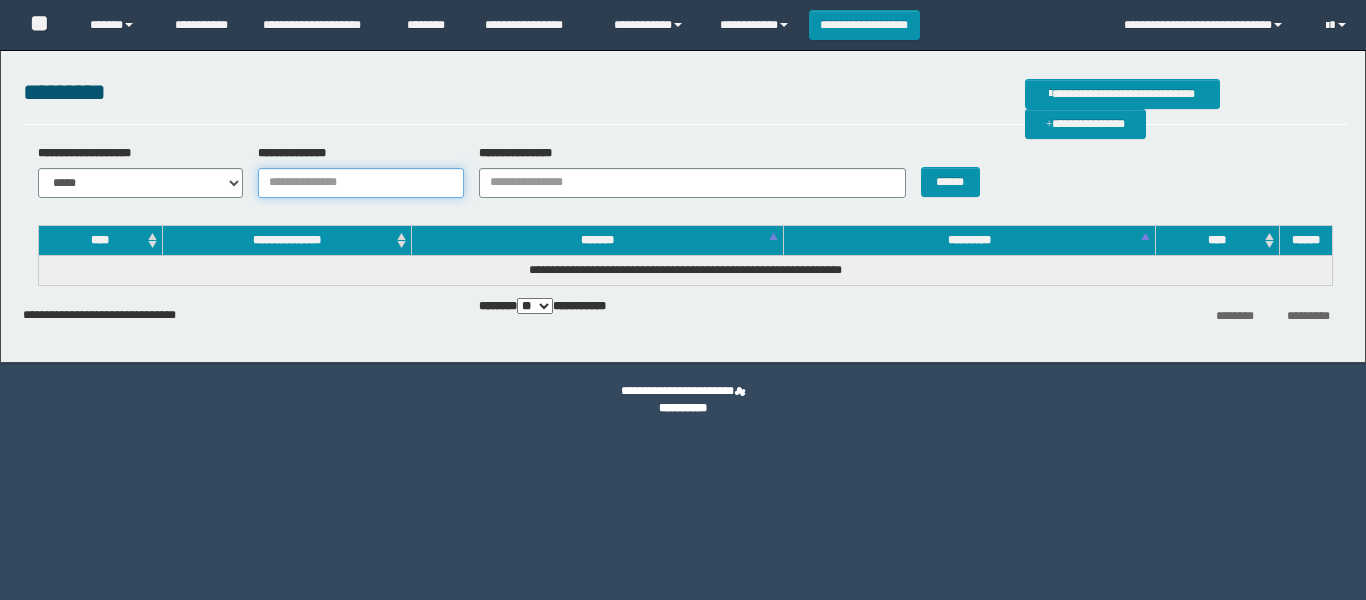 click on "**********" at bounding box center (361, 183) 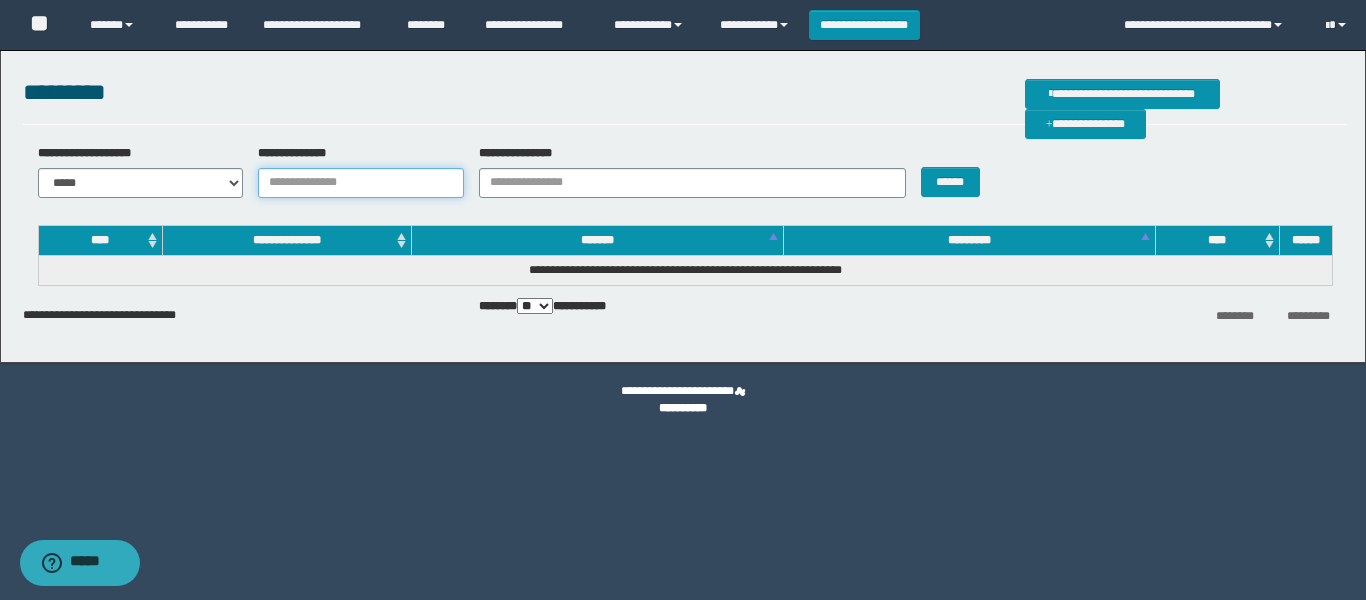 paste on "**********" 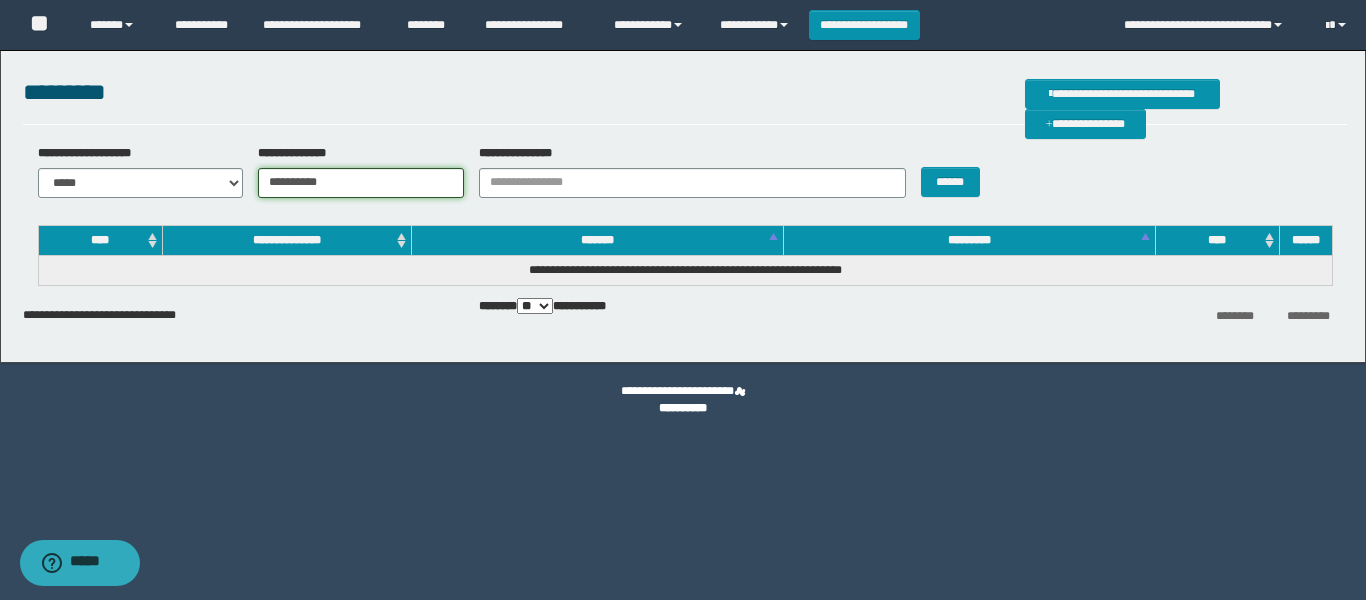type on "**********" 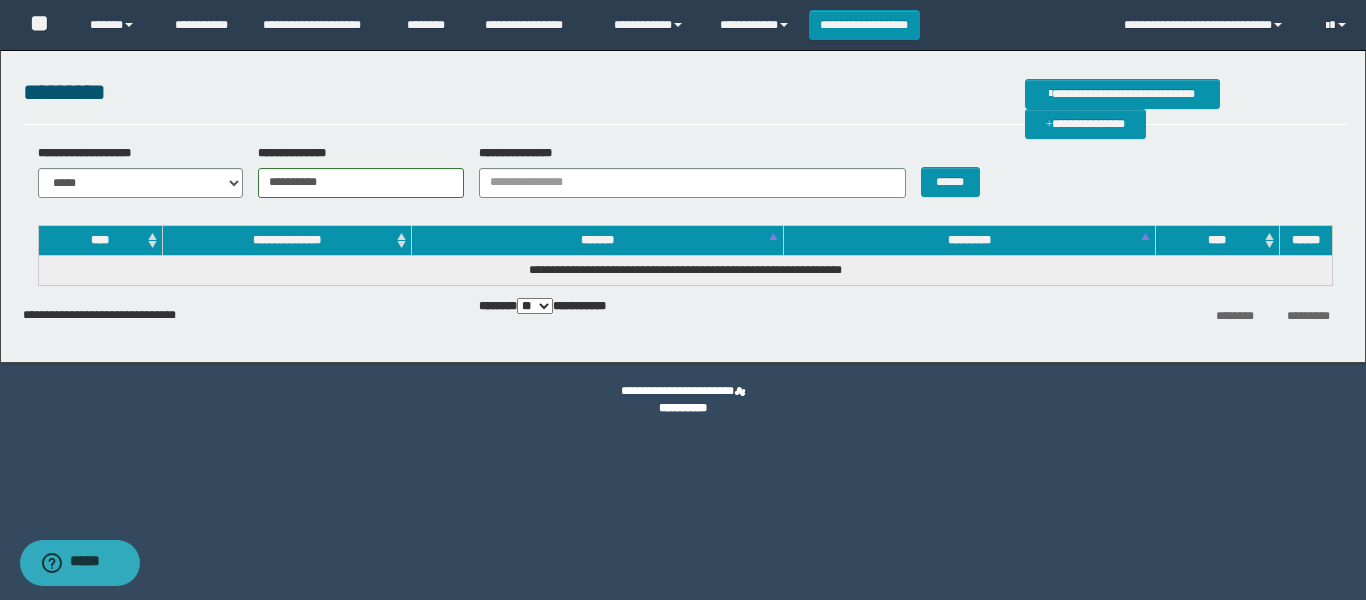 click on "**********" at bounding box center [685, 178] 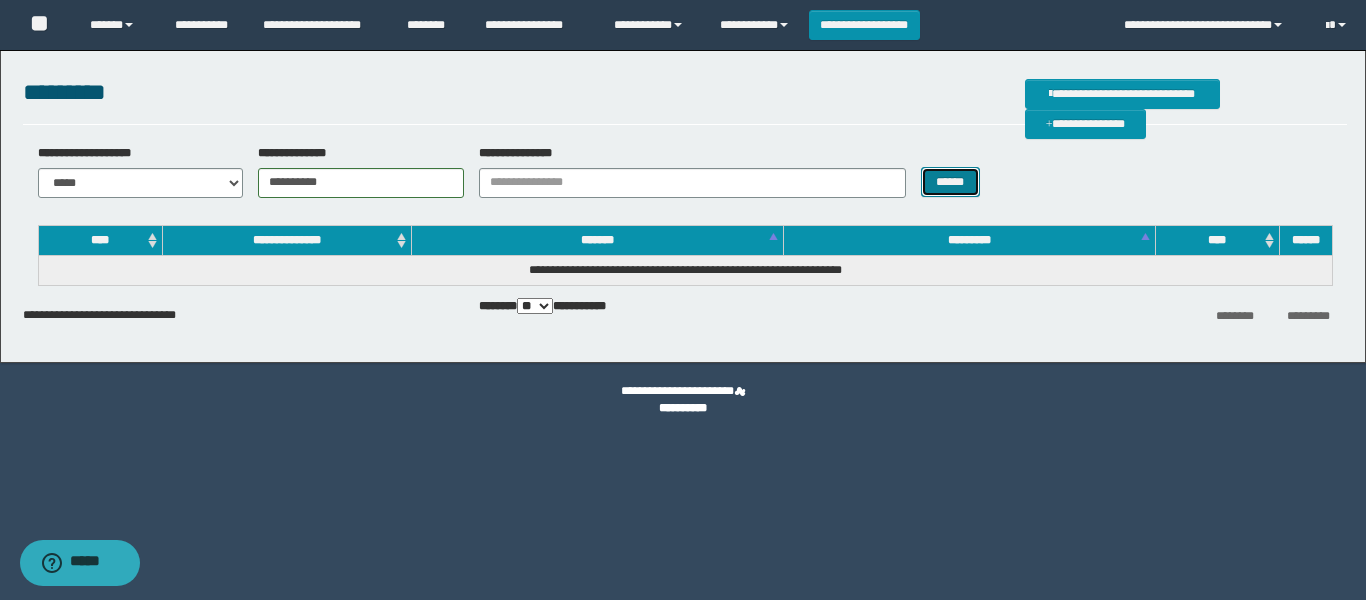 click on "******" at bounding box center [950, 182] 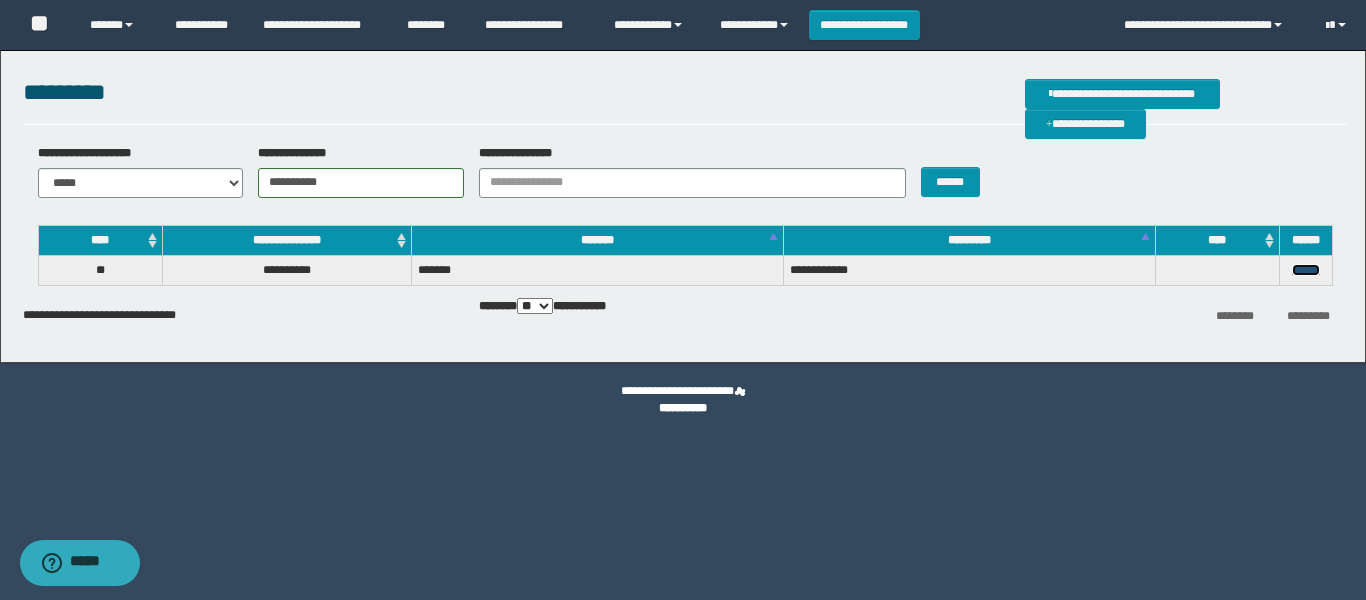 click on "******" at bounding box center [1306, 270] 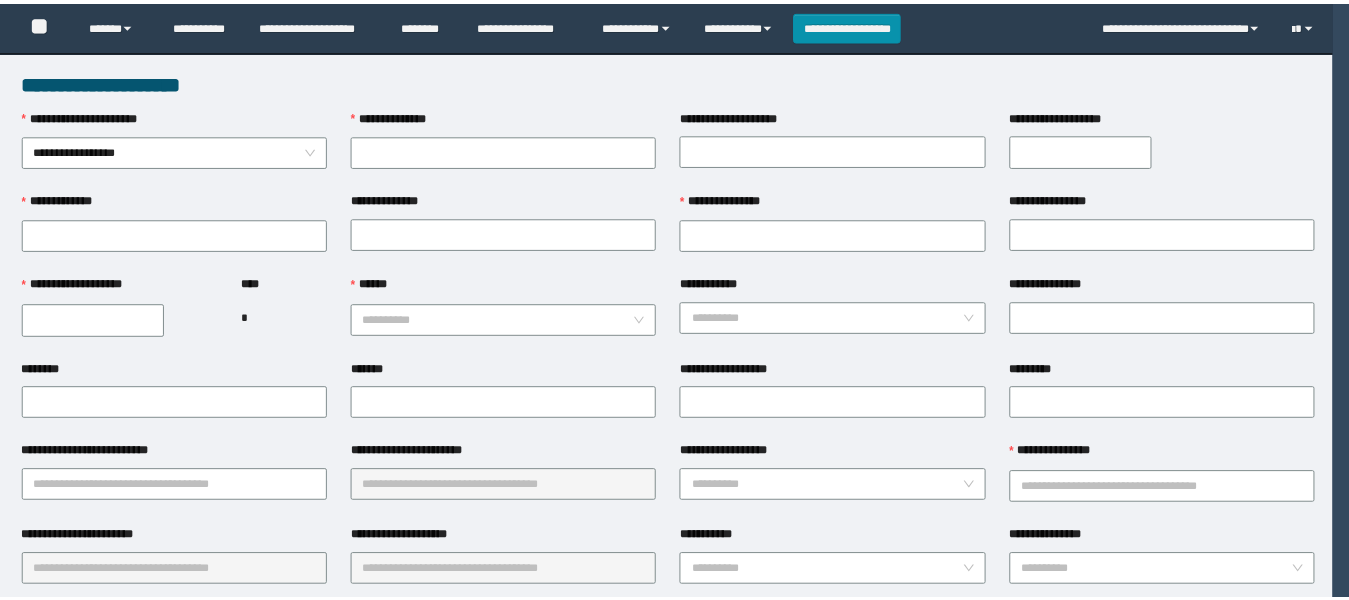 scroll, scrollTop: 0, scrollLeft: 0, axis: both 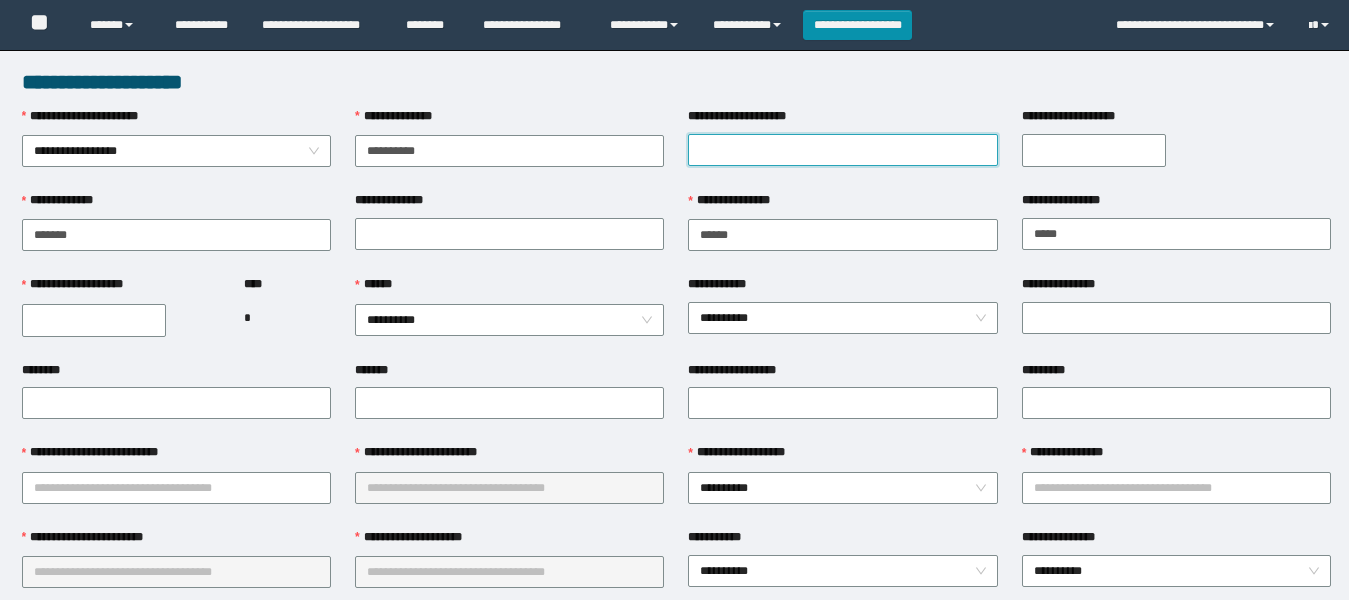 click on "**********" at bounding box center (842, 150) 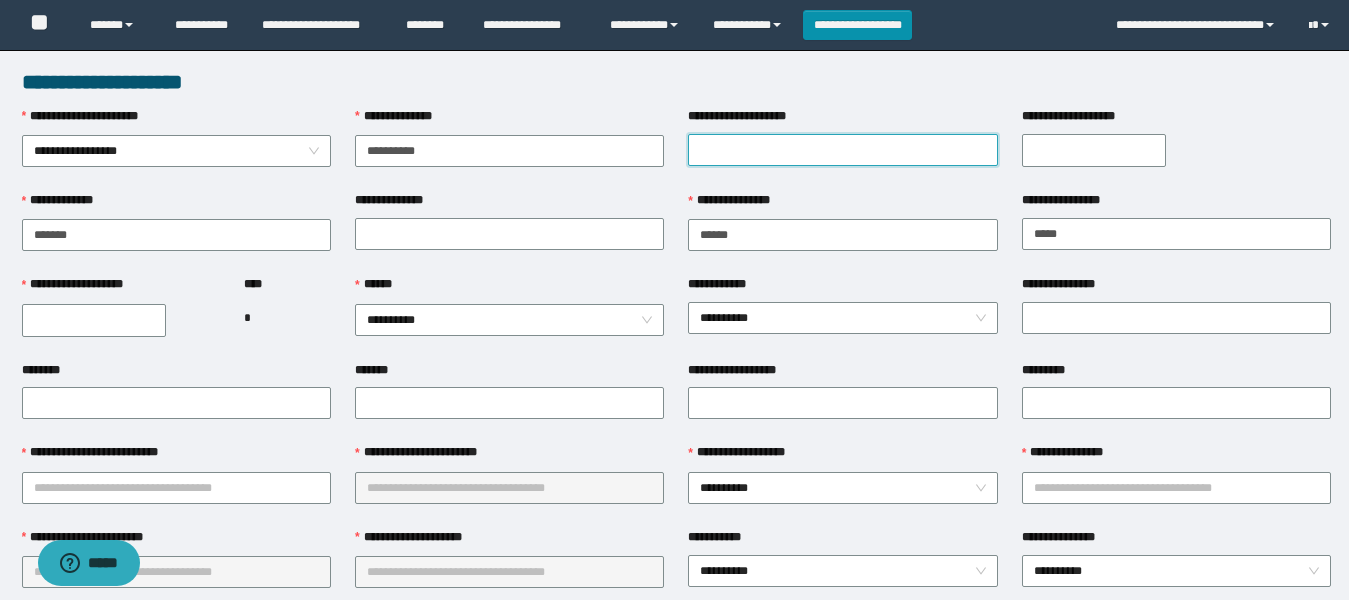 scroll, scrollTop: 0, scrollLeft: 0, axis: both 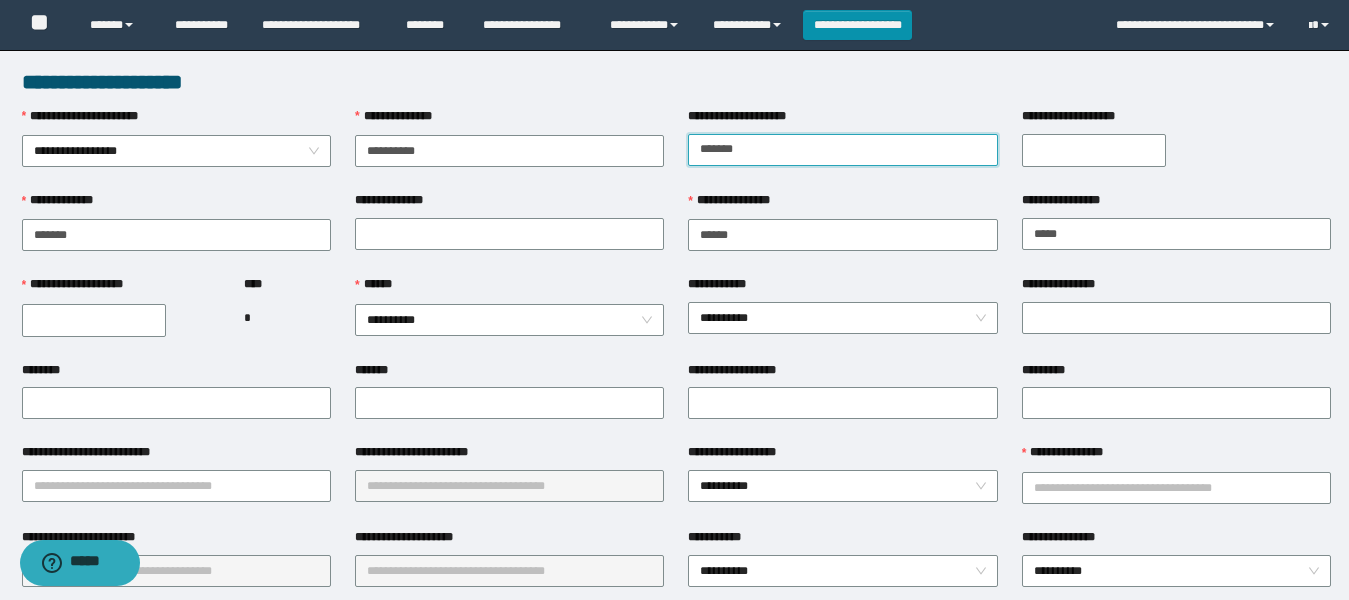 type on "******" 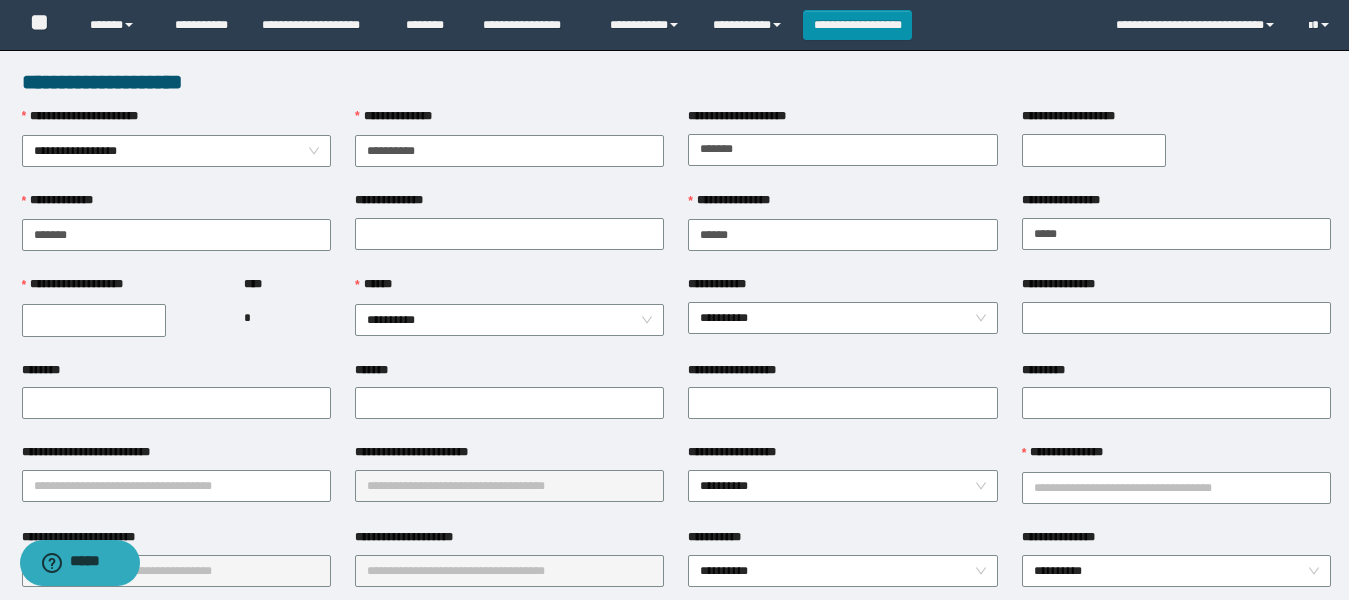 click on "**********" at bounding box center [1094, 150] 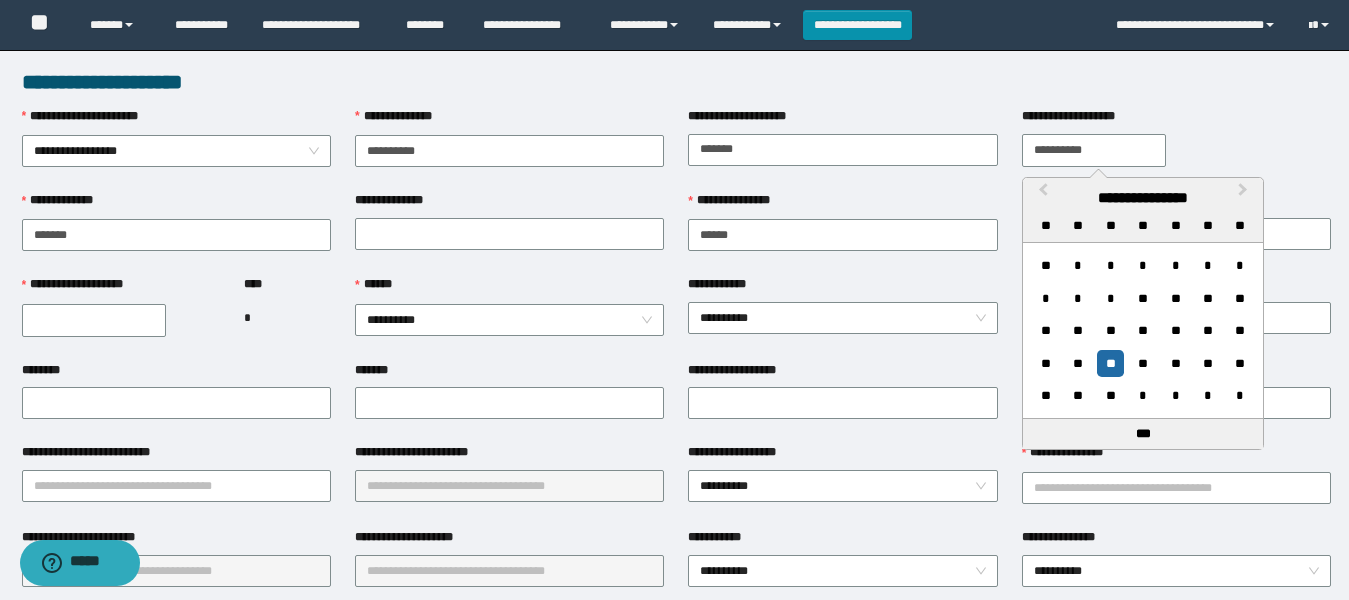 type on "**********" 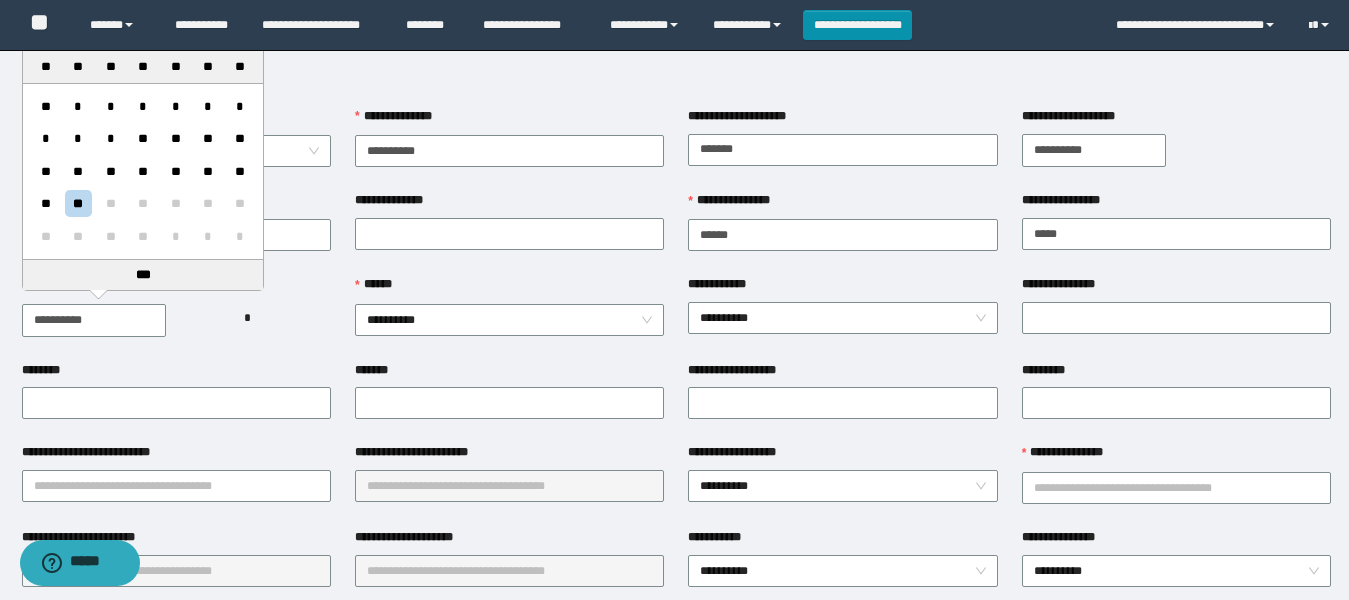 click on "**********" at bounding box center (94, 320) 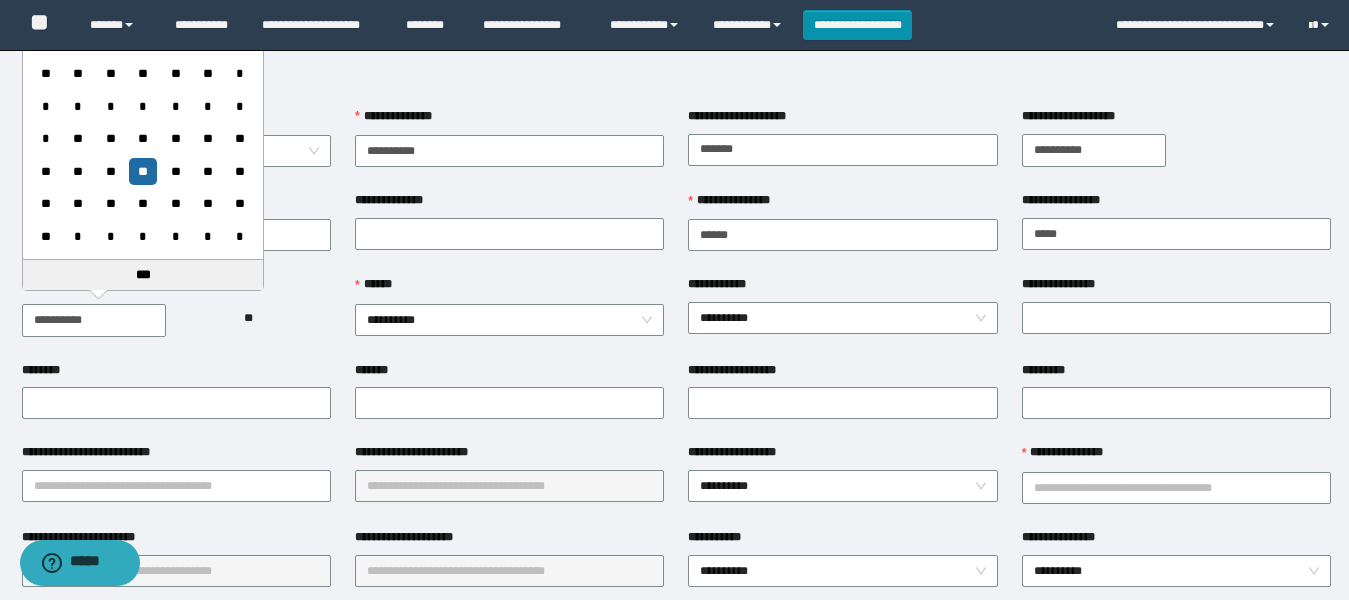 type on "**********" 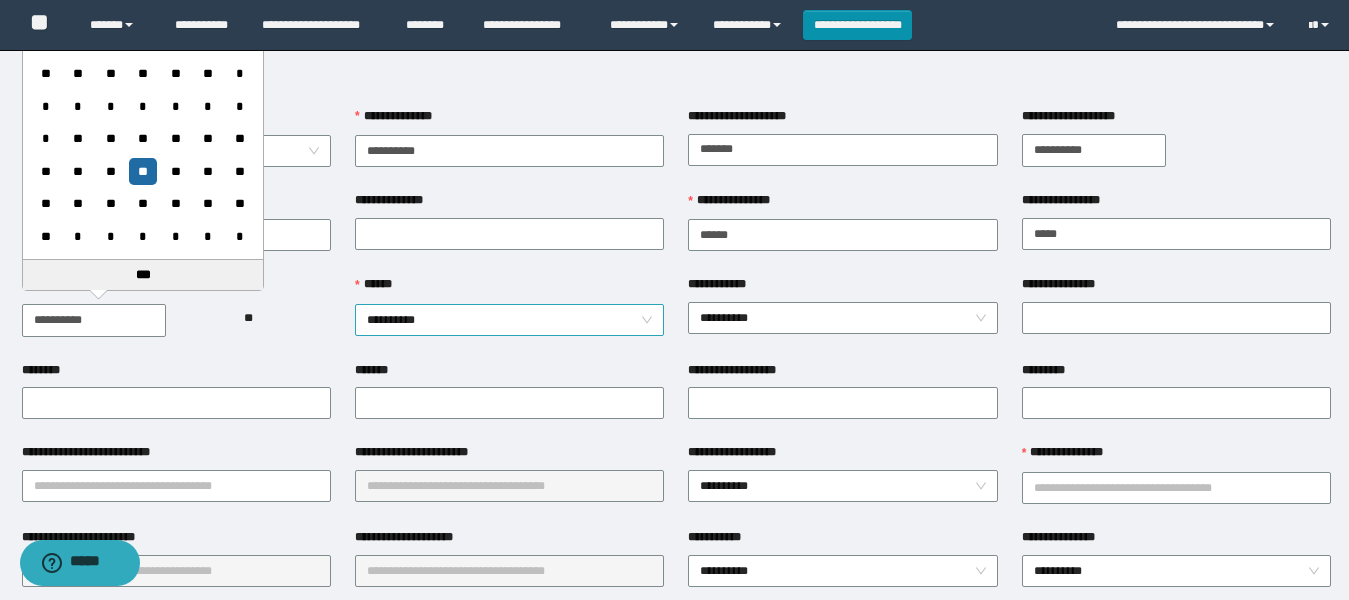 drag, startPoint x: 314, startPoint y: 352, endPoint x: 405, endPoint y: 332, distance: 93.17188 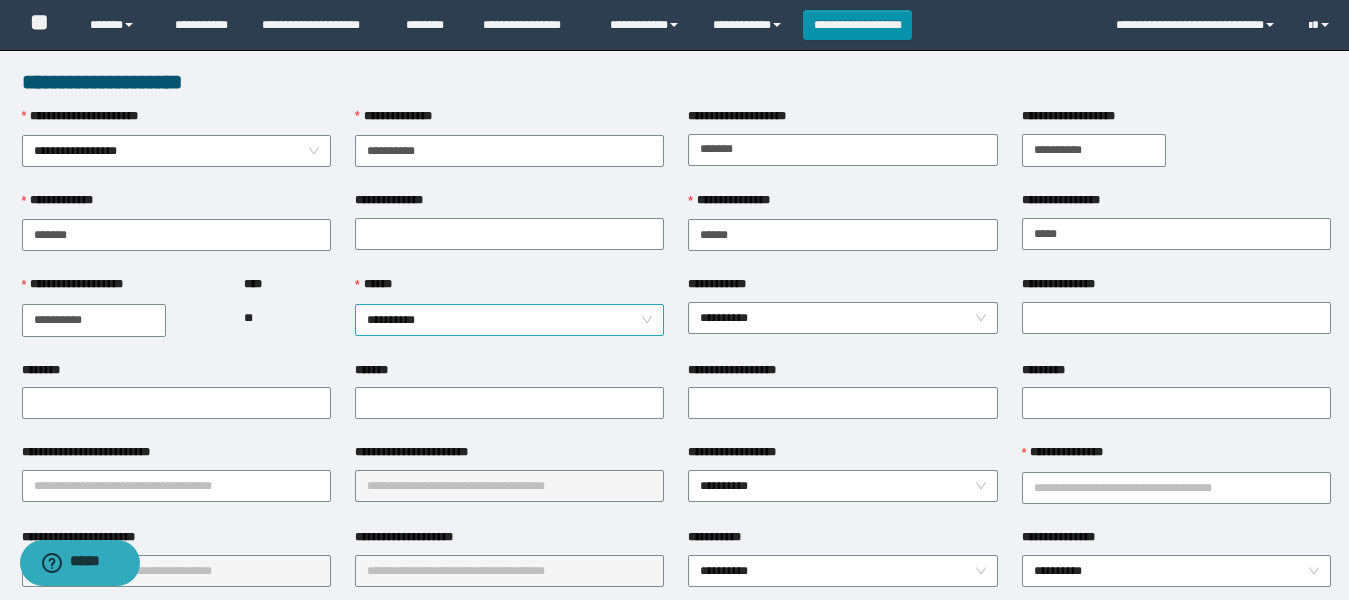 click on "**********" at bounding box center (509, 320) 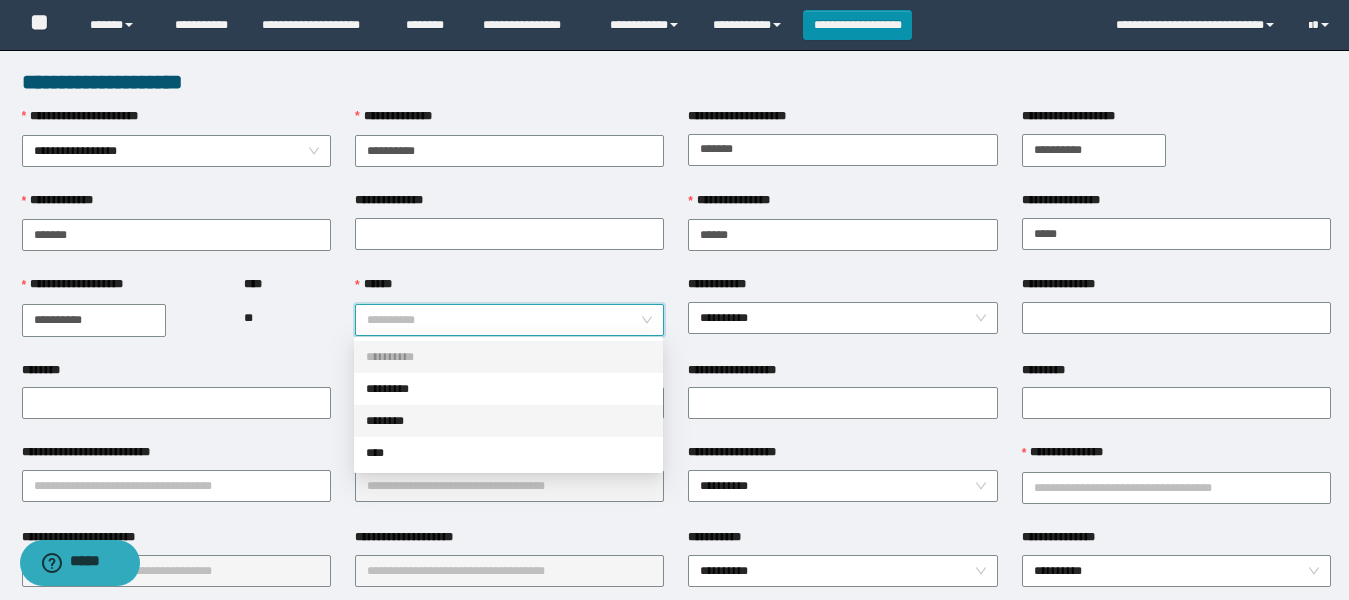 click on "********" at bounding box center (508, 421) 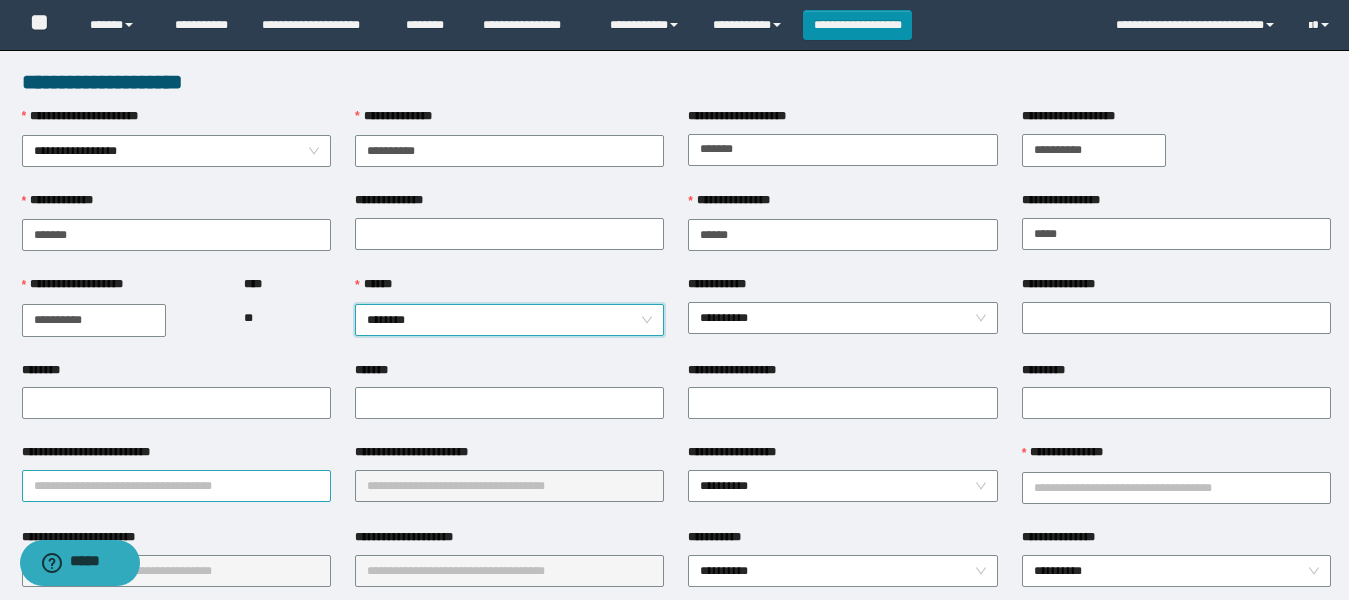 click on "**********" at bounding box center (176, 486) 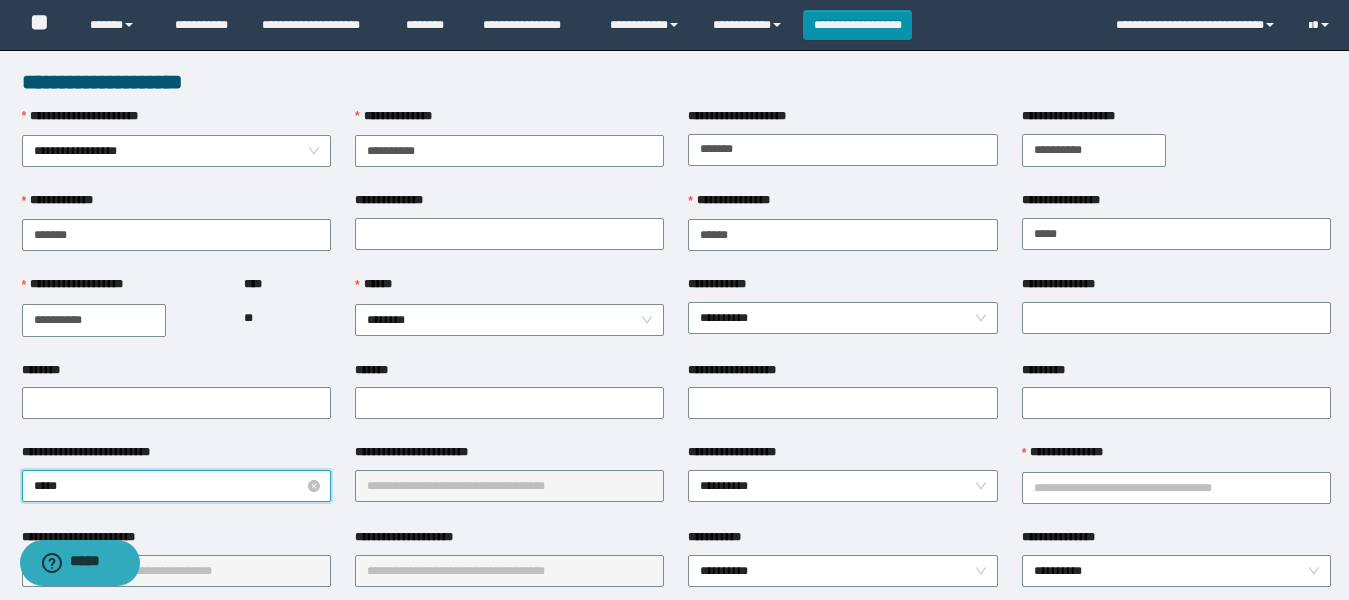 type on "******" 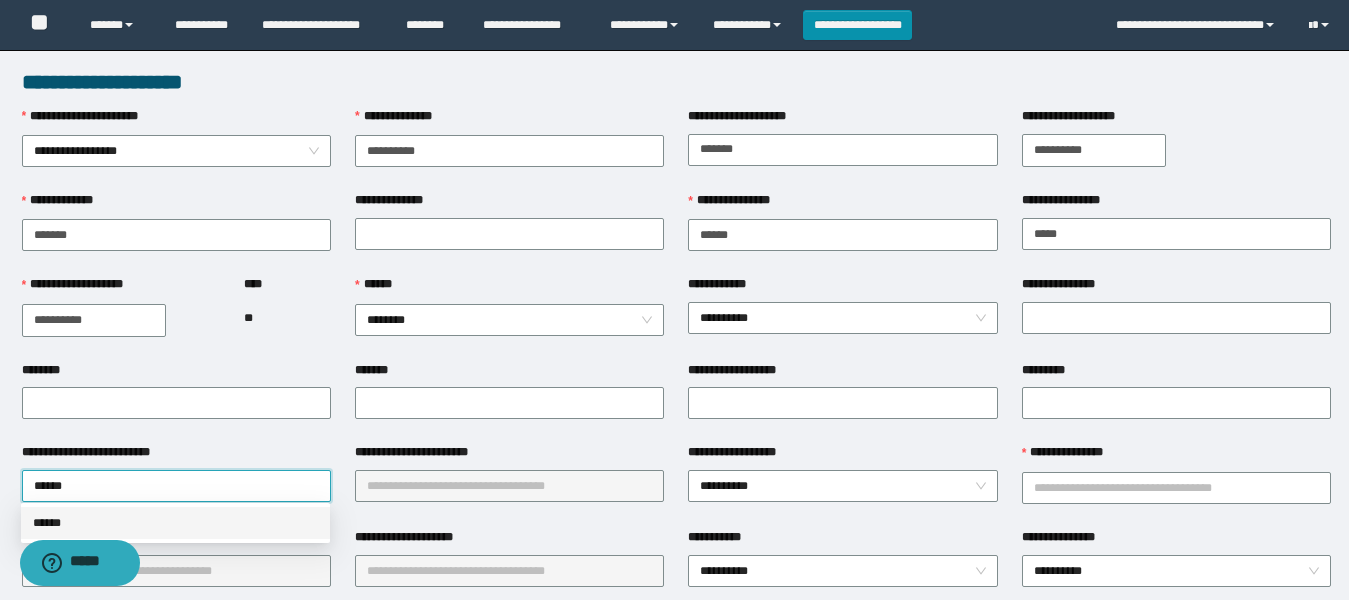 click on "******" at bounding box center [175, 523] 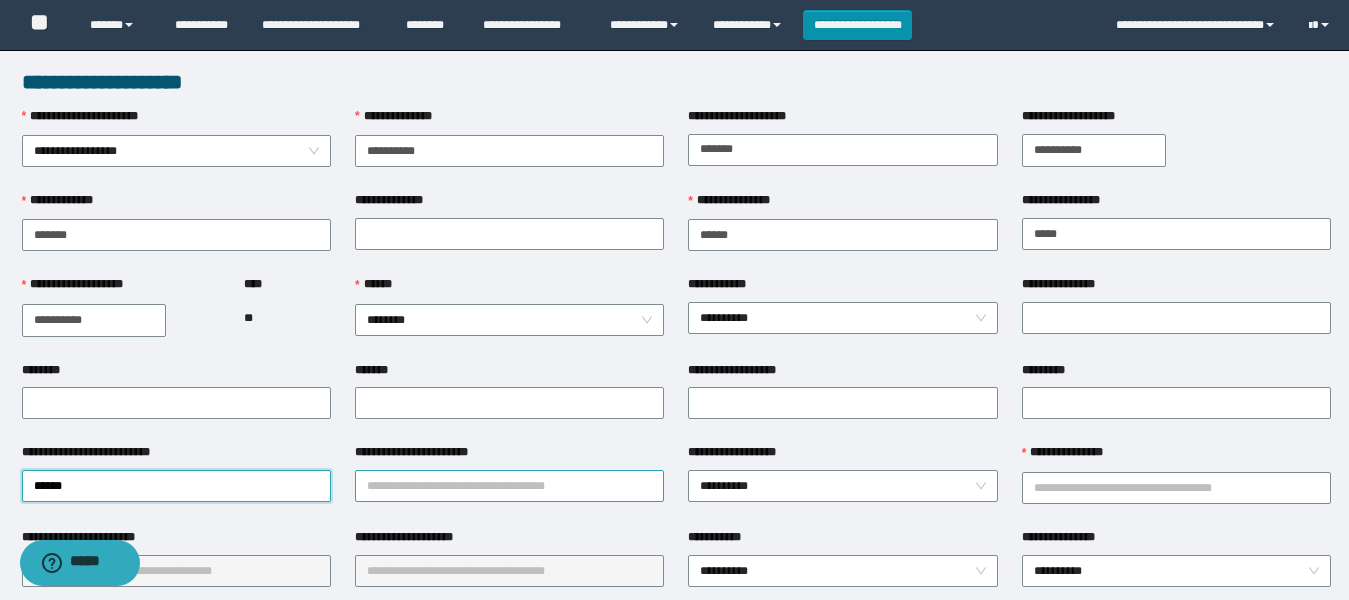 click on "**********" at bounding box center [509, 486] 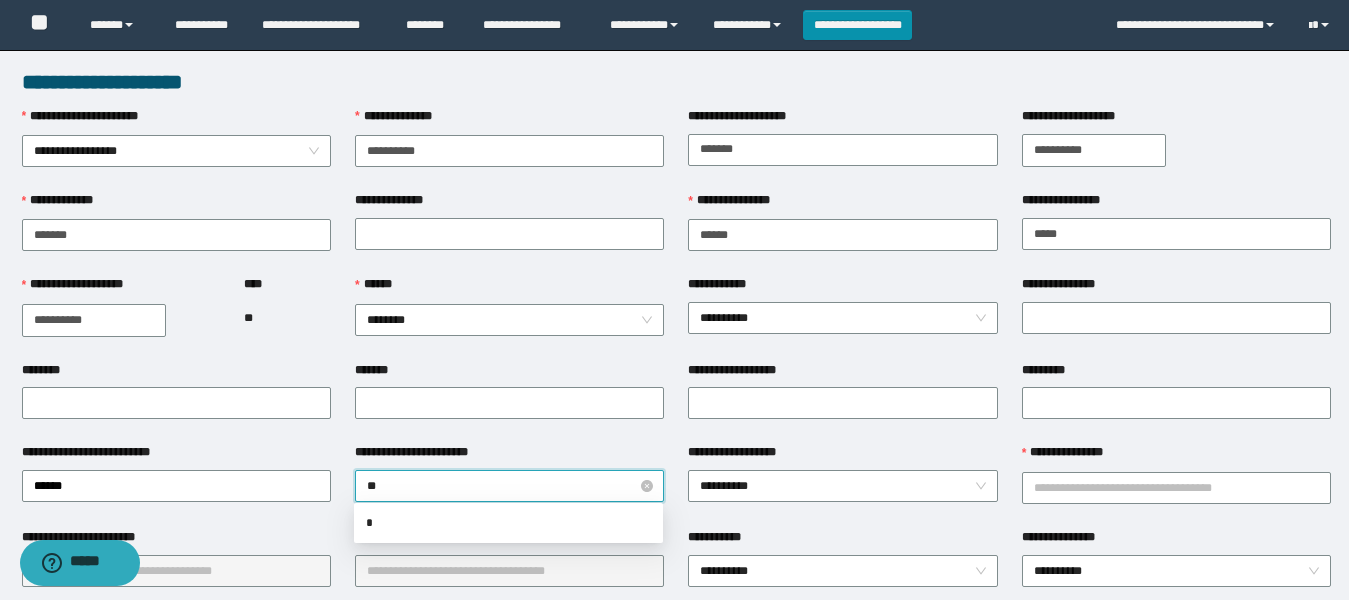 type on "***" 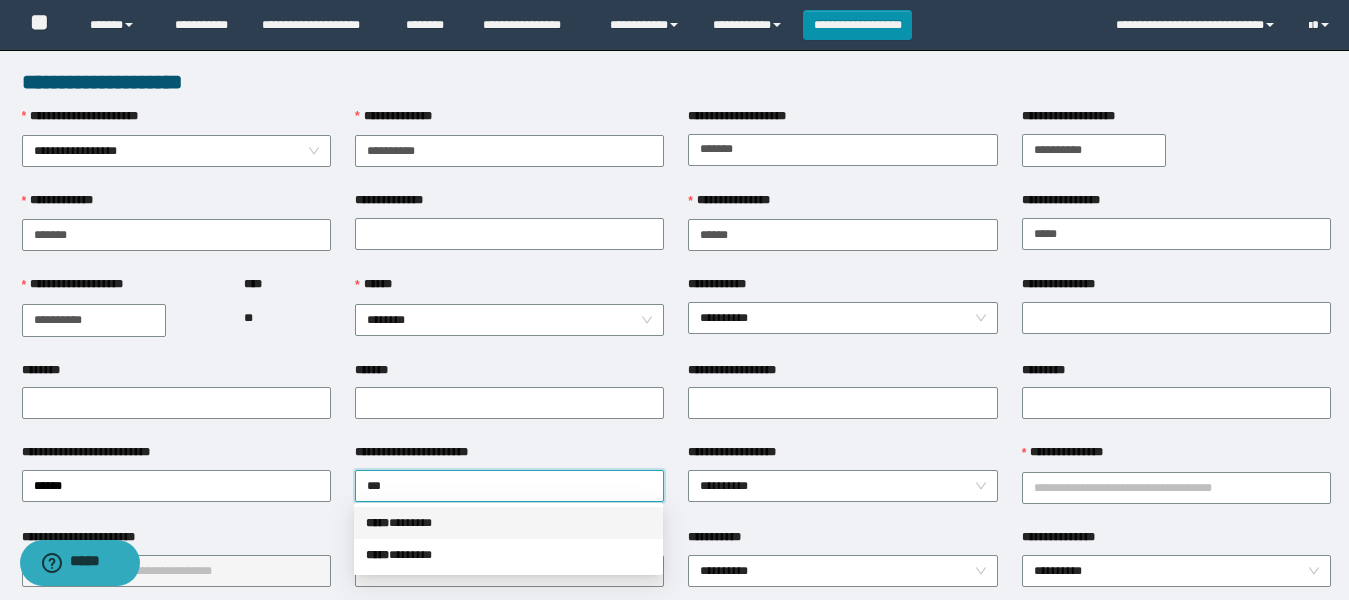 drag, startPoint x: 512, startPoint y: 526, endPoint x: 522, endPoint y: 521, distance: 11.18034 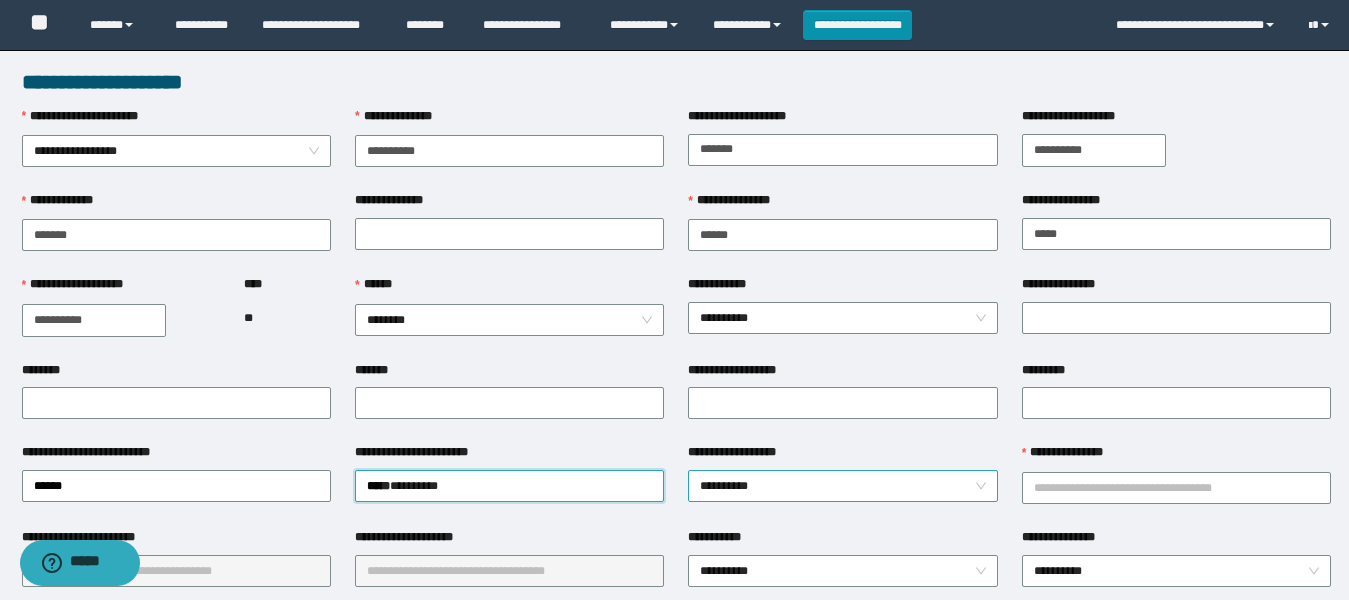 click on "**********" at bounding box center [842, 486] 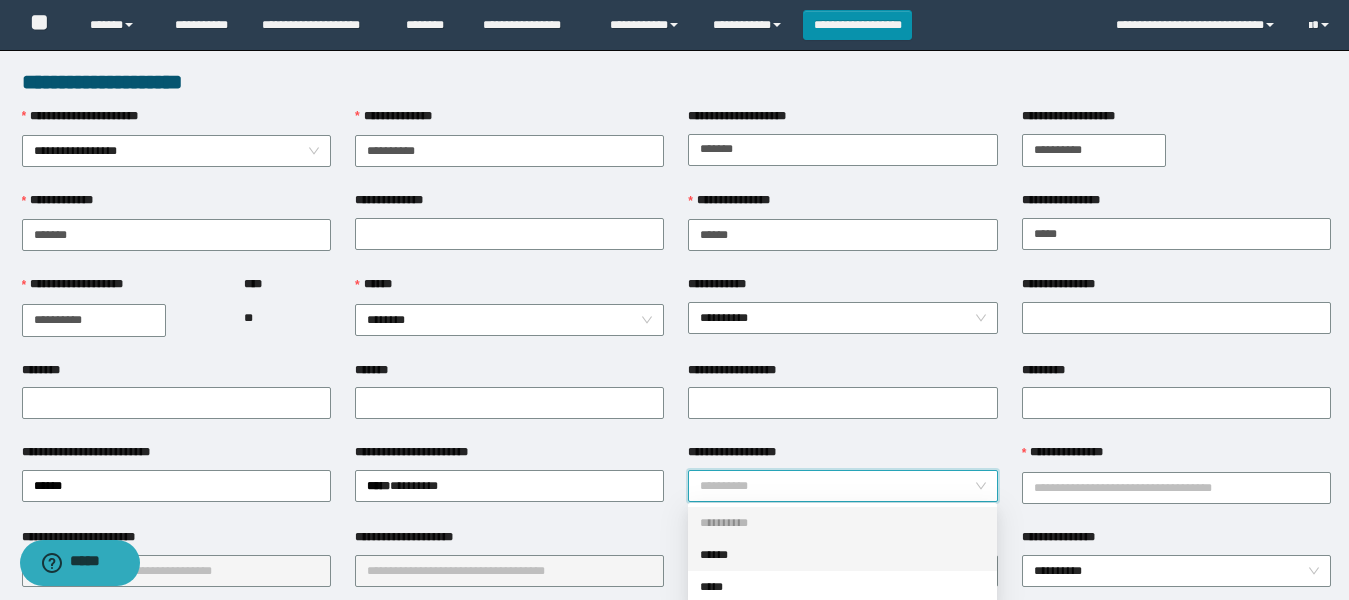 drag, startPoint x: 724, startPoint y: 558, endPoint x: 834, endPoint y: 530, distance: 113.507706 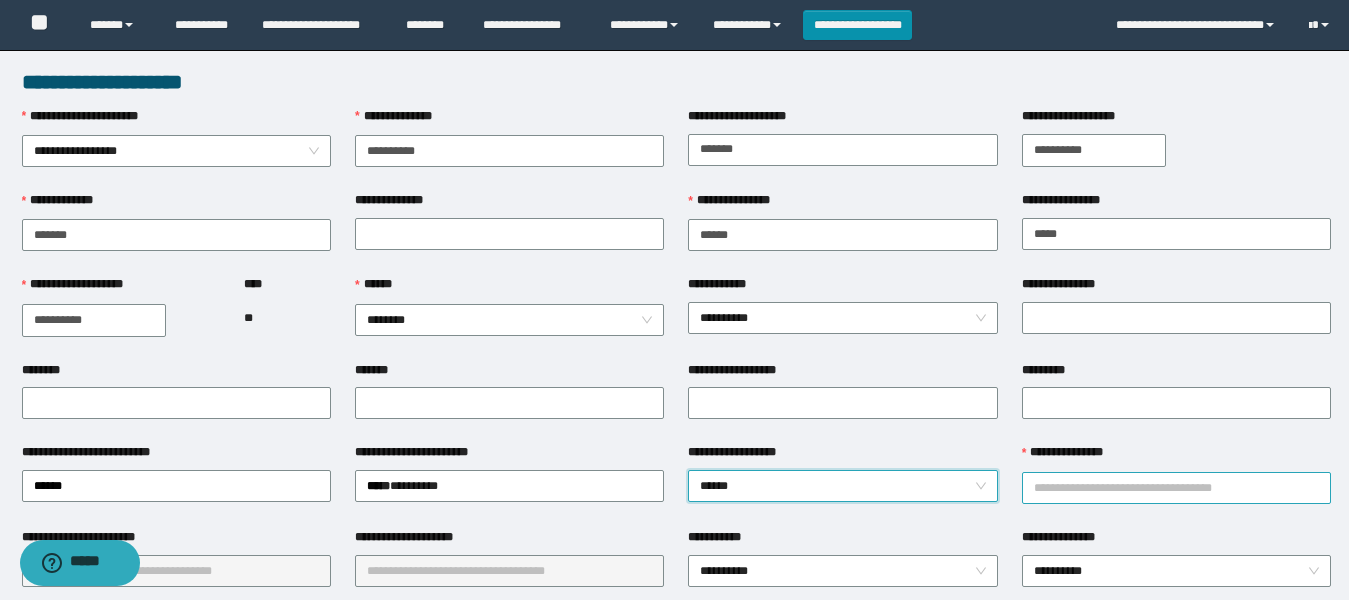 click on "**********" at bounding box center [1176, 488] 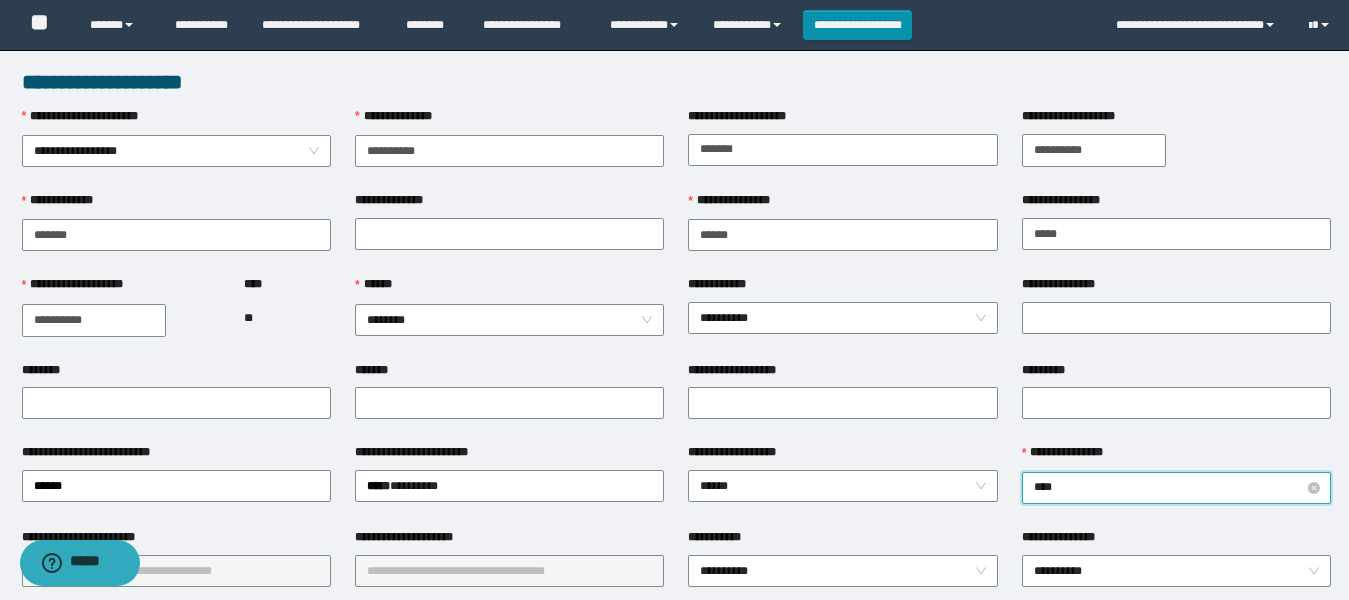 type on "*****" 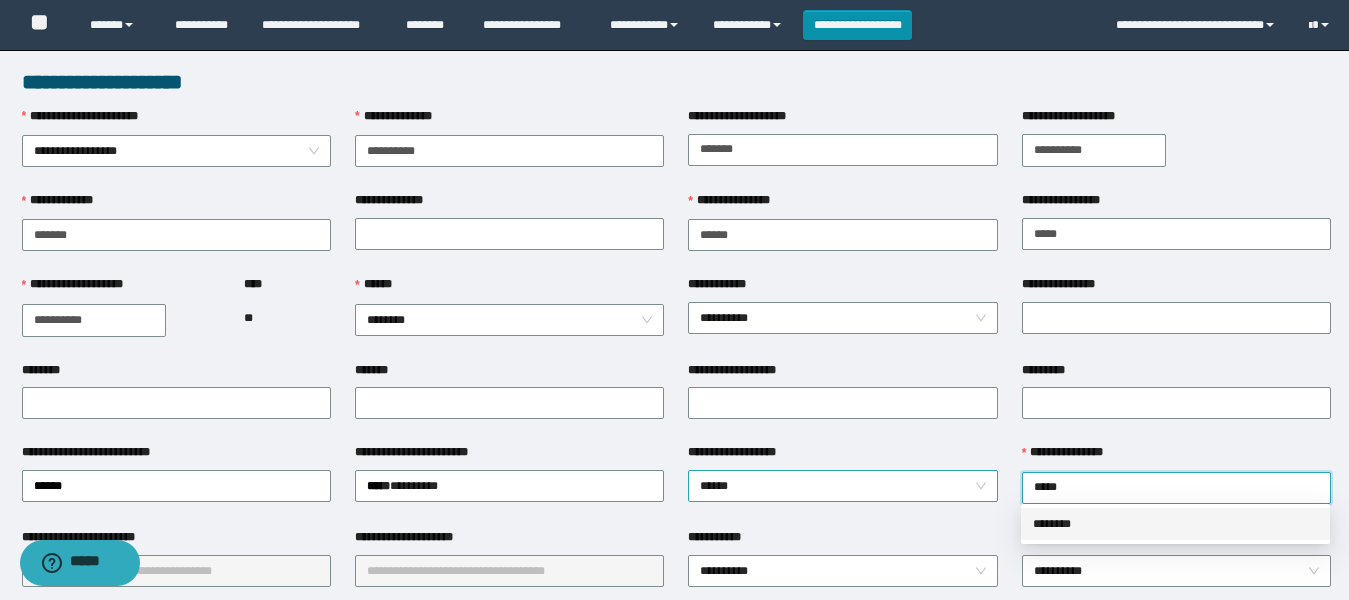 drag, startPoint x: 1093, startPoint y: 518, endPoint x: 848, endPoint y: 496, distance: 245.98578 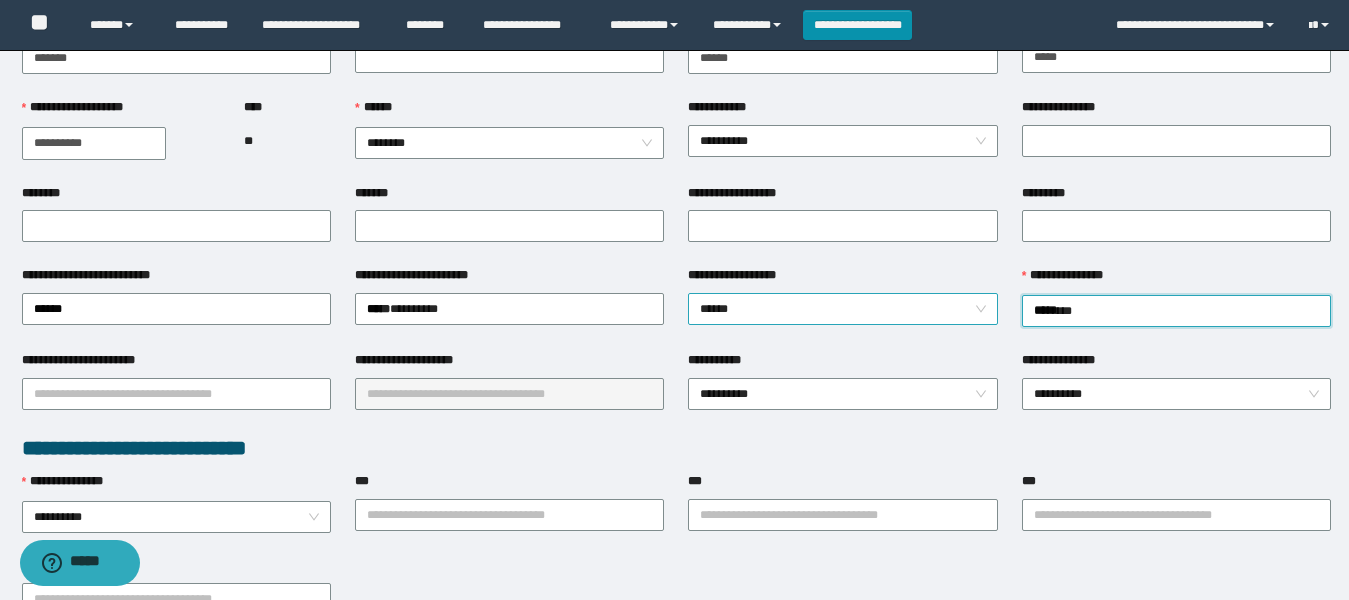 scroll, scrollTop: 200, scrollLeft: 0, axis: vertical 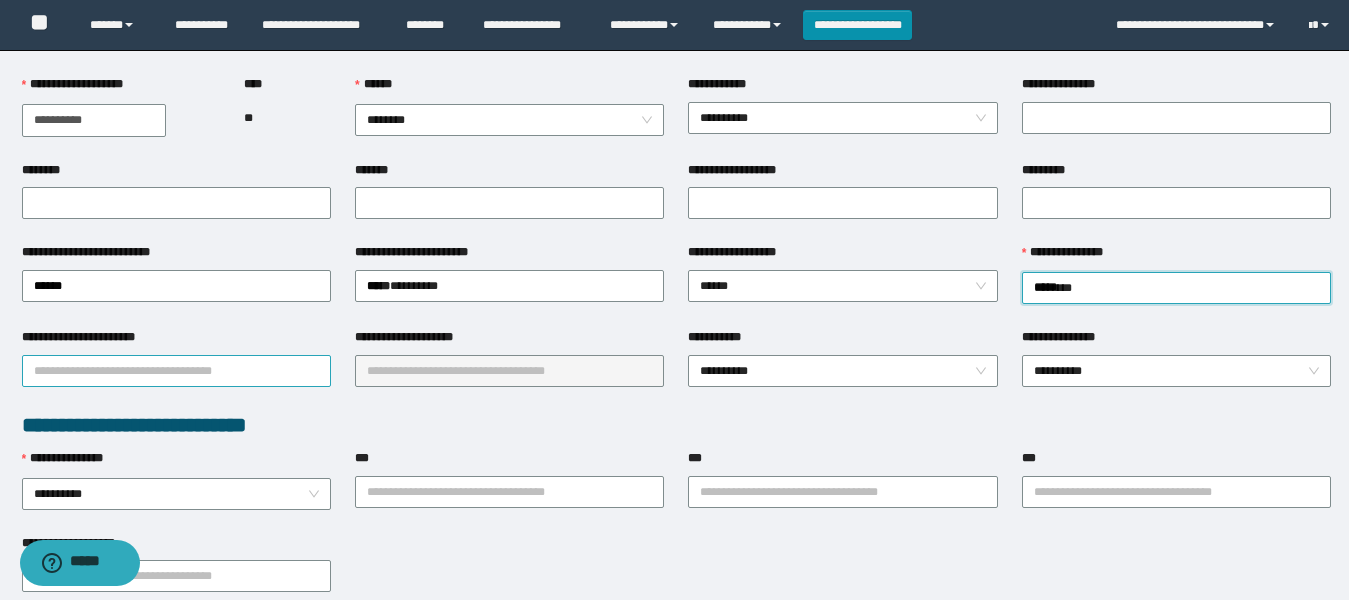 click on "**********" at bounding box center [176, 371] 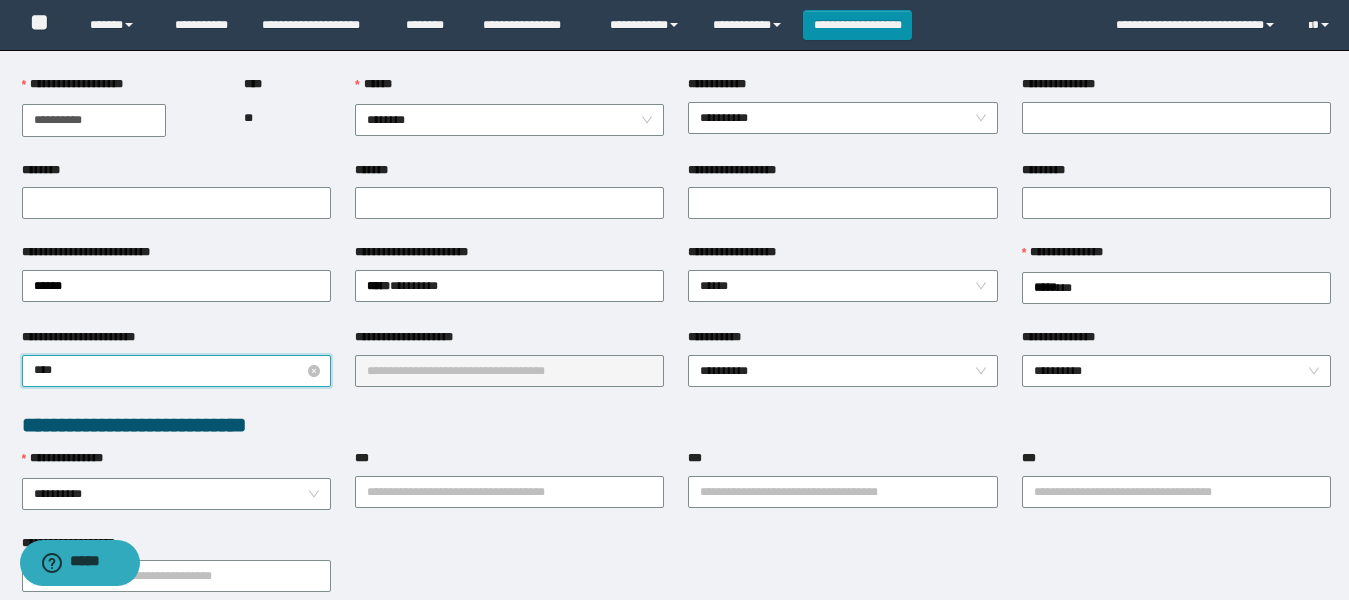 type on "*****" 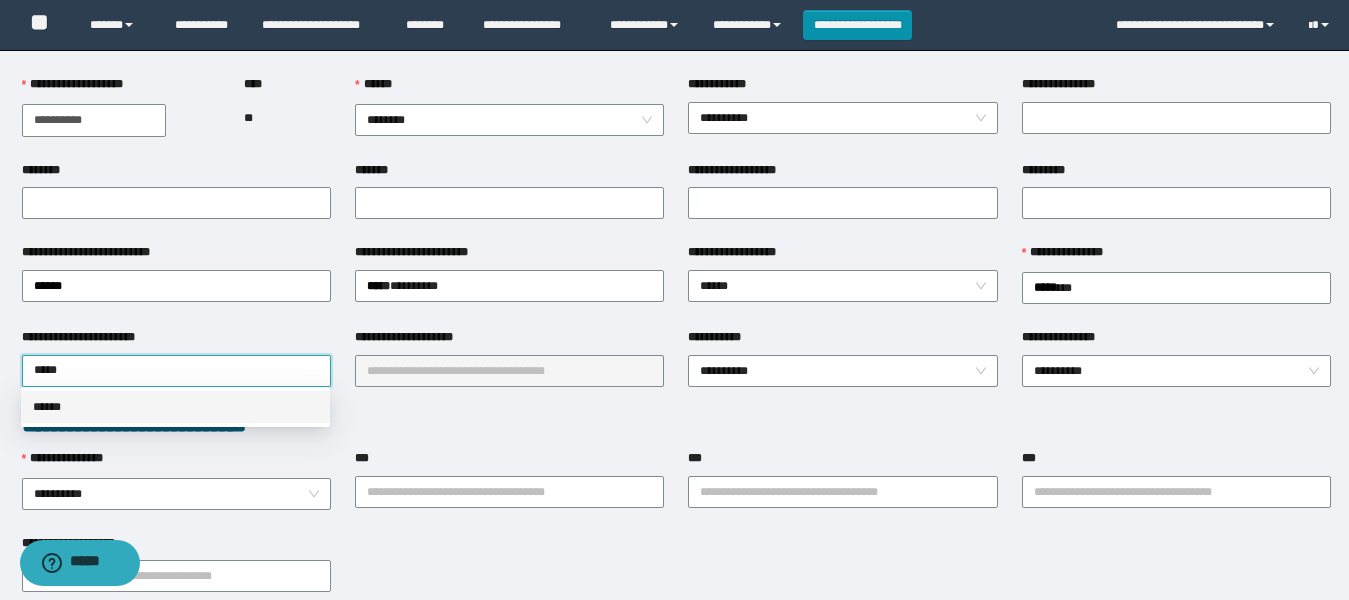drag, startPoint x: 235, startPoint y: 393, endPoint x: 461, endPoint y: 380, distance: 226.37358 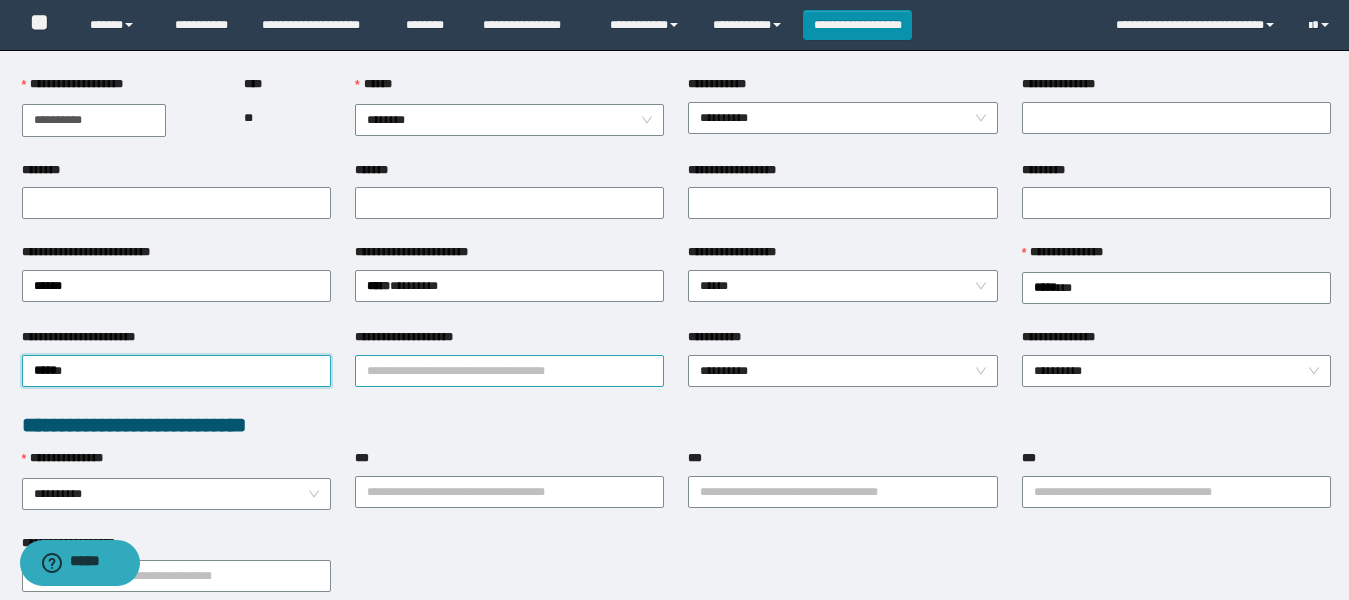 click on "**********" at bounding box center (509, 371) 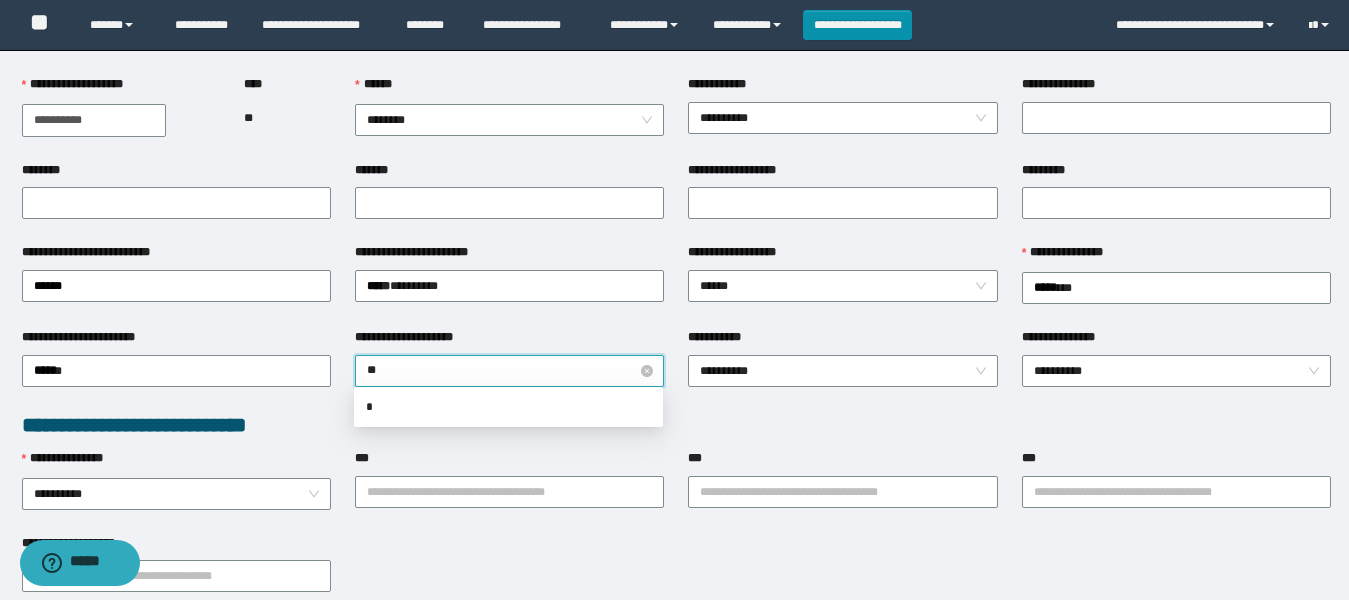 type on "***" 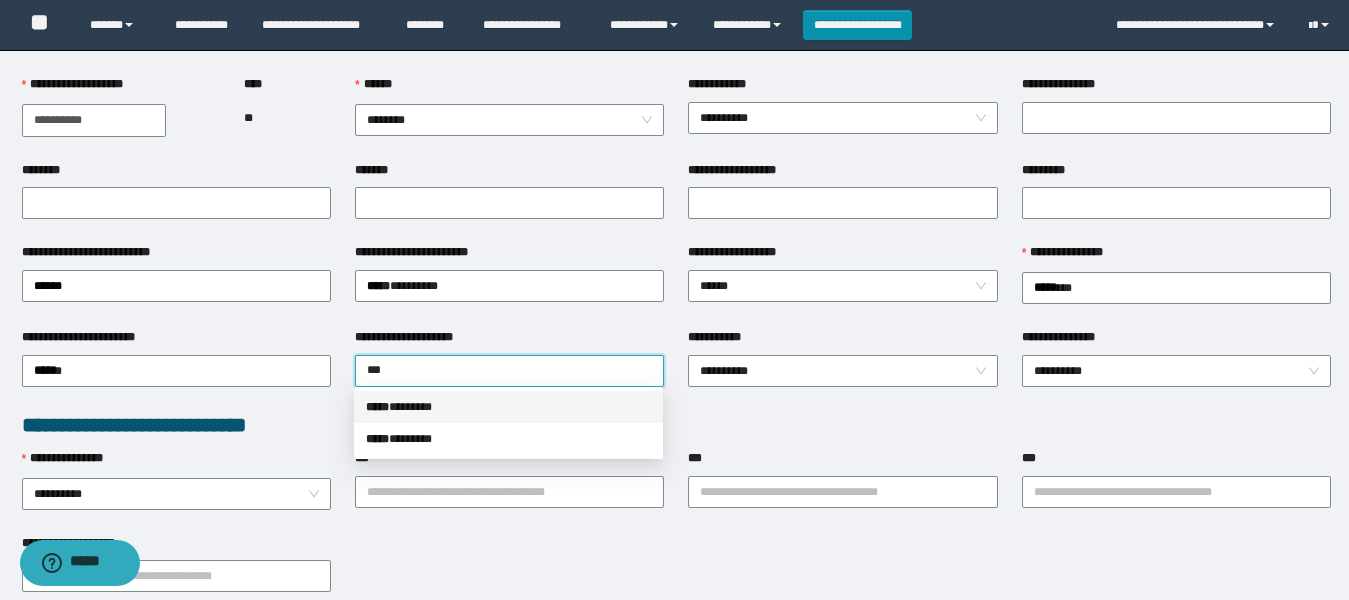 click on "***** * ******" at bounding box center [508, 407] 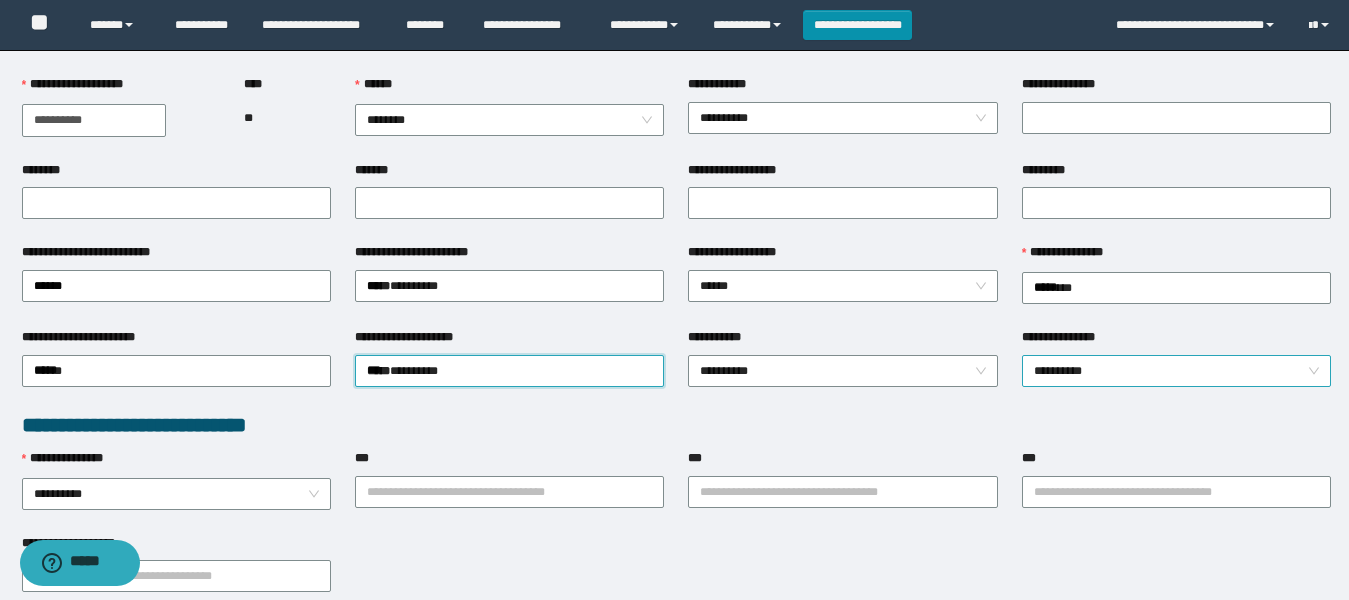 click on "**********" at bounding box center [1176, 371] 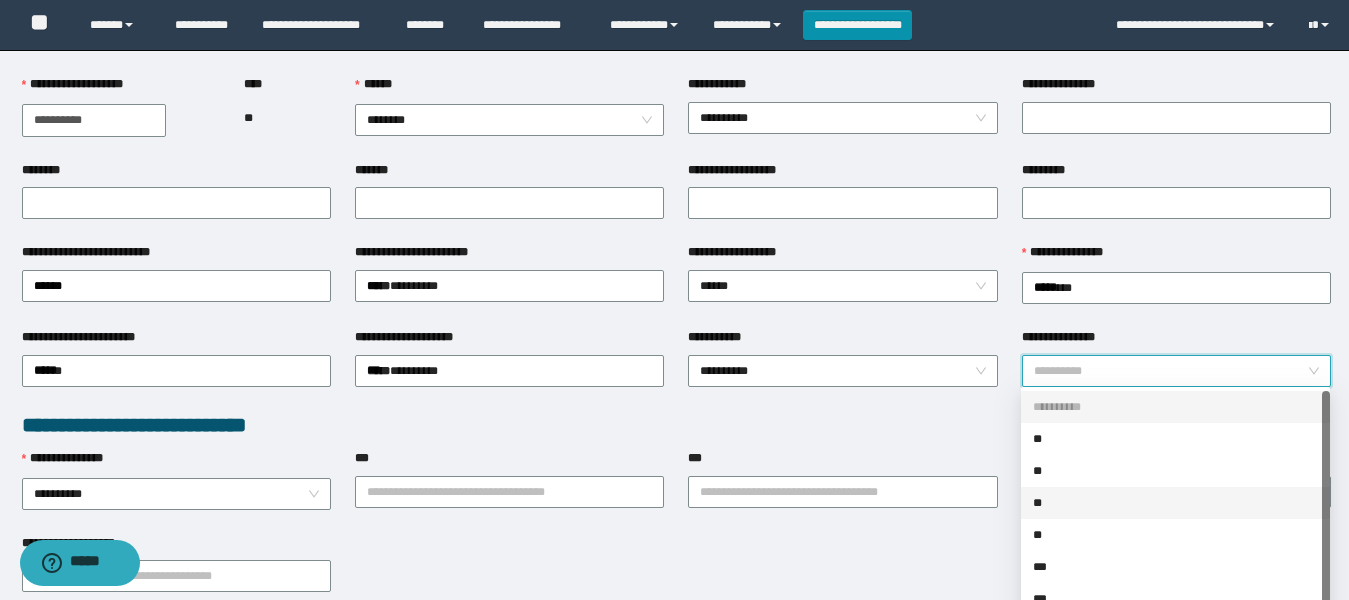 scroll, scrollTop: 32, scrollLeft: 0, axis: vertical 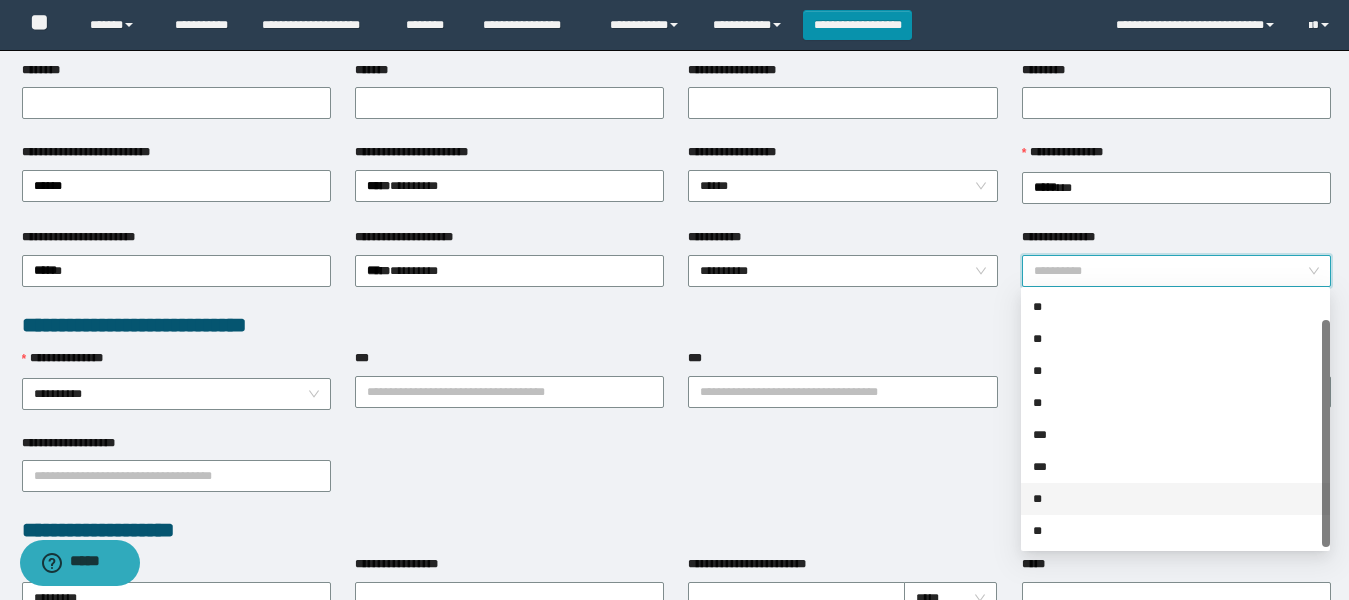 click on "**" at bounding box center (1175, 499) 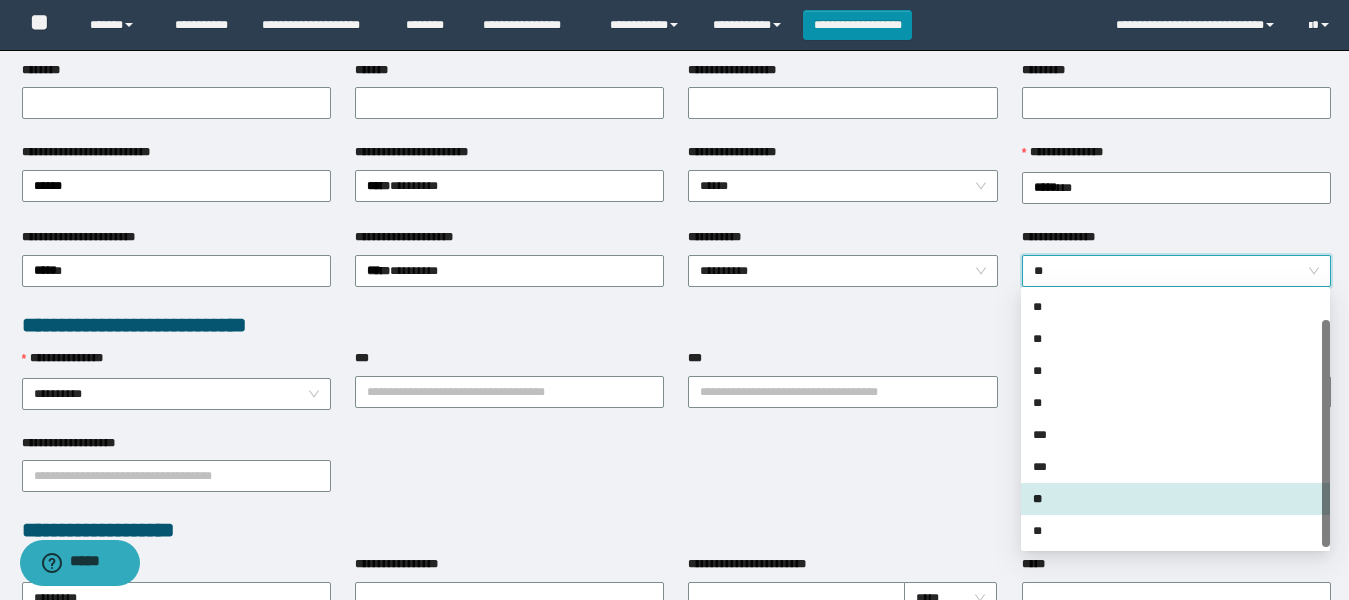click on "**********" at bounding box center (676, 475) 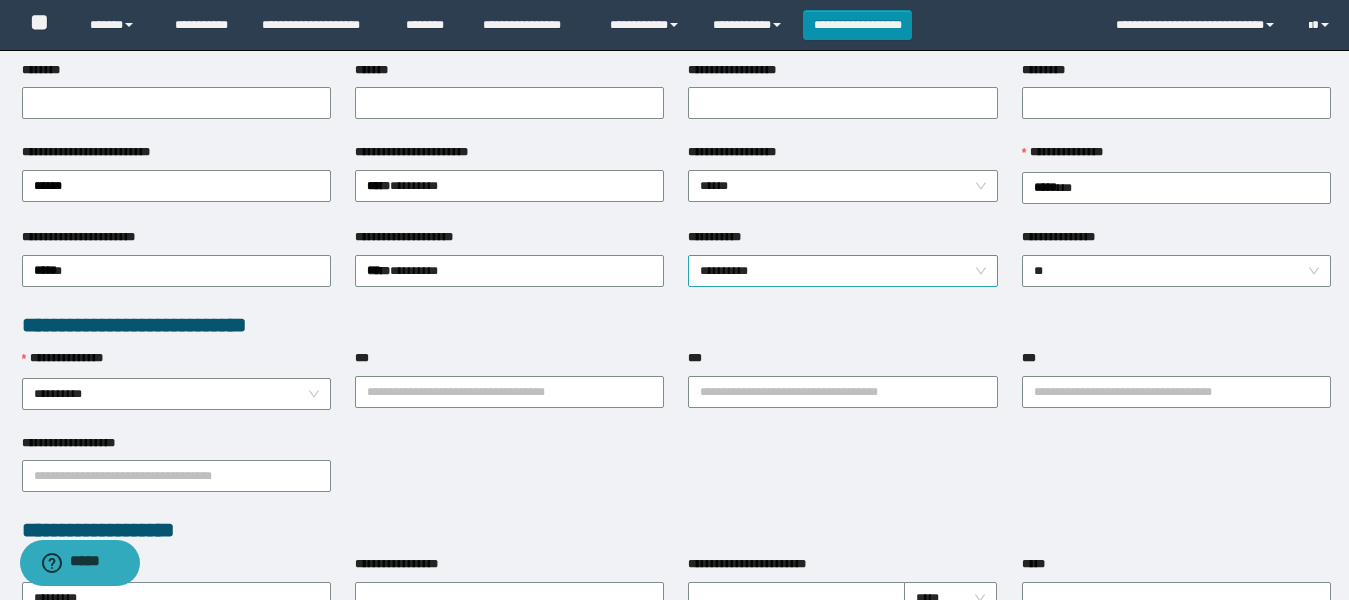 click on "**********" at bounding box center [842, 271] 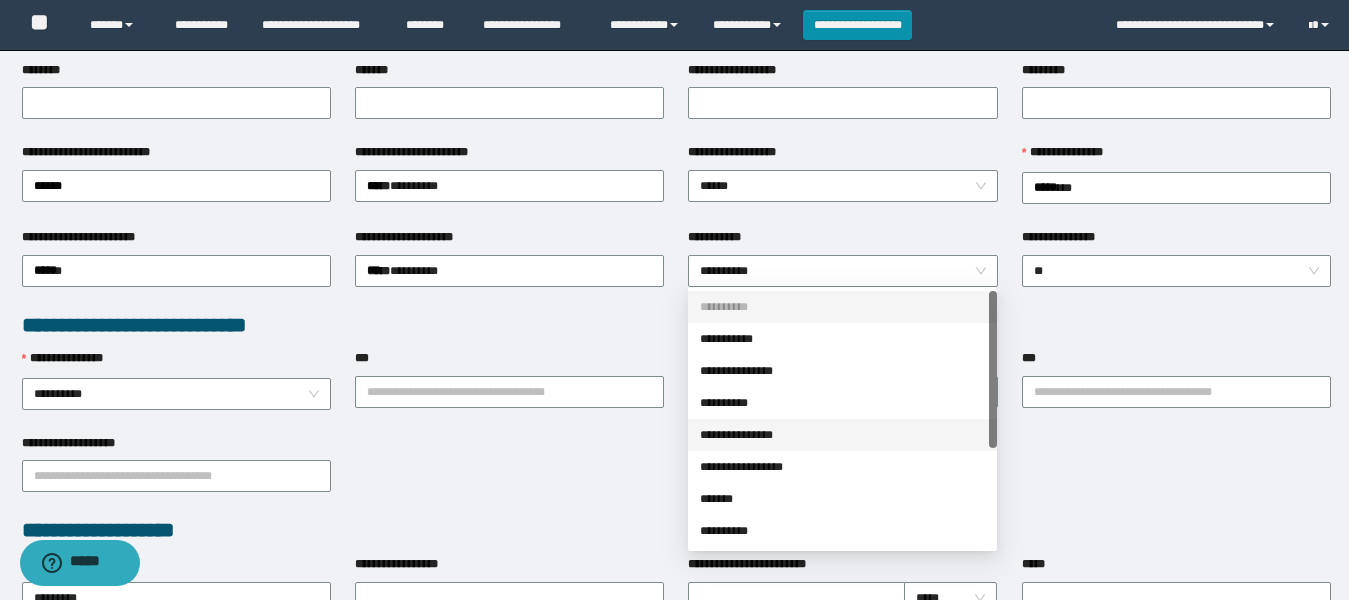 click on "**********" at bounding box center [676, 556] 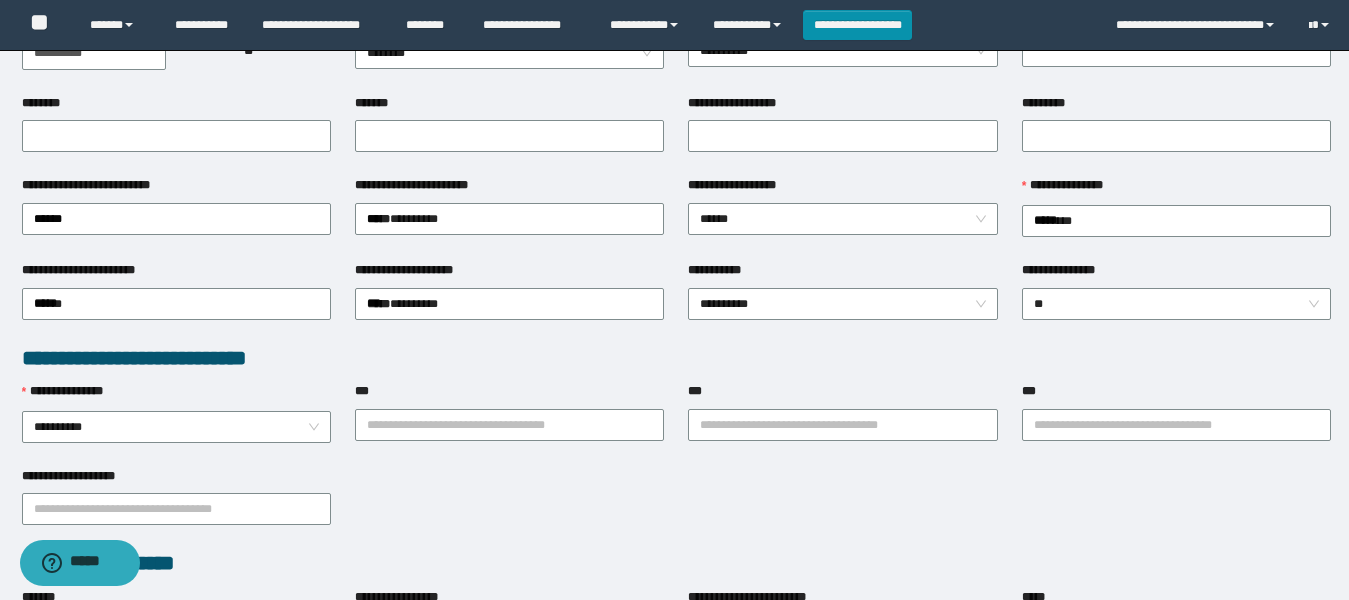 scroll, scrollTop: 0, scrollLeft: 0, axis: both 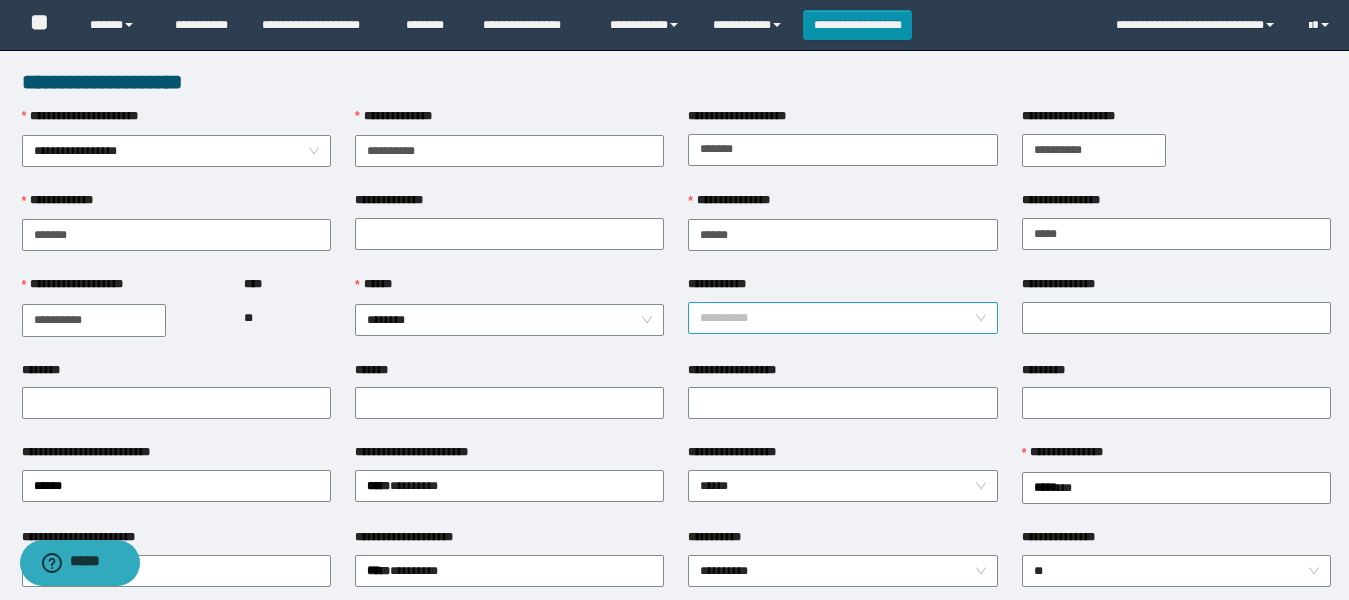 click on "**********" at bounding box center (842, 318) 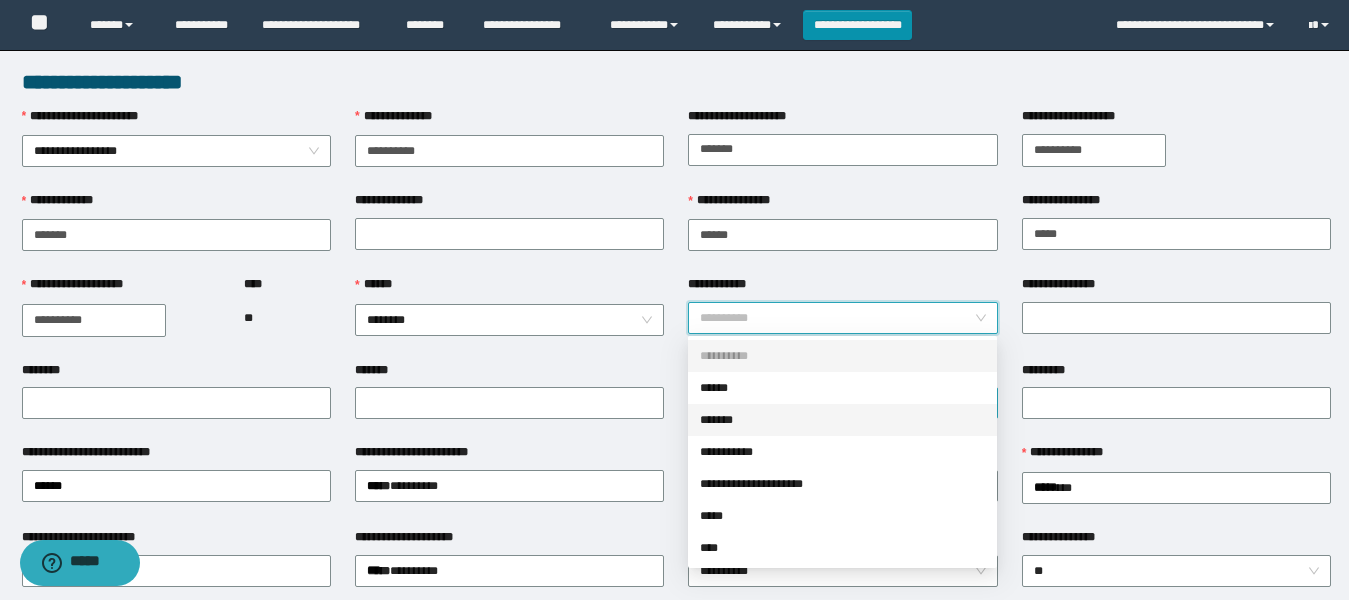 click on "*******" at bounding box center [842, 420] 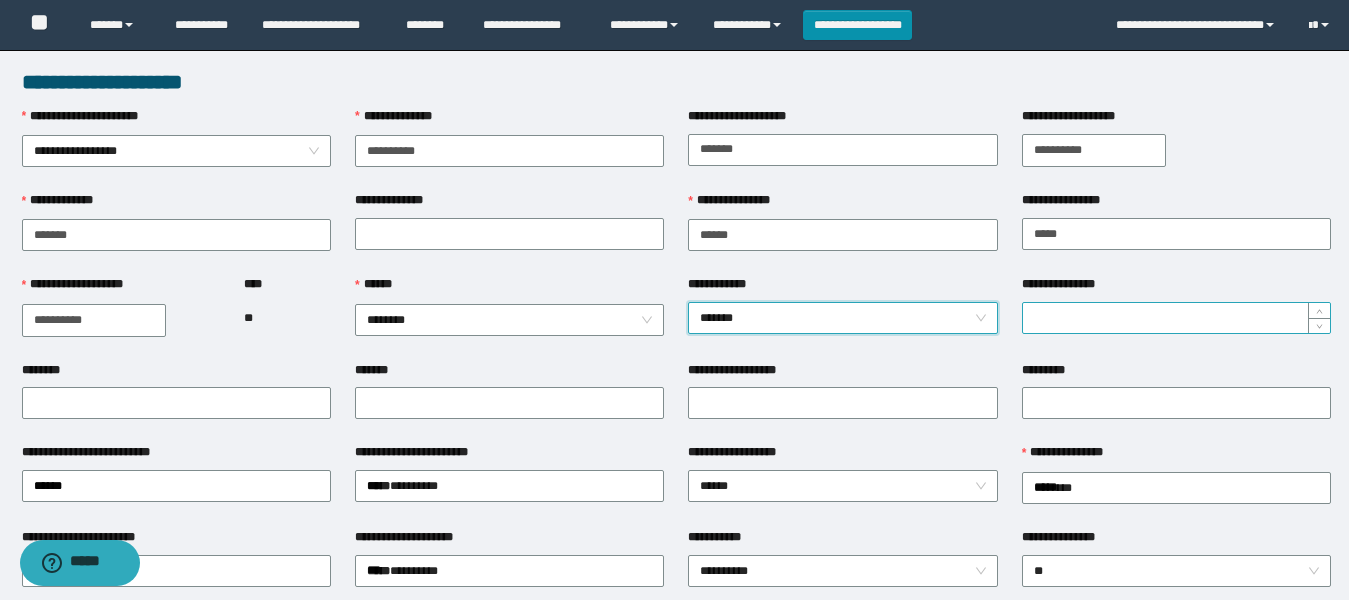 click on "**********" at bounding box center [1176, 318] 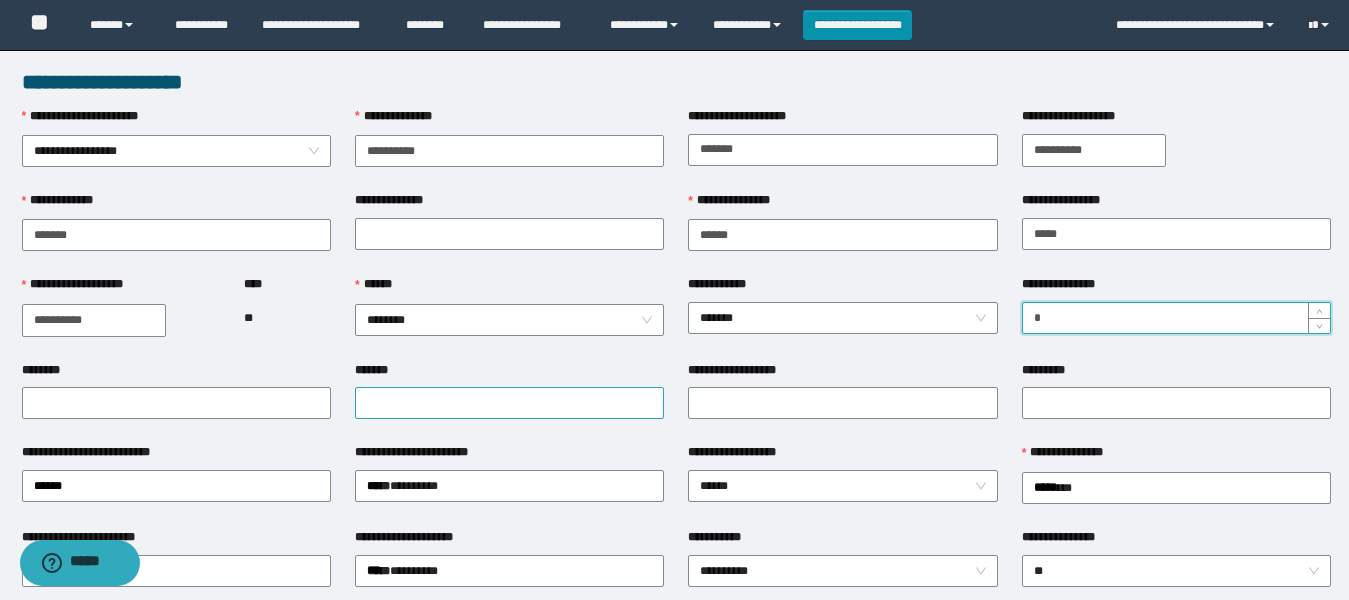 type on "*" 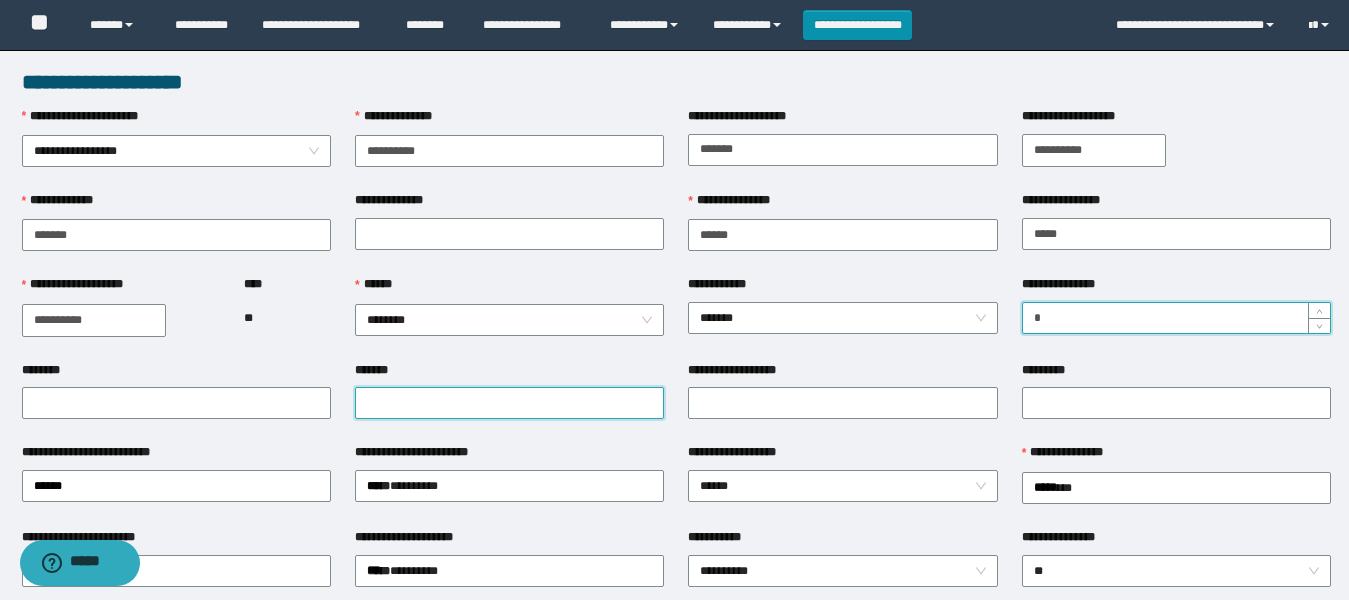 click on "*******" at bounding box center (509, 403) 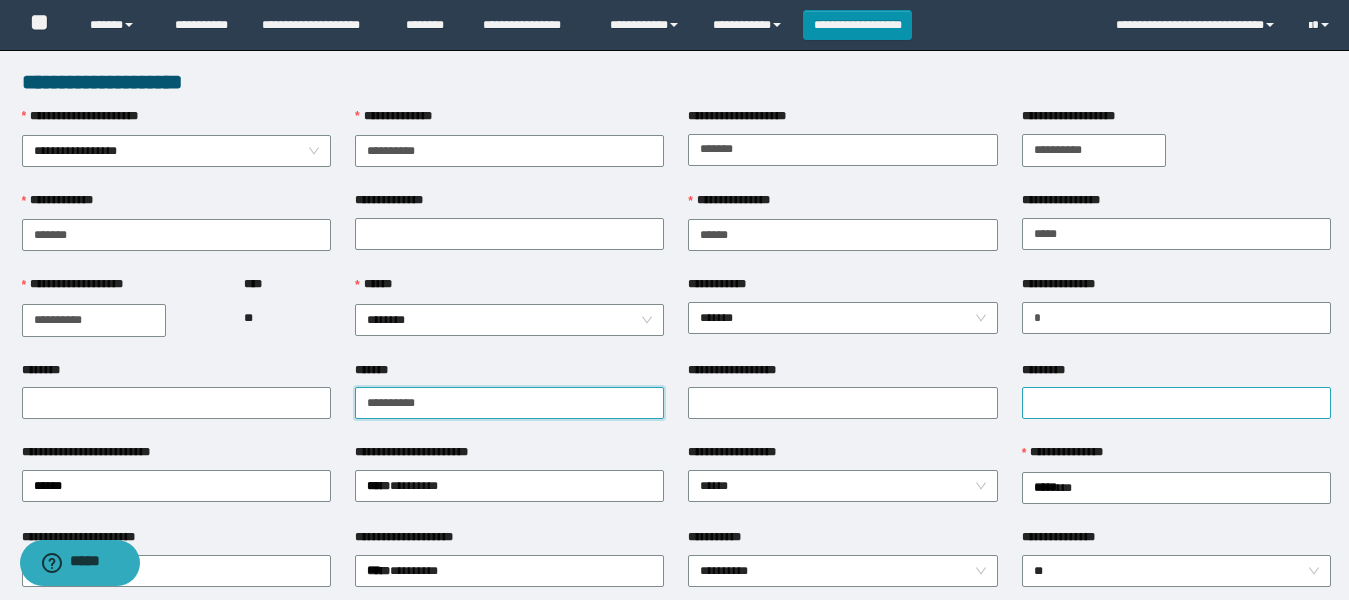 type on "**********" 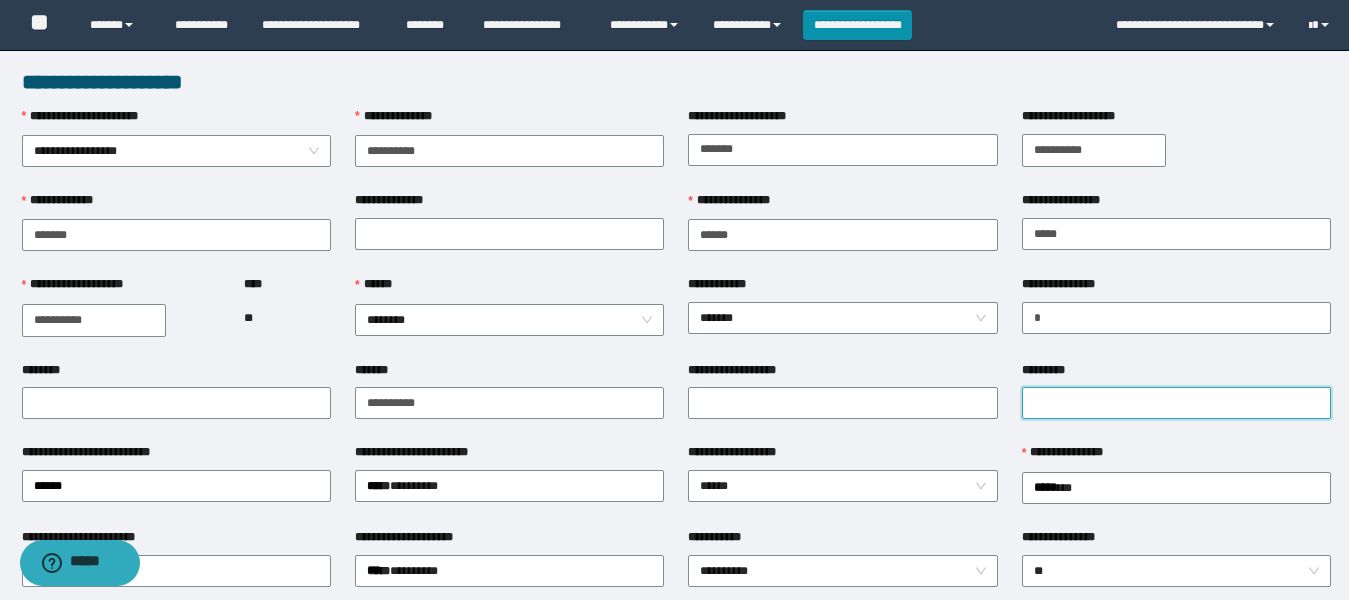 click on "*********" at bounding box center [1176, 403] 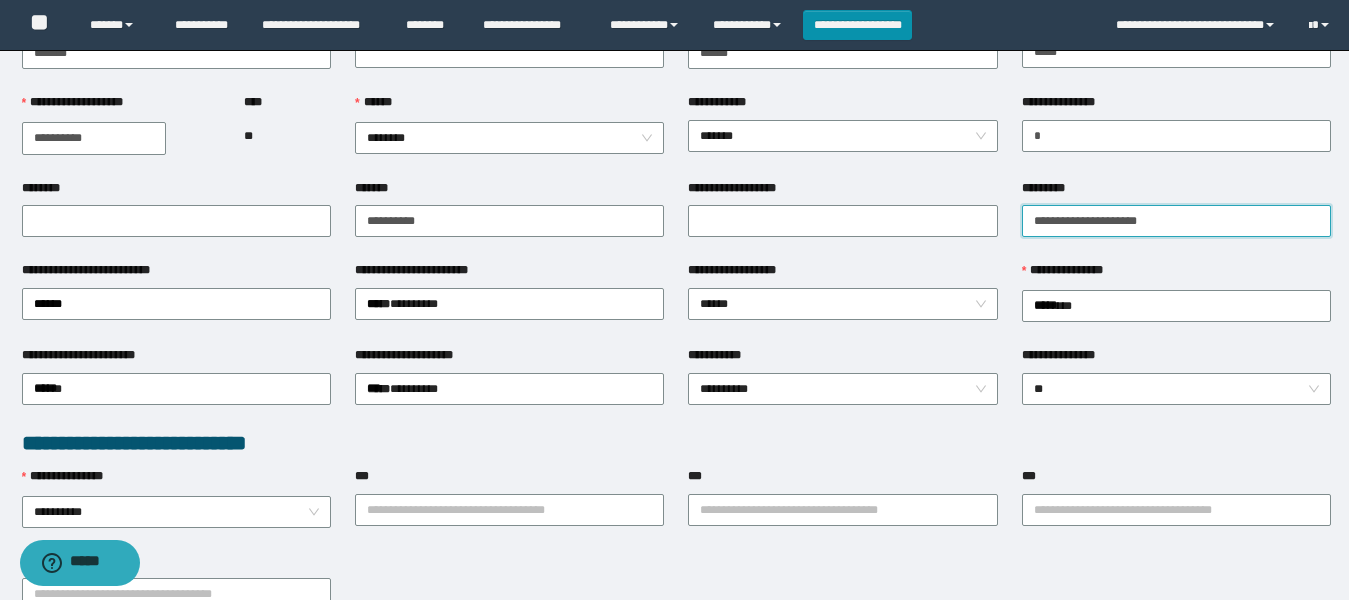 scroll, scrollTop: 200, scrollLeft: 0, axis: vertical 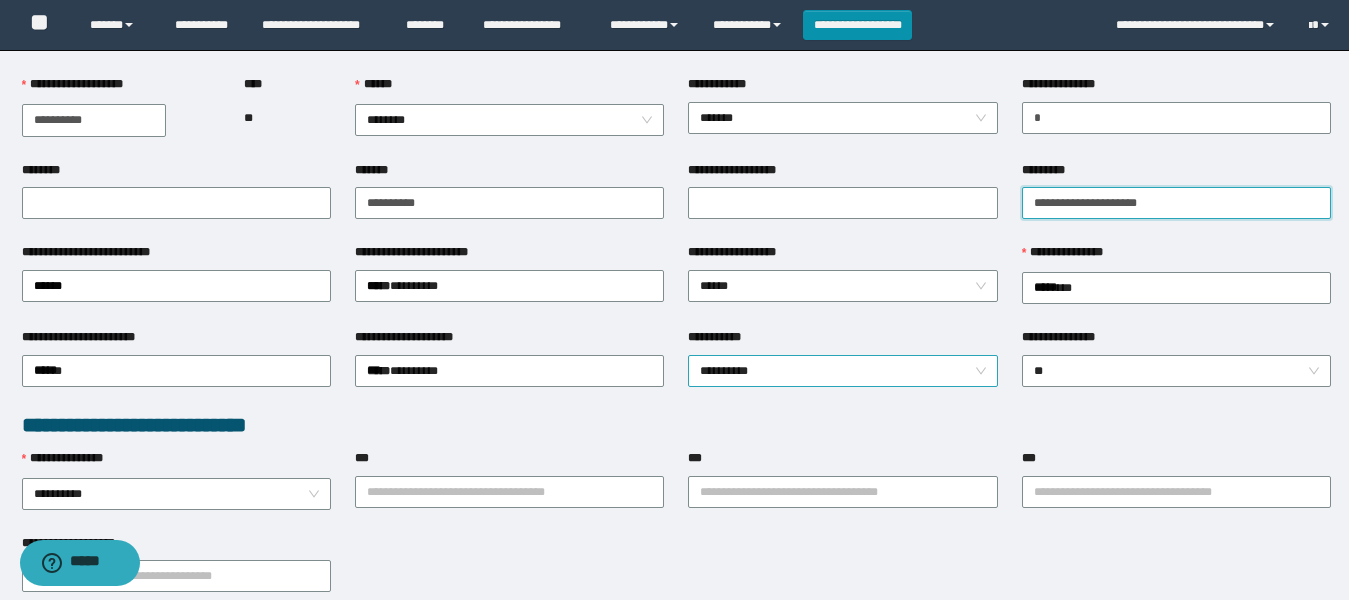 click on "**********" at bounding box center [842, 371] 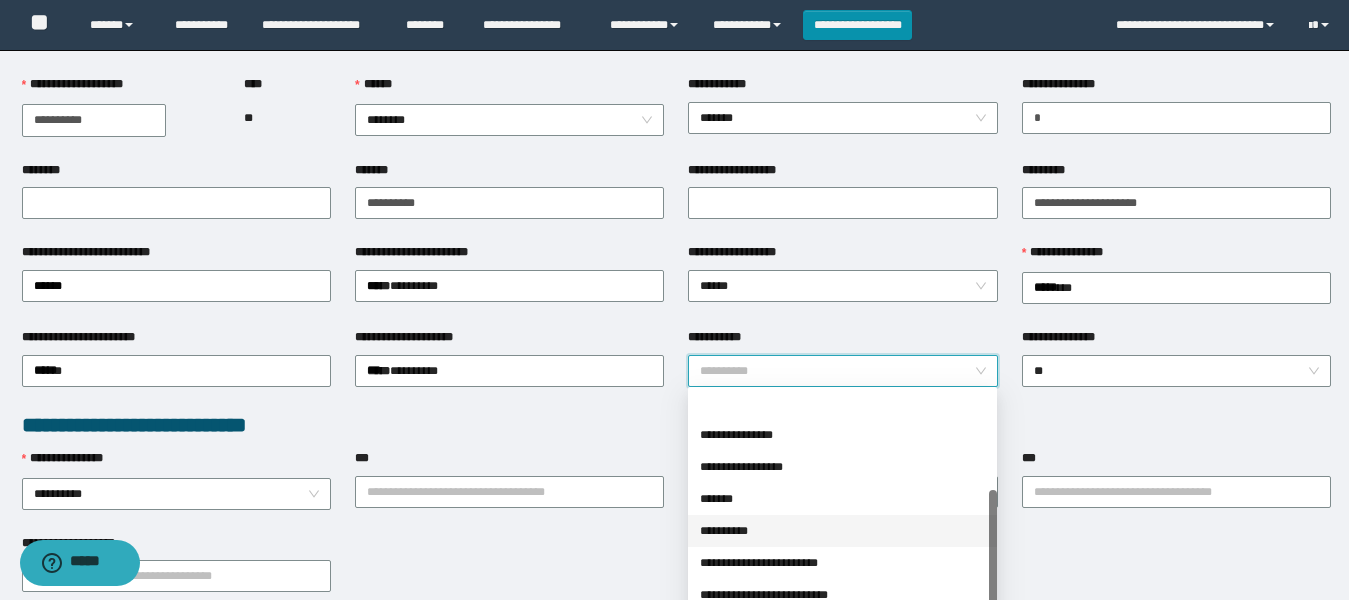 scroll, scrollTop: 160, scrollLeft: 0, axis: vertical 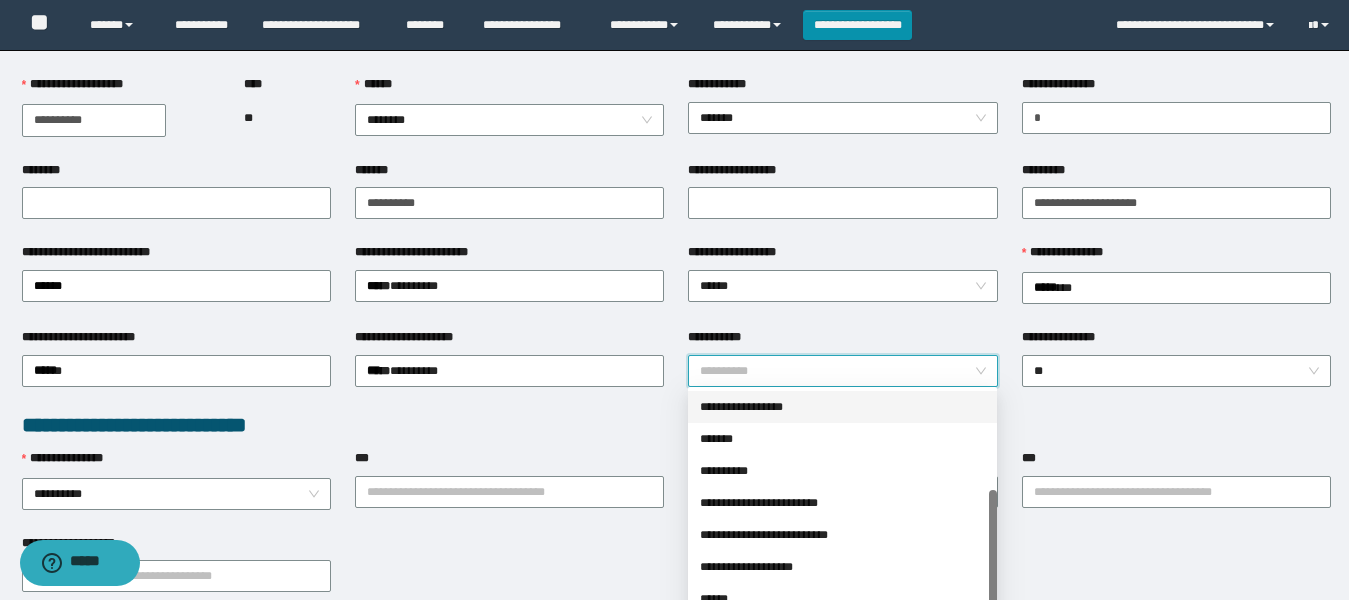 click on "**********" at bounding box center (842, 407) 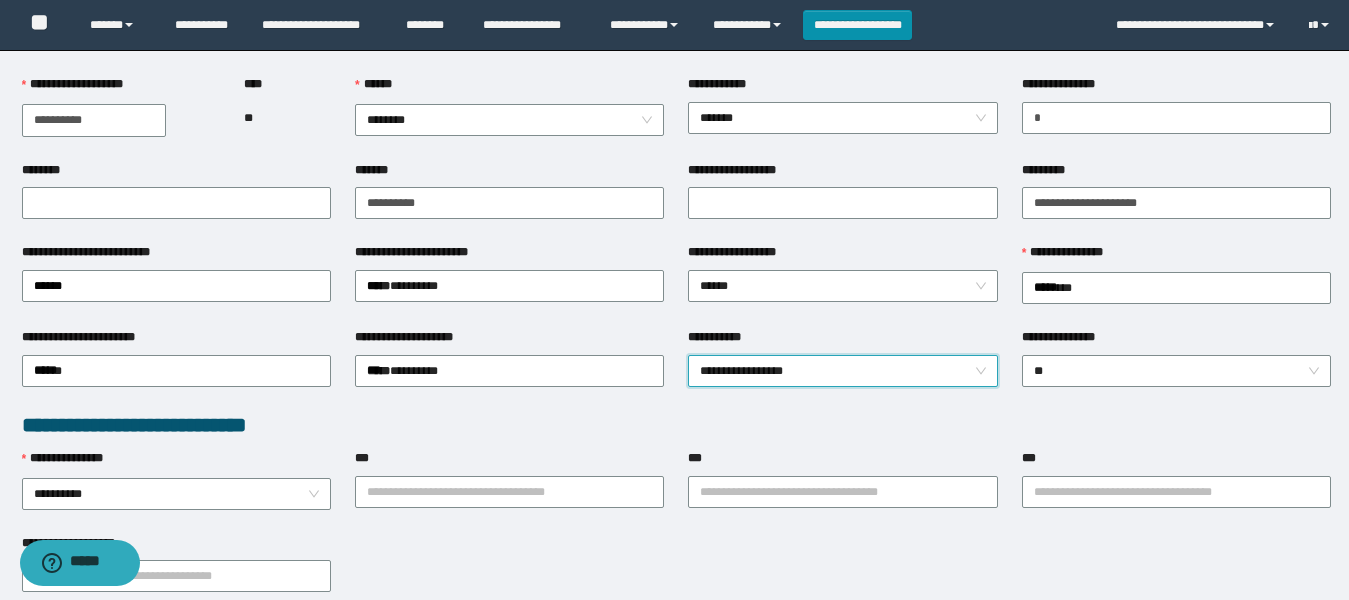 click on "**********" at bounding box center (509, 369) 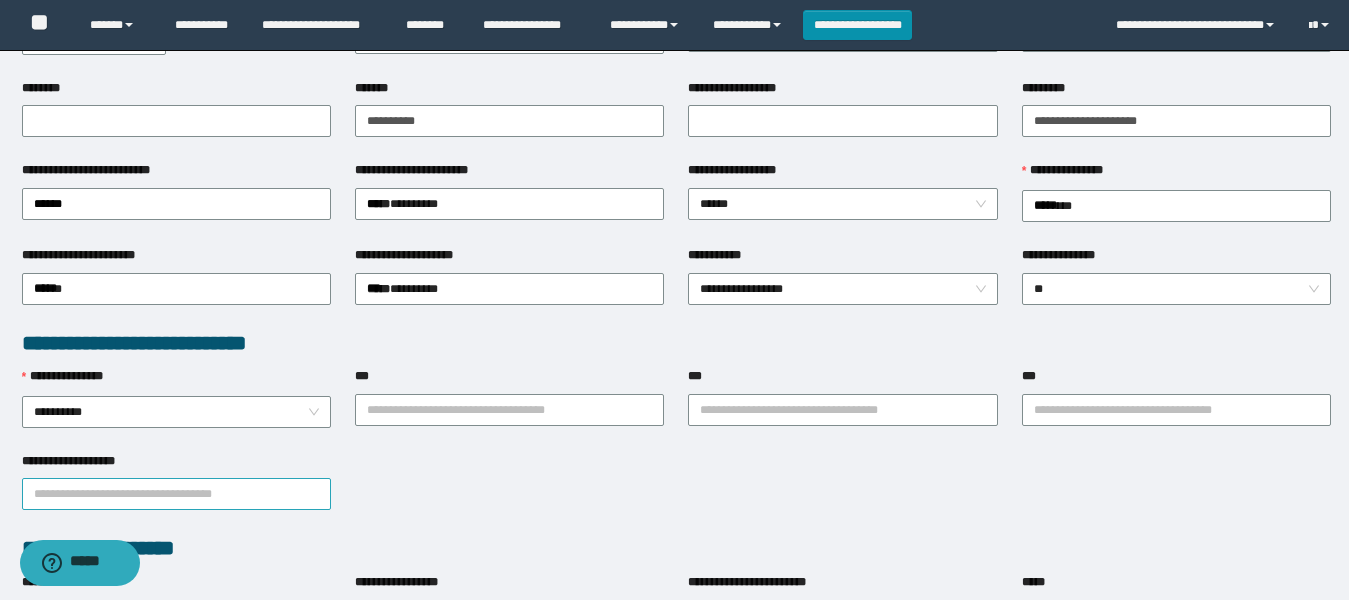 scroll, scrollTop: 400, scrollLeft: 0, axis: vertical 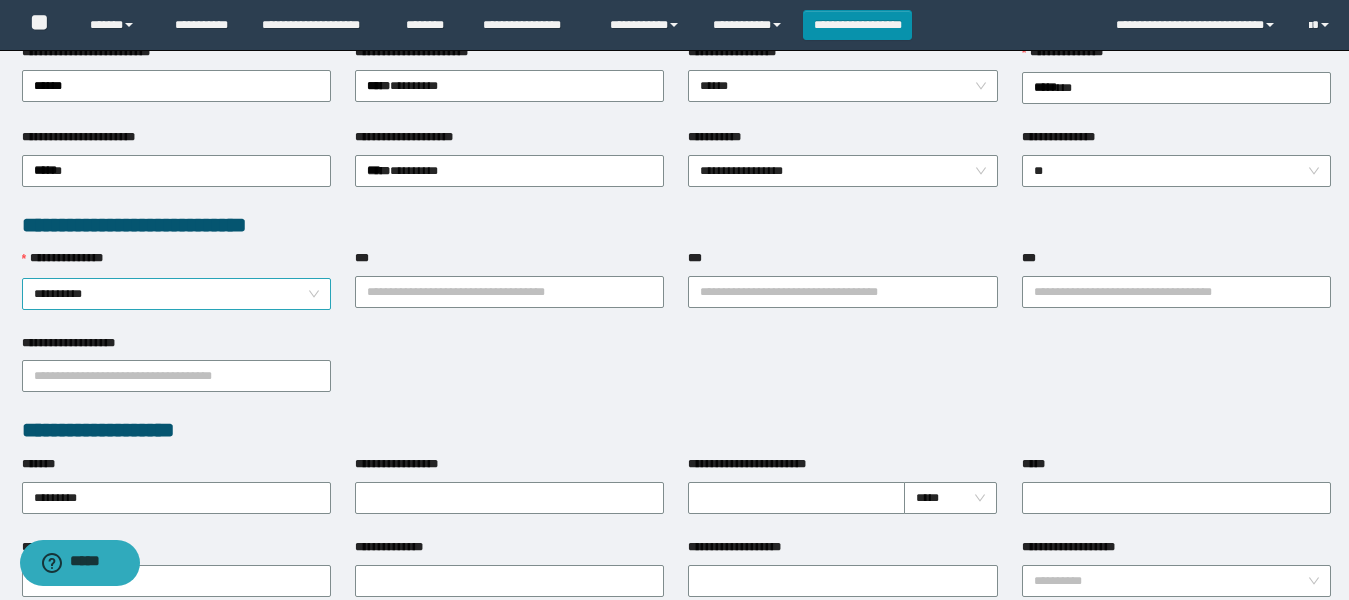 click on "**********" at bounding box center (176, 294) 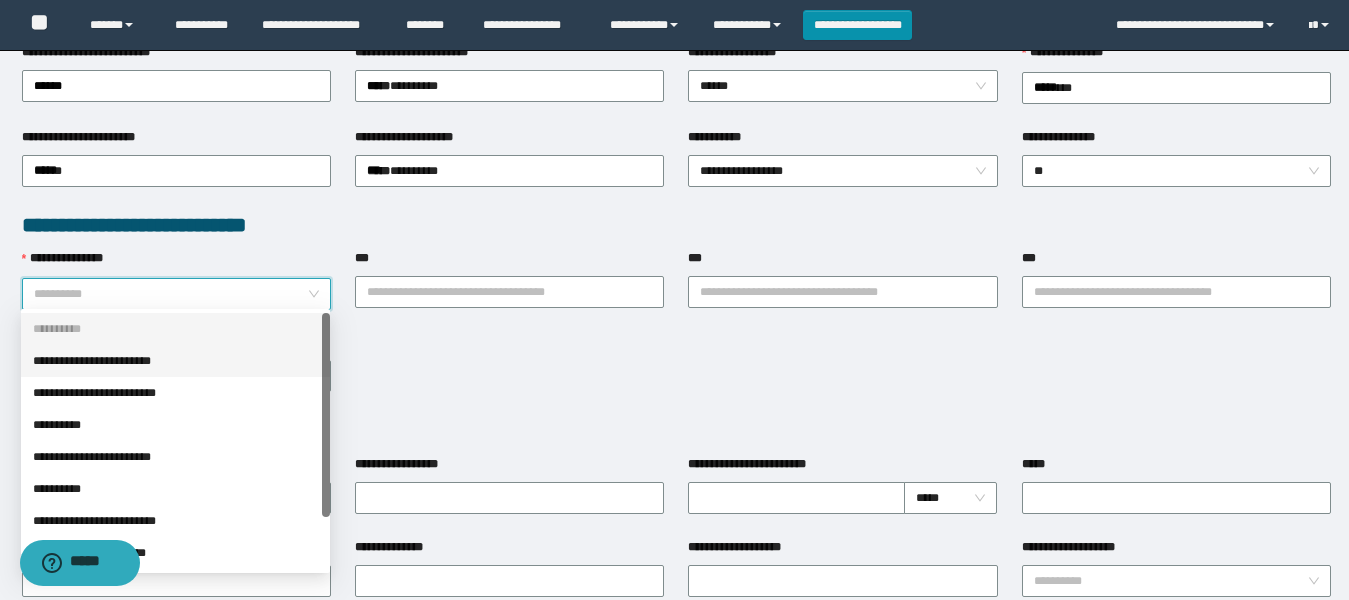drag, startPoint x: 136, startPoint y: 357, endPoint x: 153, endPoint y: 355, distance: 17.117243 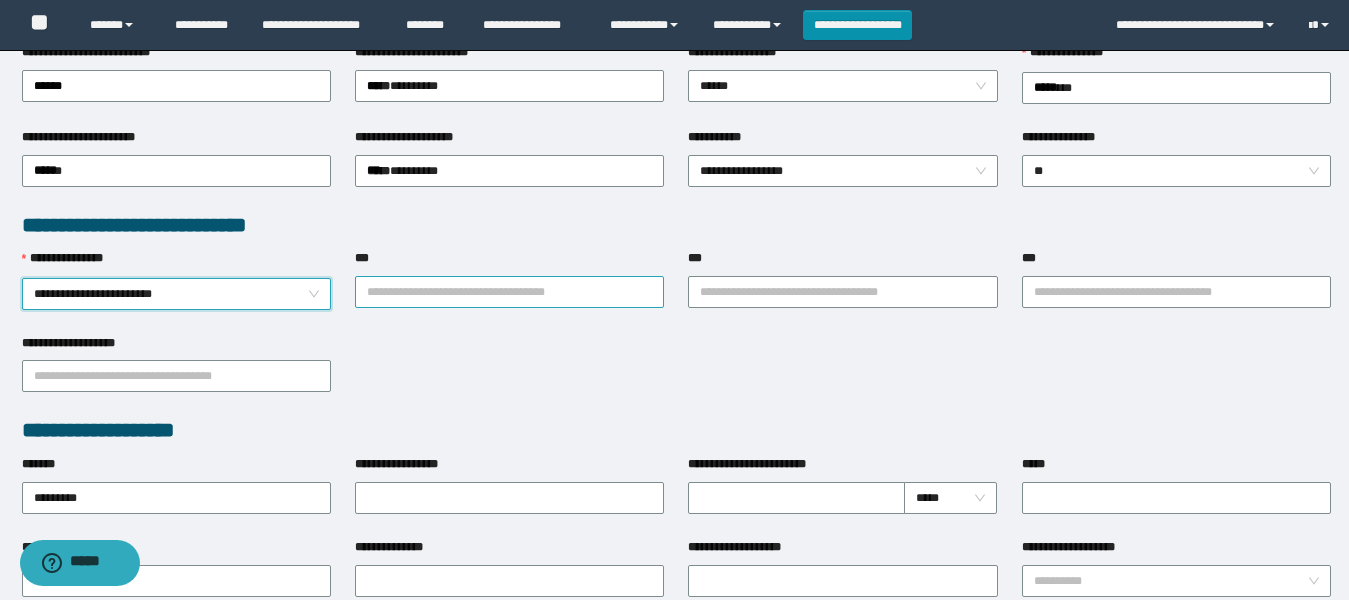 click on "***" at bounding box center [509, 292] 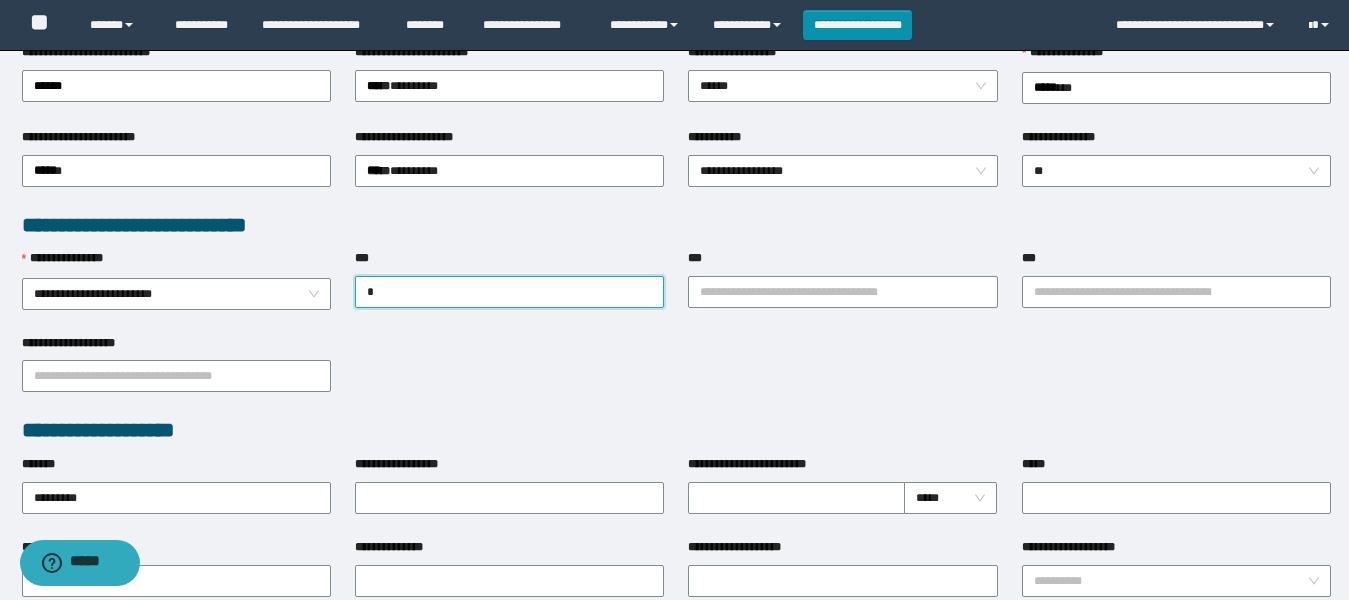 type on "**" 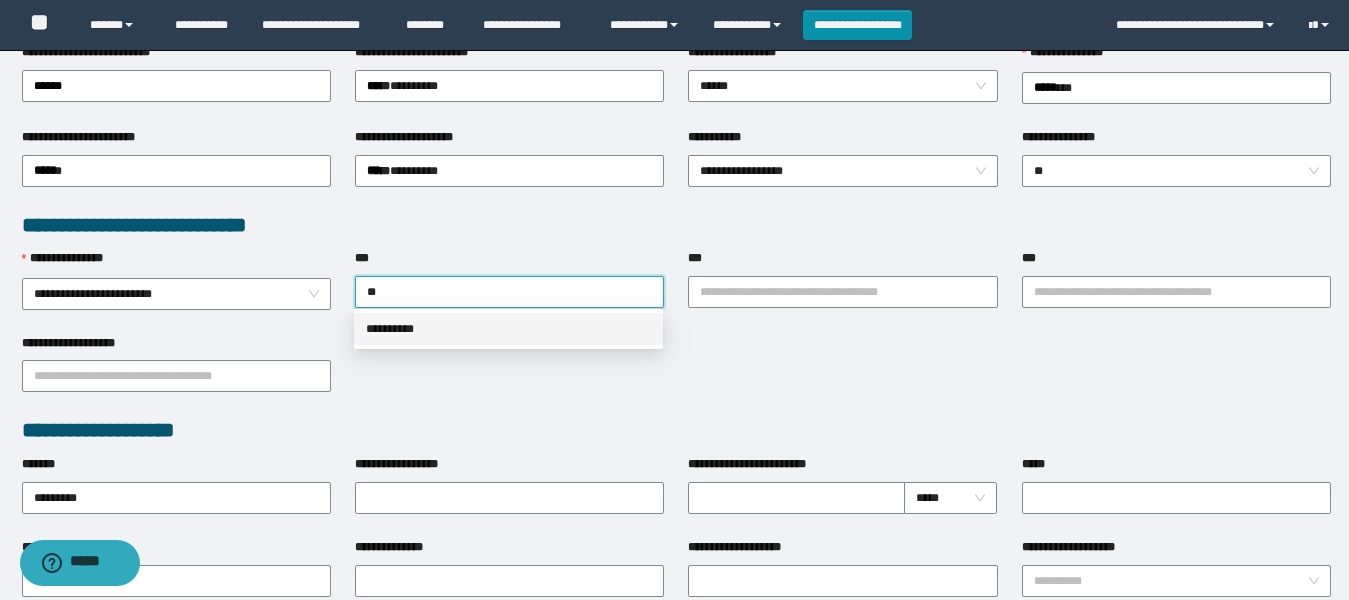 click on "**********" at bounding box center (508, 329) 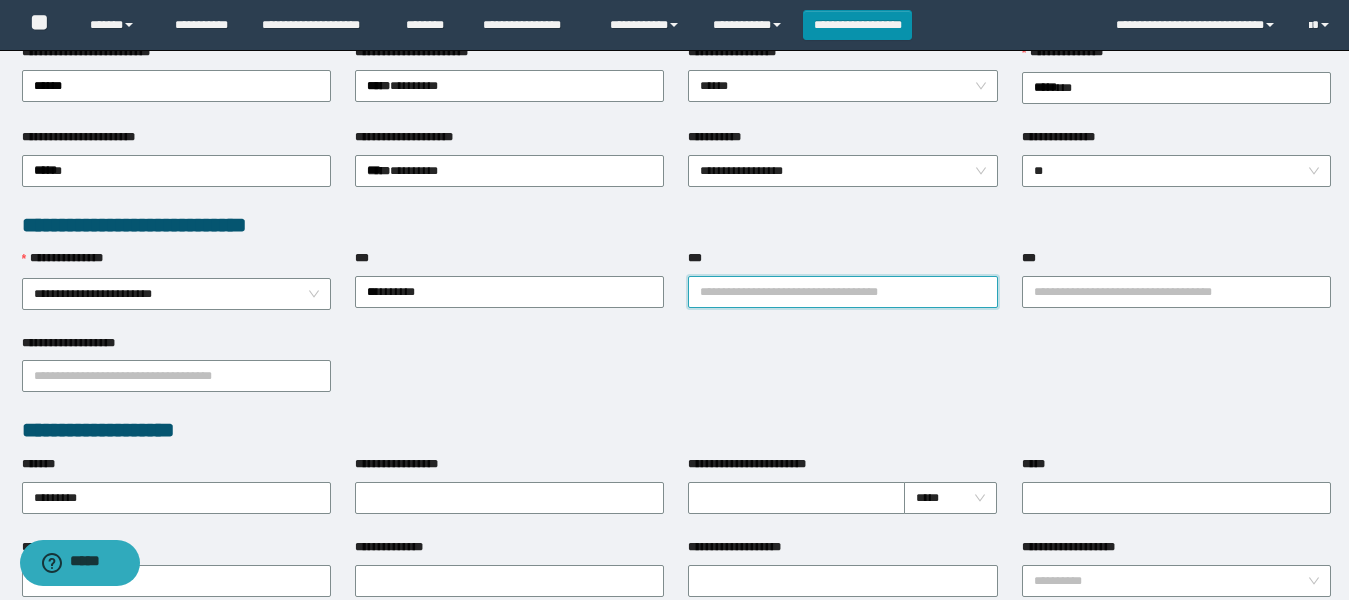 click on "***" at bounding box center (842, 292) 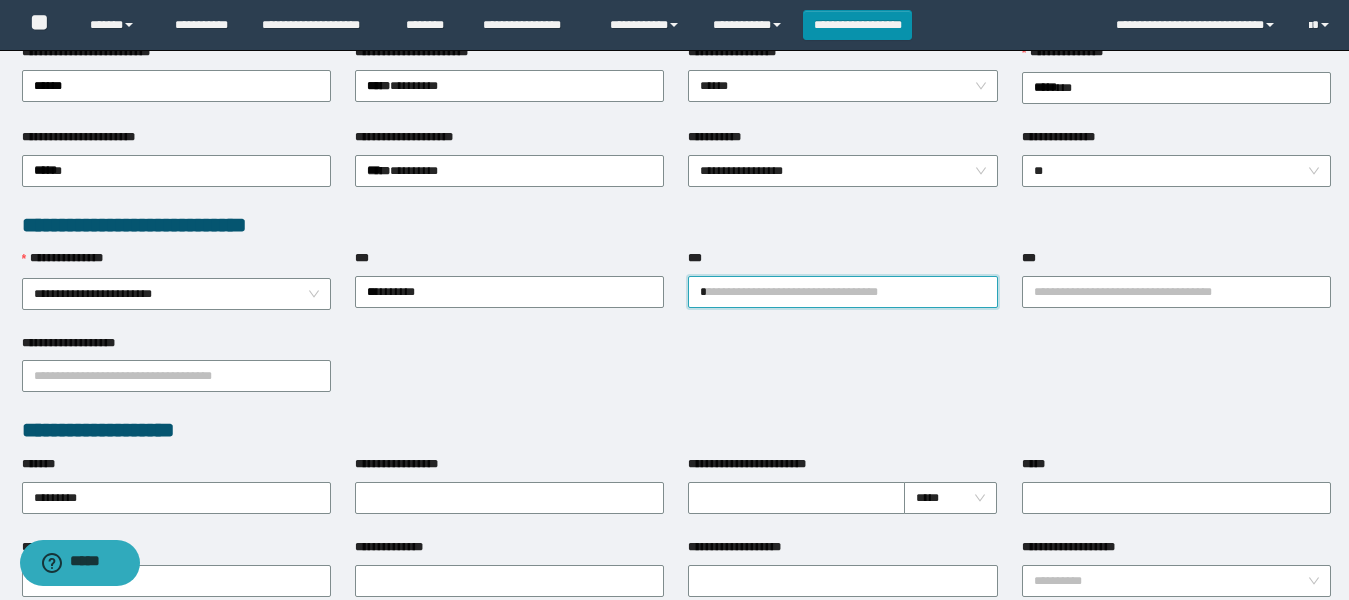 type on "**" 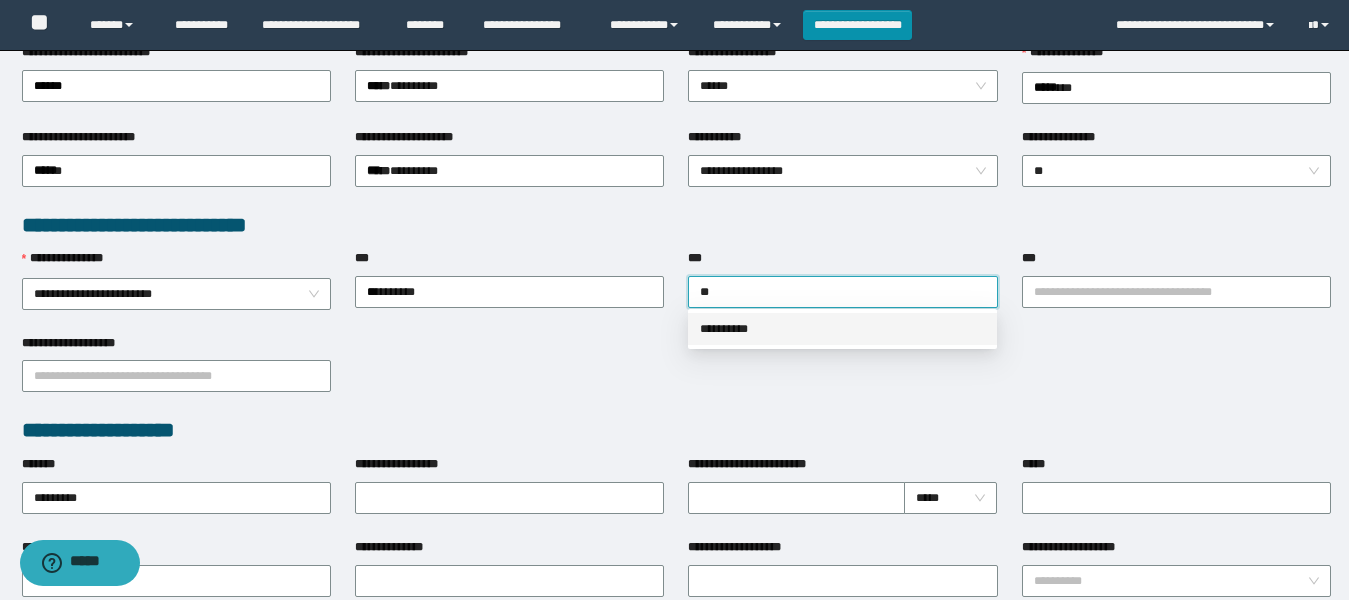 click on "**********" at bounding box center (842, 329) 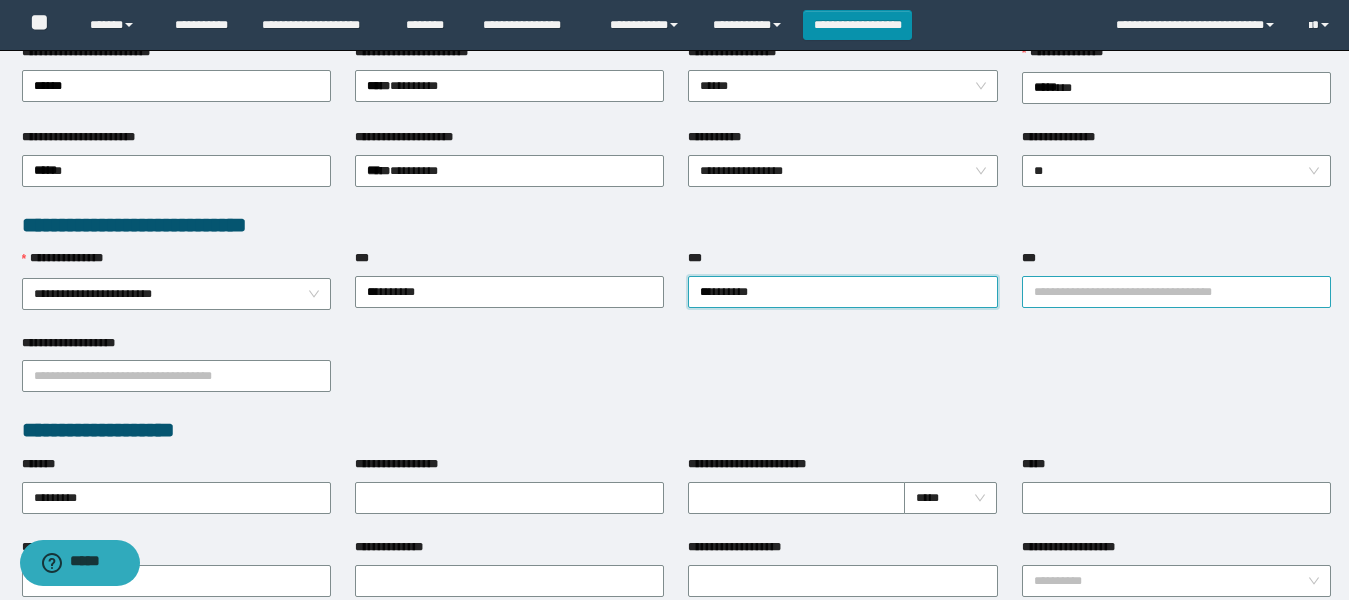 click on "***" at bounding box center [1176, 292] 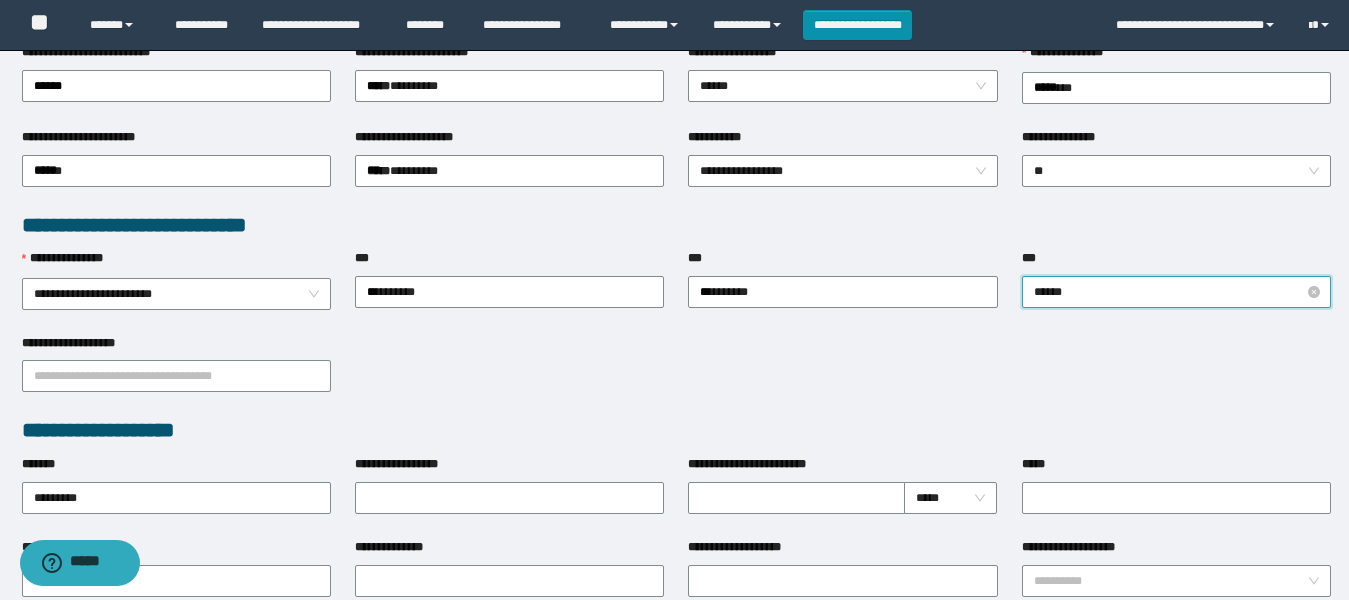 type on "*******" 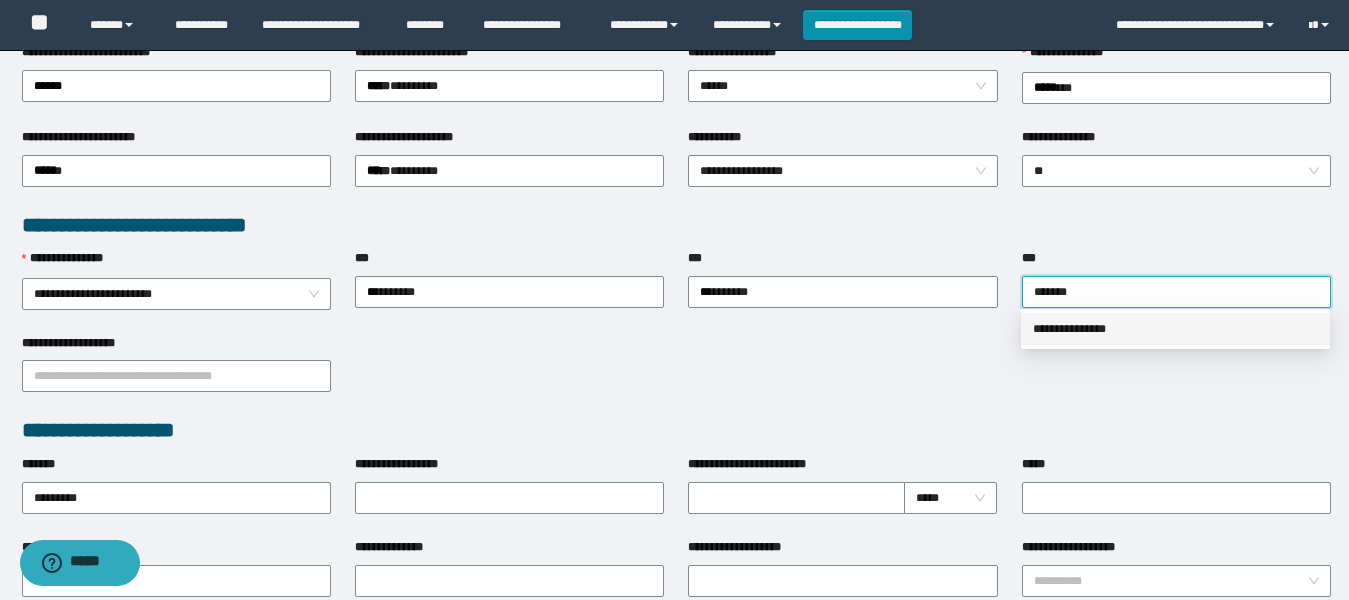 click on "**********" at bounding box center [1175, 329] 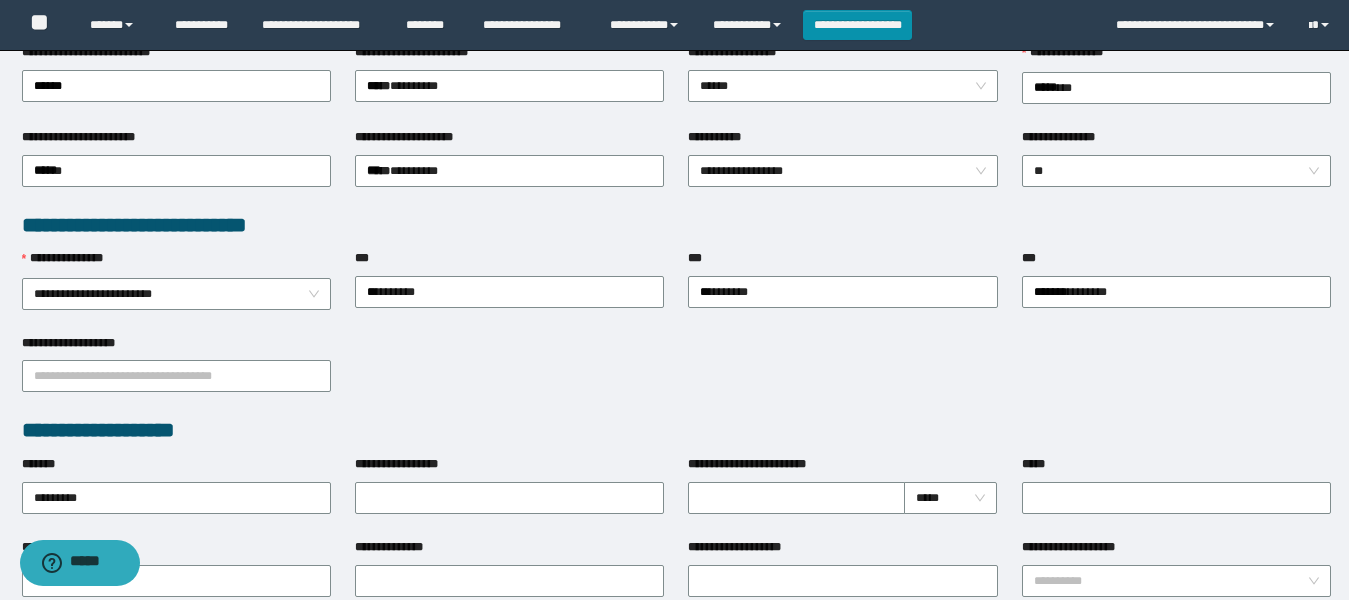 click on "**********" at bounding box center [676, 375] 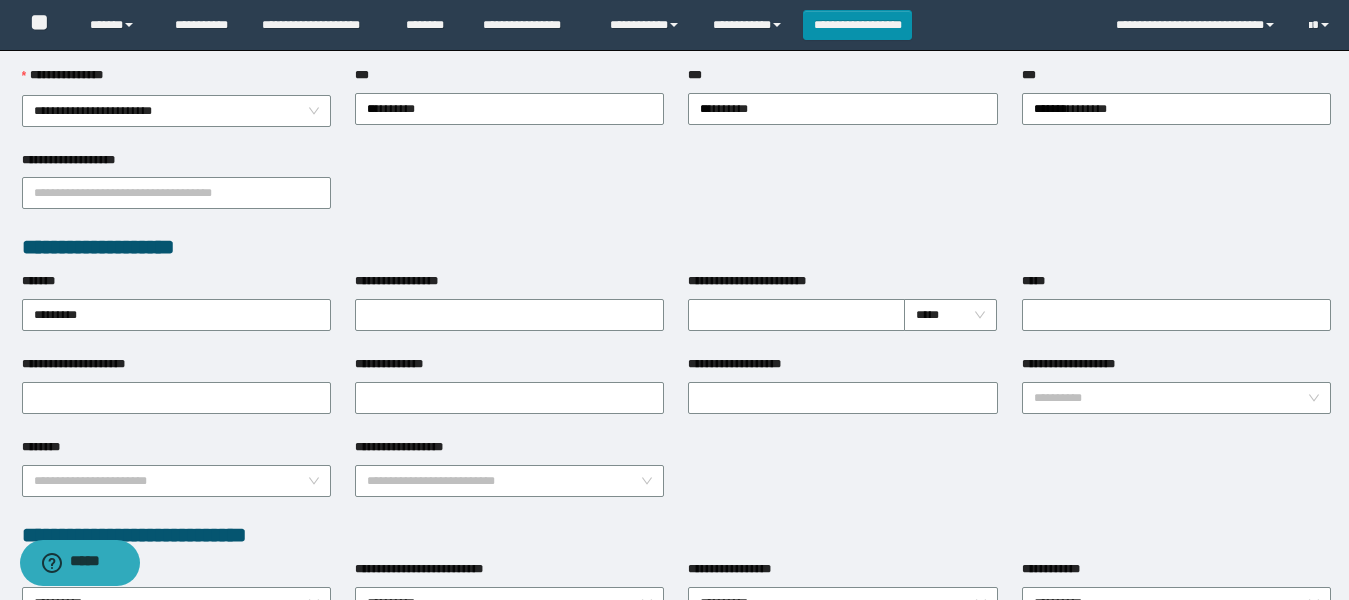 scroll, scrollTop: 600, scrollLeft: 0, axis: vertical 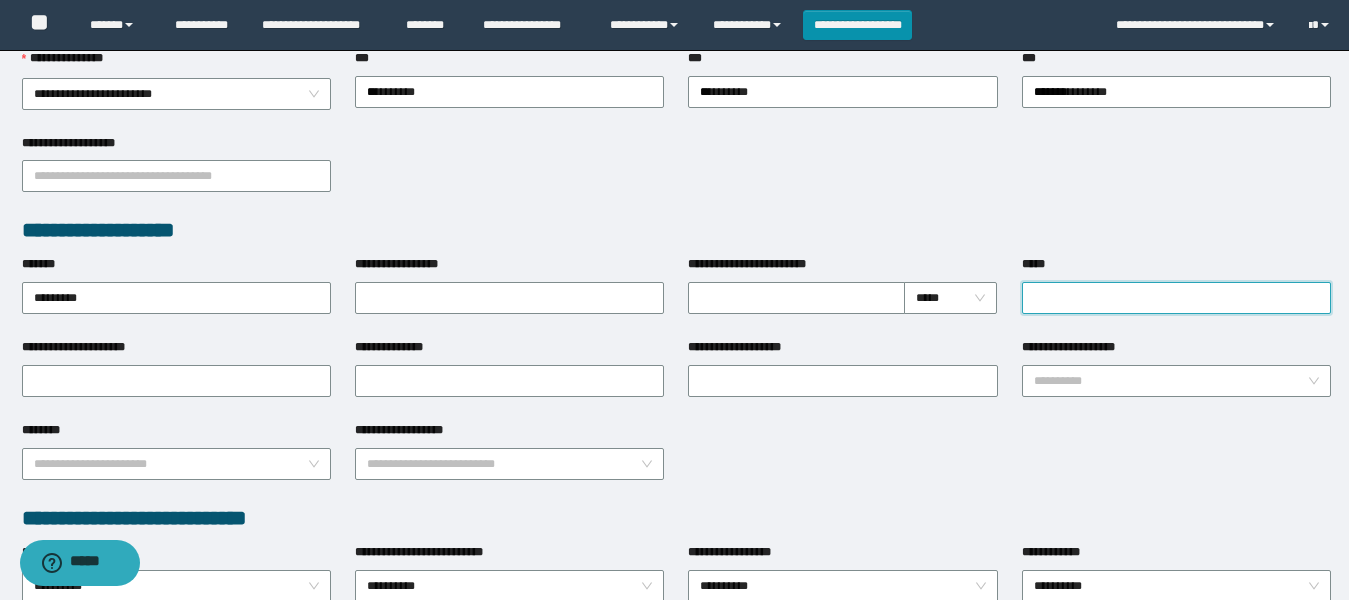 click on "*****" at bounding box center [1176, 298] 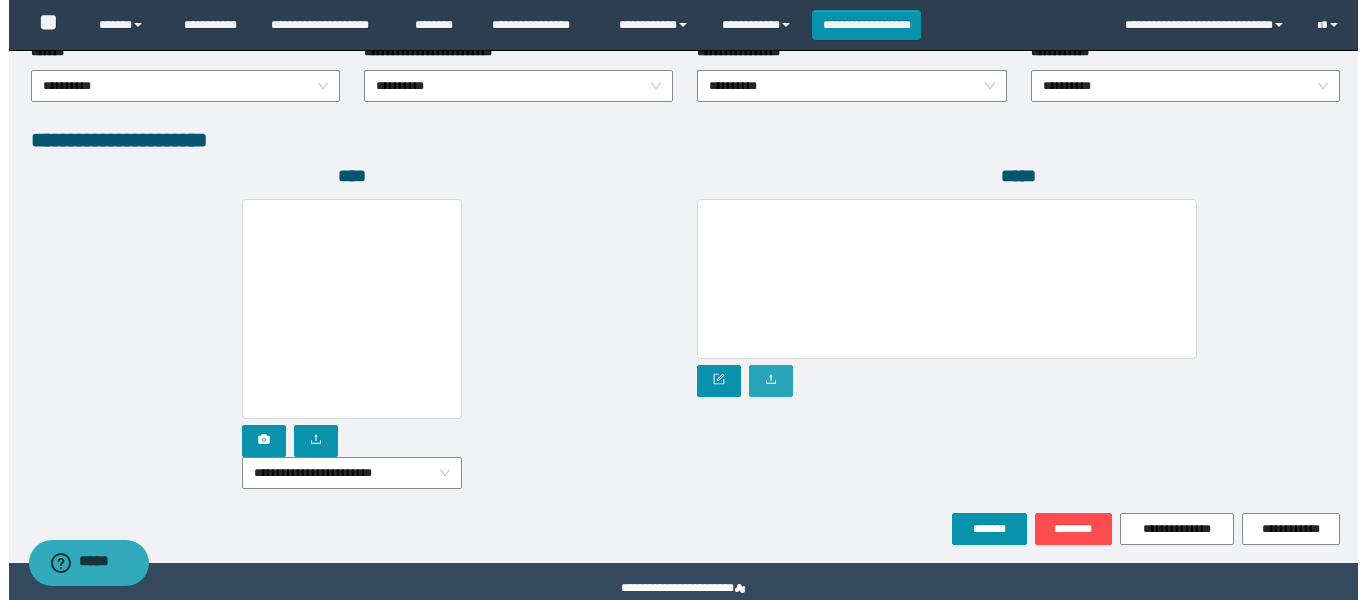 scroll, scrollTop: 1137, scrollLeft: 0, axis: vertical 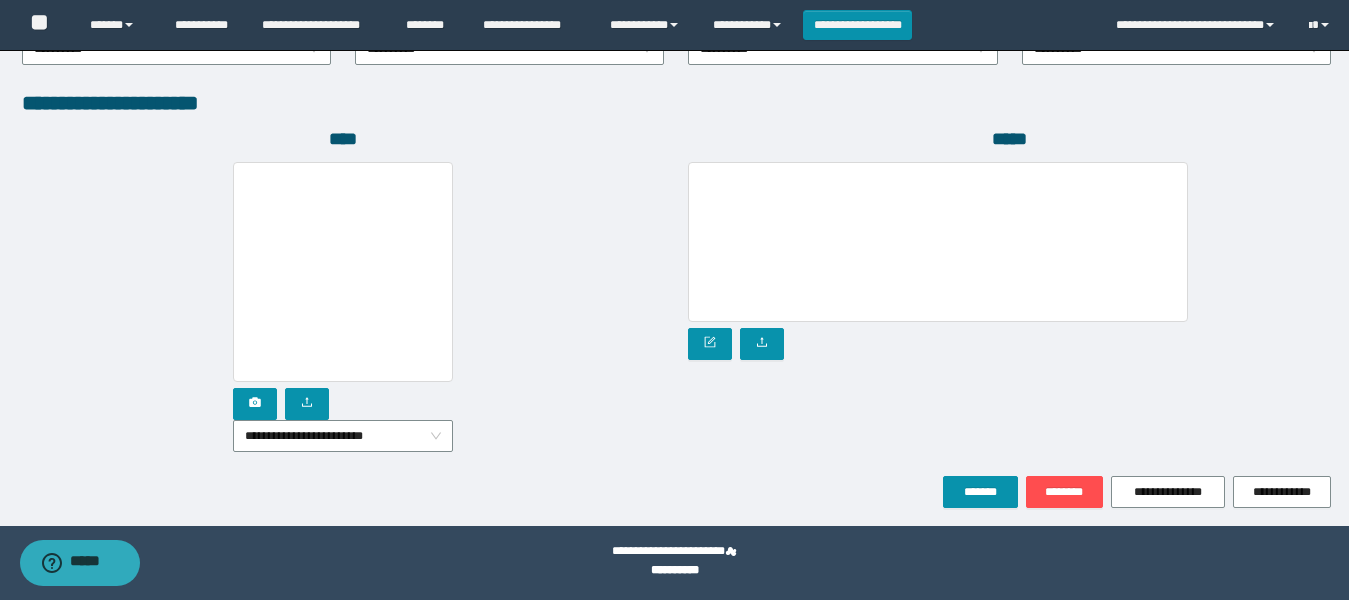 type on "******" 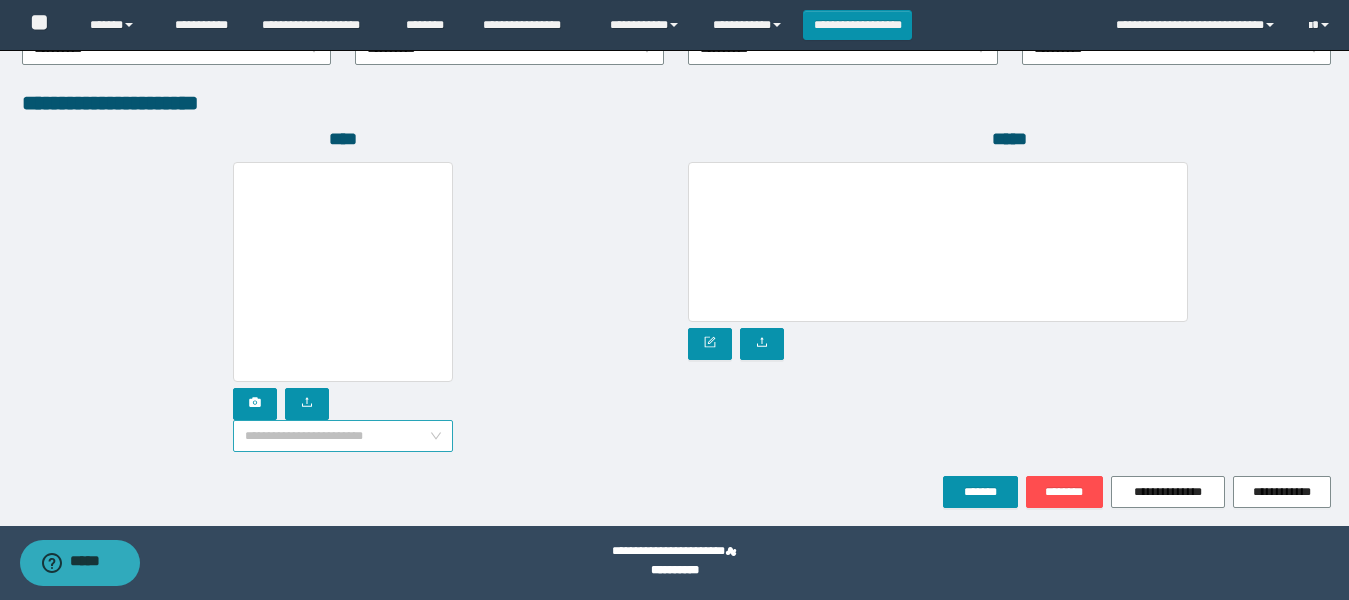 drag, startPoint x: 313, startPoint y: 425, endPoint x: 315, endPoint y: 436, distance: 11.18034 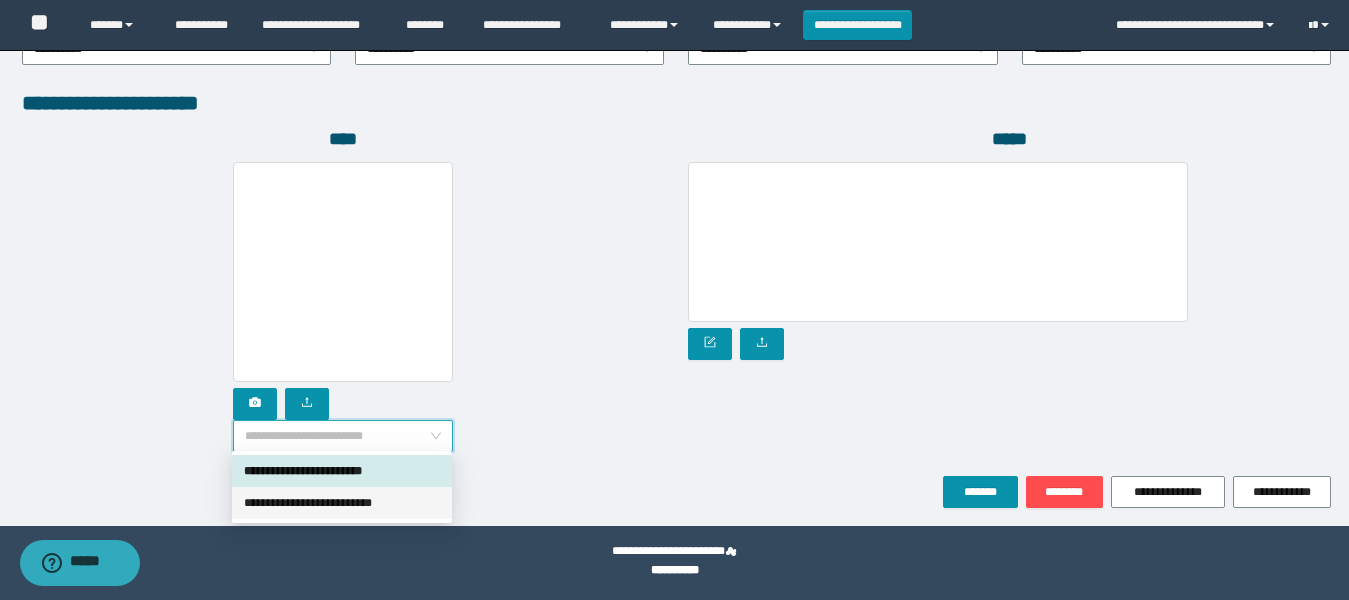 click on "**********" at bounding box center [342, 503] 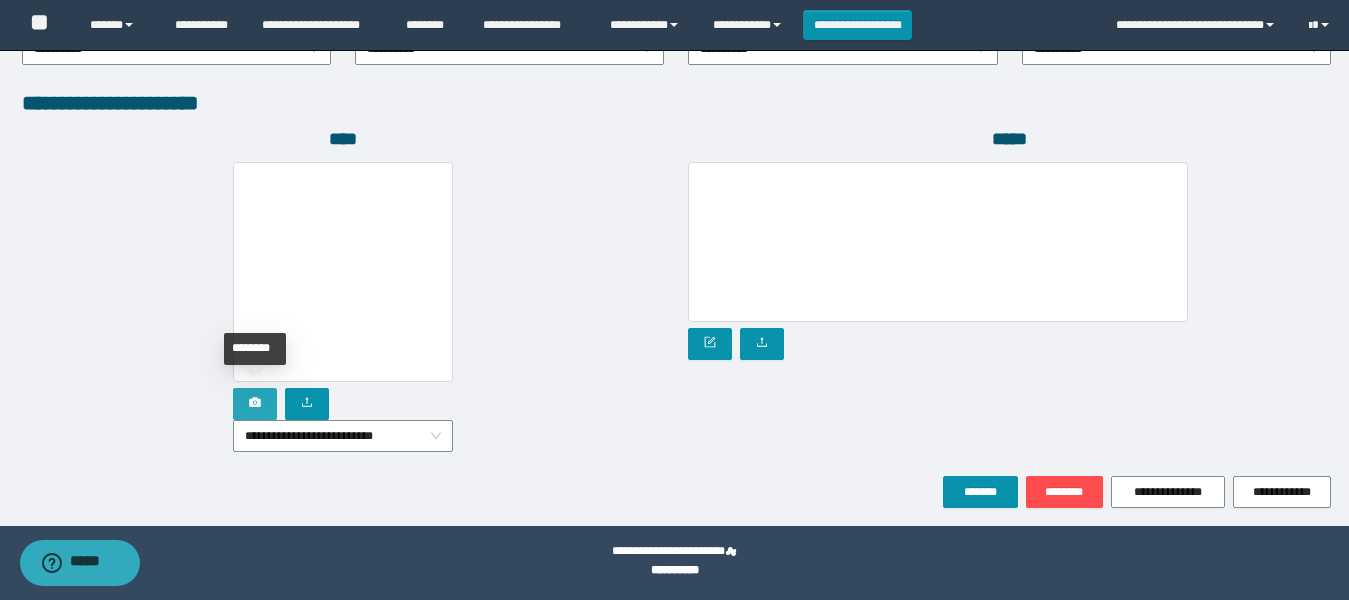 click 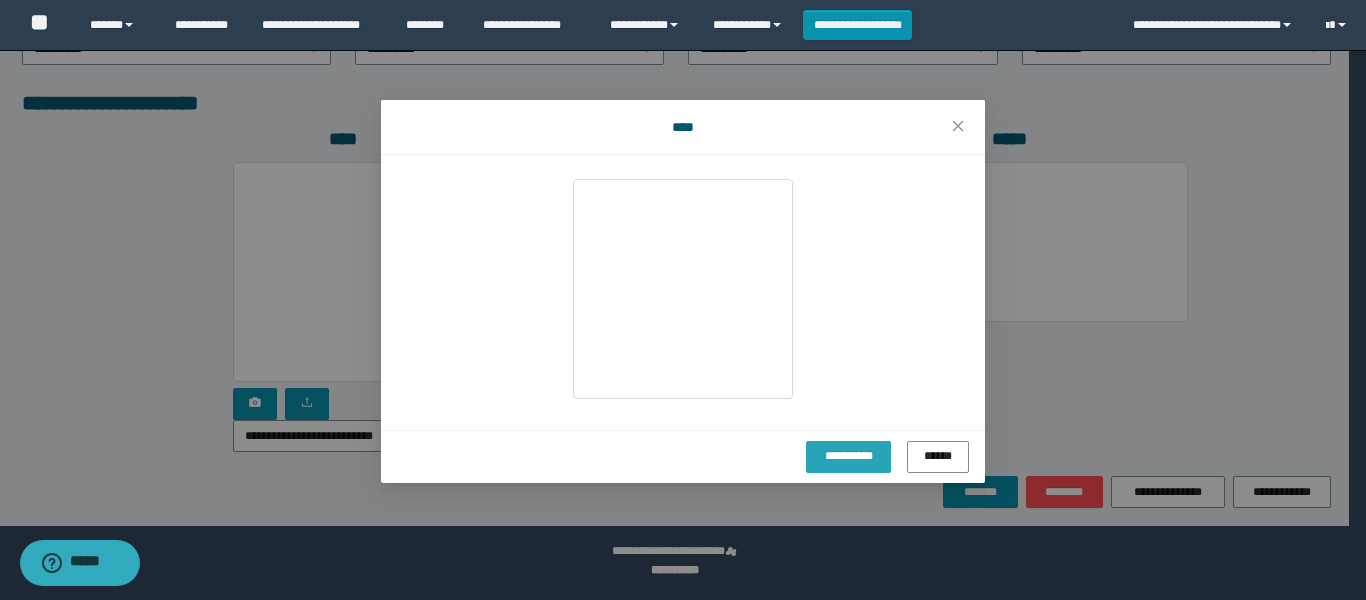 click on "**********" at bounding box center (848, 455) 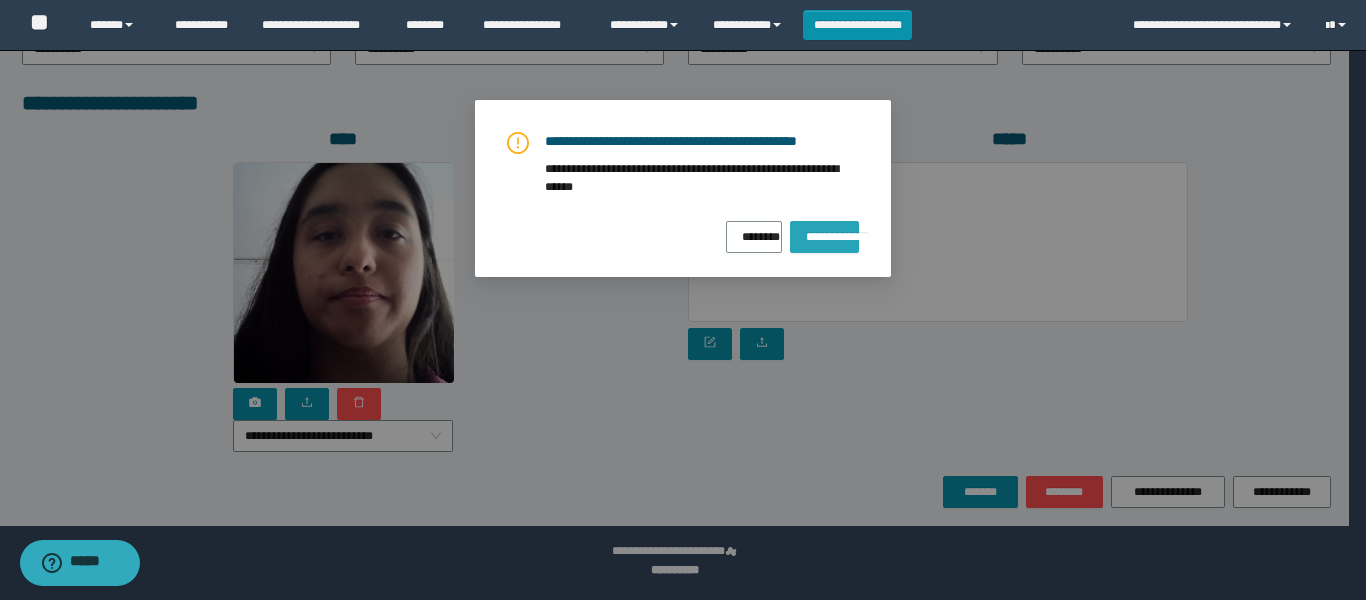 click on "**********" at bounding box center (824, 237) 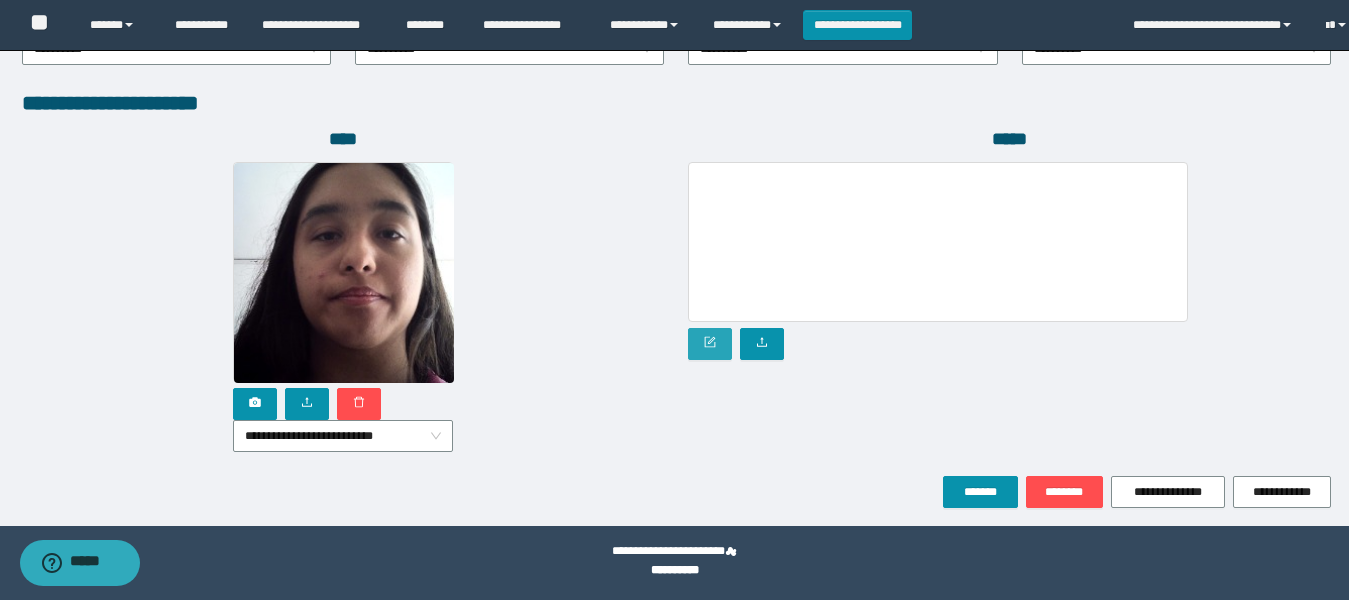 click at bounding box center (710, 344) 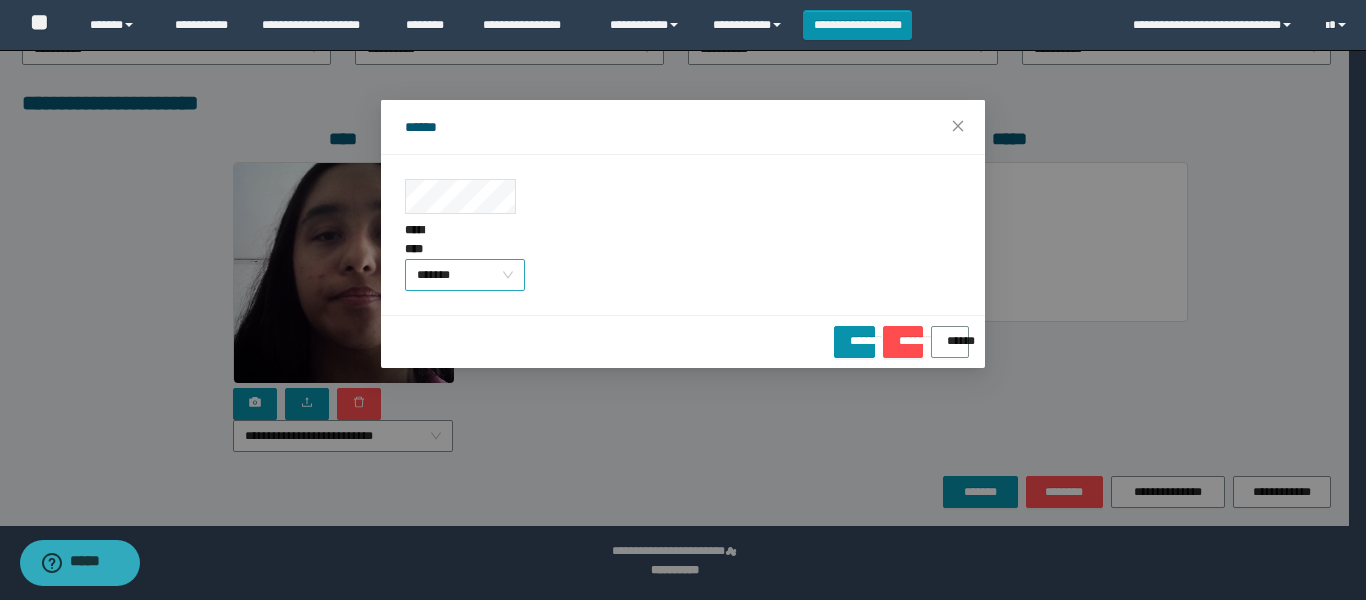 drag, startPoint x: 447, startPoint y: 398, endPoint x: 452, endPoint y: 416, distance: 18.681541 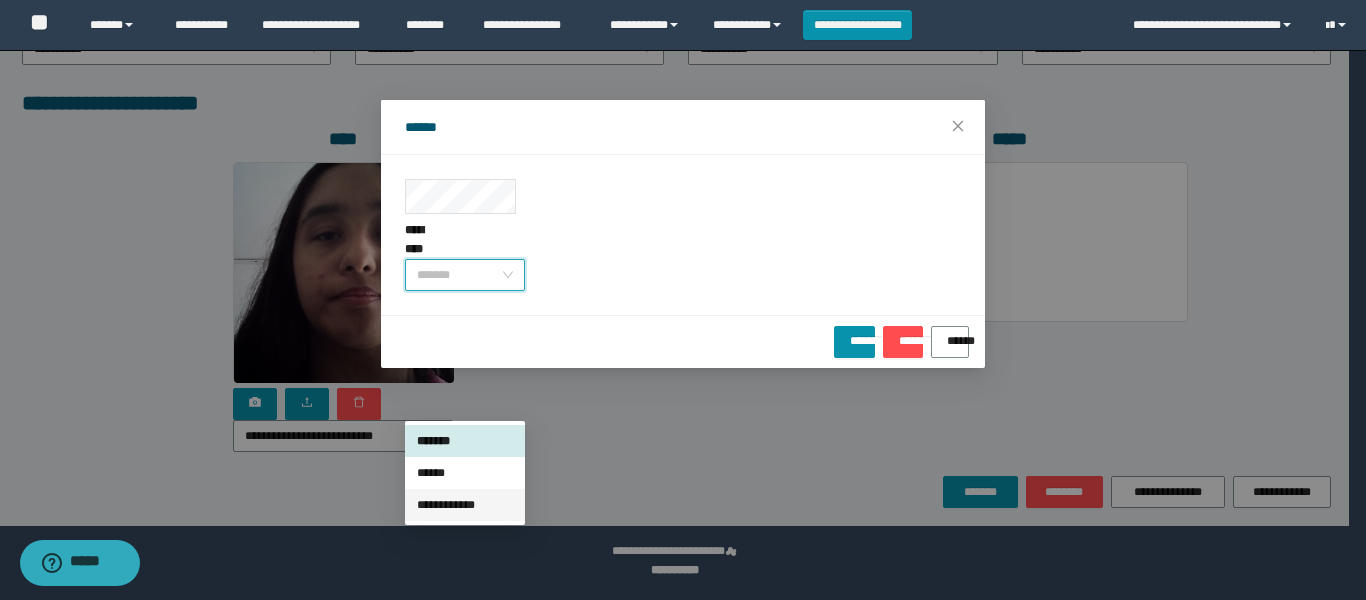 click on "**********" at bounding box center (465, 505) 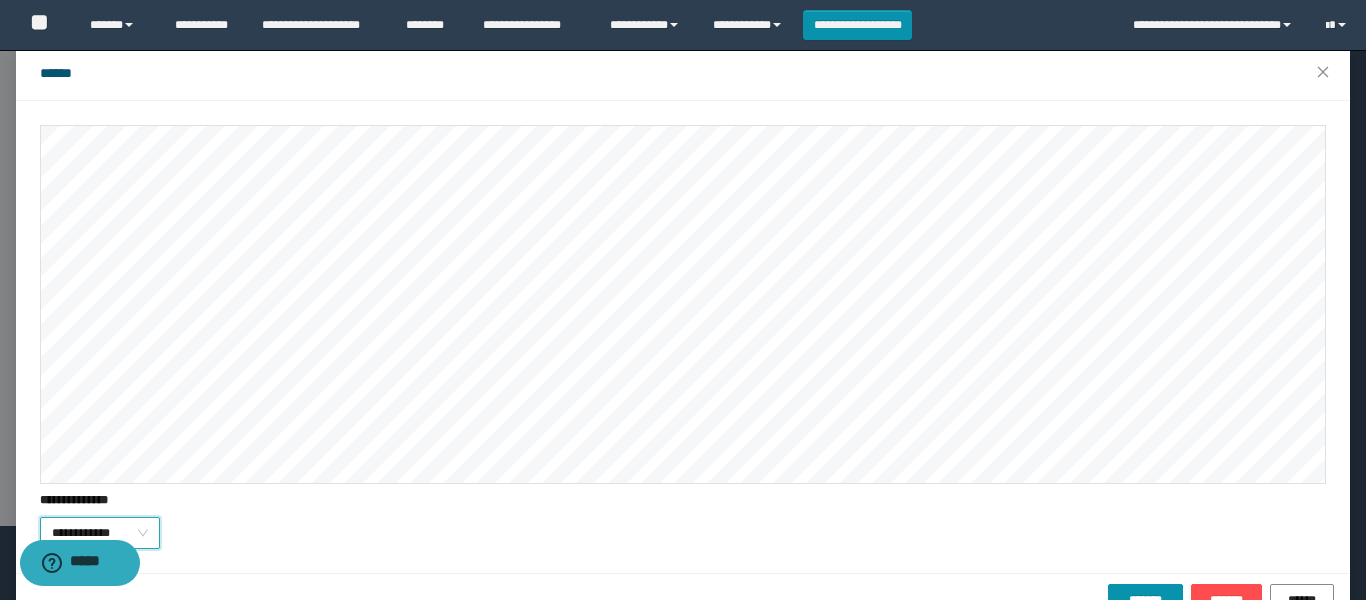 scroll, scrollTop: 102, scrollLeft: 0, axis: vertical 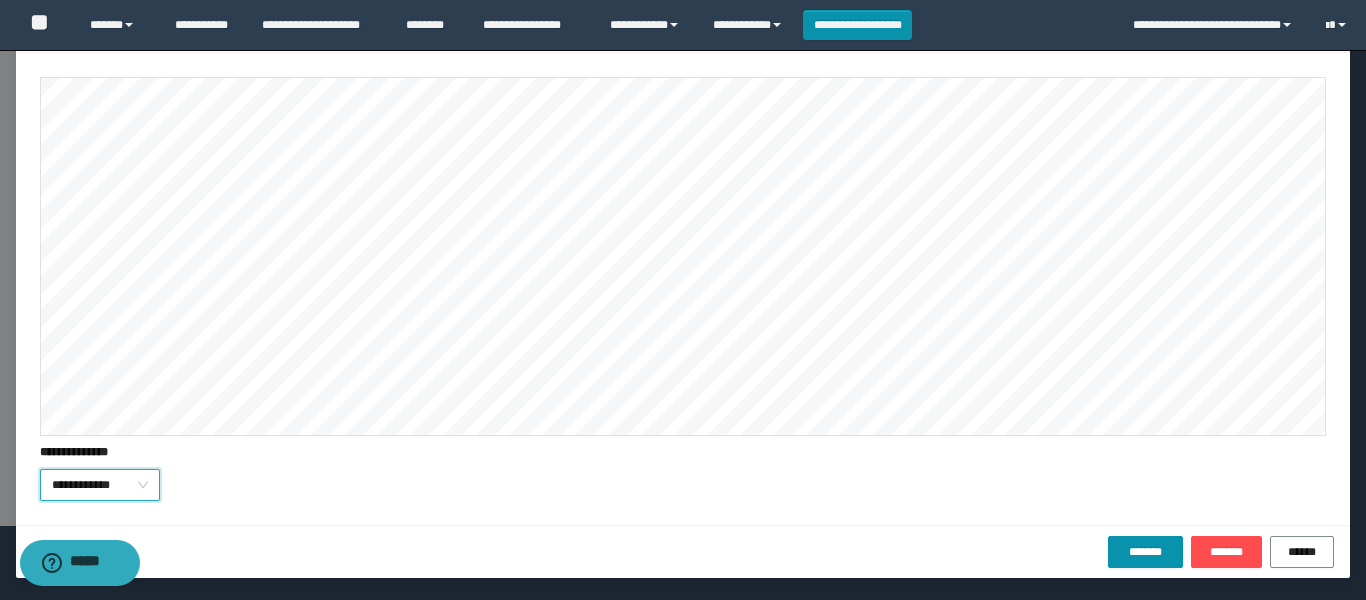 click on "**********" at bounding box center (683, 289) 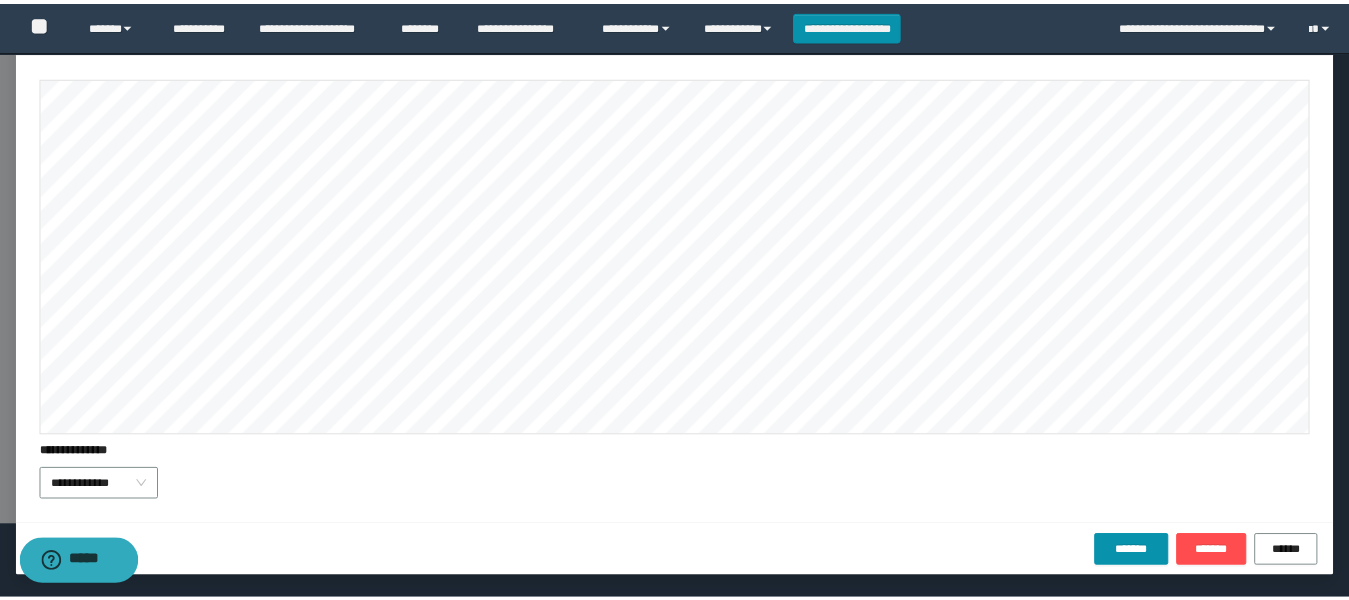 scroll, scrollTop: 0, scrollLeft: 0, axis: both 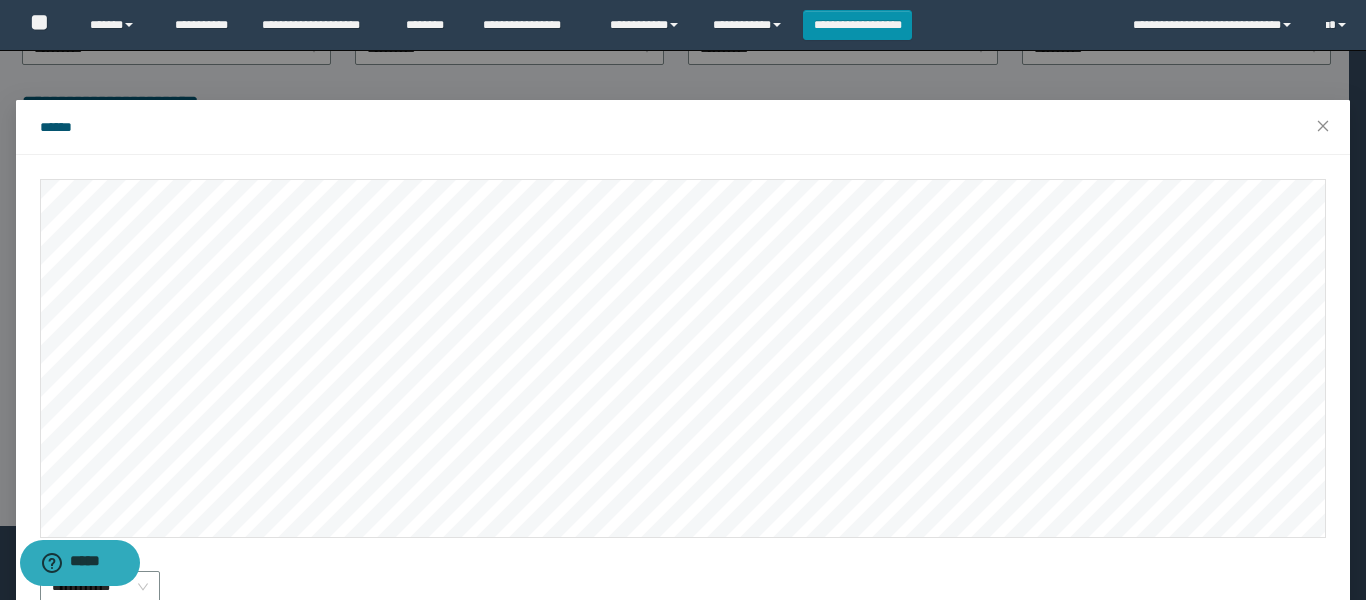 click on "******" at bounding box center [683, 127] 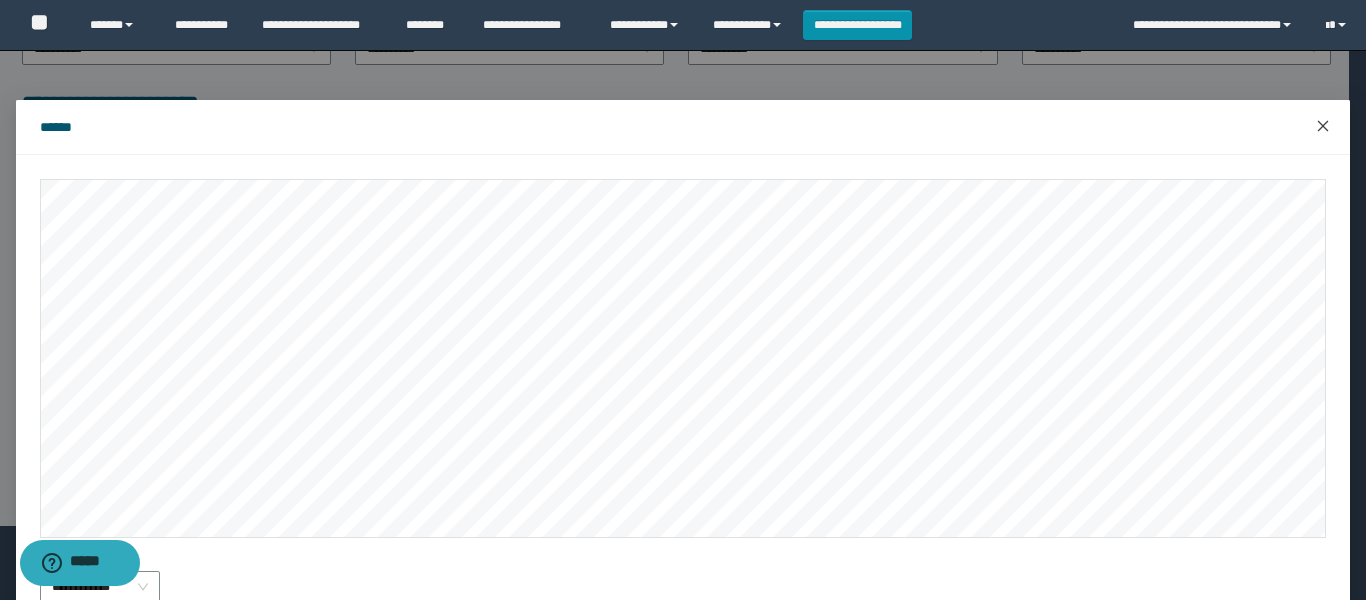 click 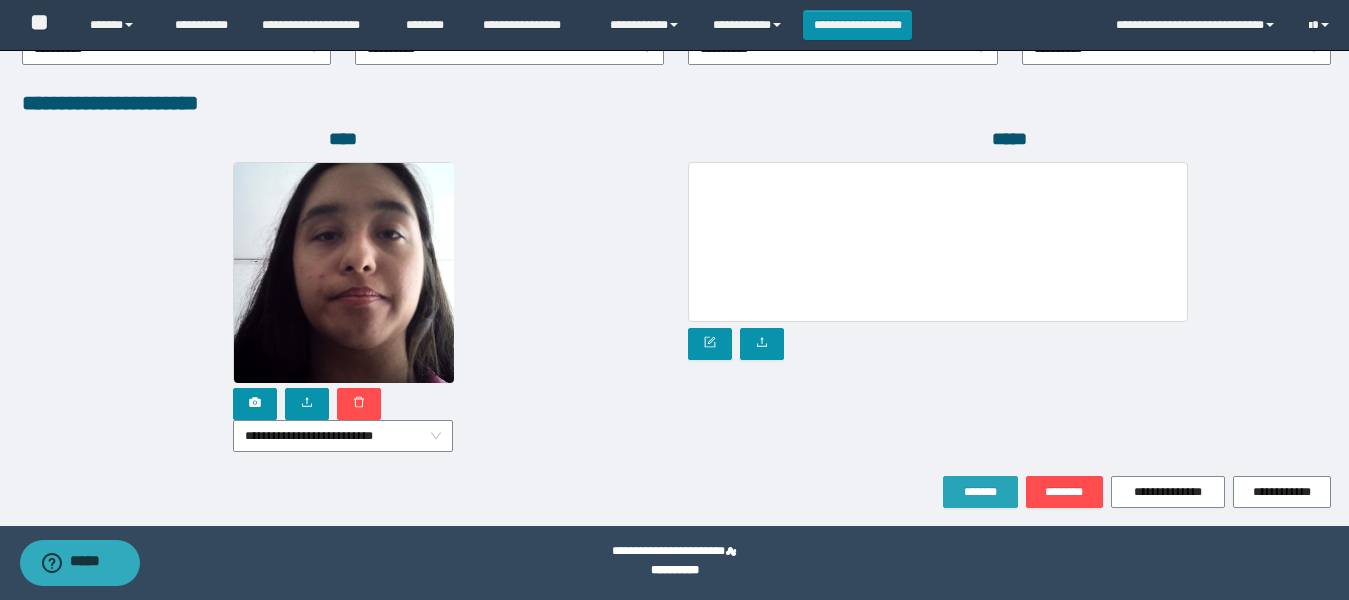 click on "*******" at bounding box center (980, 492) 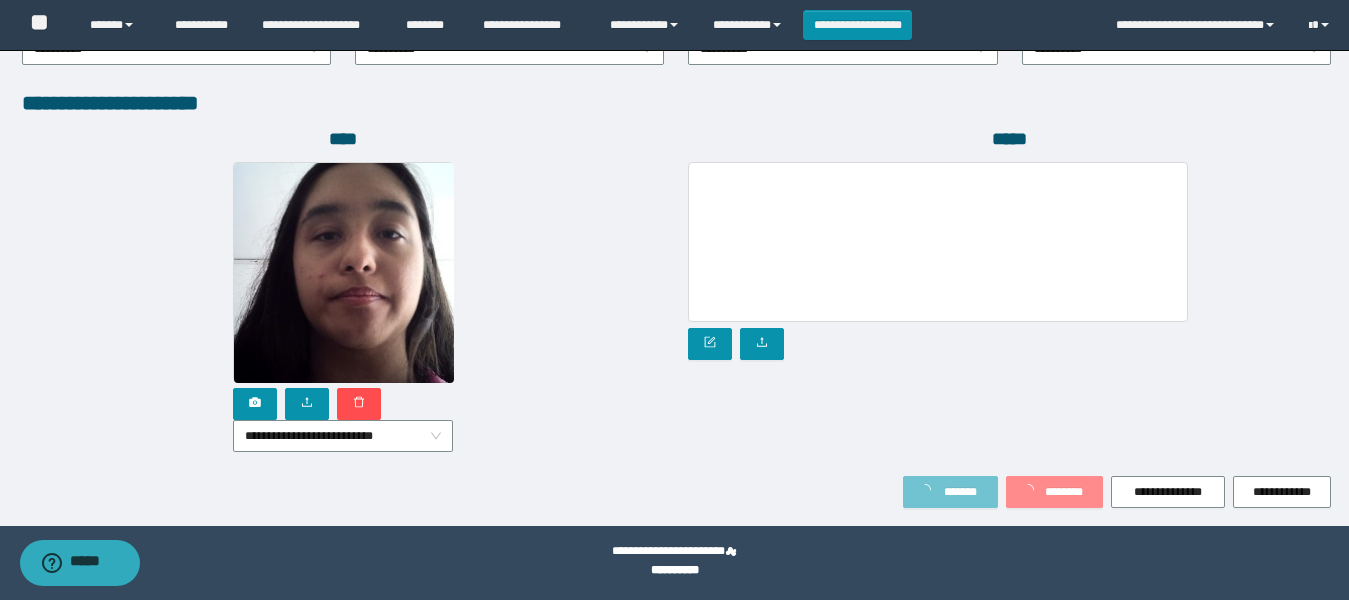 scroll, scrollTop: 0, scrollLeft: 0, axis: both 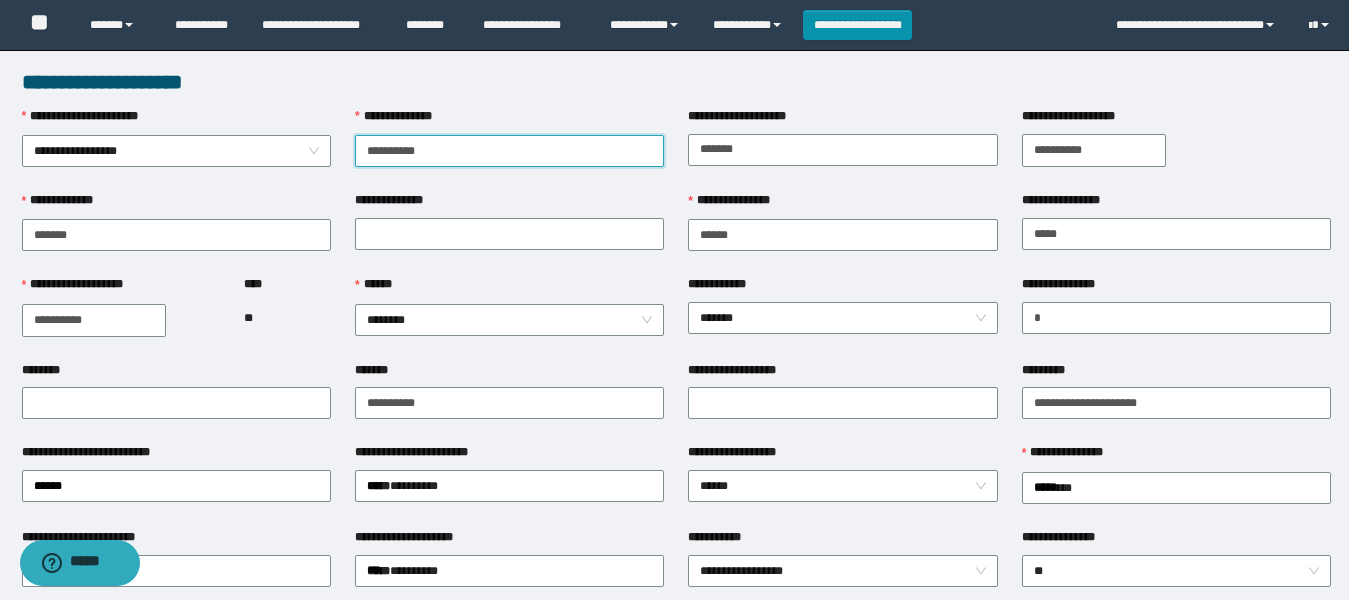 drag, startPoint x: 460, startPoint y: 148, endPoint x: 346, endPoint y: 160, distance: 114.62984 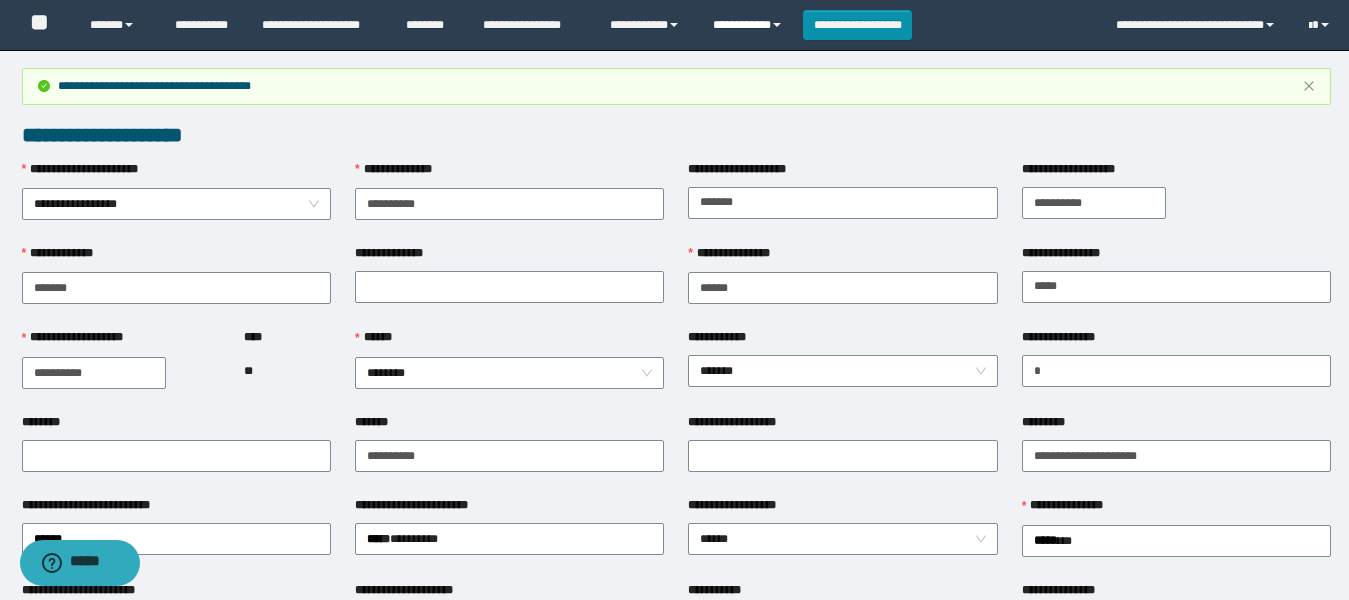 click on "**********" at bounding box center [750, 25] 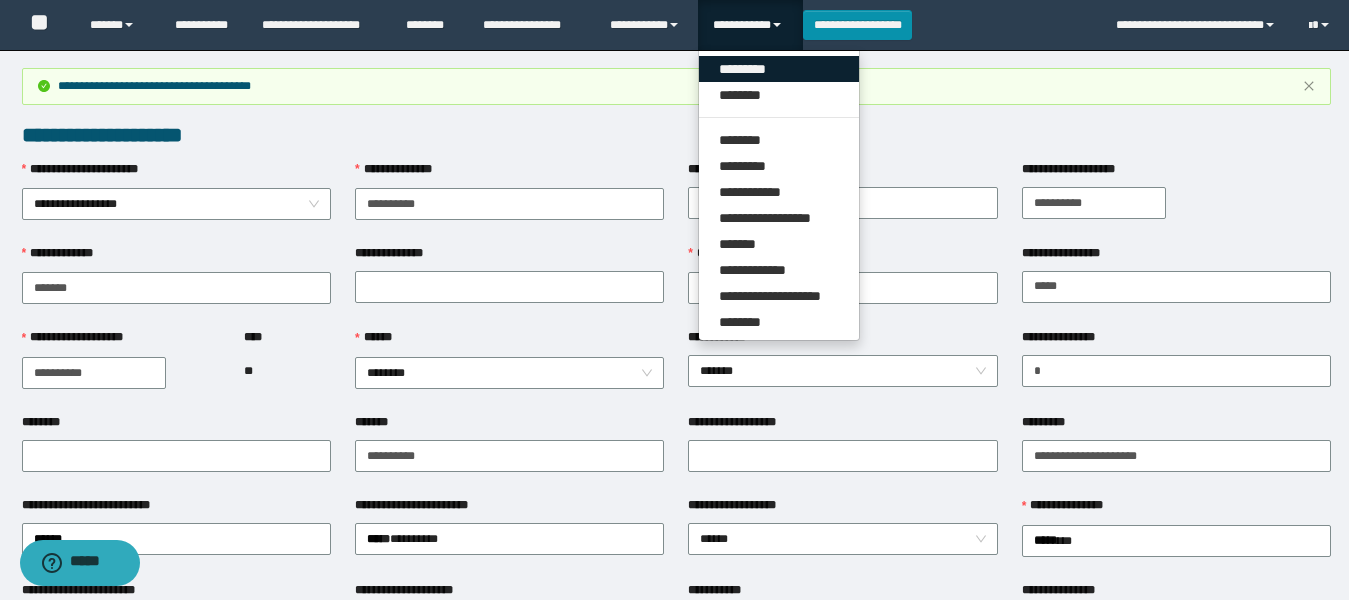 click on "*********" at bounding box center [779, 69] 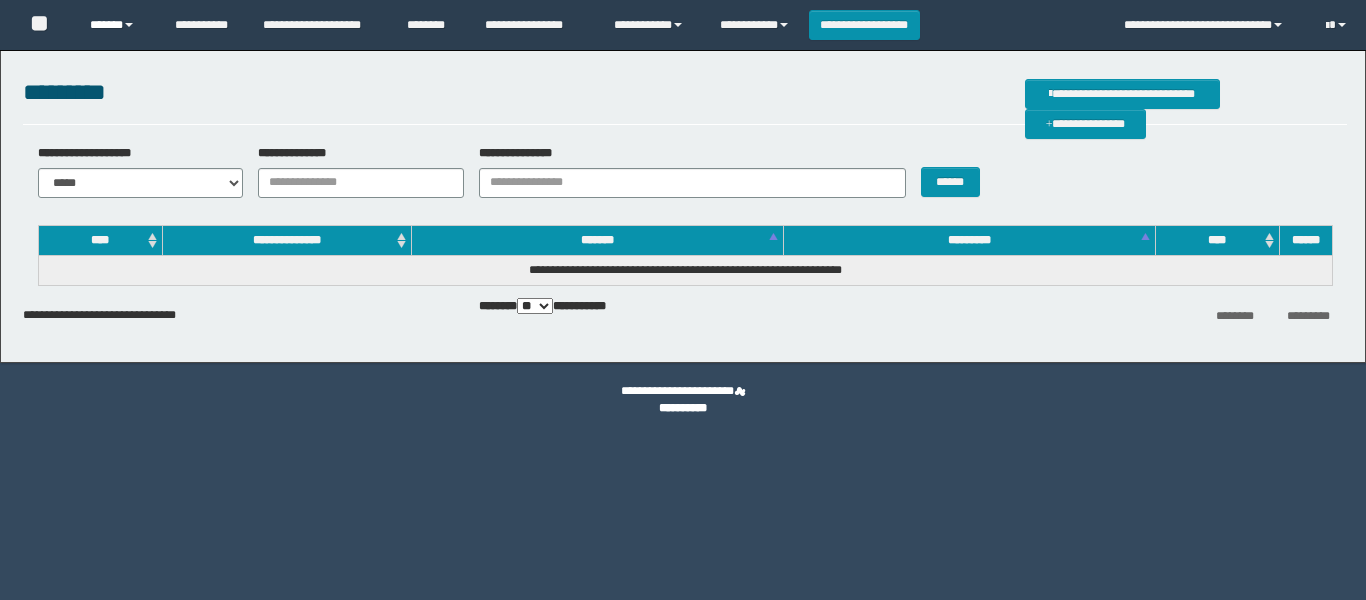 scroll, scrollTop: 0, scrollLeft: 0, axis: both 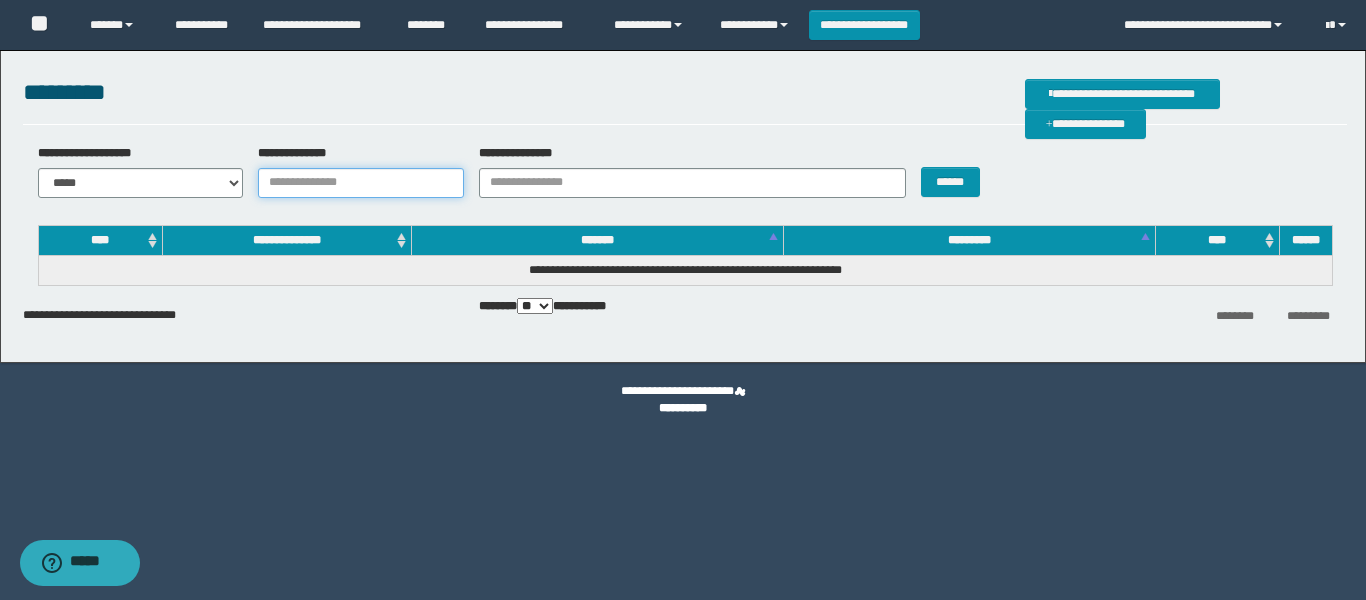 click on "**********" at bounding box center [361, 183] 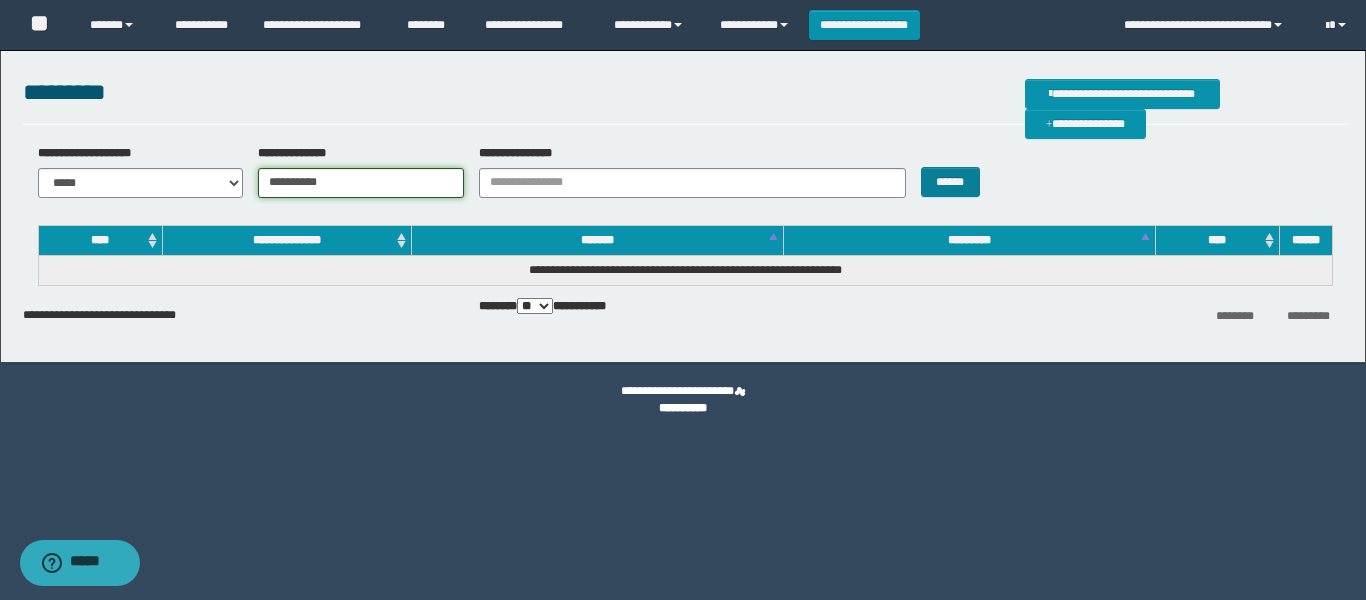 type on "**********" 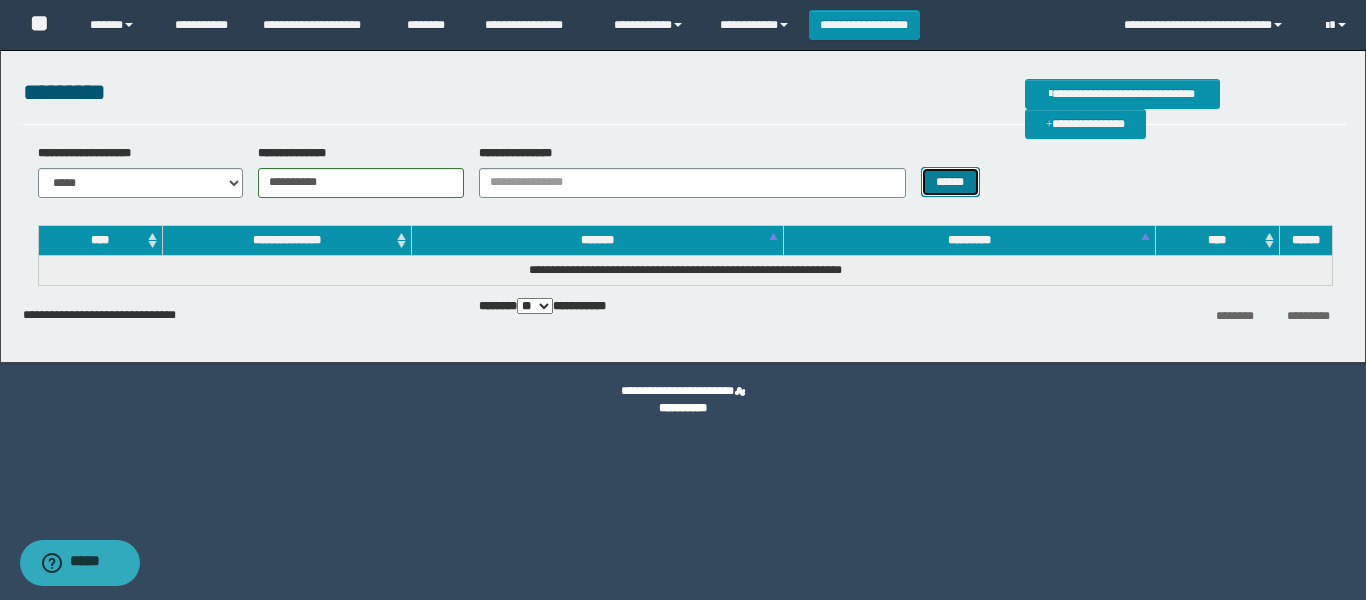 click on "******" at bounding box center (950, 182) 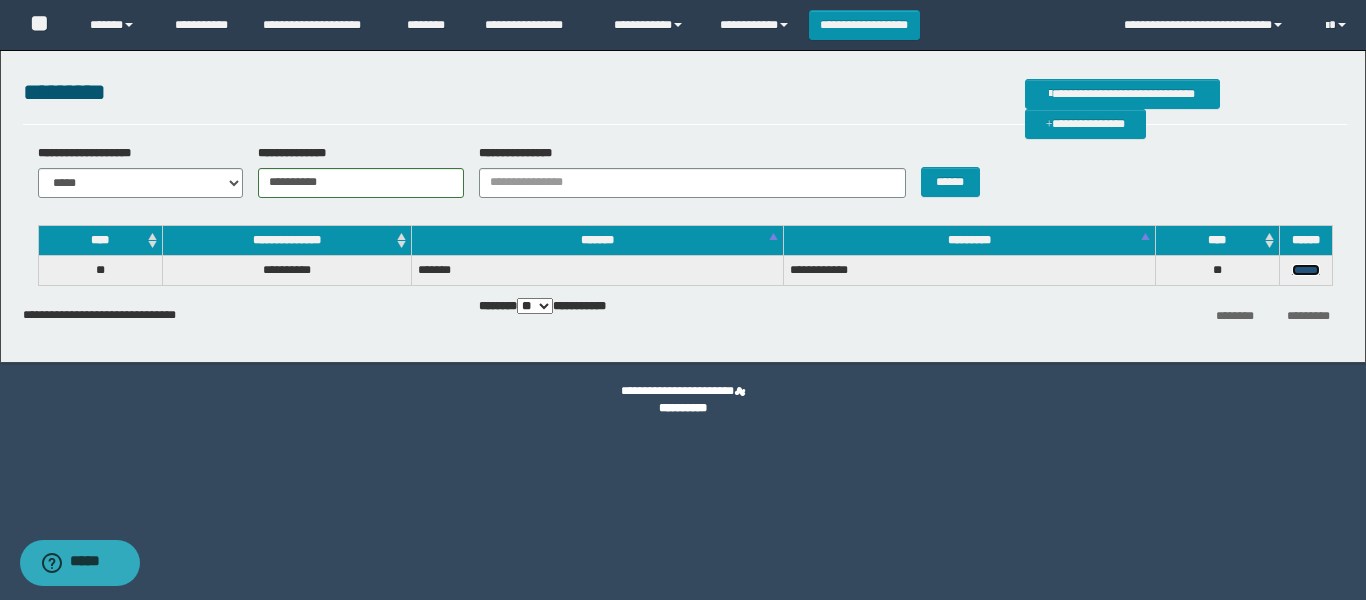 click on "******" at bounding box center (1306, 270) 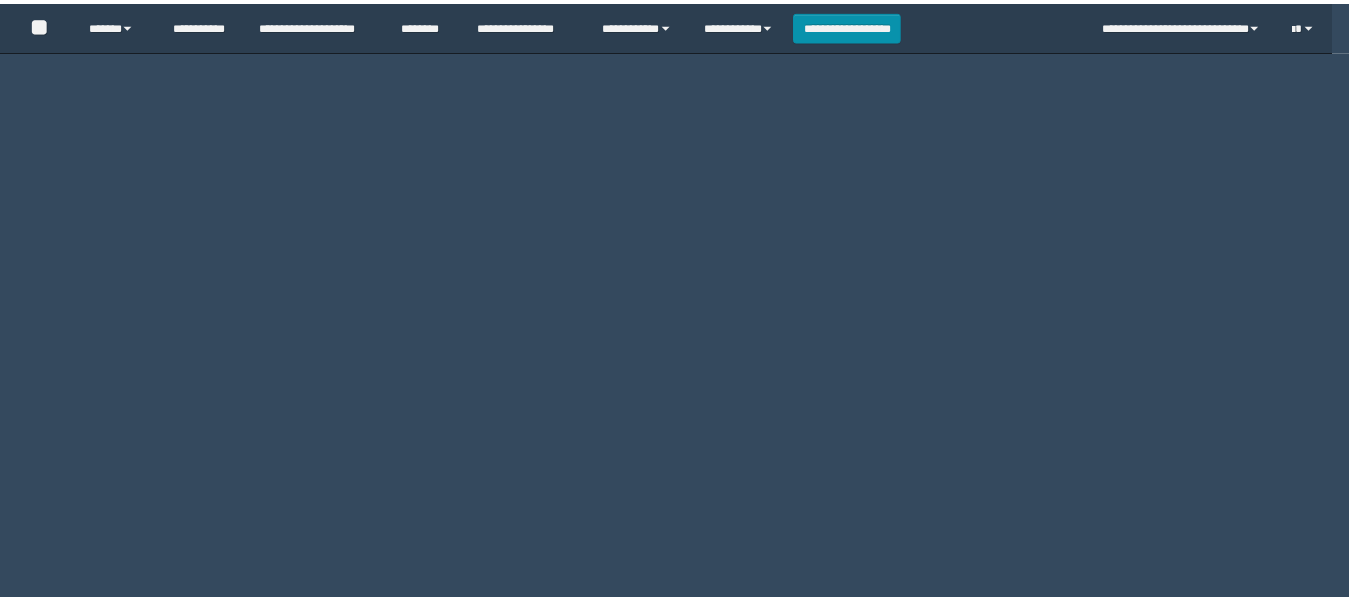 scroll, scrollTop: 0, scrollLeft: 0, axis: both 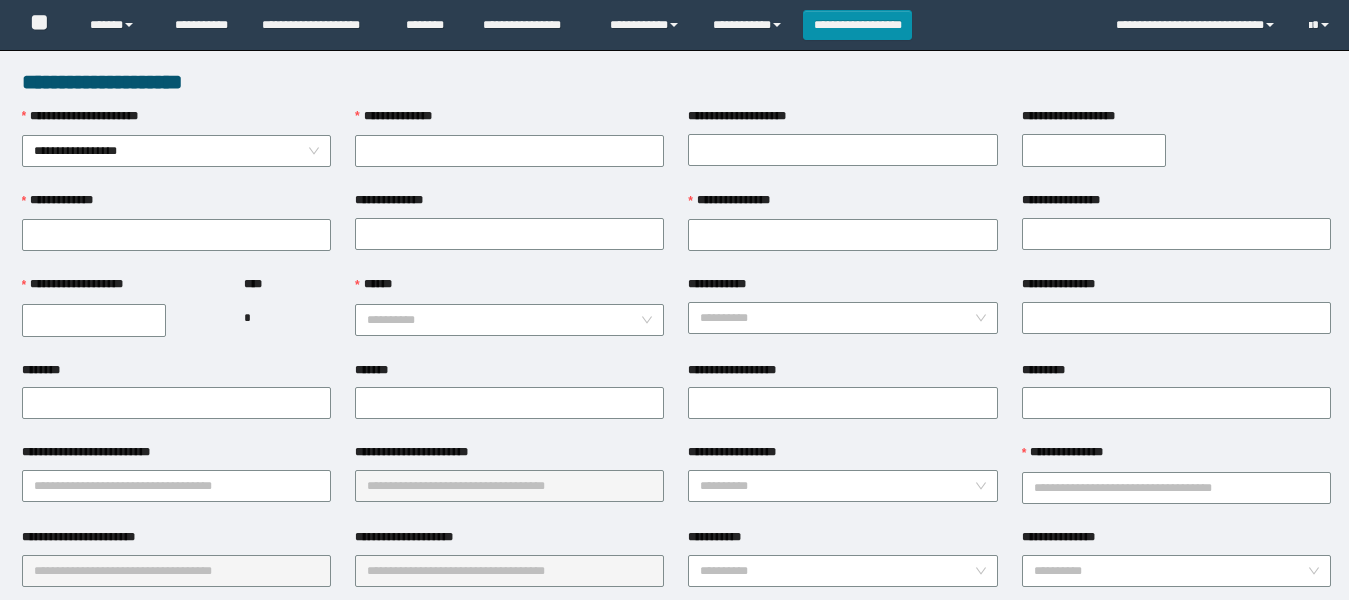type on "**********" 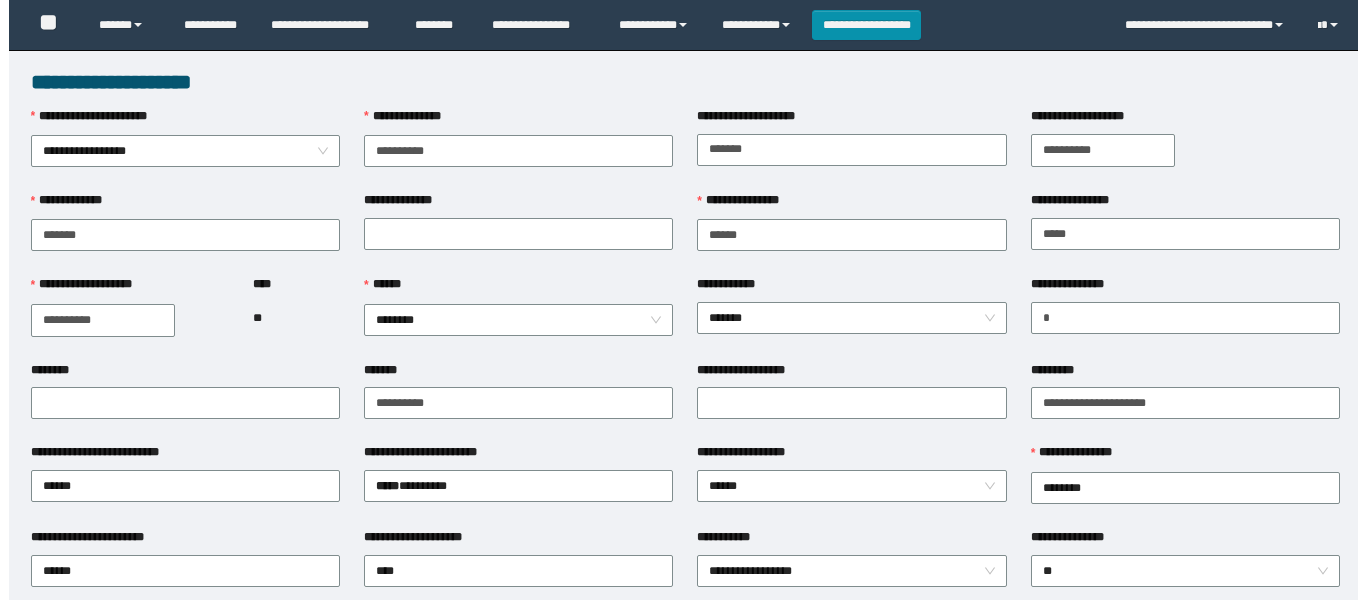 scroll, scrollTop: 1137, scrollLeft: 0, axis: vertical 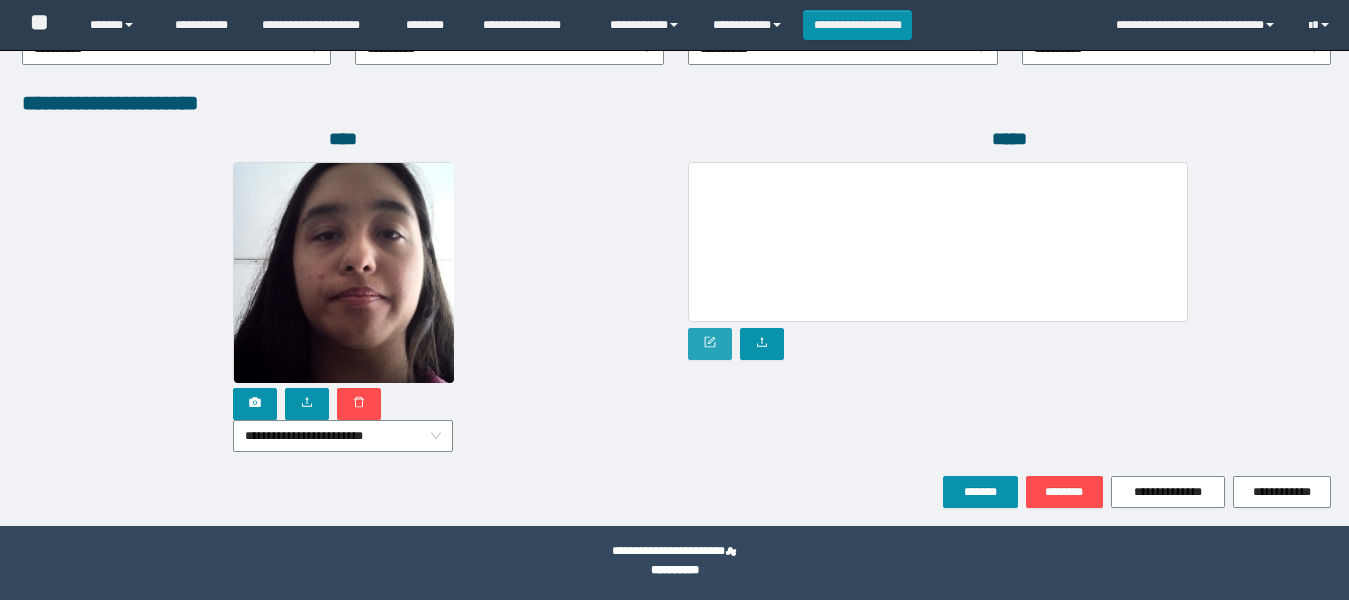 click at bounding box center (710, 344) 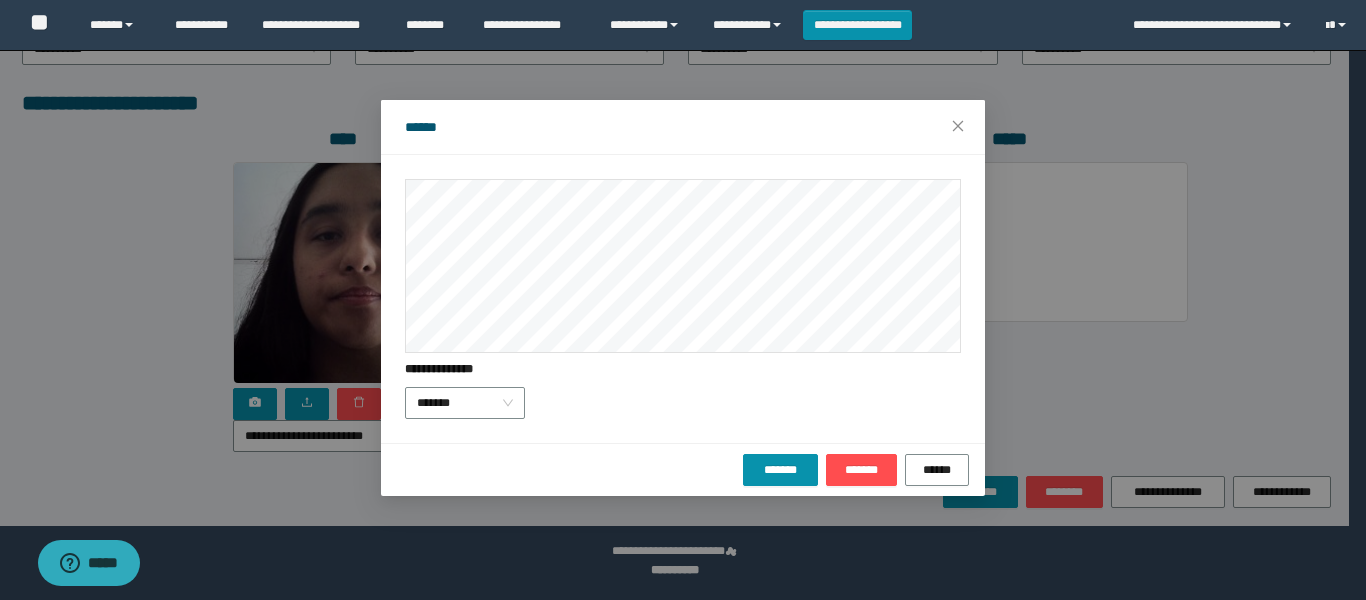 scroll, scrollTop: 0, scrollLeft: 0, axis: both 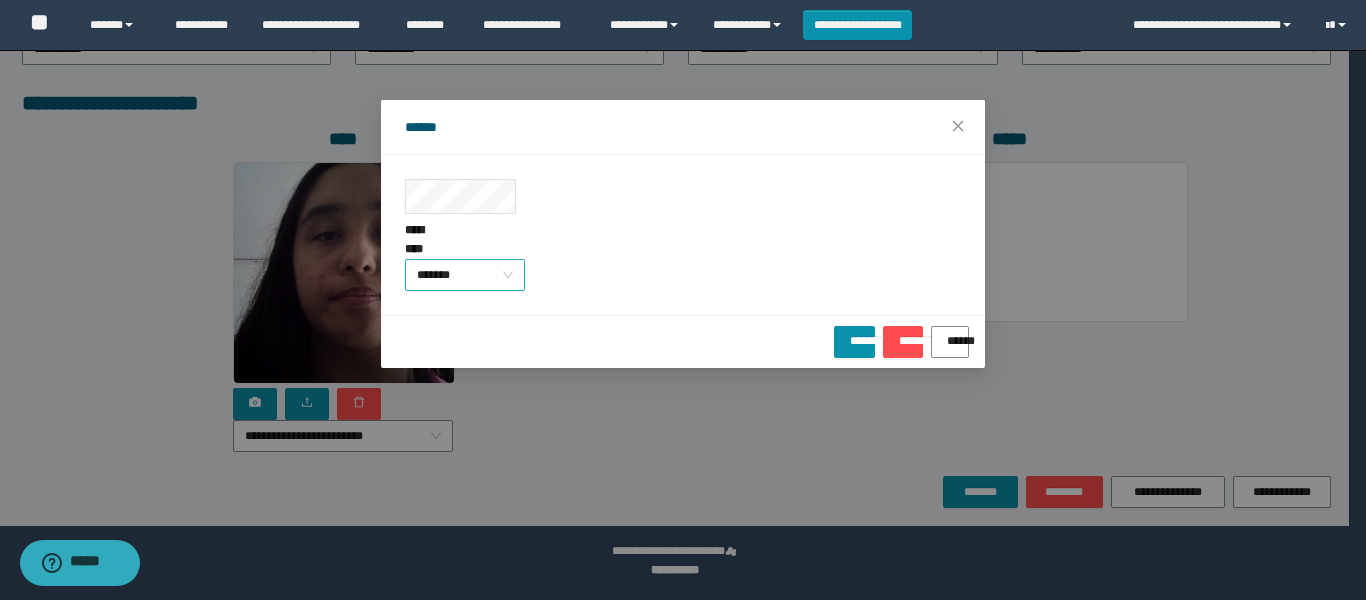 click on "*******" at bounding box center (465, 275) 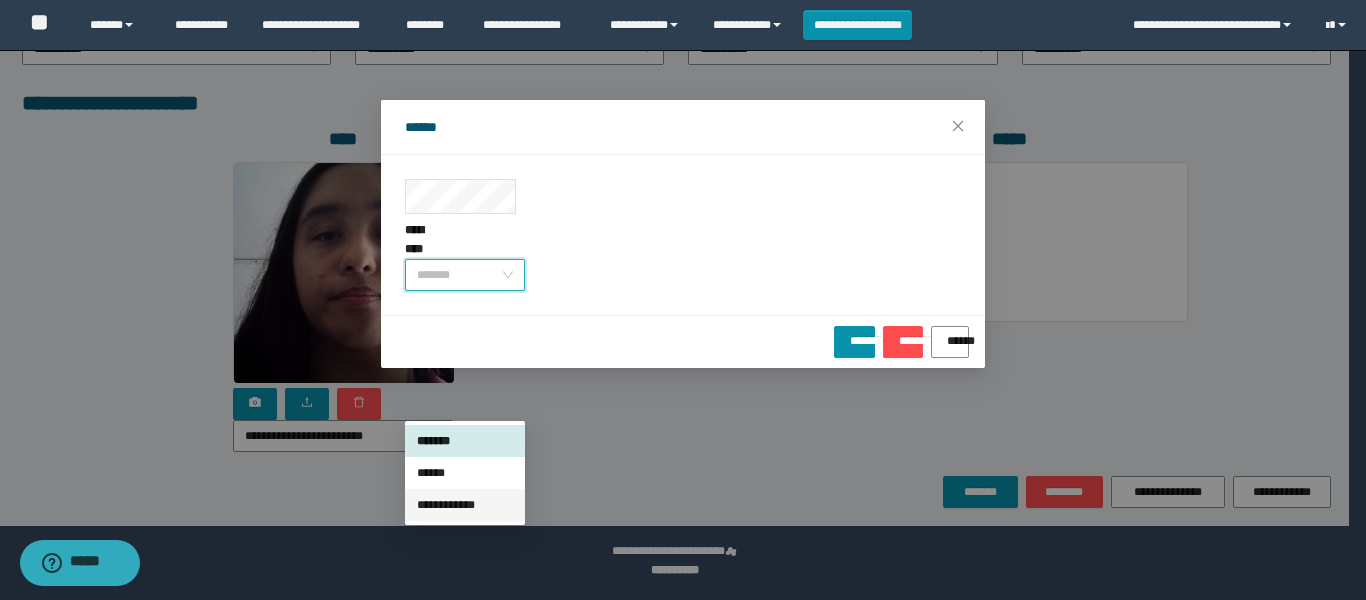 click on "**********" at bounding box center (674, -837) 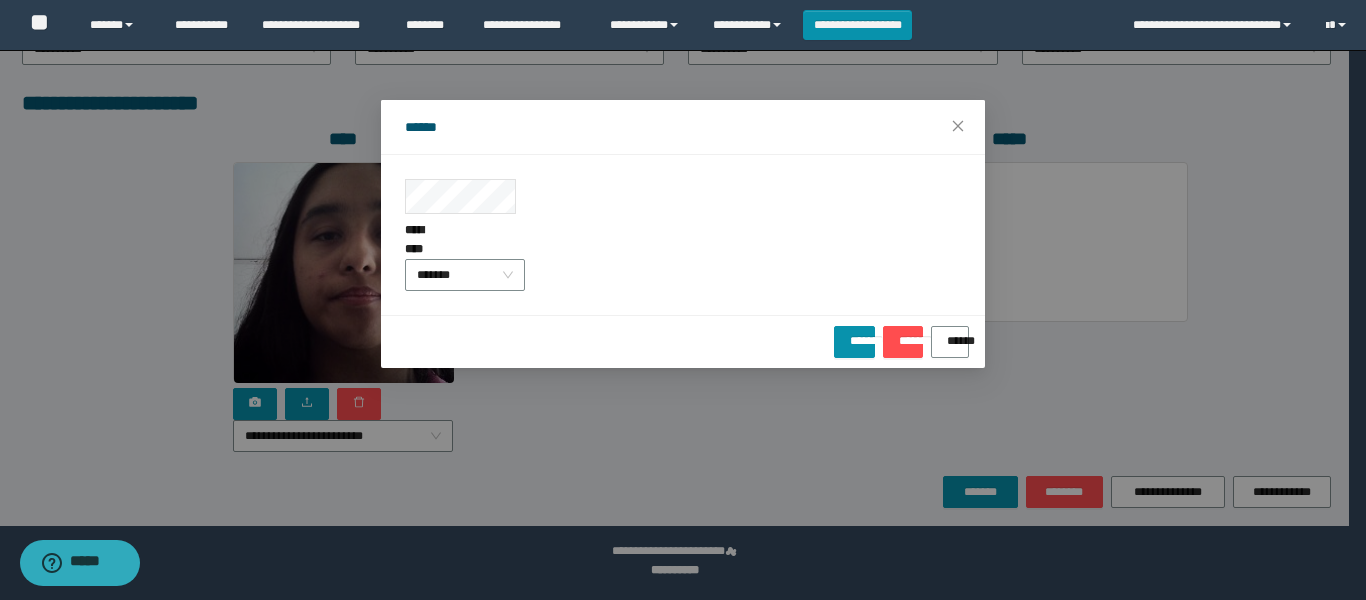 click on "**********" at bounding box center [683, 240] 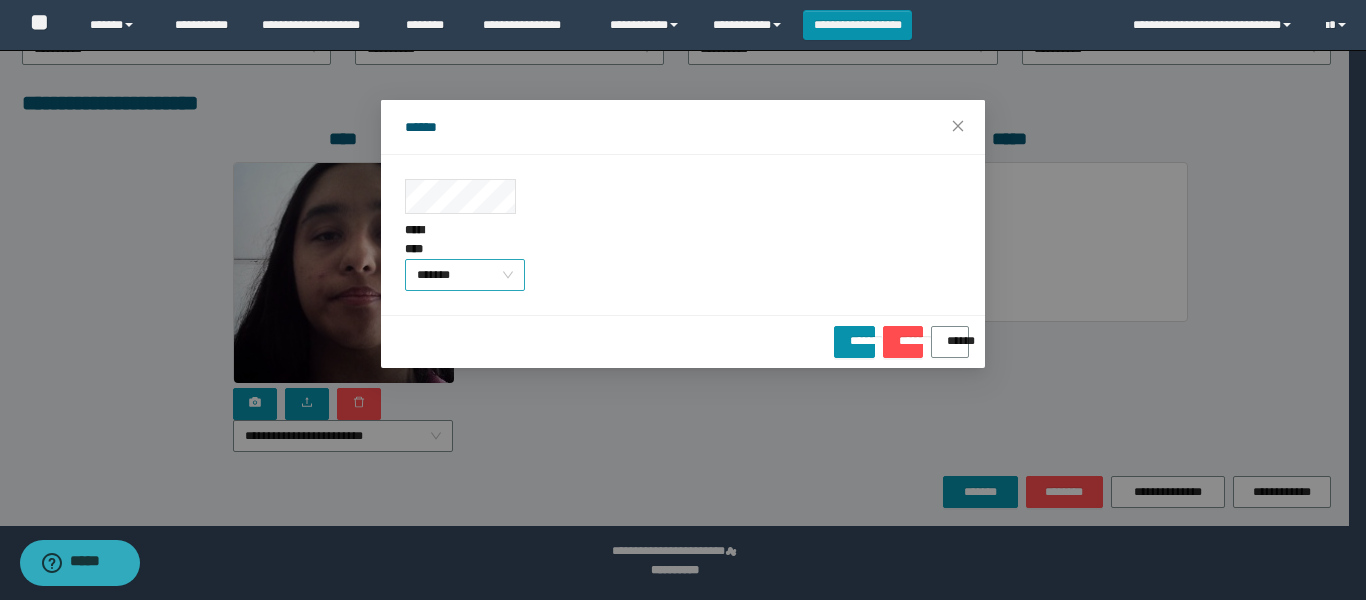 click on "*******" at bounding box center [465, 275] 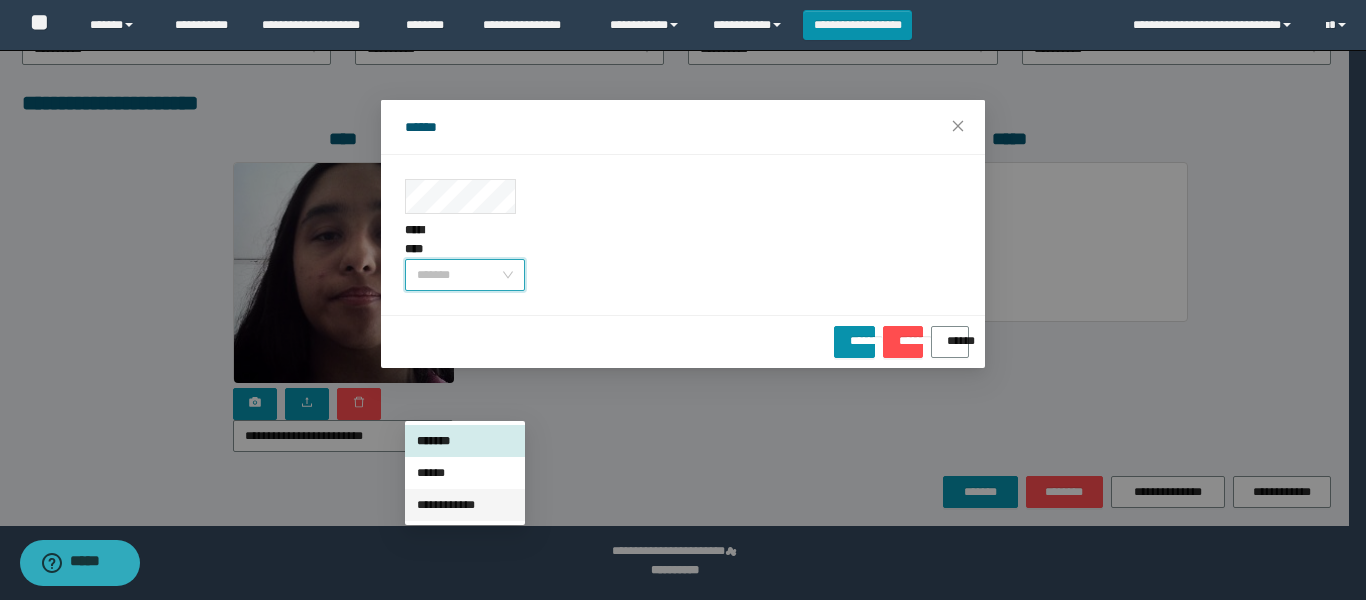 click on "**********" at bounding box center [465, 505] 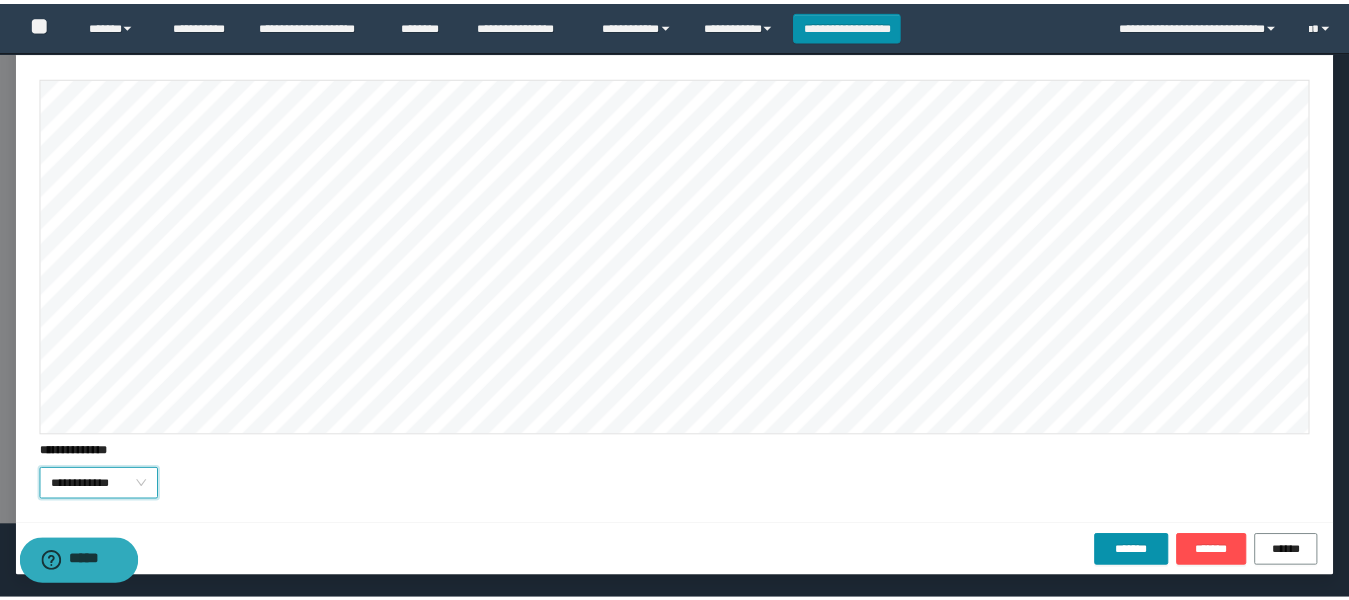 scroll, scrollTop: 0, scrollLeft: 0, axis: both 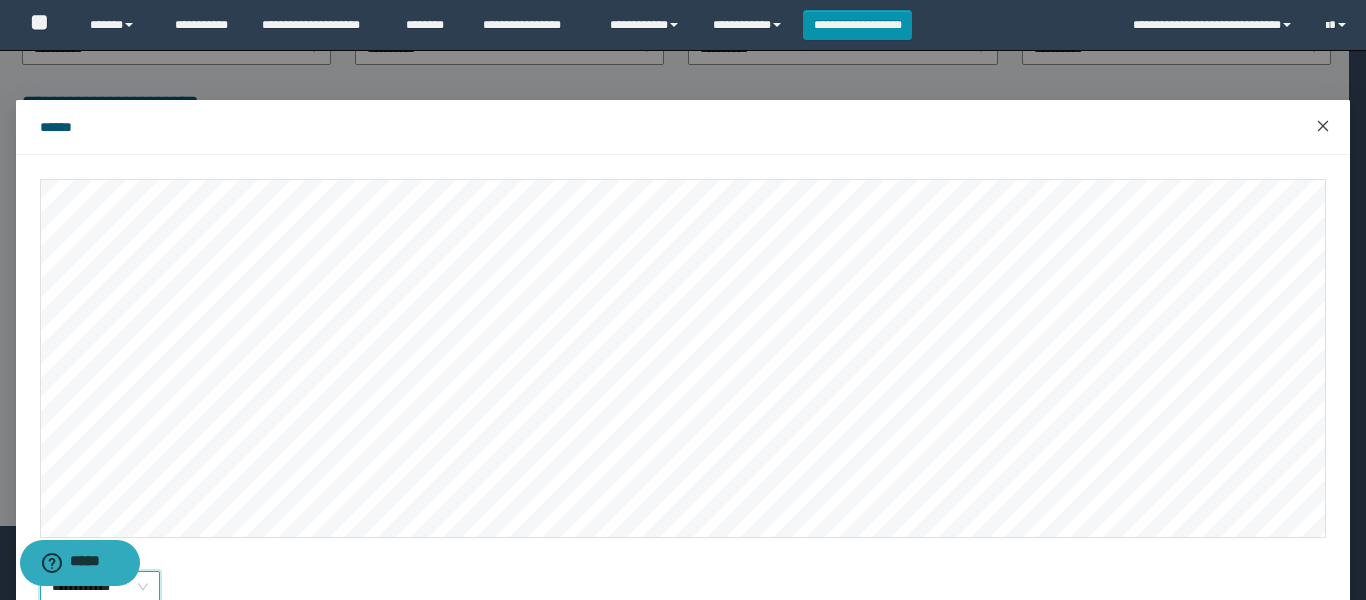 click 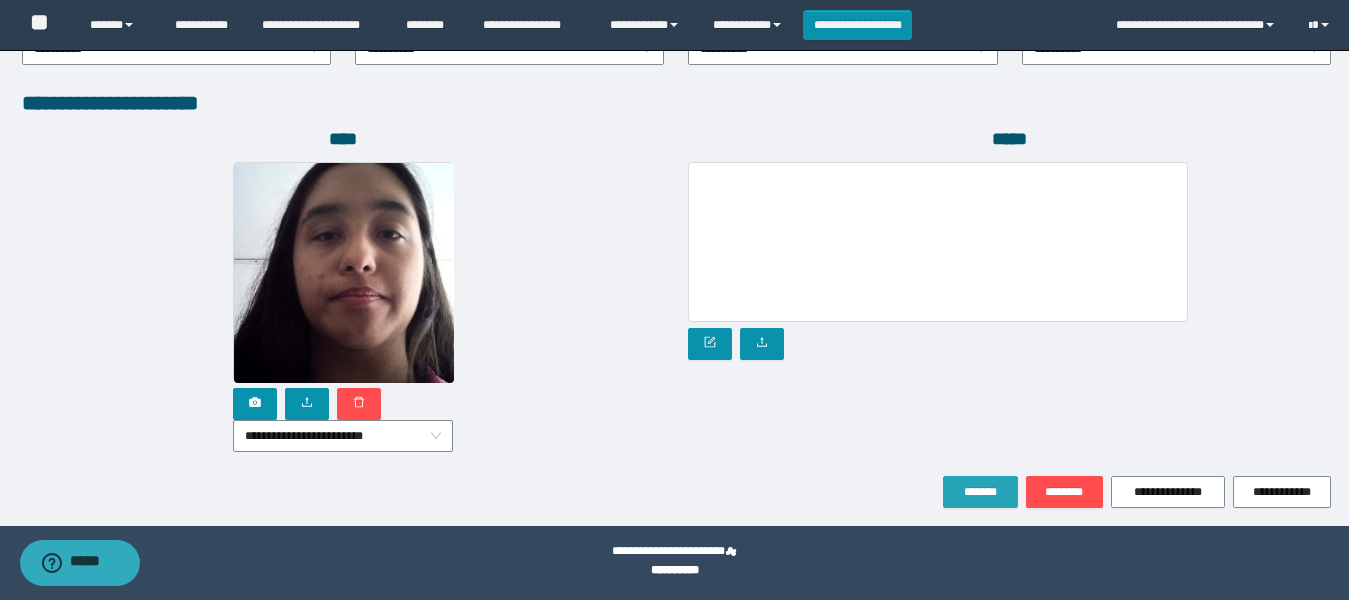 click on "*******" at bounding box center (980, 492) 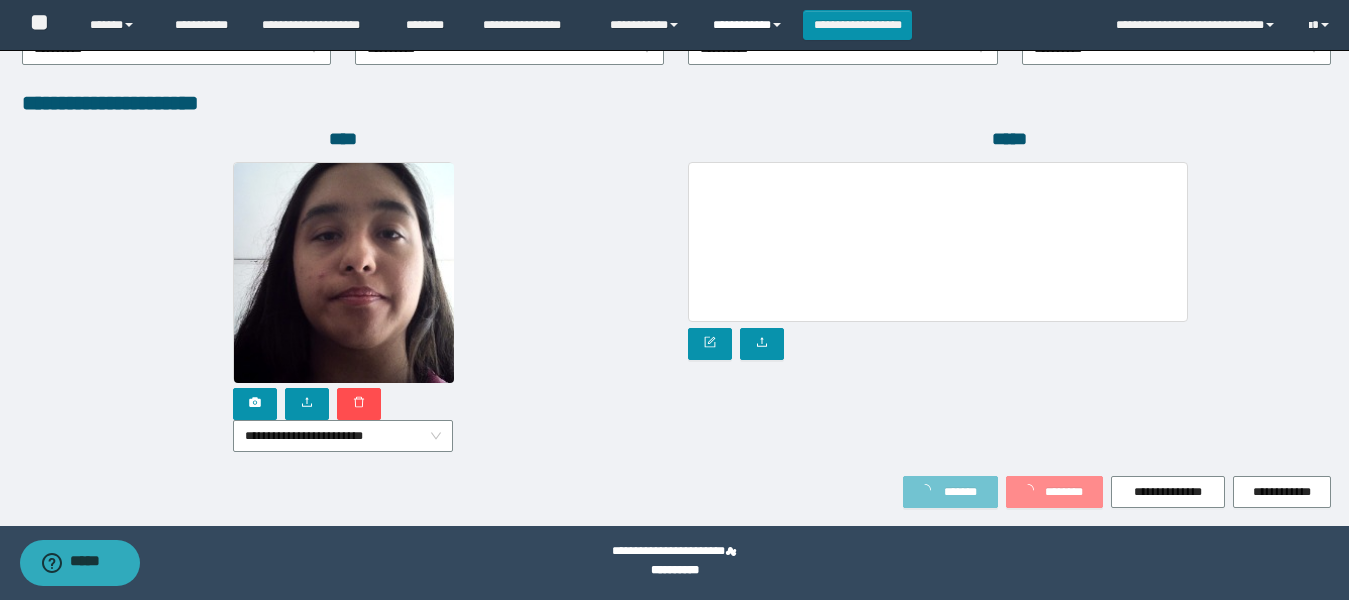 scroll, scrollTop: 1190, scrollLeft: 0, axis: vertical 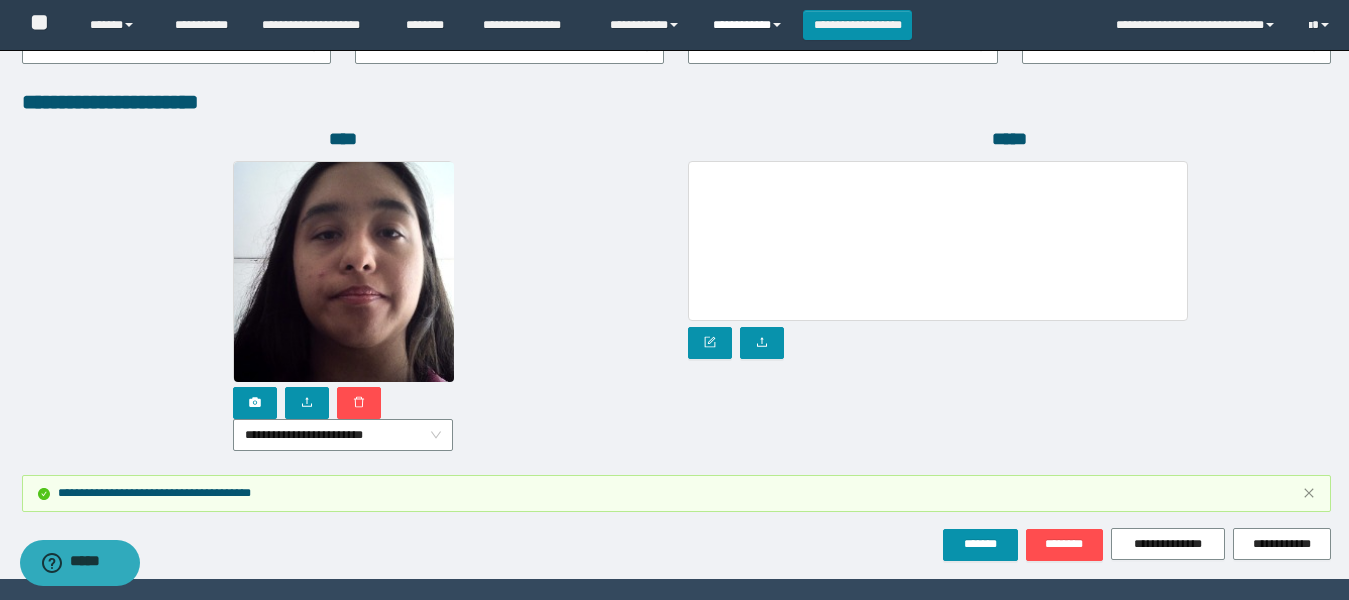 click on "**********" at bounding box center [750, 25] 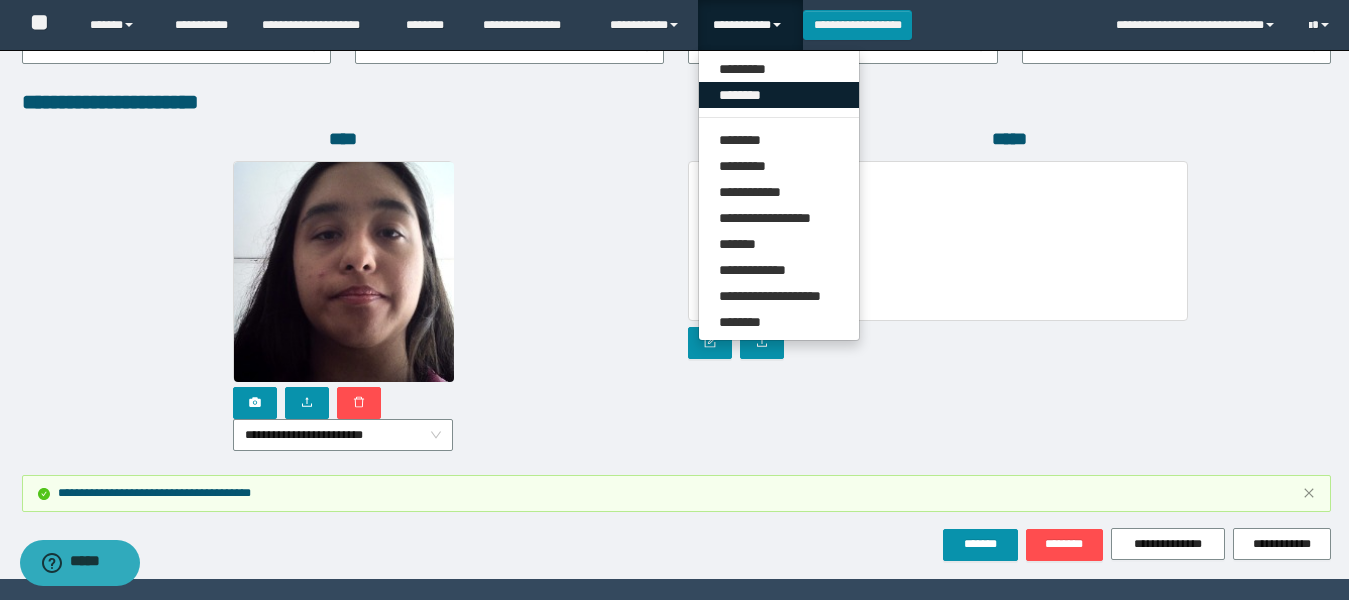 click on "********" at bounding box center [779, 95] 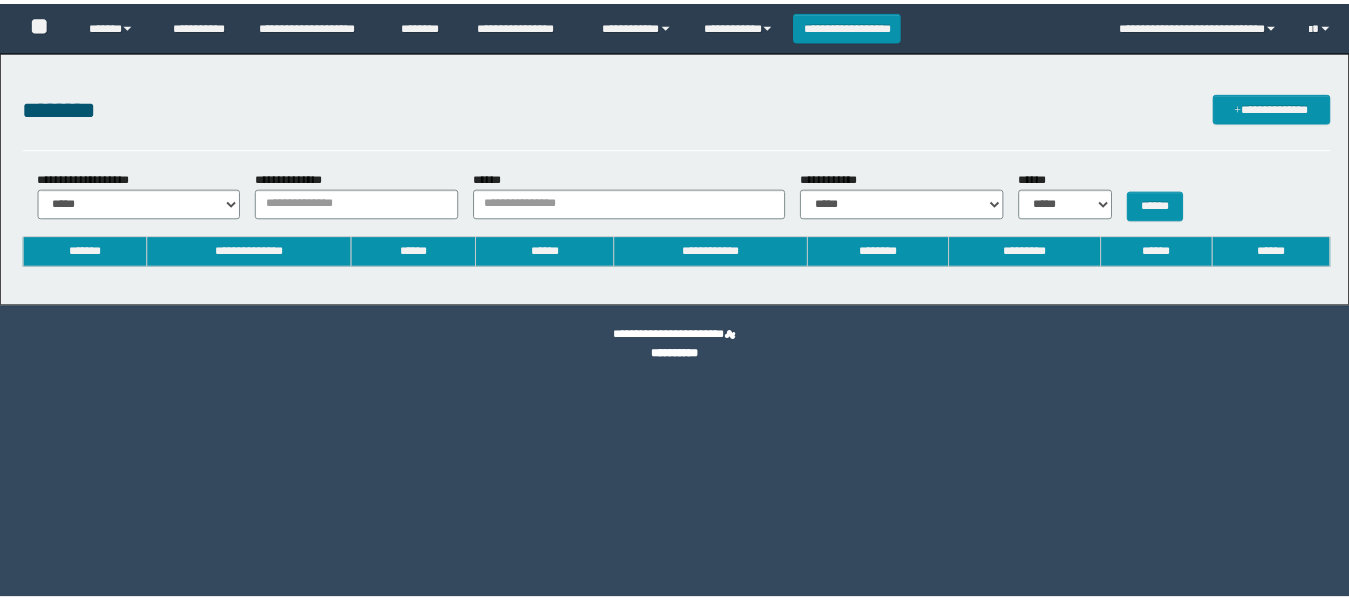 scroll, scrollTop: 0, scrollLeft: 0, axis: both 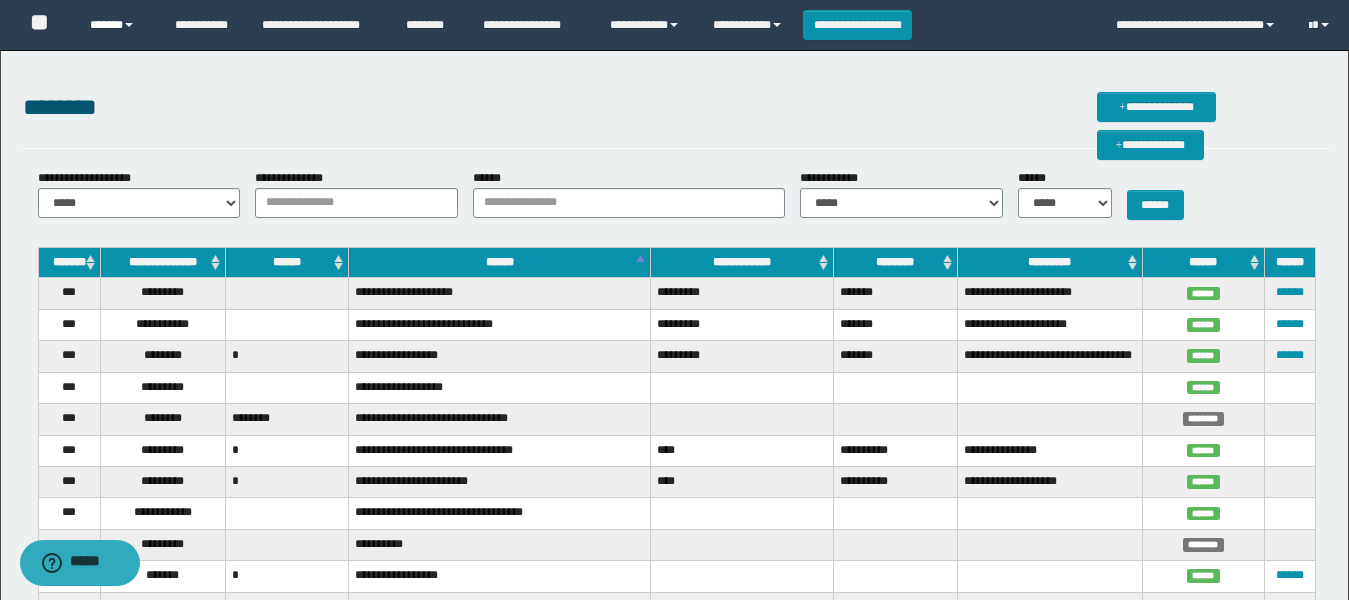 click on "******" at bounding box center [117, 25] 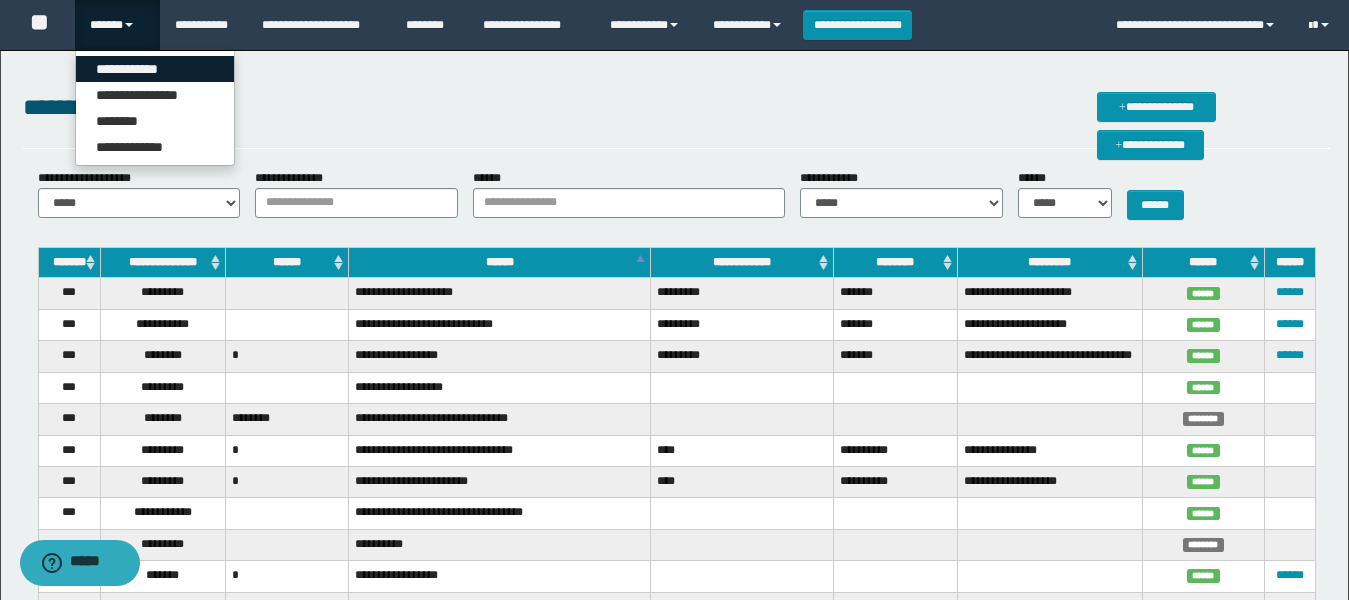 click on "**********" at bounding box center [155, 69] 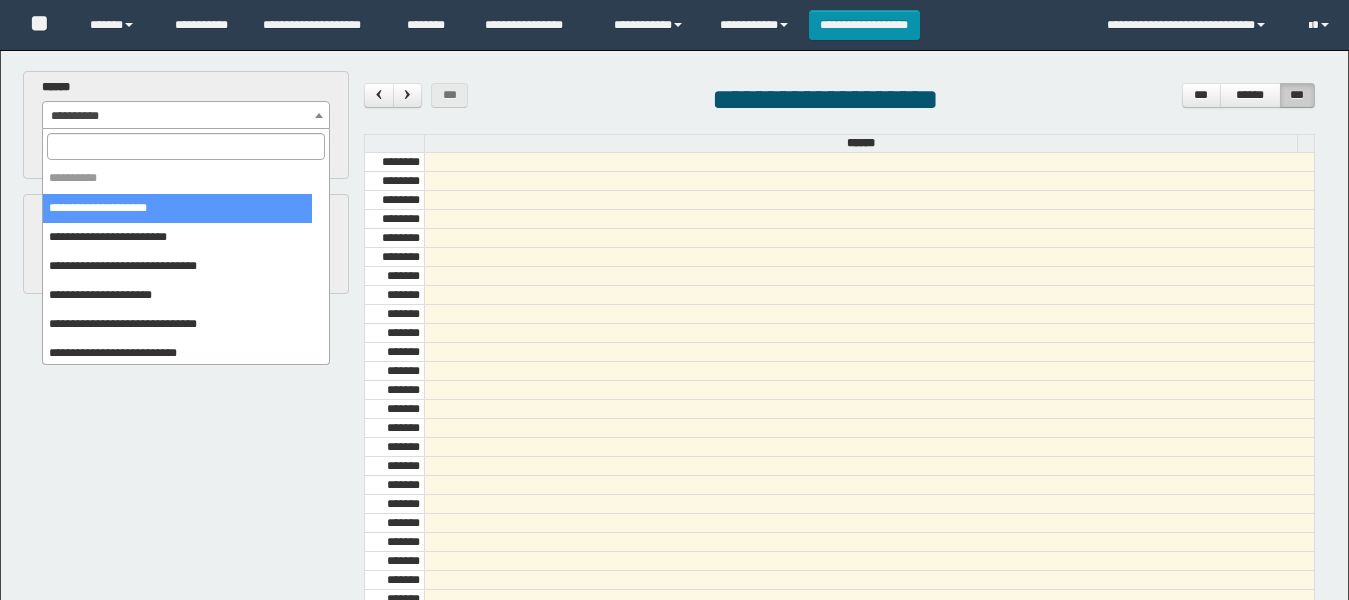 scroll, scrollTop: 0, scrollLeft: 0, axis: both 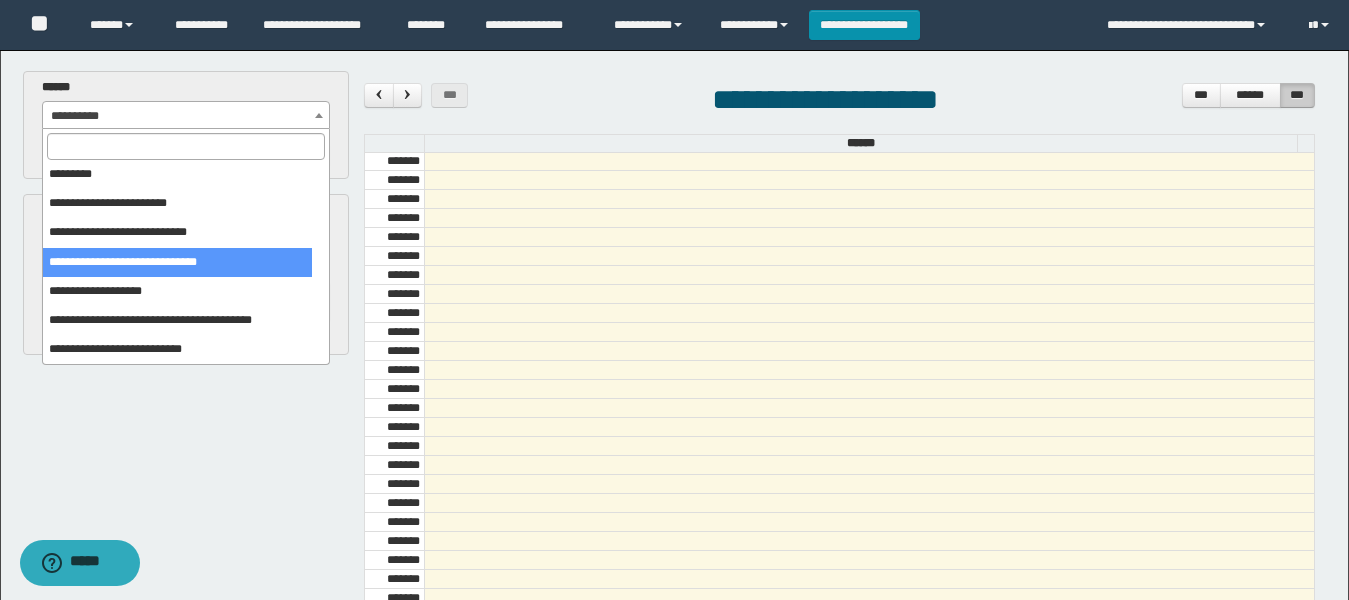 select on "******" 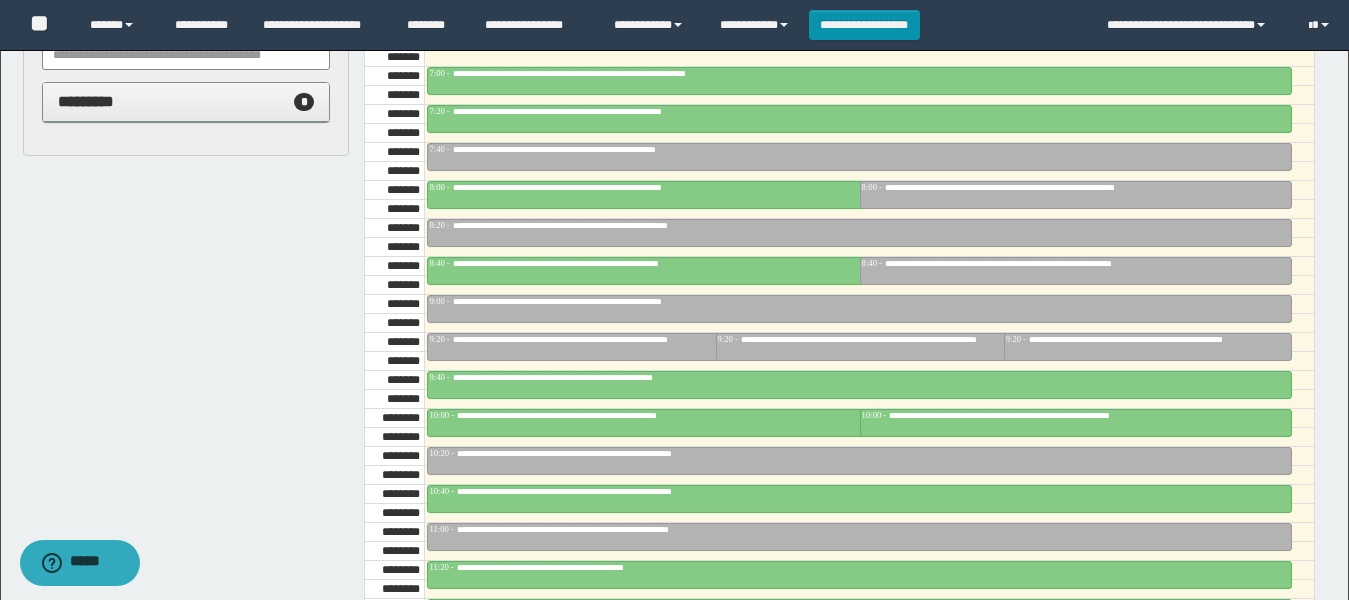 scroll, scrollTop: 200, scrollLeft: 0, axis: vertical 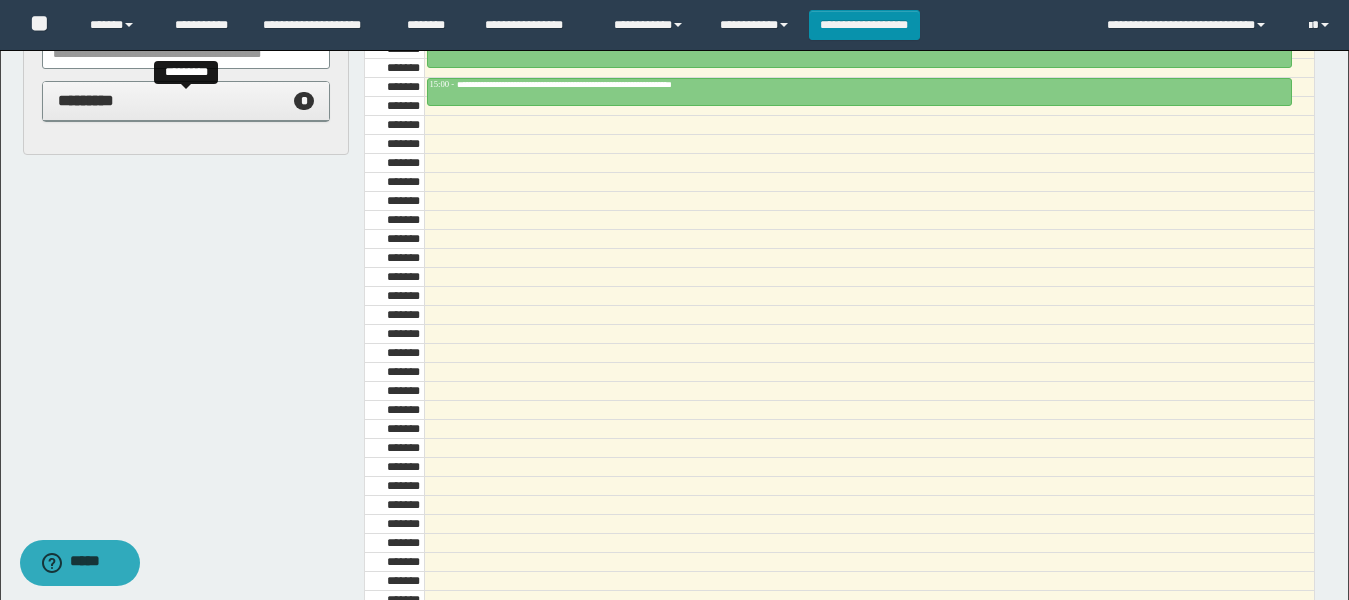 click on "*********
*" at bounding box center [186, 101] 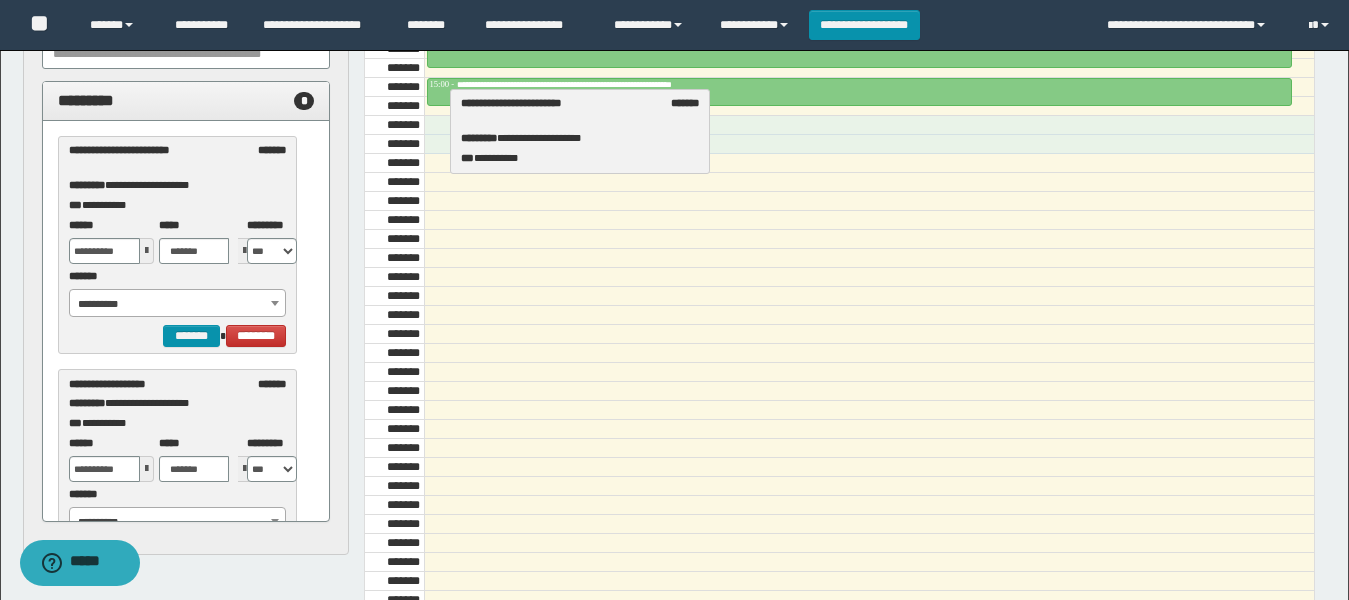 drag, startPoint x: 180, startPoint y: 179, endPoint x: 572, endPoint y: 132, distance: 394.80756 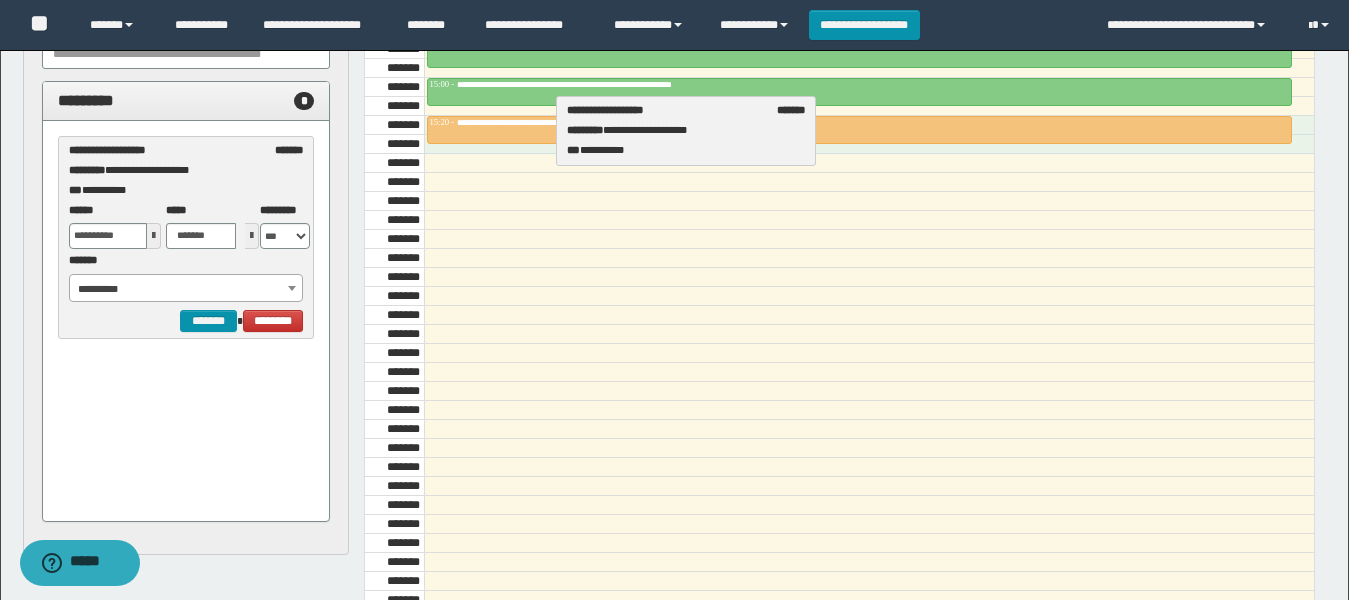 drag, startPoint x: 142, startPoint y: 169, endPoint x: 640, endPoint y: 129, distance: 499.60385 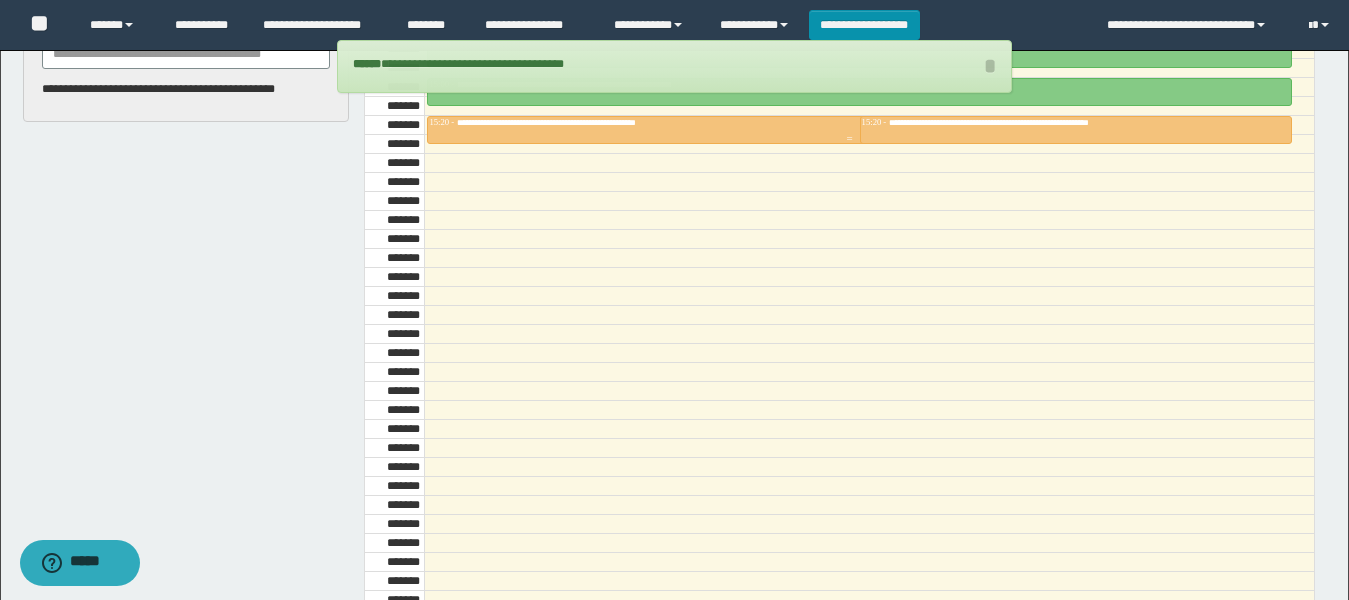 click at bounding box center [849, 130] 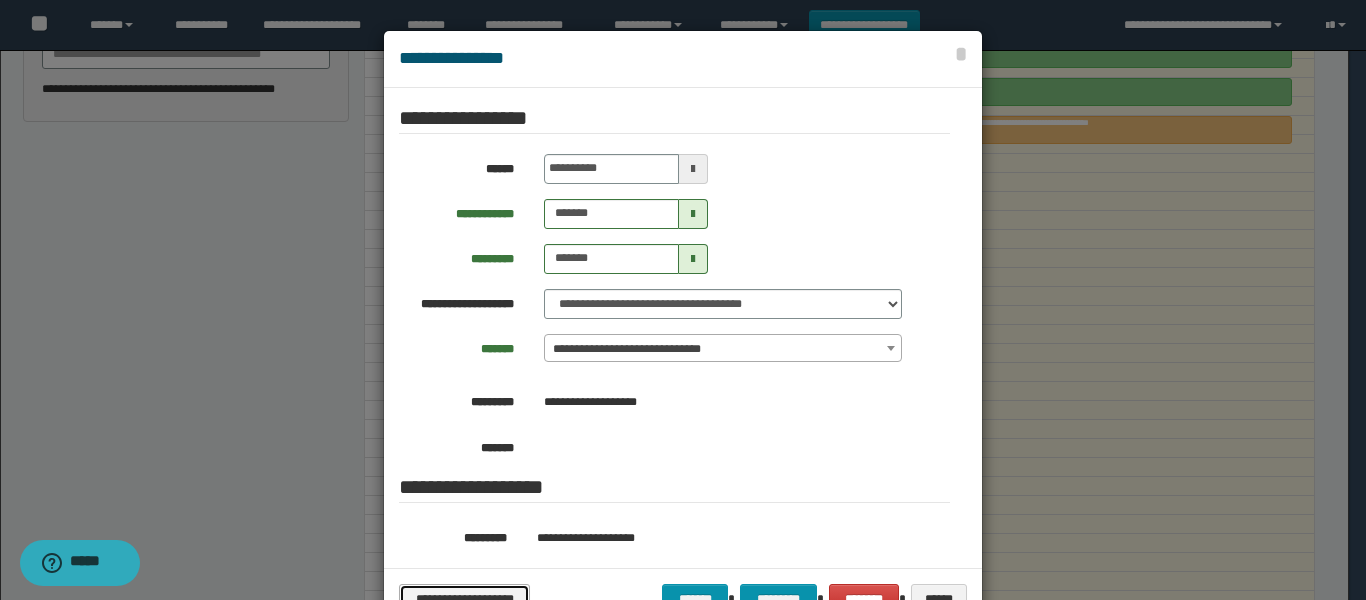 click on "**********" at bounding box center [464, 599] 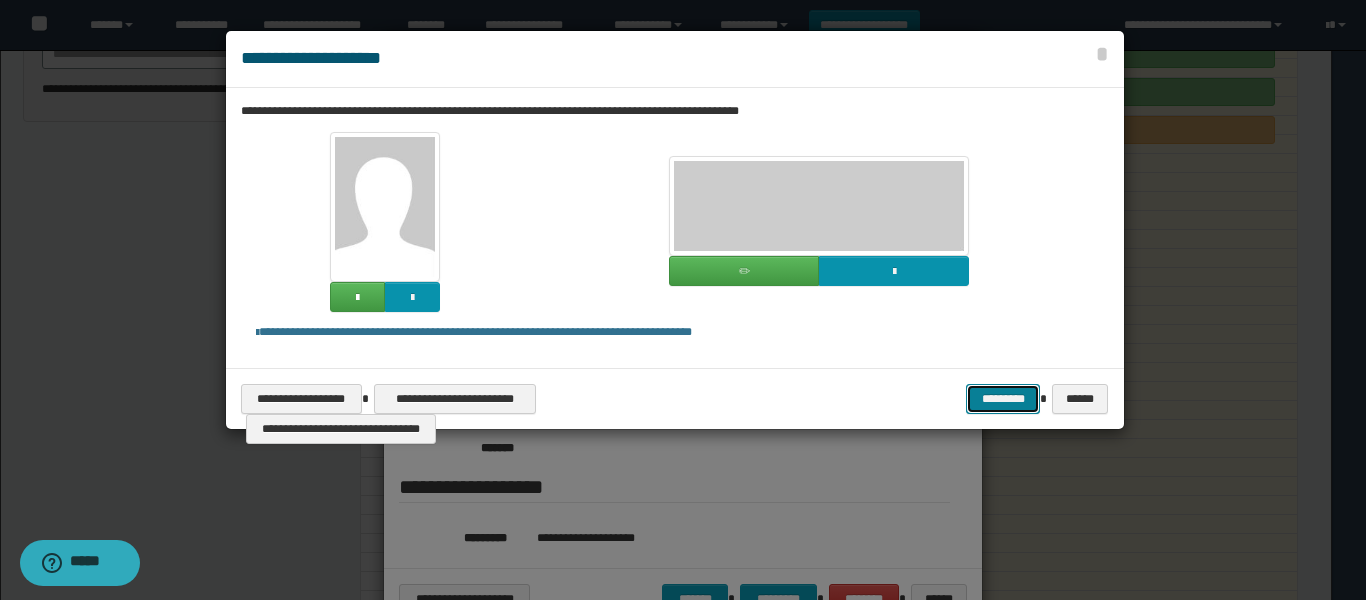 click on "*********" at bounding box center [1003, 399] 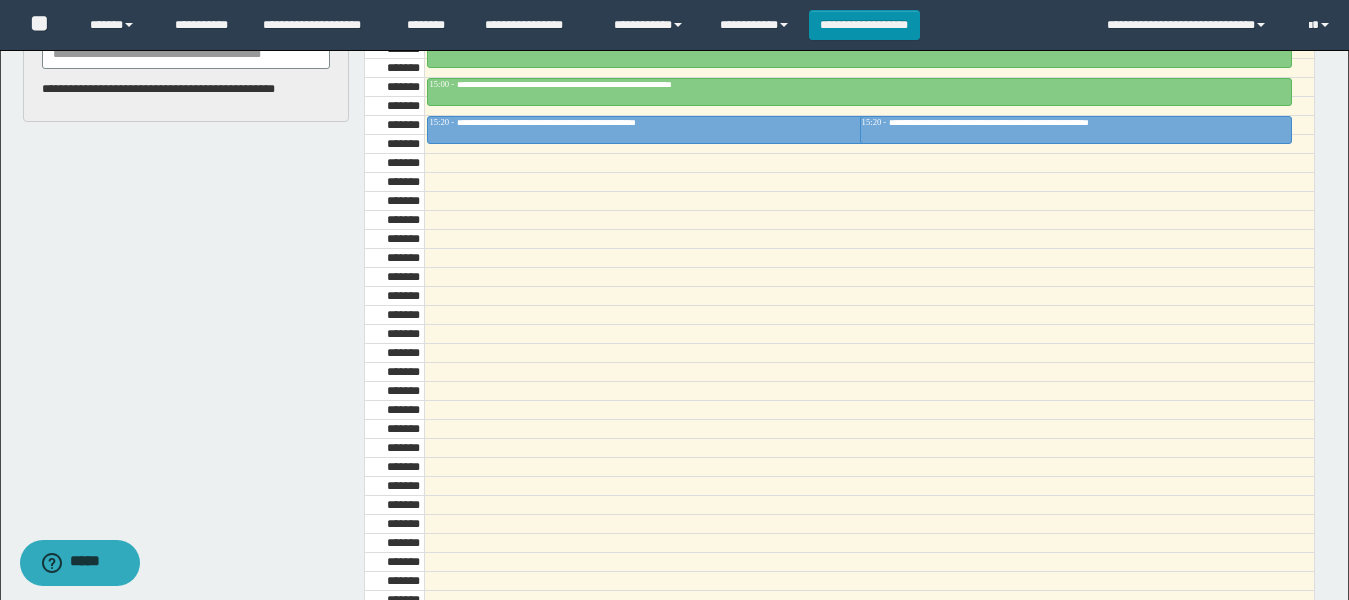 click at bounding box center [869, 258] 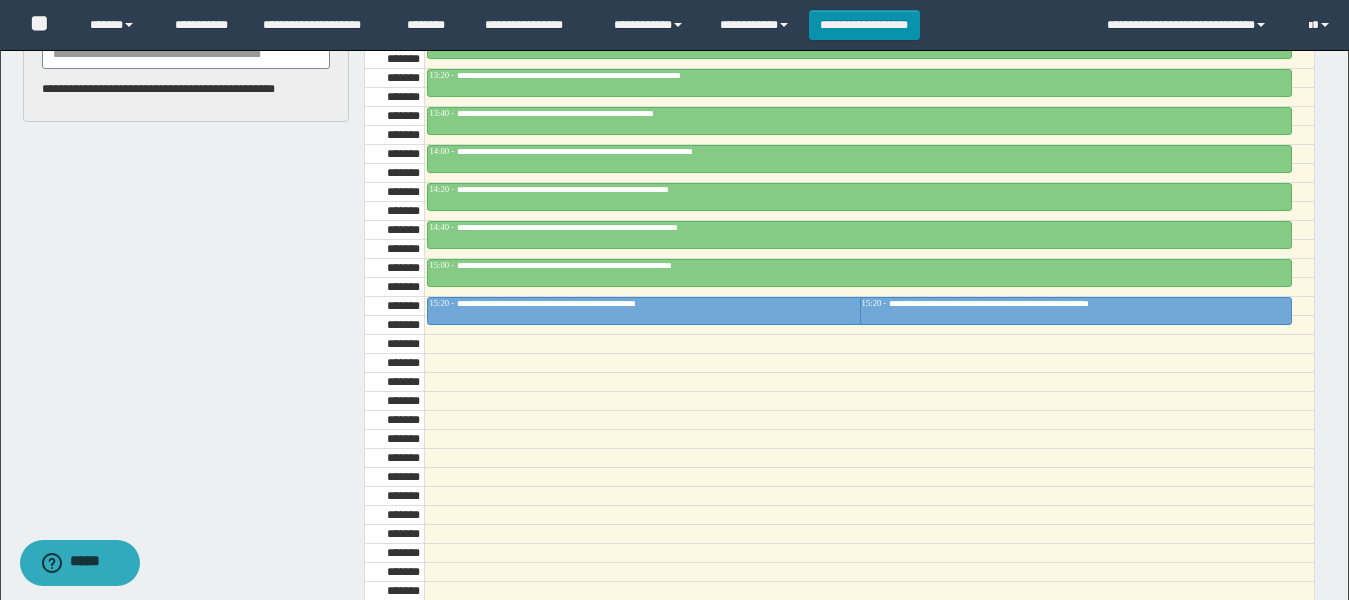 scroll, scrollTop: 1585, scrollLeft: 0, axis: vertical 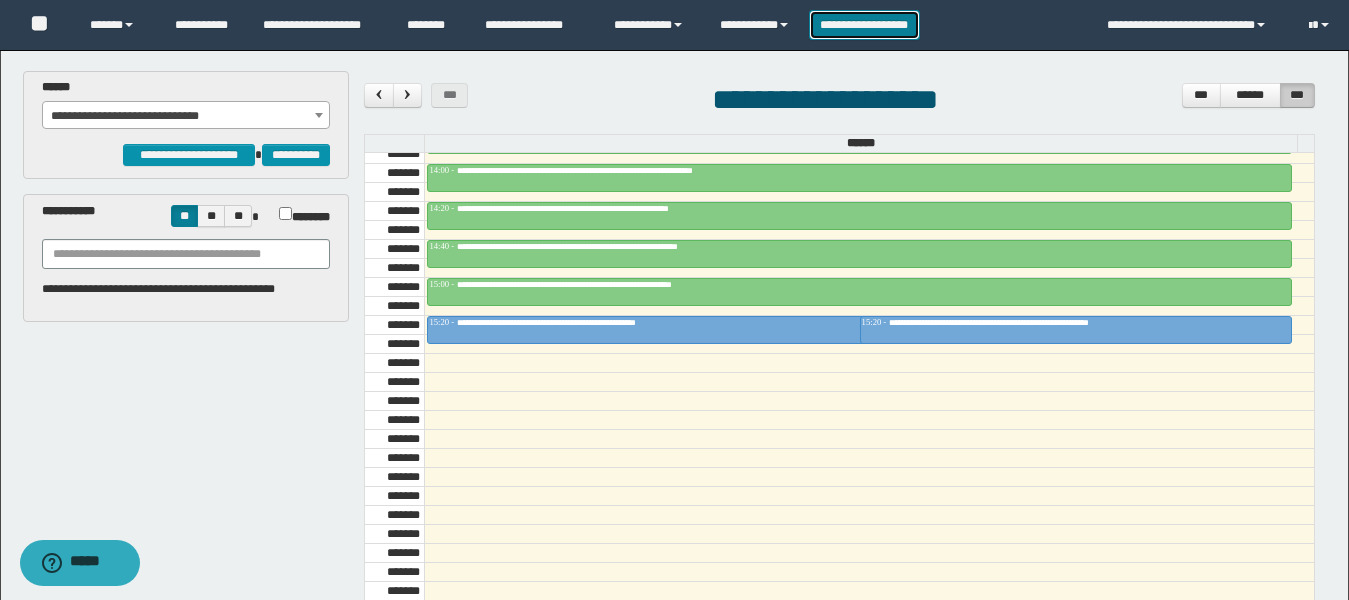 click on "**********" at bounding box center (864, 25) 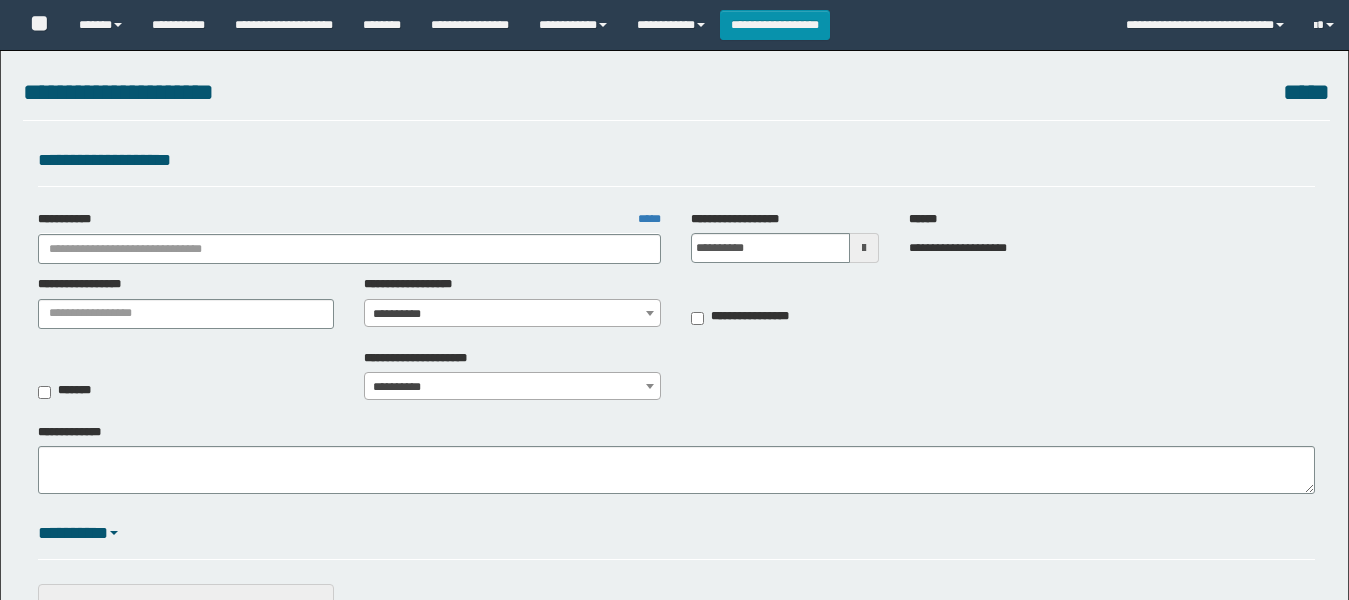 scroll, scrollTop: 0, scrollLeft: 0, axis: both 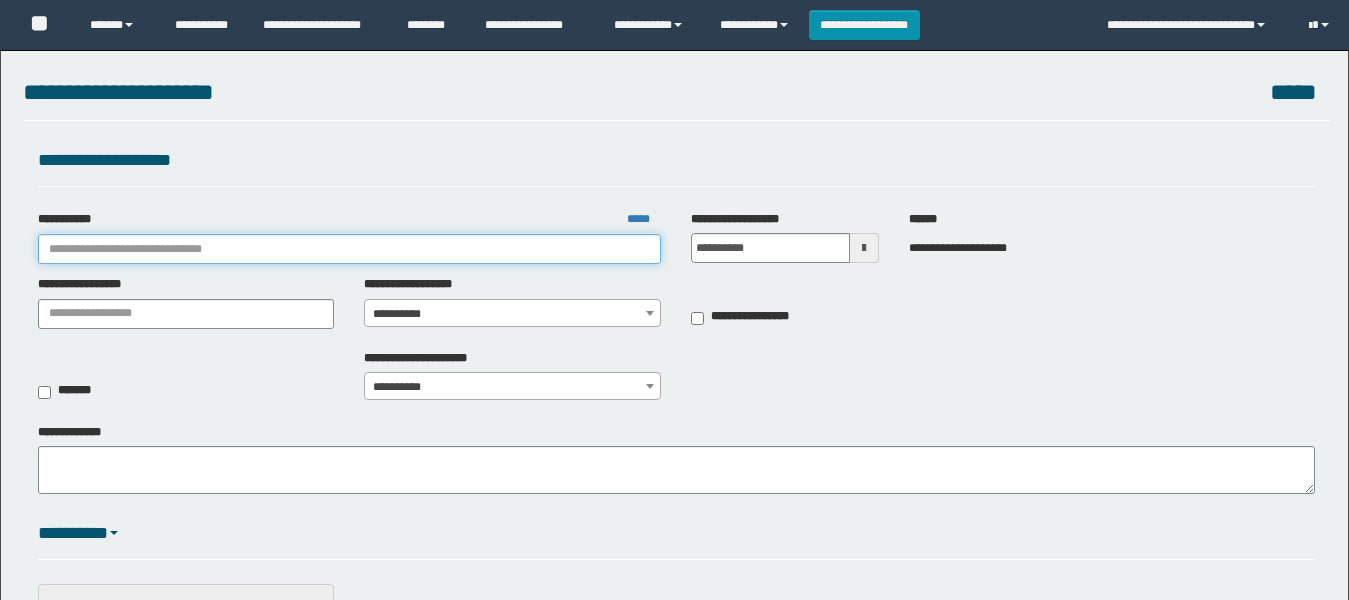 click on "**********" at bounding box center (350, 249) 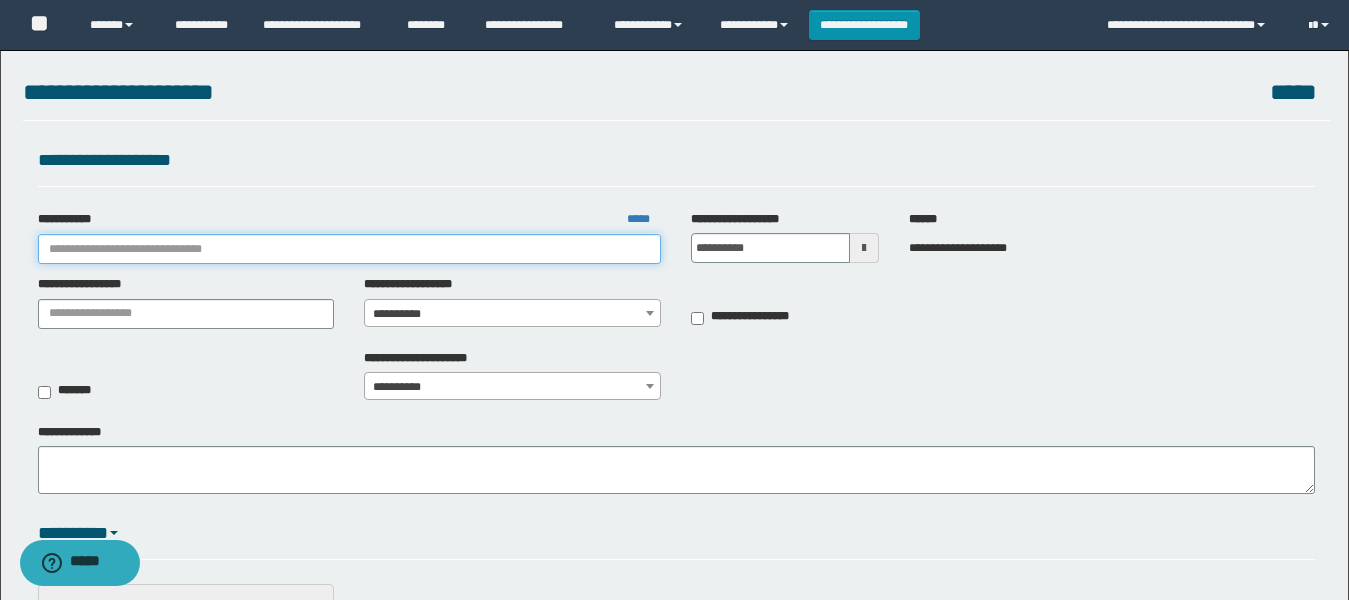 scroll, scrollTop: 0, scrollLeft: 0, axis: both 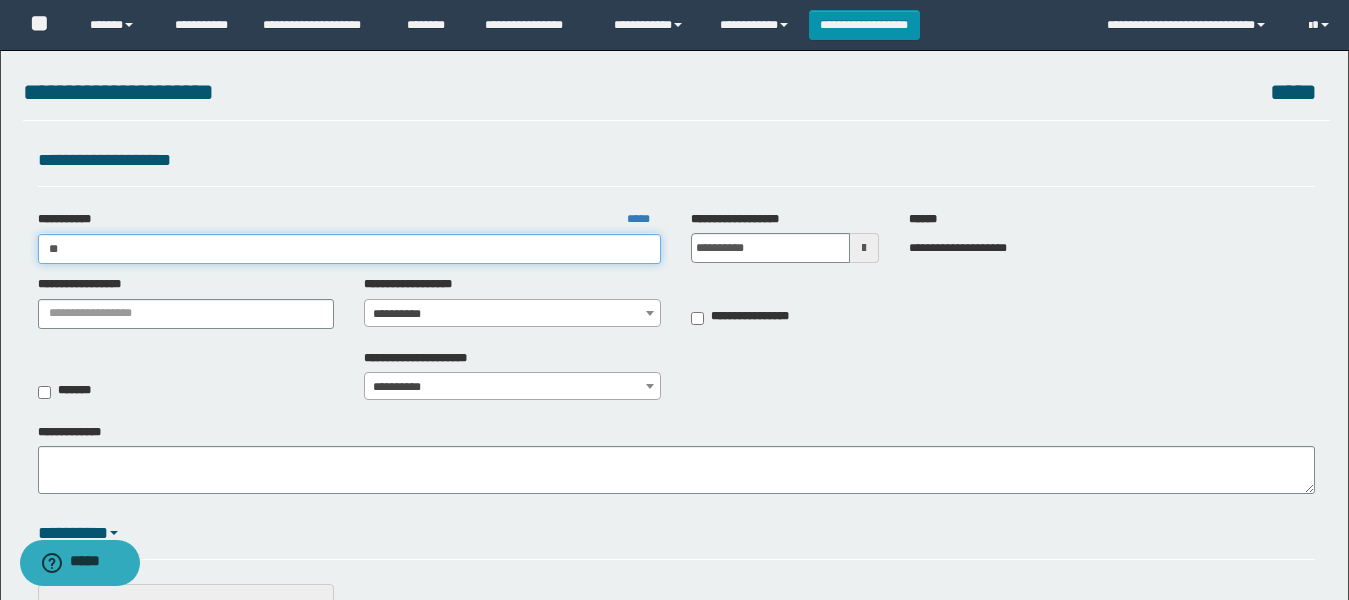 type on "***" 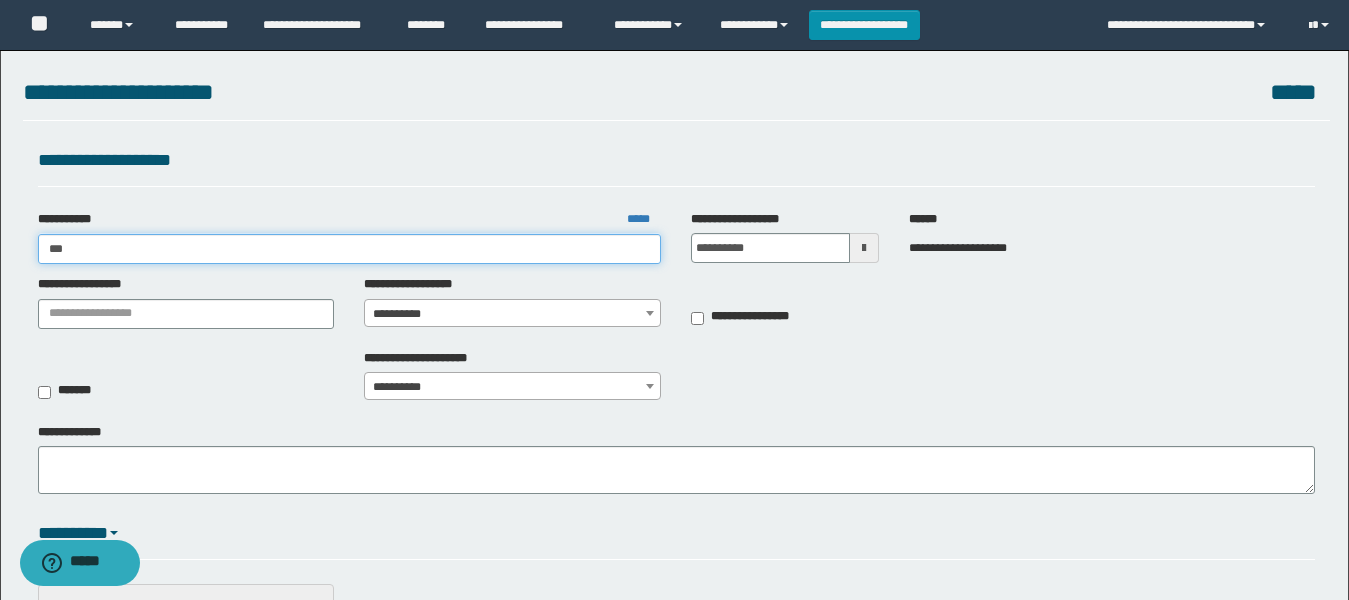 type on "***" 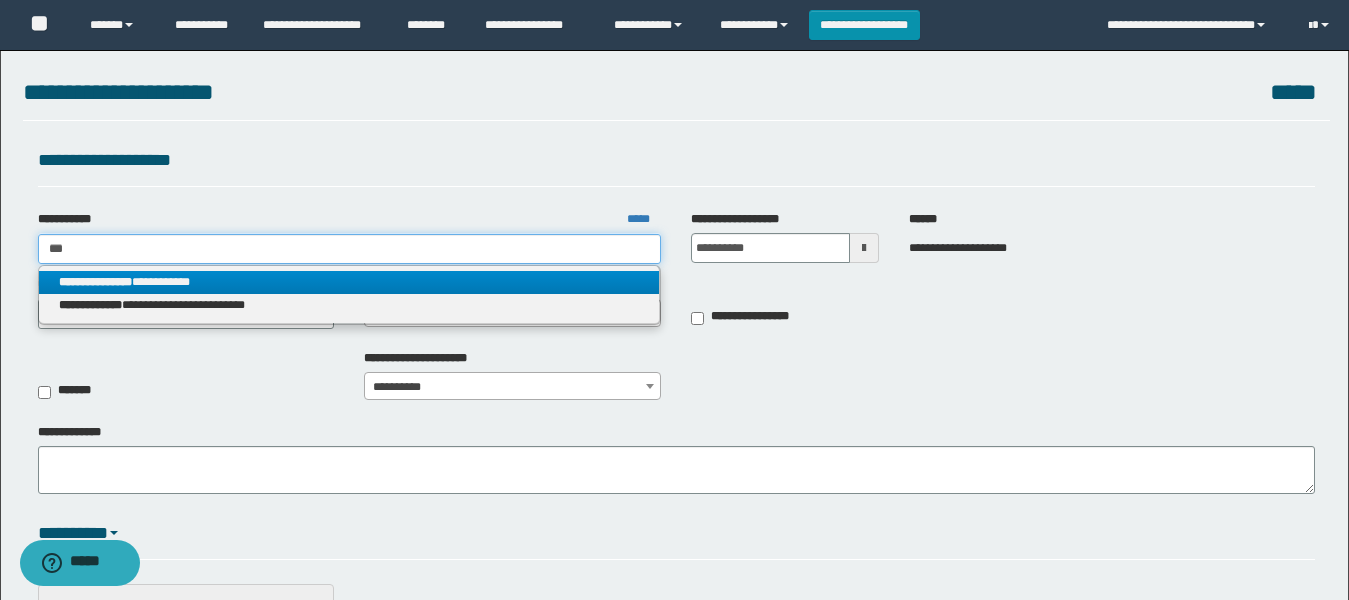 type on "***" 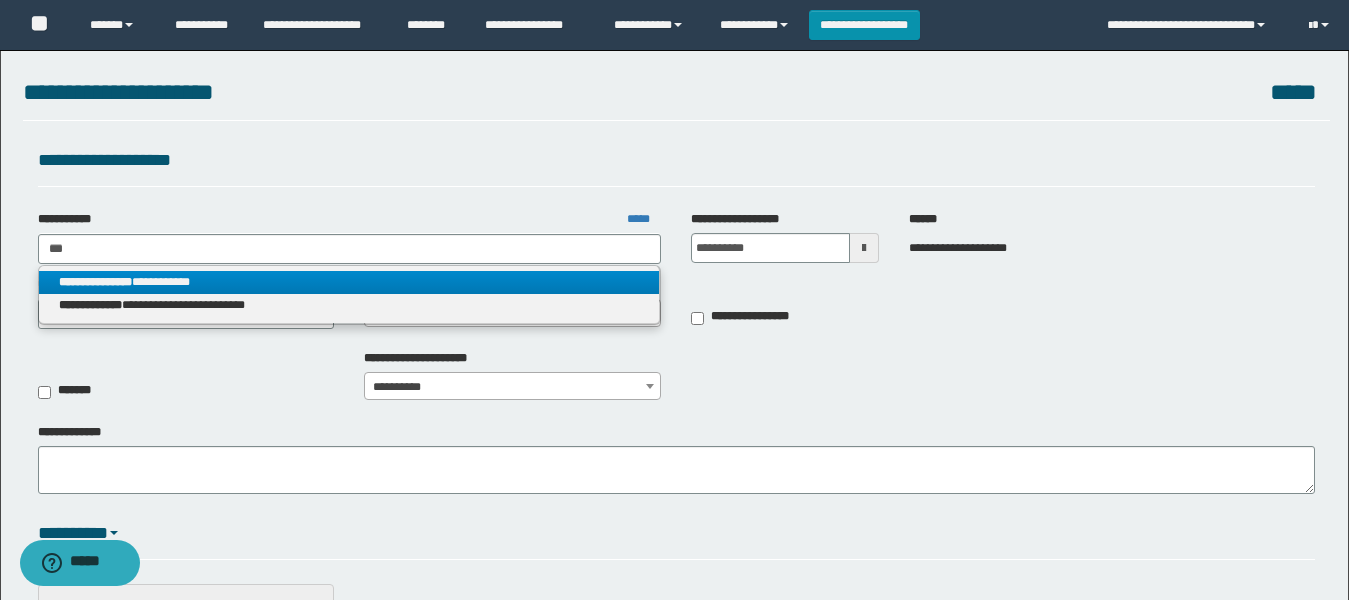 click on "**********" at bounding box center (349, 282) 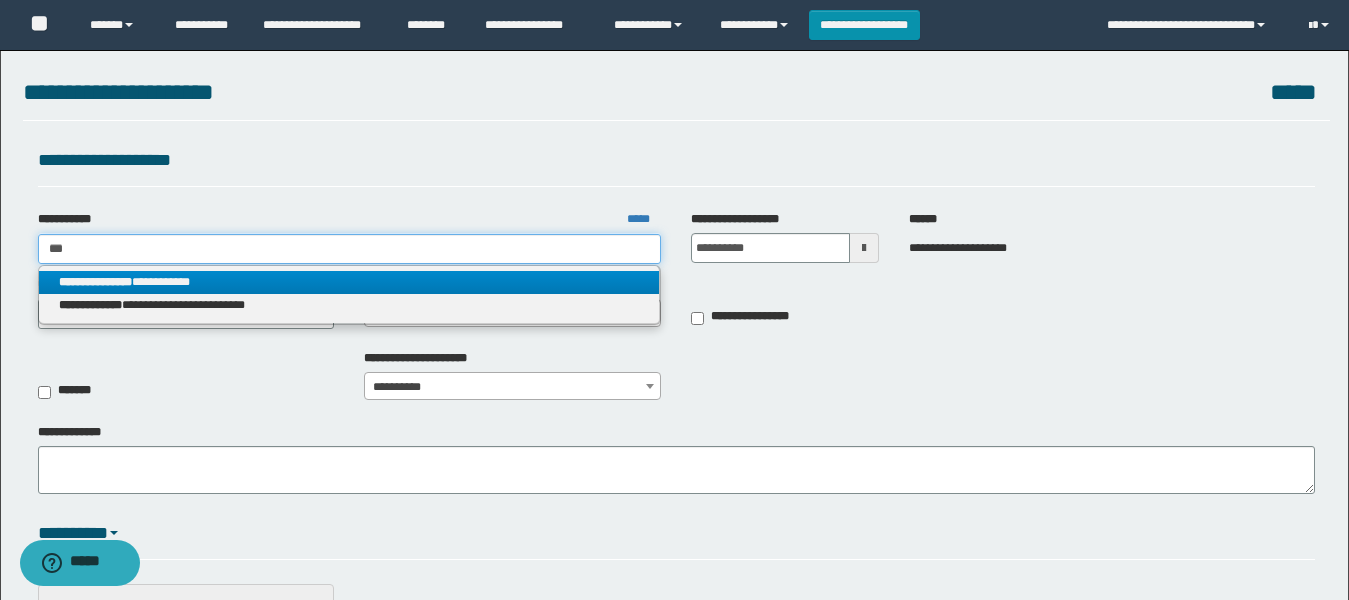 type 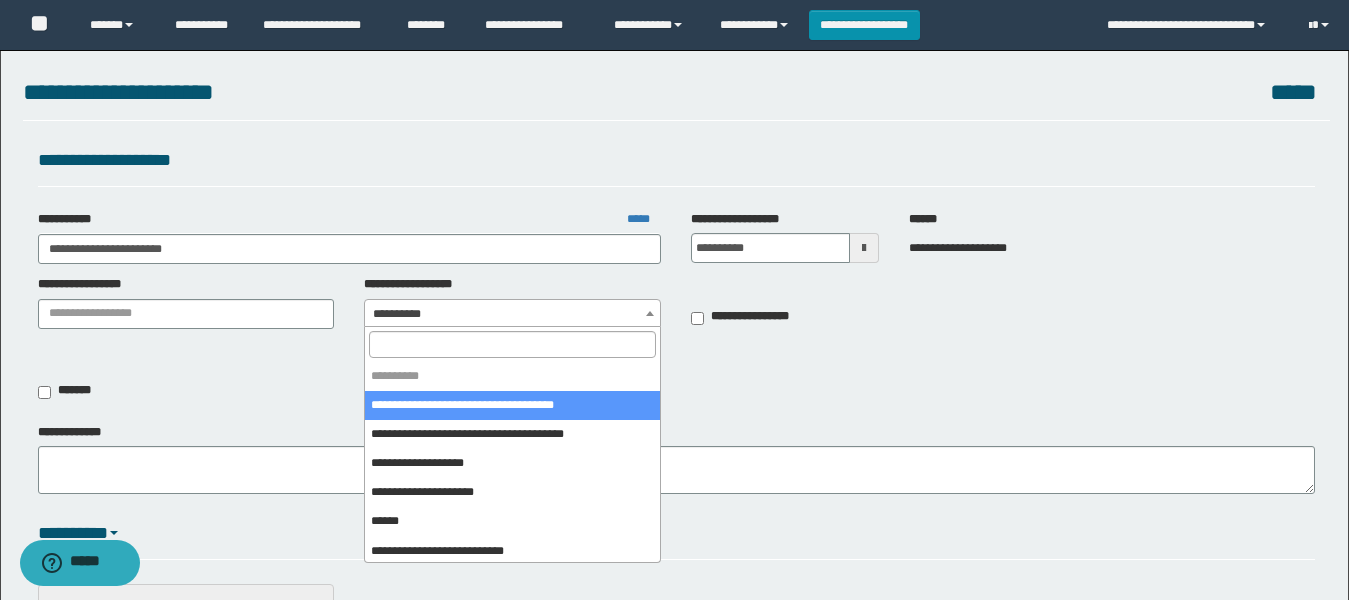 click on "**********" at bounding box center [512, 314] 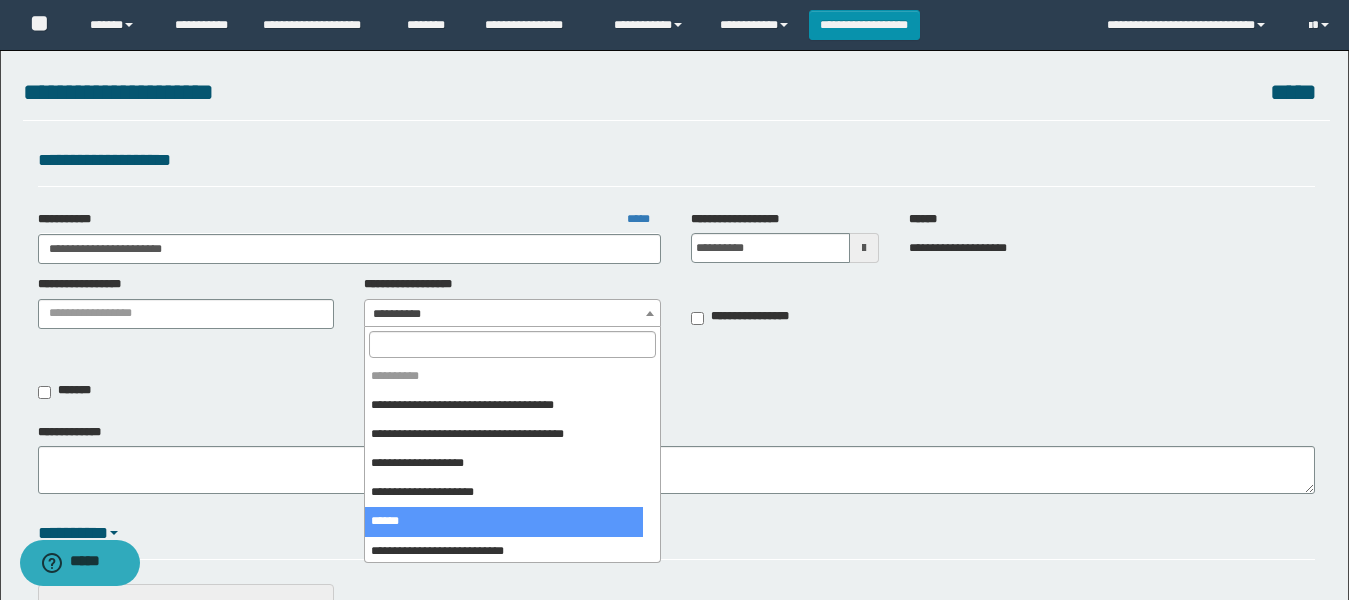 scroll, scrollTop: 200, scrollLeft: 0, axis: vertical 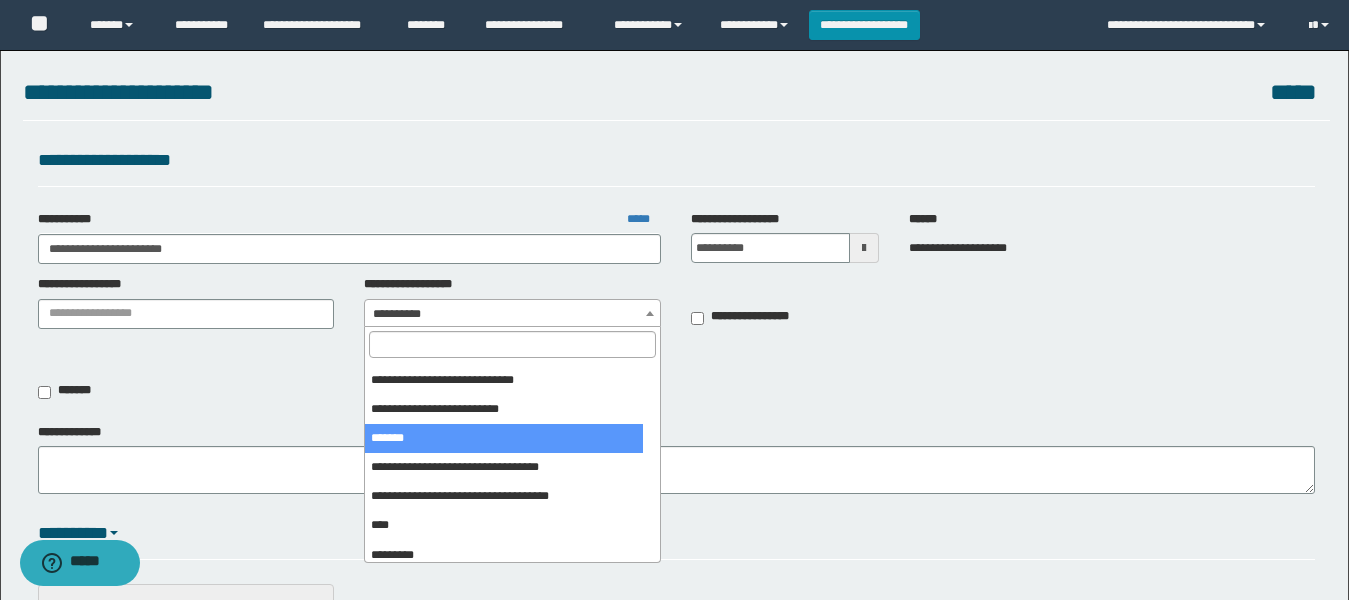 select on "***" 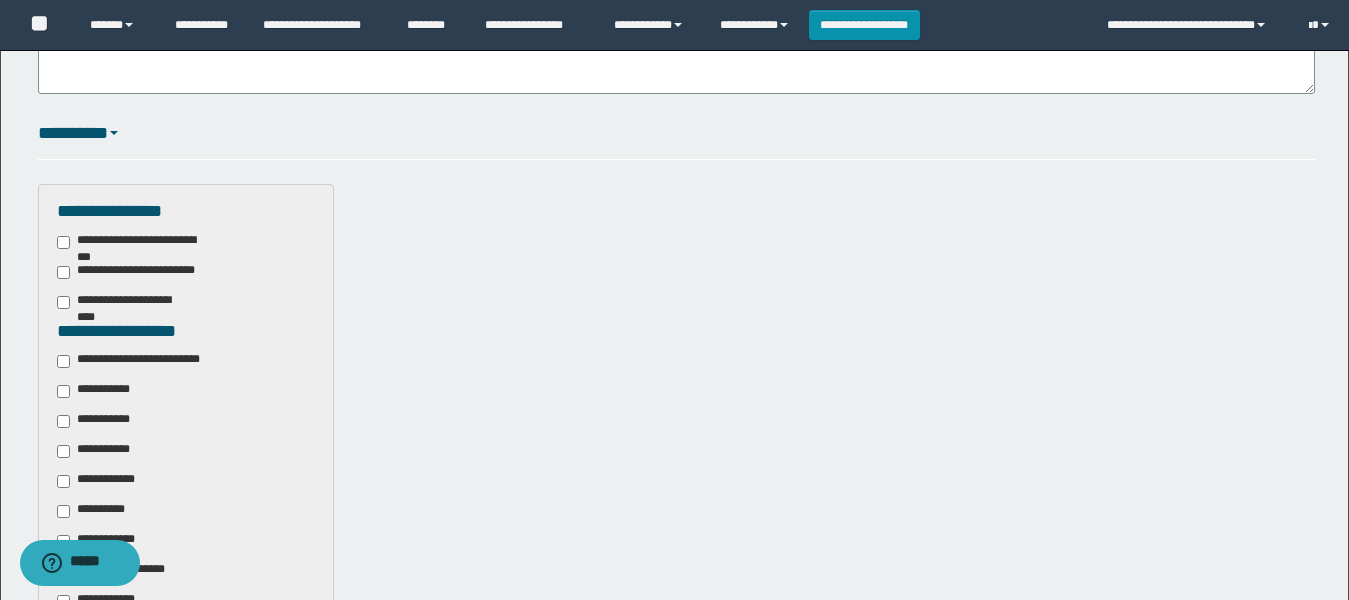 click on "**********" at bounding box center (143, 361) 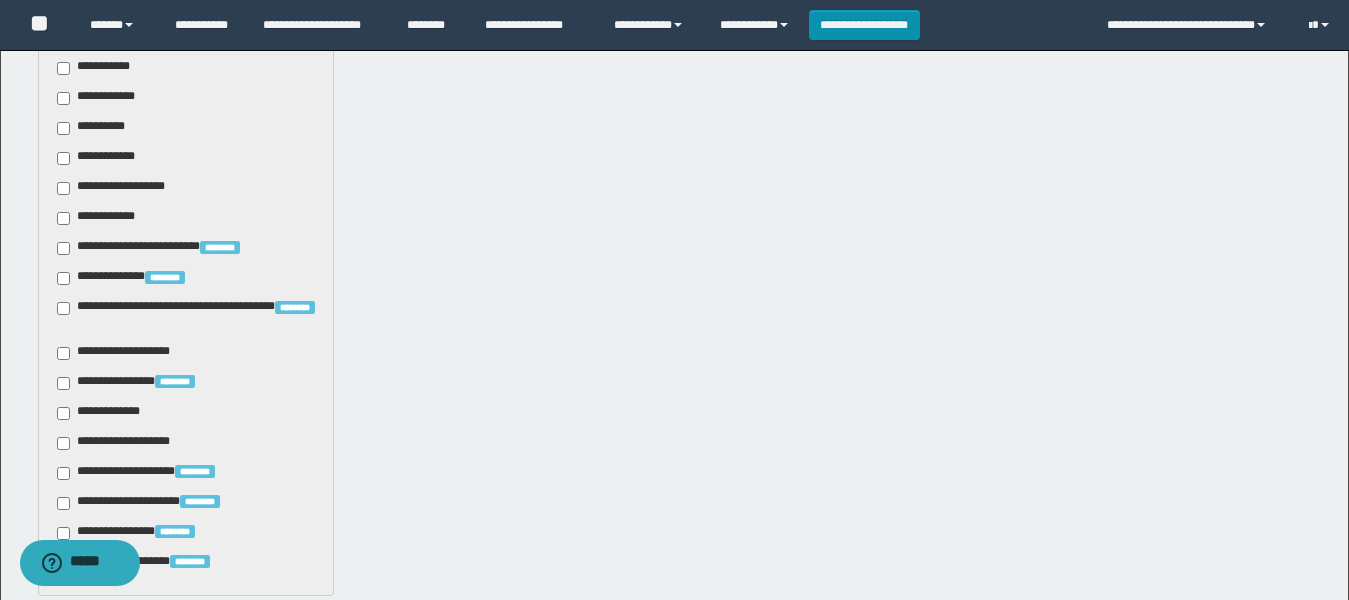 scroll, scrollTop: 800, scrollLeft: 0, axis: vertical 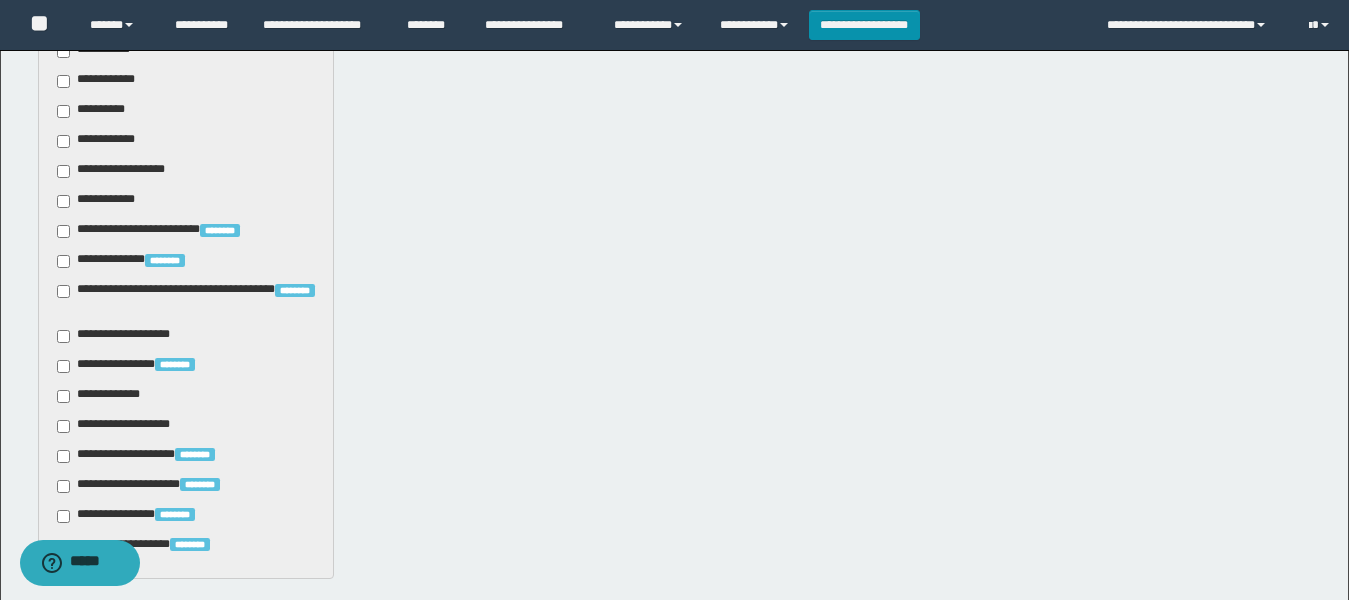 drag, startPoint x: 117, startPoint y: 426, endPoint x: 154, endPoint y: 423, distance: 37.12142 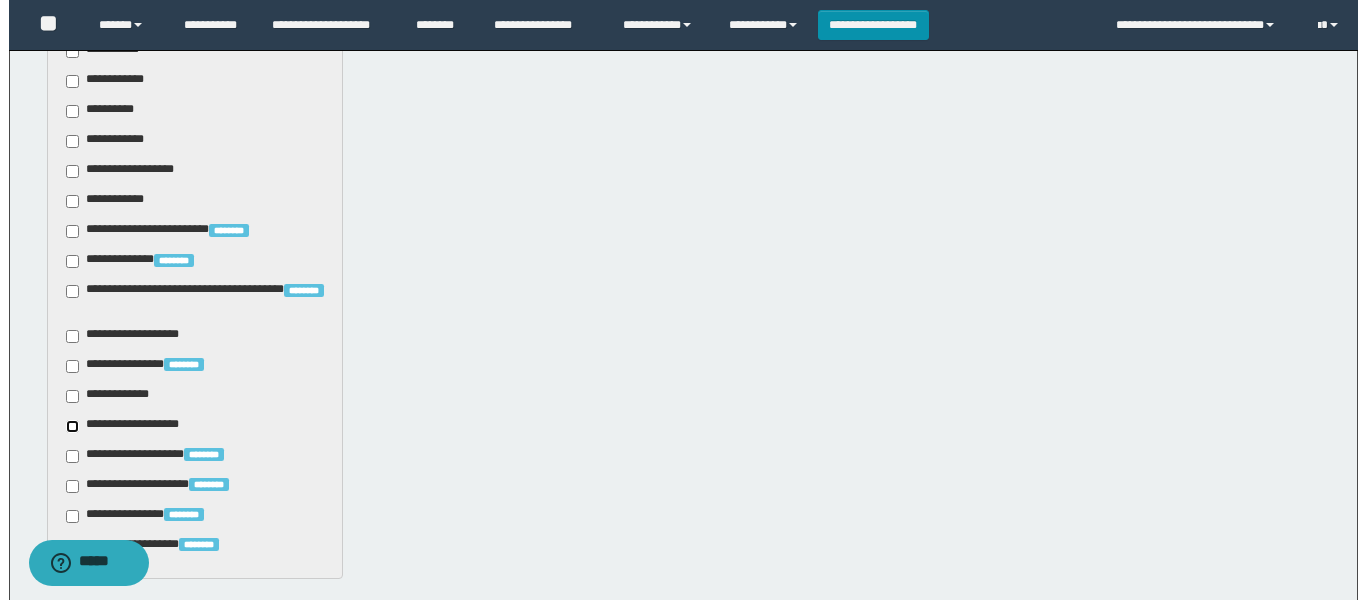 scroll, scrollTop: 1098, scrollLeft: 0, axis: vertical 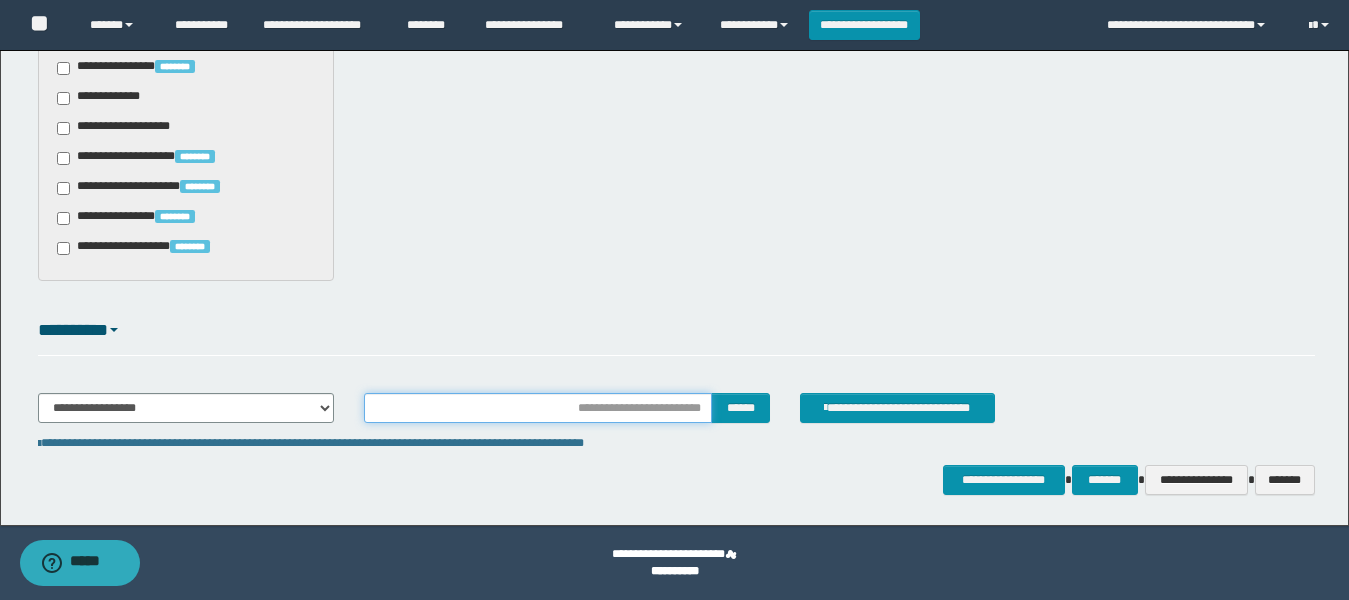 click at bounding box center (537, 408) 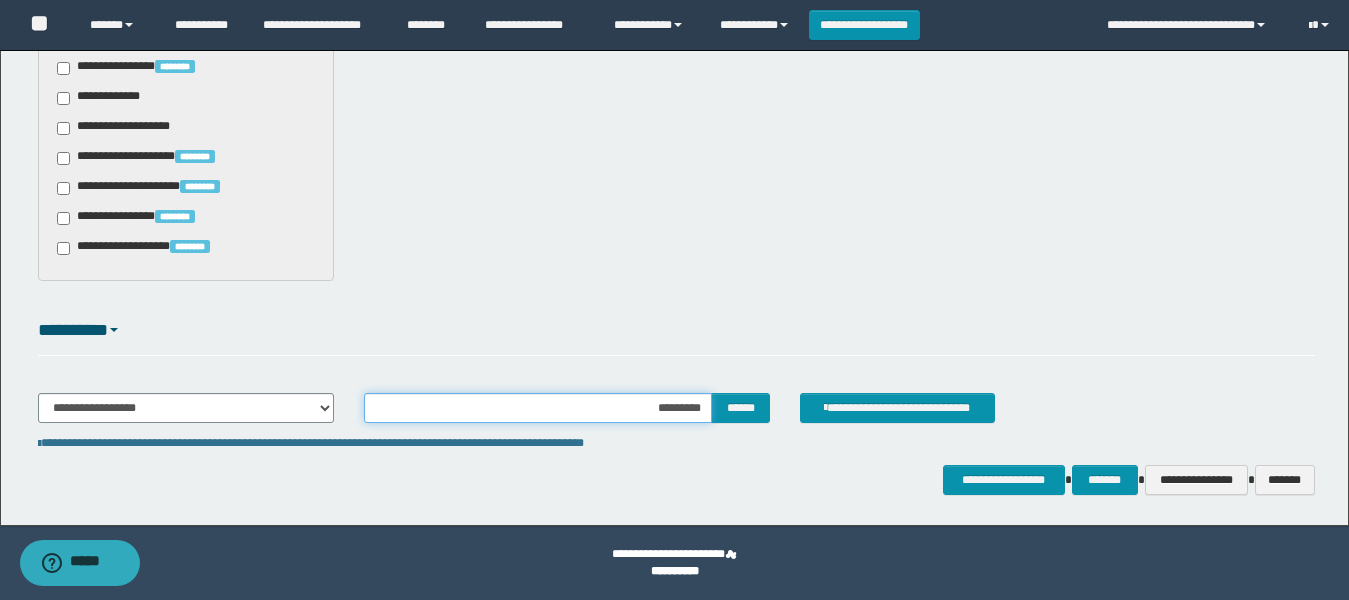 type on "**********" 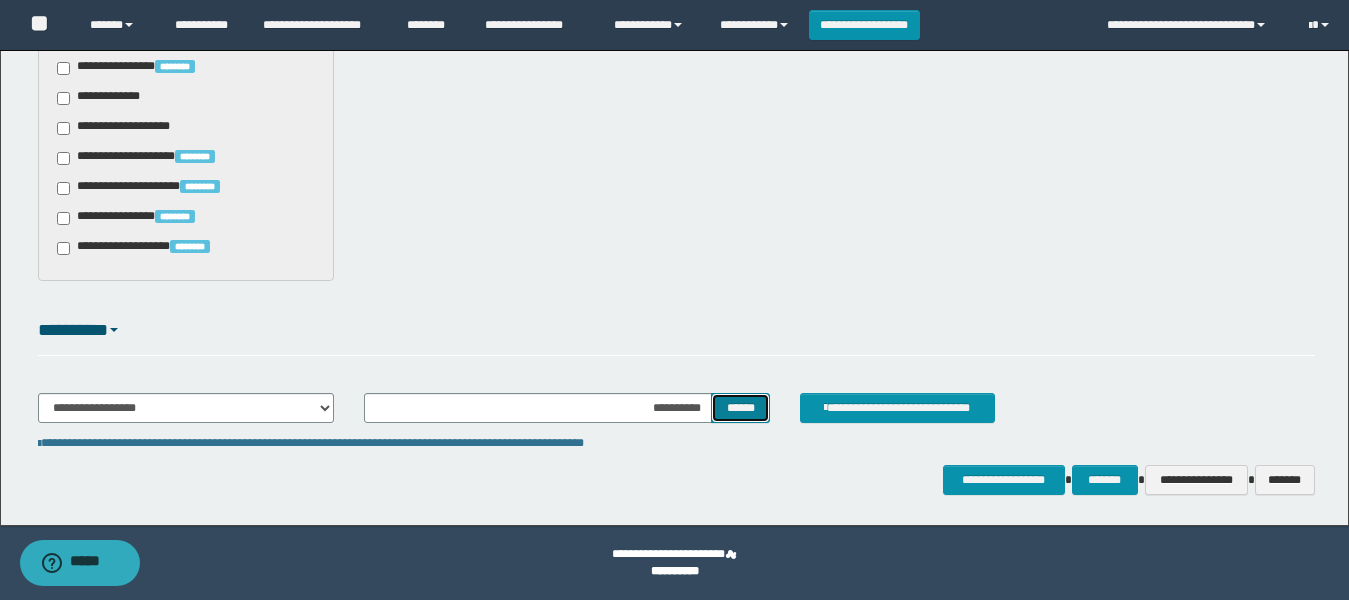 click on "******" at bounding box center (740, 408) 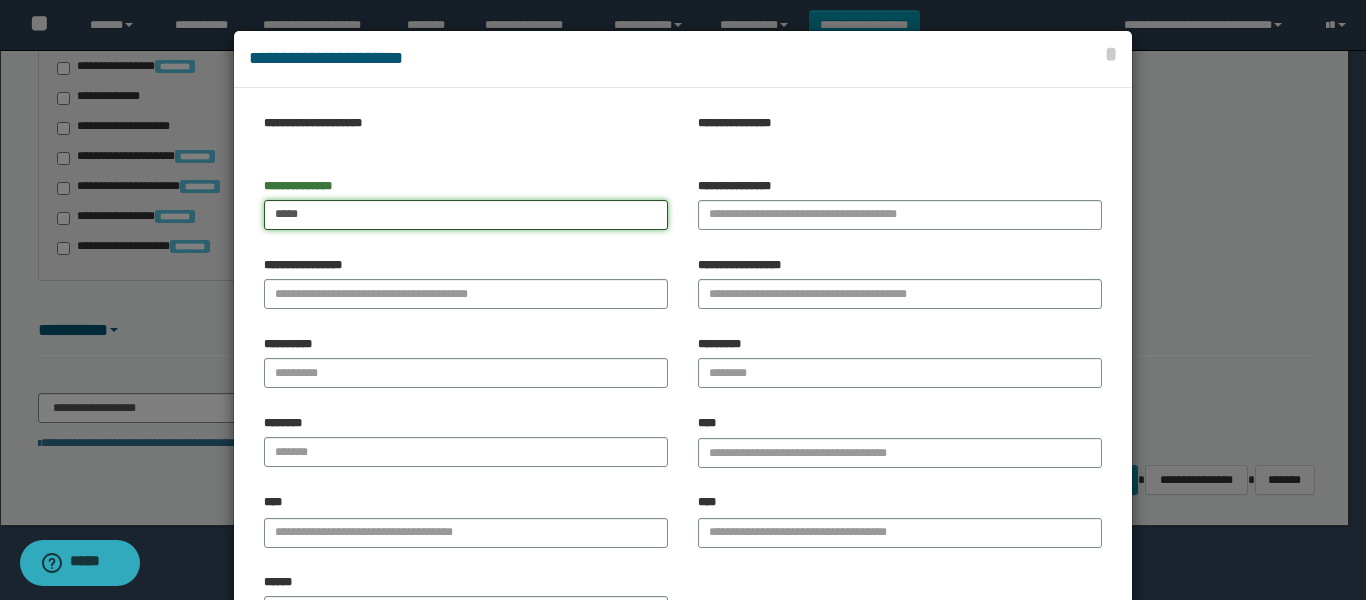 type on "****" 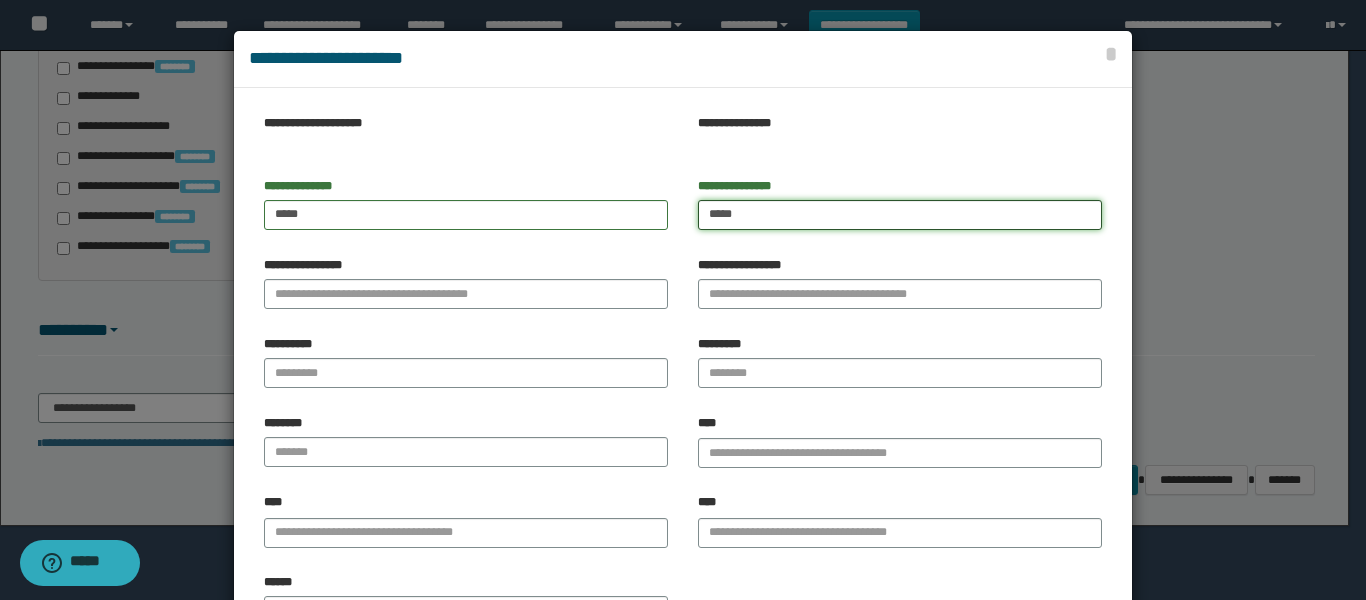 type on "*****" 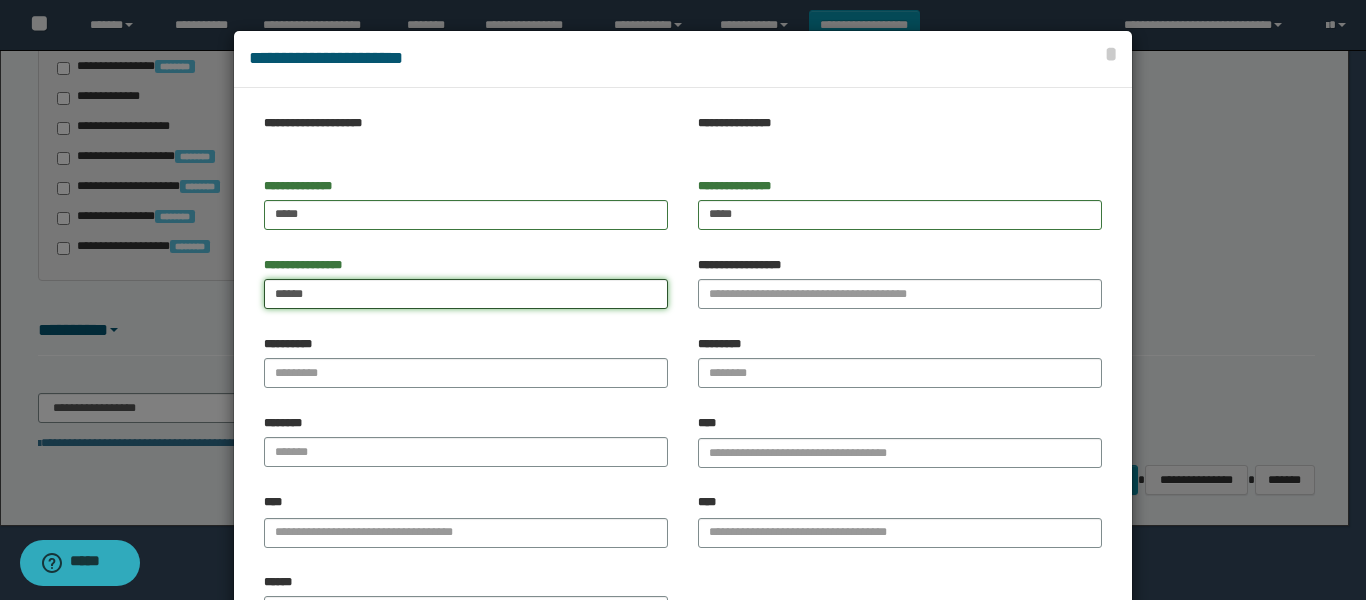 type on "******" 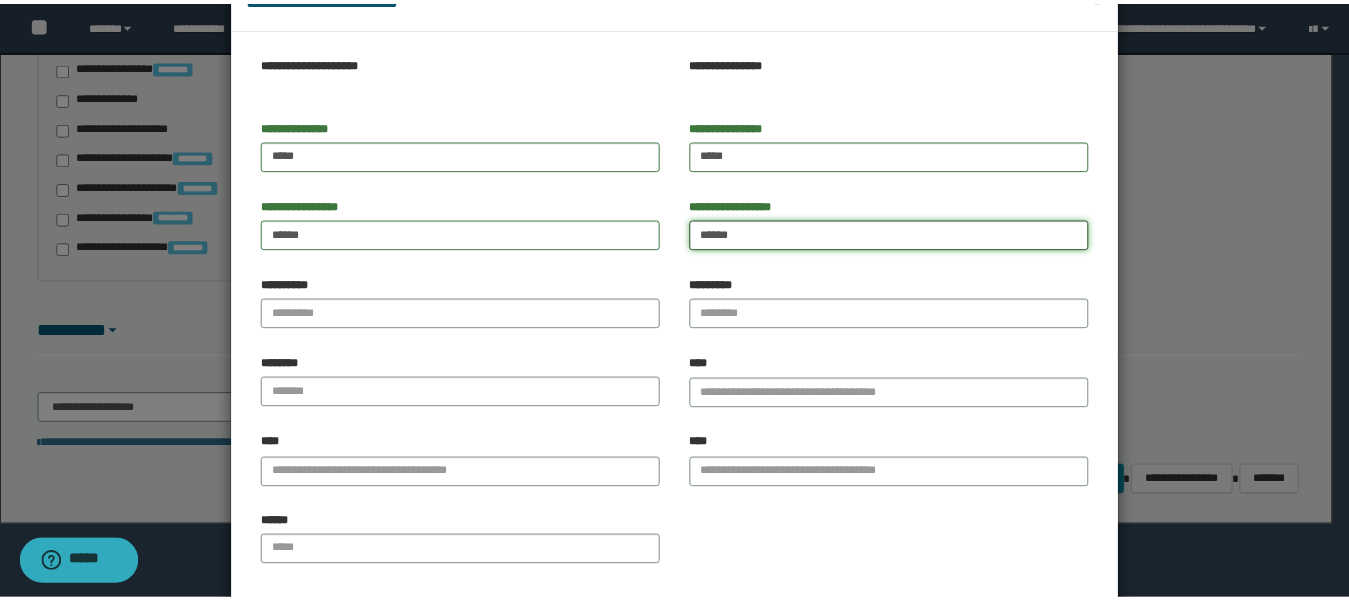 scroll, scrollTop: 160, scrollLeft: 0, axis: vertical 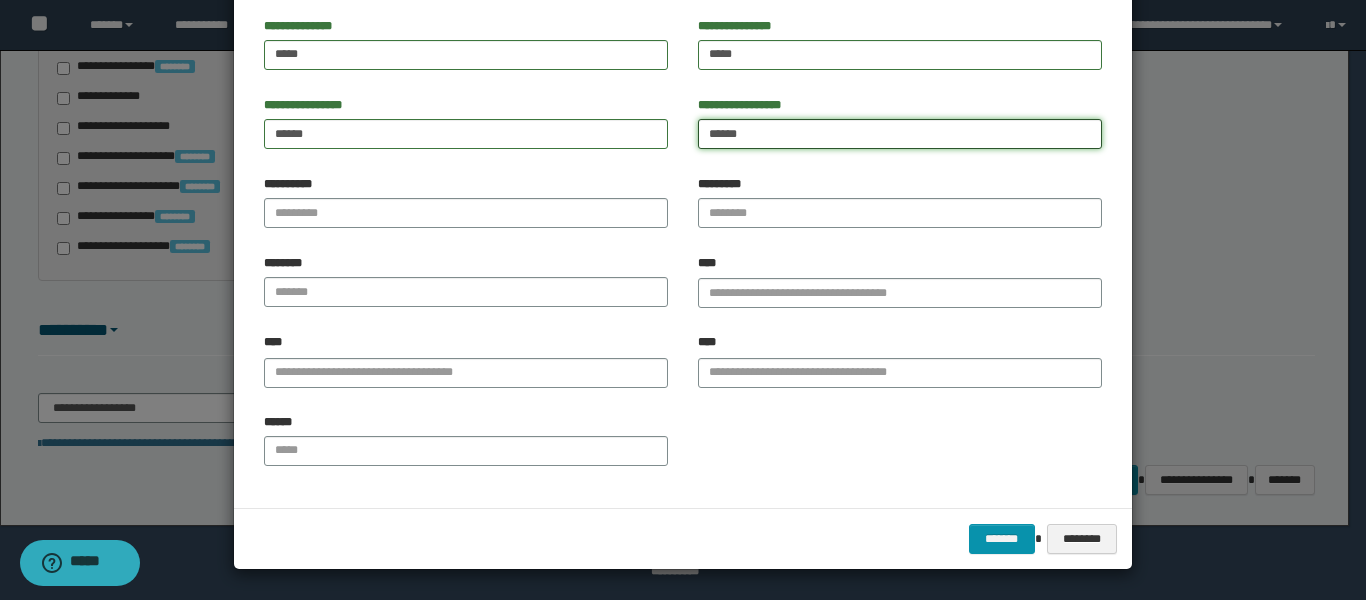 type on "*****" 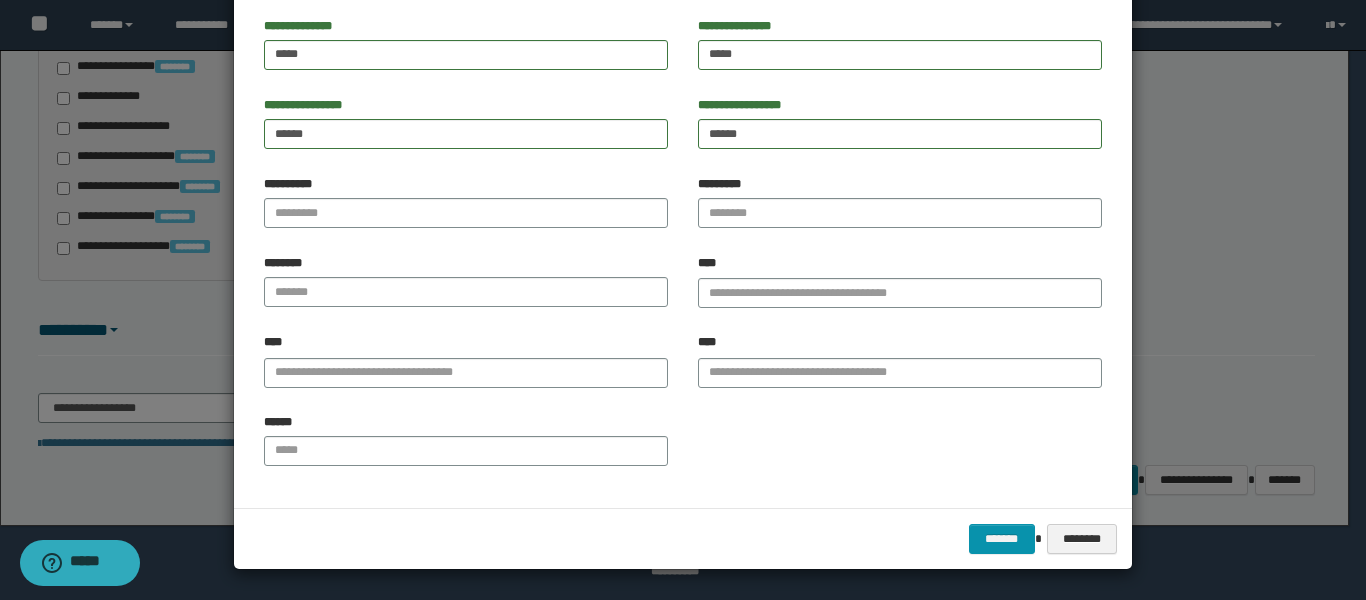 click on "******" at bounding box center [683, 447] 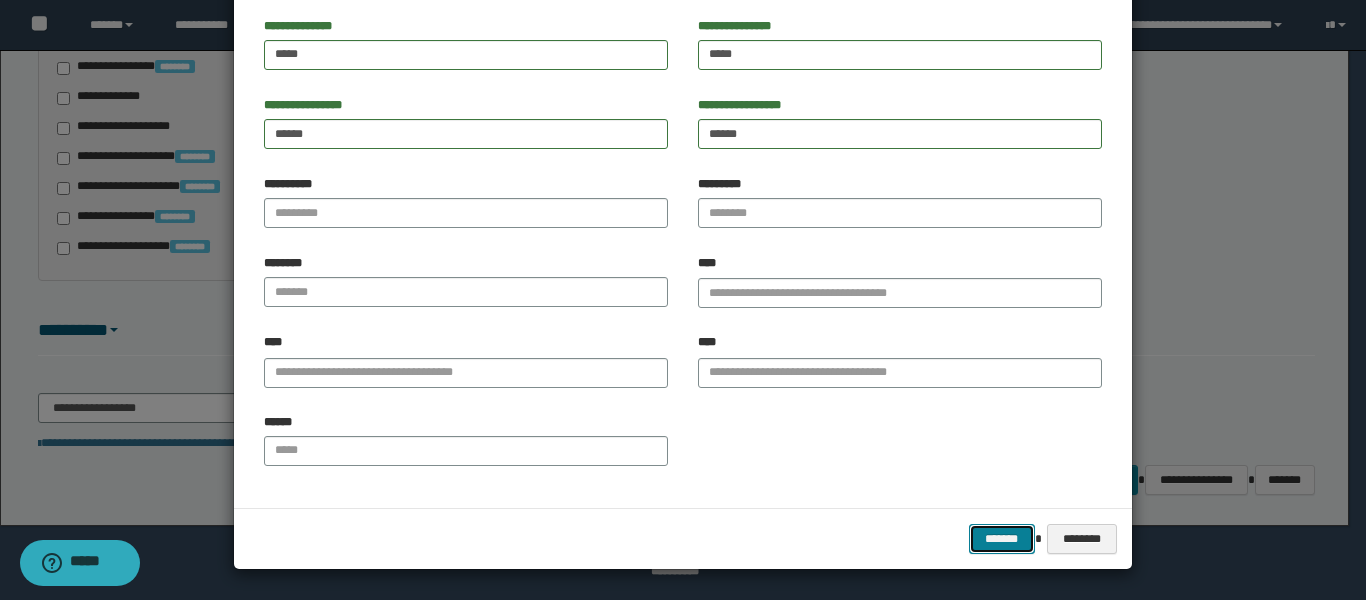 click on "*******" at bounding box center [1002, 539] 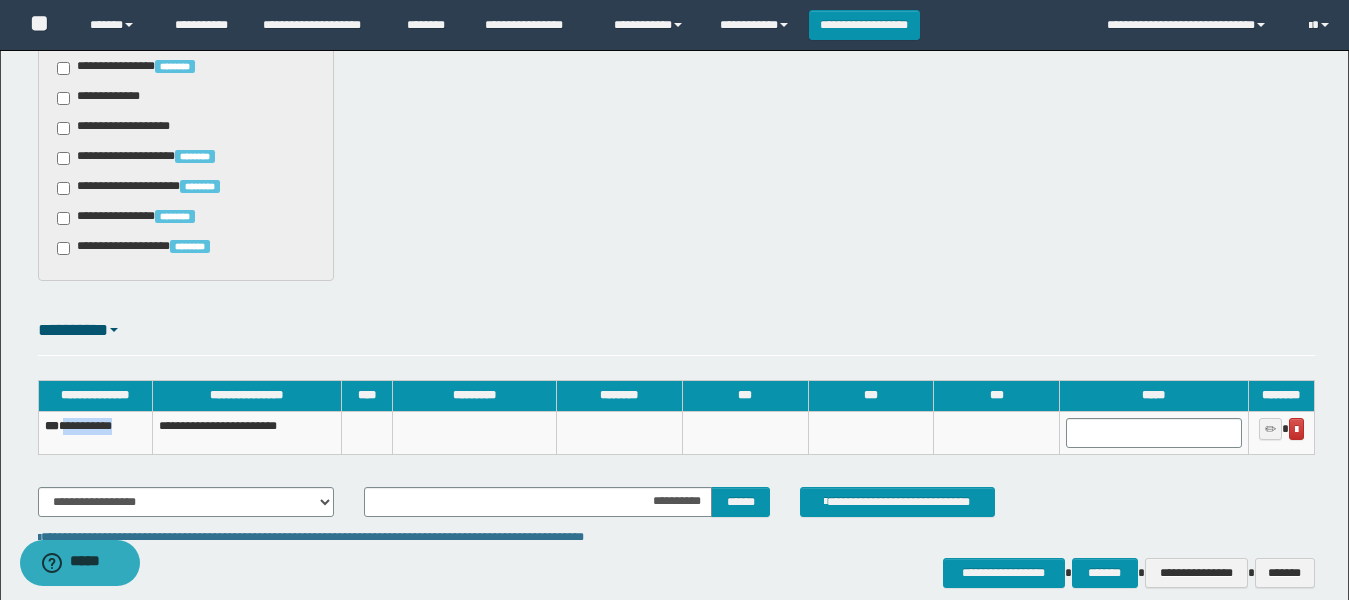 drag, startPoint x: 139, startPoint y: 425, endPoint x: 68, endPoint y: 429, distance: 71.11259 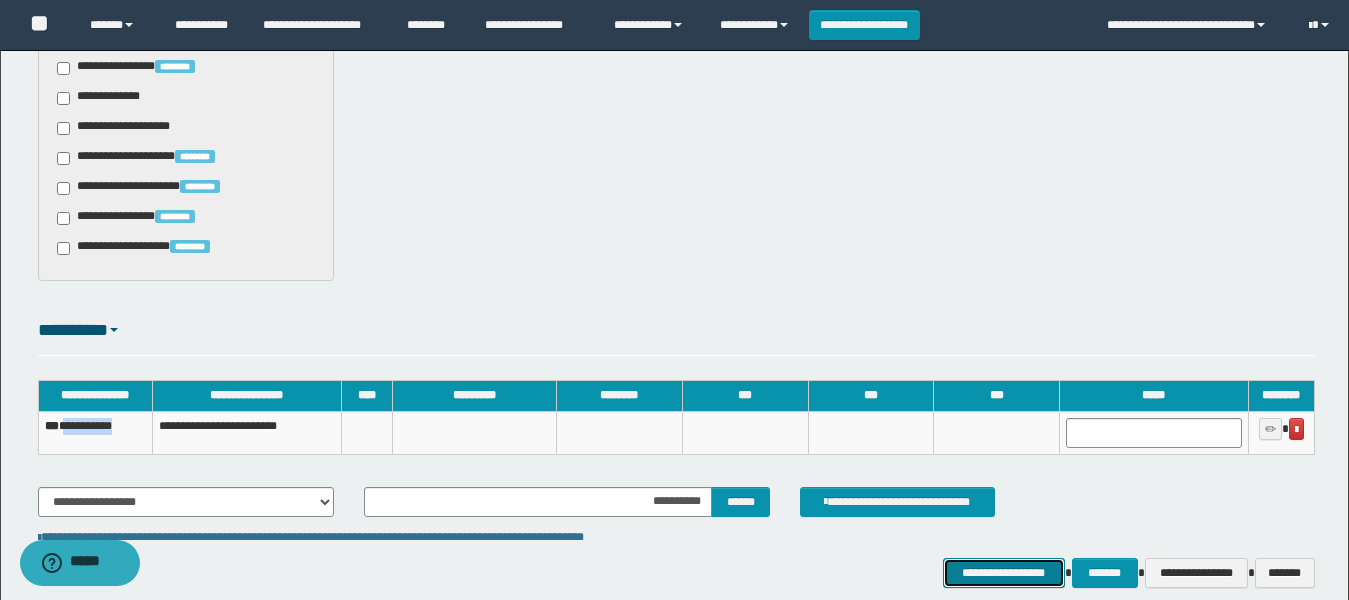 click on "**********" at bounding box center (1004, 573) 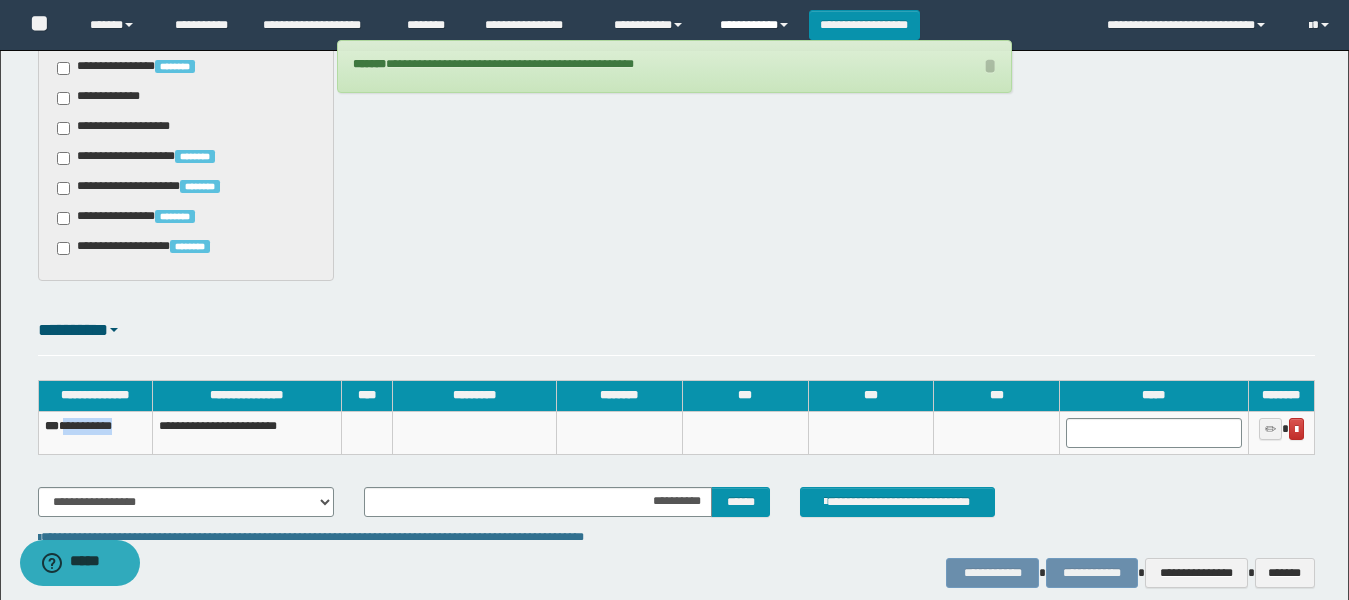 click on "**********" at bounding box center [757, 25] 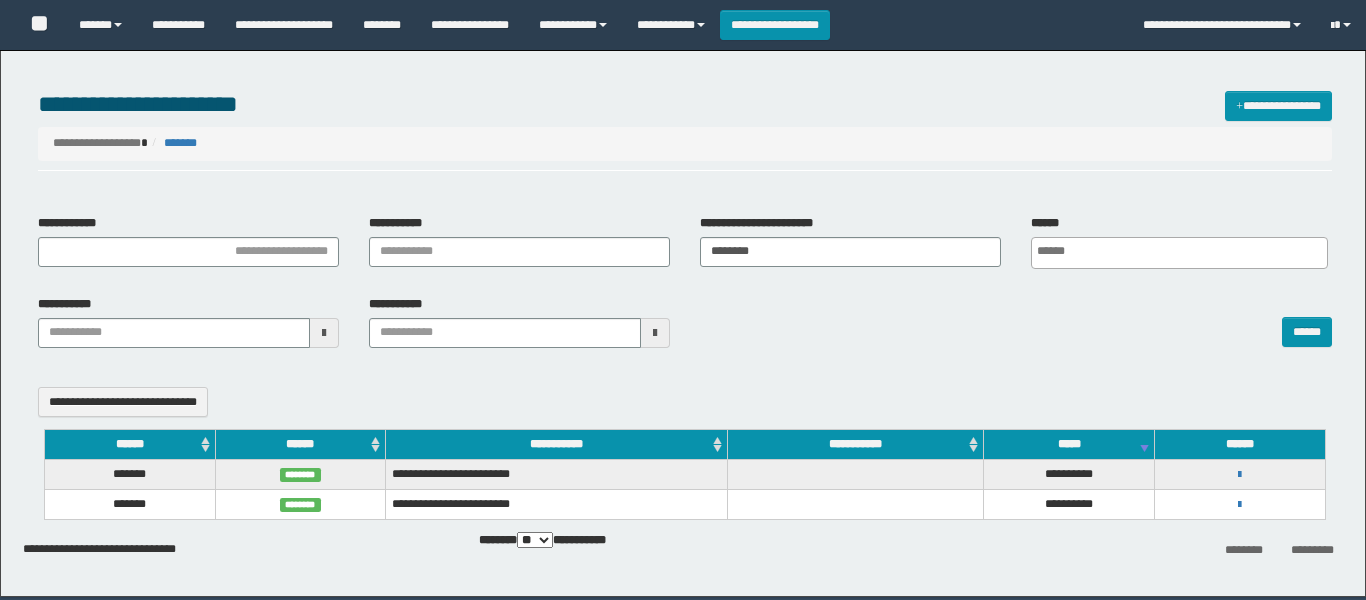 select 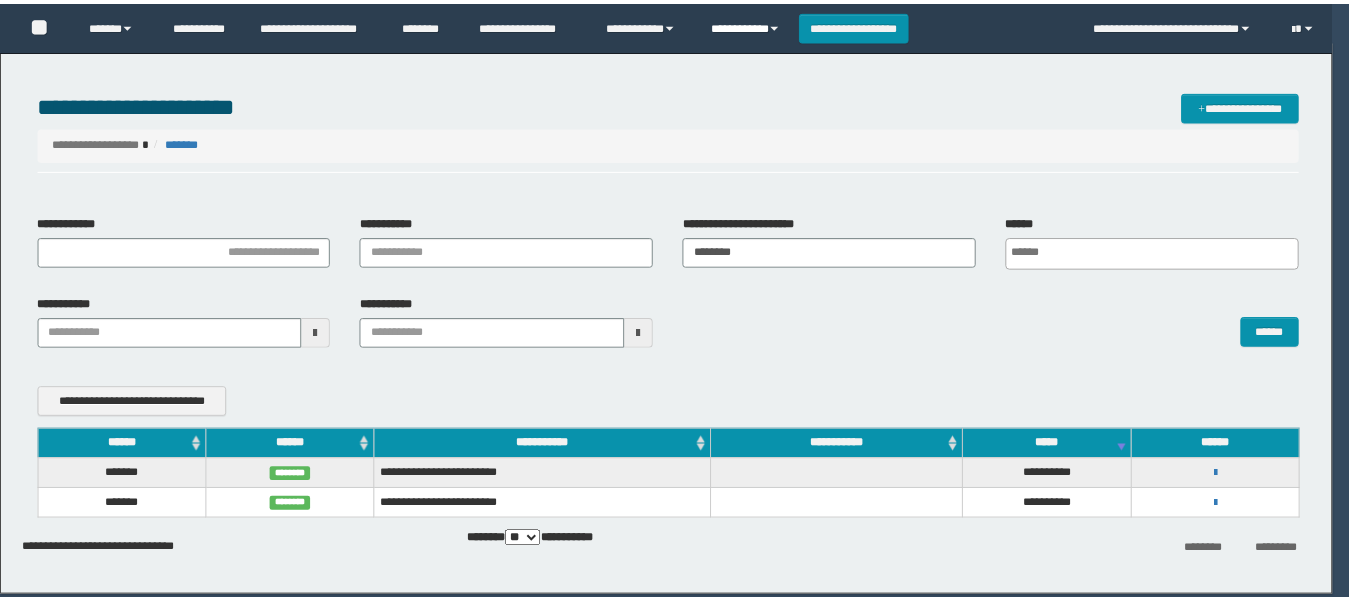 scroll, scrollTop: 0, scrollLeft: 0, axis: both 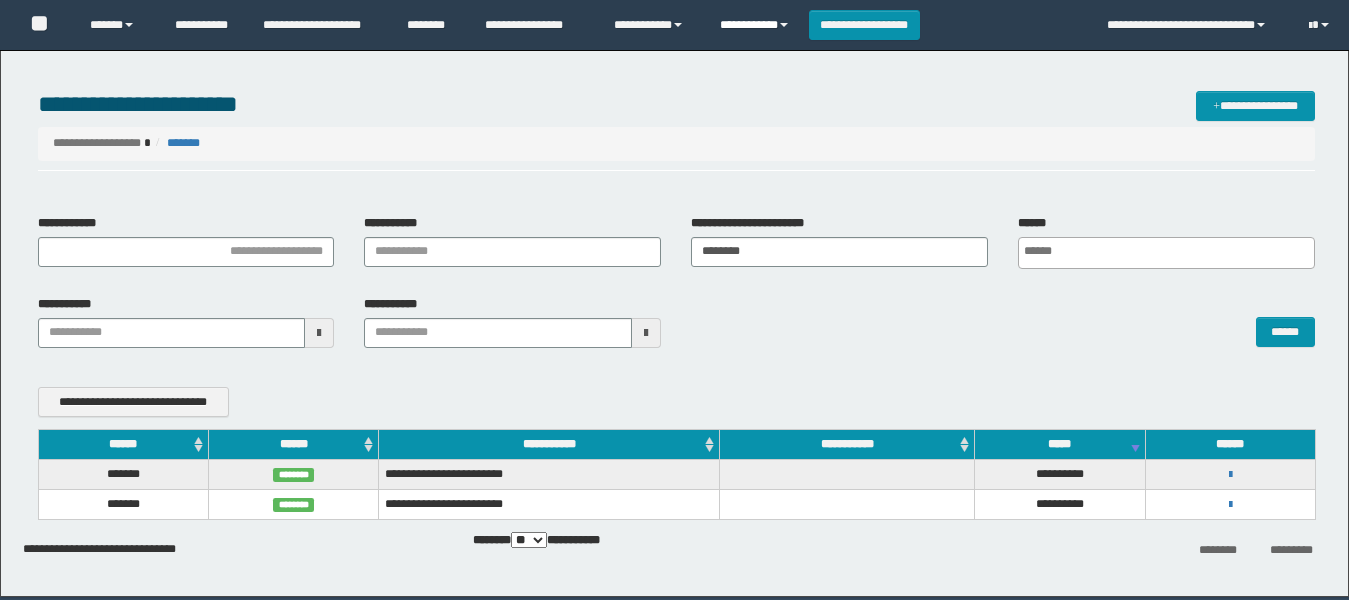 click on "**********" at bounding box center [757, 25] 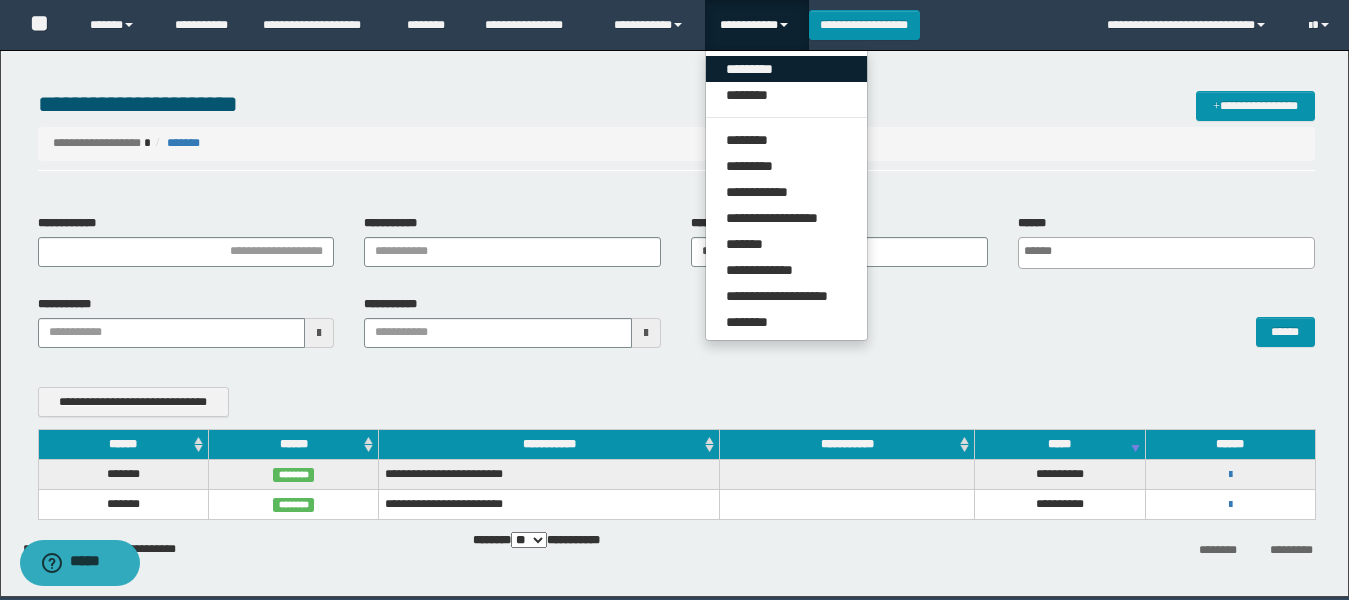 scroll, scrollTop: 0, scrollLeft: 0, axis: both 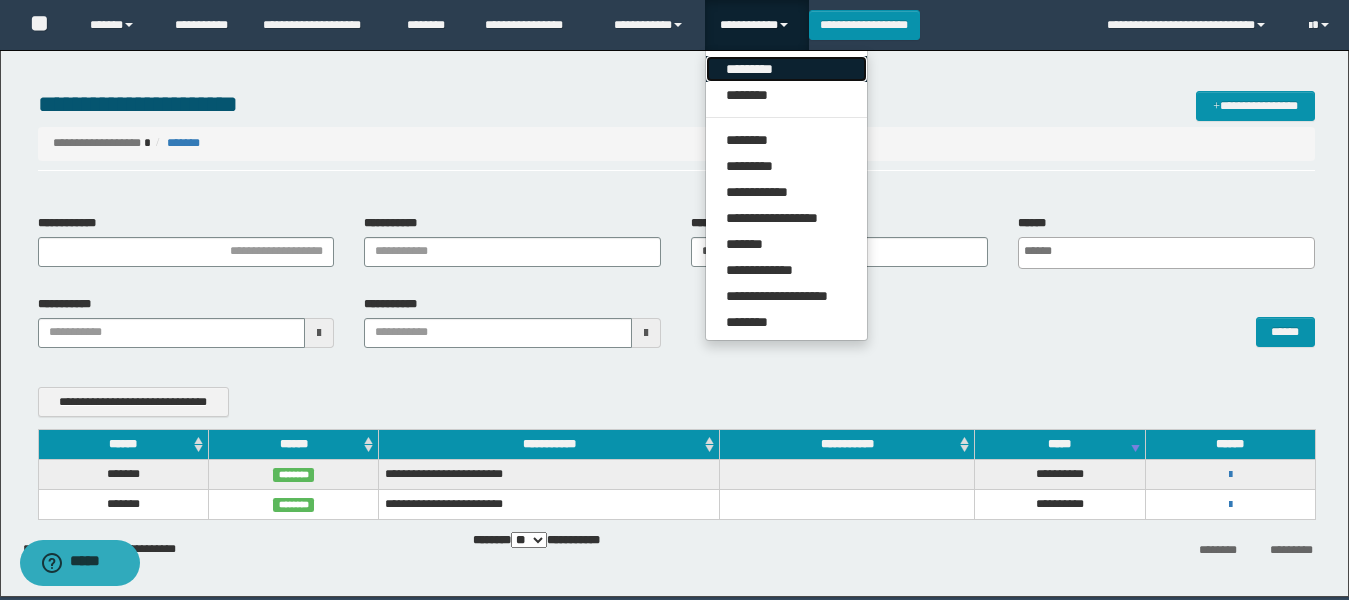click on "*********" at bounding box center (786, 69) 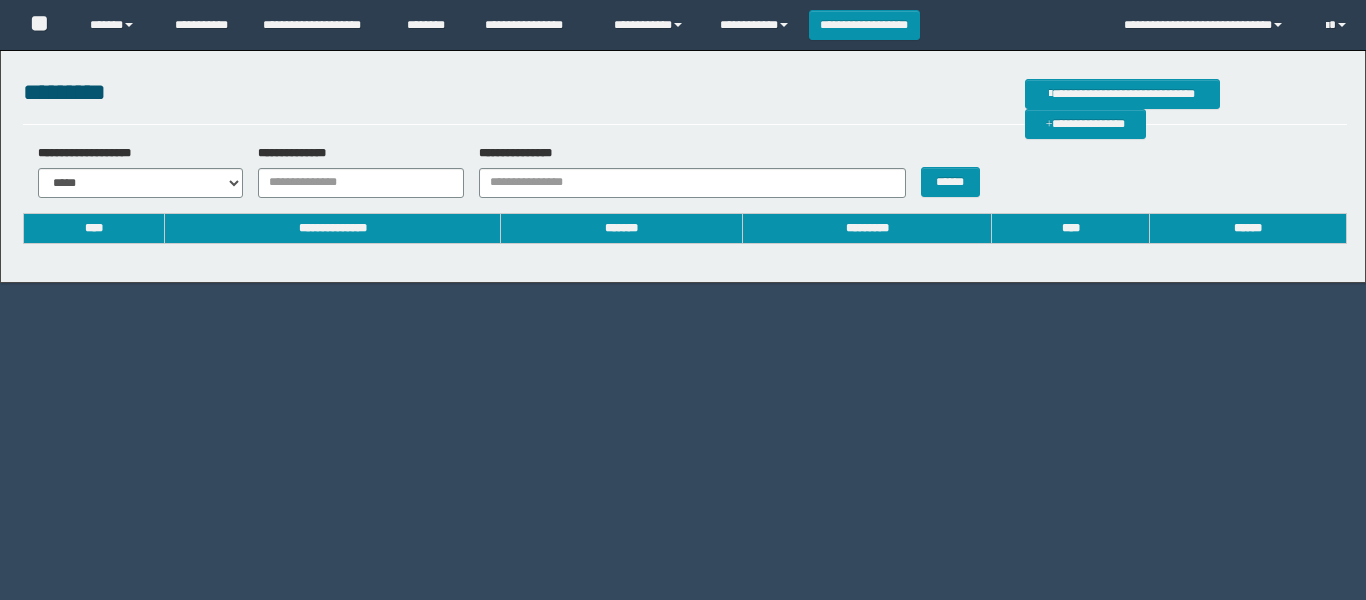 scroll, scrollTop: 0, scrollLeft: 0, axis: both 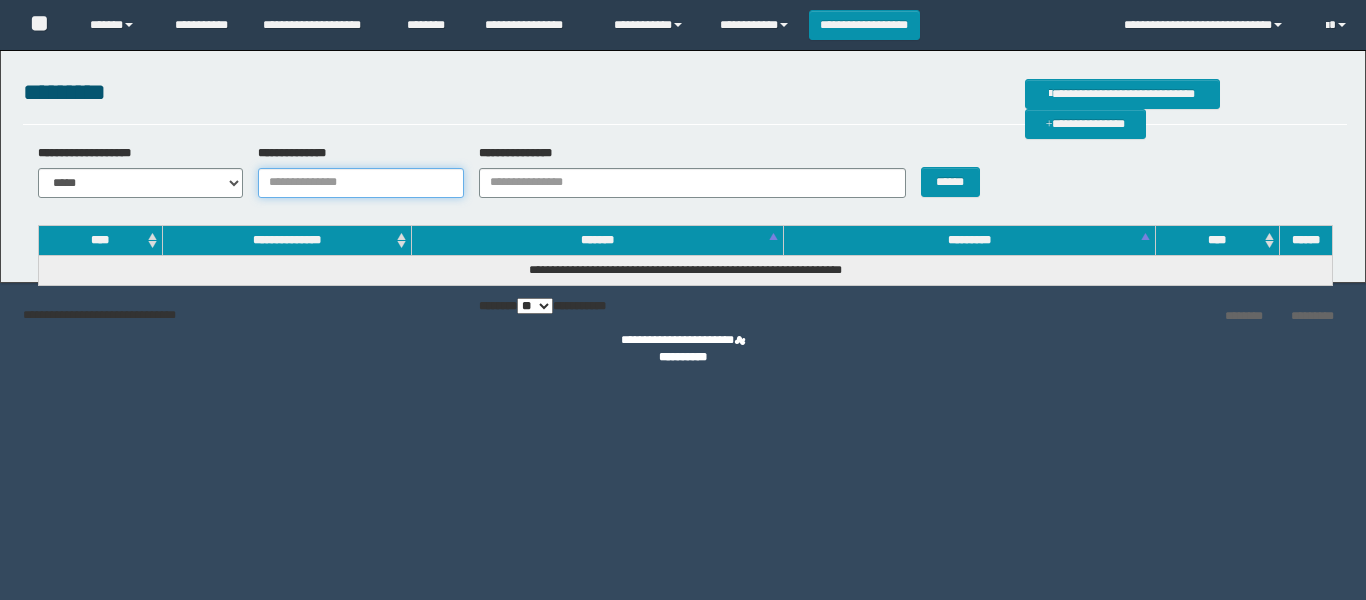click on "**********" at bounding box center (361, 183) 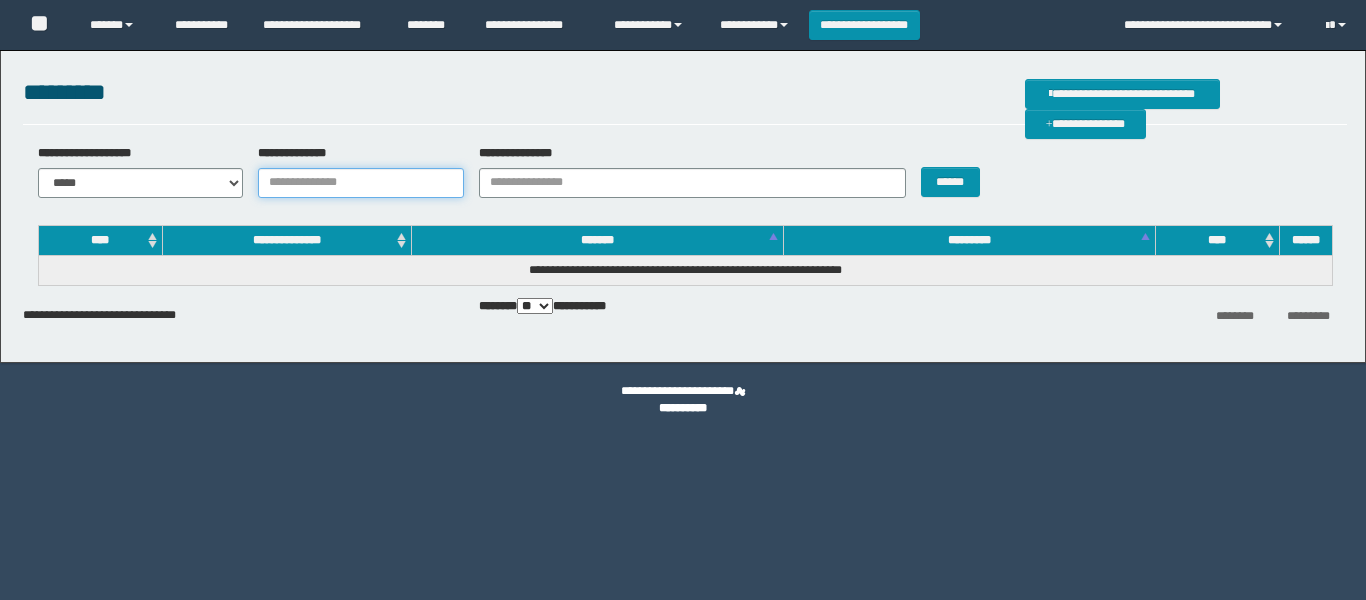 scroll, scrollTop: 0, scrollLeft: 0, axis: both 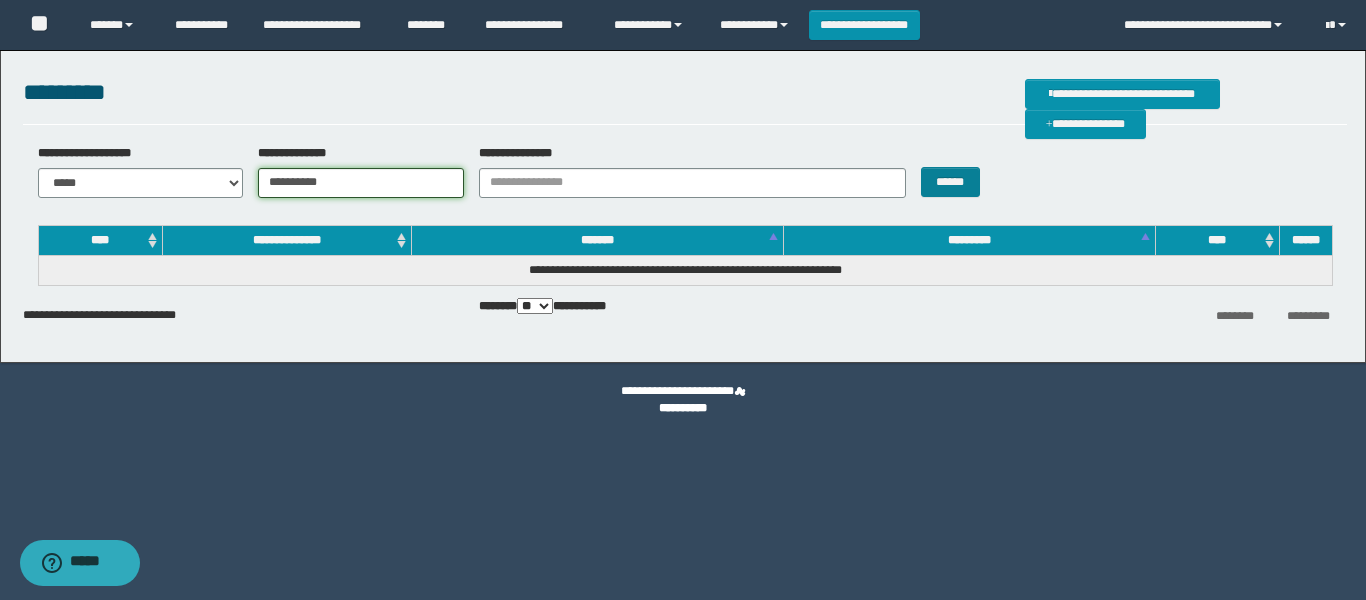 type on "**********" 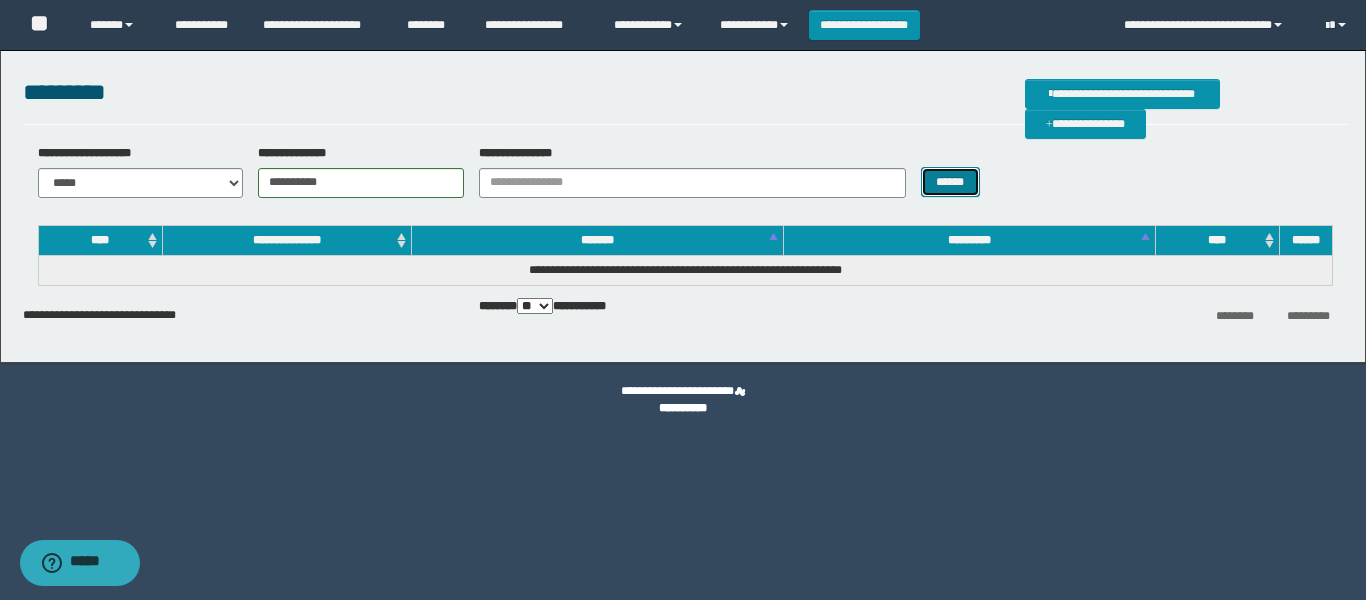 click on "******" at bounding box center [950, 182] 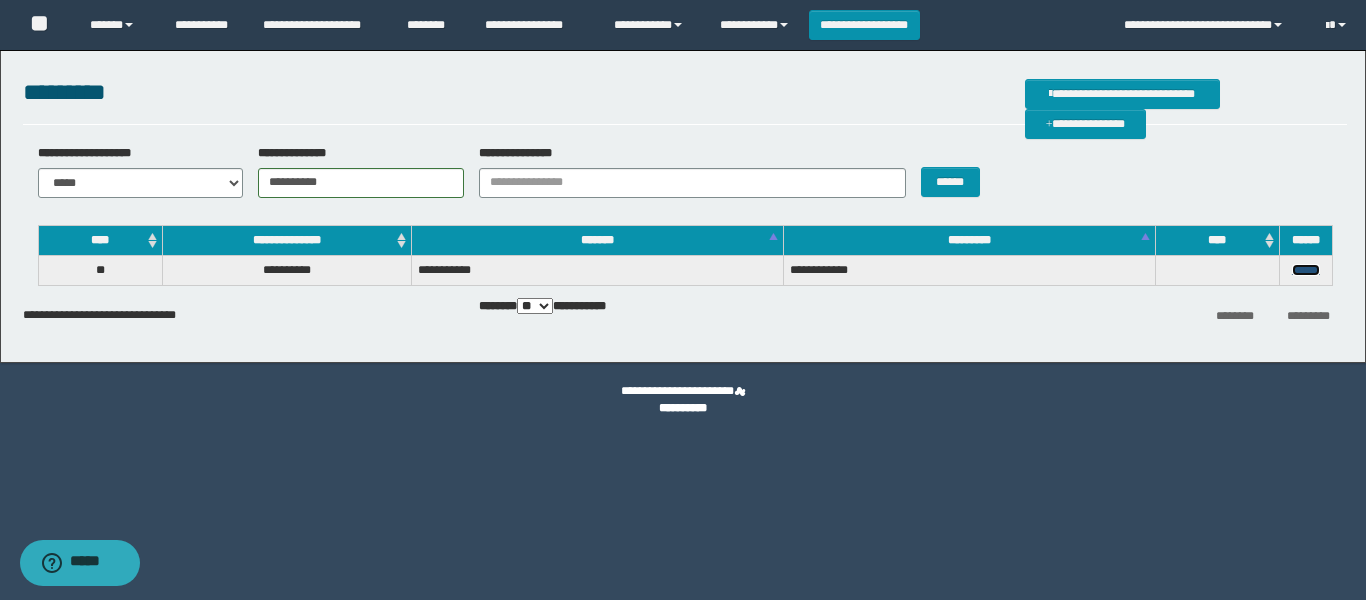 click on "******" at bounding box center [1306, 270] 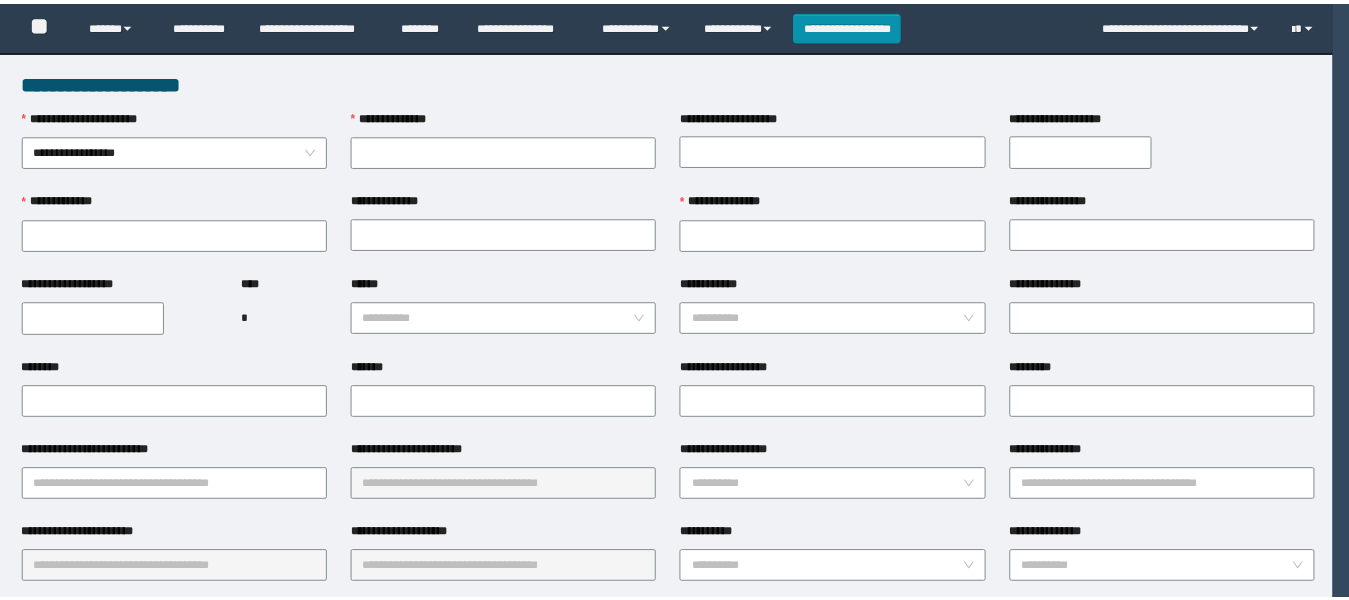scroll, scrollTop: 0, scrollLeft: 0, axis: both 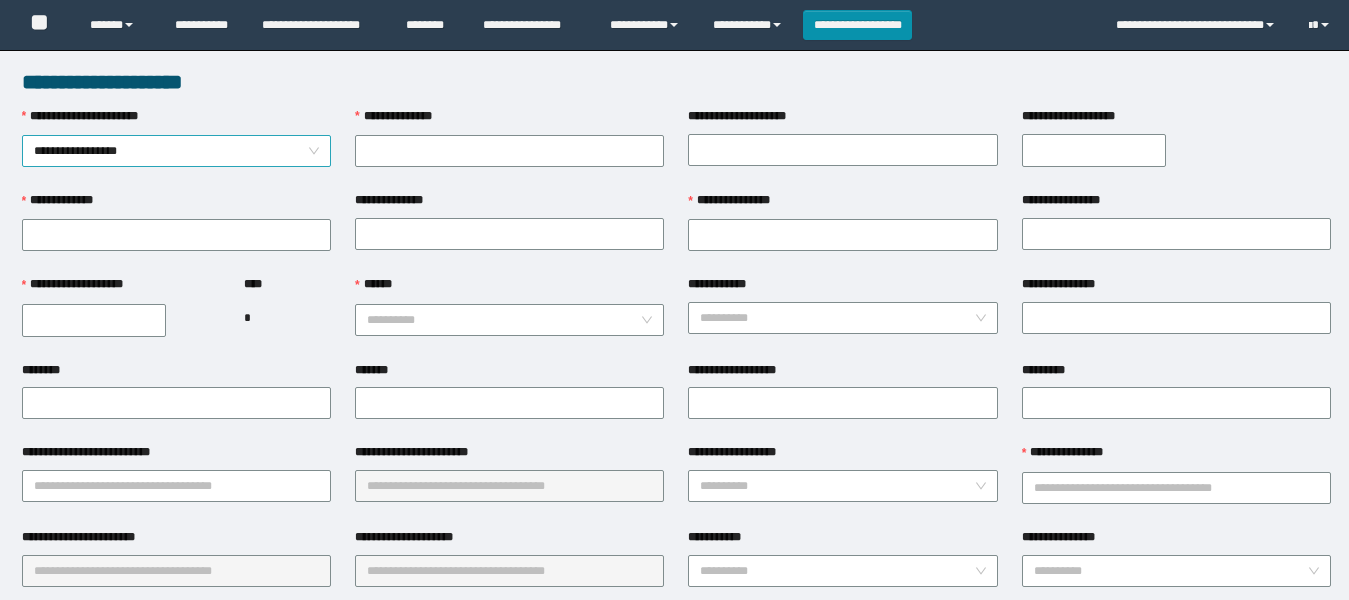 type on "**********" 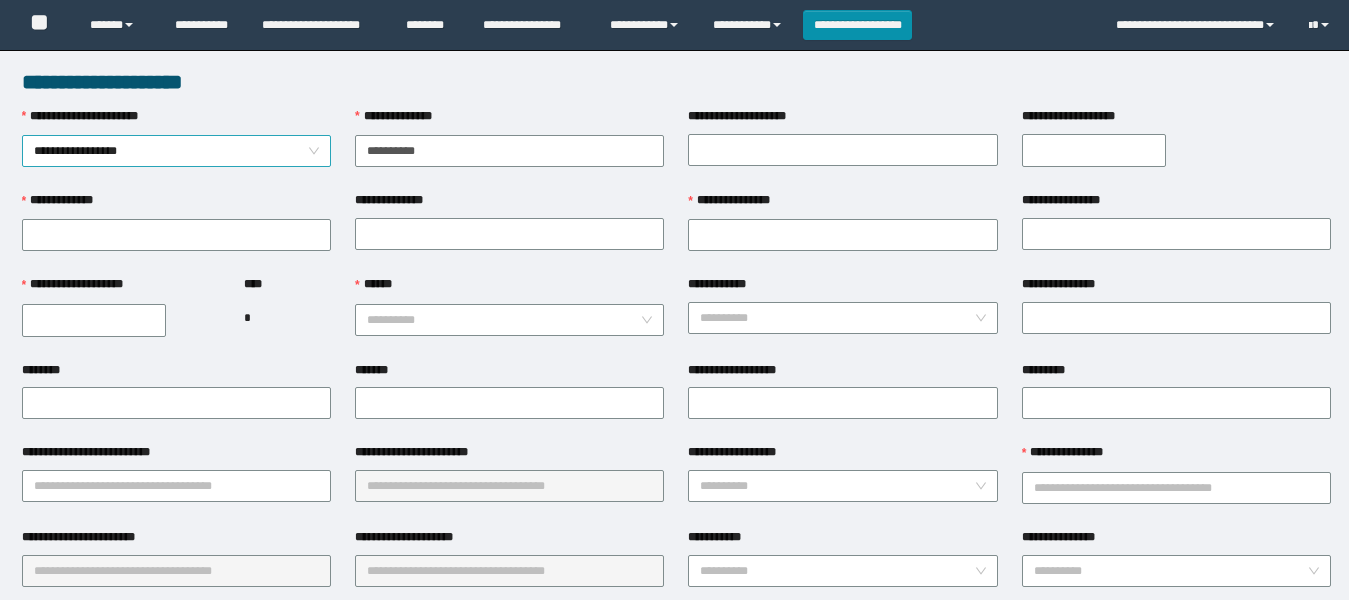type on "****" 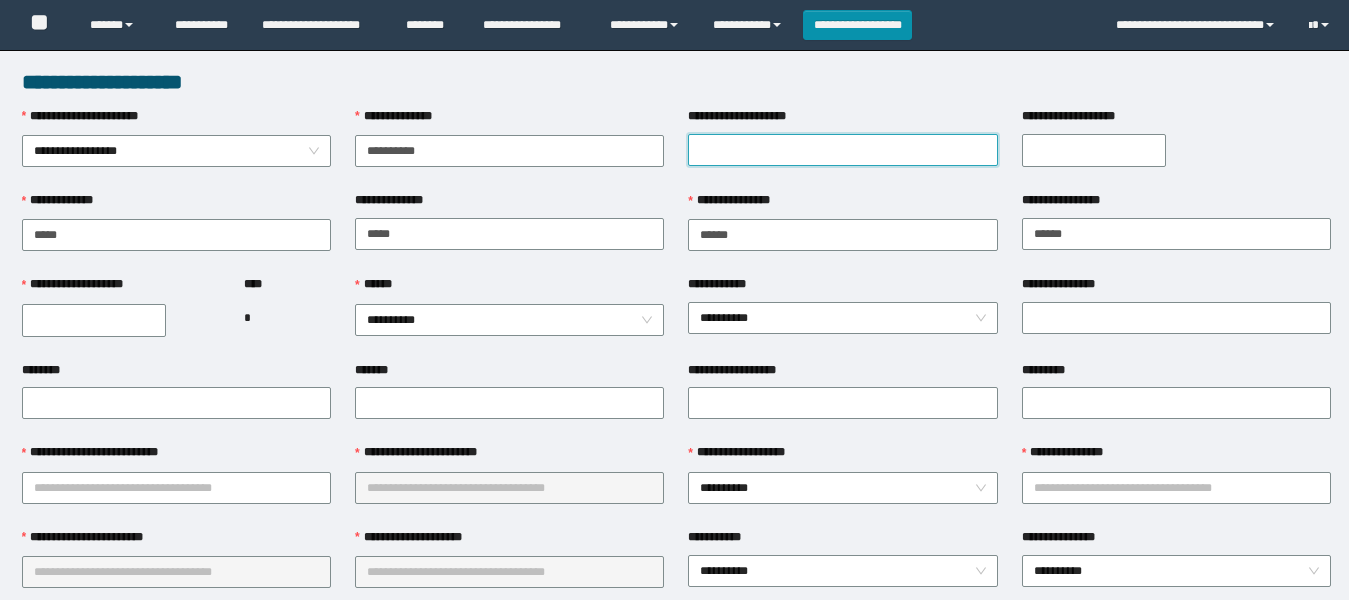 click on "**********" at bounding box center (842, 150) 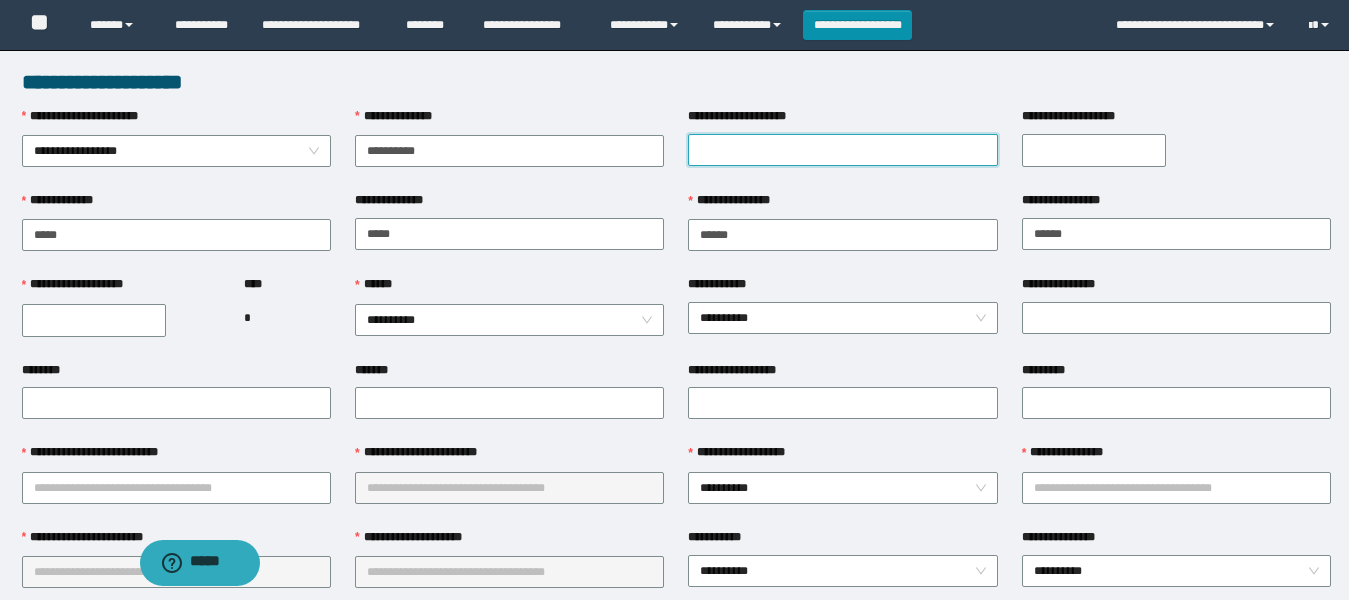 scroll, scrollTop: 0, scrollLeft: 0, axis: both 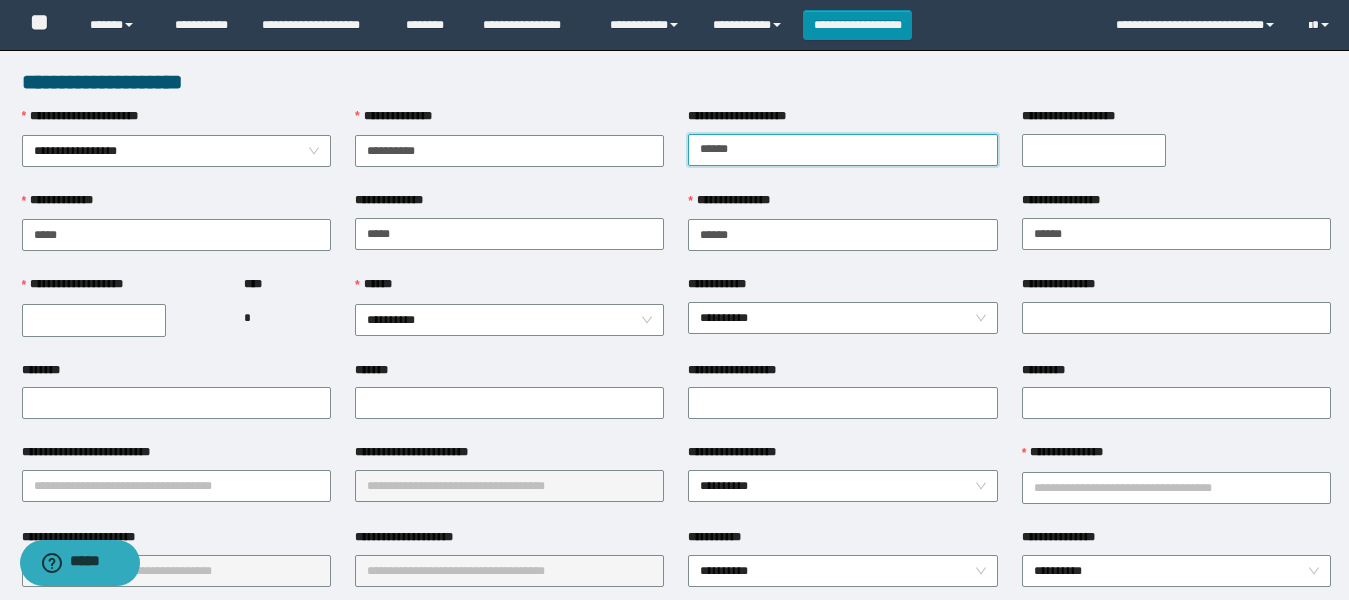 type on "******" 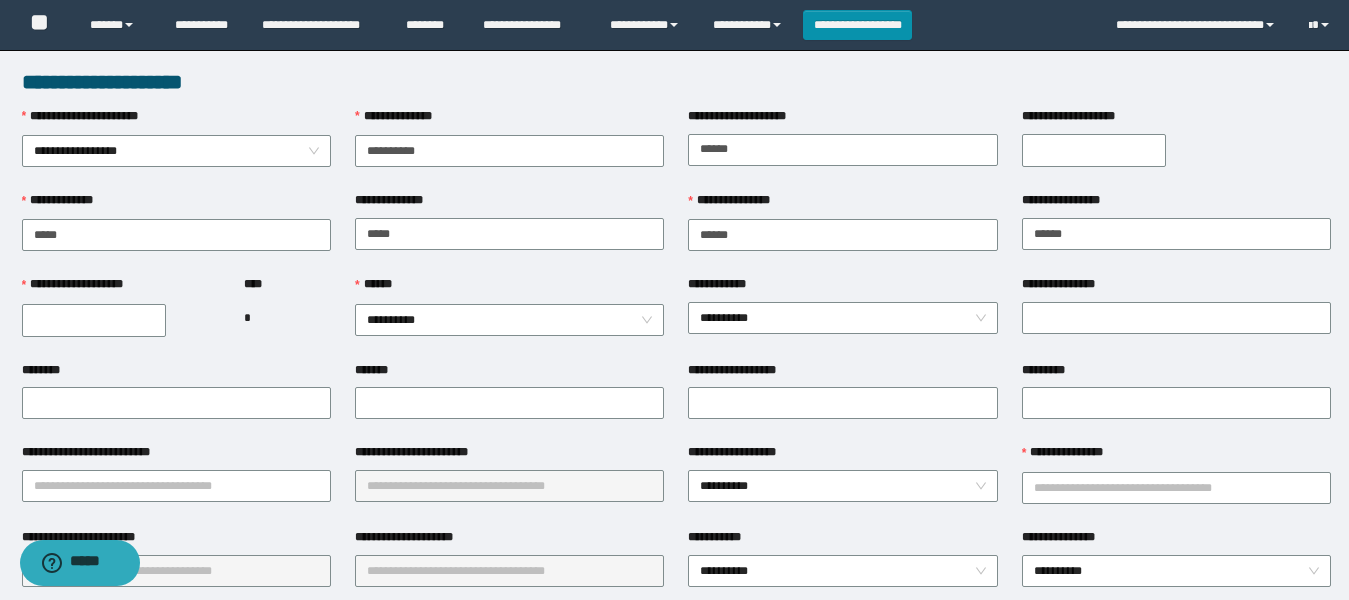 drag, startPoint x: 1000, startPoint y: 175, endPoint x: 1056, endPoint y: 168, distance: 56.435802 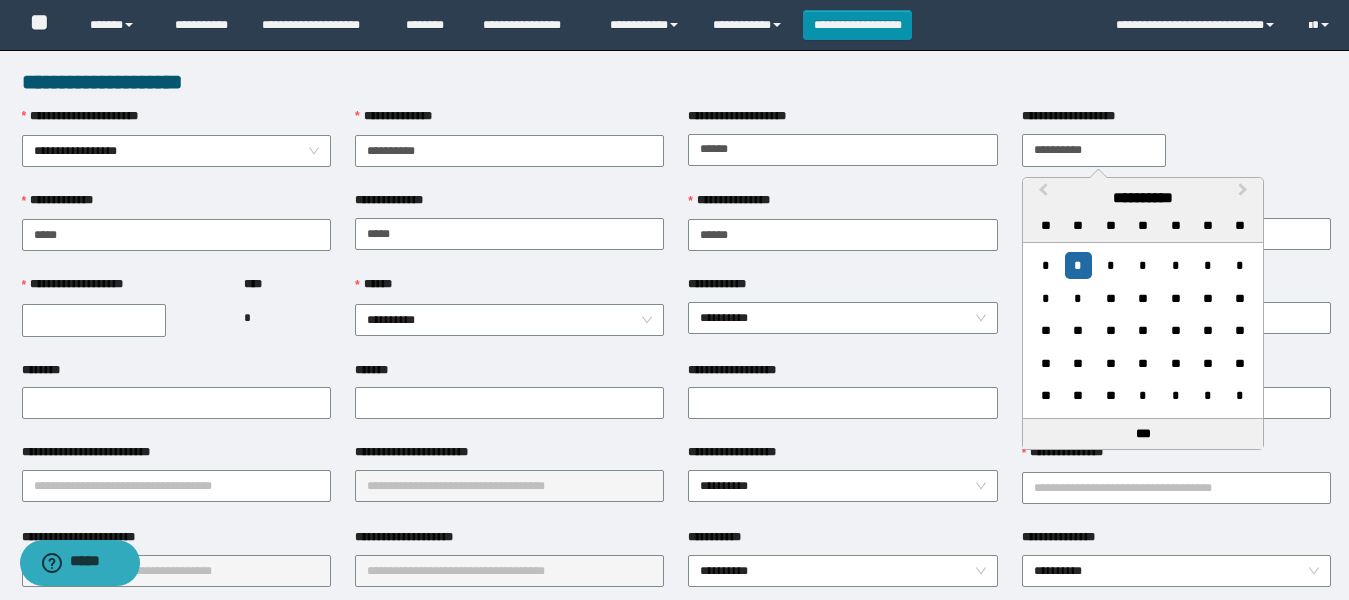type on "**********" 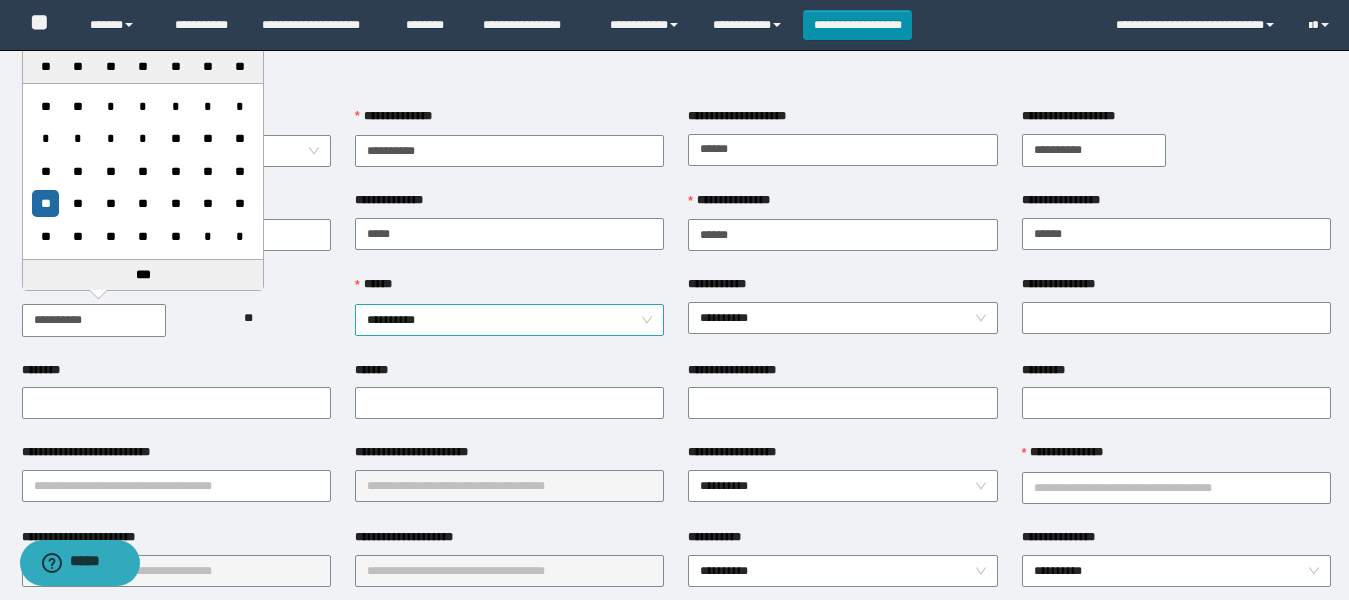 type on "**********" 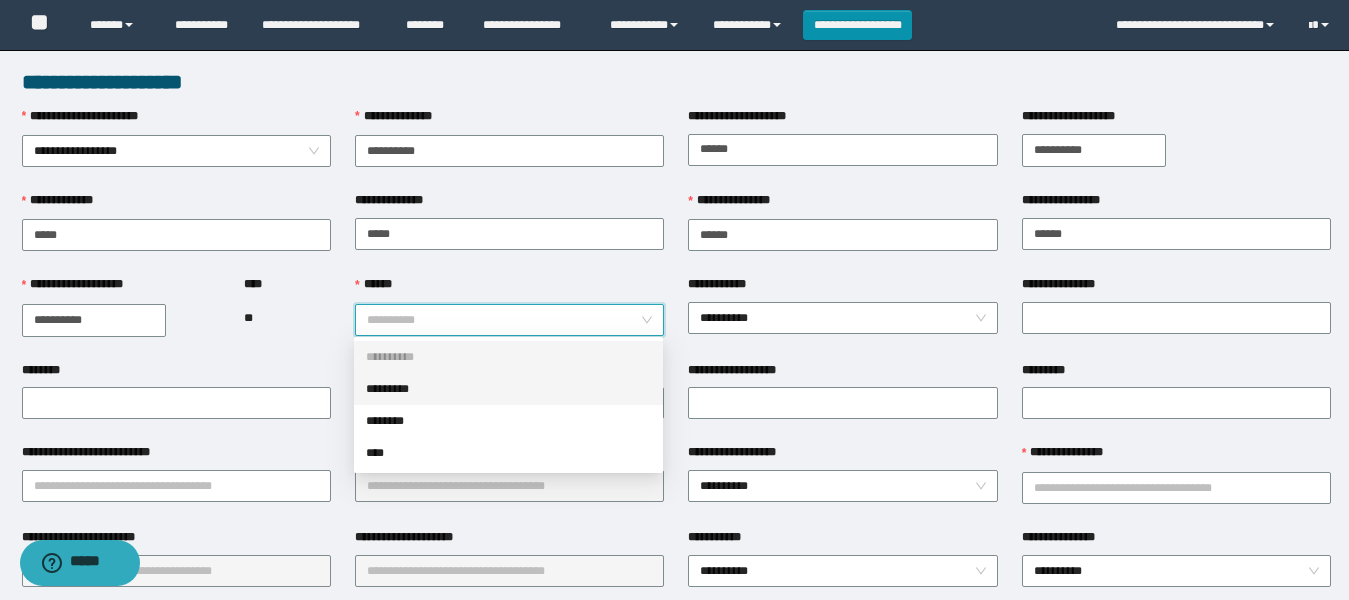 click on "*********" at bounding box center (508, 389) 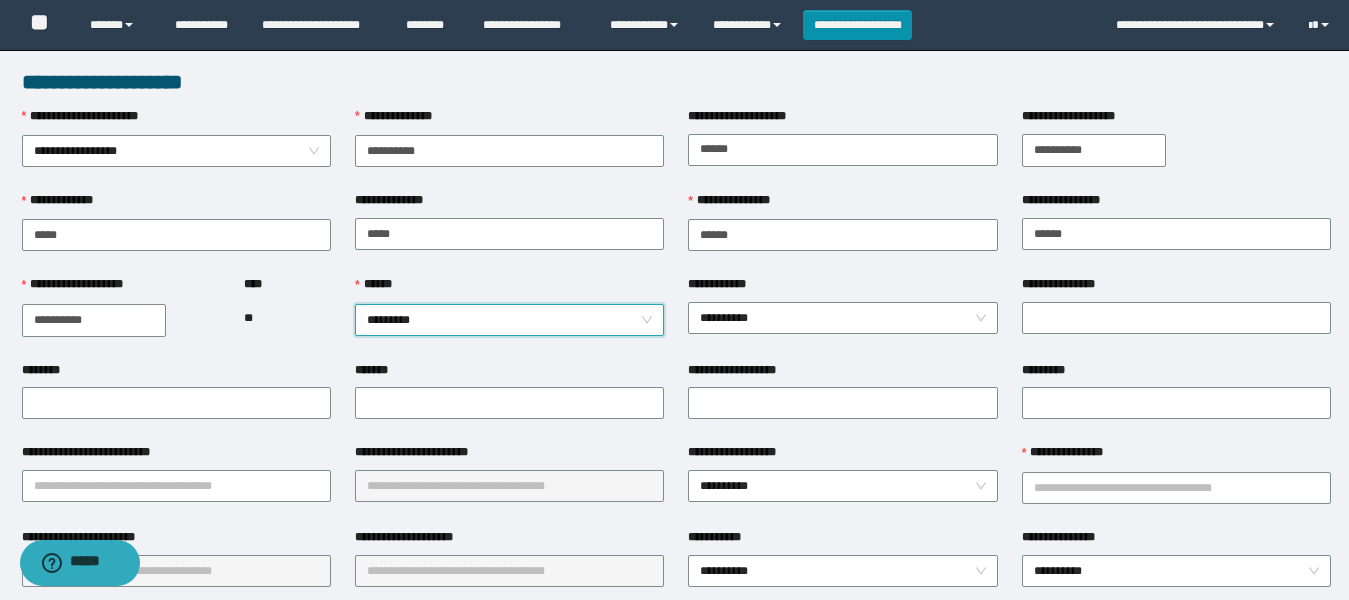 click on "**** **" at bounding box center [287, 317] 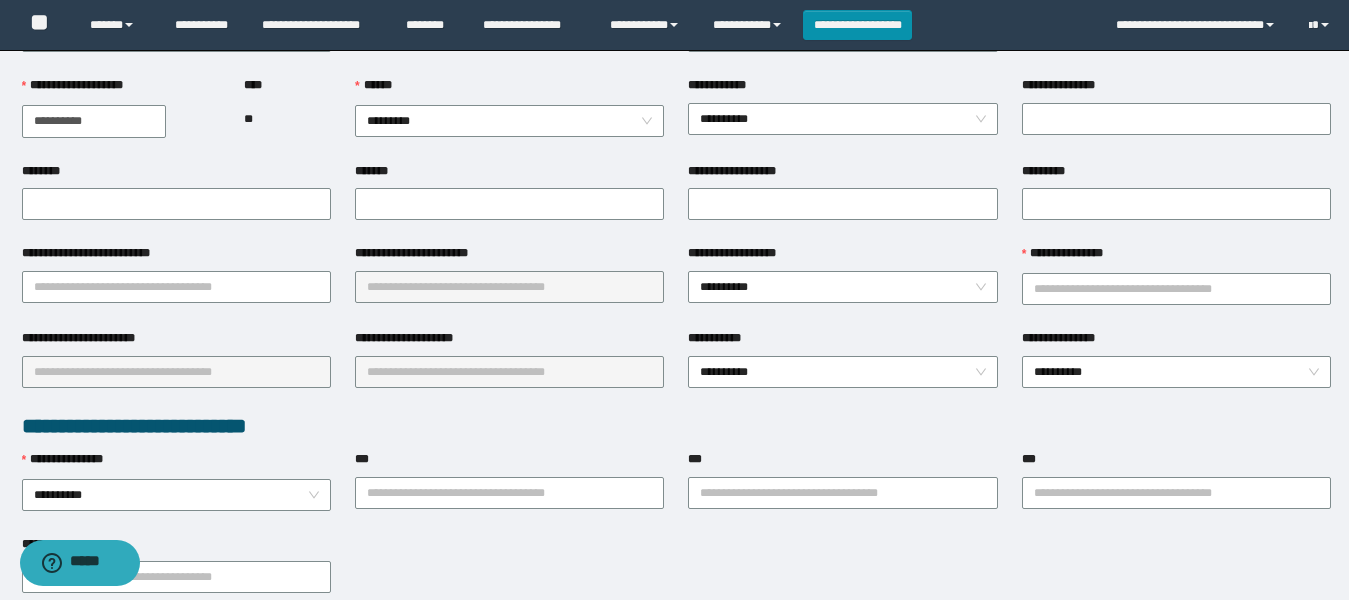 scroll, scrollTop: 200, scrollLeft: 0, axis: vertical 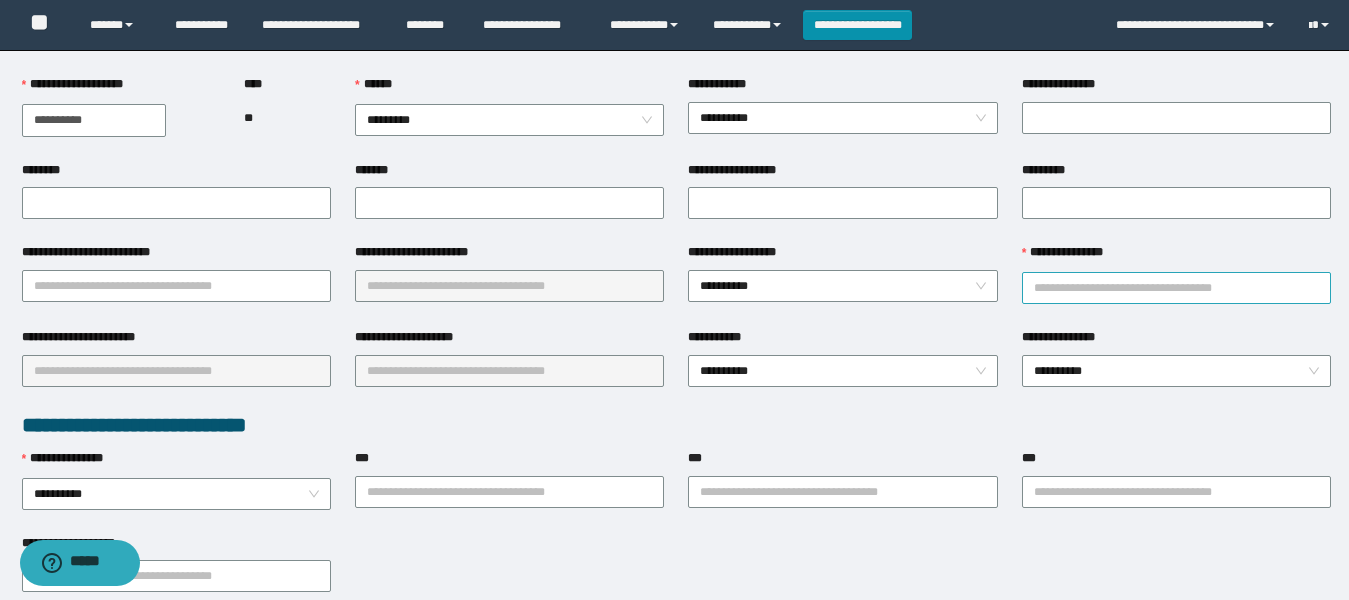 click on "**********" at bounding box center (1176, 288) 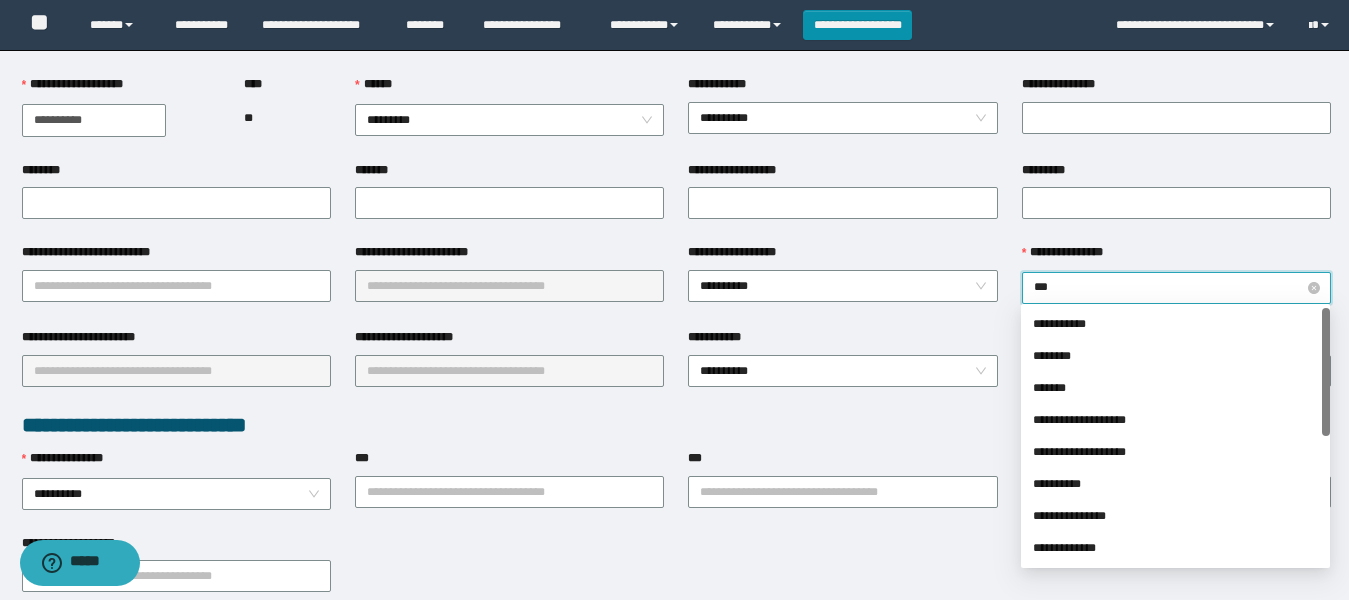 type on "****" 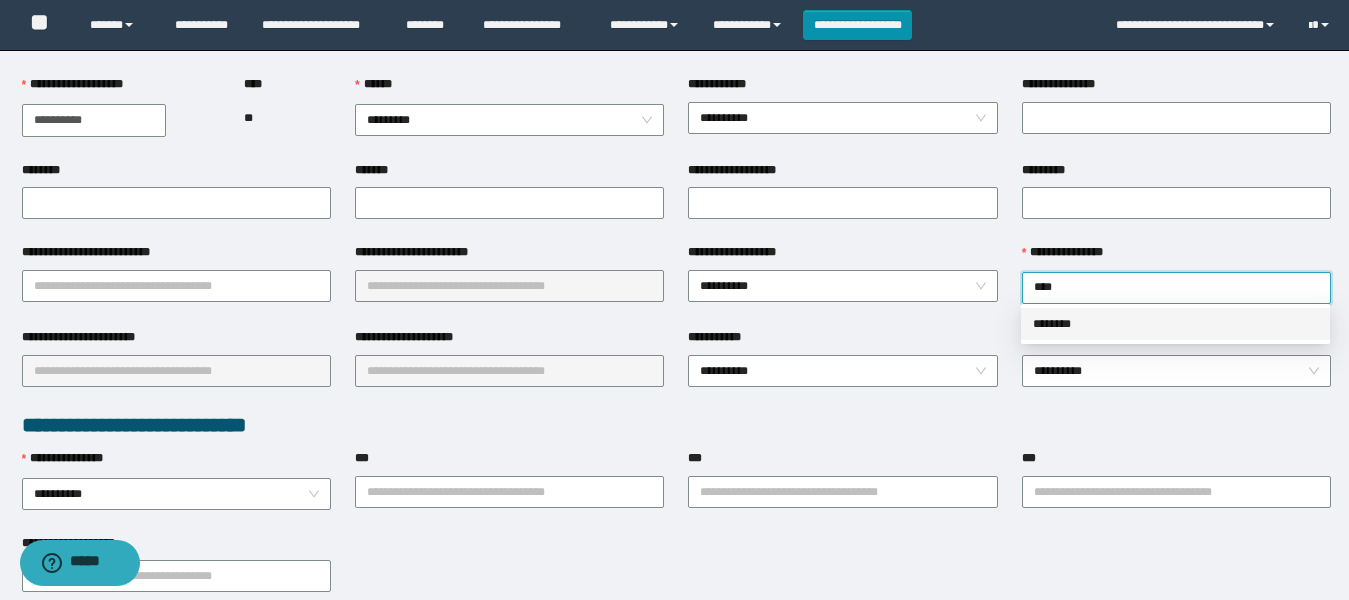 click on "********" at bounding box center [1175, 324] 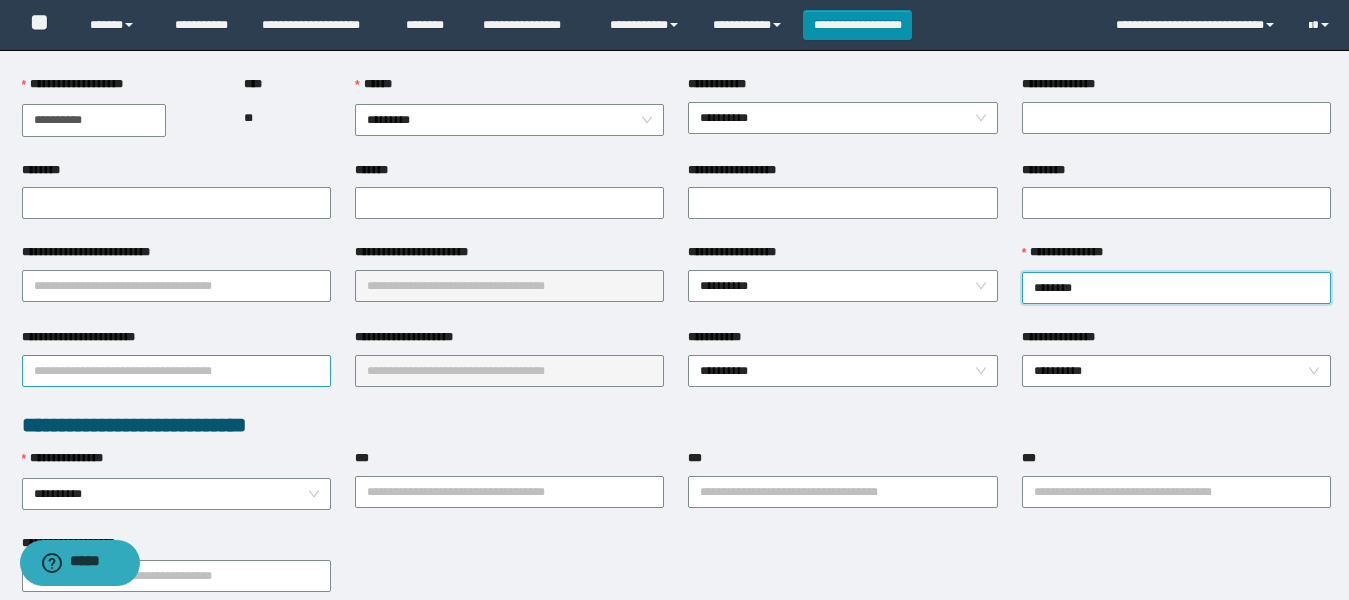 click on "**********" at bounding box center [176, 371] 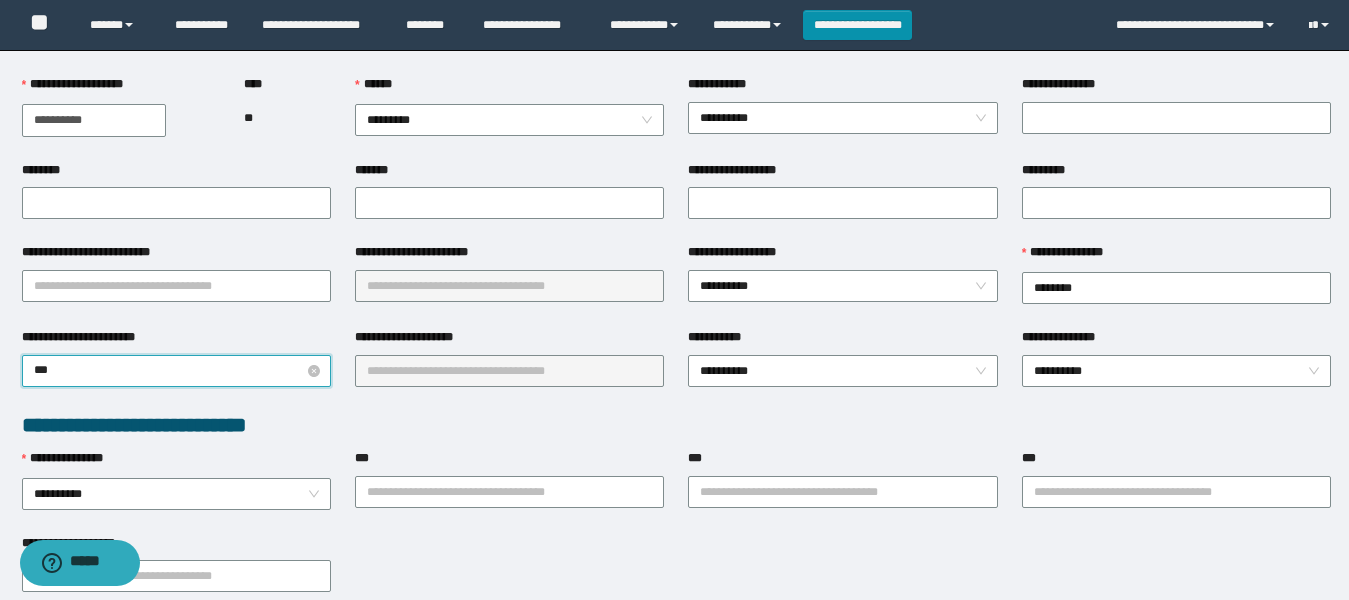 type on "****" 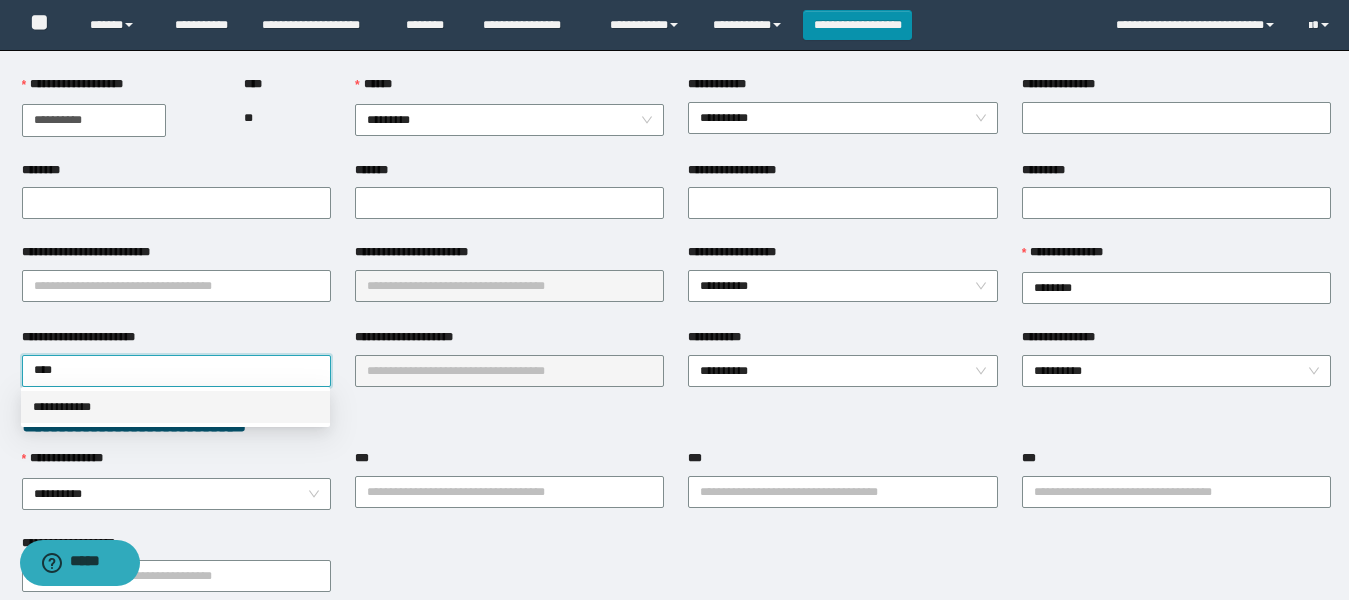 drag, startPoint x: 45, startPoint y: 404, endPoint x: 255, endPoint y: 403, distance: 210.00238 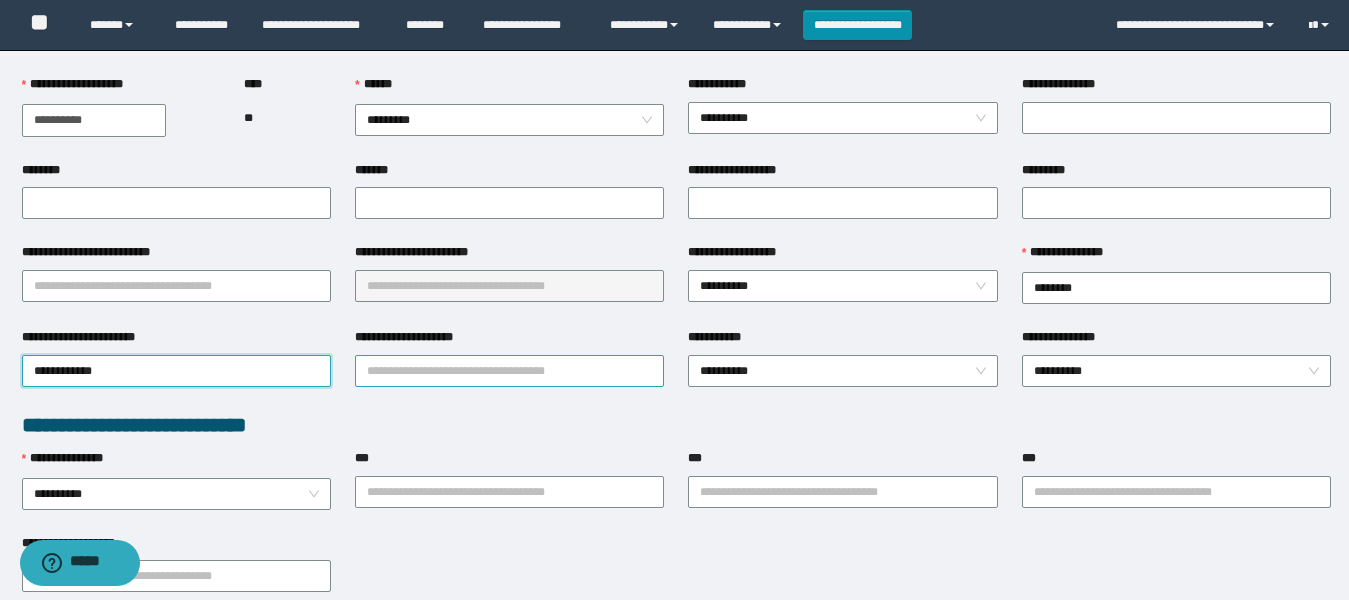 click on "**********" at bounding box center (509, 371) 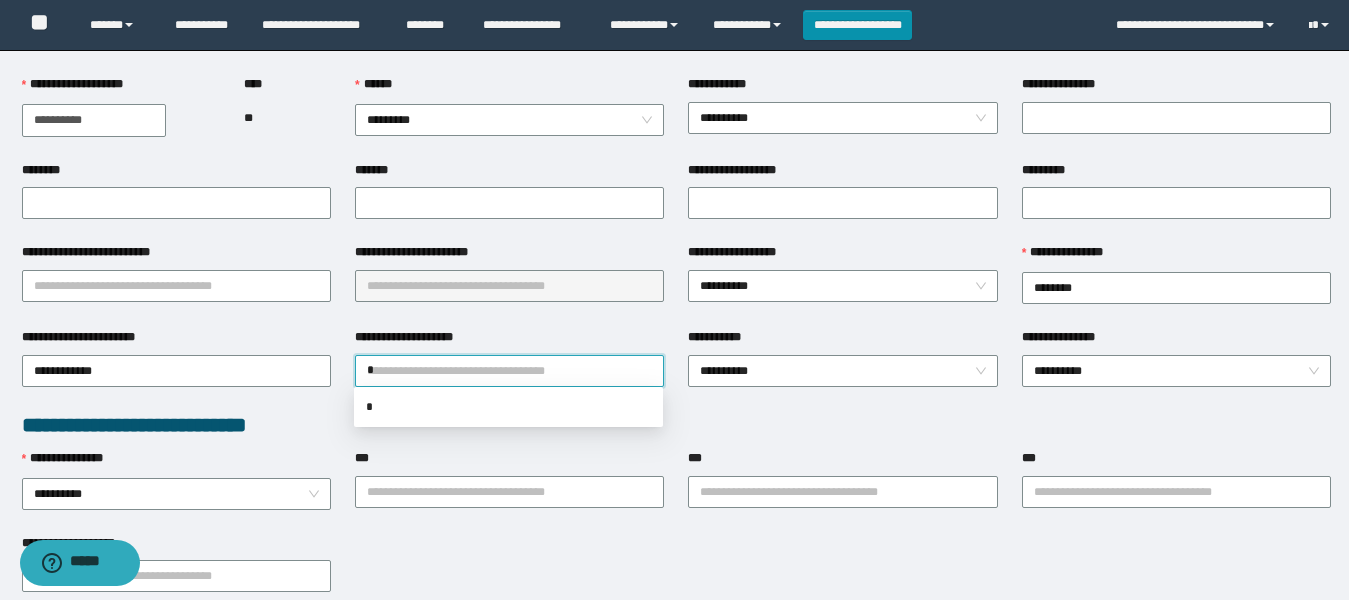 type on "**" 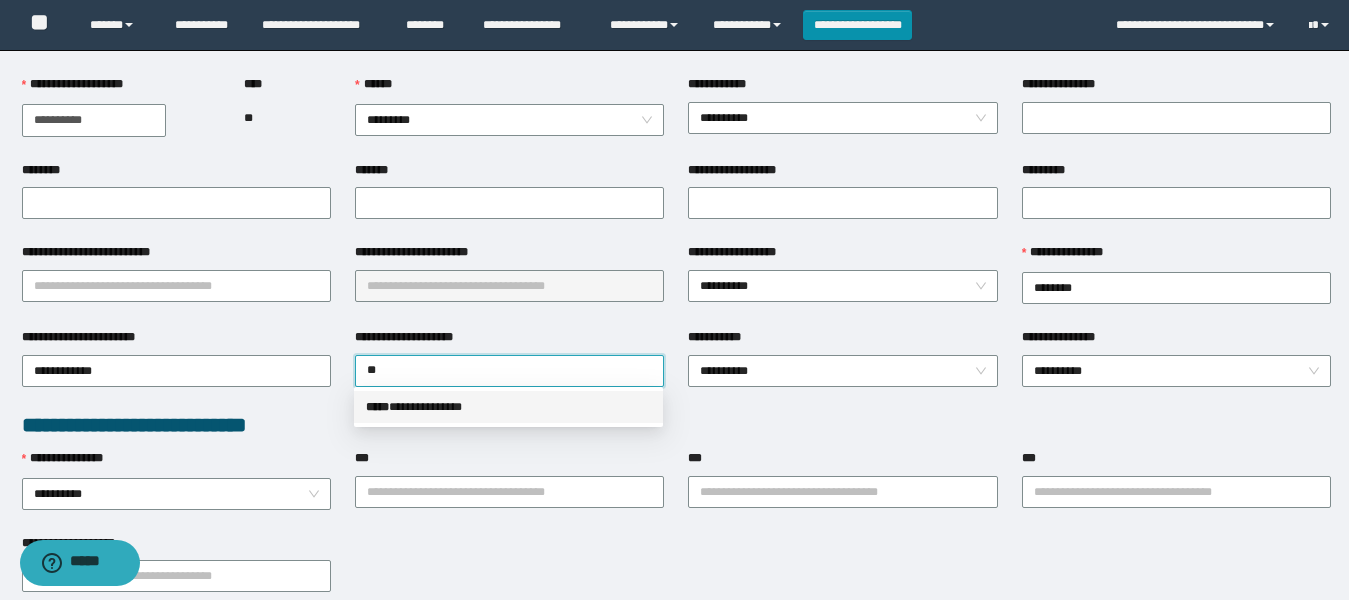 click on "**********" at bounding box center (508, 407) 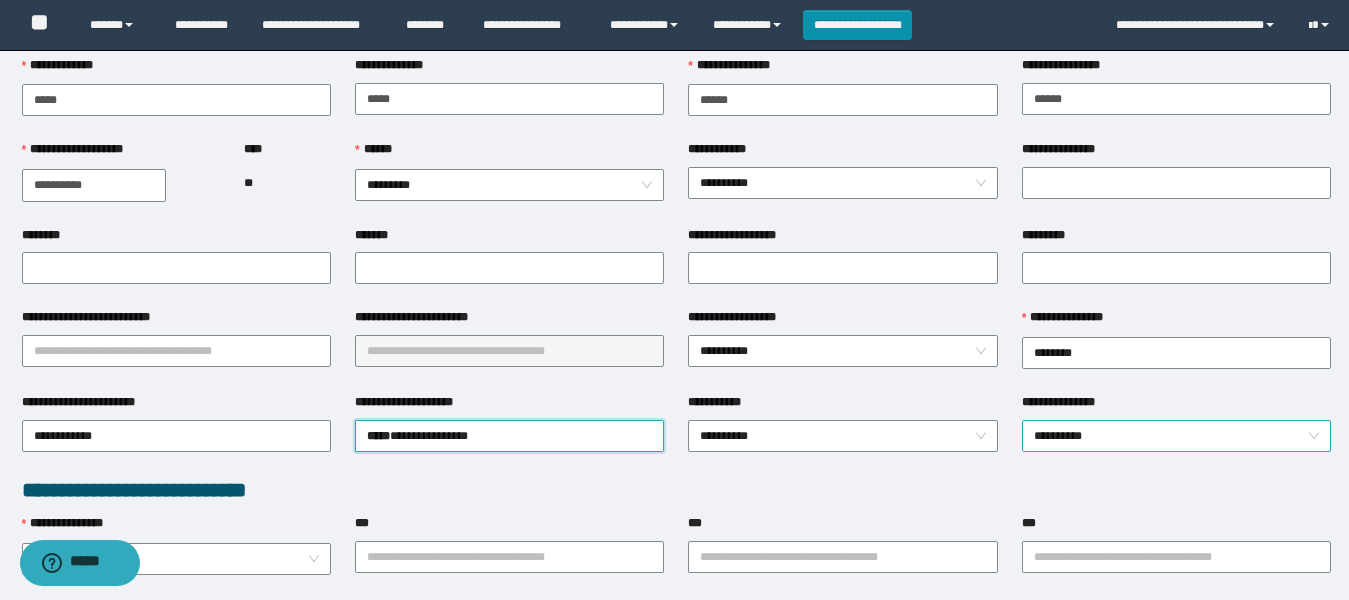 scroll, scrollTop: 100, scrollLeft: 0, axis: vertical 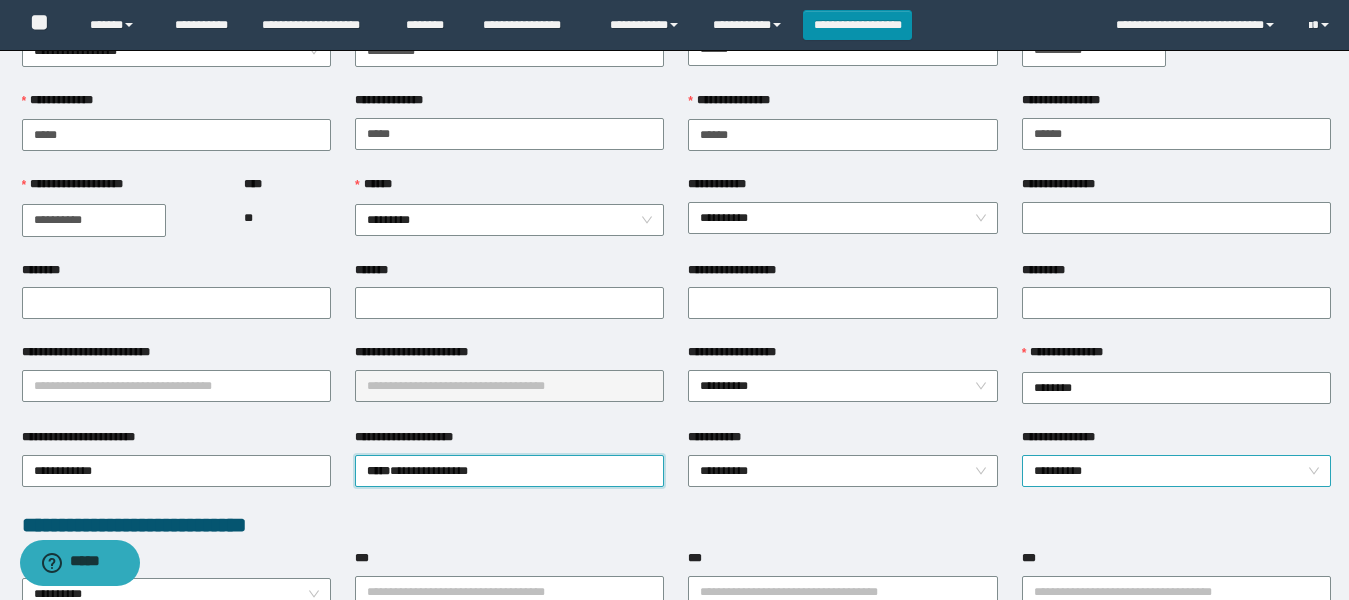 click on "**********" at bounding box center (1176, 471) 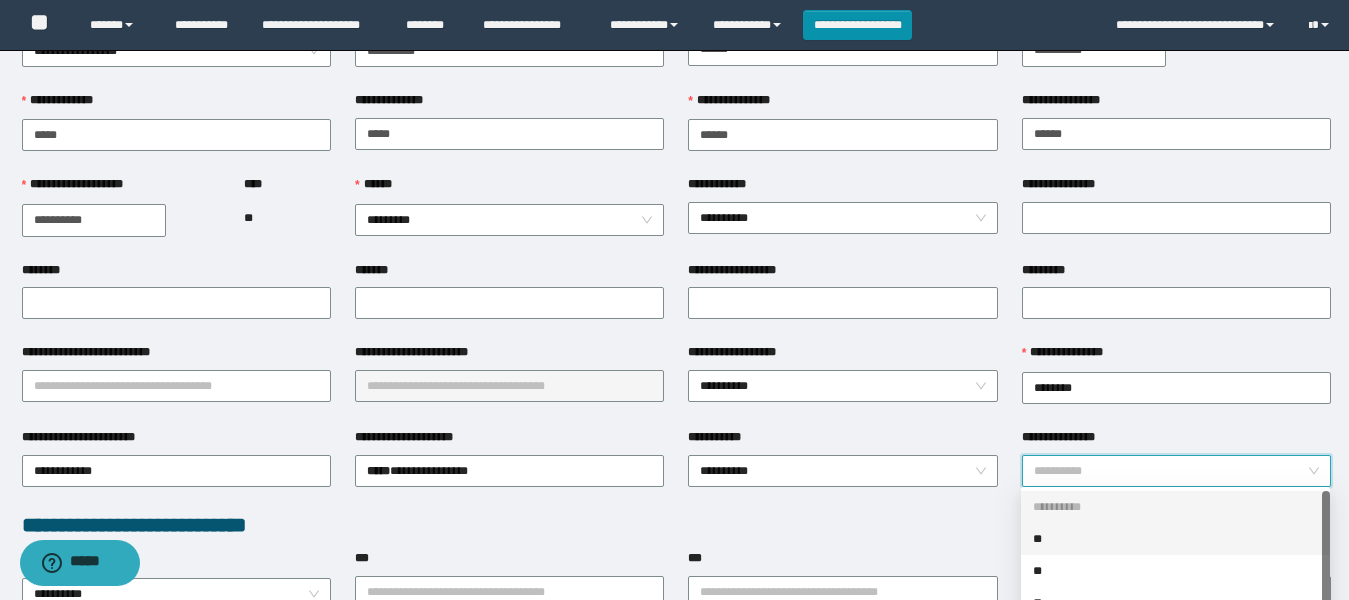 click on "**" at bounding box center [1175, 539] 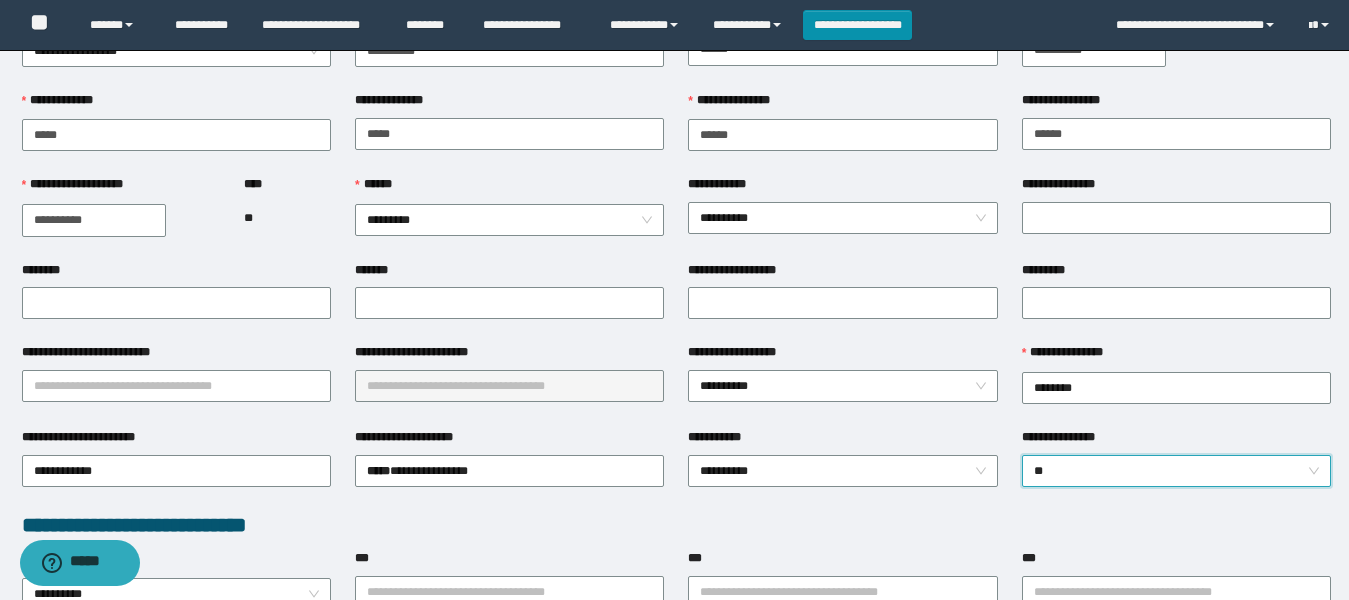 drag, startPoint x: 915, startPoint y: 524, endPoint x: 281, endPoint y: 436, distance: 640.0781 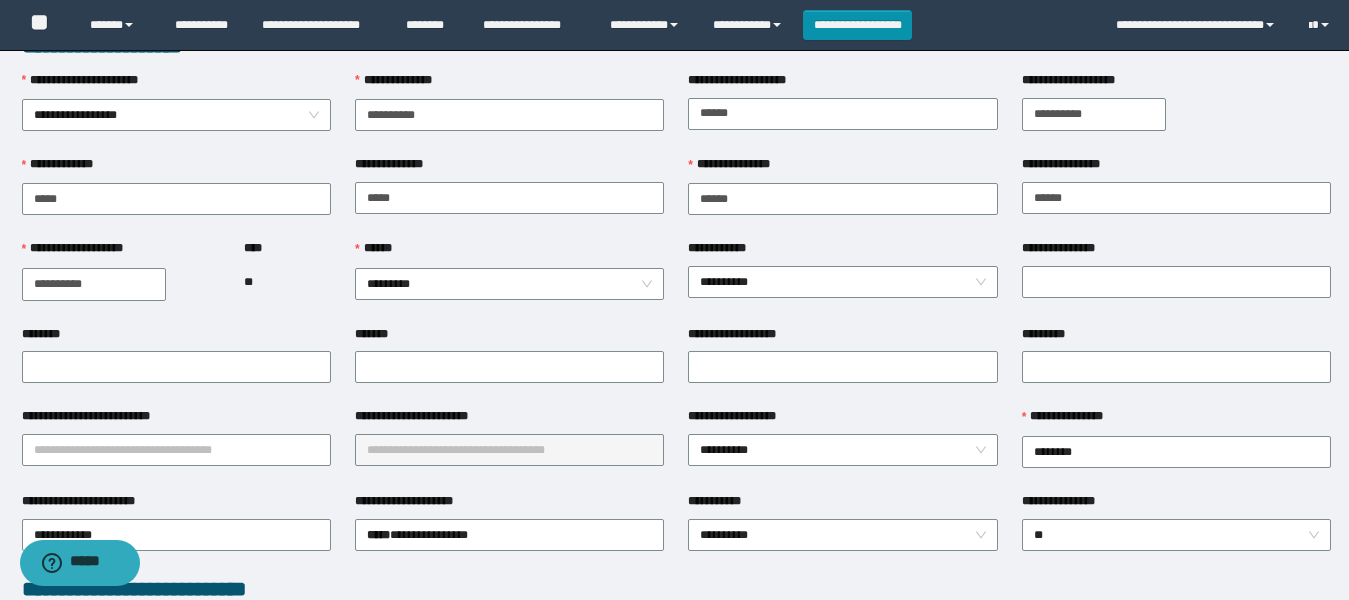 scroll, scrollTop: 0, scrollLeft: 0, axis: both 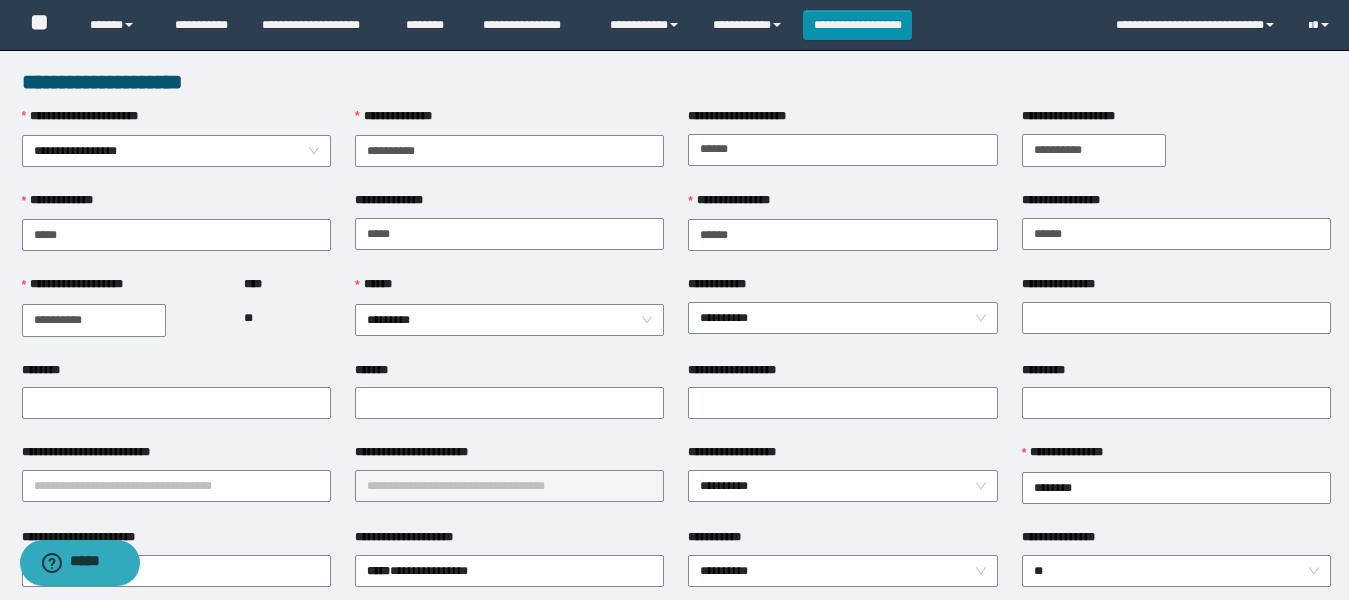 click on "**********" at bounding box center [842, 288] 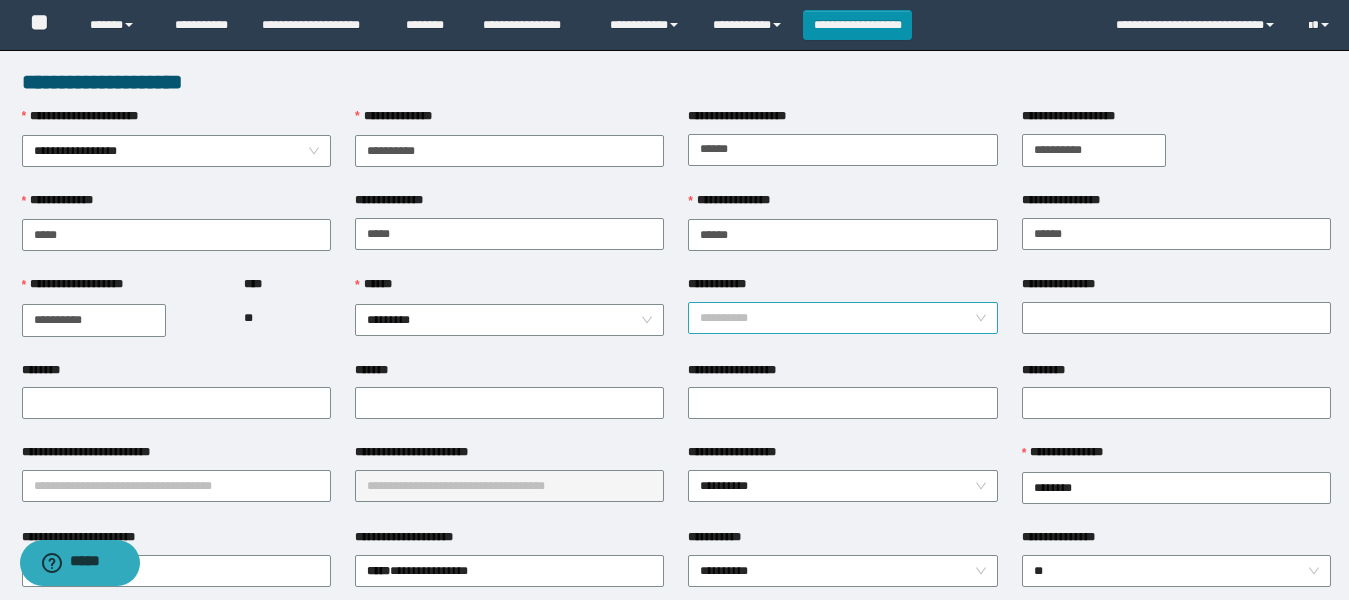 click on "**********" at bounding box center [842, 318] 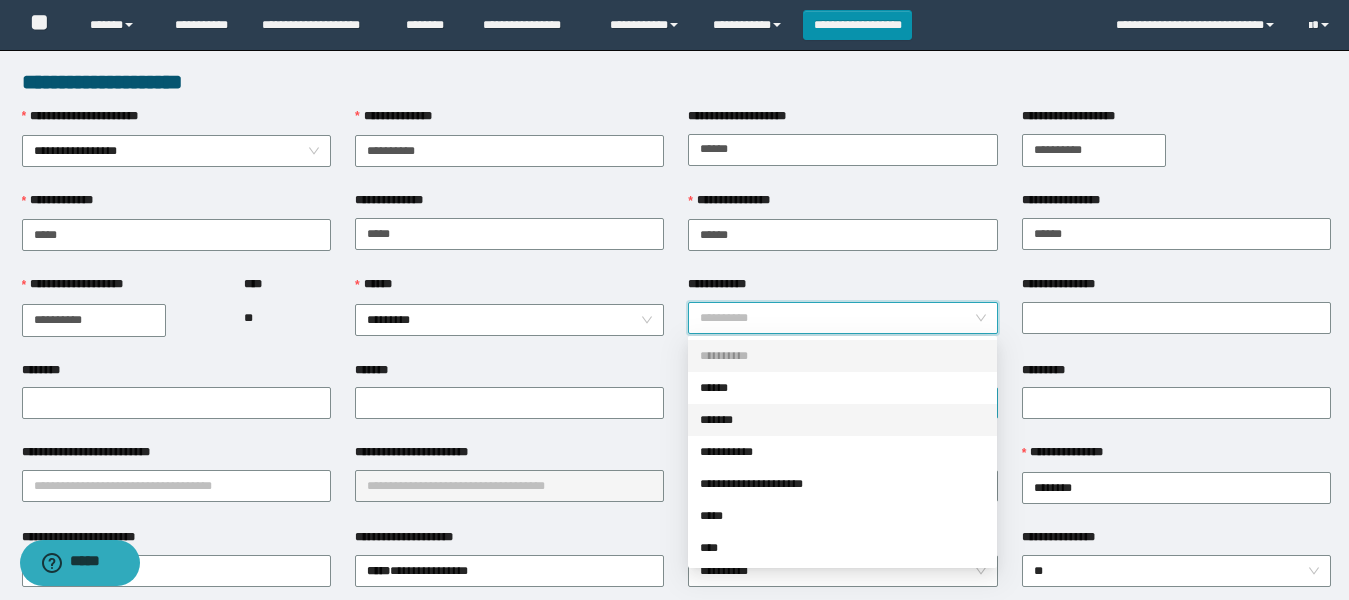 drag, startPoint x: 733, startPoint y: 420, endPoint x: 886, endPoint y: 397, distance: 154.7191 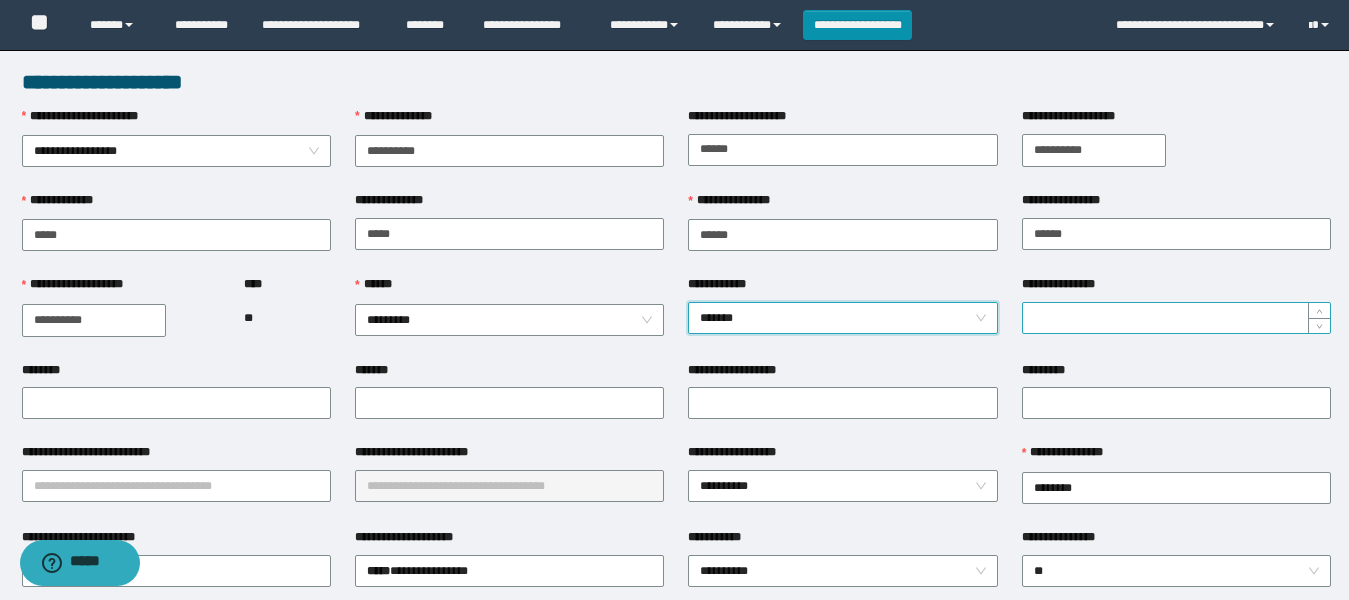 click on "**********" at bounding box center [1176, 318] 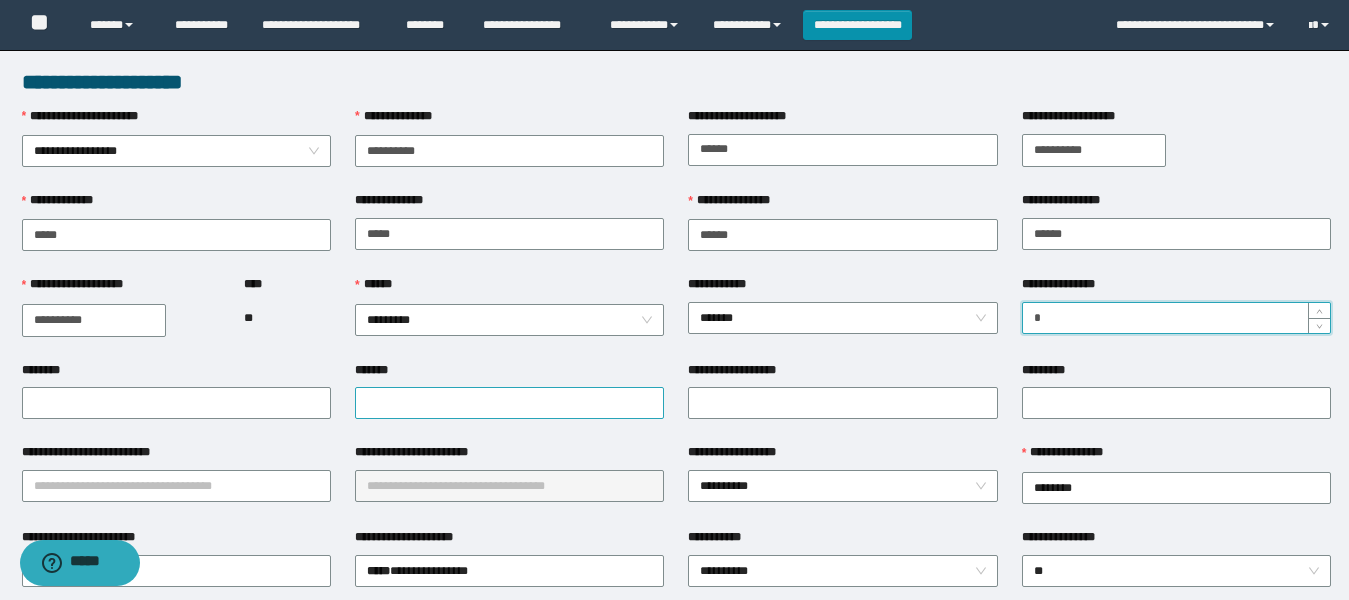 type on "*" 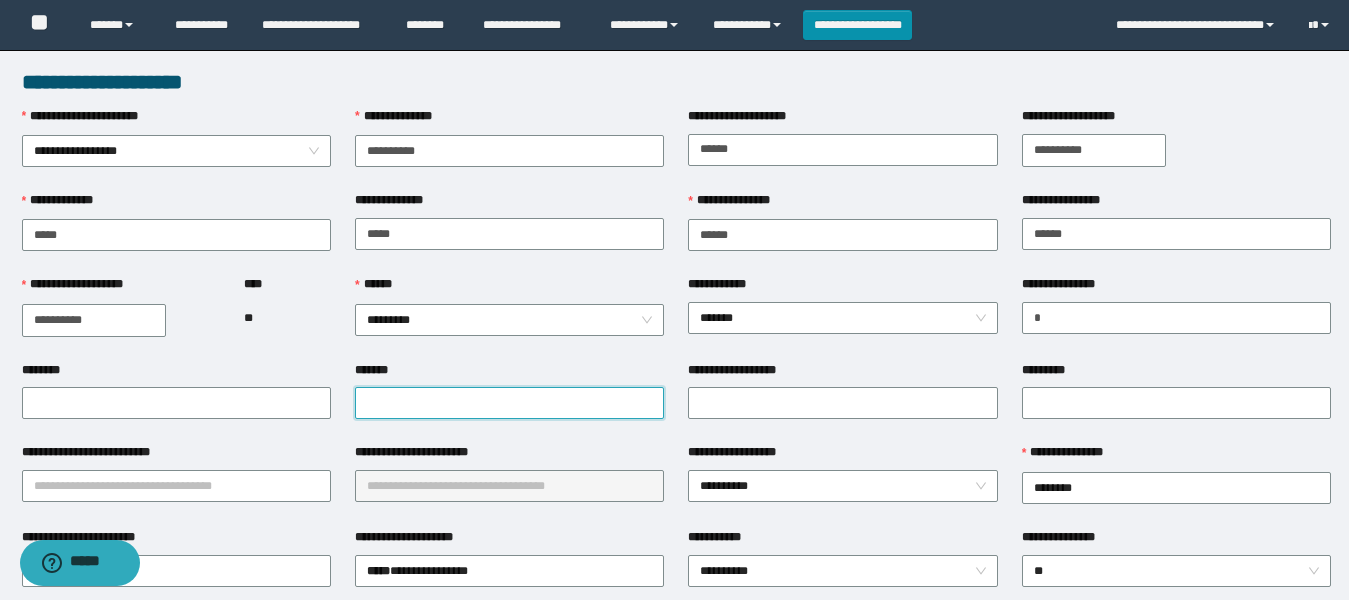 click on "*******" at bounding box center (509, 403) 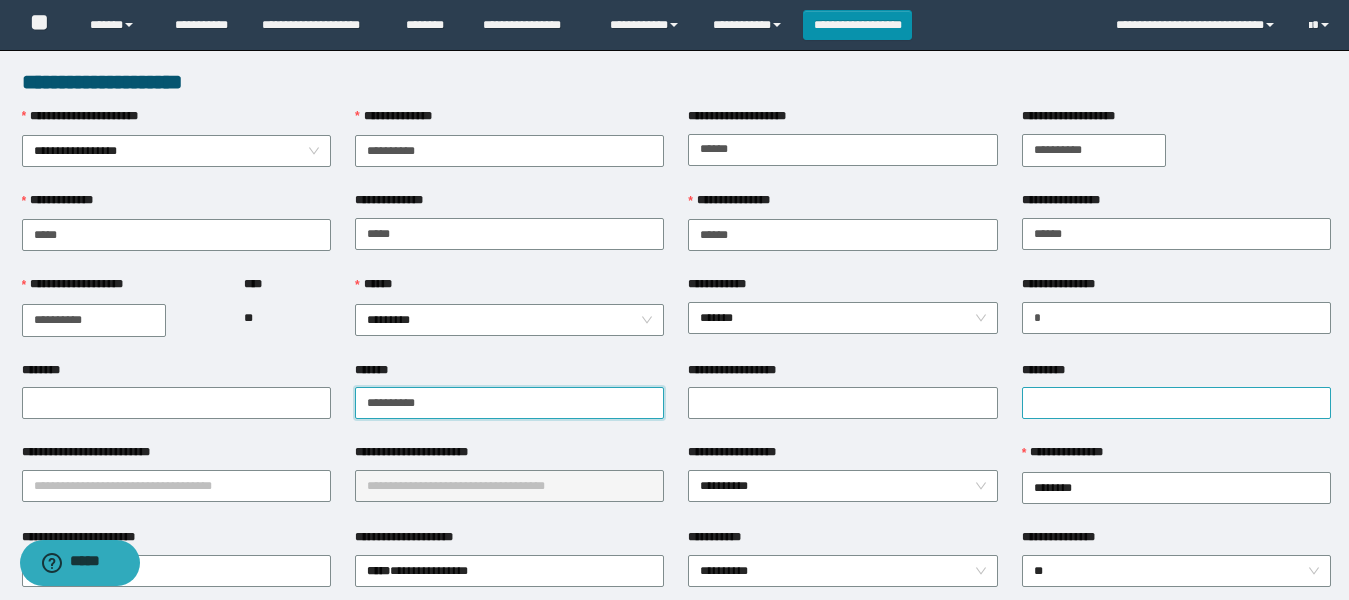 type on "**********" 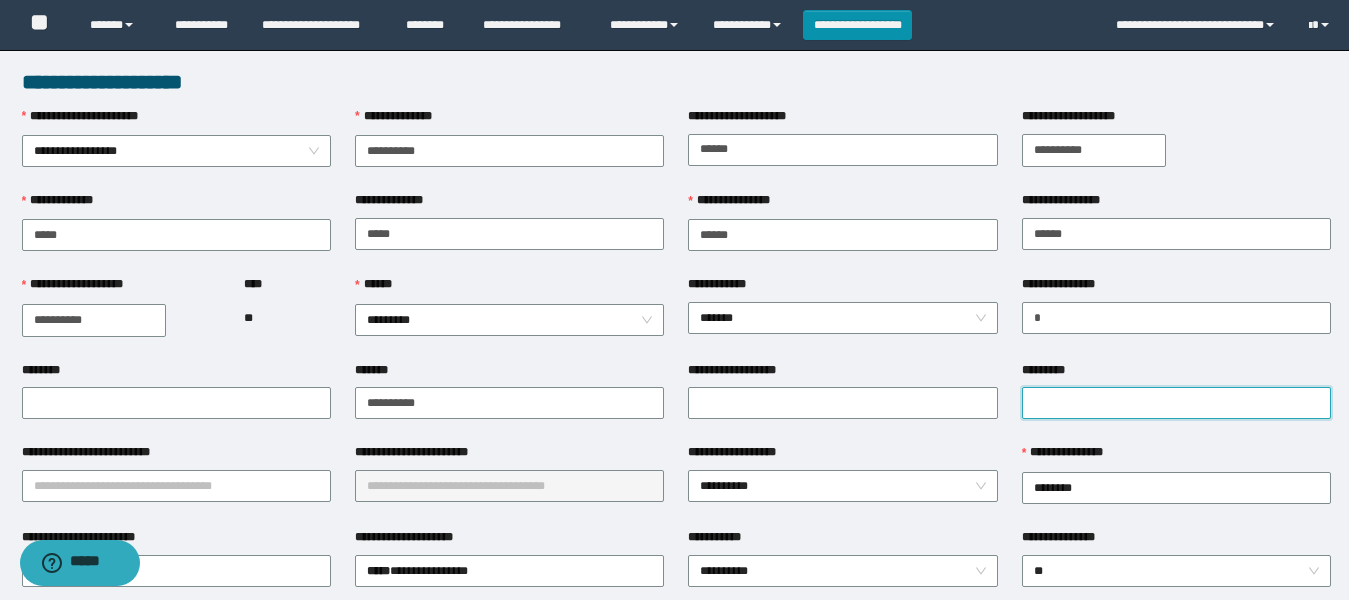 click on "*********" at bounding box center [1176, 403] 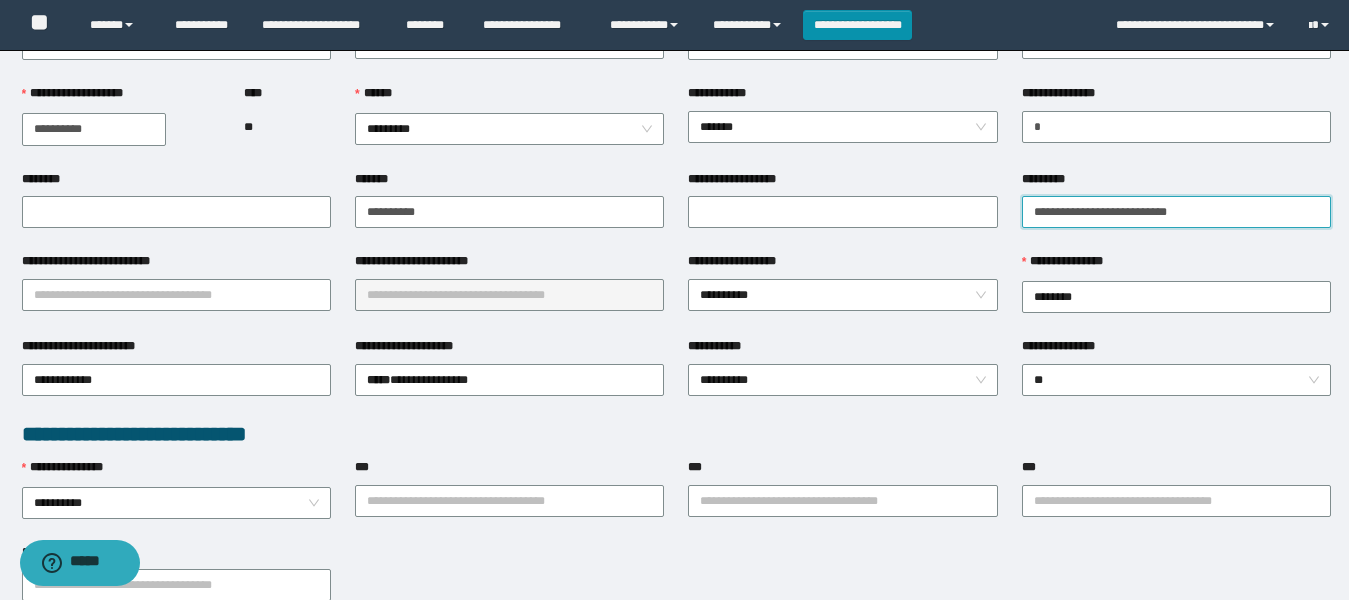 scroll, scrollTop: 200, scrollLeft: 0, axis: vertical 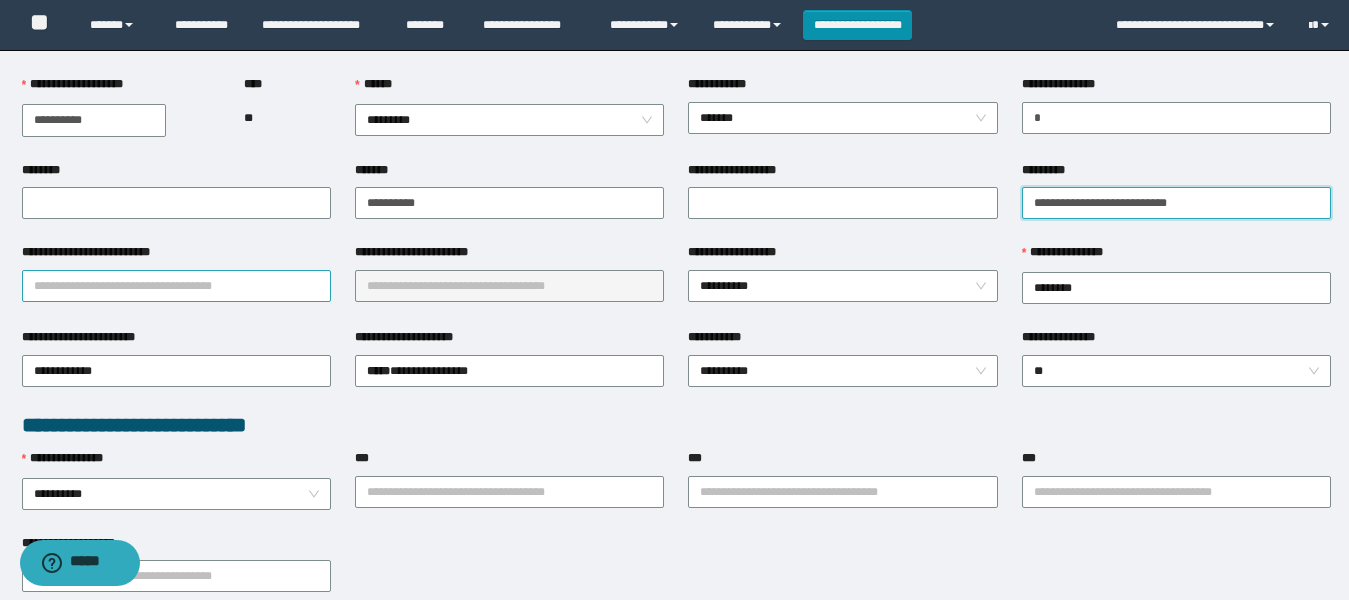 type on "**********" 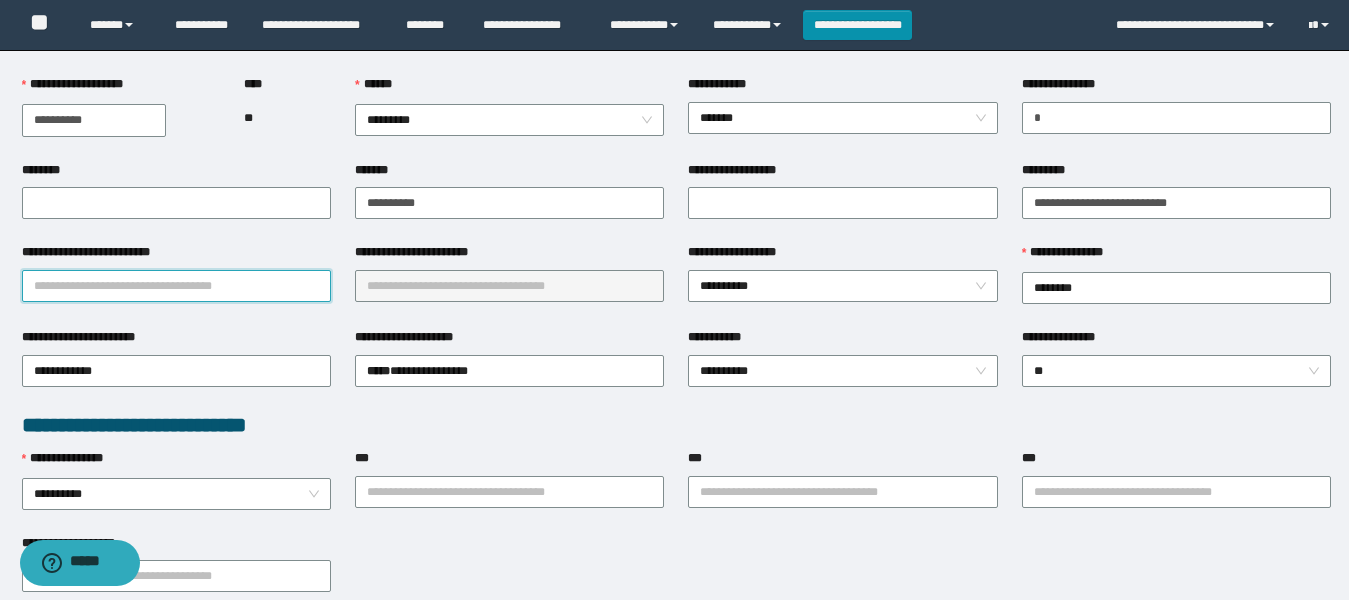 click on "**********" at bounding box center (176, 286) 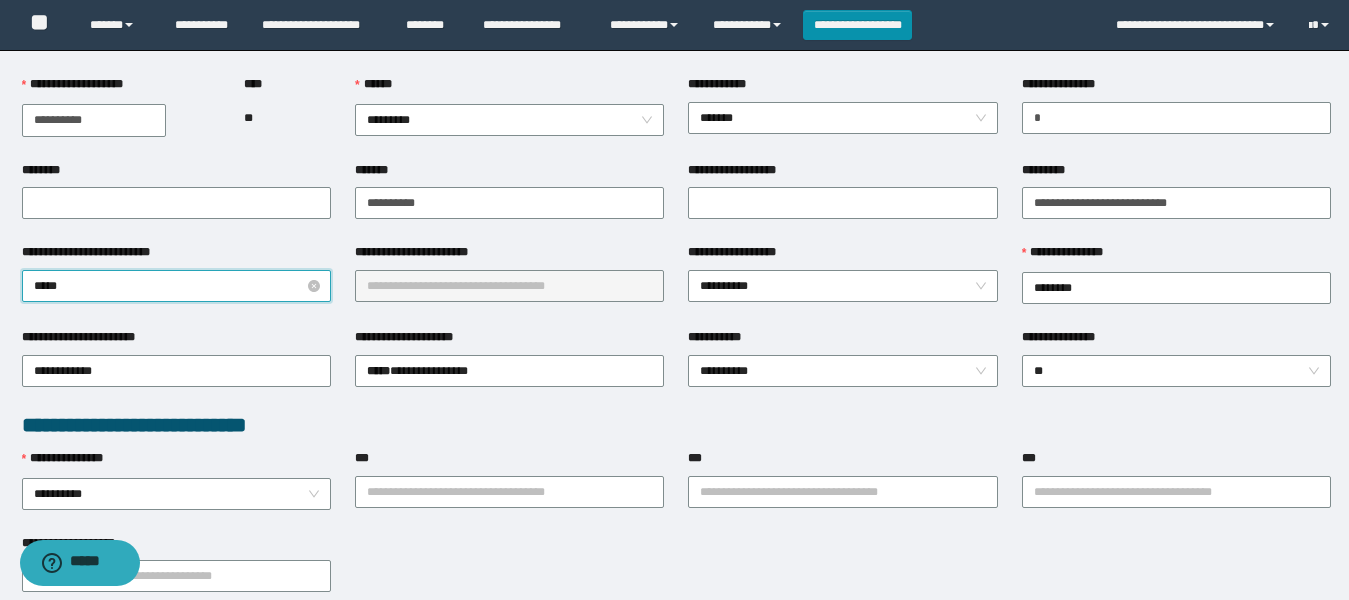 type on "******" 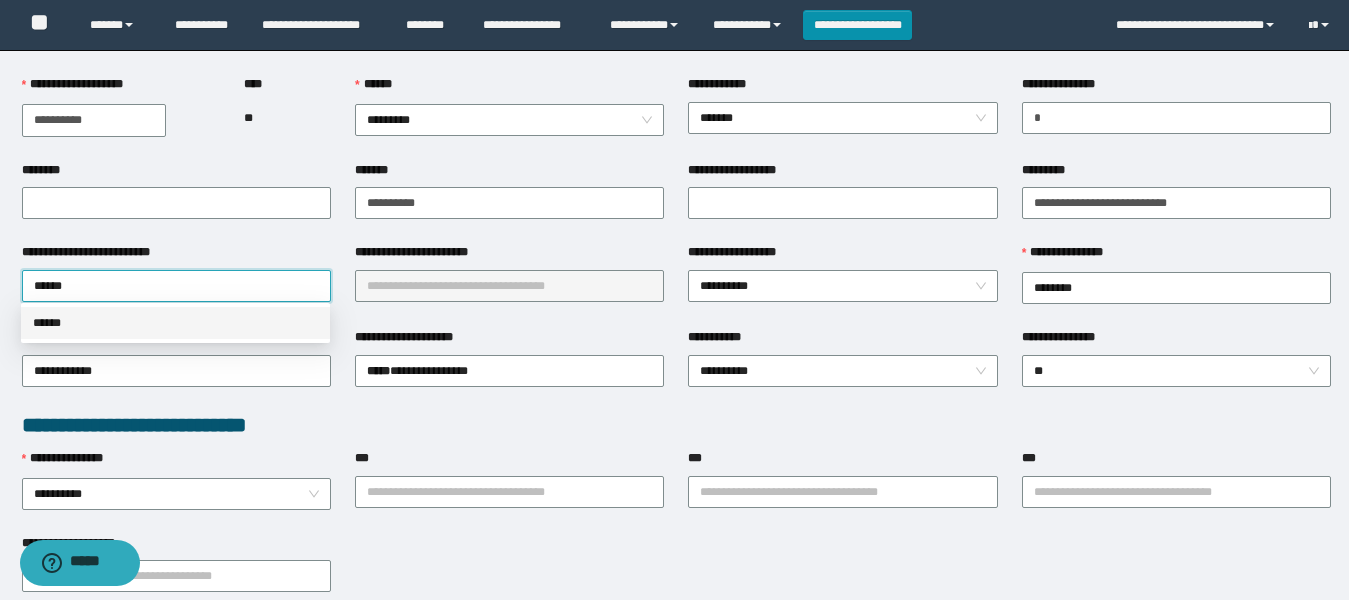 click on "******" at bounding box center [175, 323] 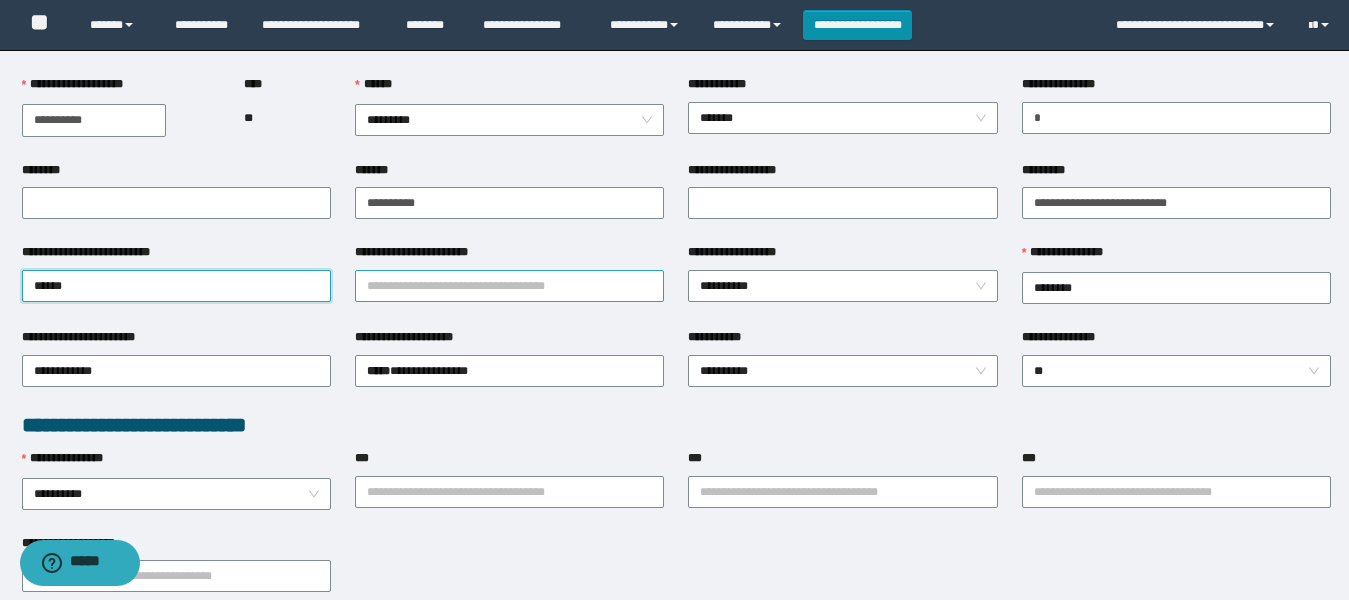click on "**********" at bounding box center [509, 286] 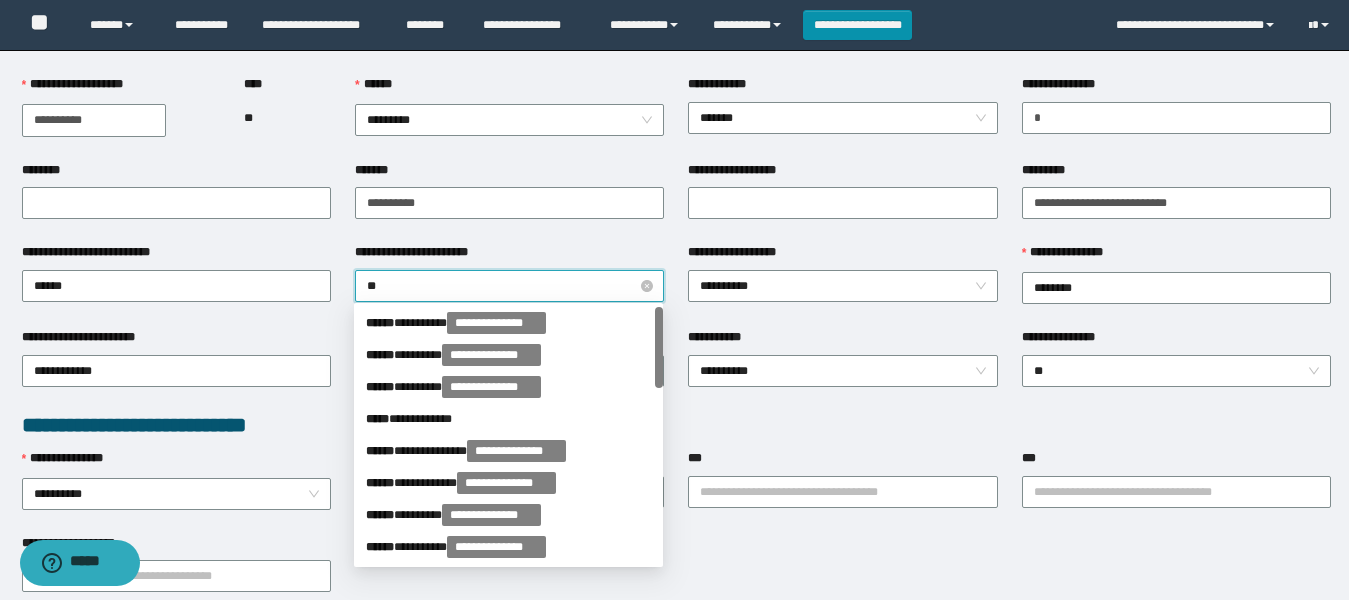 type on "***" 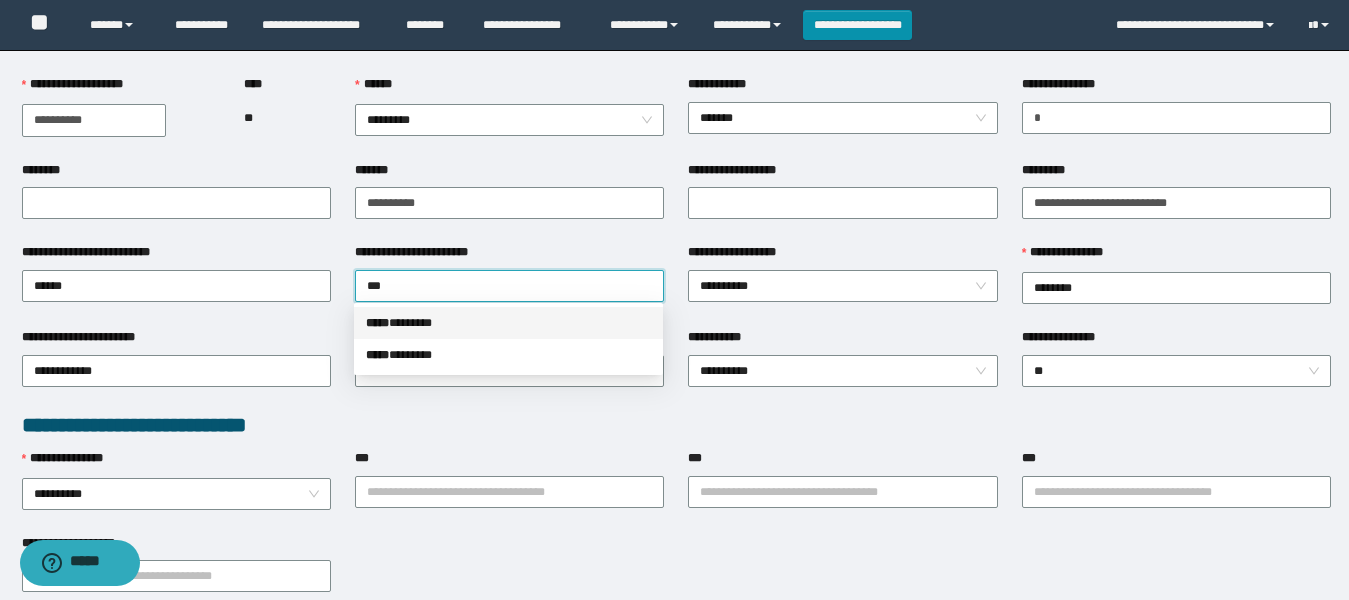 drag, startPoint x: 433, startPoint y: 313, endPoint x: 646, endPoint y: 304, distance: 213.19006 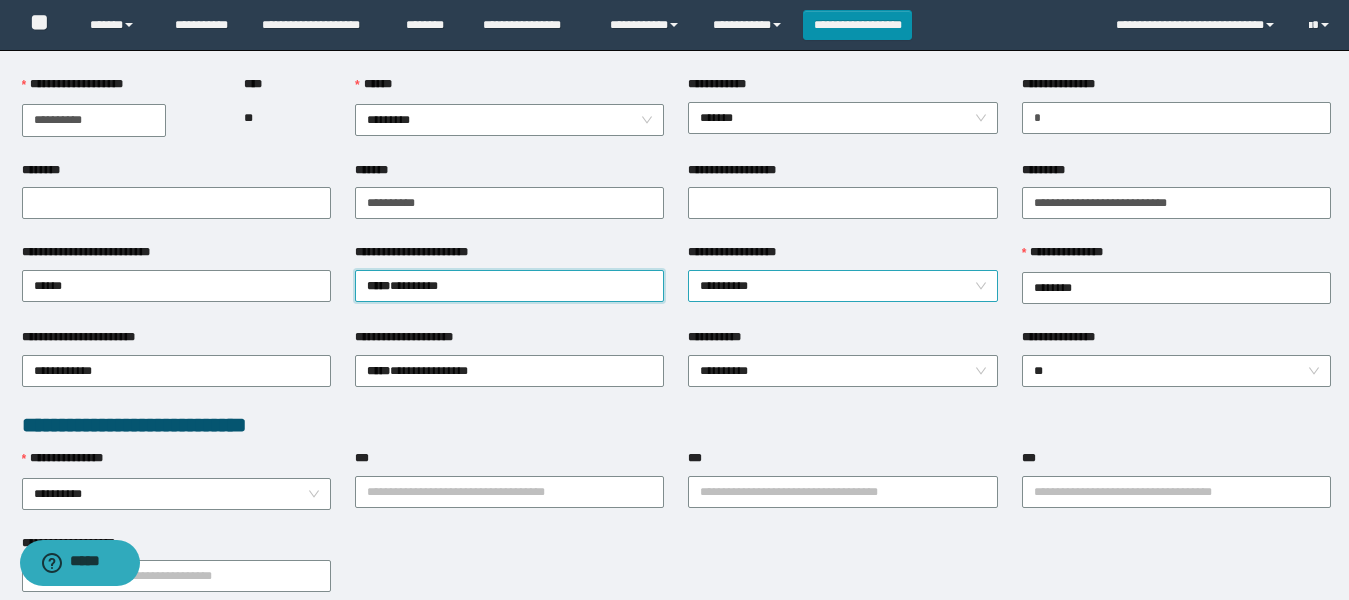 click on "**********" at bounding box center (842, 286) 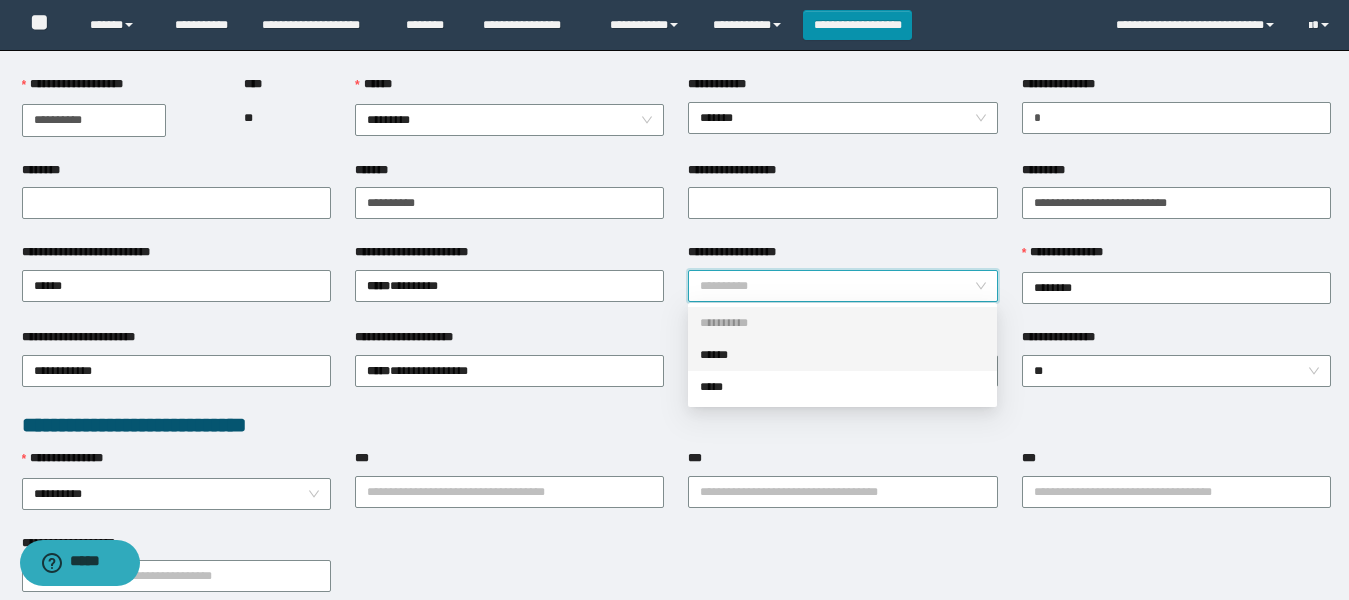 click on "******" at bounding box center [842, 355] 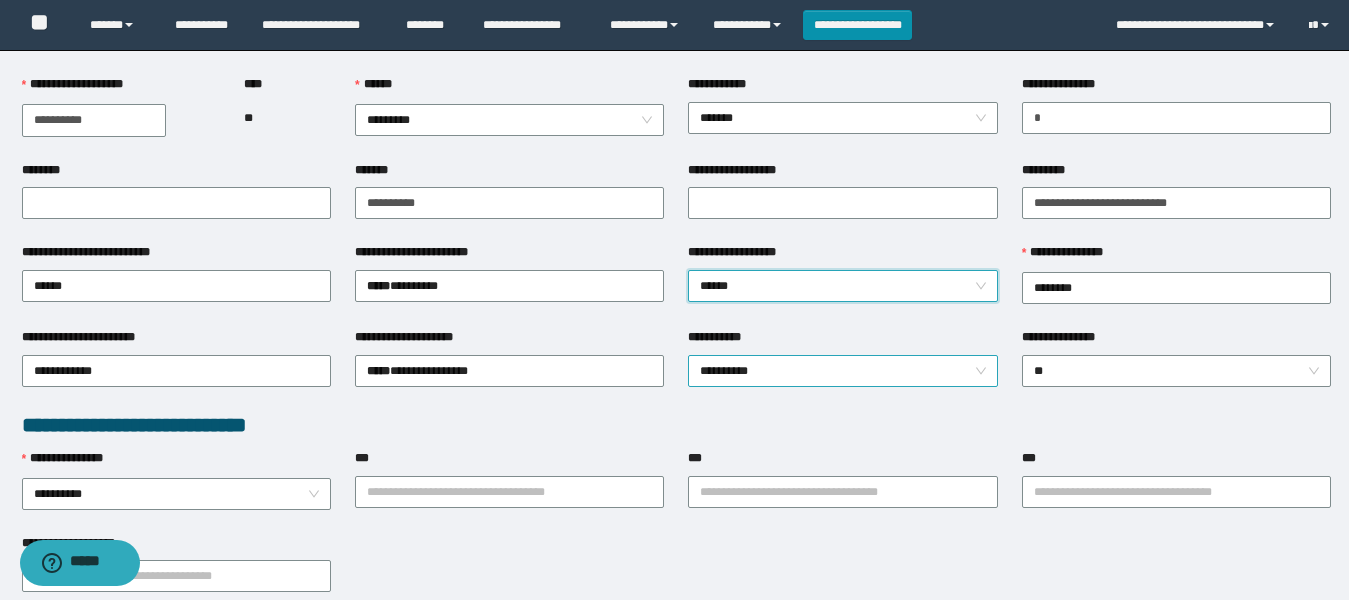 click on "**********" at bounding box center [842, 371] 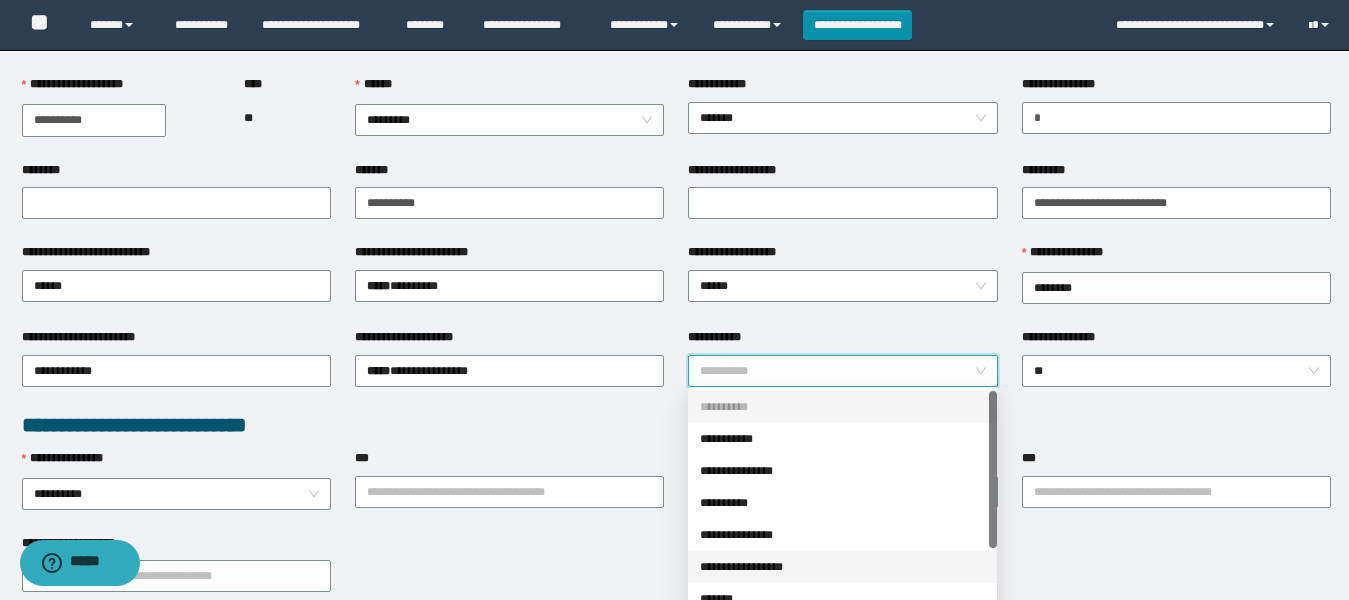 drag, startPoint x: 763, startPoint y: 563, endPoint x: 749, endPoint y: 557, distance: 15.231546 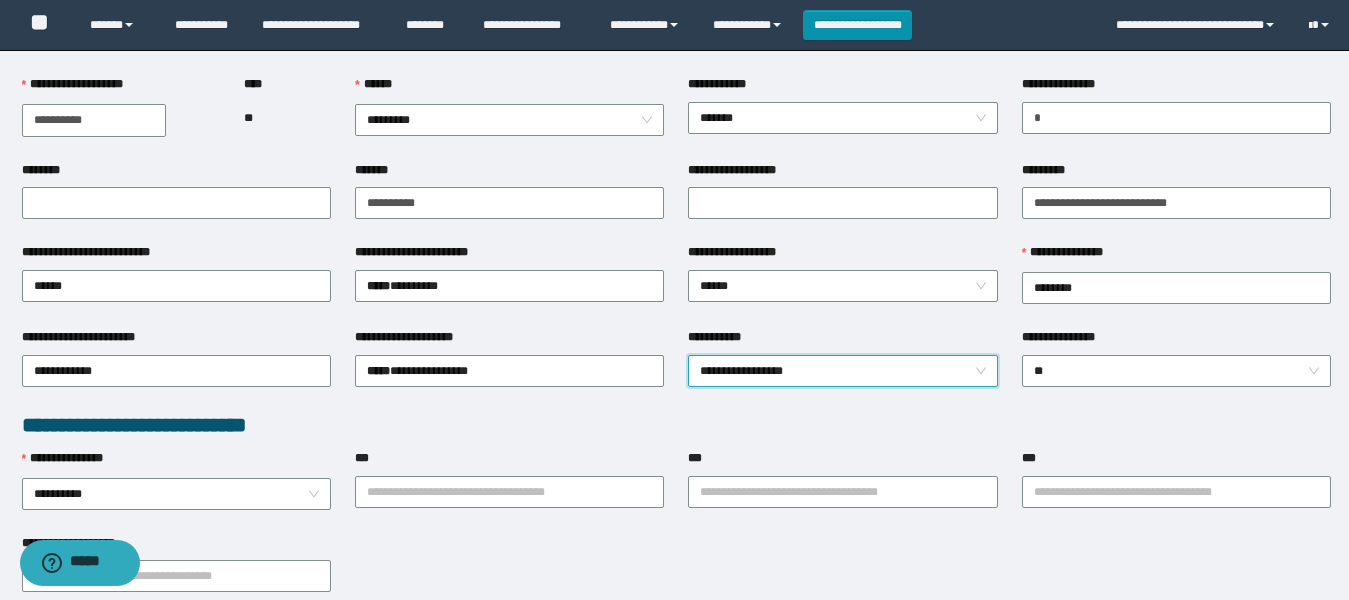 click on "**********" at bounding box center (676, 656) 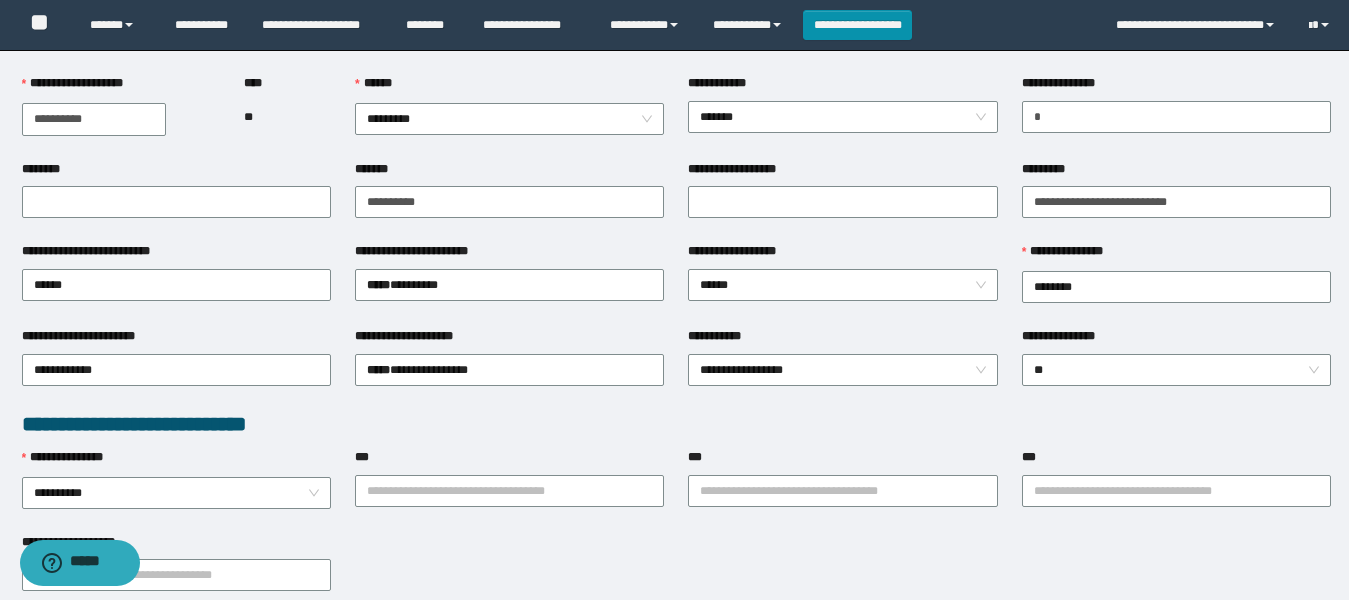 scroll, scrollTop: 300, scrollLeft: 0, axis: vertical 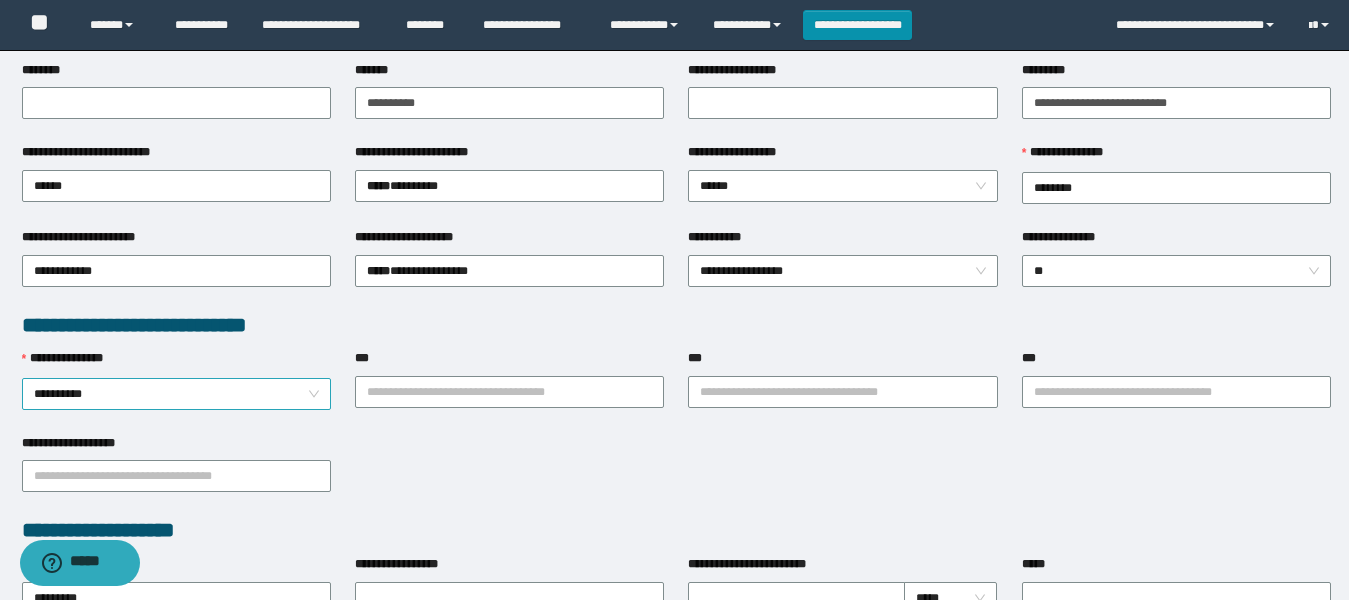 click on "**********" at bounding box center [176, 394] 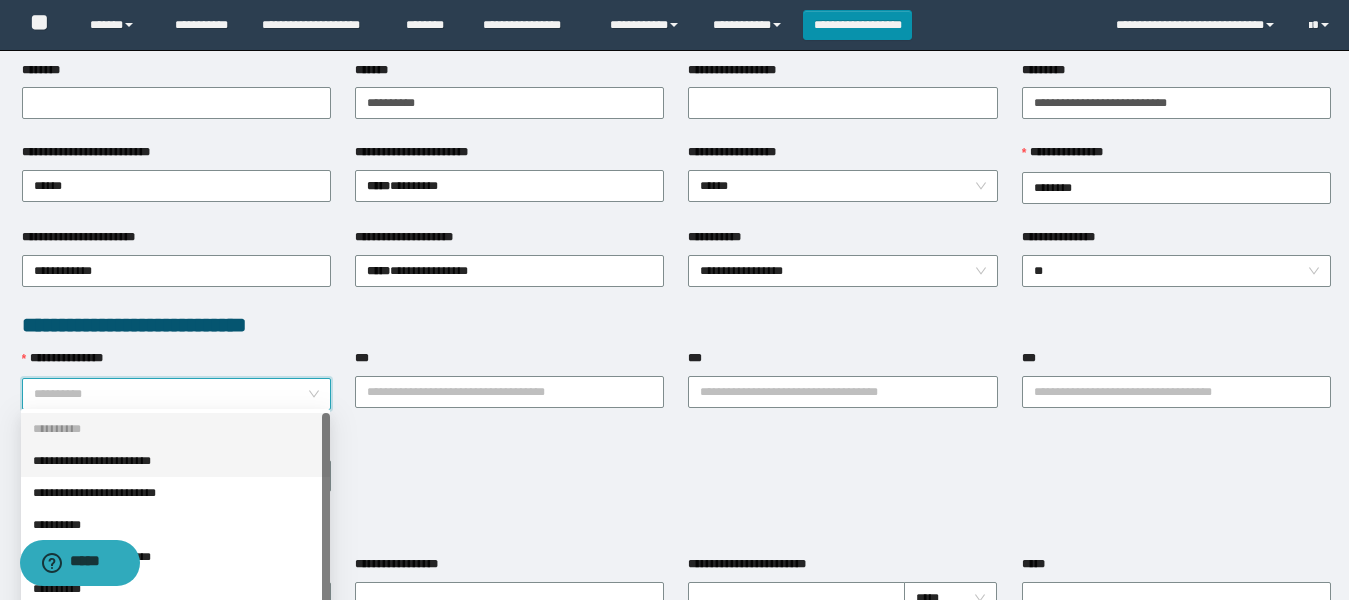 drag, startPoint x: 172, startPoint y: 461, endPoint x: 528, endPoint y: 452, distance: 356.11374 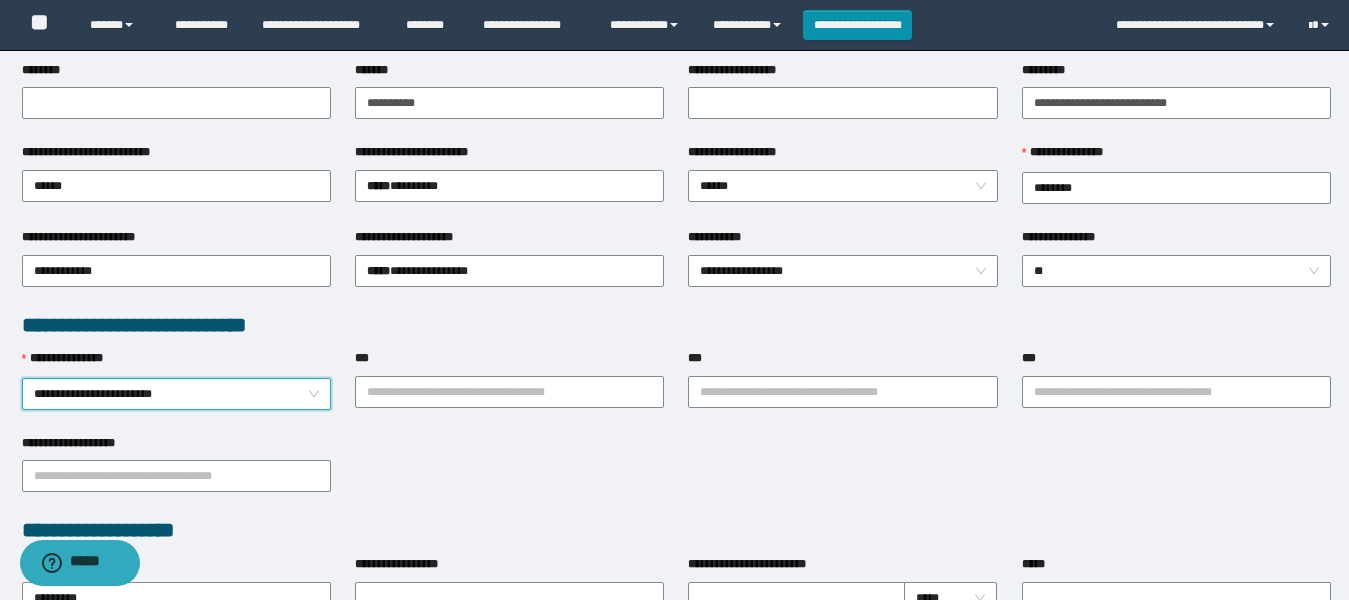 click on "**********" at bounding box center (676, 475) 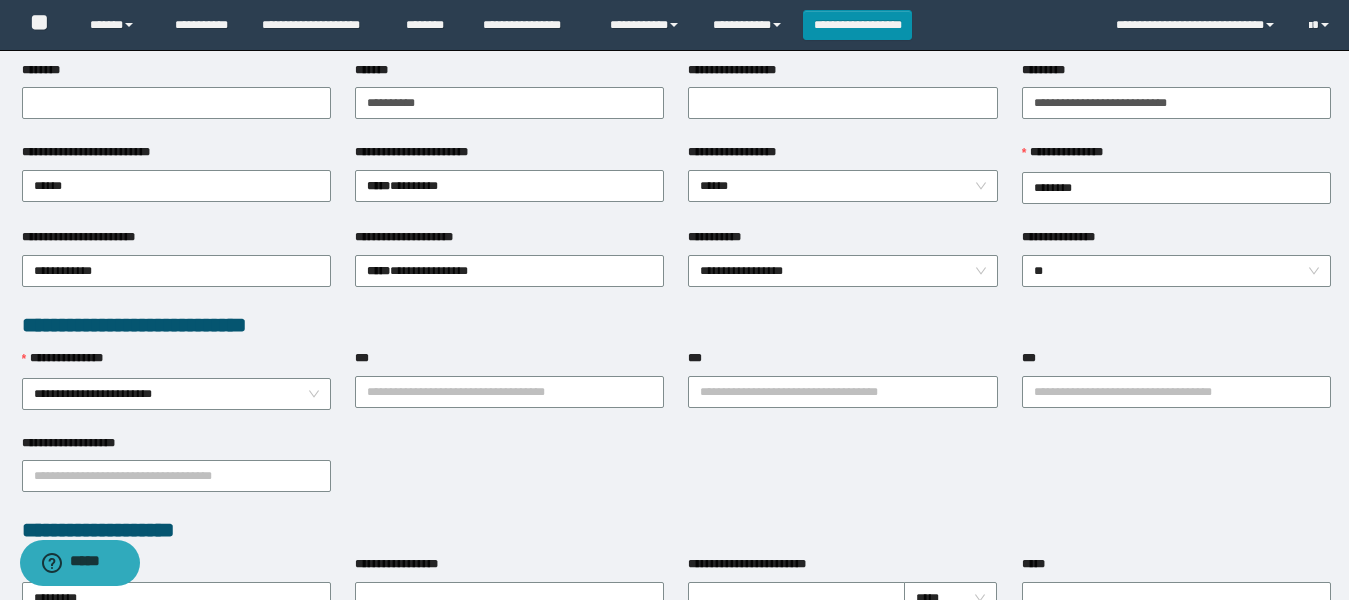 click on "***" at bounding box center [509, 362] 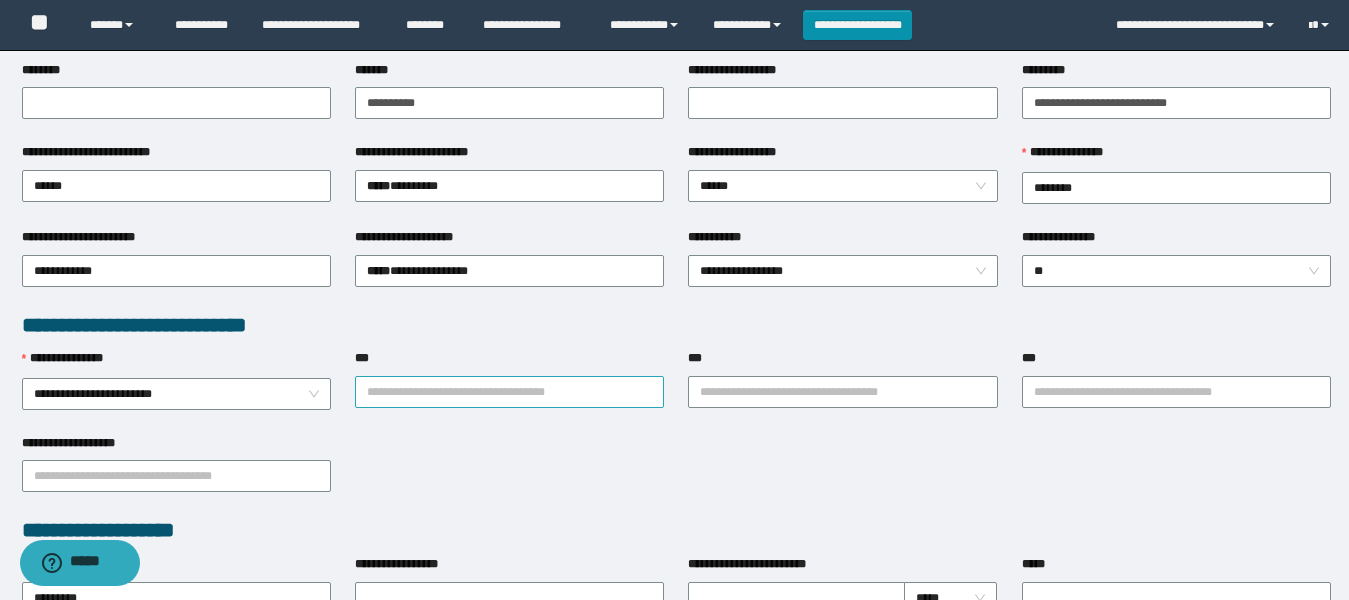 click on "***" at bounding box center (509, 392) 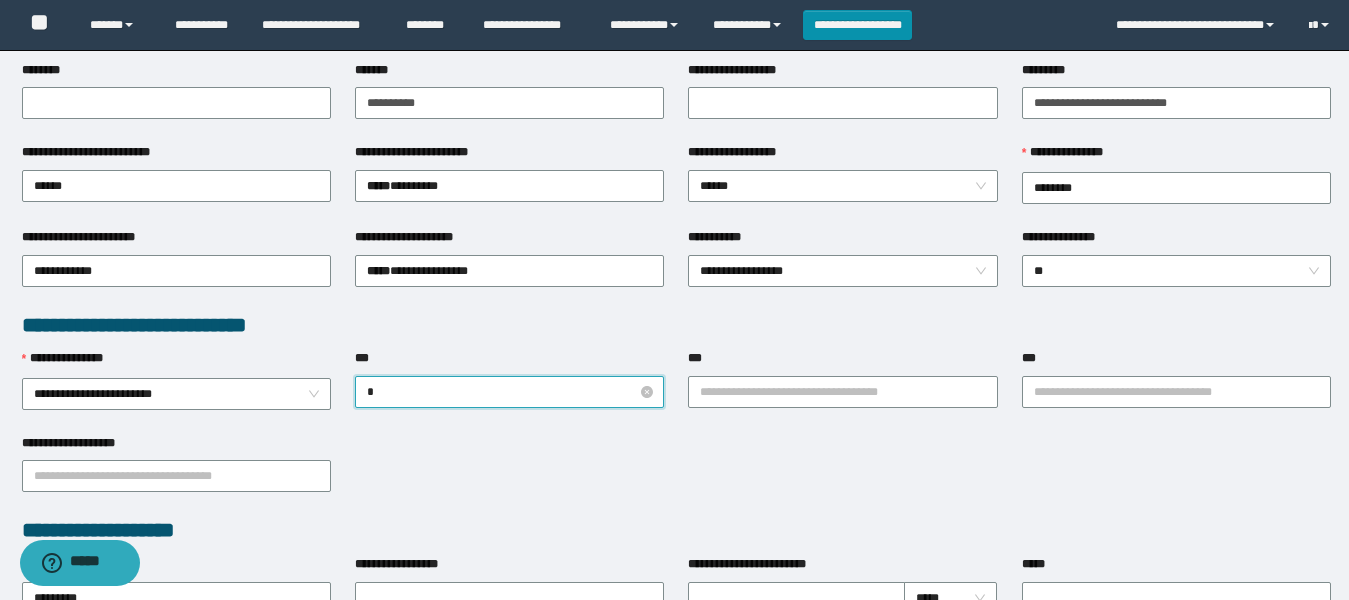 type on "**" 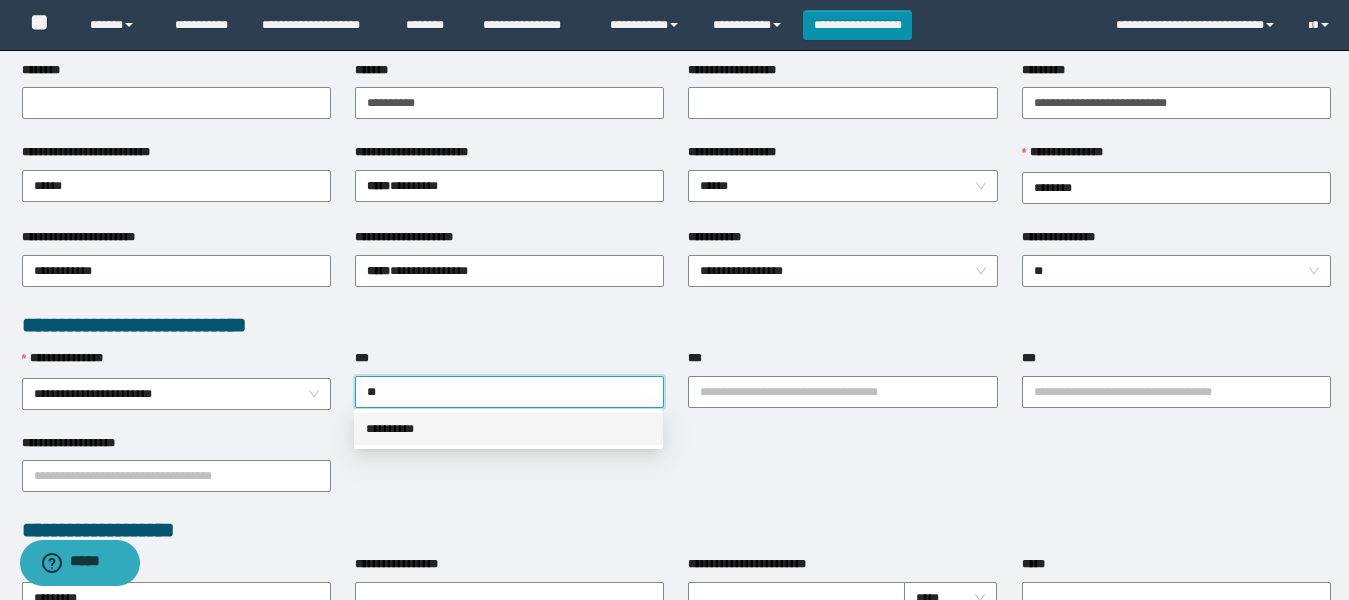 drag, startPoint x: 530, startPoint y: 434, endPoint x: 868, endPoint y: 468, distance: 339.70575 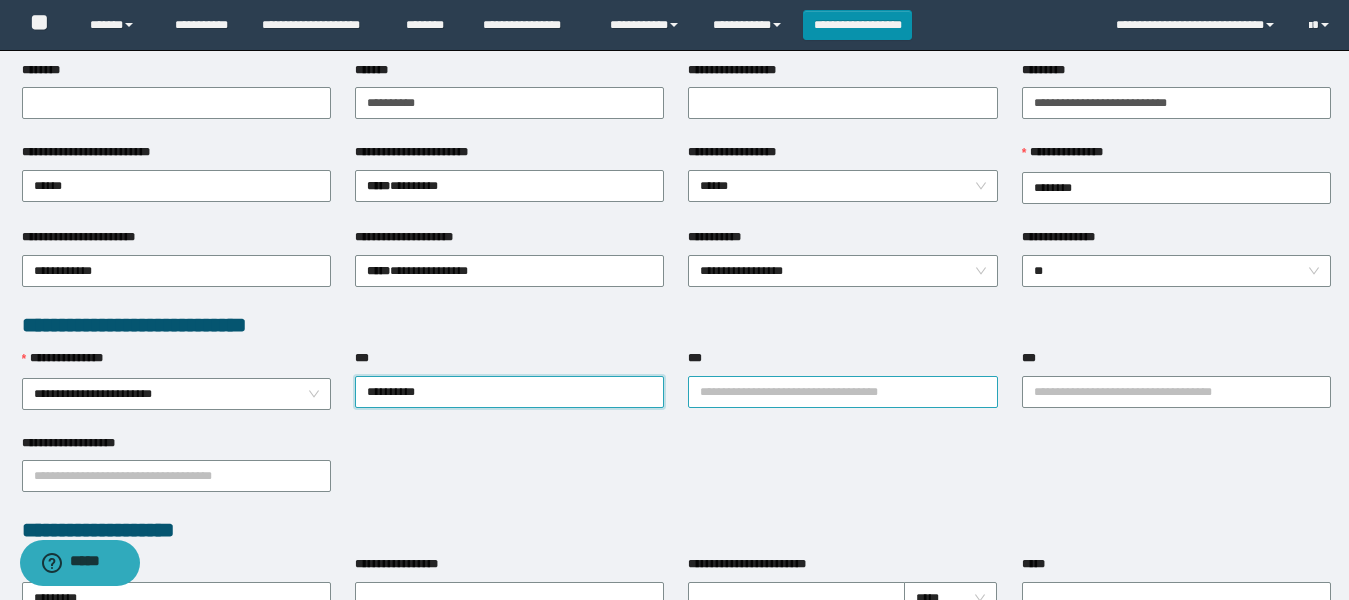 drag, startPoint x: 924, startPoint y: 468, endPoint x: 903, endPoint y: 396, distance: 75 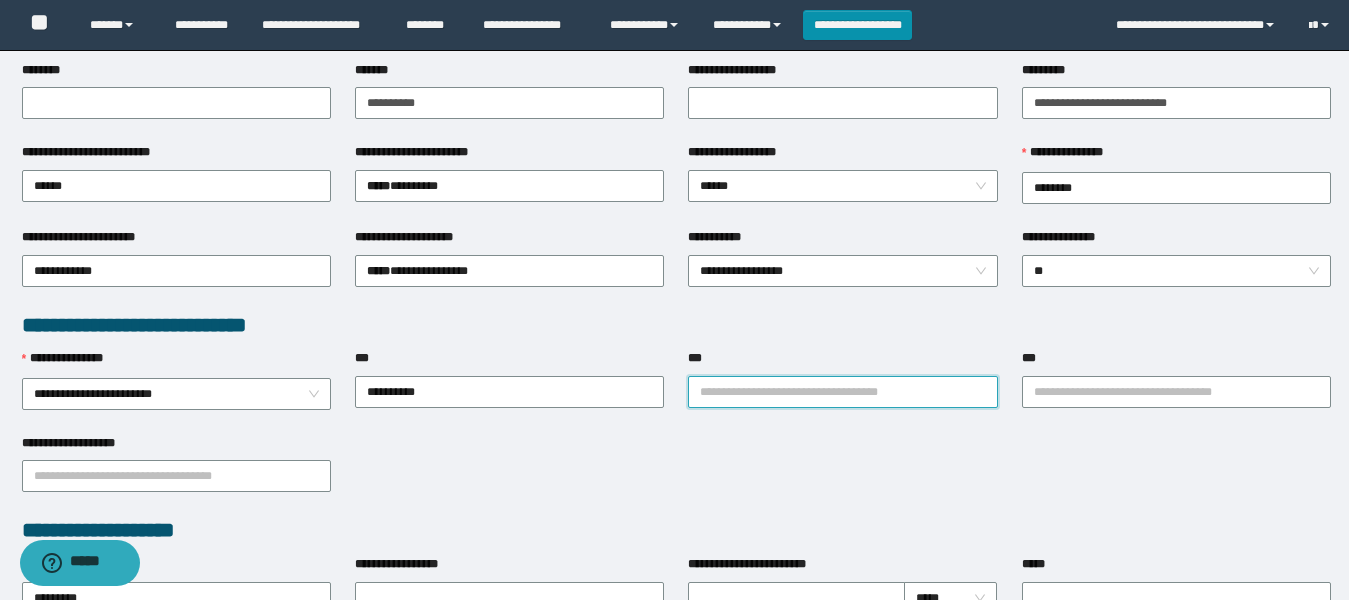 click on "***" at bounding box center (842, 392) 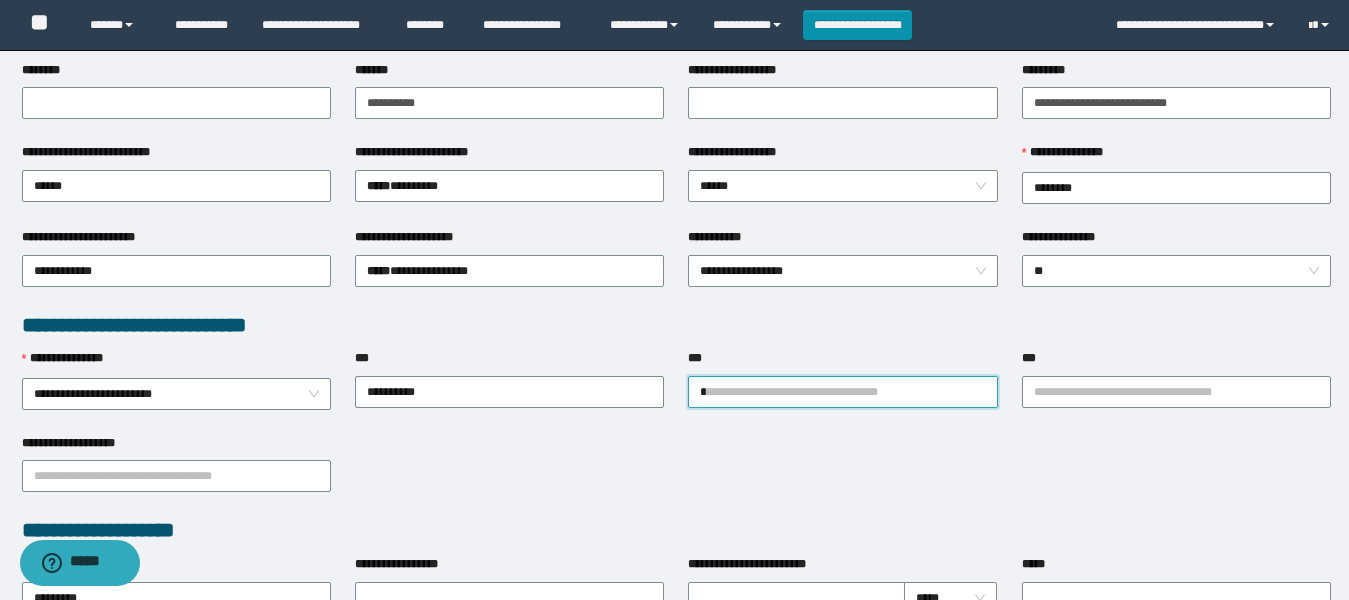 type on "**" 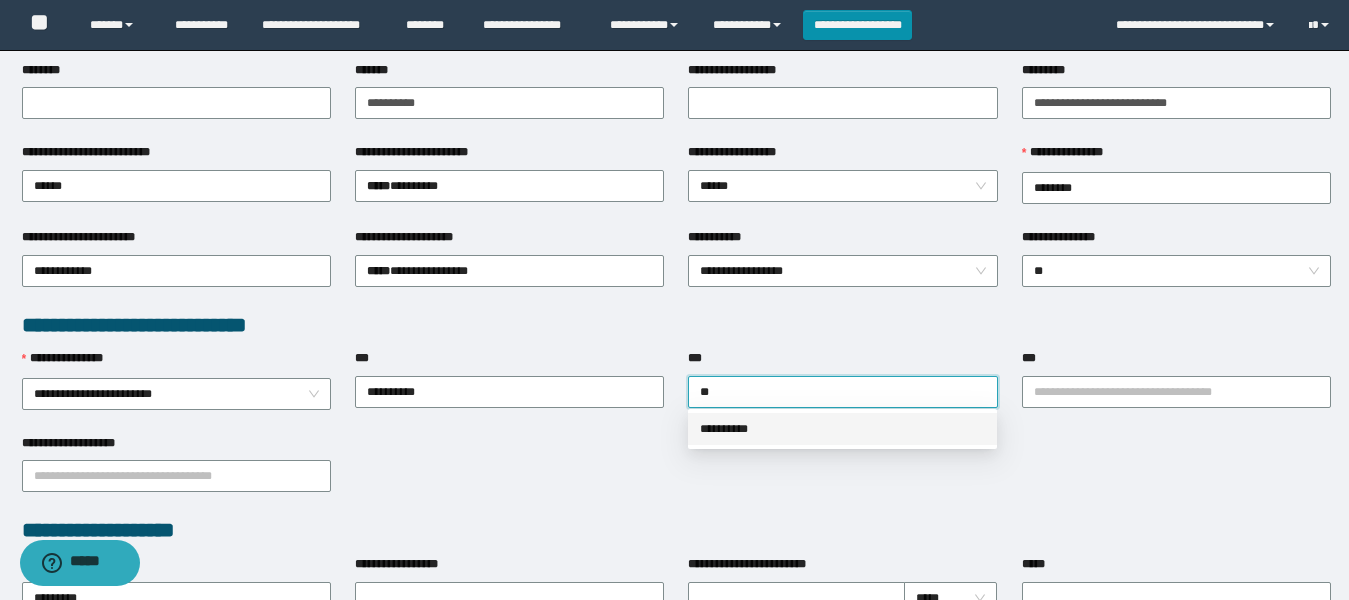 drag, startPoint x: 875, startPoint y: 428, endPoint x: 979, endPoint y: 408, distance: 105.90562 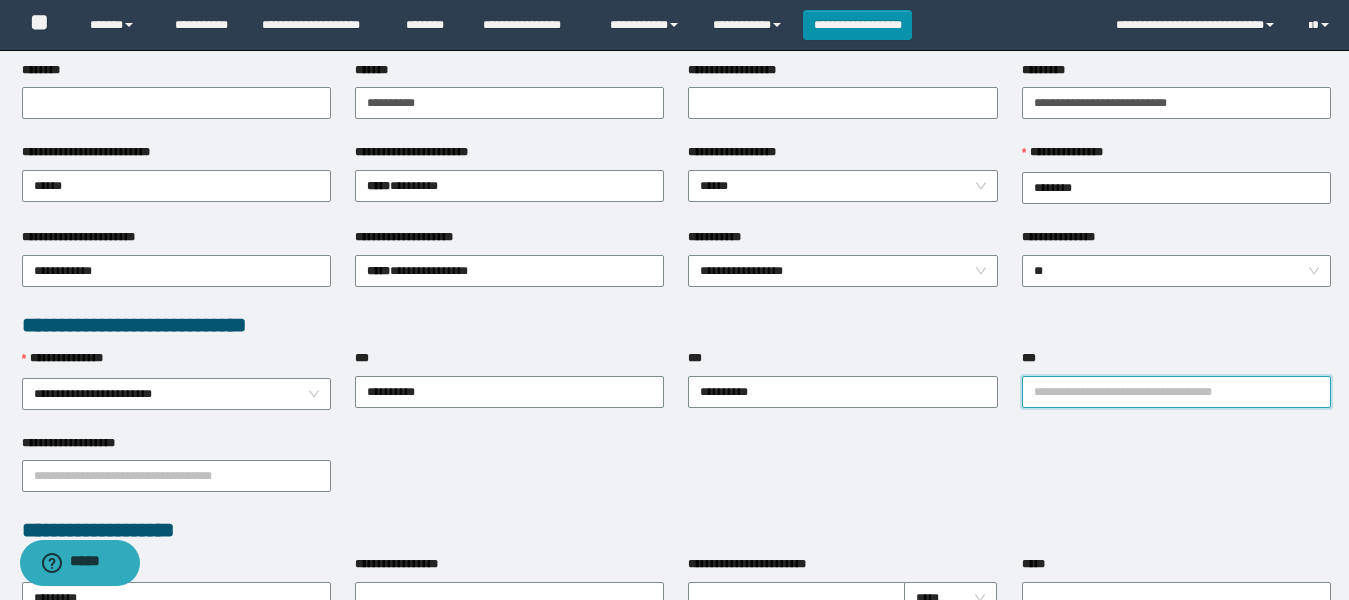 click on "***" at bounding box center [1176, 392] 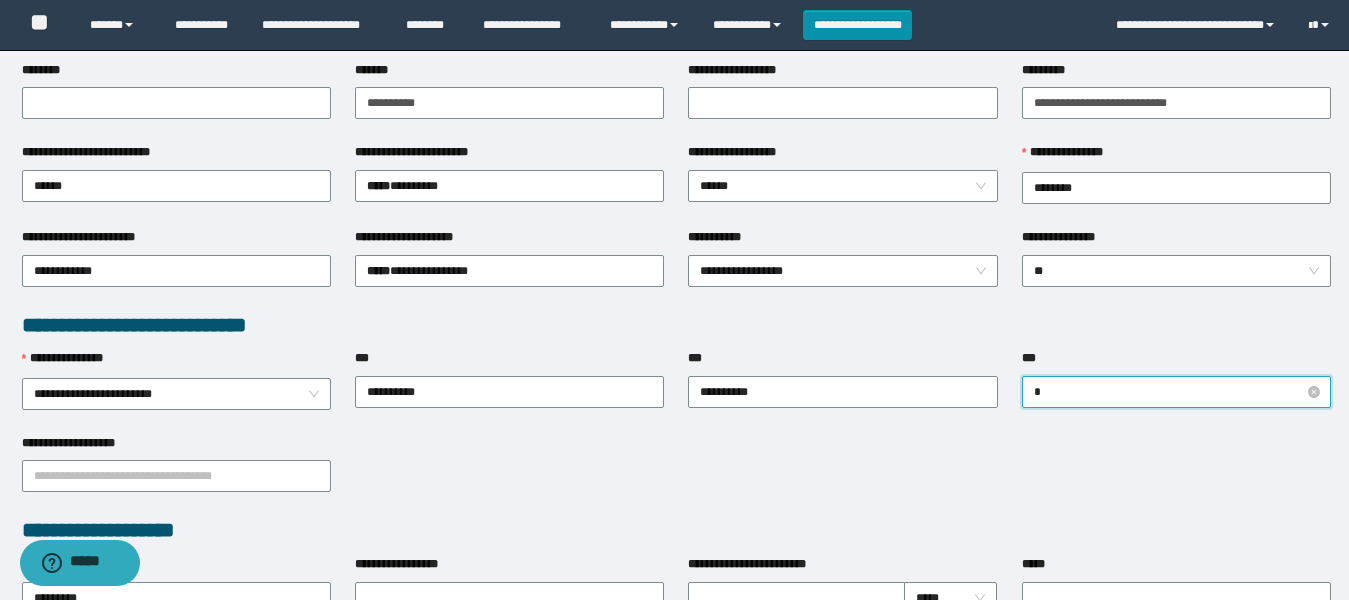 type on "**" 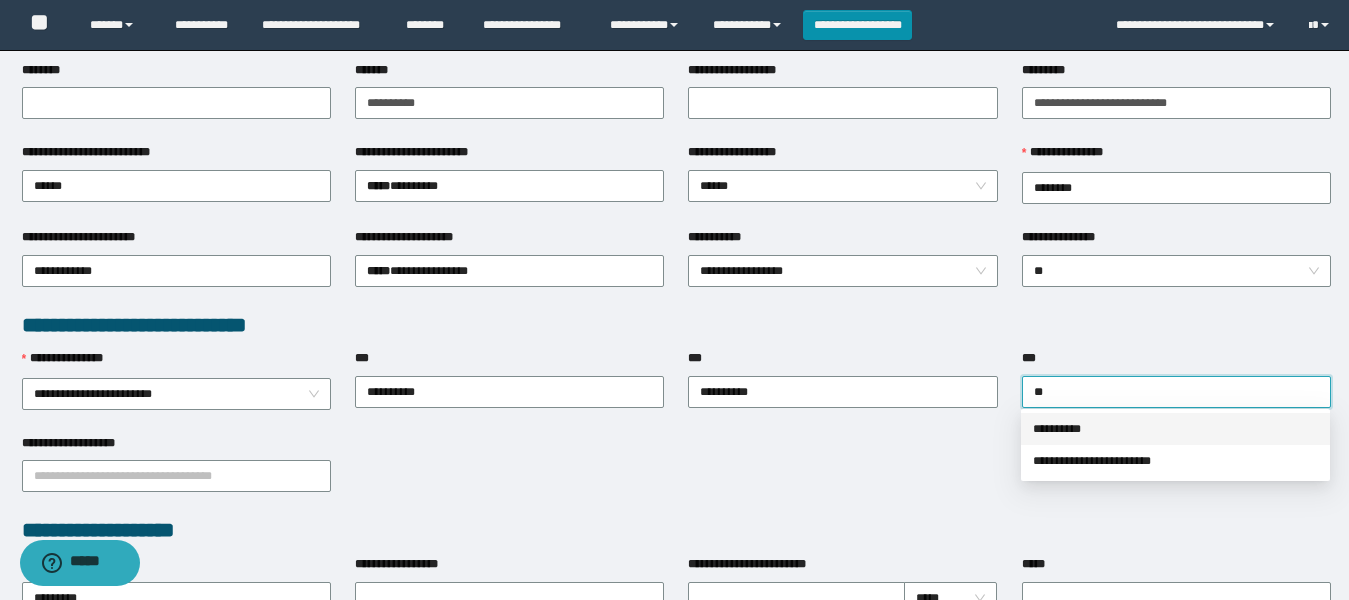 click on "**********" at bounding box center (1175, 429) 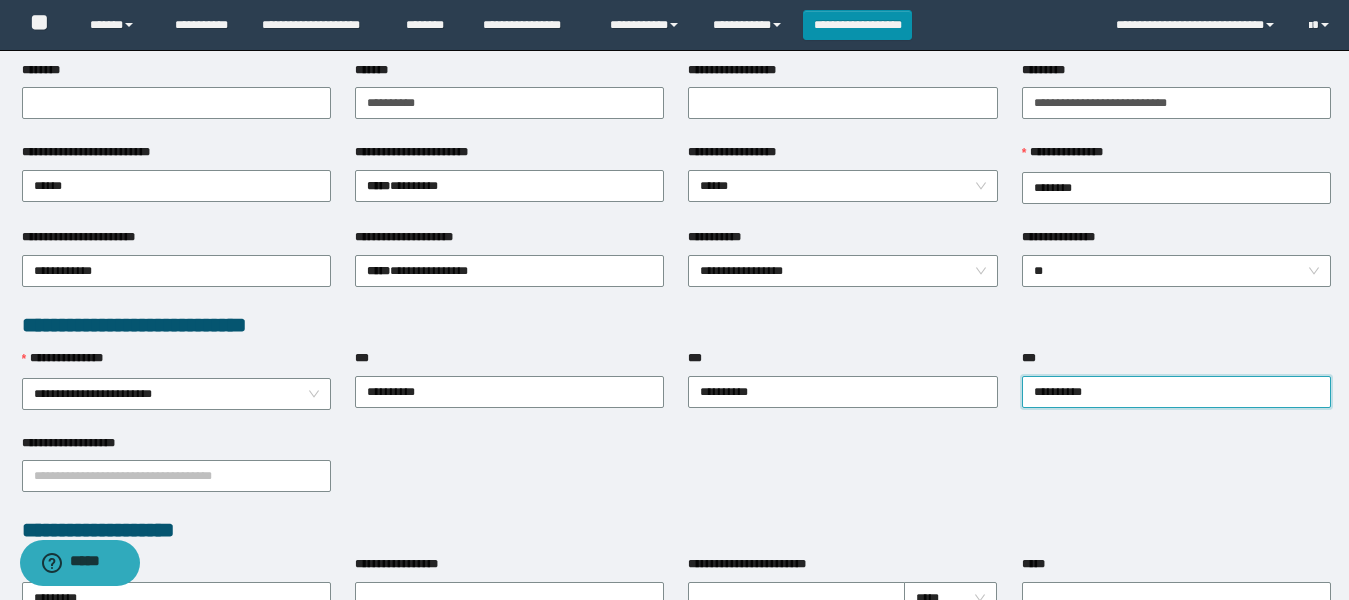 click on "**********" at bounding box center (842, 391) 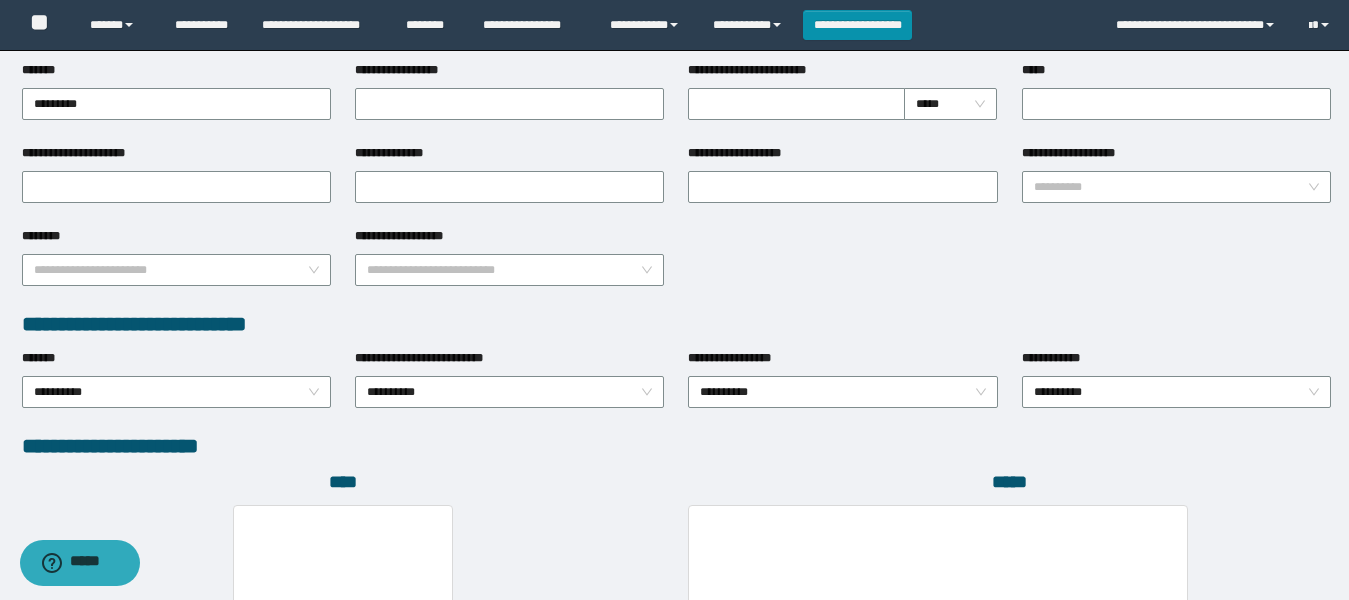 scroll, scrollTop: 600, scrollLeft: 0, axis: vertical 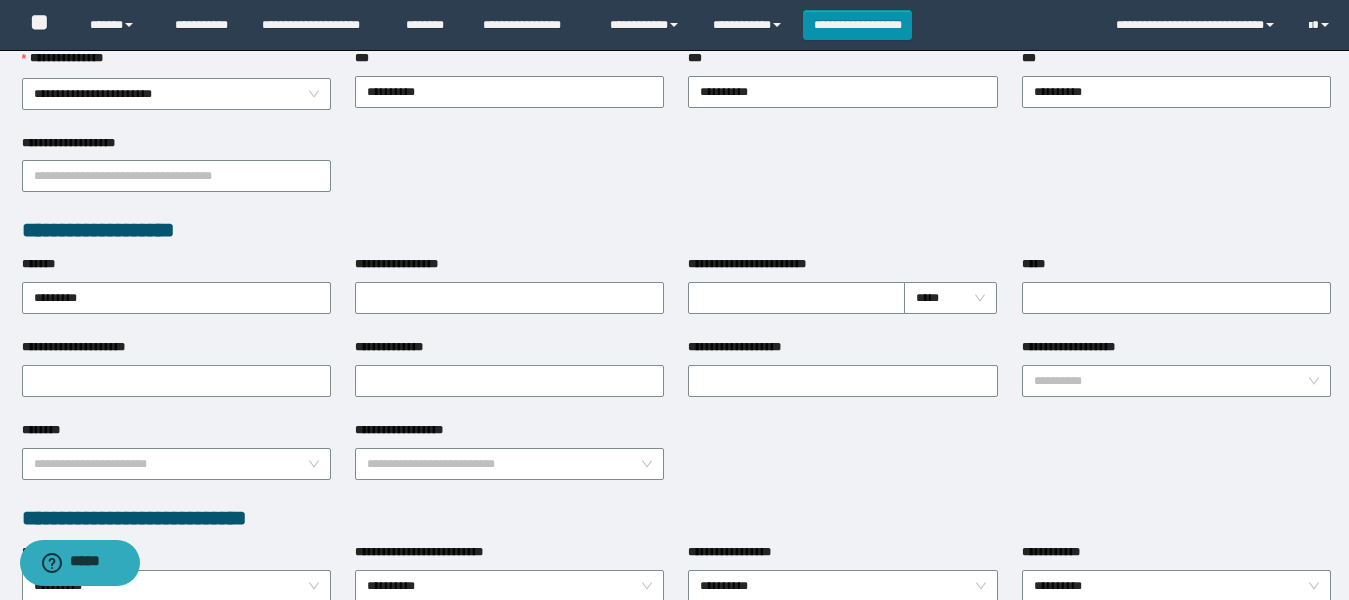 click on "**********" at bounding box center (676, 175) 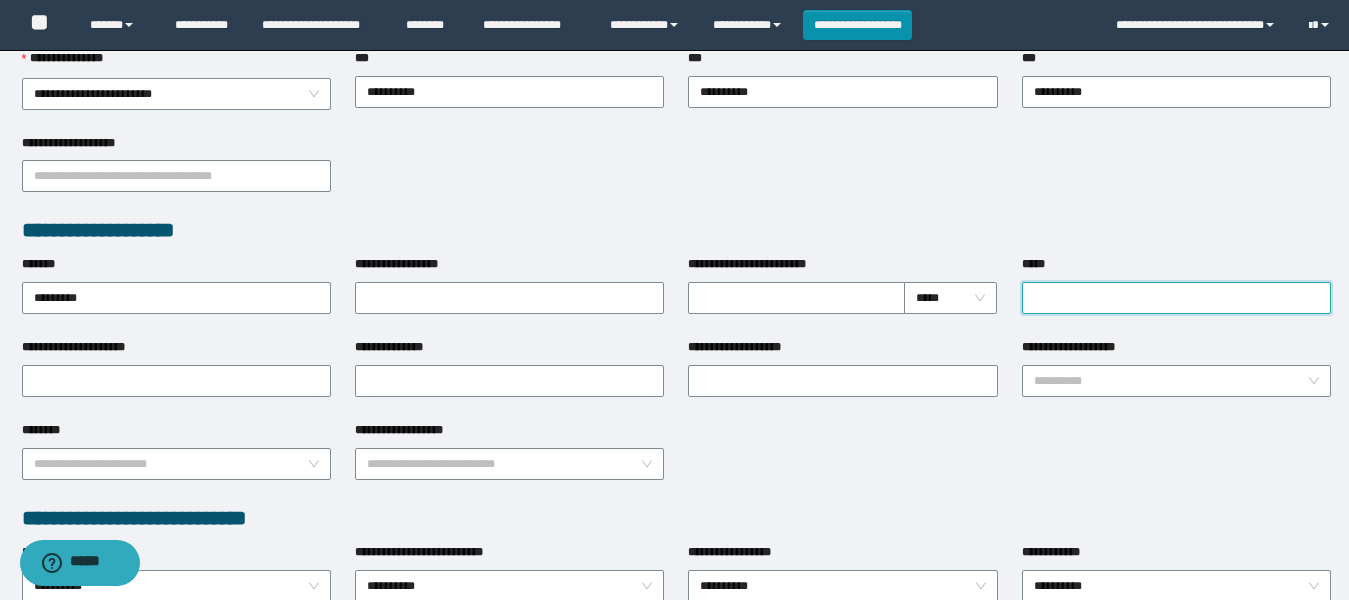 click on "*****" at bounding box center [1176, 298] 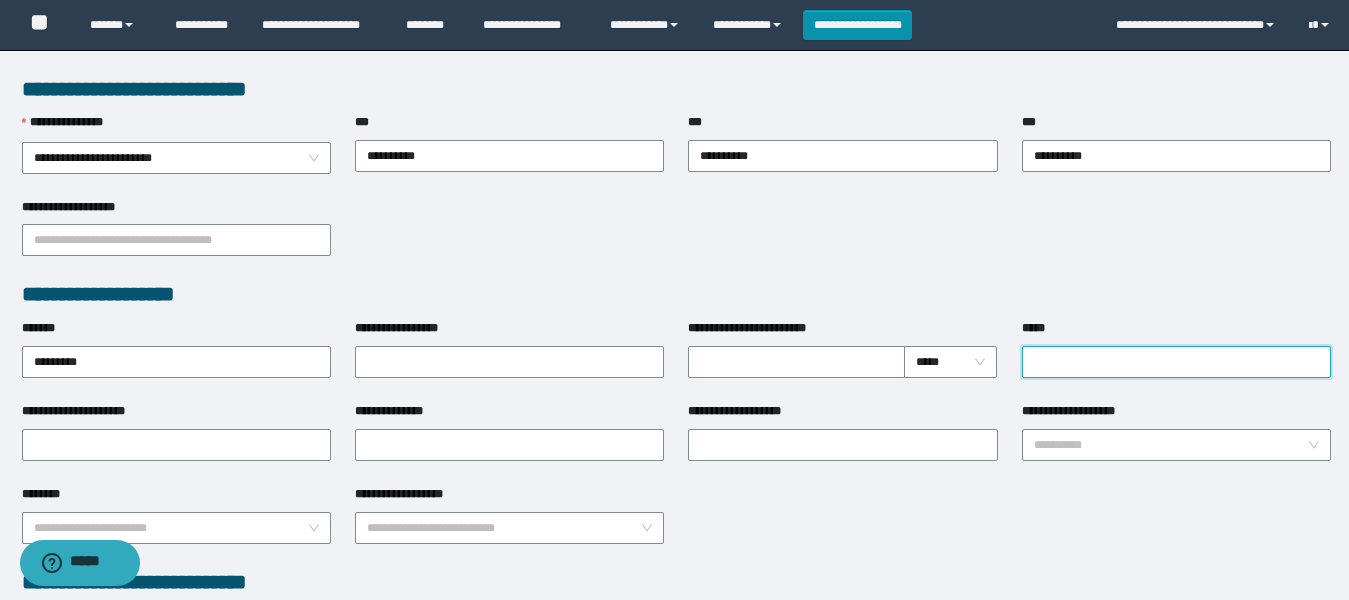 scroll, scrollTop: 500, scrollLeft: 0, axis: vertical 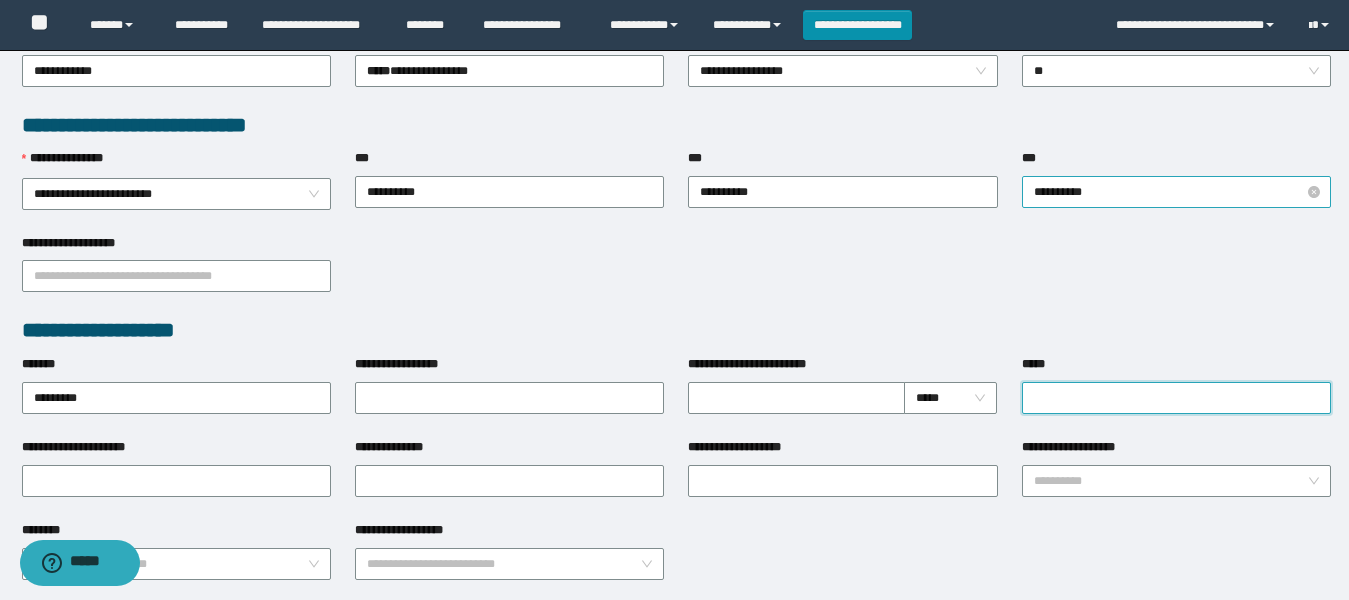 click on "**********" at bounding box center (1176, 192) 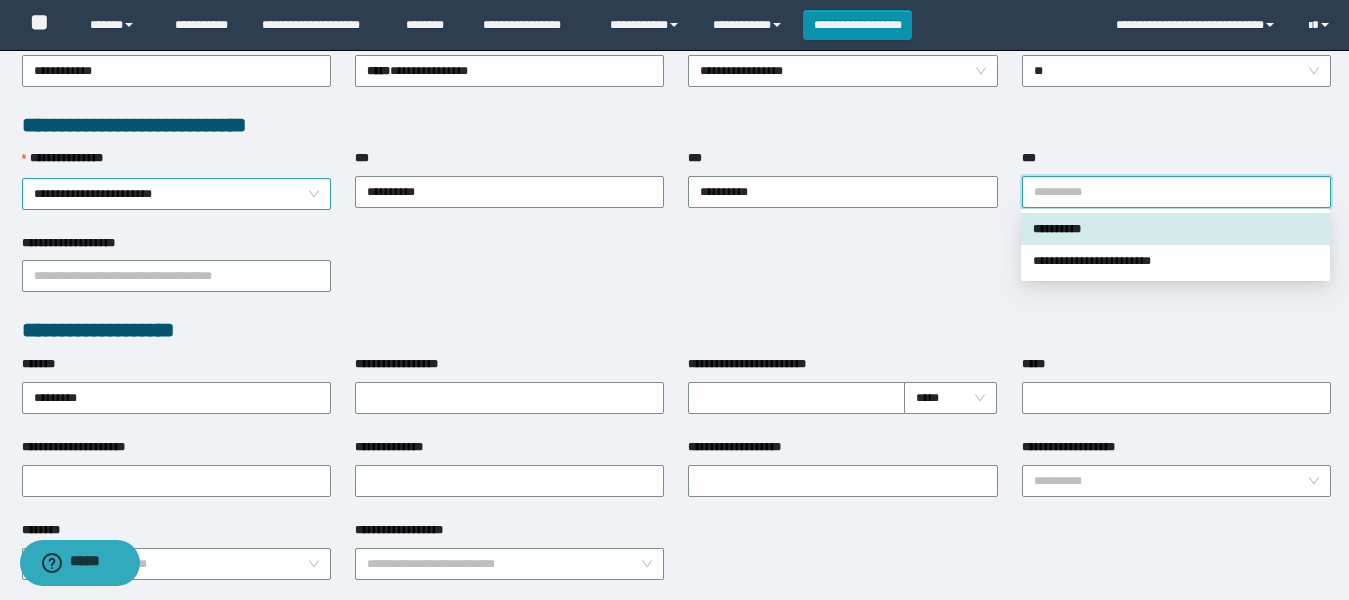 click on "**********" at bounding box center (176, 194) 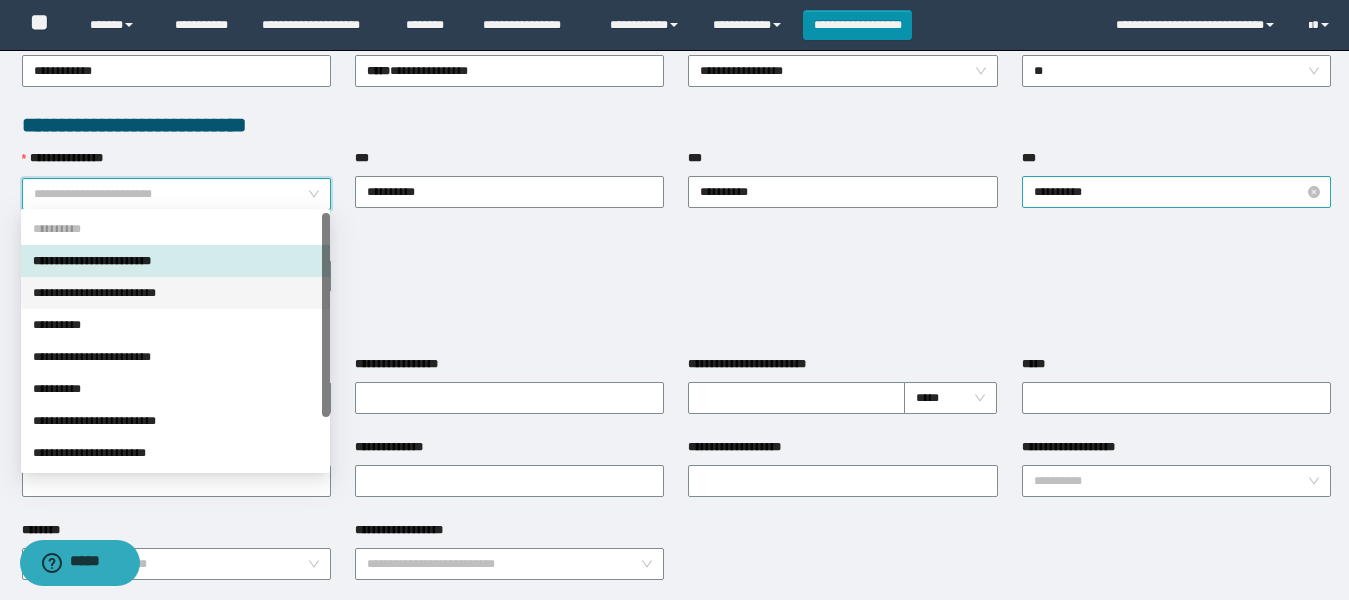 click on "**********" at bounding box center [1176, 192] 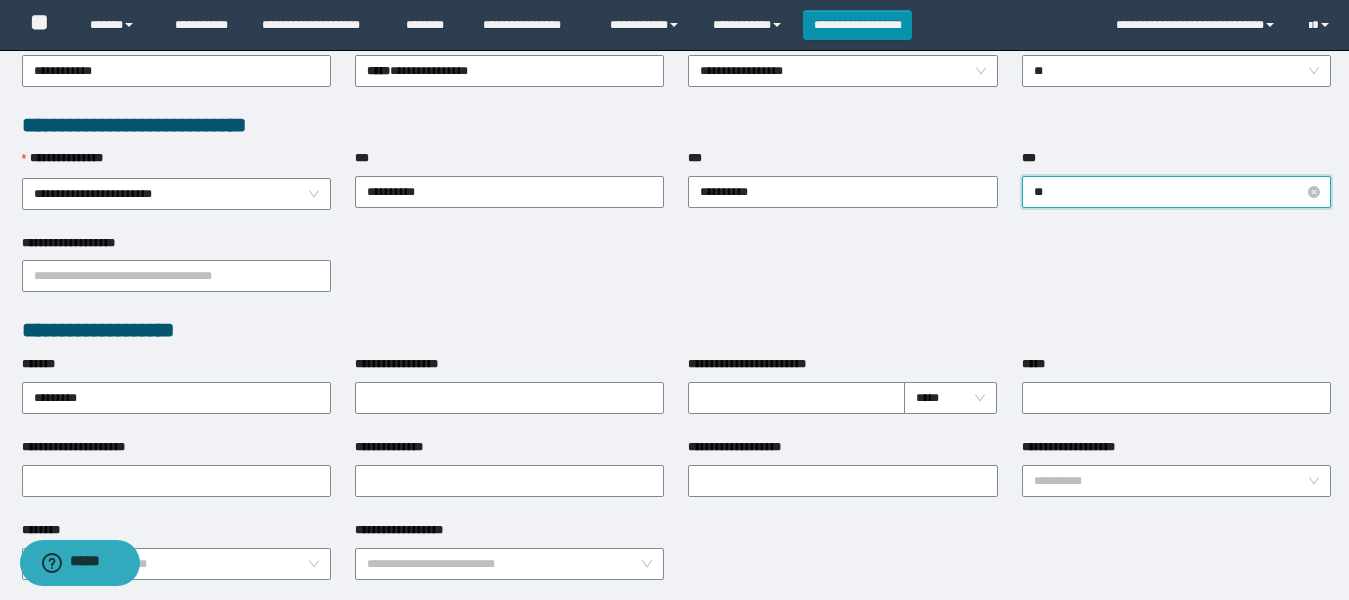 type on "*" 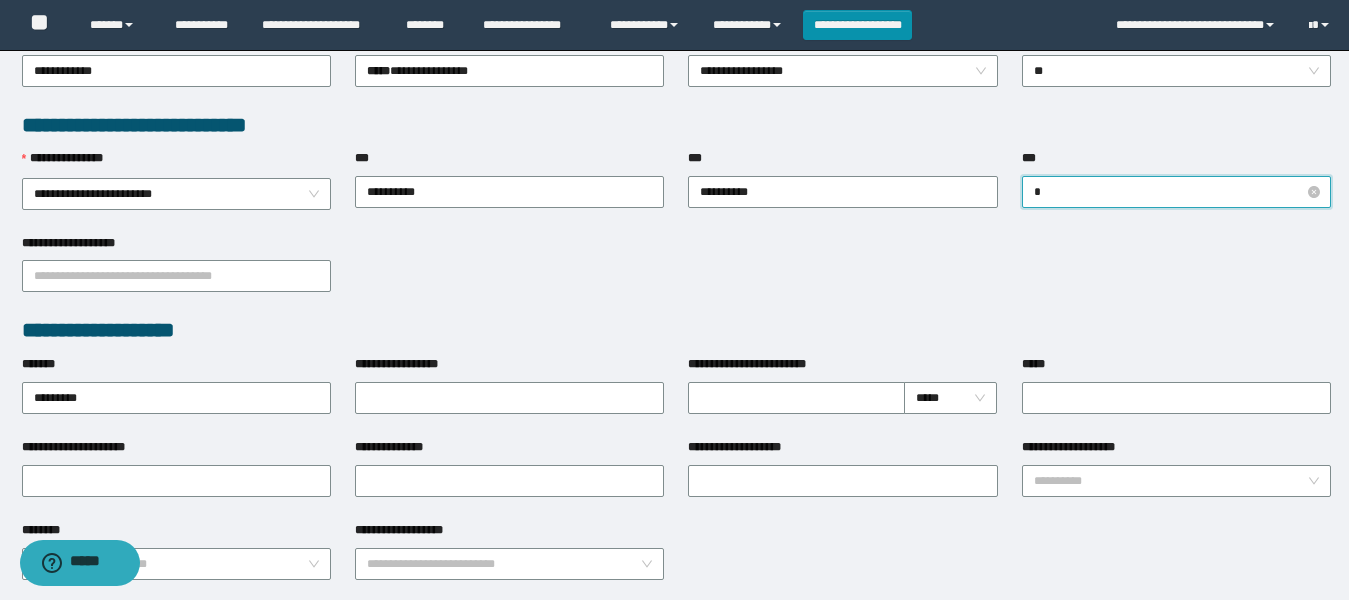 type on "**" 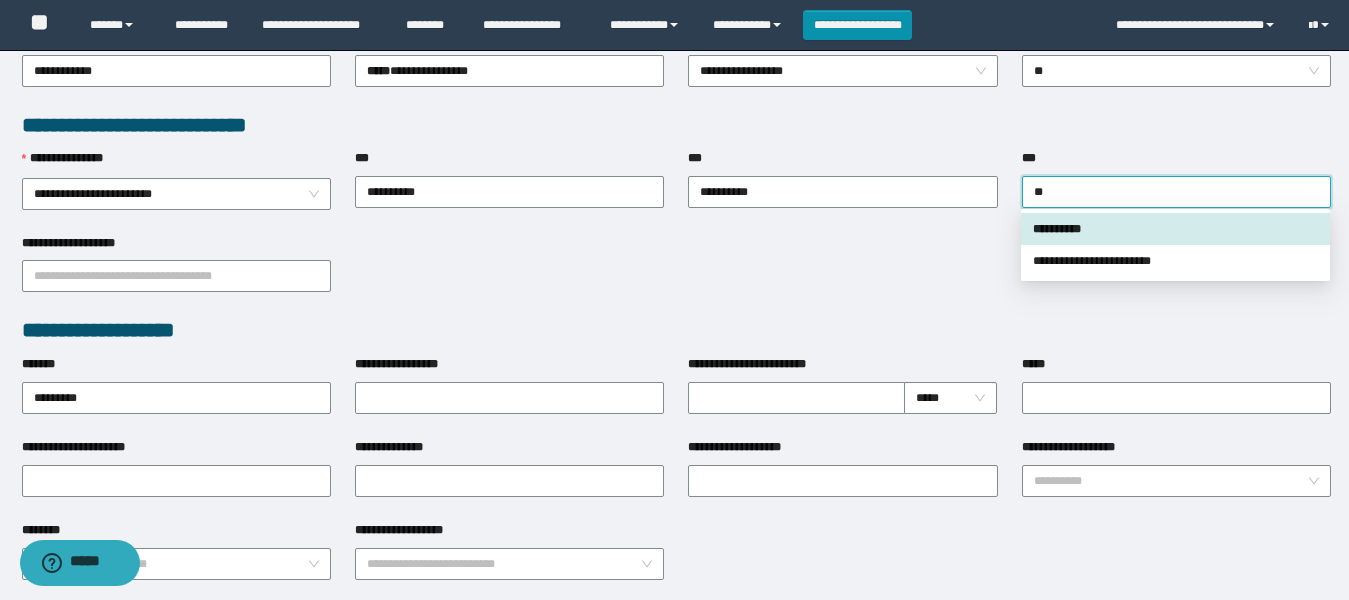 click on "**********" at bounding box center (1175, 229) 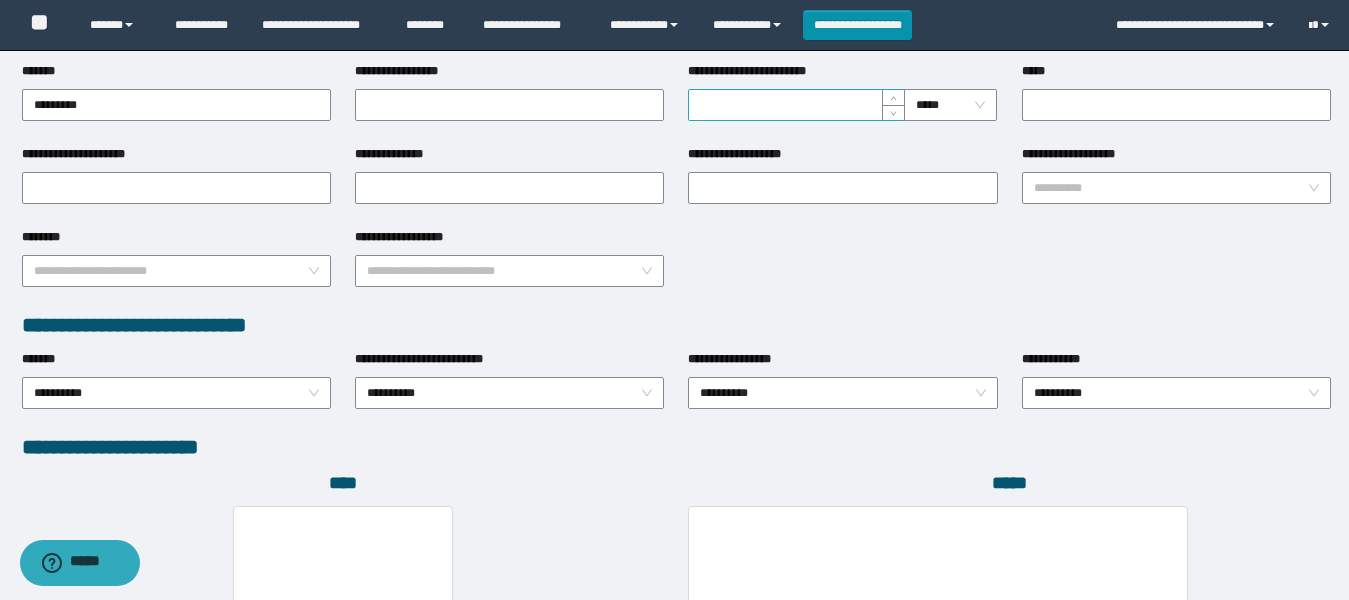 scroll, scrollTop: 800, scrollLeft: 0, axis: vertical 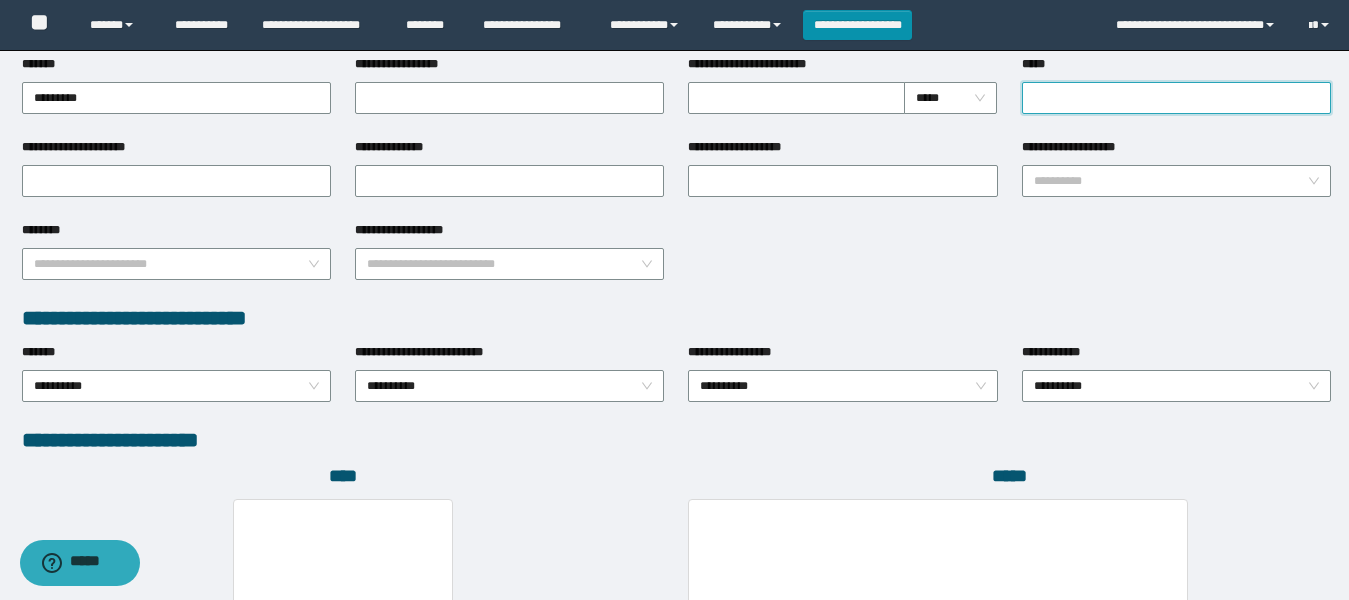 click on "*****" at bounding box center (1176, 98) 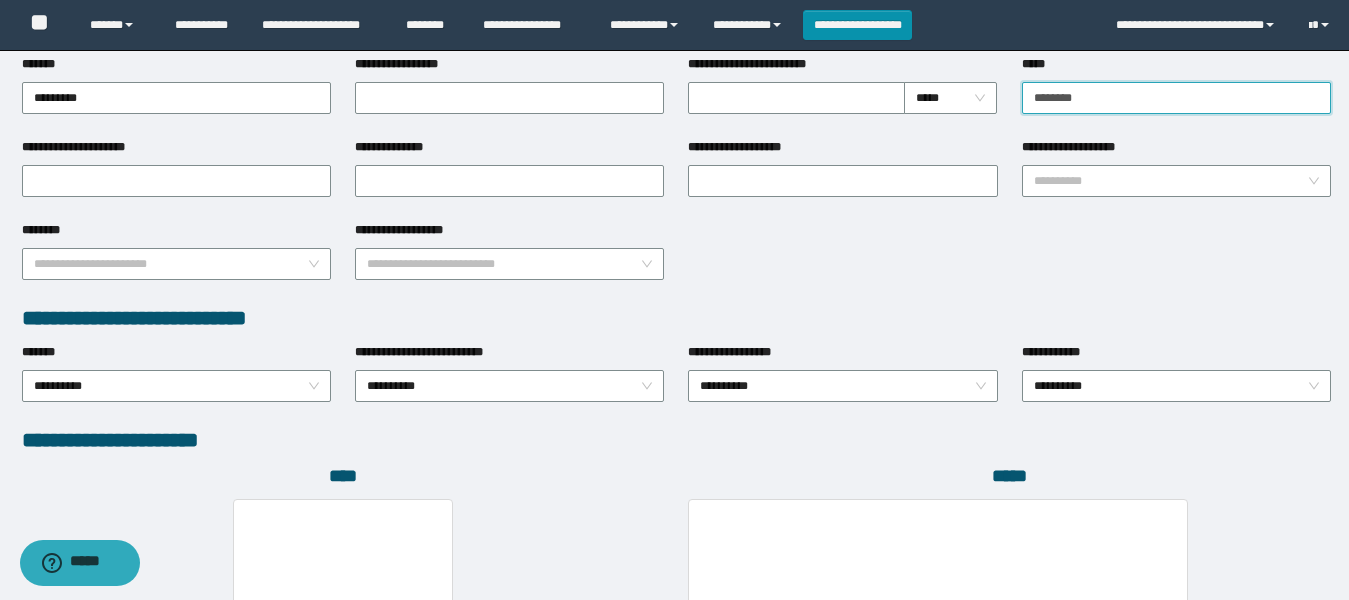 type on "**********" 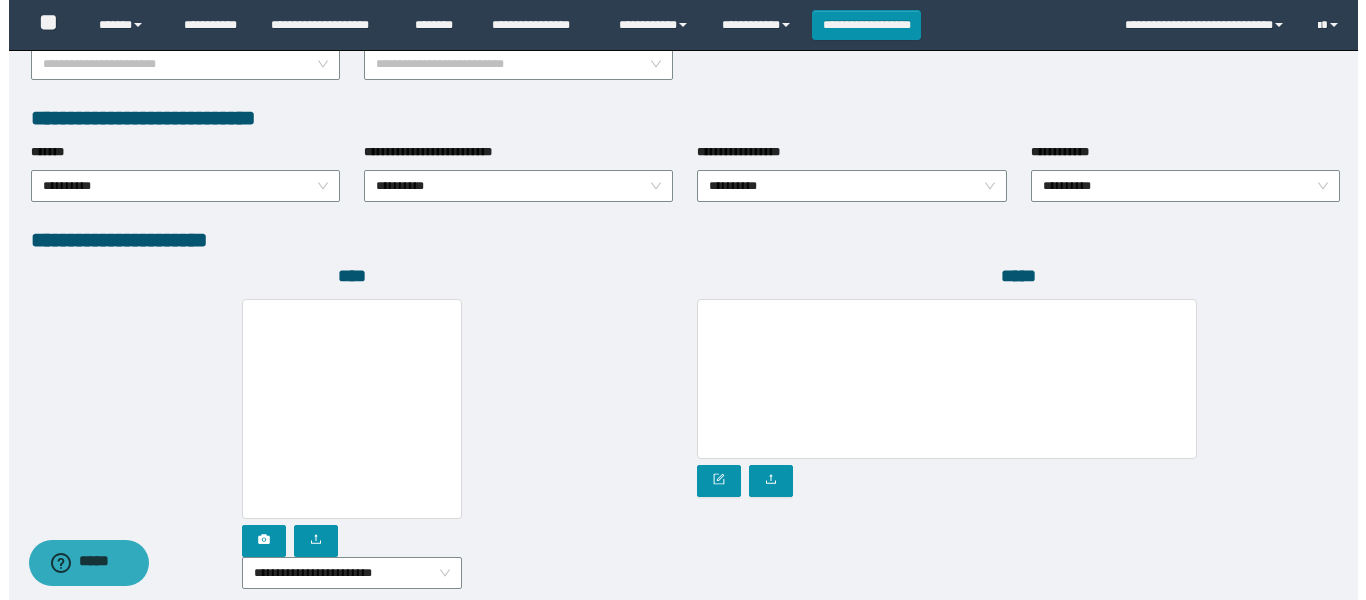 scroll, scrollTop: 1137, scrollLeft: 0, axis: vertical 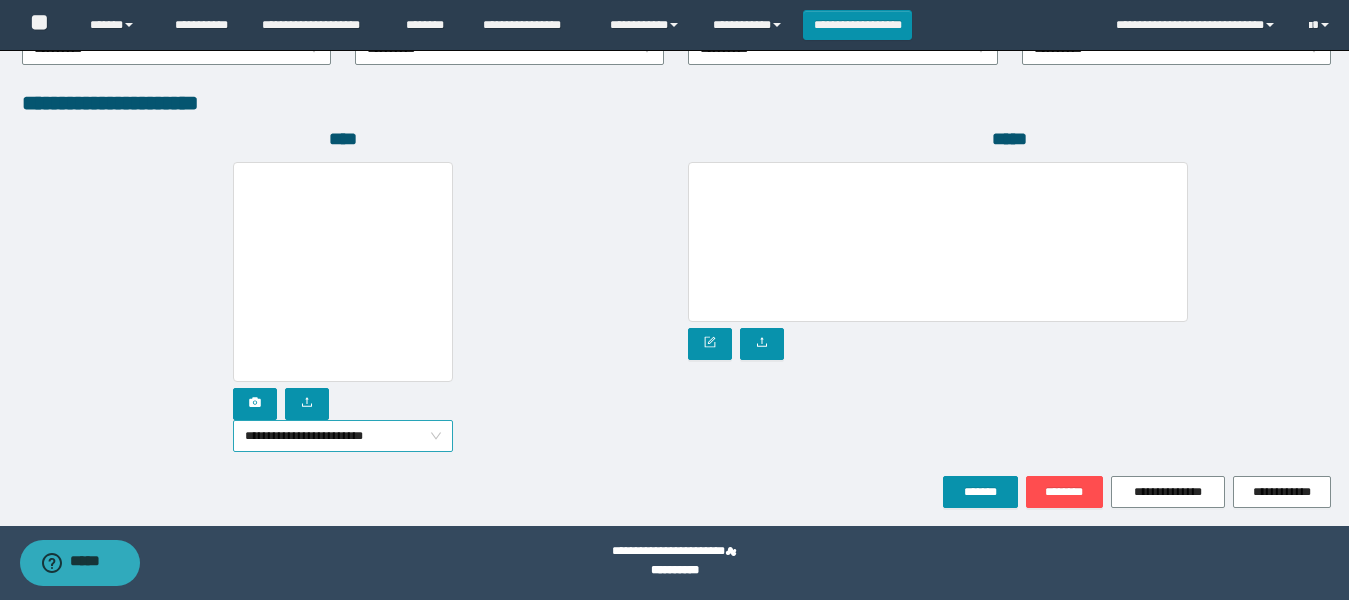 click on "**********" at bounding box center (343, 436) 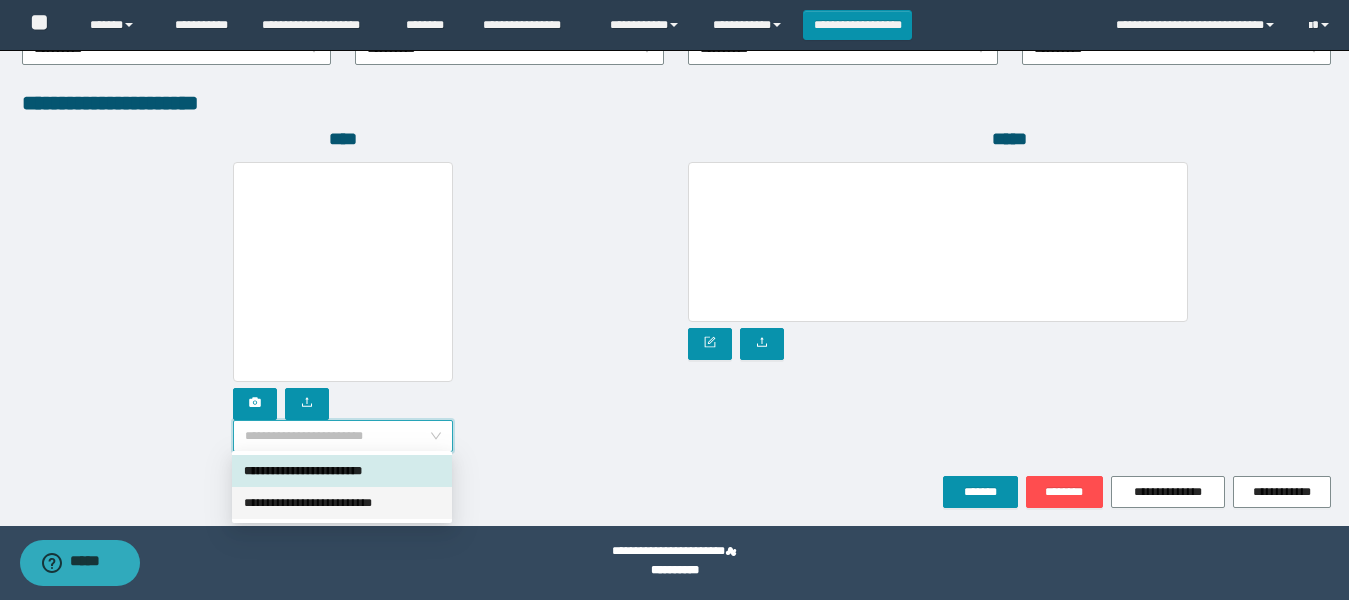 drag, startPoint x: 375, startPoint y: 502, endPoint x: 302, endPoint y: 448, distance: 90.80198 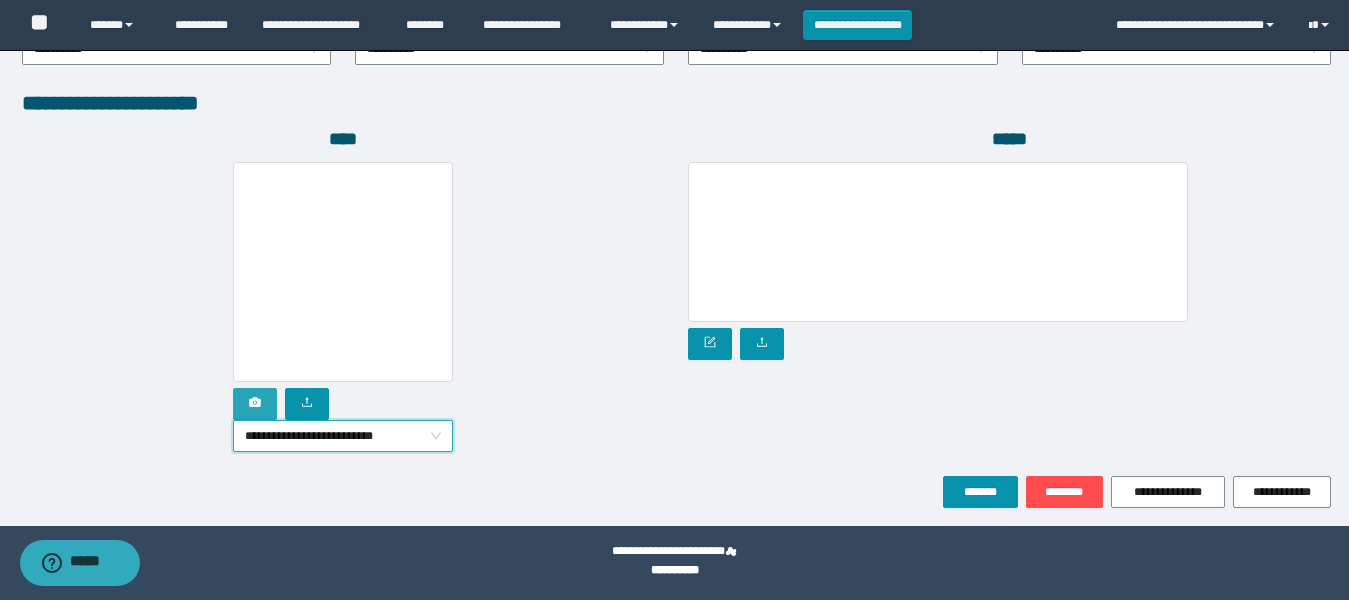 click at bounding box center [255, 404] 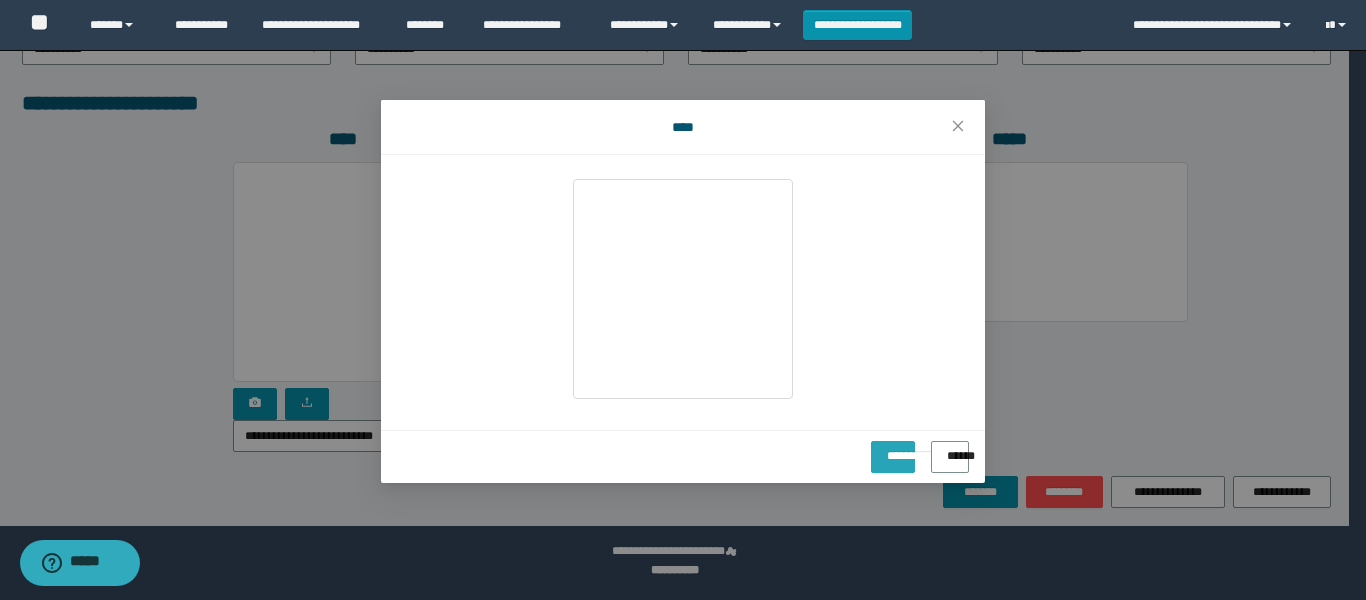 click on "**********" at bounding box center [893, 449] 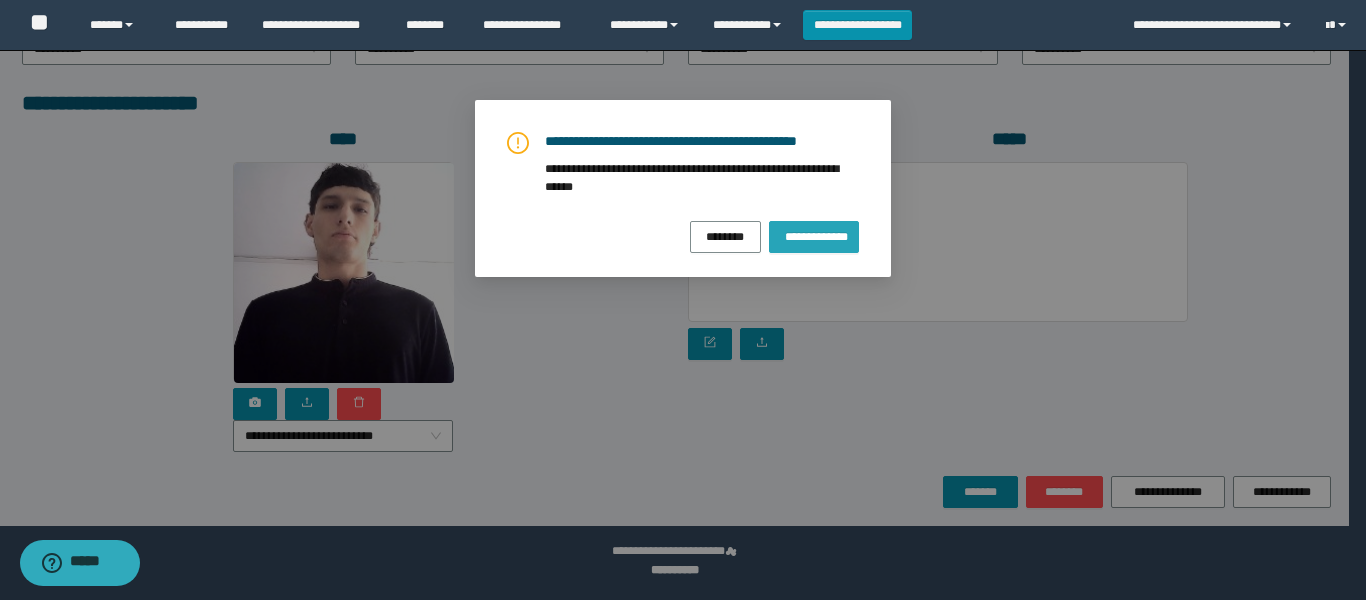 click on "**********" at bounding box center (814, 236) 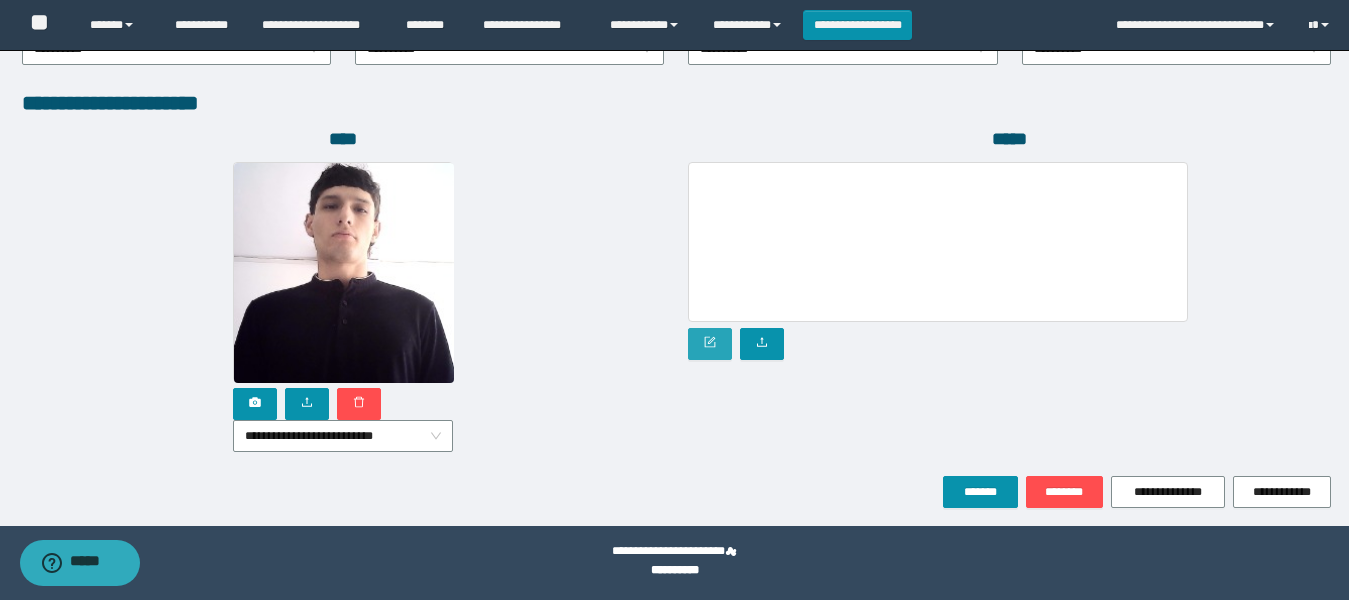 click at bounding box center (710, 344) 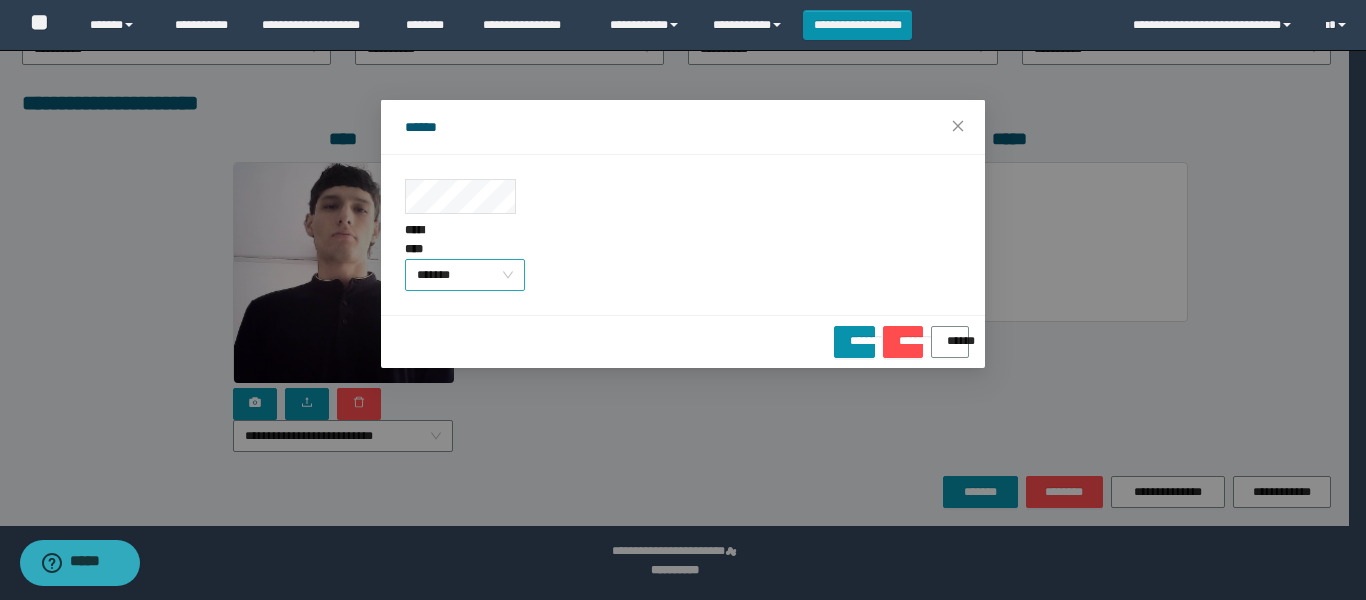 click on "*******" at bounding box center (465, 275) 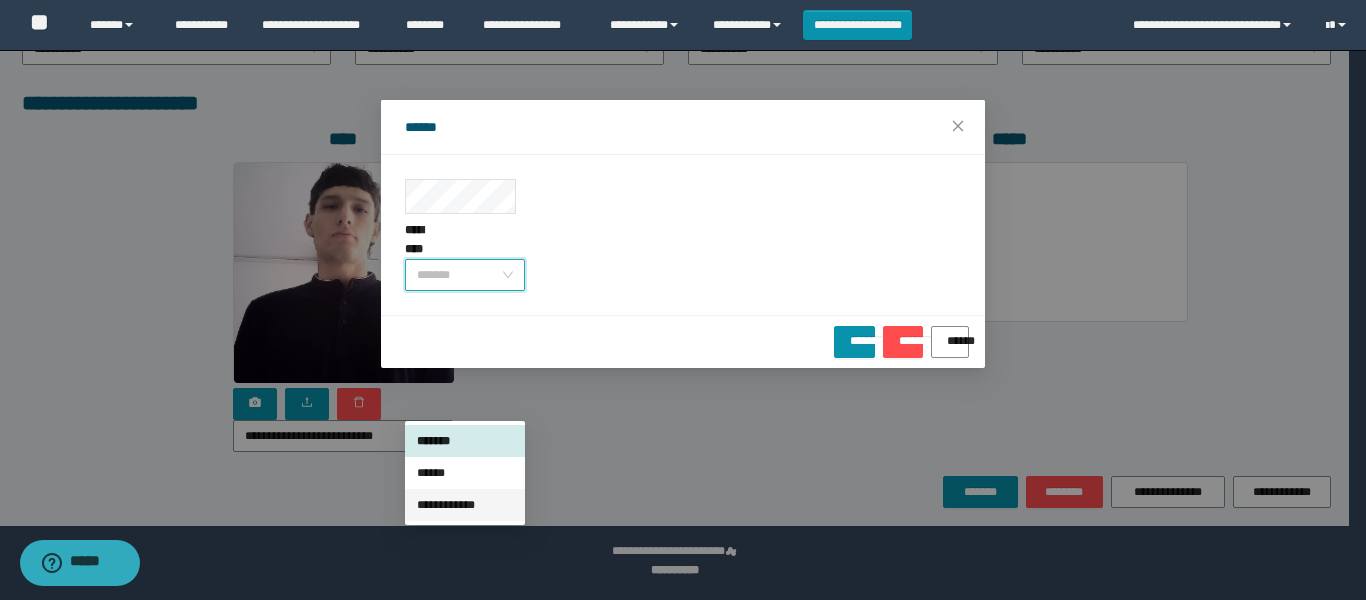 click on "**********" at bounding box center (465, 505) 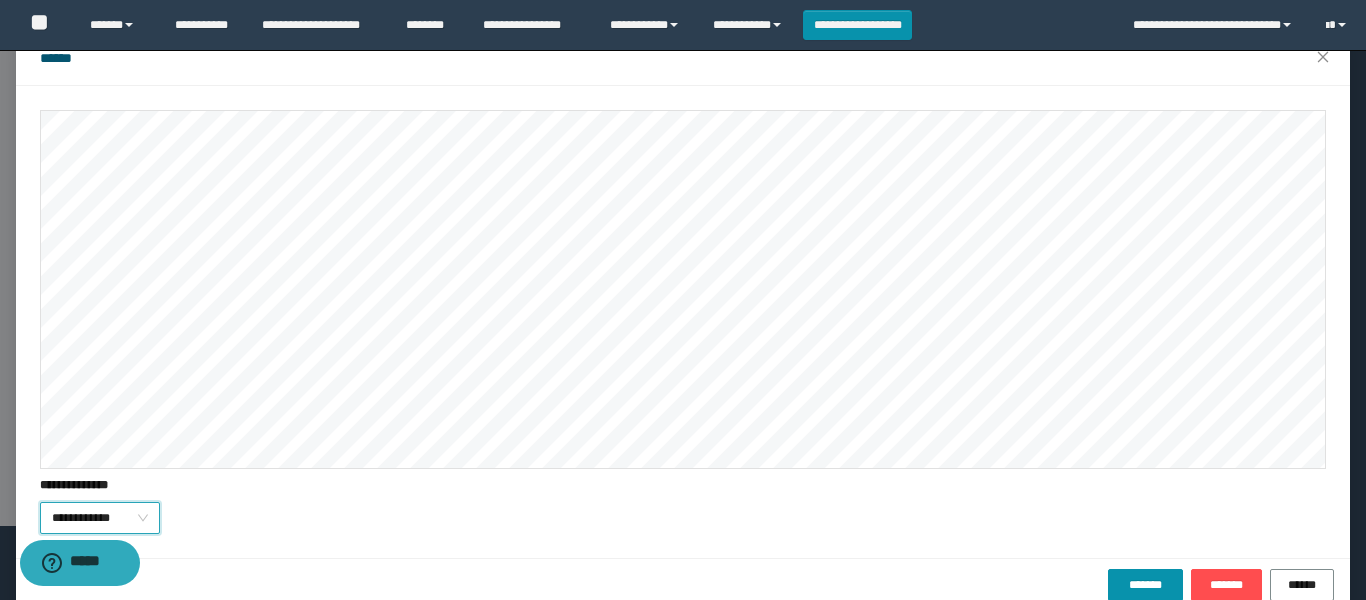 scroll, scrollTop: 102, scrollLeft: 0, axis: vertical 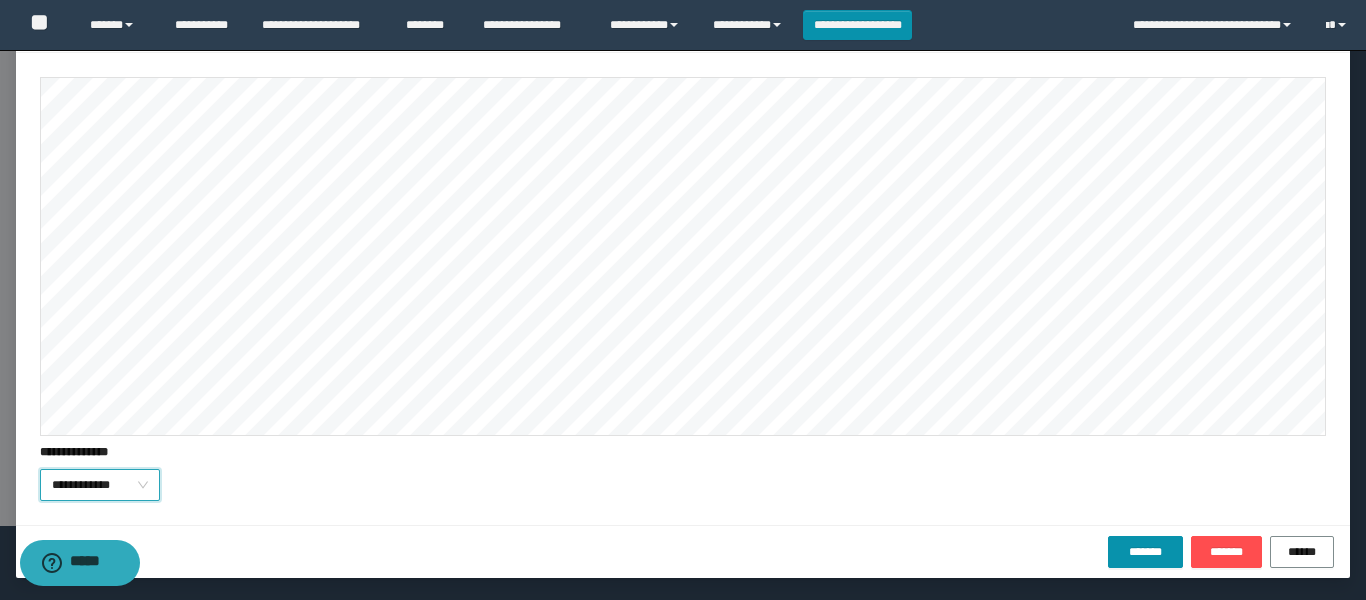 click on "**********" at bounding box center [683, 485] 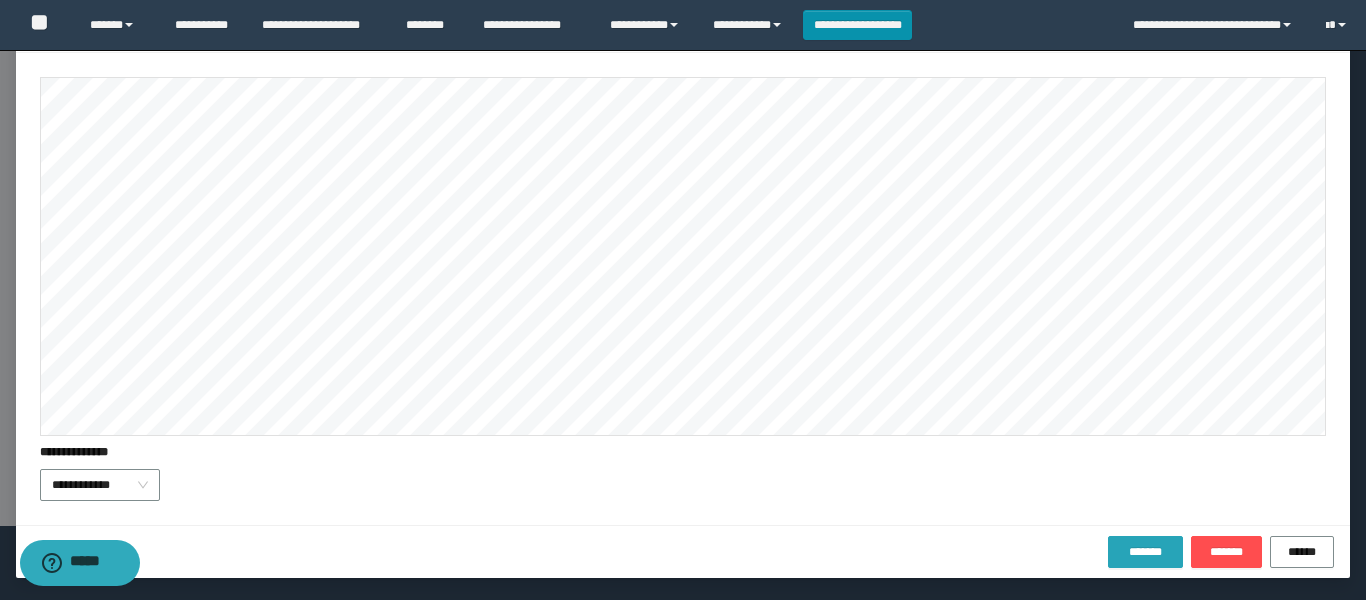 click on "*******" at bounding box center [1145, 552] 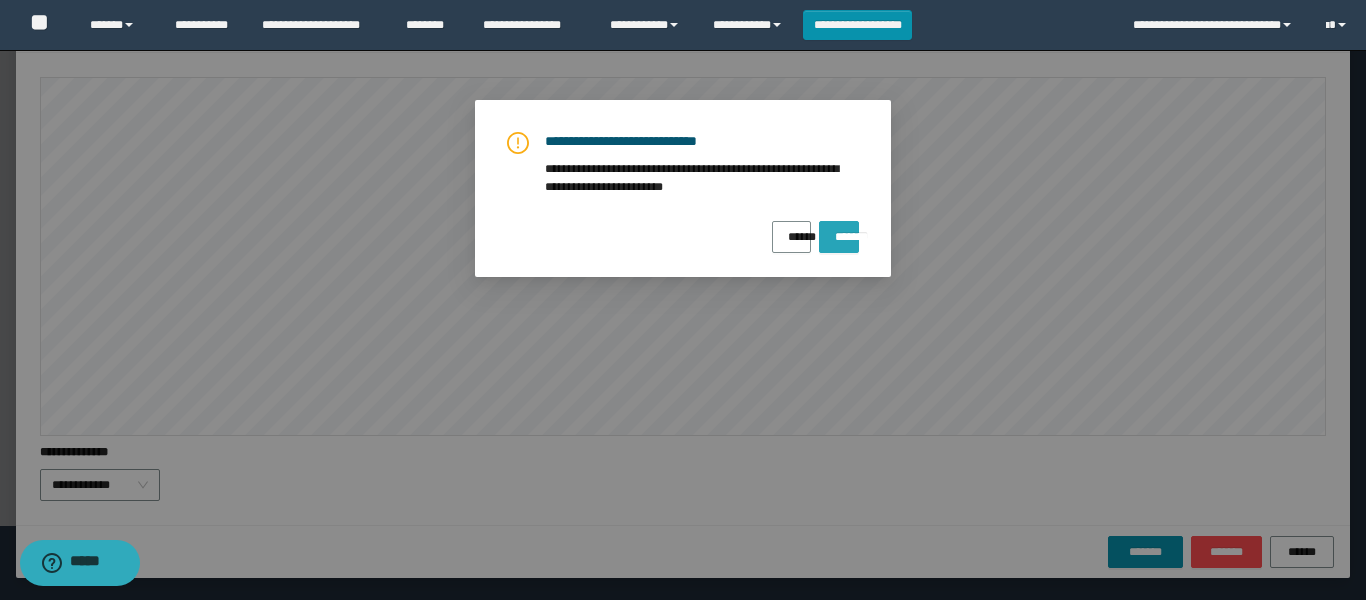 click on "*******" at bounding box center [839, 237] 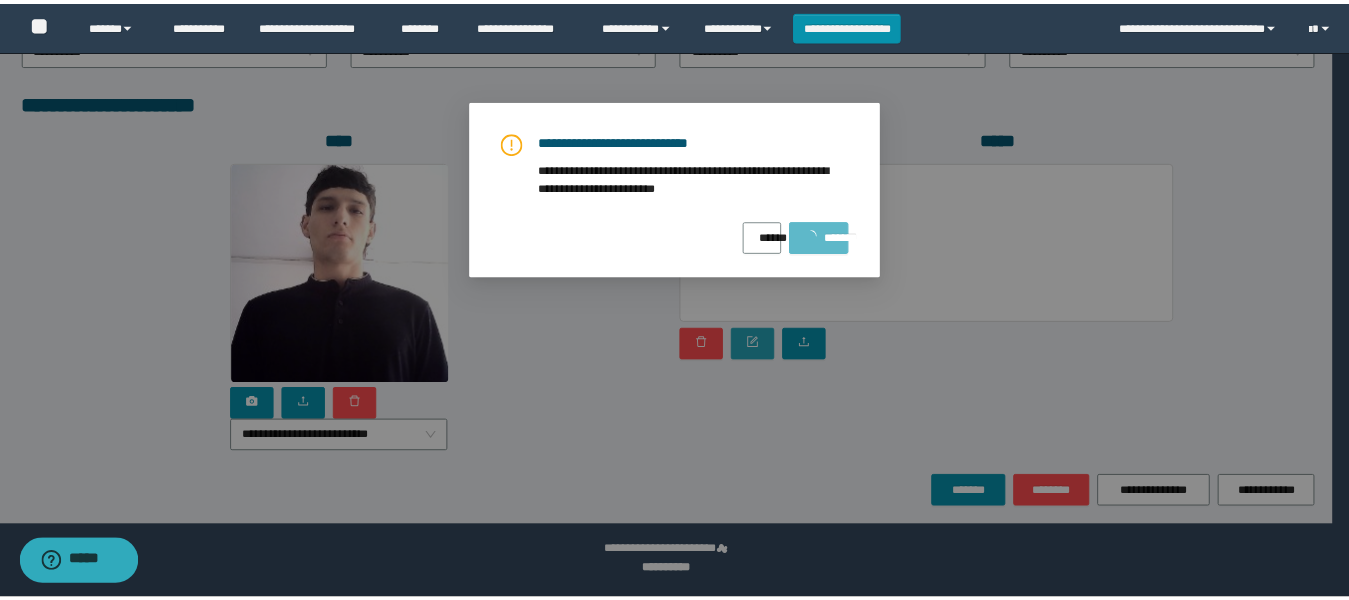 scroll, scrollTop: 0, scrollLeft: 0, axis: both 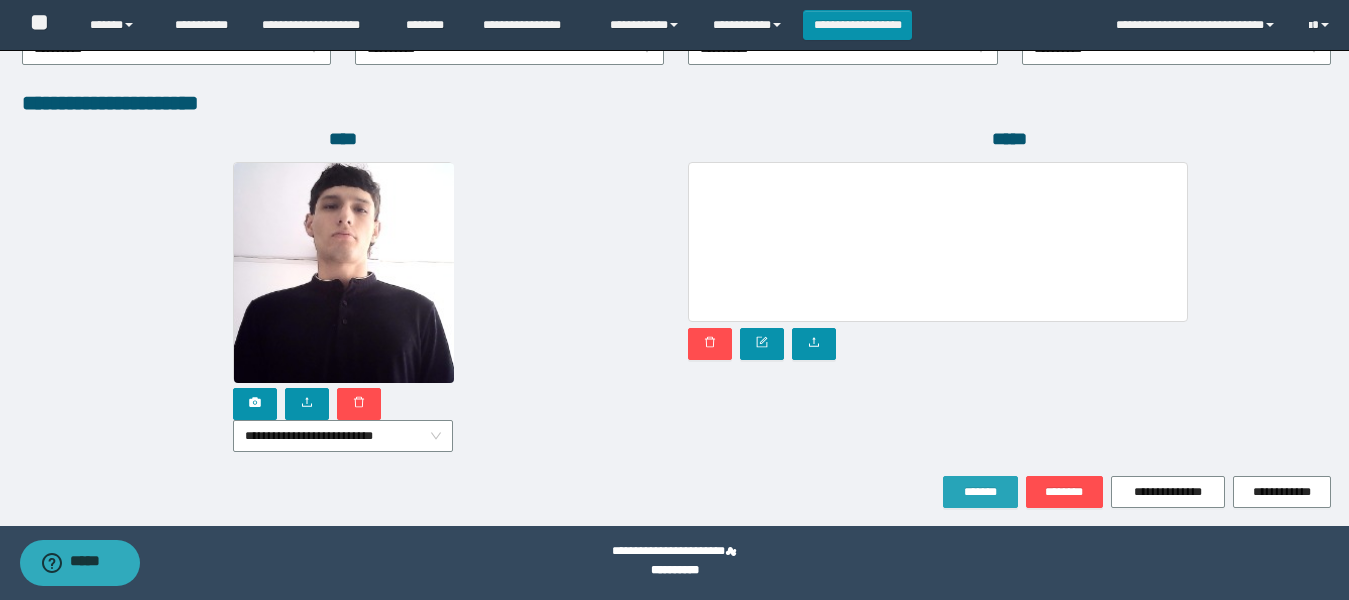 click on "*******" at bounding box center (980, 492) 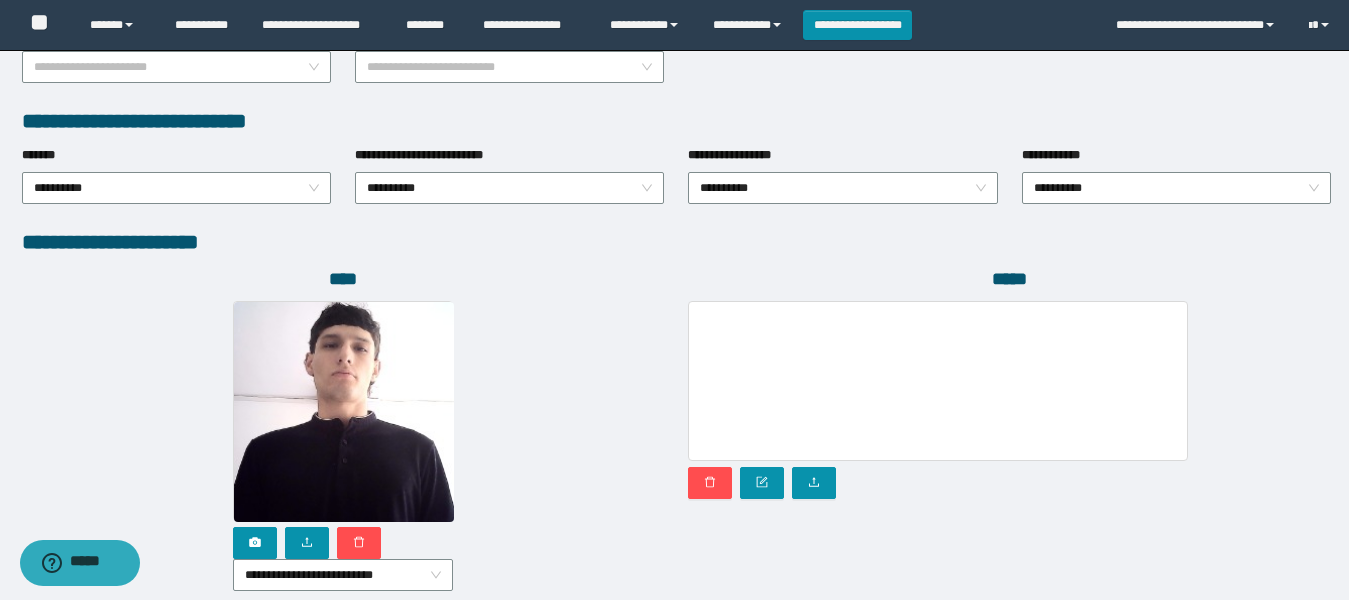 scroll, scrollTop: 1190, scrollLeft: 0, axis: vertical 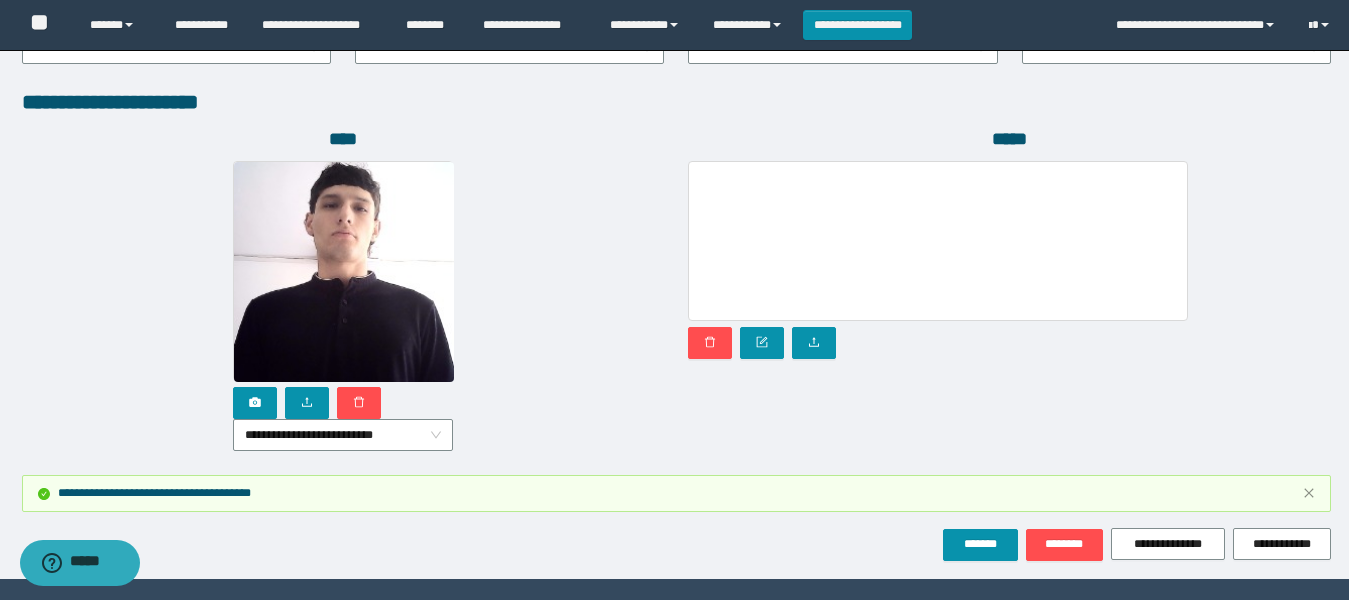 click on "**********" at bounding box center (676, 493) 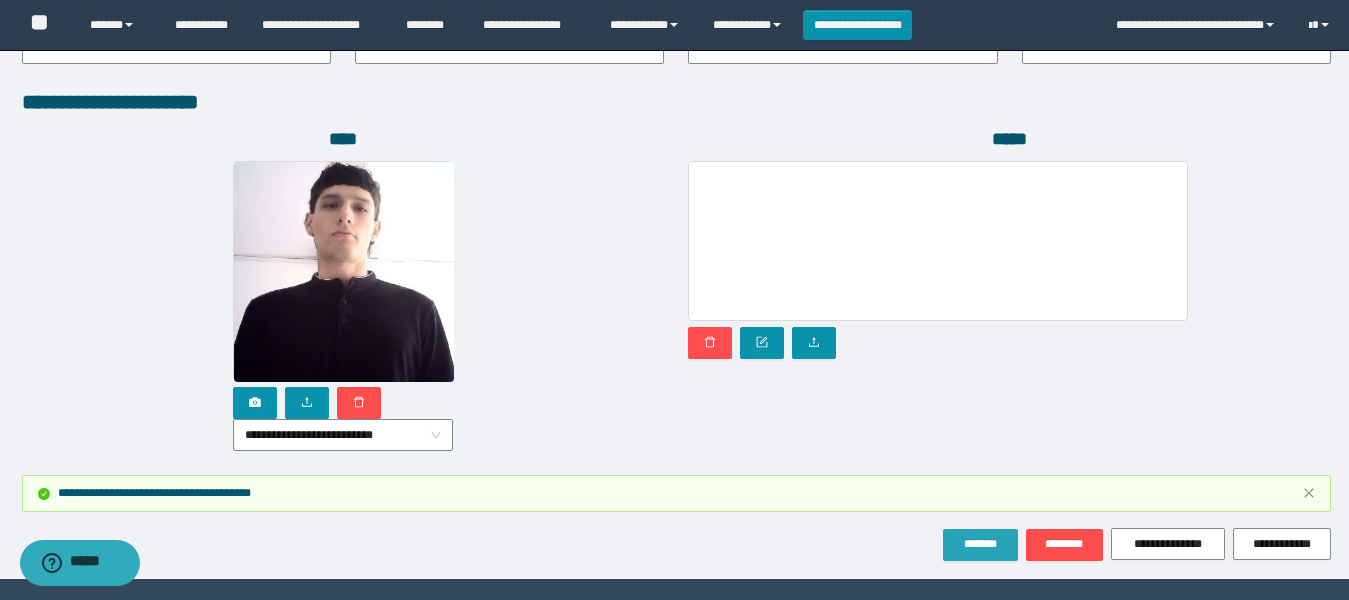 drag, startPoint x: 971, startPoint y: 543, endPoint x: 701, endPoint y: 480, distance: 277.2526 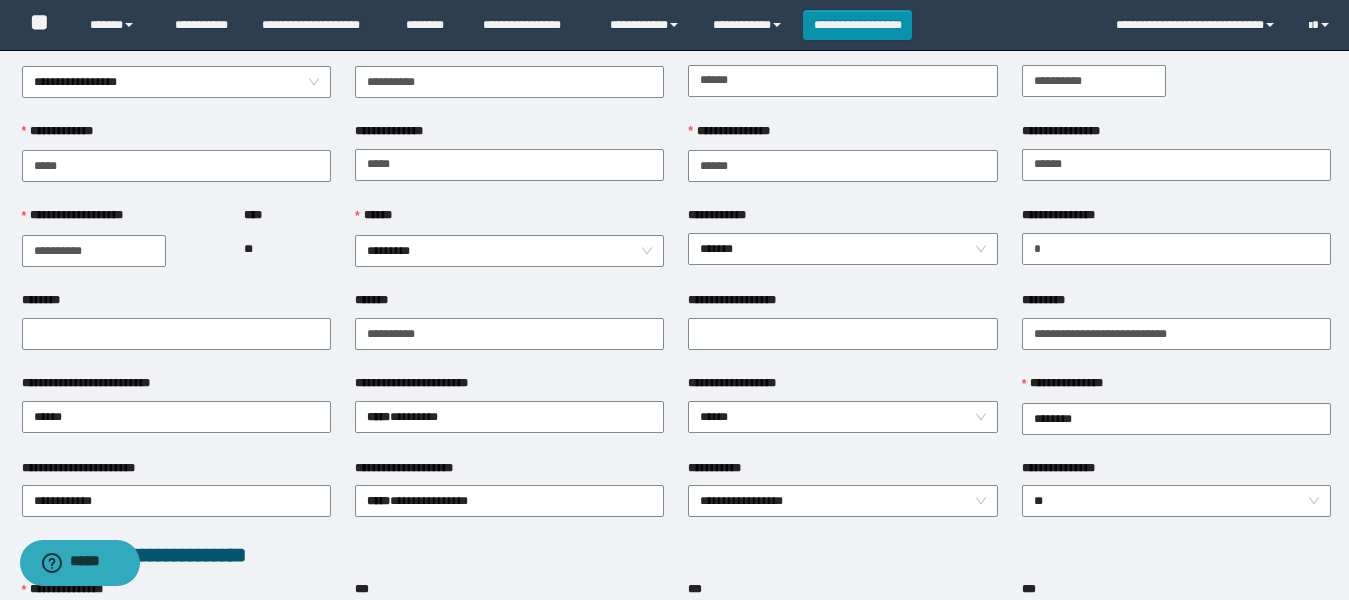 scroll, scrollTop: 0, scrollLeft: 0, axis: both 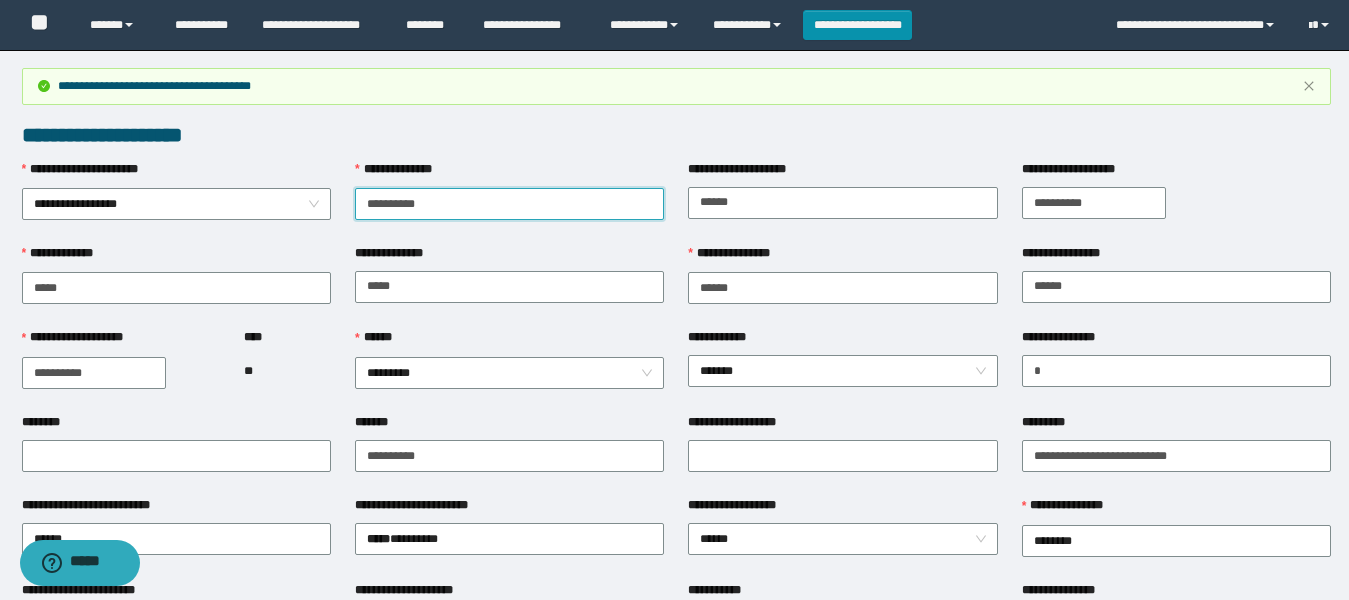 drag, startPoint x: 460, startPoint y: 196, endPoint x: 331, endPoint y: 205, distance: 129.31357 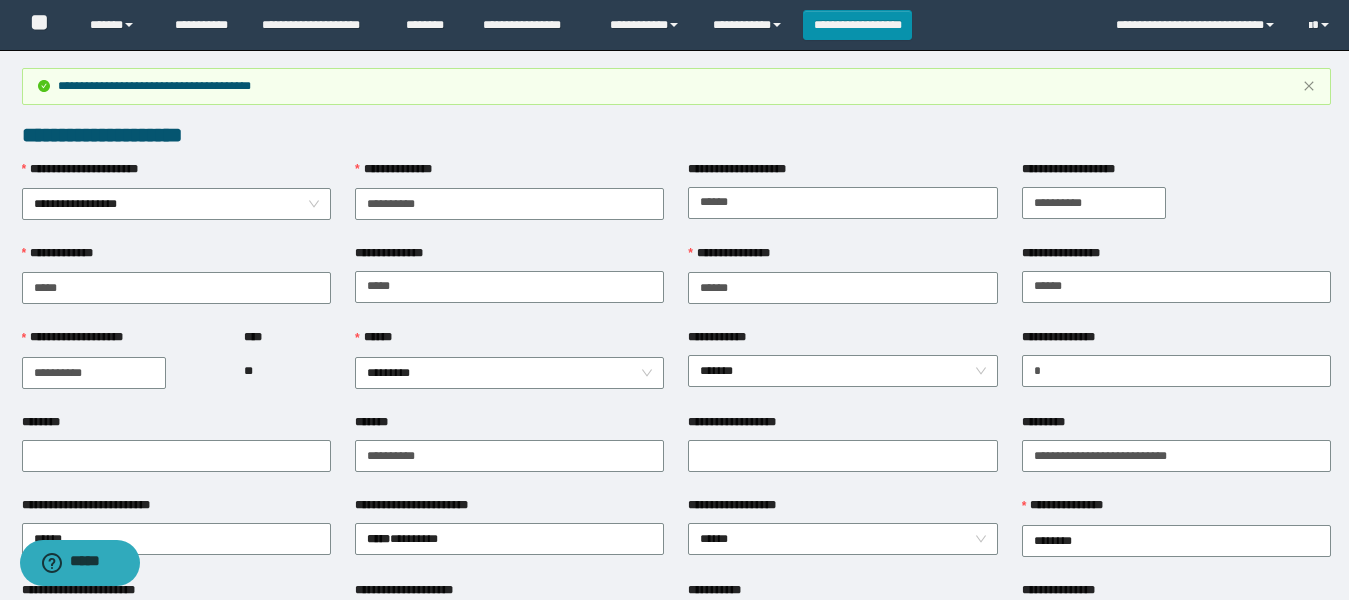 click on "**********" at bounding box center [676, 135] 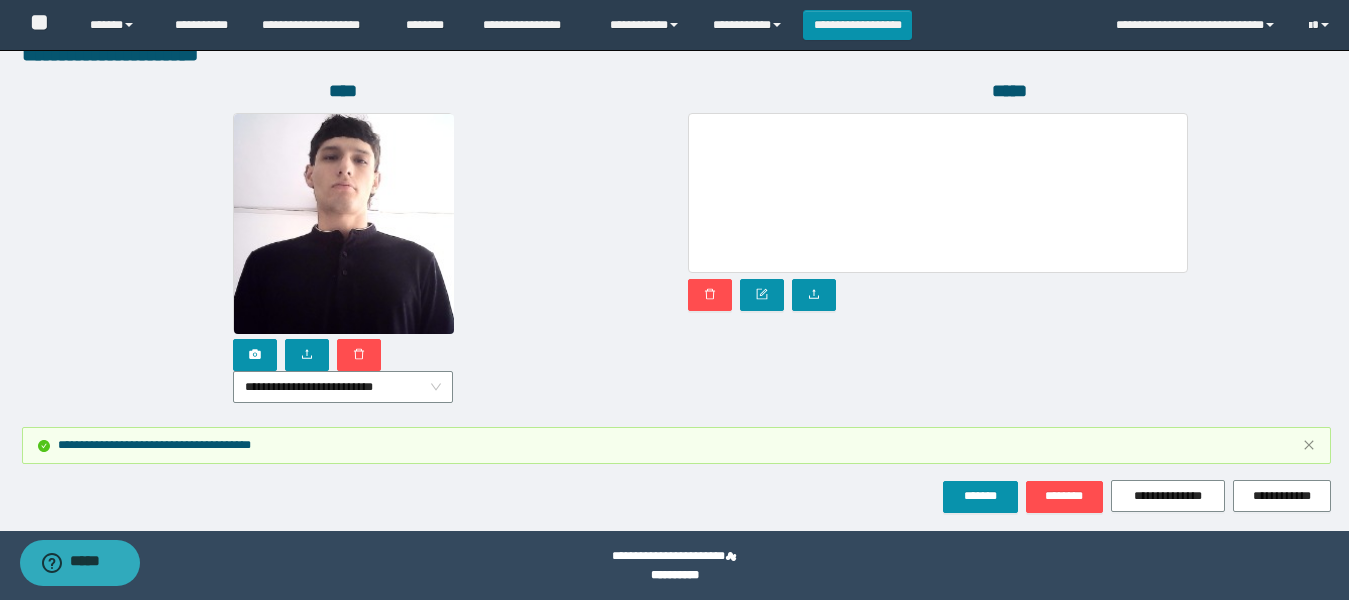 scroll, scrollTop: 1242, scrollLeft: 0, axis: vertical 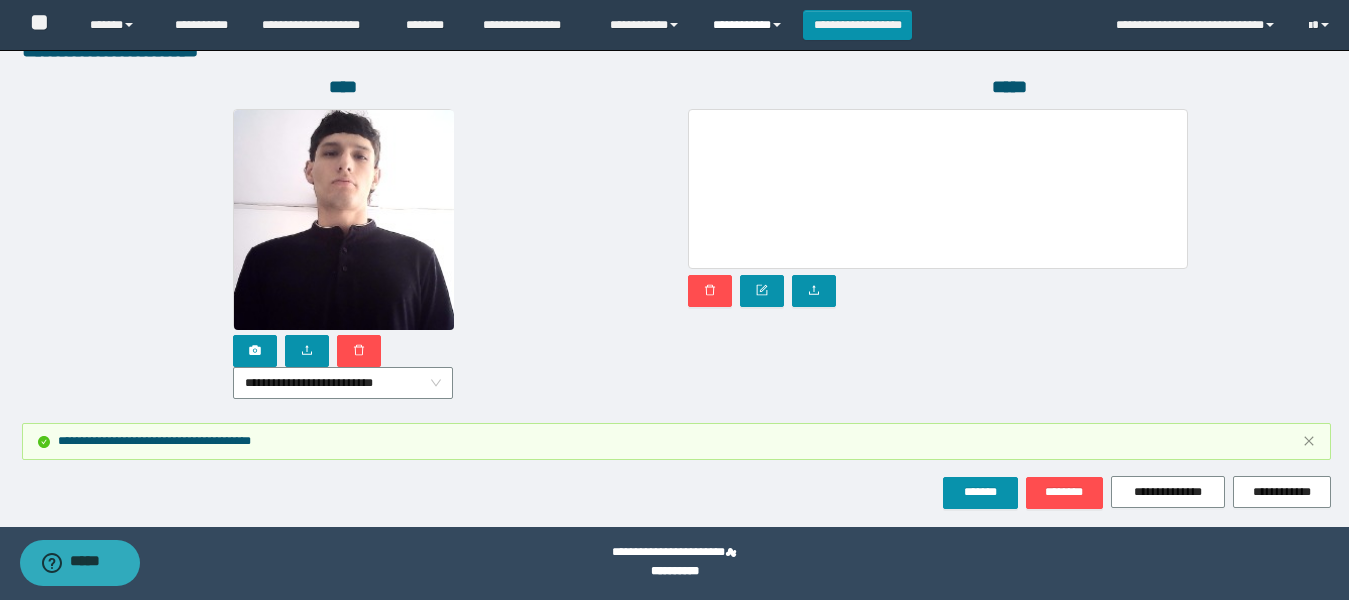 click on "**********" at bounding box center (750, 25) 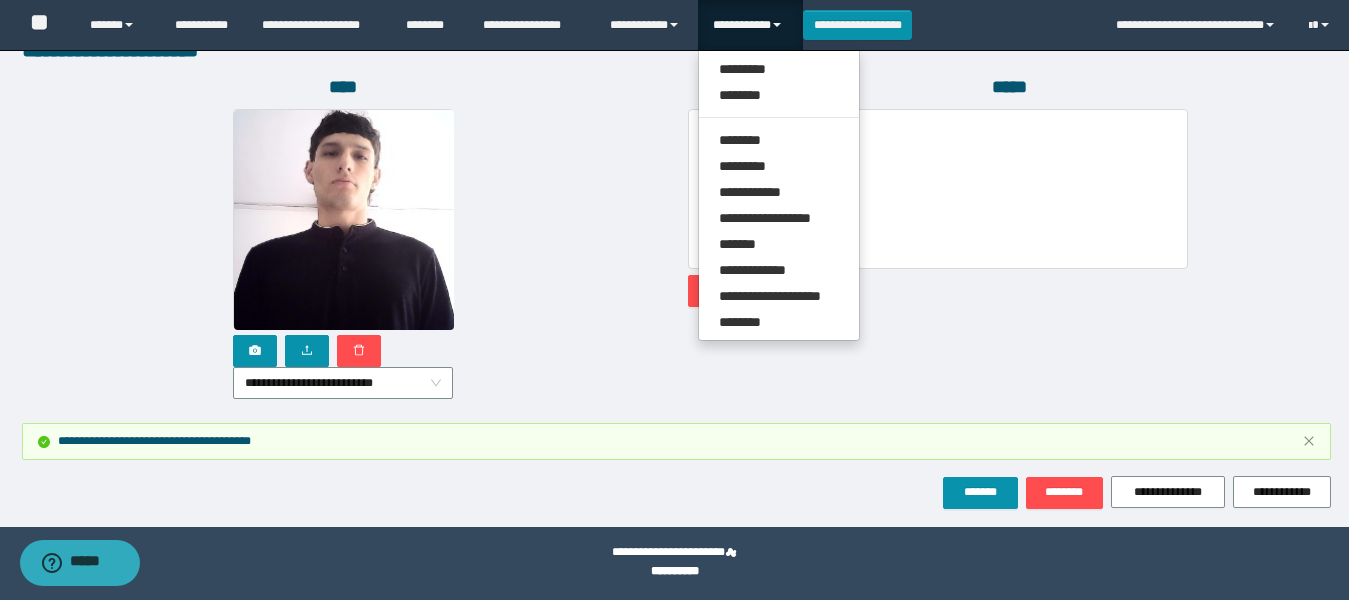 click on "**********" at bounding box center (343, 254) 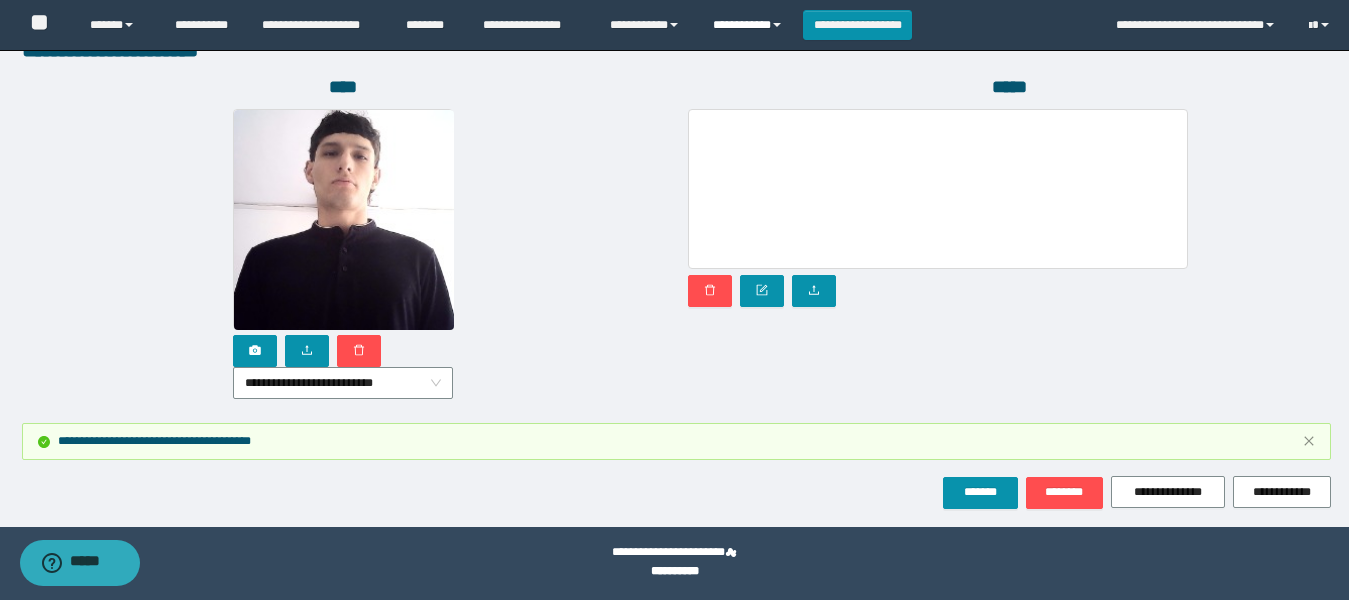 drag, startPoint x: 738, startPoint y: 27, endPoint x: 743, endPoint y: 45, distance: 18.681541 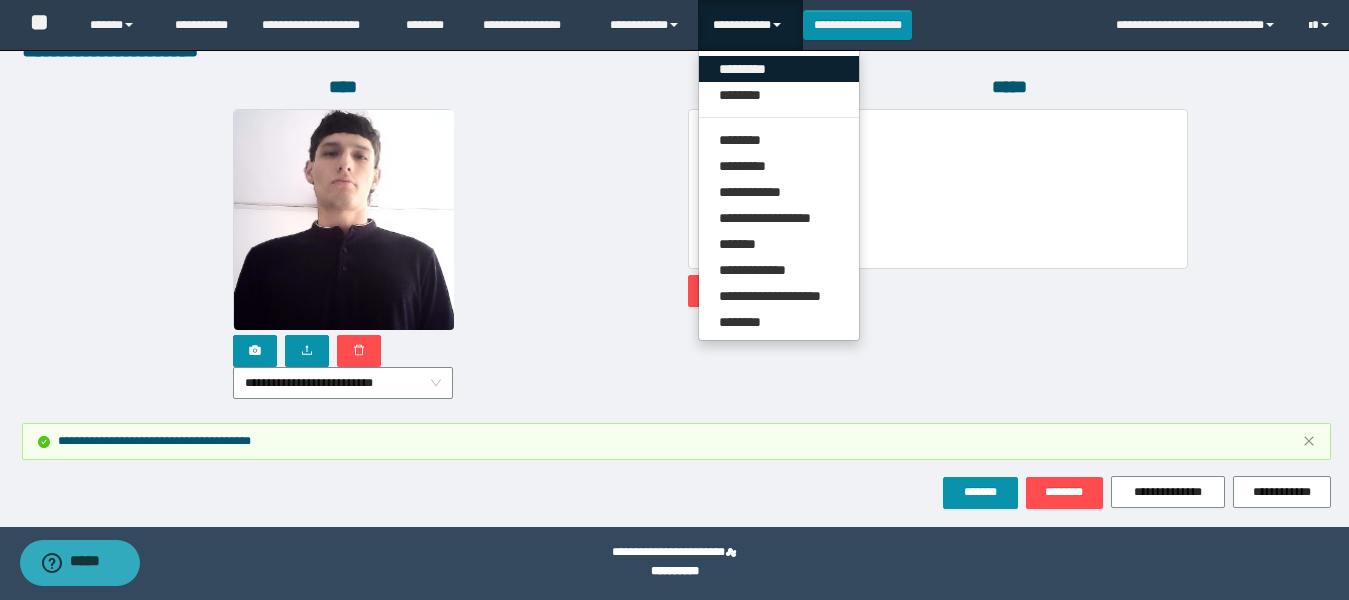 click on "*********" at bounding box center [779, 69] 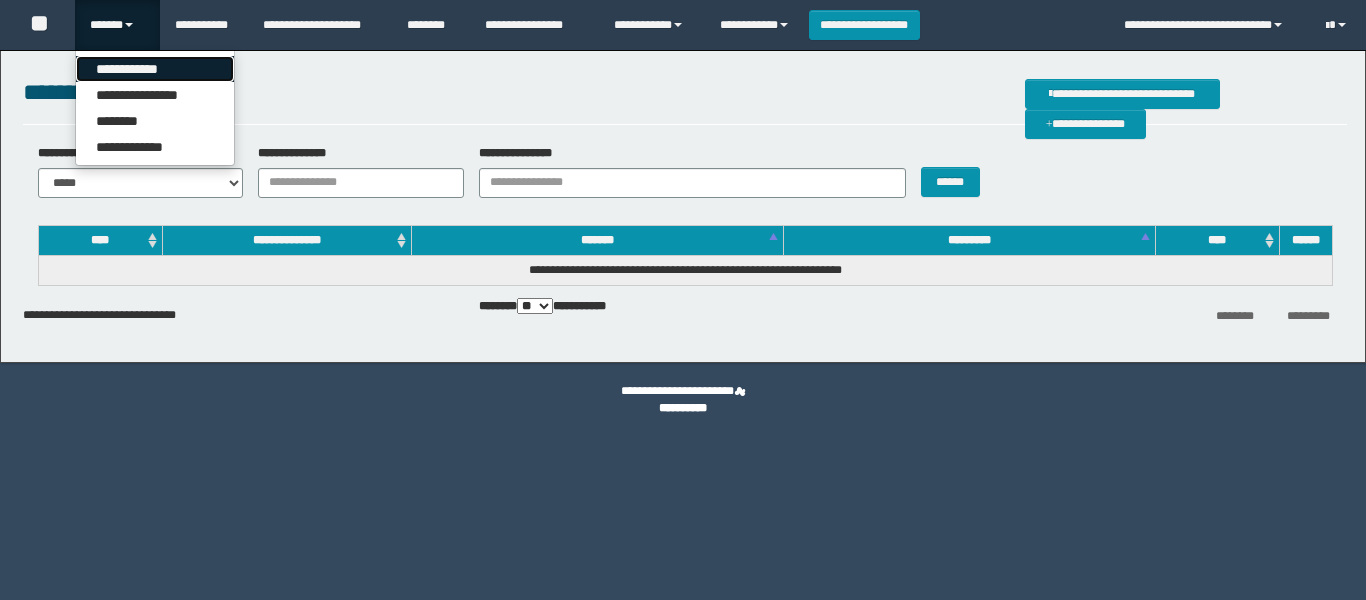 click on "**********" at bounding box center [155, 69] 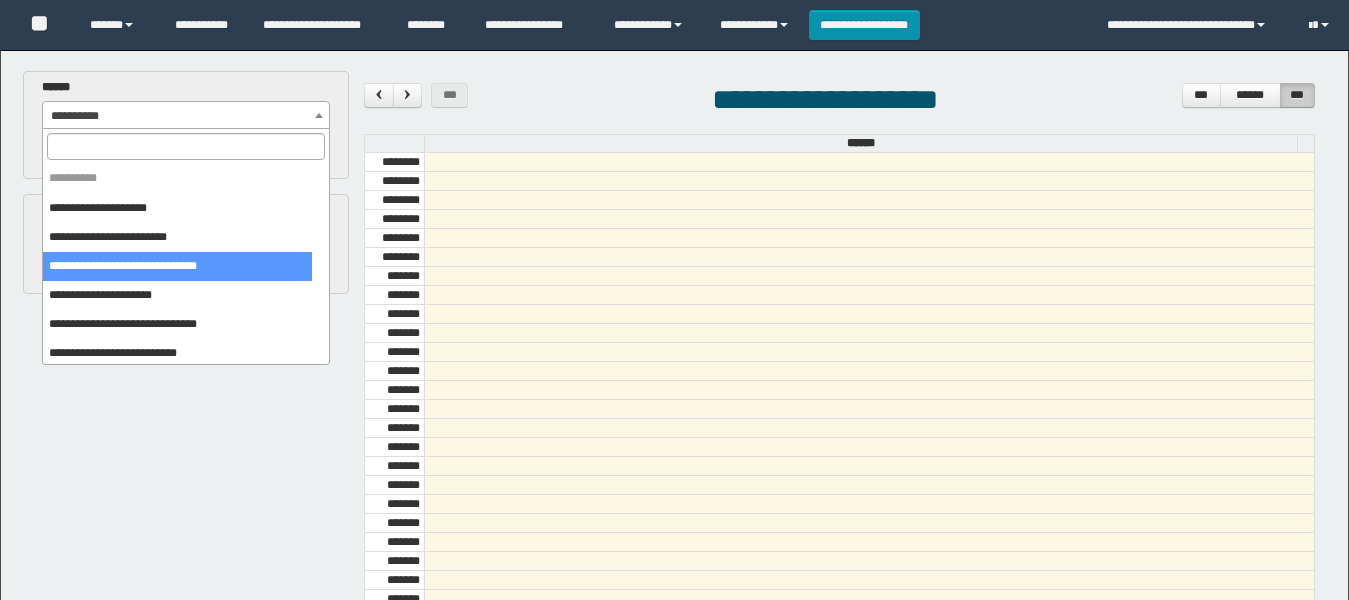 scroll, scrollTop: 0, scrollLeft: 0, axis: both 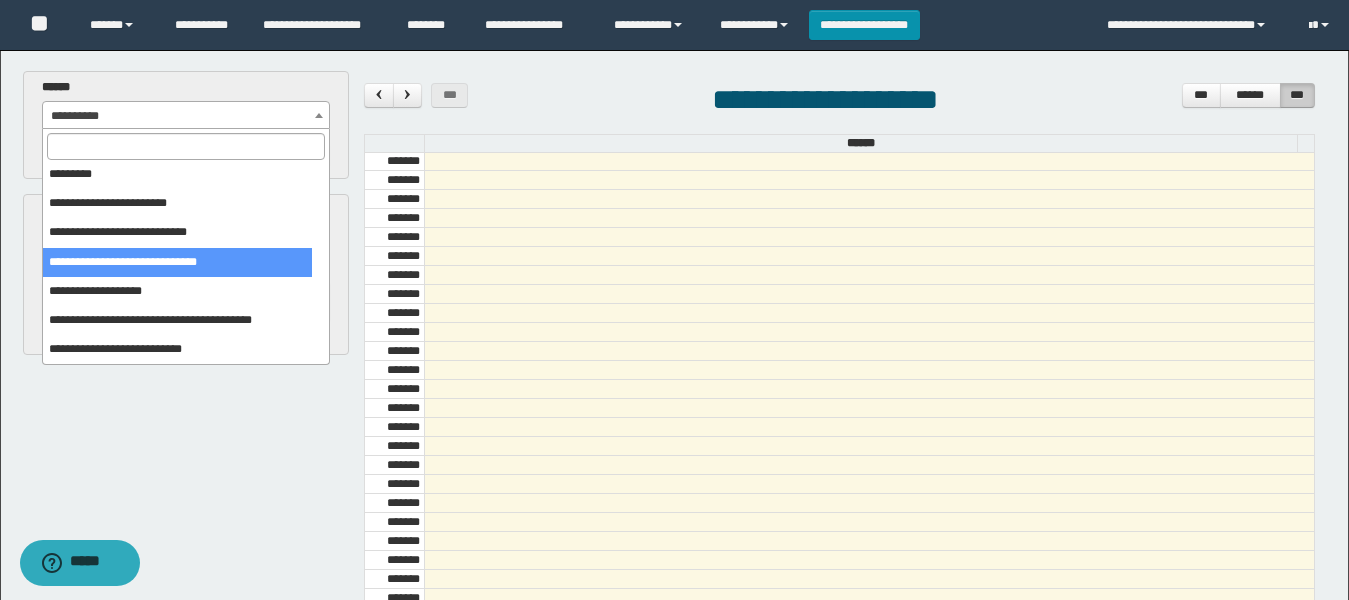 select on "******" 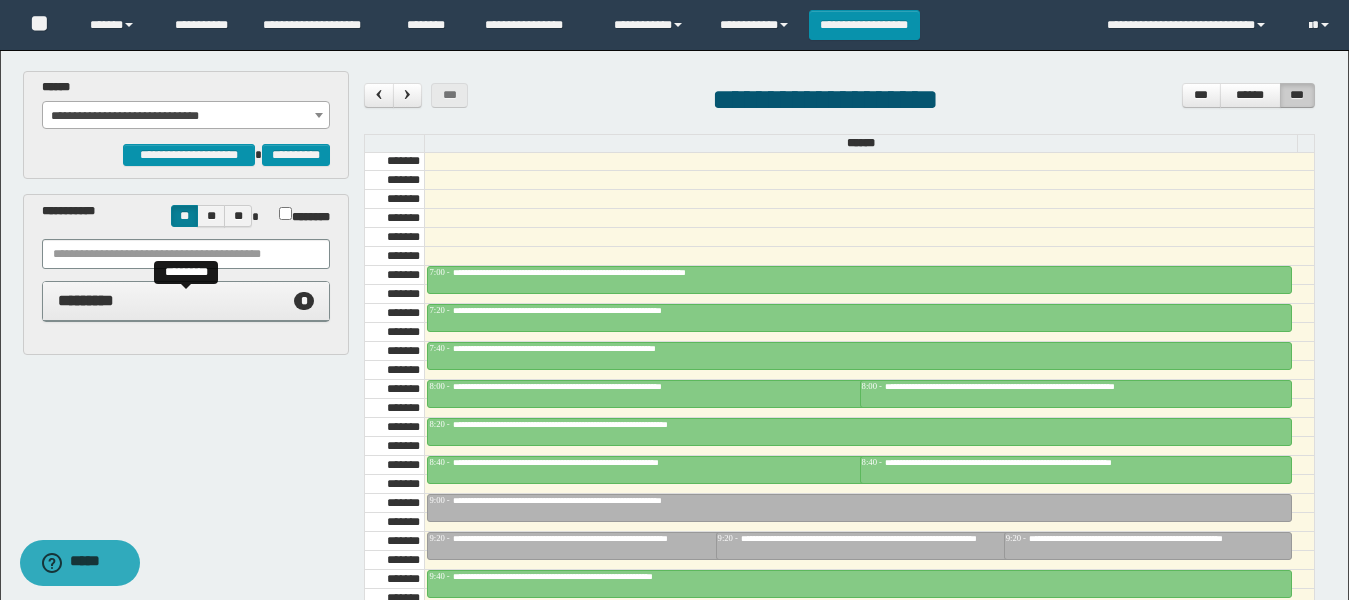 click on "*********
*" at bounding box center (186, 301) 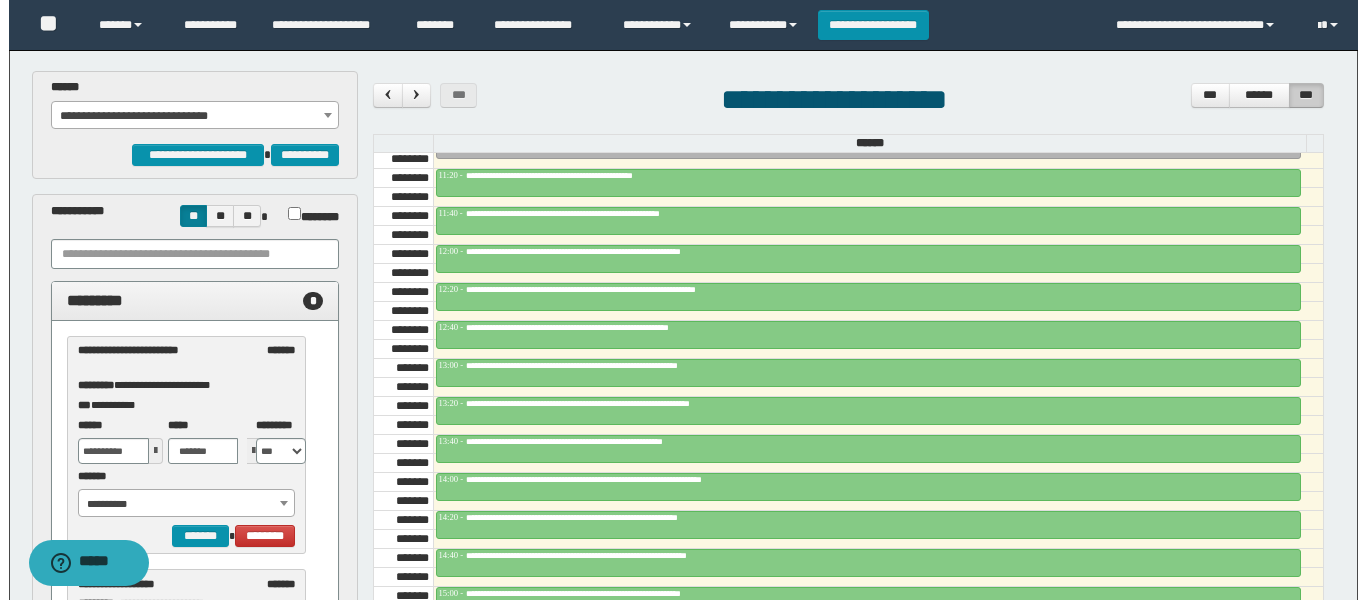 scroll, scrollTop: 1585, scrollLeft: 0, axis: vertical 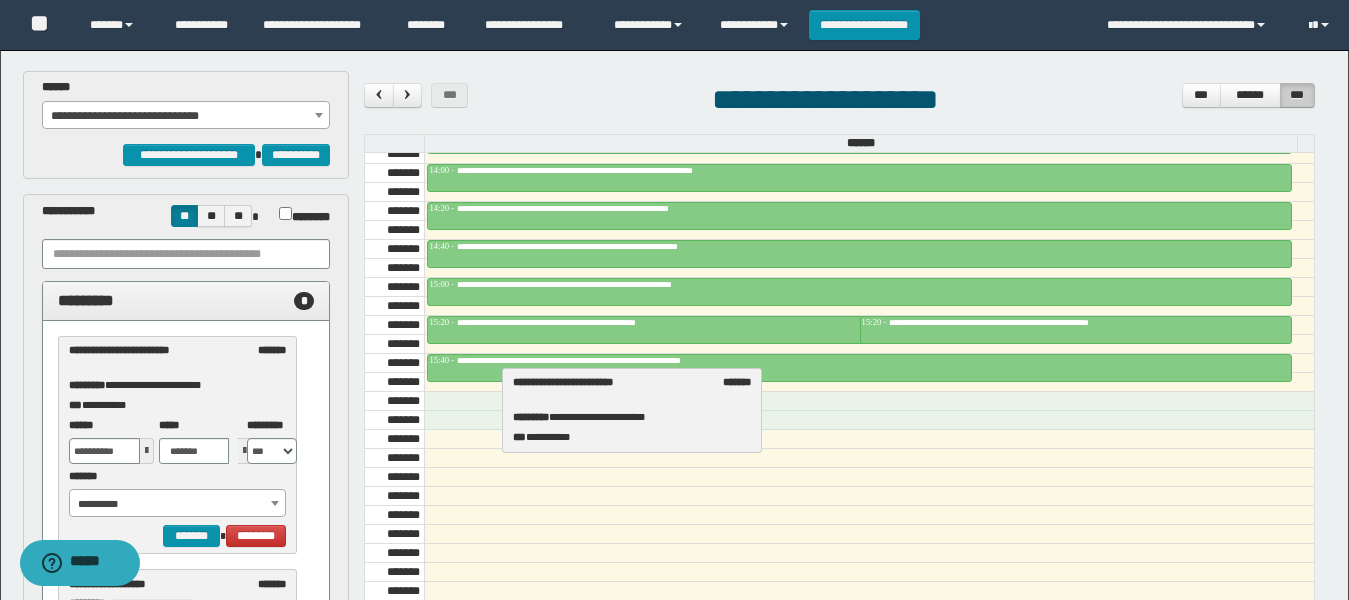 drag, startPoint x: 126, startPoint y: 373, endPoint x: 569, endPoint y: 403, distance: 444.01465 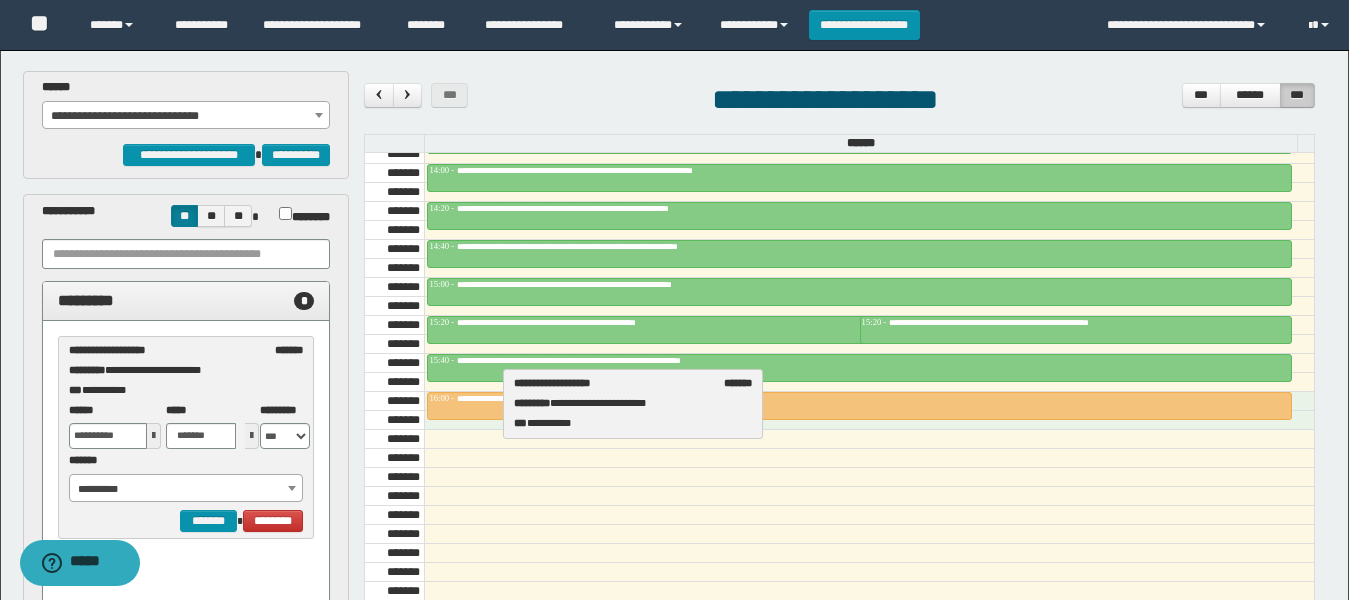 drag, startPoint x: 176, startPoint y: 362, endPoint x: 627, endPoint y: 393, distance: 452.06415 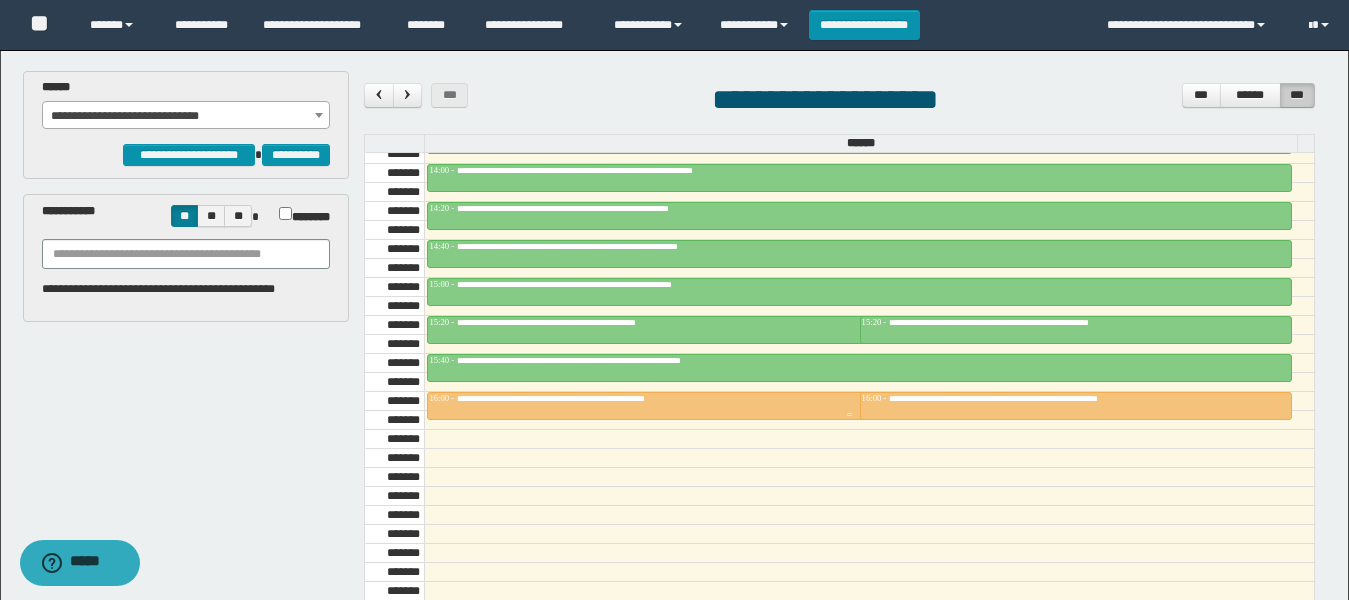 click on "**********" at bounding box center (849, 399) 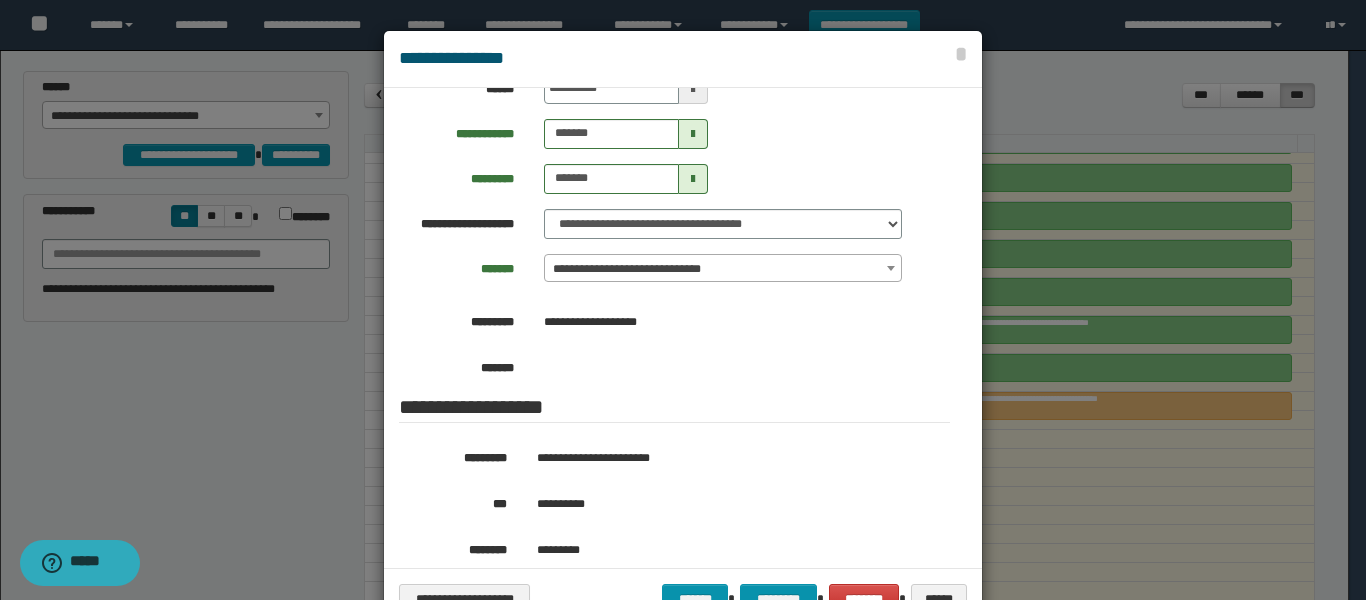 scroll, scrollTop: 367, scrollLeft: 0, axis: vertical 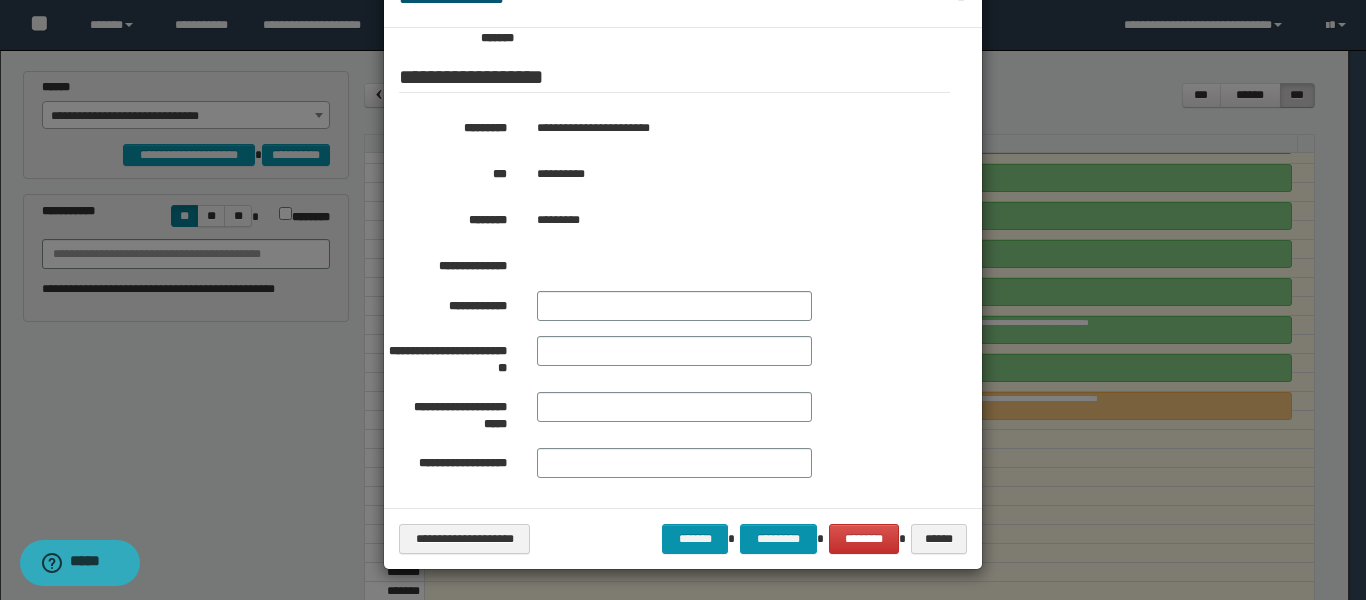 click on "**********" at bounding box center (683, 538) 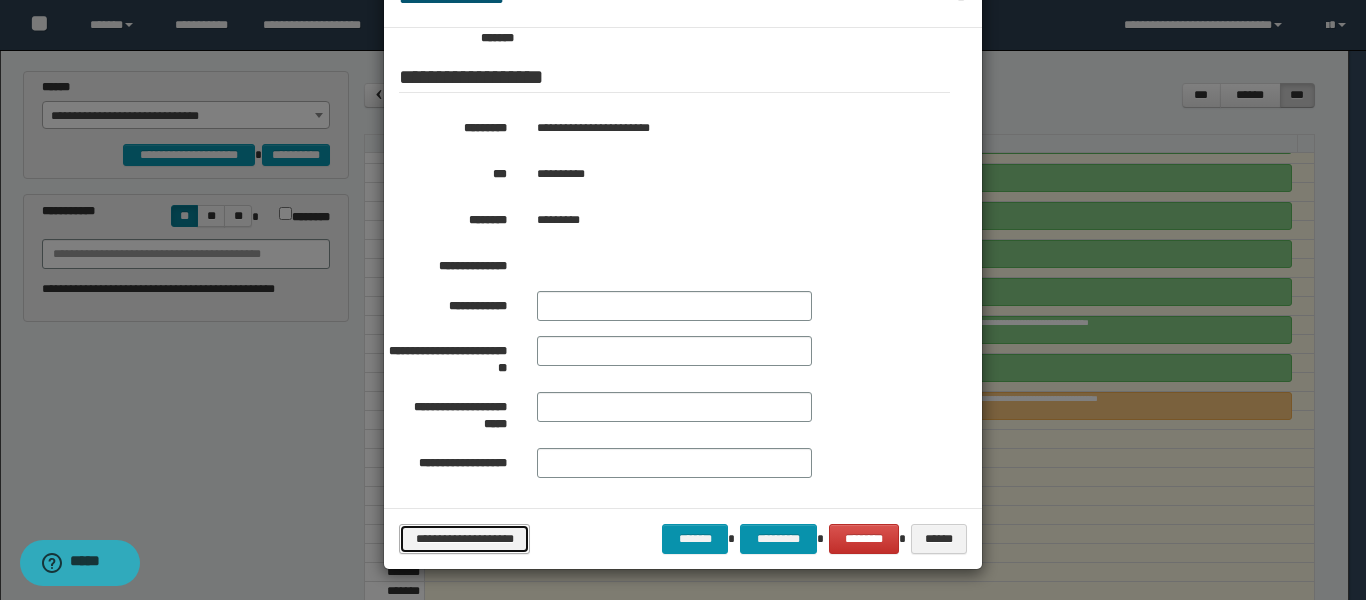 click on "**********" at bounding box center [464, 539] 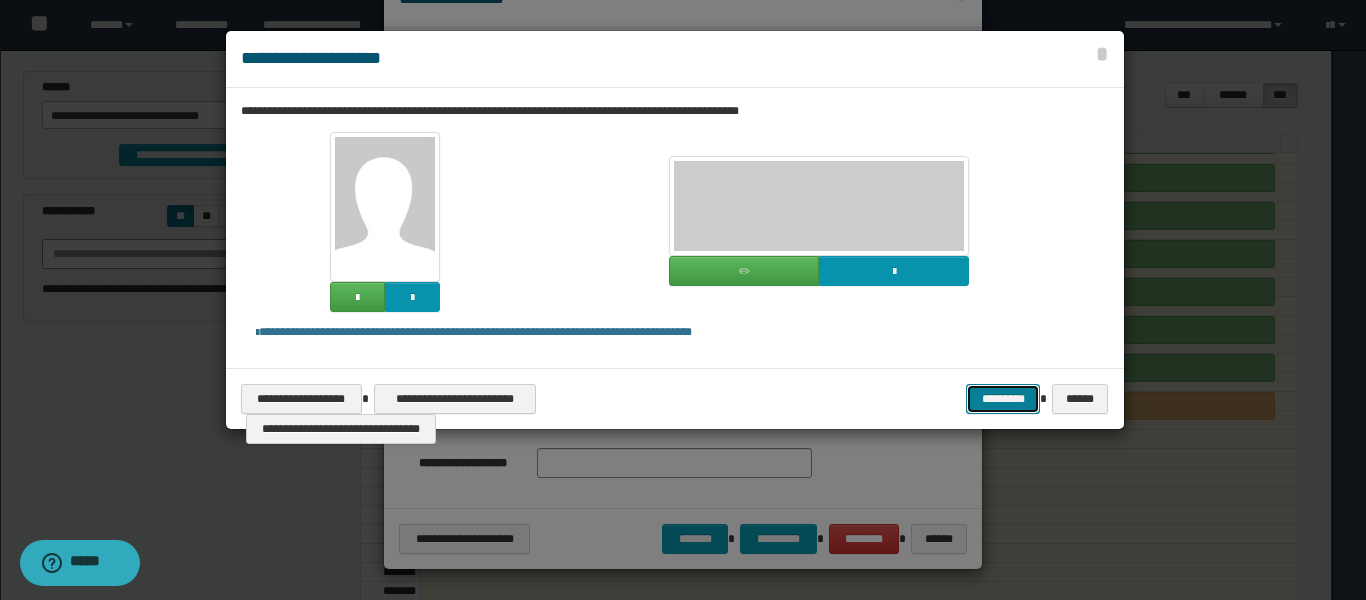 click on "*********" at bounding box center [1003, 399] 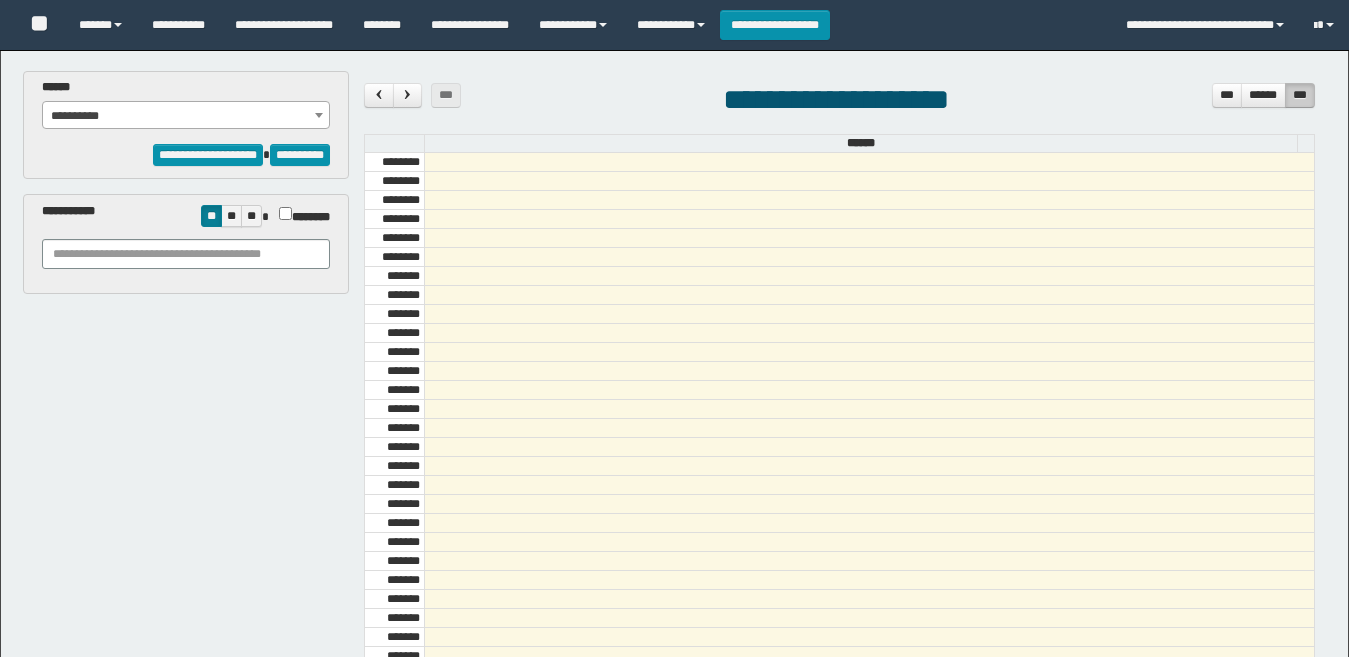 select on "******" 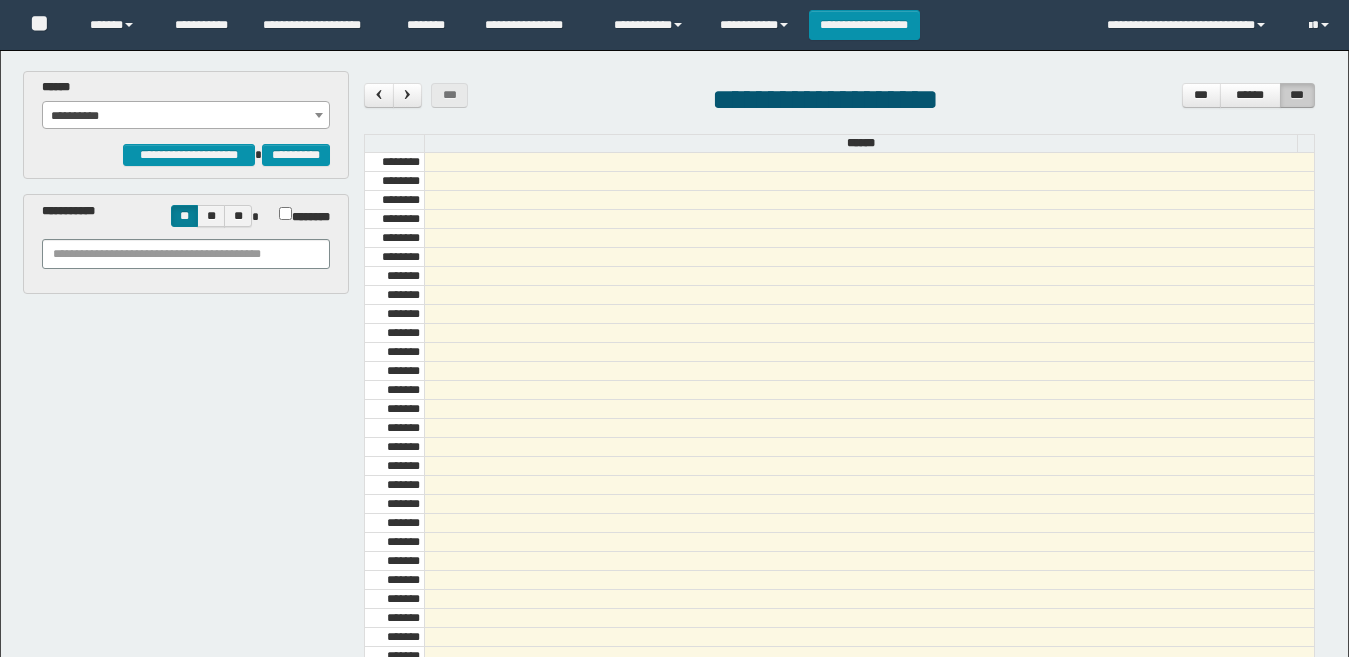 scroll, scrollTop: 0, scrollLeft: 0, axis: both 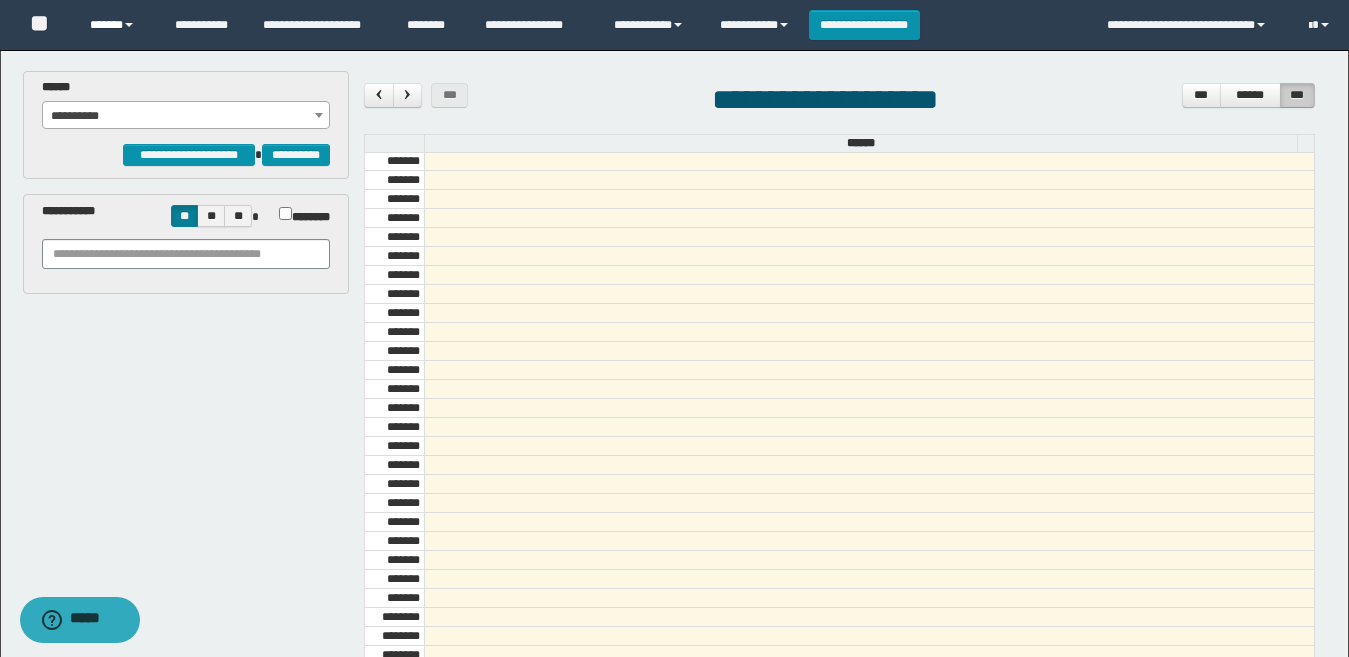 click on "******" at bounding box center [117, 25] 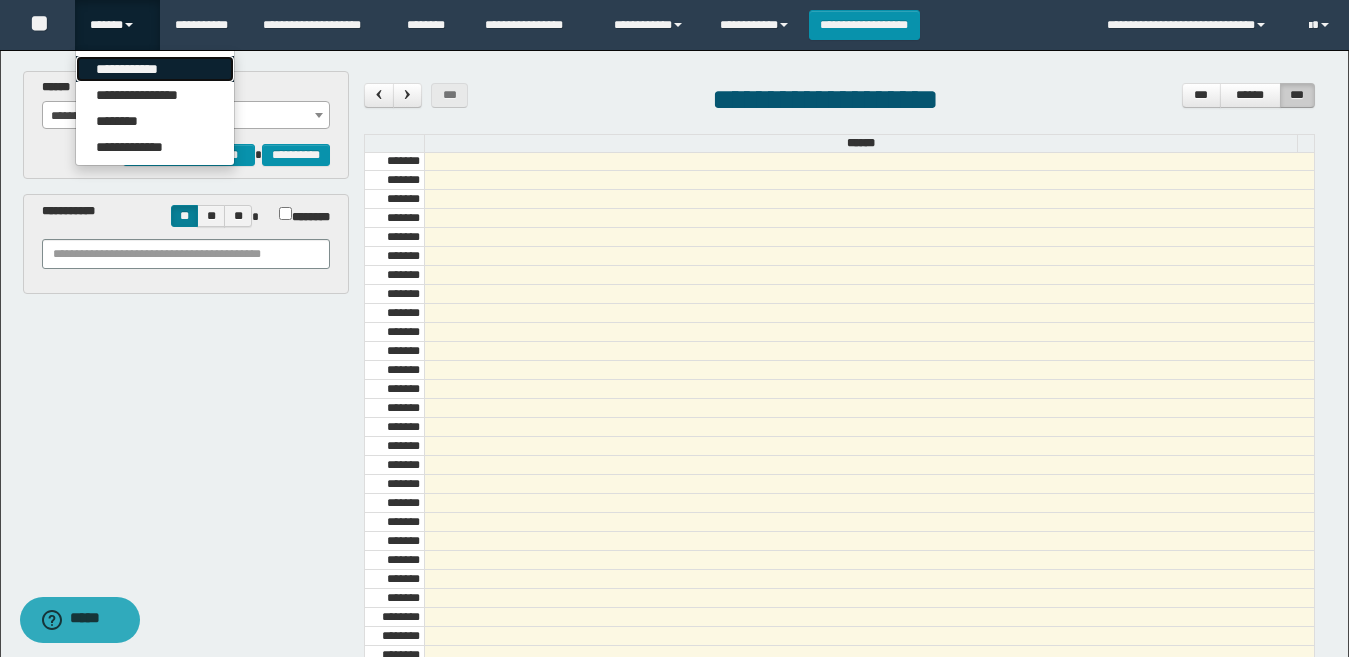 drag, startPoint x: 125, startPoint y: 62, endPoint x: 88, endPoint y: 5, distance: 67.95587 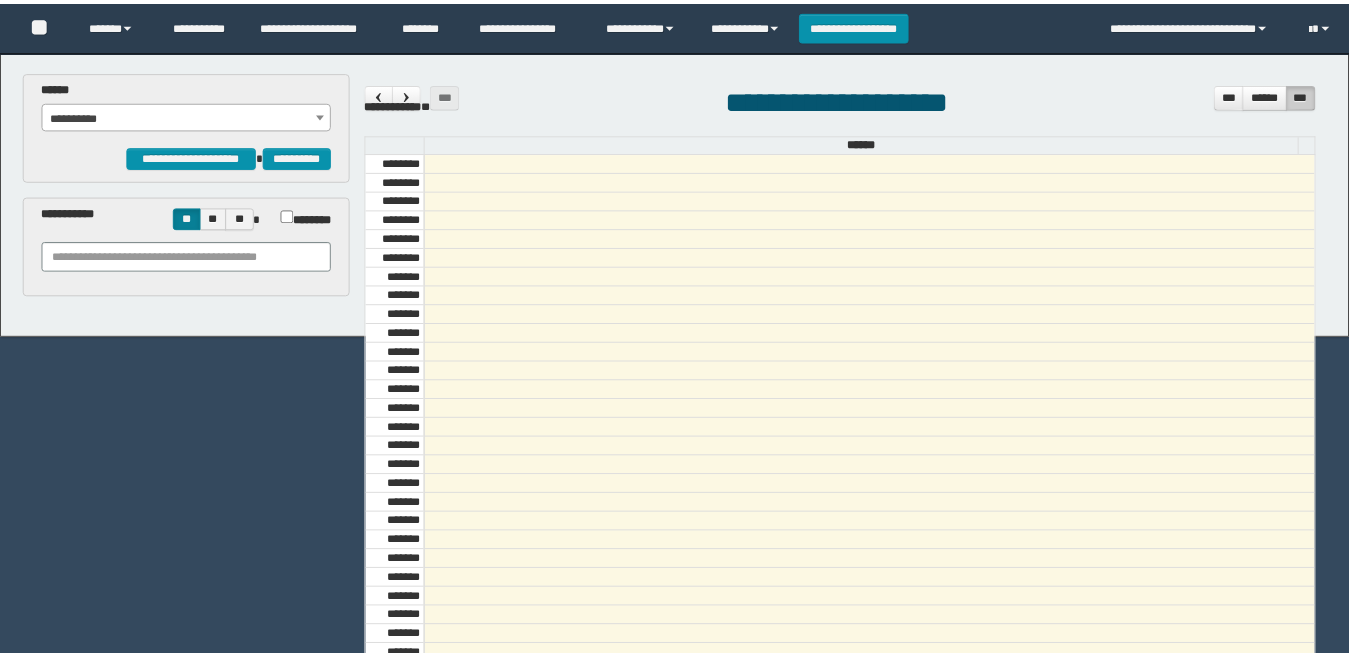 scroll, scrollTop: 0, scrollLeft: 0, axis: both 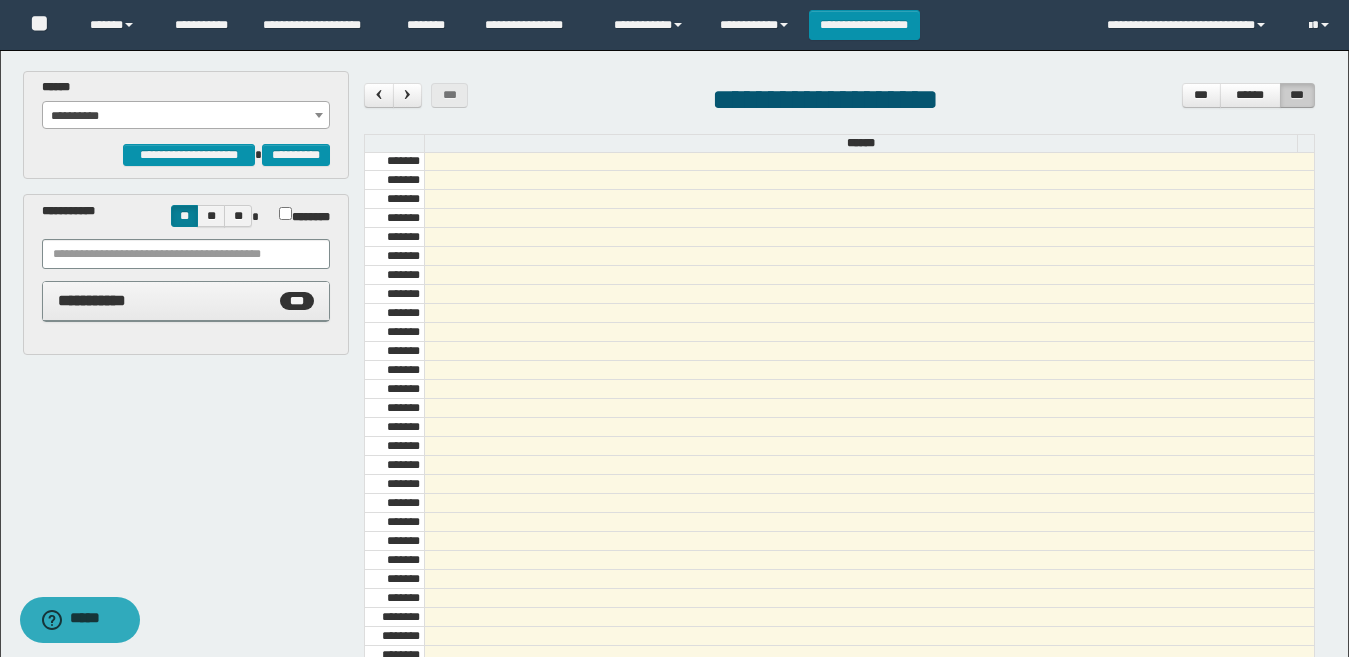 click on "**********" at bounding box center (186, 301) 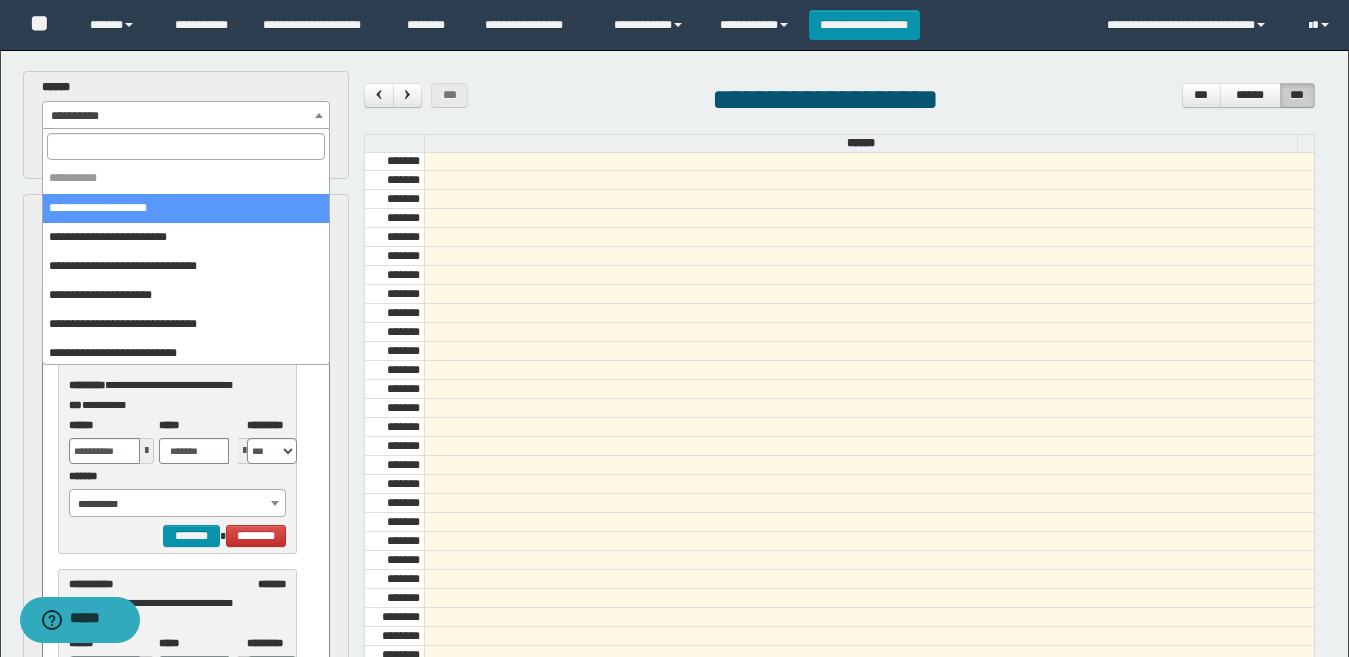 click on "**********" at bounding box center [186, 116] 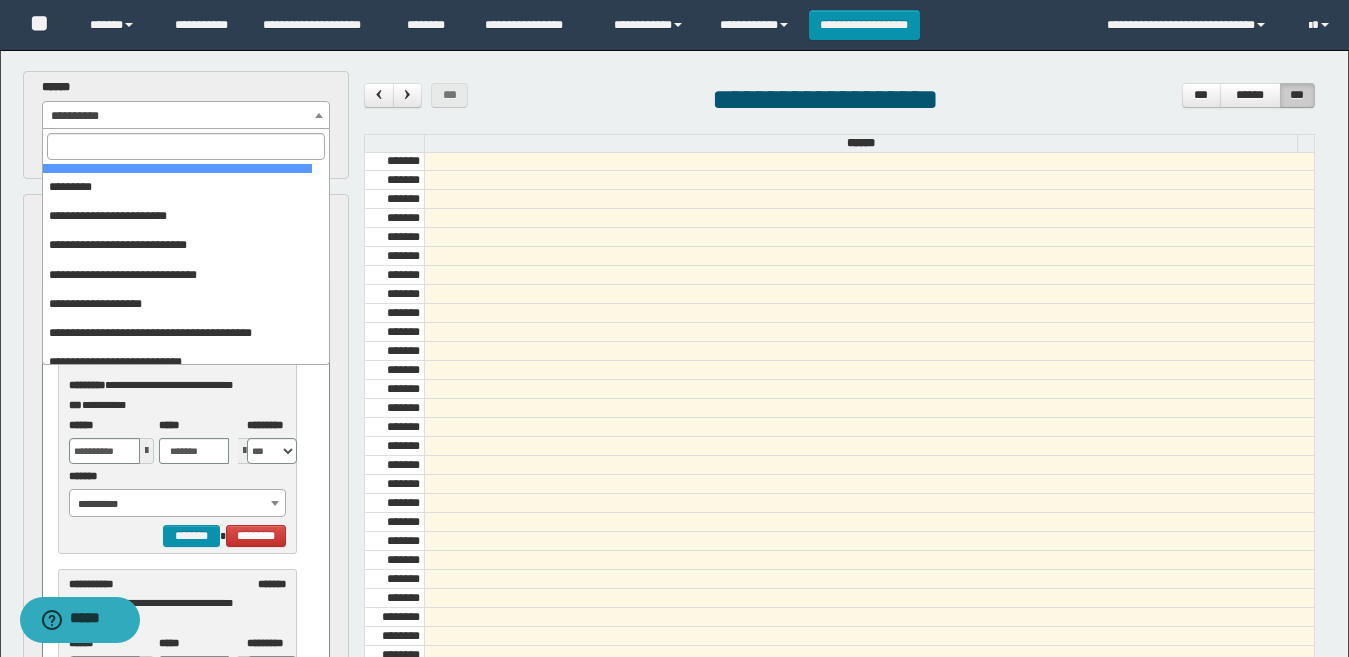 scroll, scrollTop: 354, scrollLeft: 0, axis: vertical 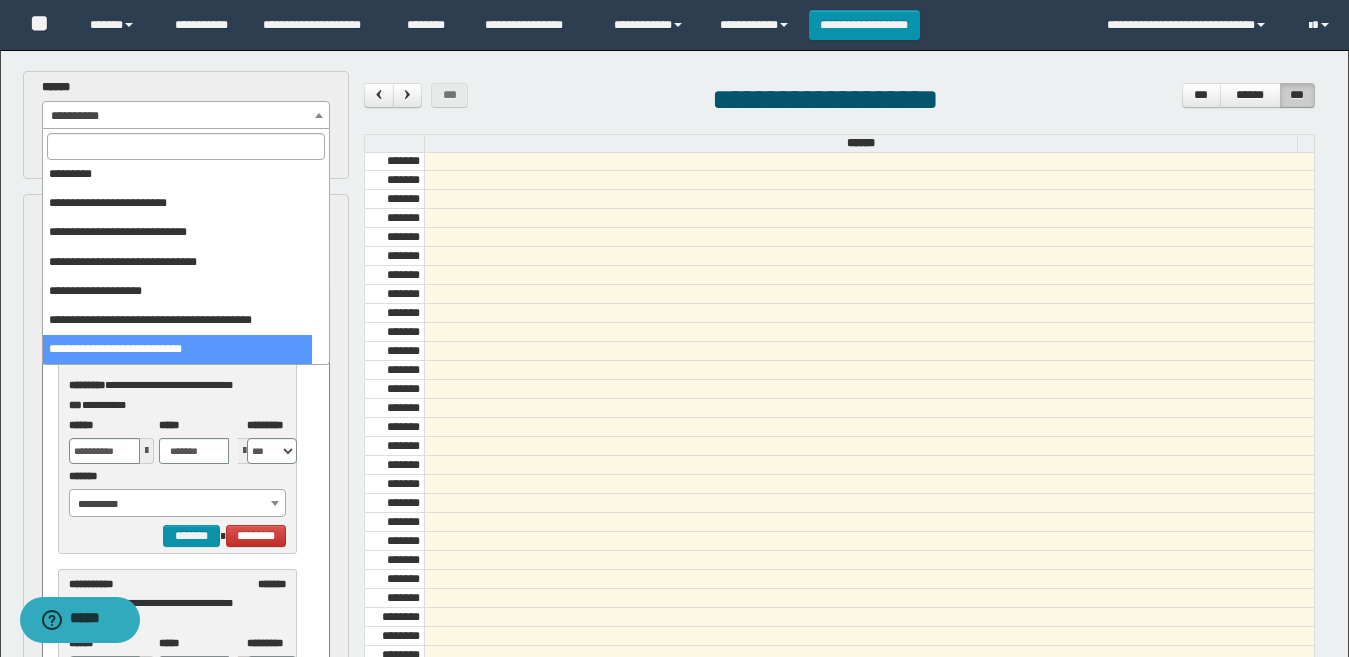 select on "******" 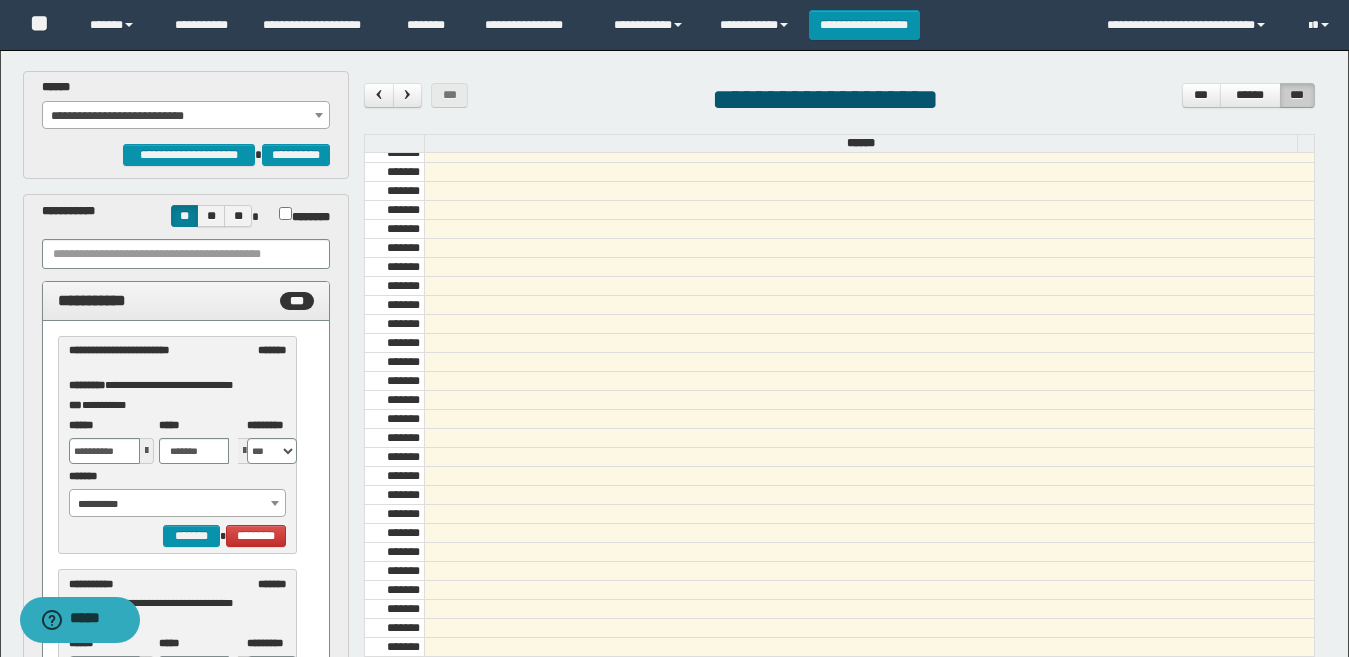scroll, scrollTop: 585, scrollLeft: 0, axis: vertical 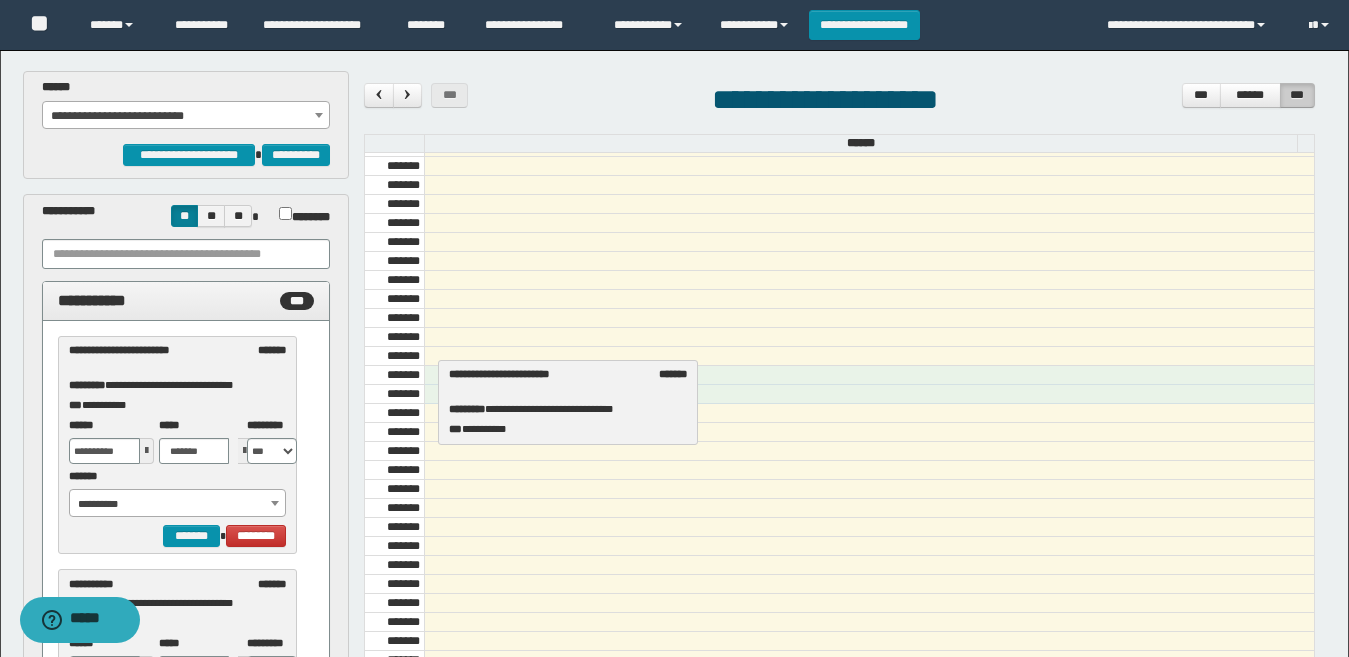 drag, startPoint x: 203, startPoint y: 359, endPoint x: 583, endPoint y: 383, distance: 380.75714 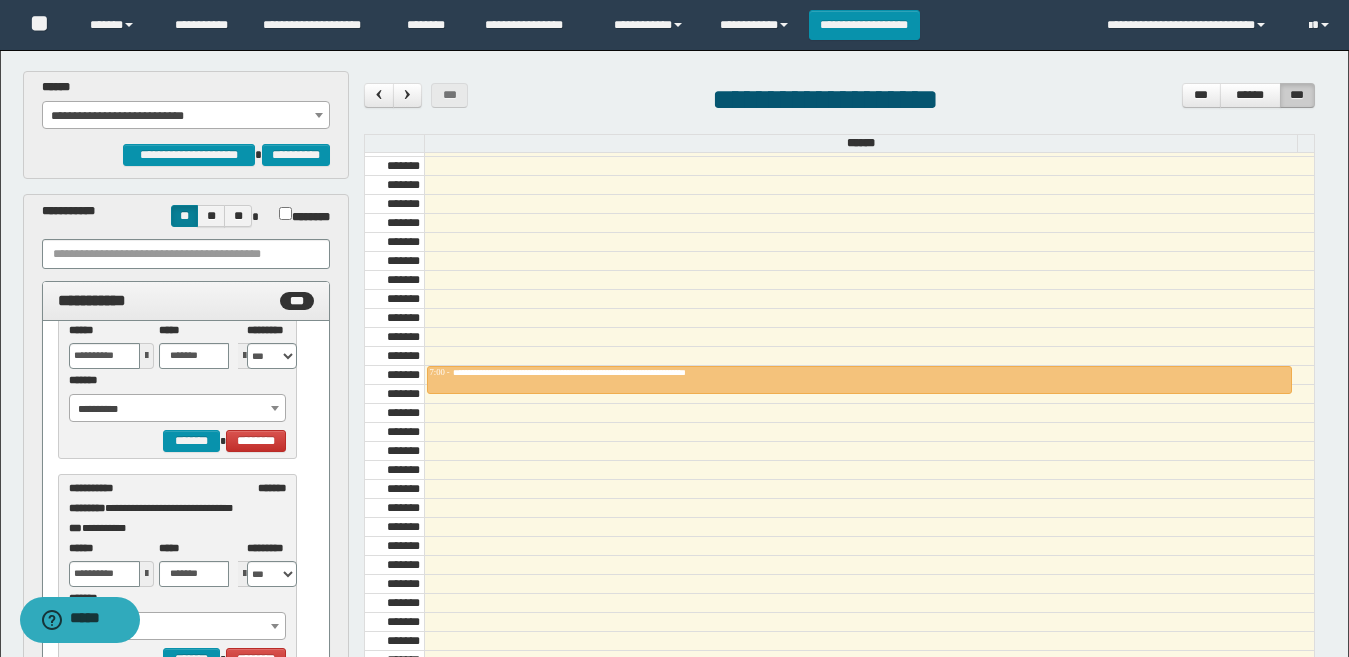 scroll, scrollTop: 0, scrollLeft: 0, axis: both 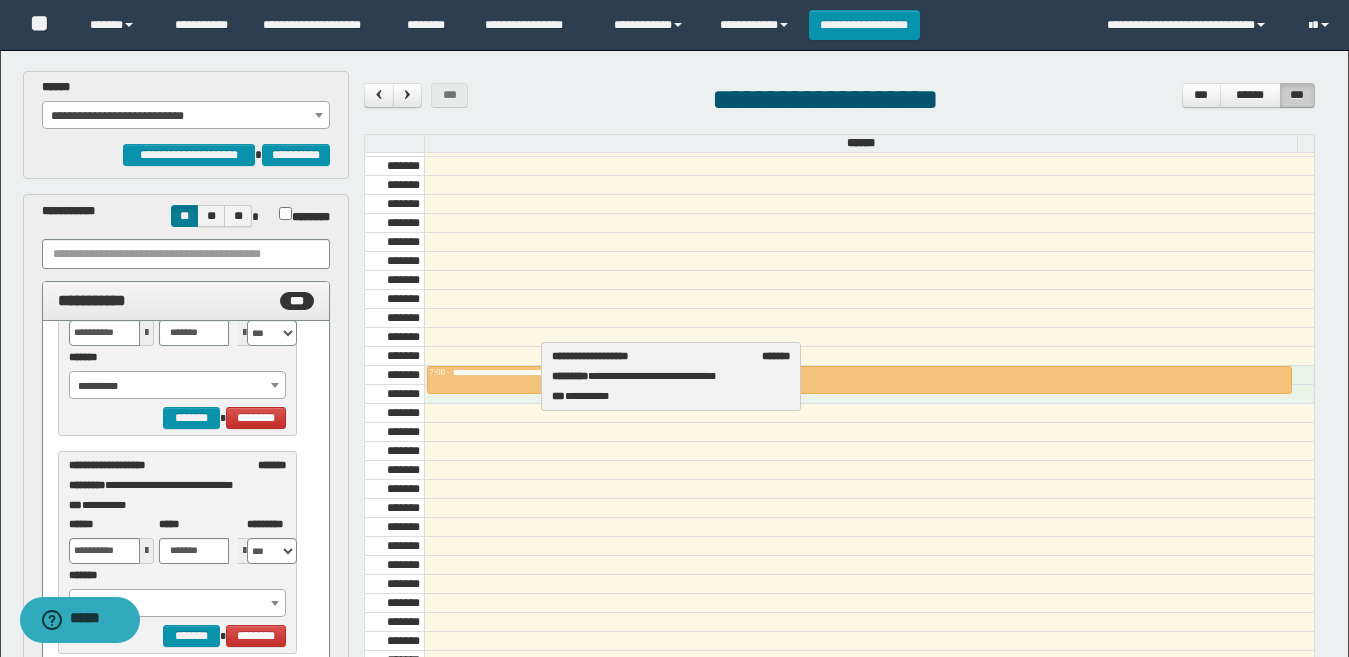 drag, startPoint x: 148, startPoint y: 486, endPoint x: 631, endPoint y: 377, distance: 495.14645 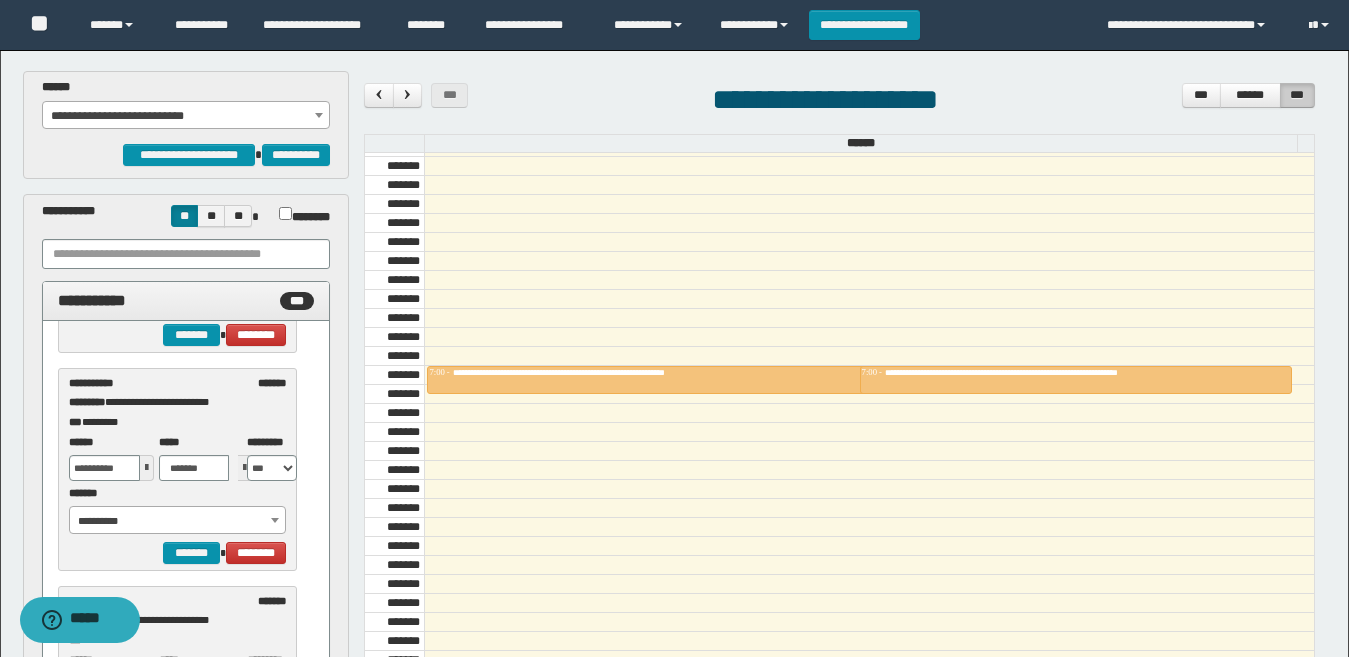 scroll, scrollTop: 0, scrollLeft: 0, axis: both 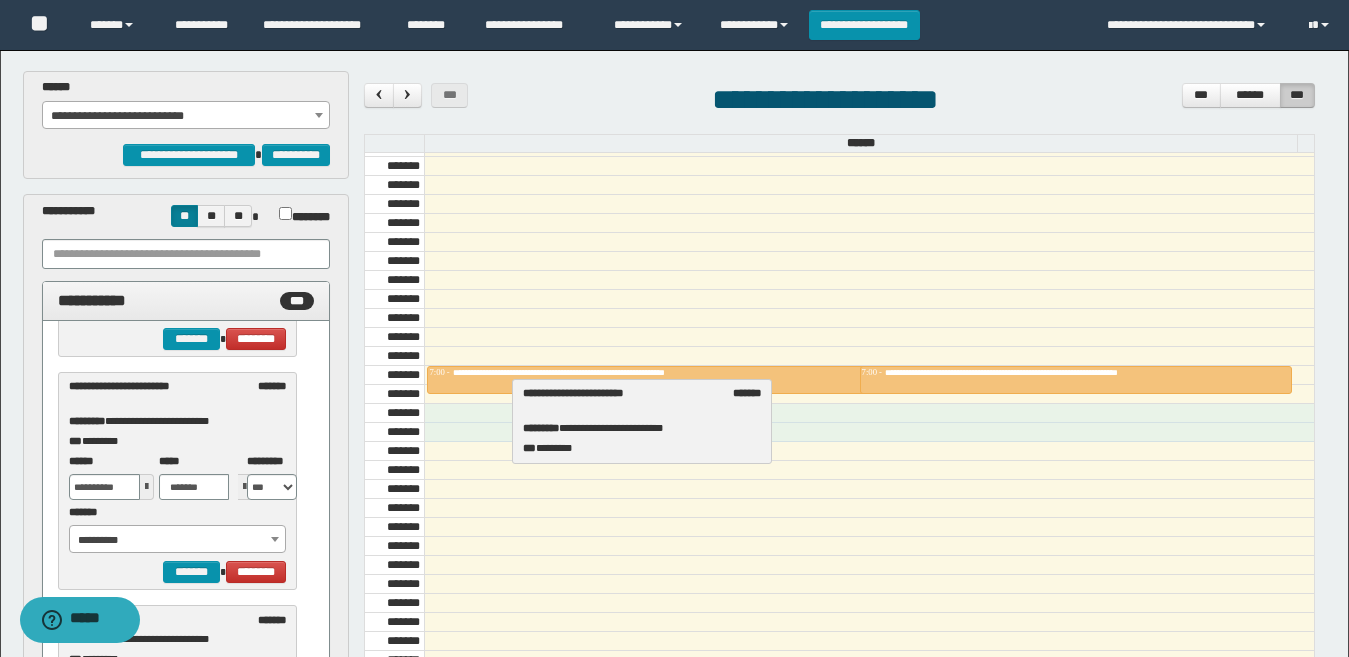 drag, startPoint x: 135, startPoint y: 402, endPoint x: 588, endPoint y: 409, distance: 453.05408 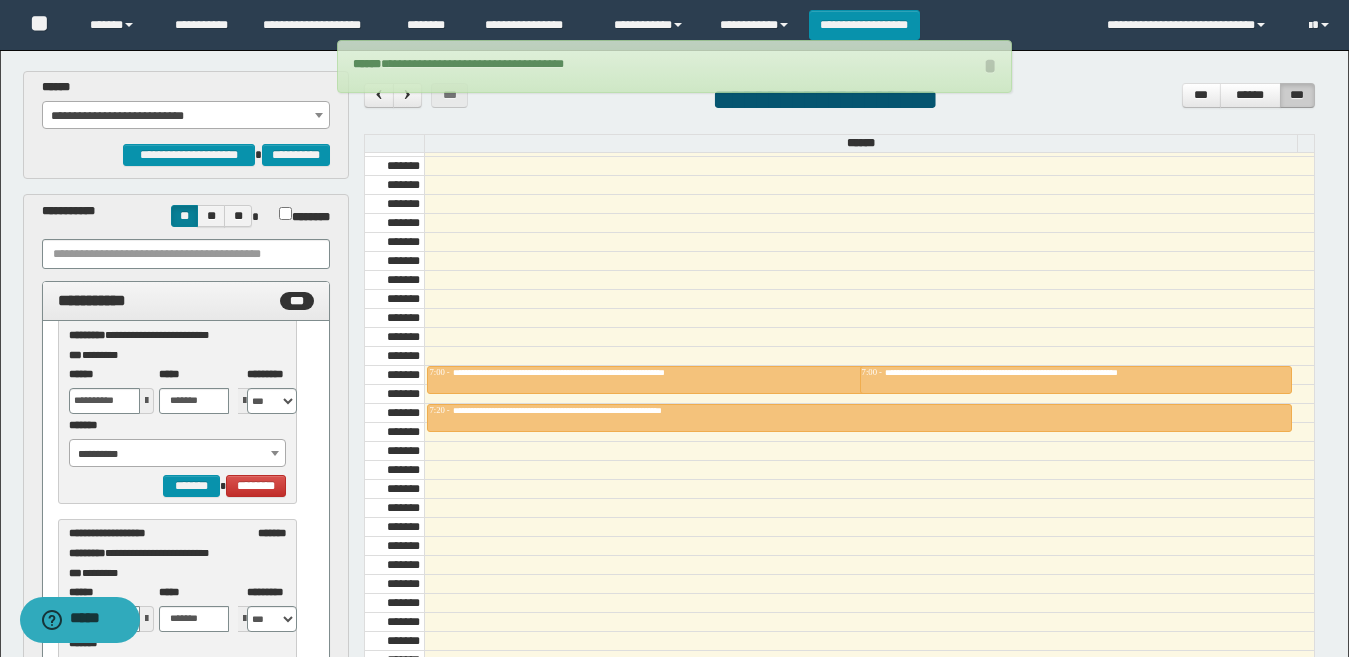 scroll, scrollTop: 700, scrollLeft: 0, axis: vertical 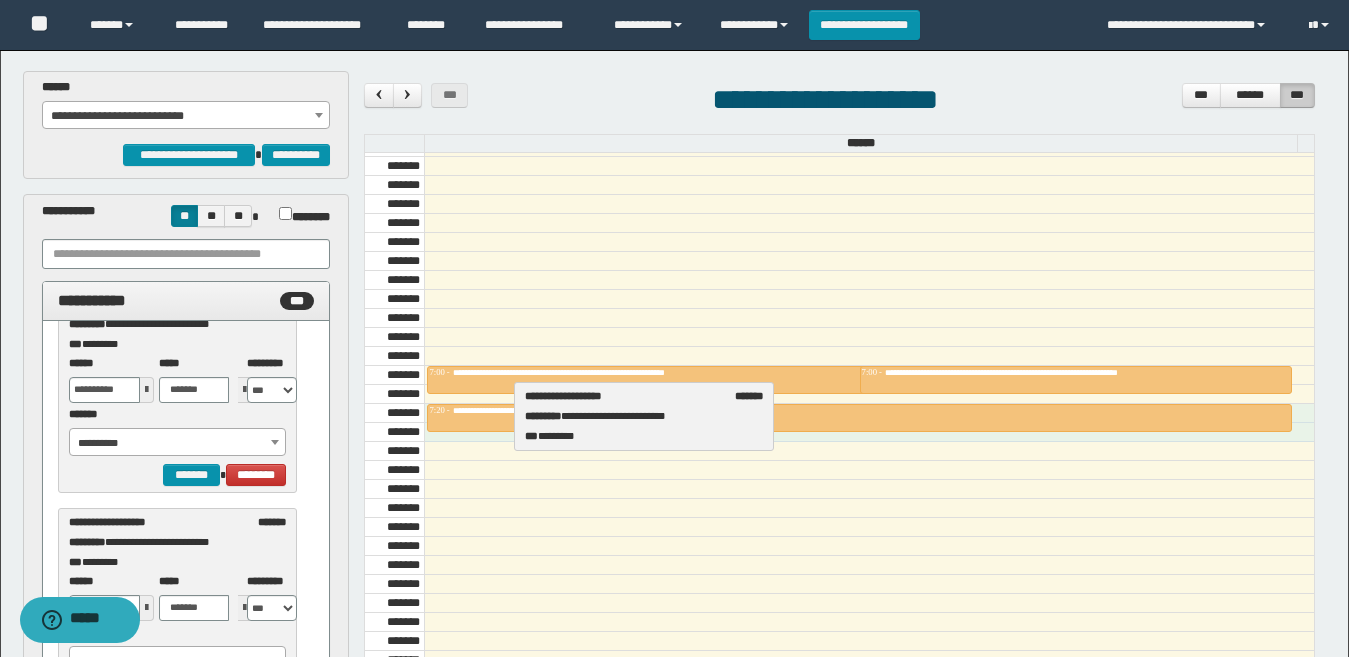 drag, startPoint x: 154, startPoint y: 537, endPoint x: 610, endPoint y: 411, distance: 473.08774 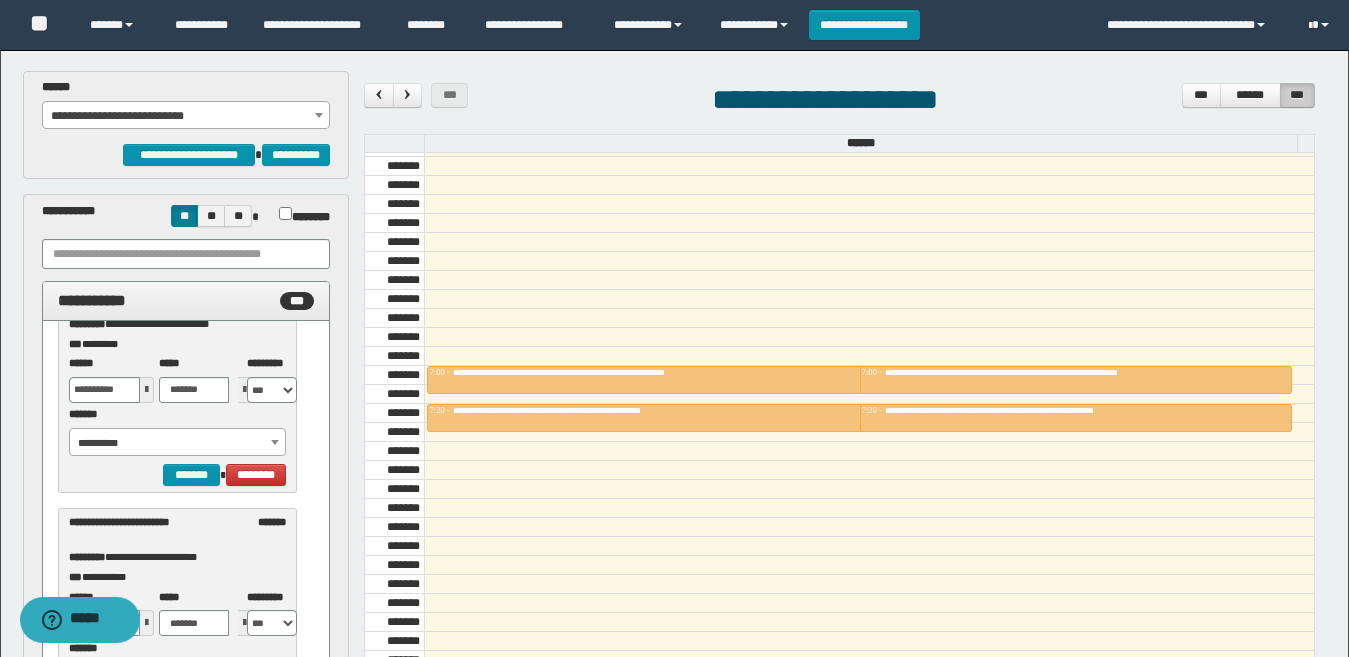 scroll, scrollTop: 800, scrollLeft: 0, axis: vertical 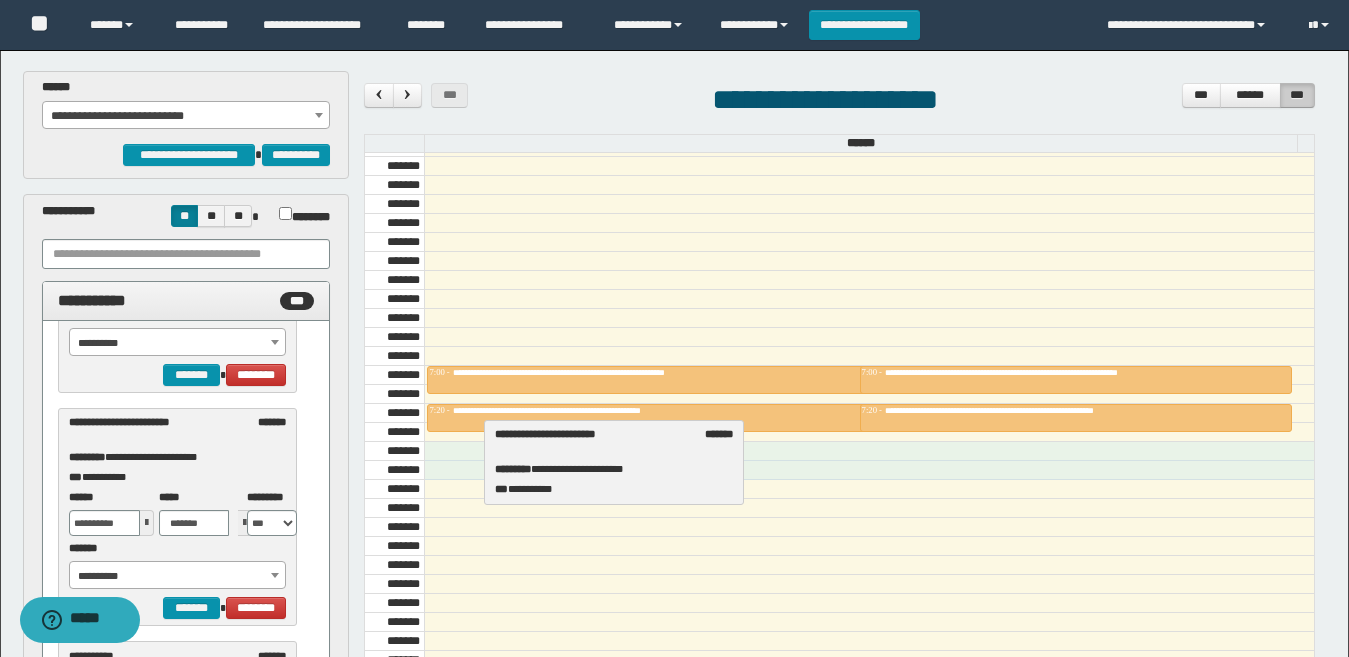 drag, startPoint x: 153, startPoint y: 437, endPoint x: 303, endPoint y: 448, distance: 150.40279 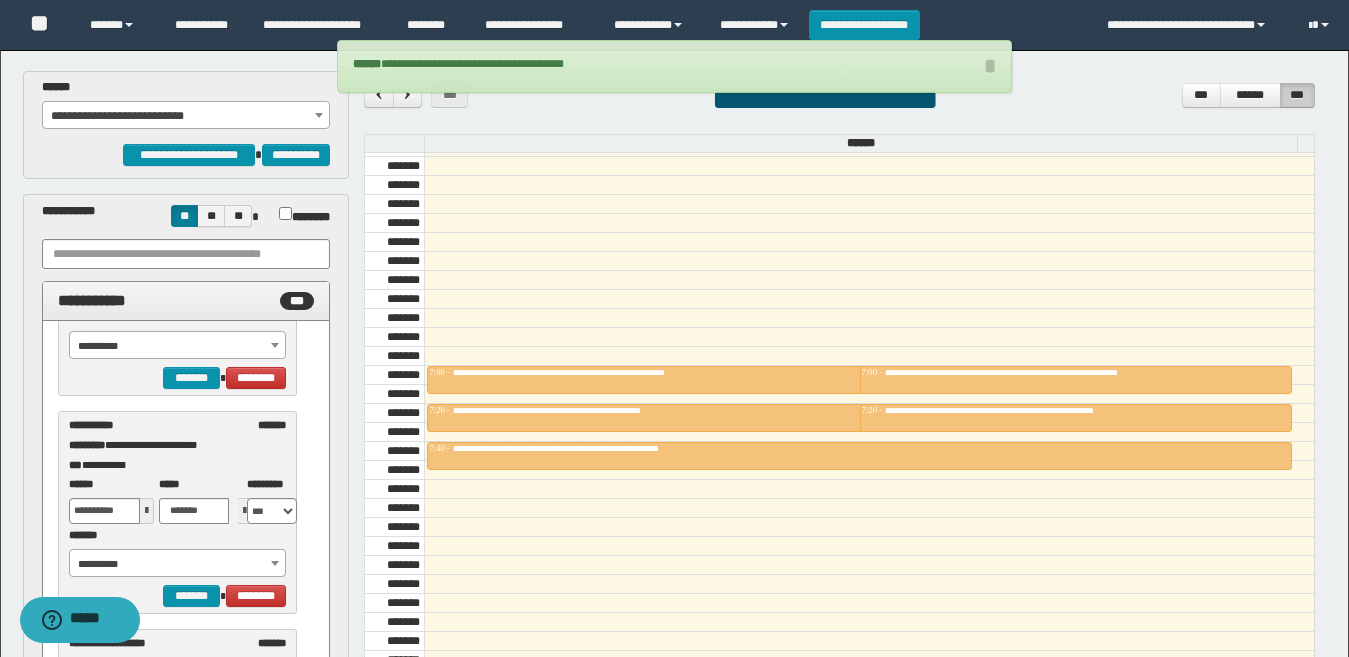 scroll, scrollTop: 1200, scrollLeft: 0, axis: vertical 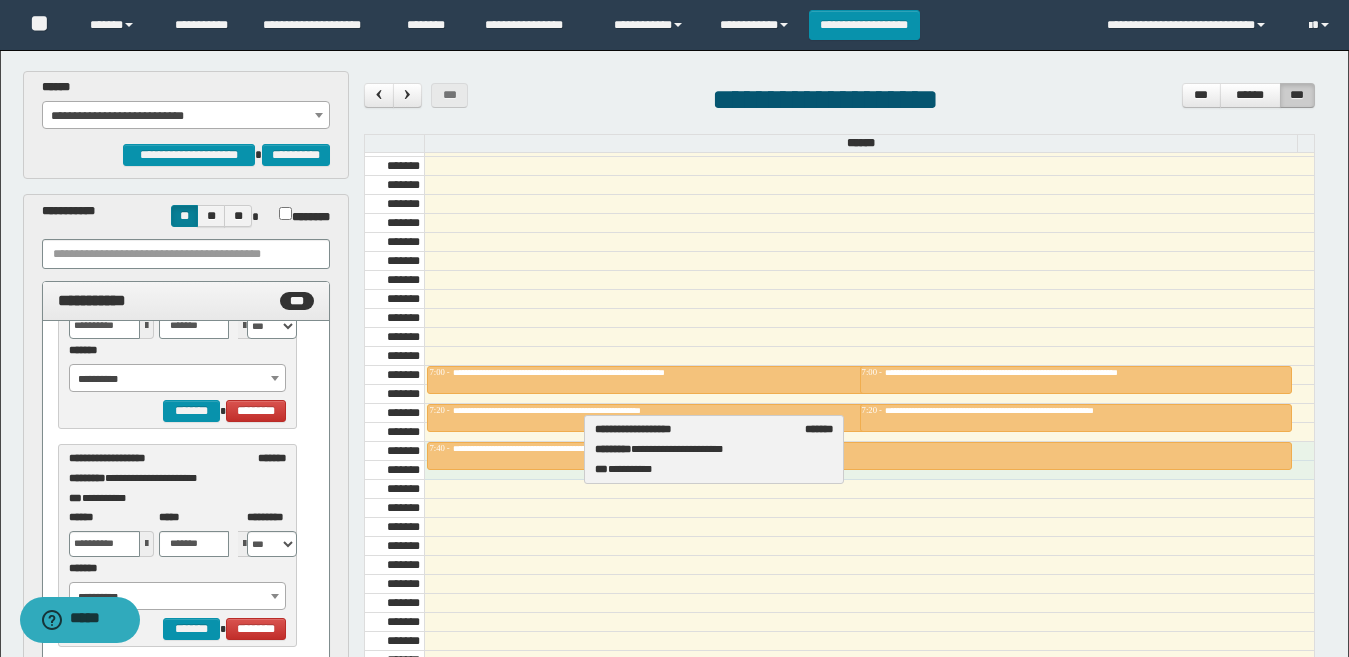 drag, startPoint x: 110, startPoint y: 479, endPoint x: 636, endPoint y: 450, distance: 526.7988 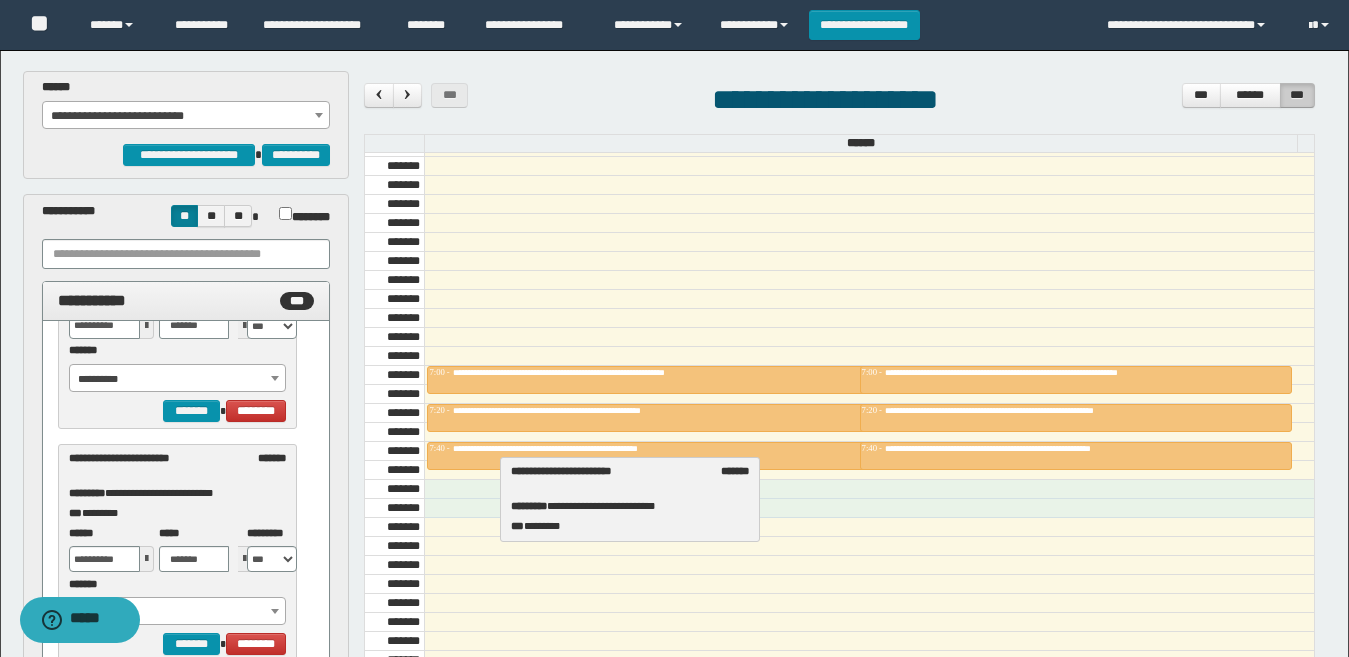 drag, startPoint x: 156, startPoint y: 473, endPoint x: 598, endPoint y: 486, distance: 442.19113 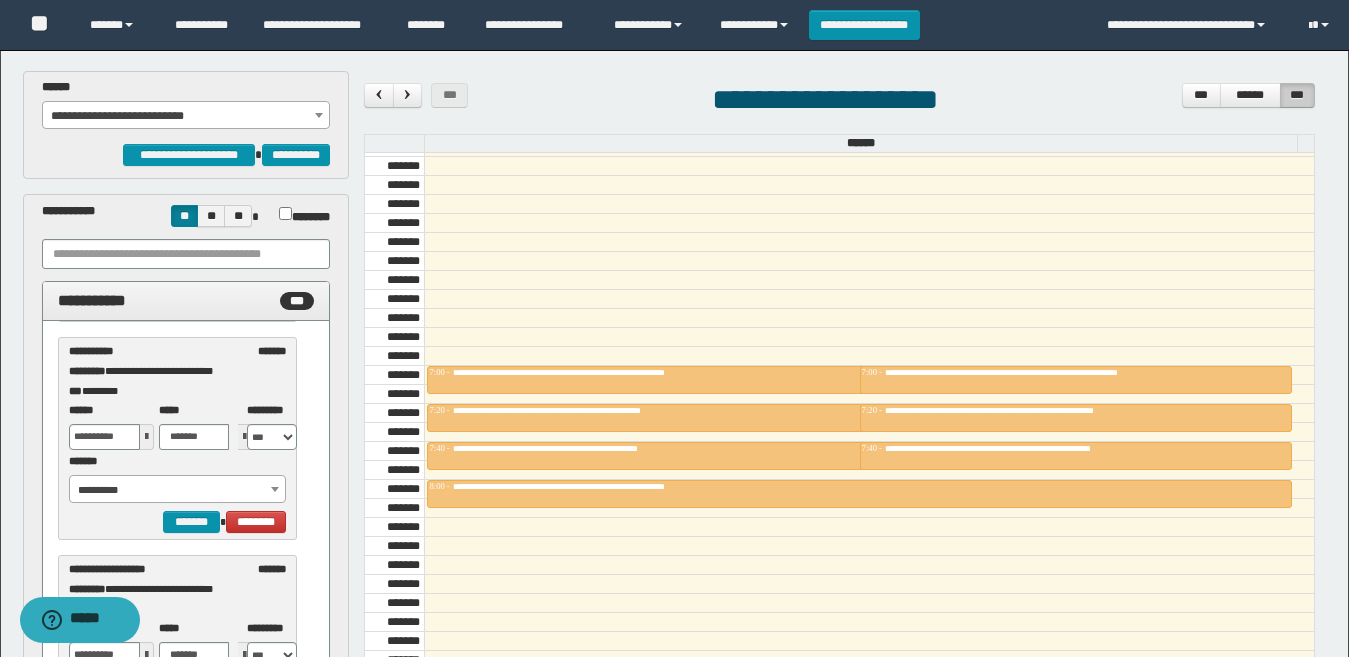 scroll, scrollTop: 1600, scrollLeft: 0, axis: vertical 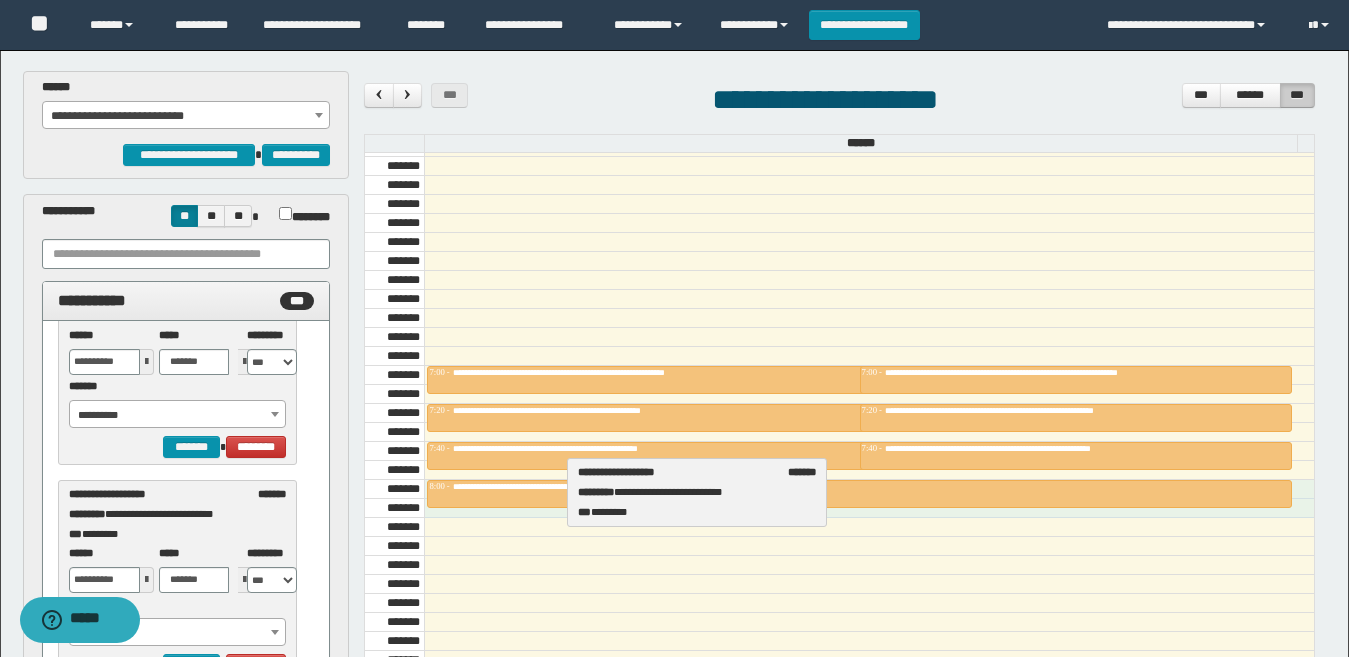 drag, startPoint x: 138, startPoint y: 511, endPoint x: 647, endPoint y: 489, distance: 509.47522 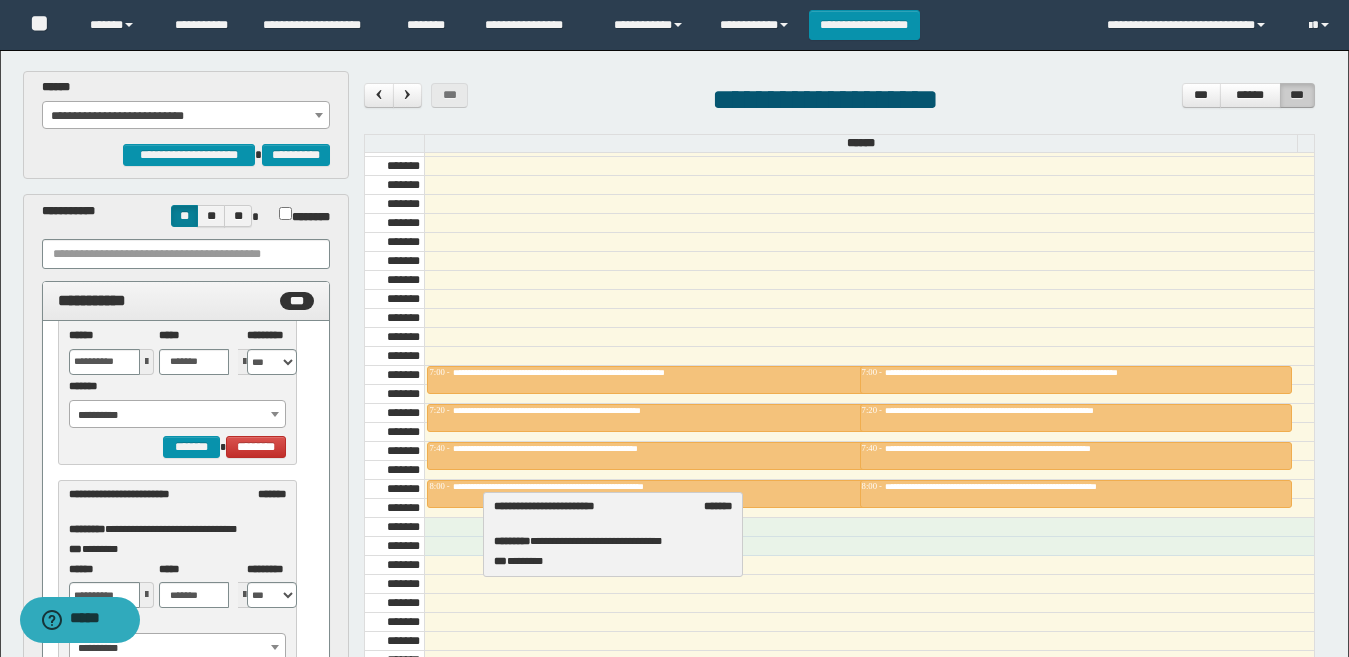 drag, startPoint x: 155, startPoint y: 517, endPoint x: 580, endPoint y: 529, distance: 425.16937 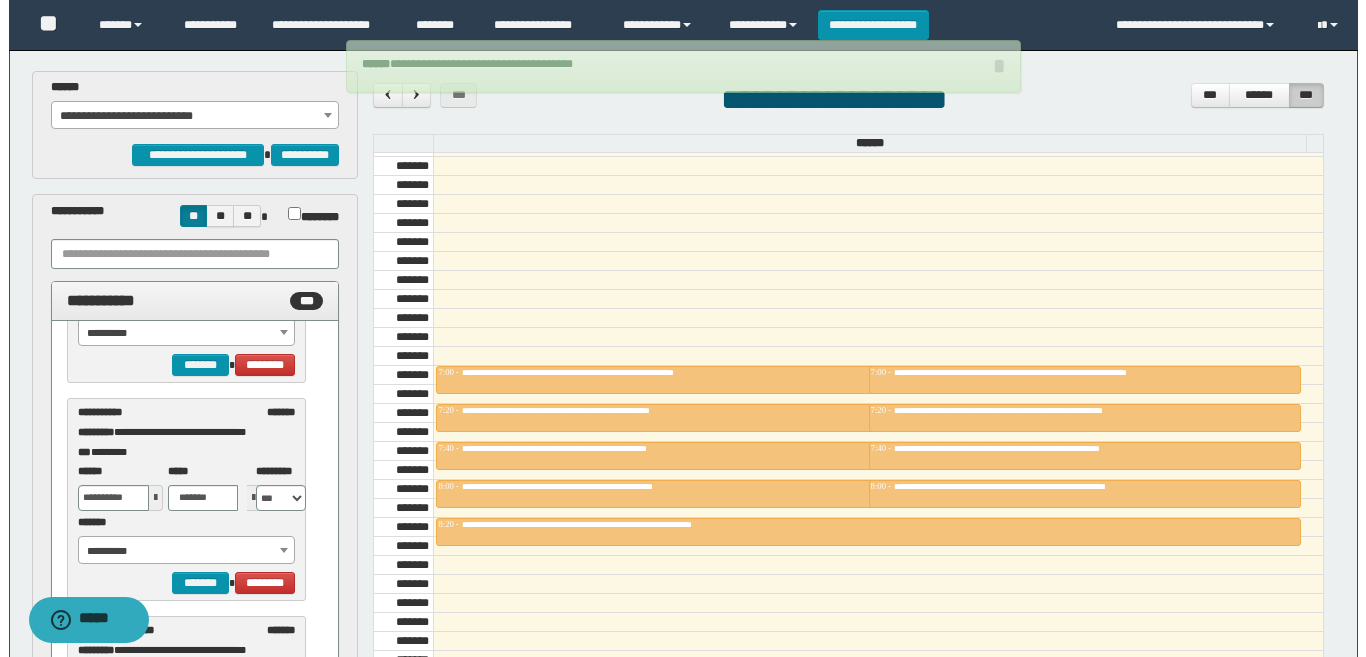 scroll, scrollTop: 2000, scrollLeft: 0, axis: vertical 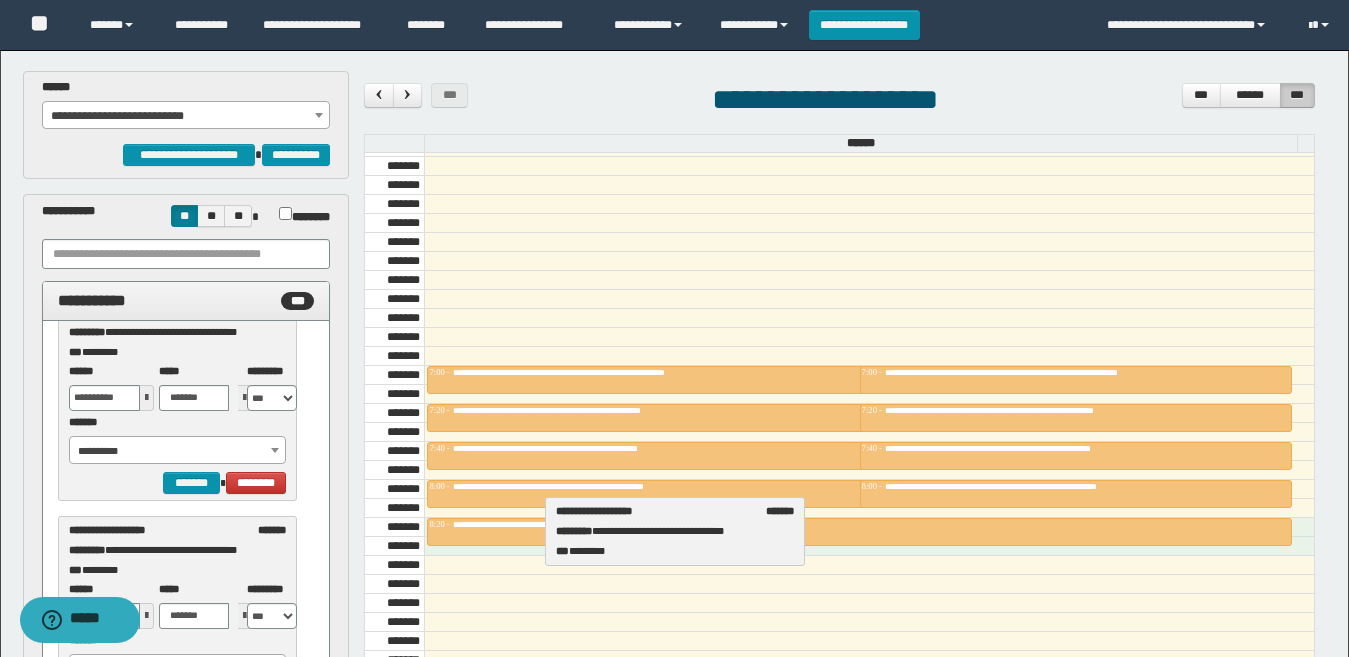 drag, startPoint x: 135, startPoint y: 539, endPoint x: 622, endPoint y: 520, distance: 487.37048 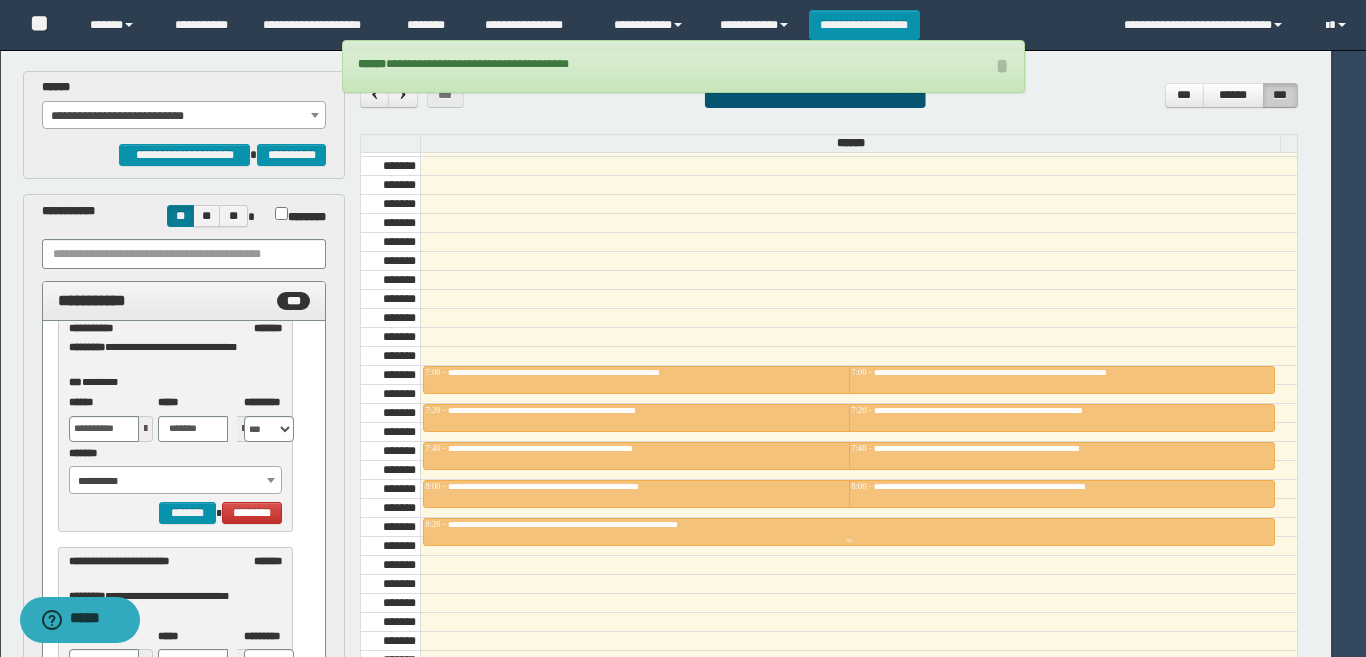 scroll, scrollTop: 2000, scrollLeft: 0, axis: vertical 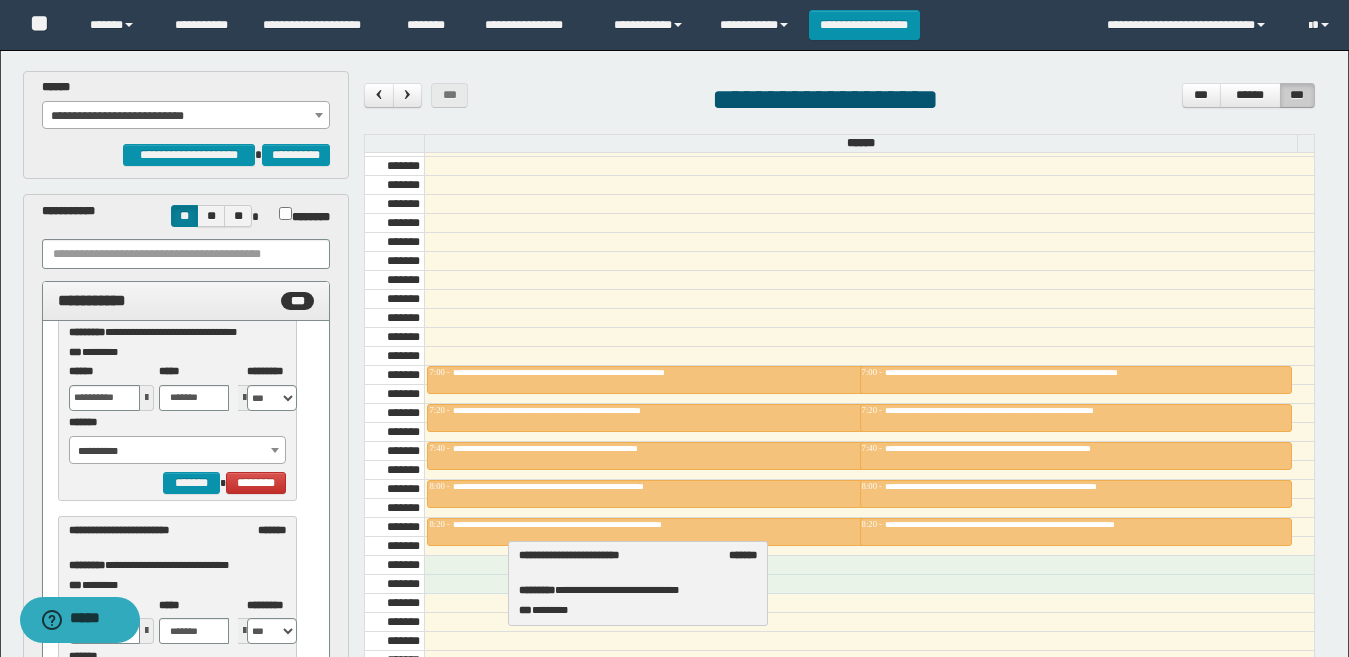drag, startPoint x: 141, startPoint y: 533, endPoint x: 591, endPoint y: 558, distance: 450.6939 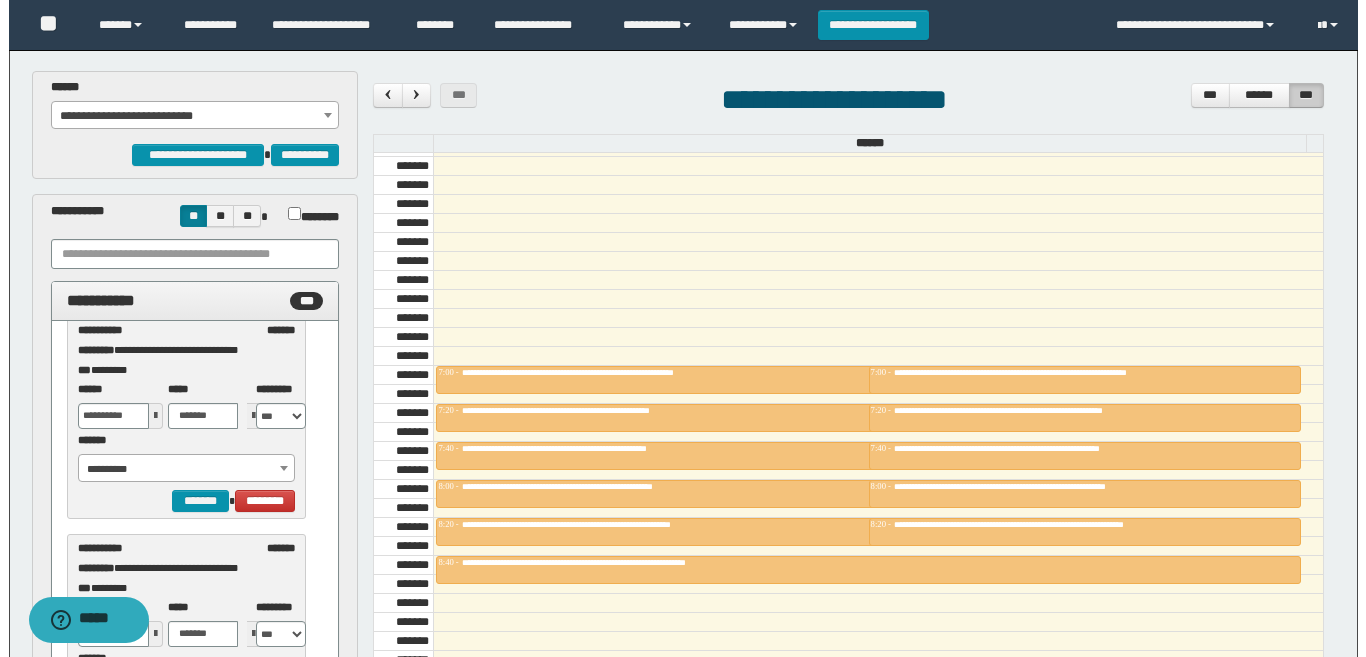 scroll, scrollTop: 2400, scrollLeft: 0, axis: vertical 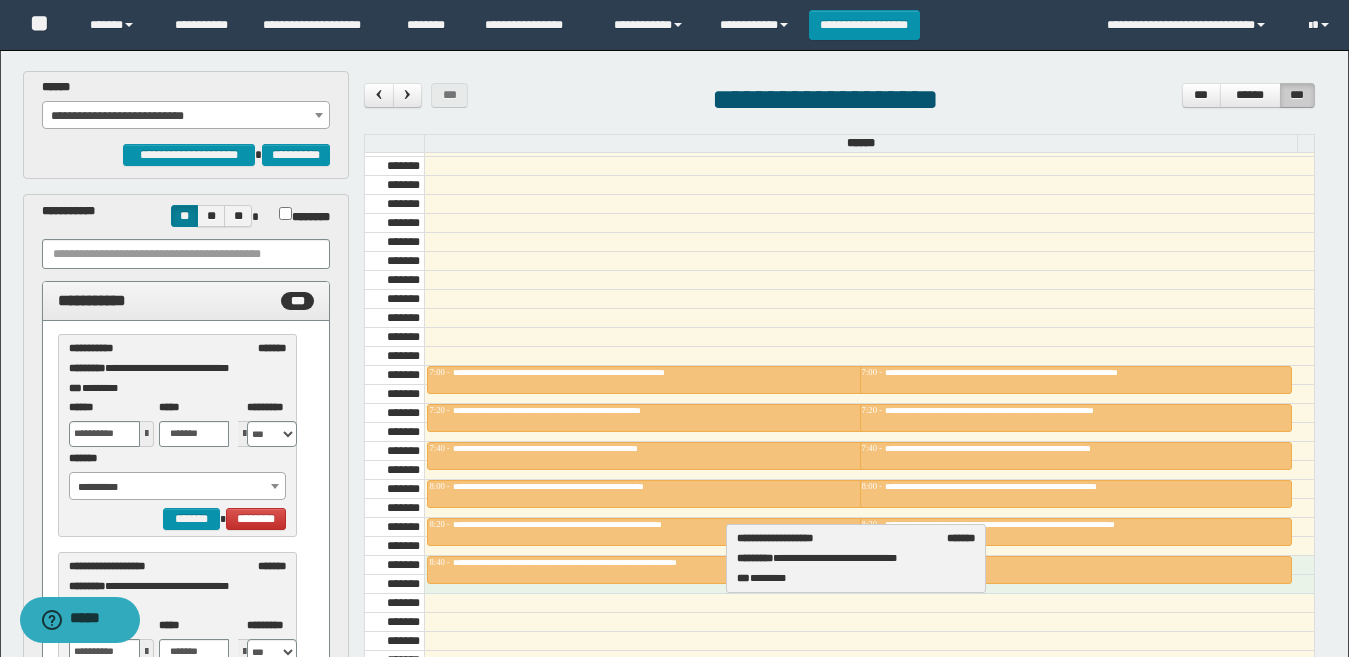 drag, startPoint x: 192, startPoint y: 585, endPoint x: 860, endPoint y: 557, distance: 668.58655 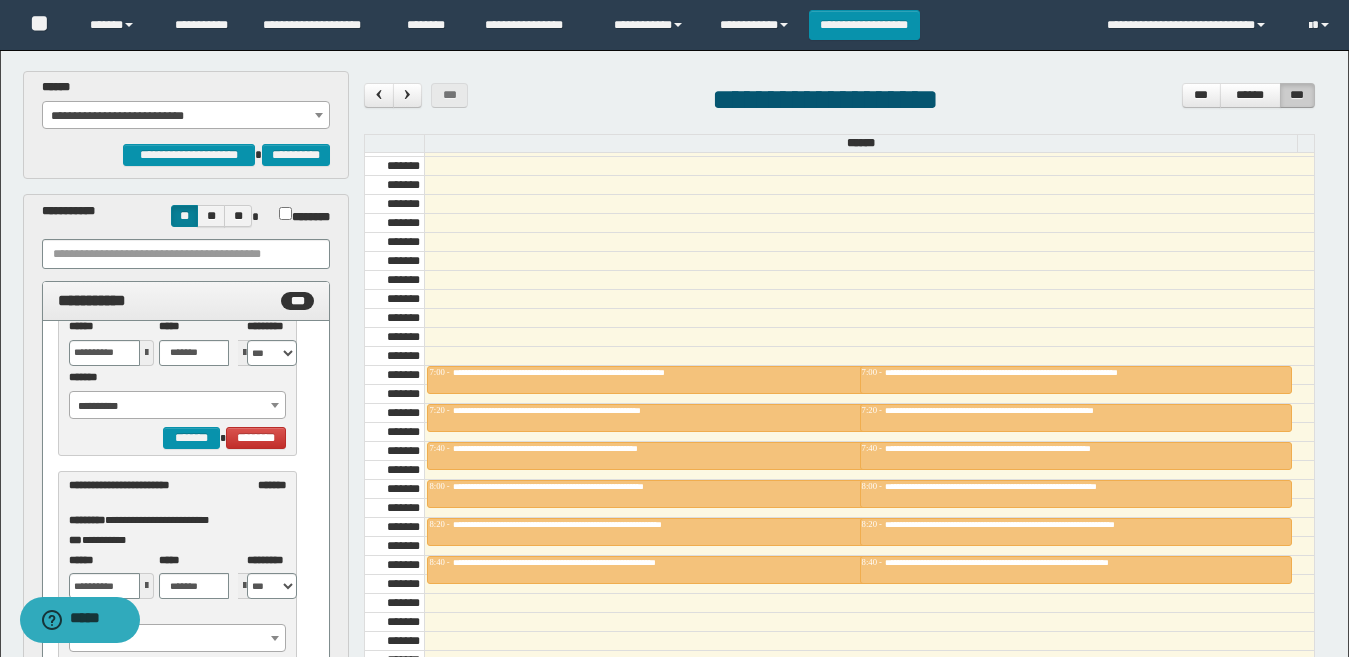 scroll, scrollTop: 2500, scrollLeft: 0, axis: vertical 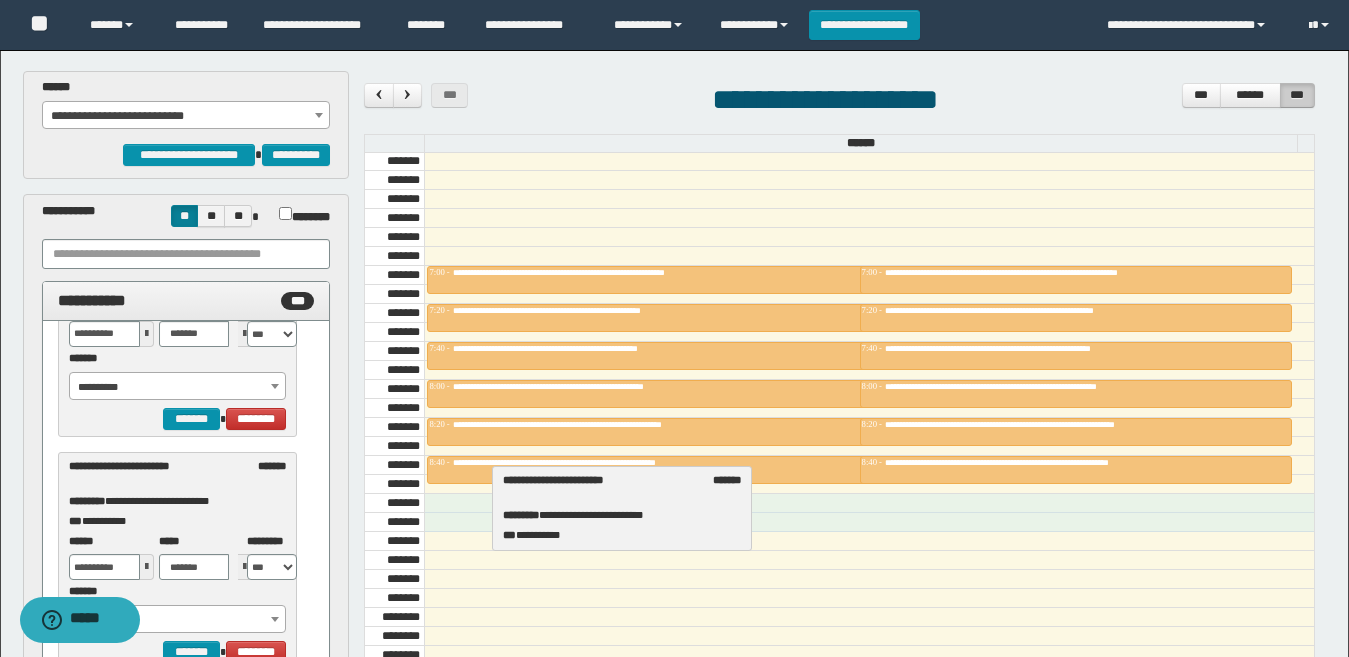drag, startPoint x: 120, startPoint y: 491, endPoint x: 554, endPoint y: 505, distance: 434.22574 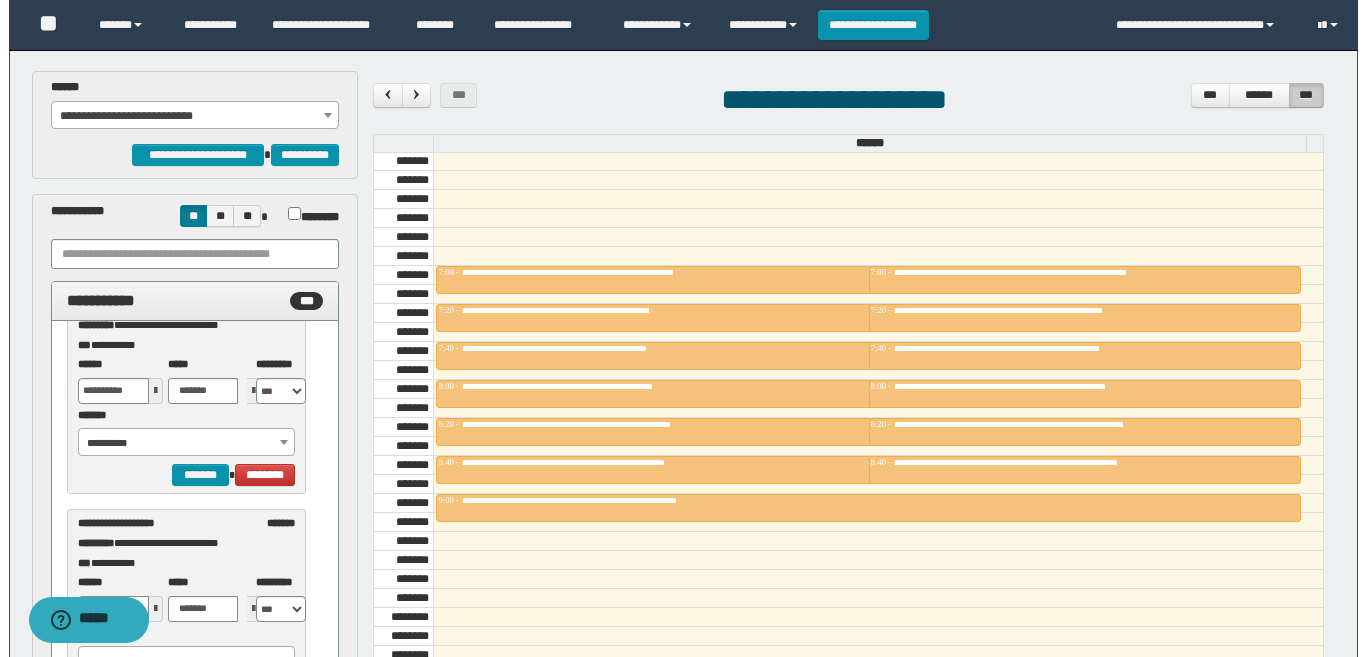 scroll, scrollTop: 2900, scrollLeft: 0, axis: vertical 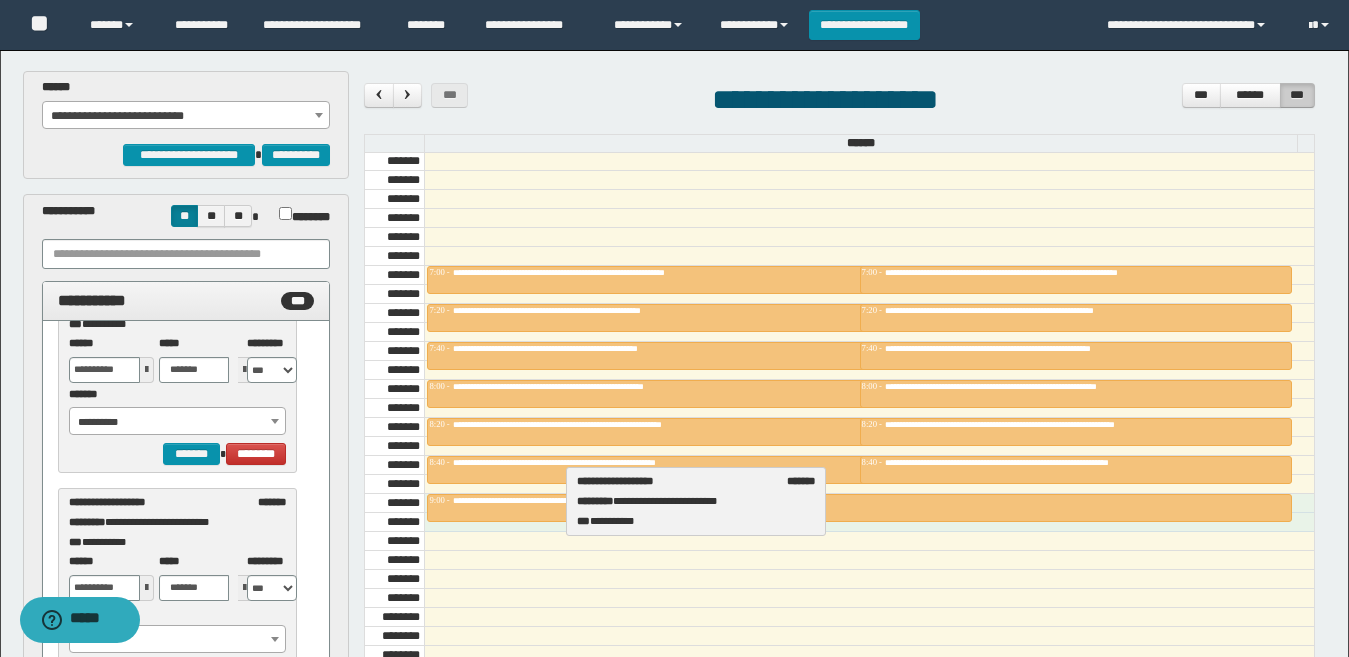 drag, startPoint x: 139, startPoint y: 521, endPoint x: 647, endPoint y: 500, distance: 508.43387 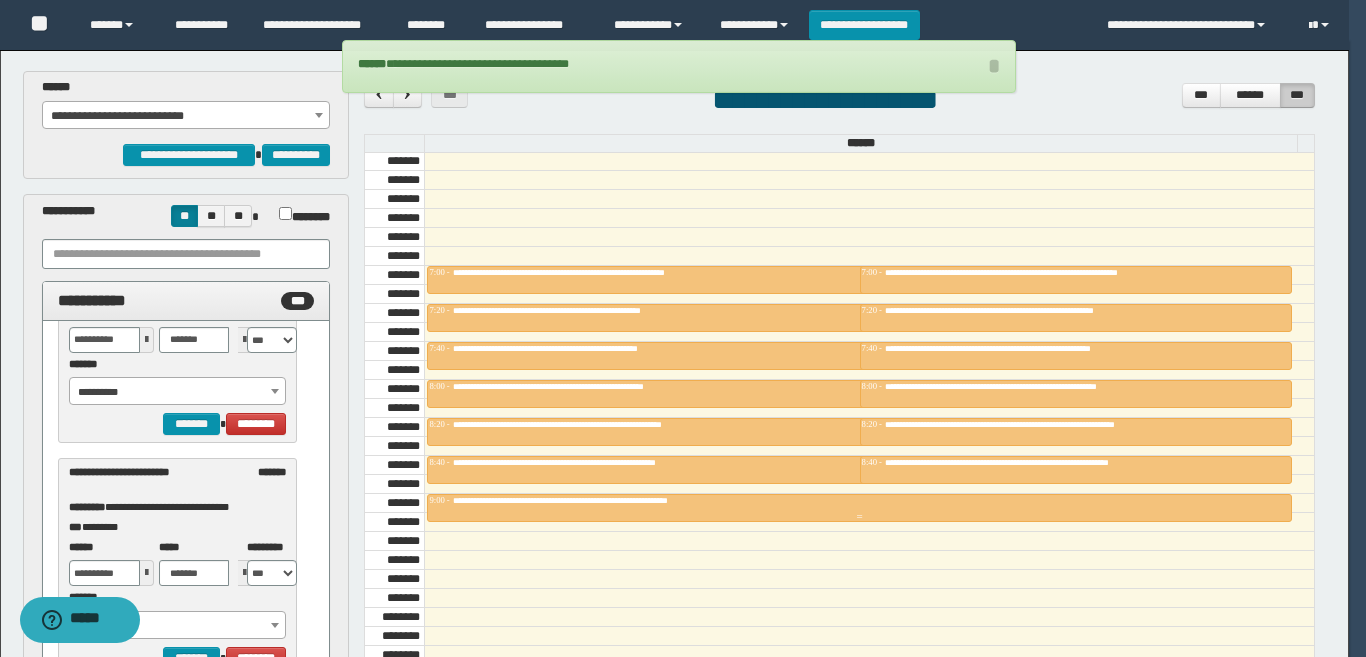 scroll, scrollTop: 2900, scrollLeft: 0, axis: vertical 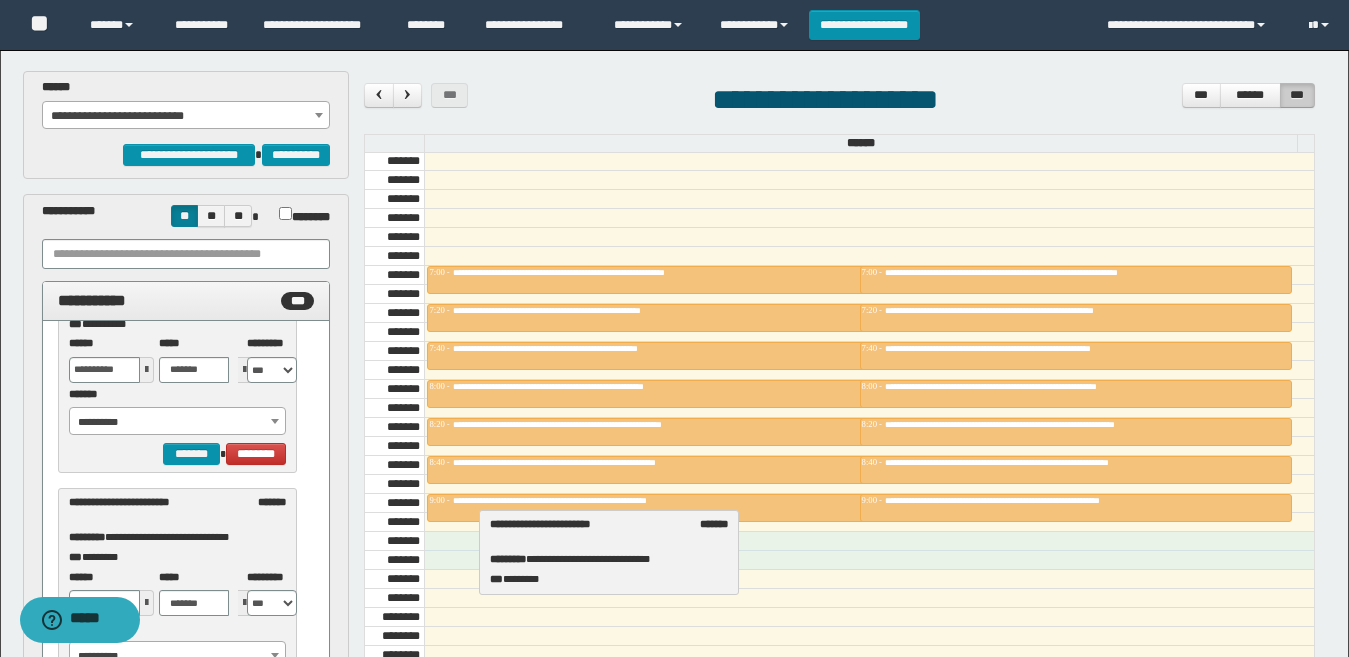 drag, startPoint x: 140, startPoint y: 517, endPoint x: 561, endPoint y: 539, distance: 421.57443 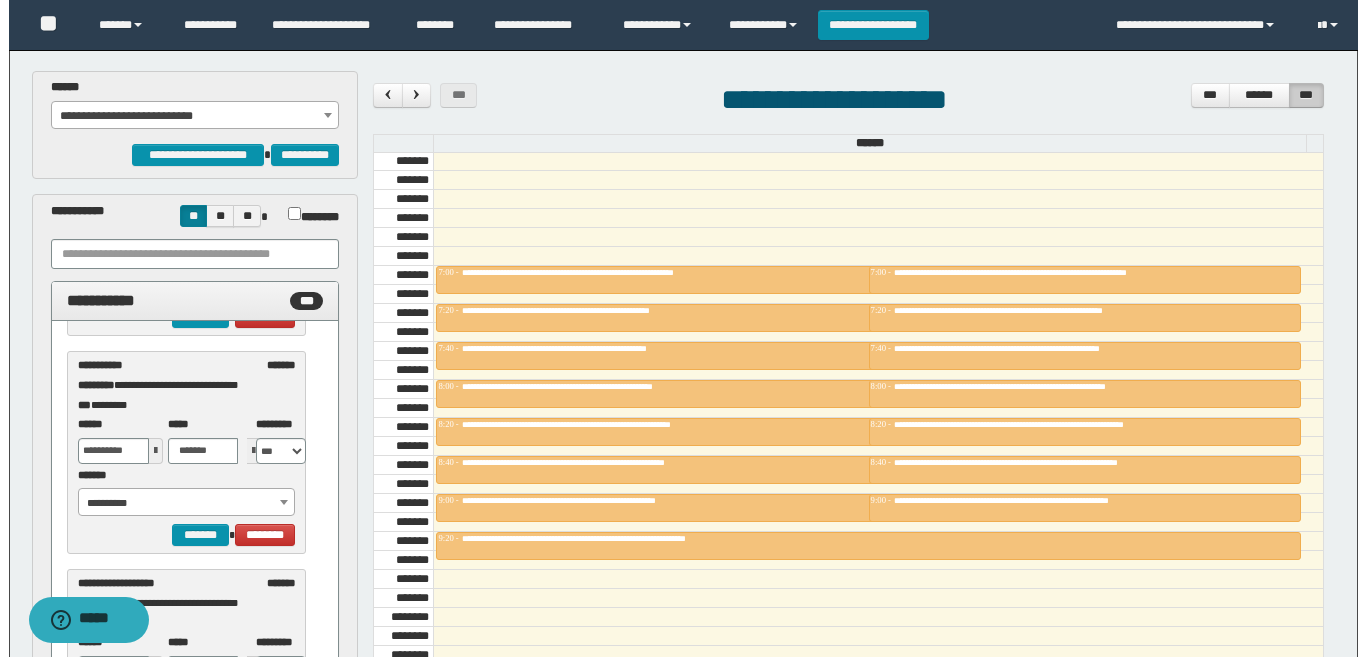 scroll, scrollTop: 3300, scrollLeft: 0, axis: vertical 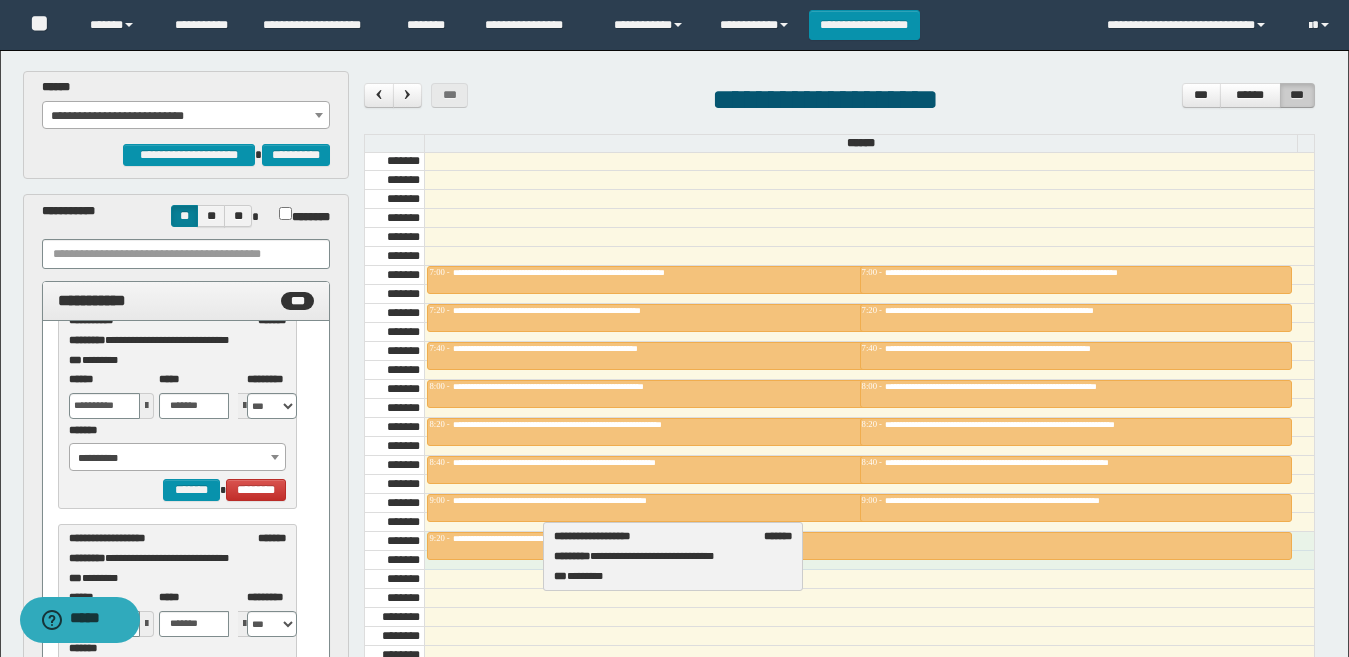 drag, startPoint x: 111, startPoint y: 541, endPoint x: 596, endPoint y: 539, distance: 485.00412 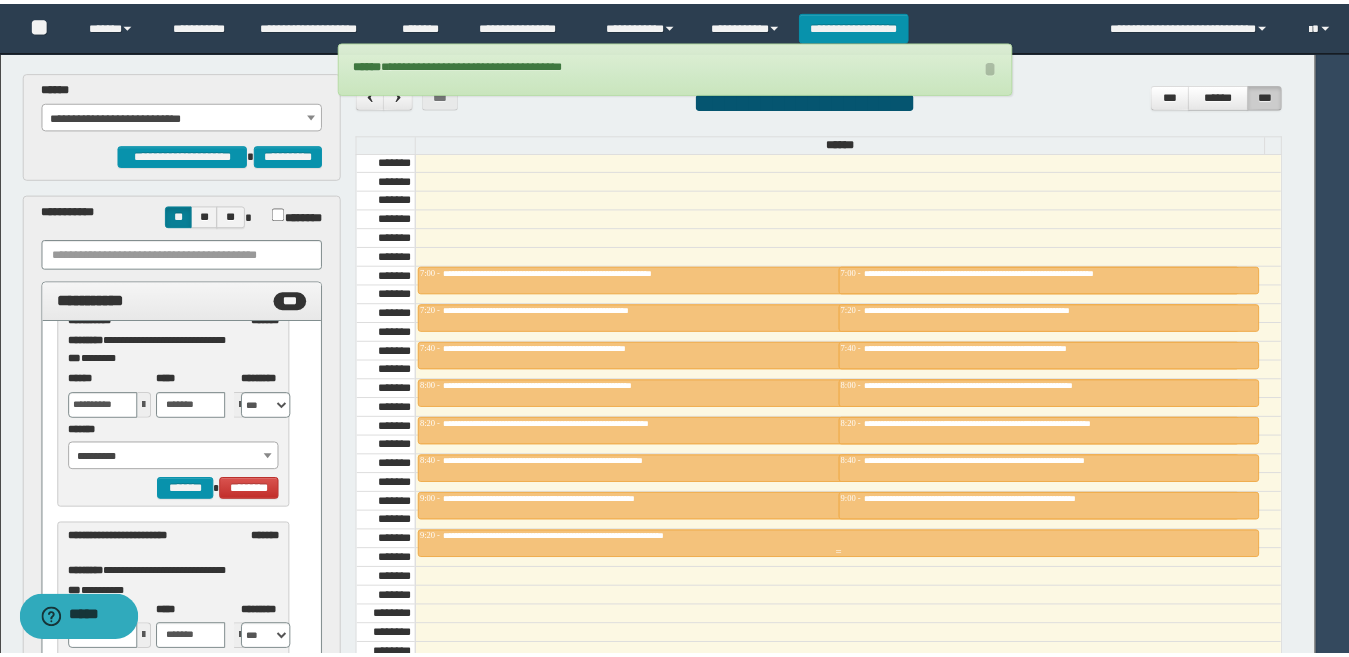 scroll, scrollTop: 3300, scrollLeft: 0, axis: vertical 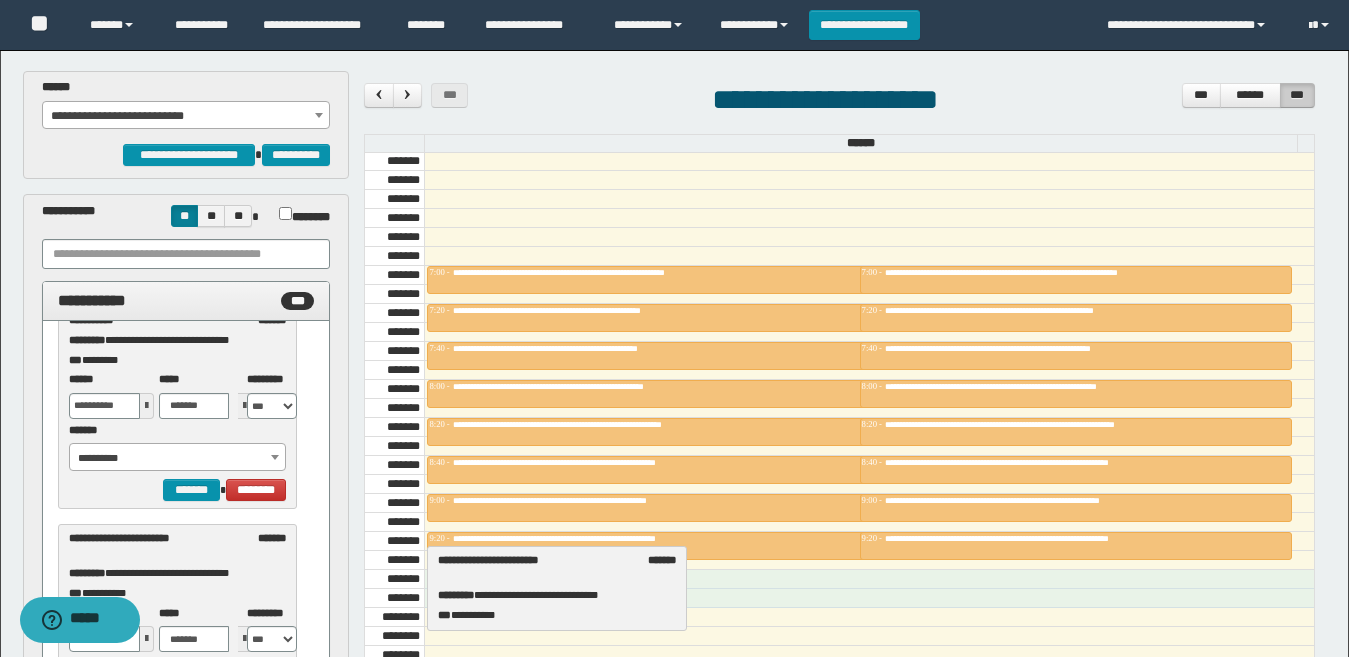 drag, startPoint x: 154, startPoint y: 556, endPoint x: 523, endPoint y: 578, distance: 369.65524 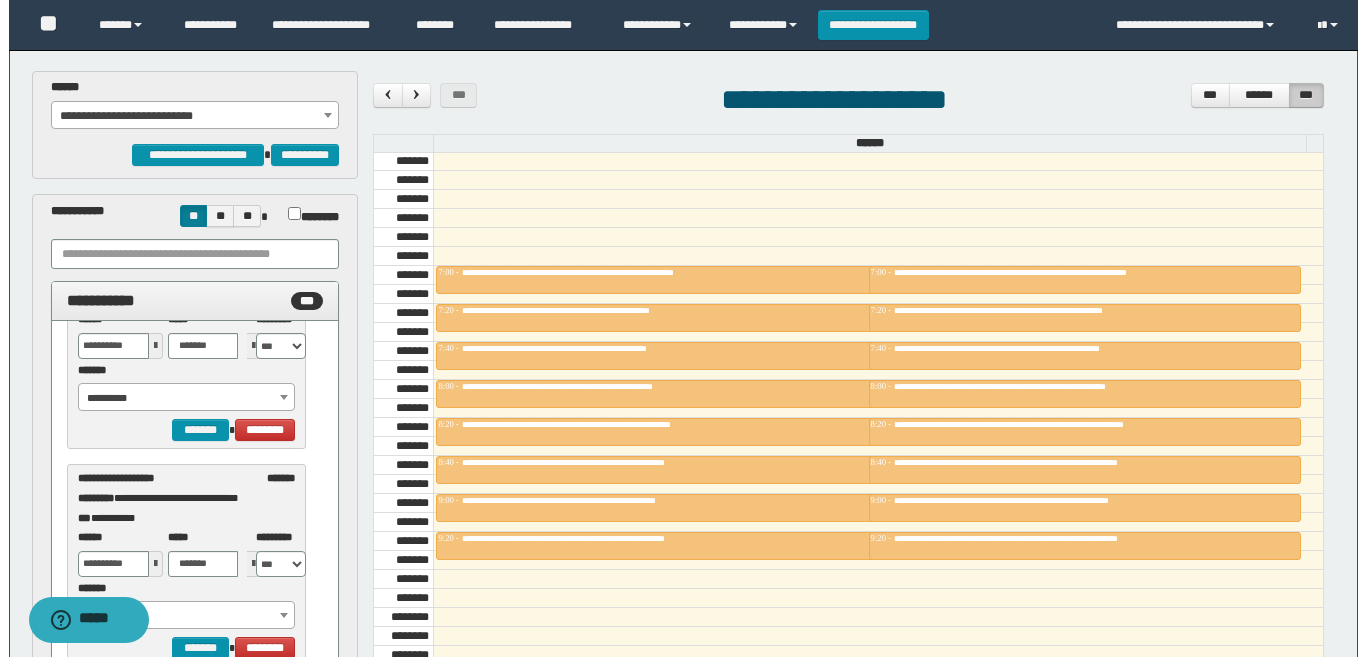 scroll, scrollTop: 3800, scrollLeft: 0, axis: vertical 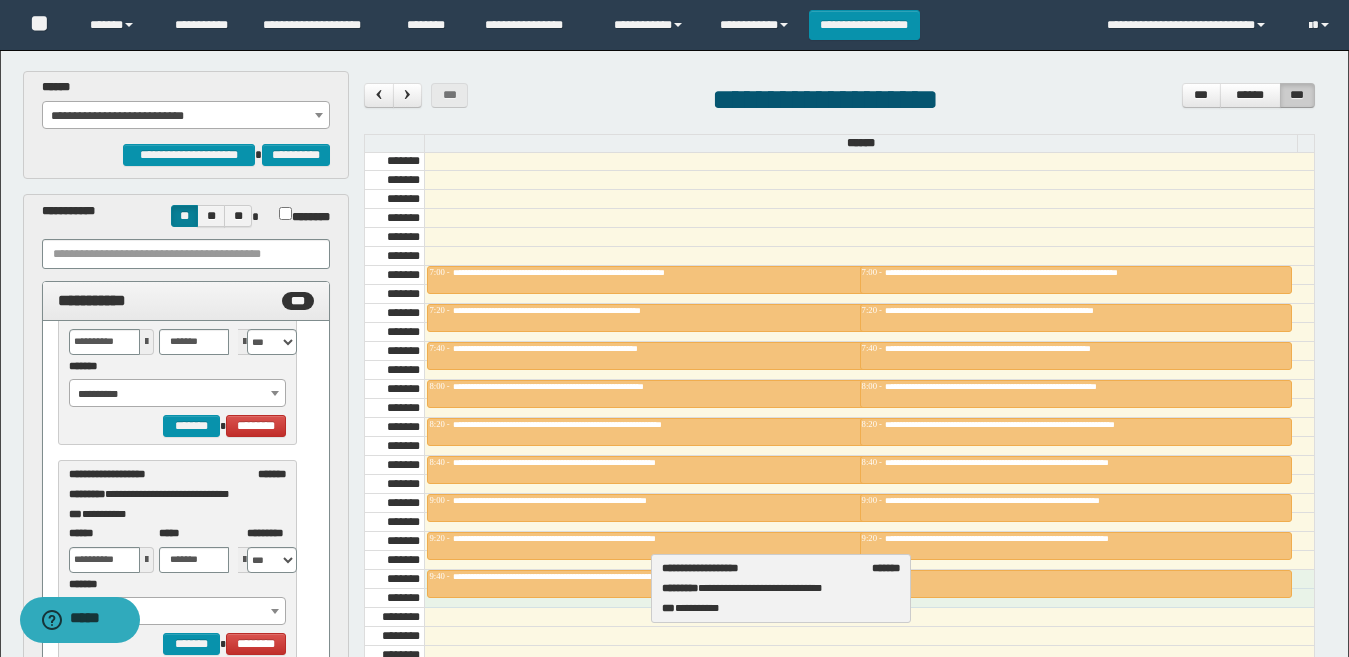 drag, startPoint x: 142, startPoint y: 479, endPoint x: 735, endPoint y: 573, distance: 600.40405 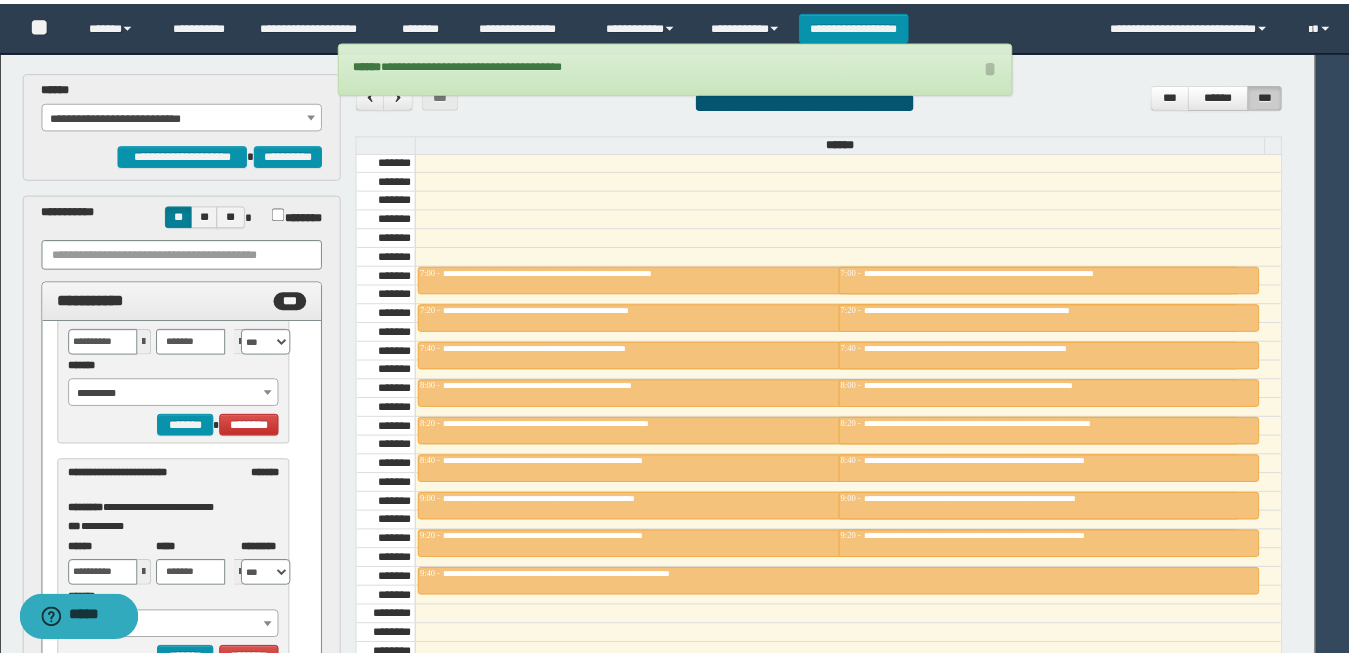 scroll, scrollTop: 3800, scrollLeft: 0, axis: vertical 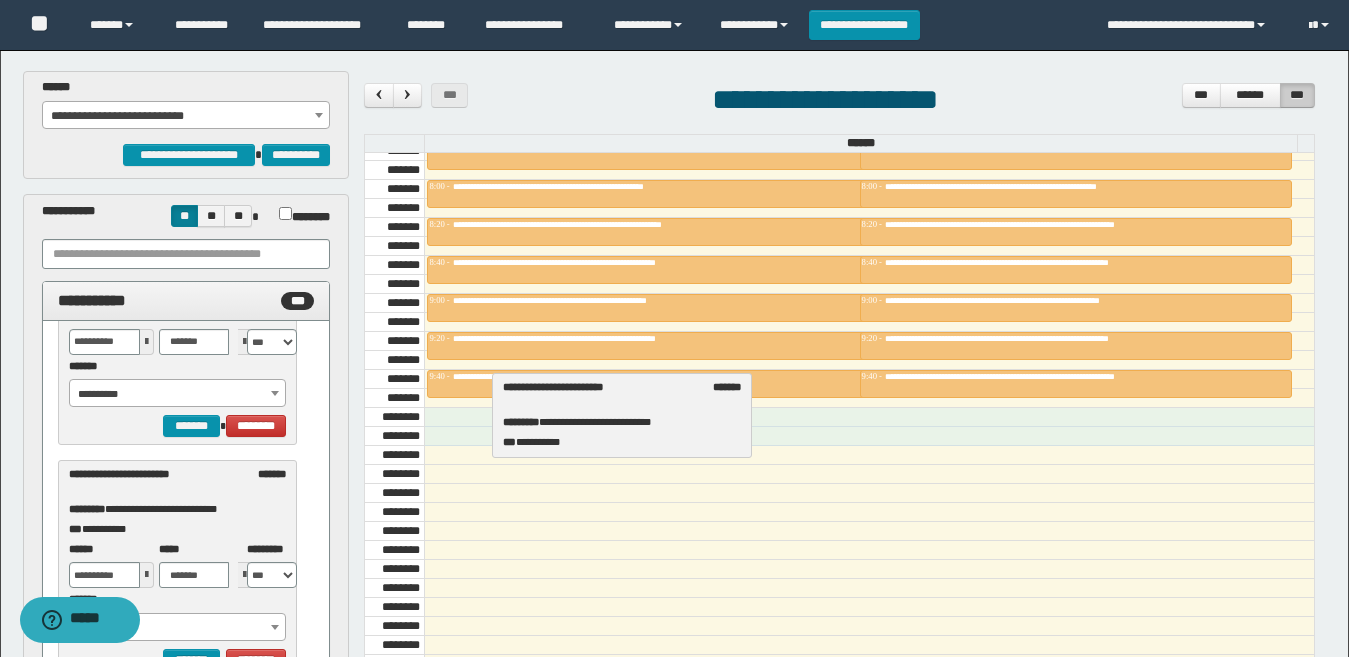drag, startPoint x: 163, startPoint y: 510, endPoint x: 596, endPoint y: 423, distance: 441.65372 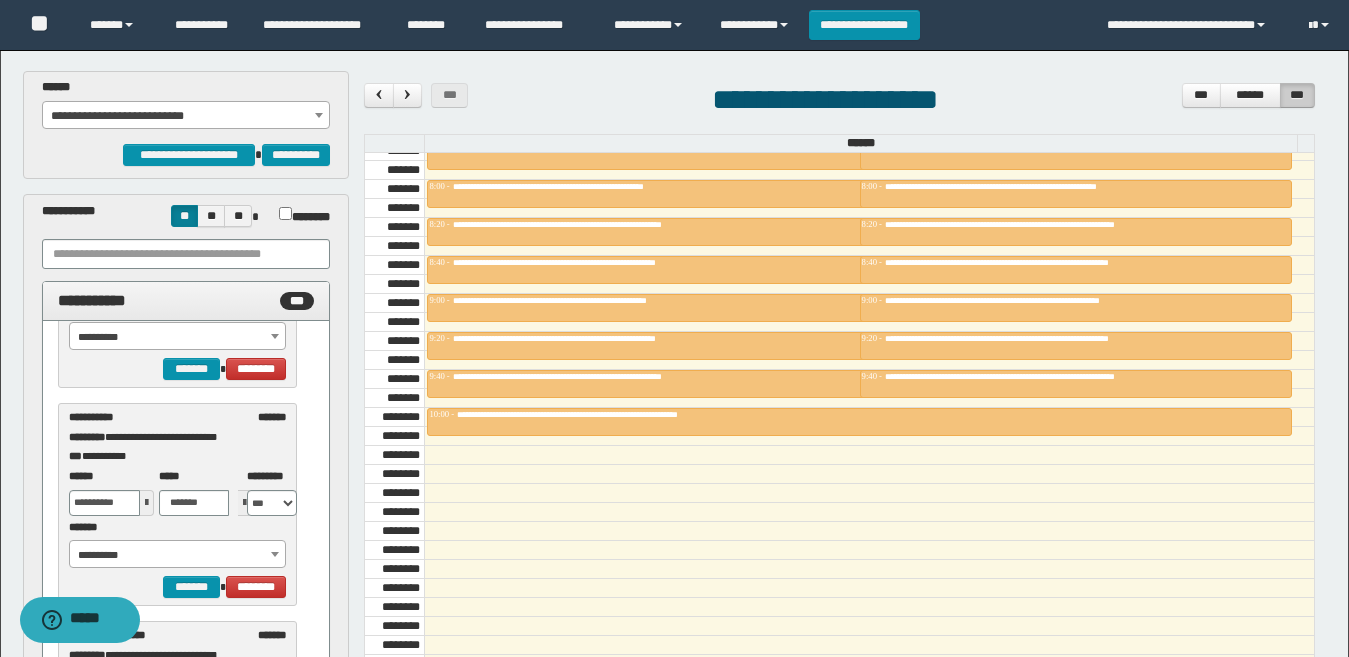 scroll, scrollTop: 4100, scrollLeft: 0, axis: vertical 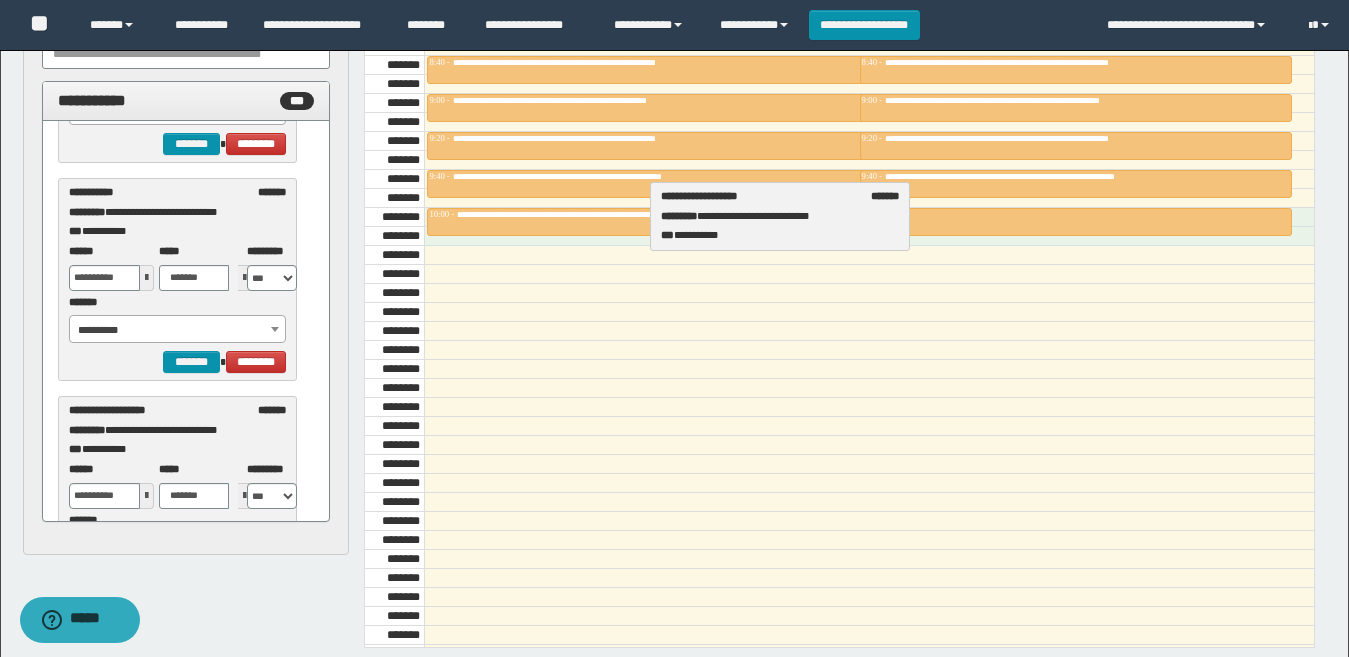 drag, startPoint x: 143, startPoint y: 430, endPoint x: 735, endPoint y: 216, distance: 629.4919 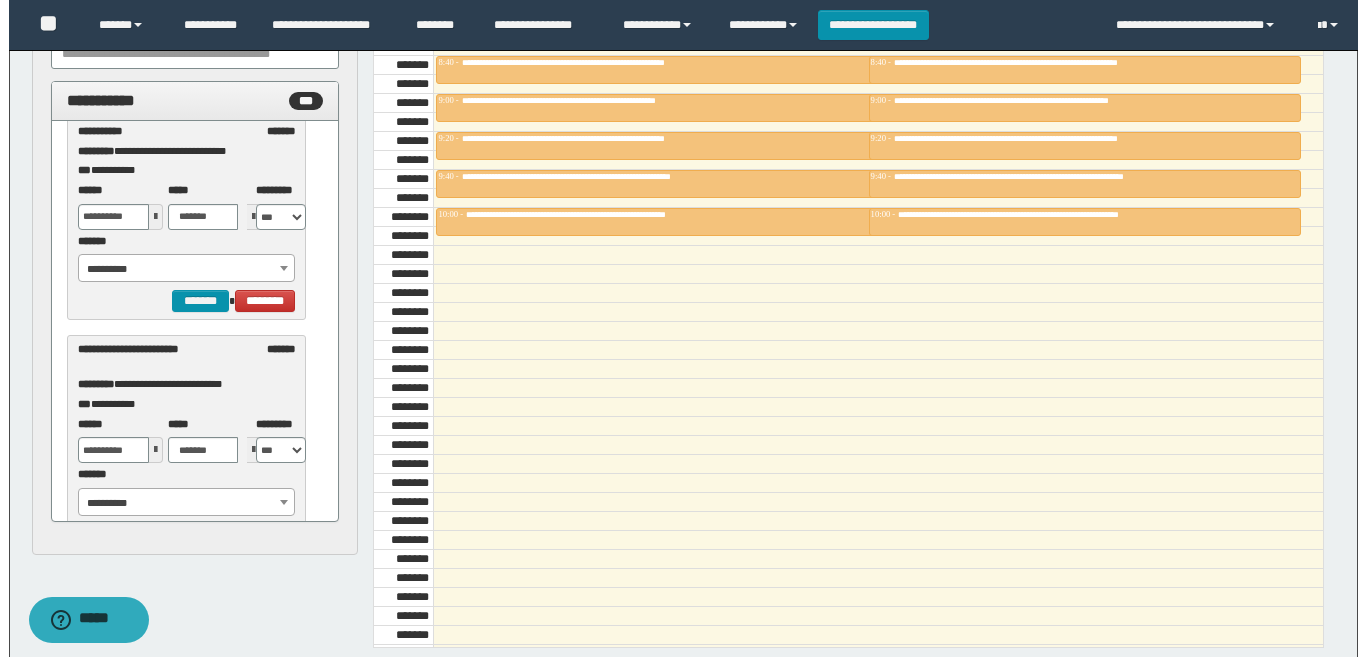 scroll, scrollTop: 4200, scrollLeft: 0, axis: vertical 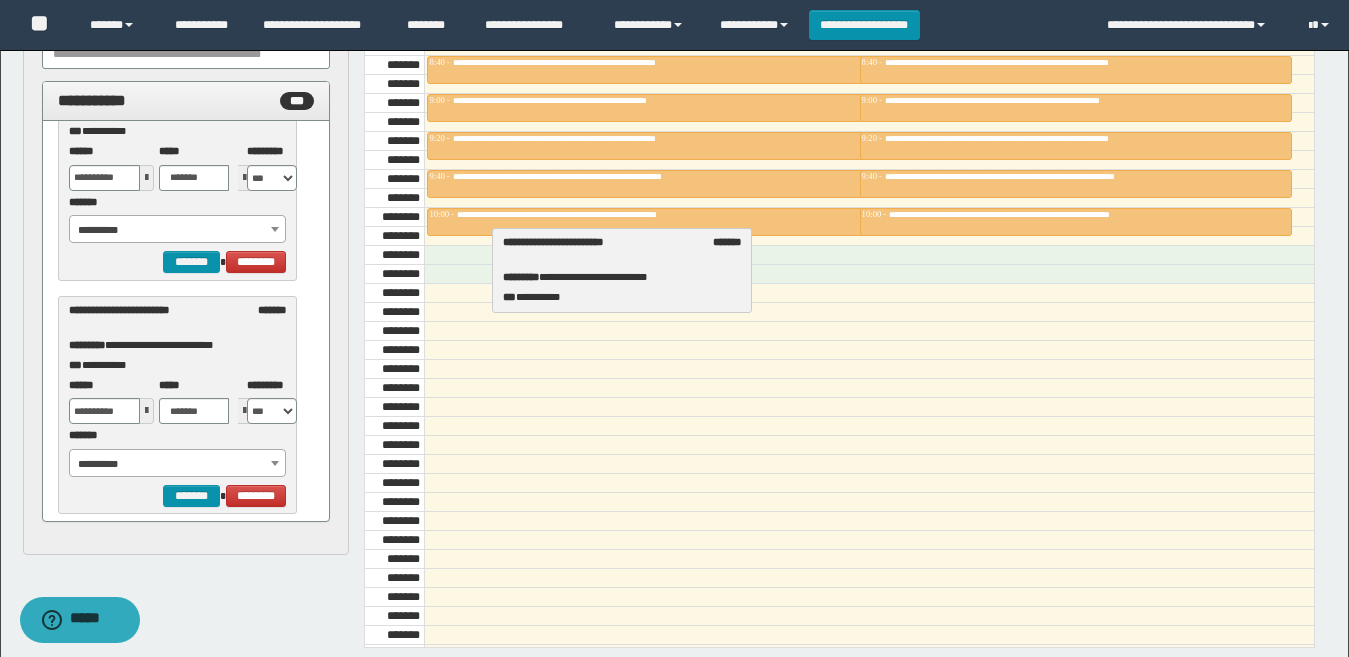 drag, startPoint x: 144, startPoint y: 330, endPoint x: 578, endPoint y: 262, distance: 439.2949 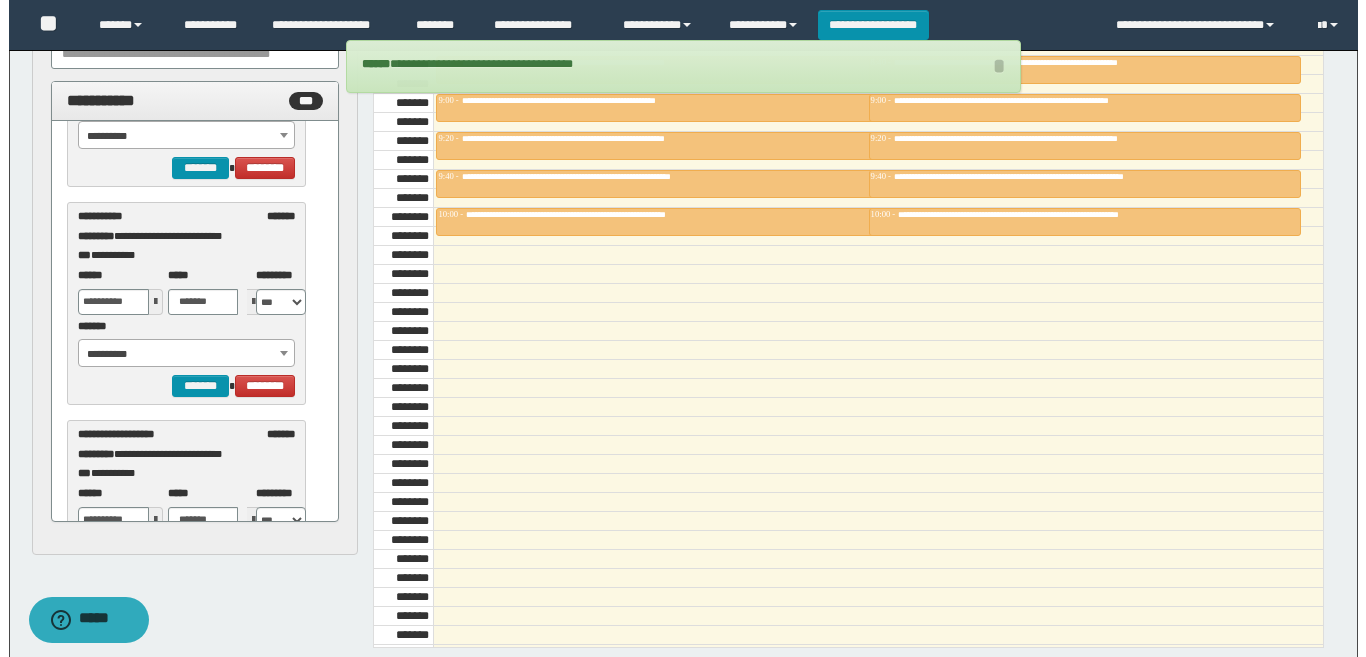 scroll, scrollTop: 4600, scrollLeft: 0, axis: vertical 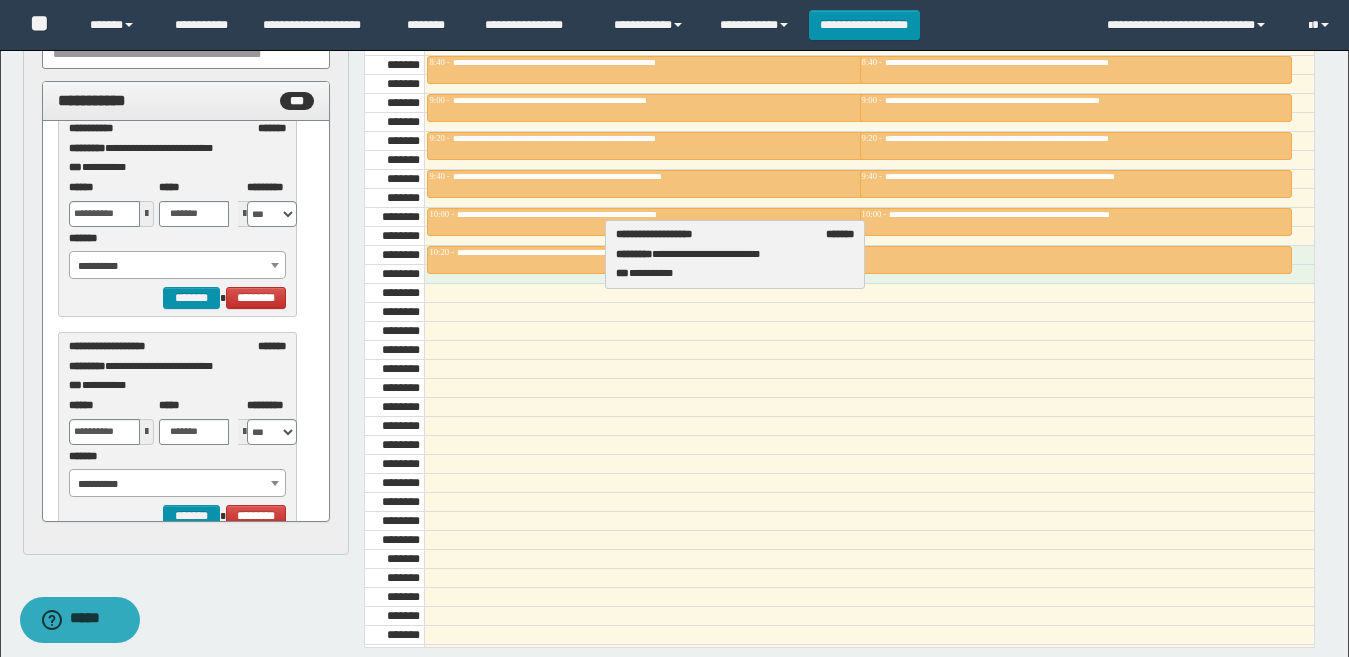drag, startPoint x: 122, startPoint y: 369, endPoint x: 669, endPoint y: 257, distance: 558.34845 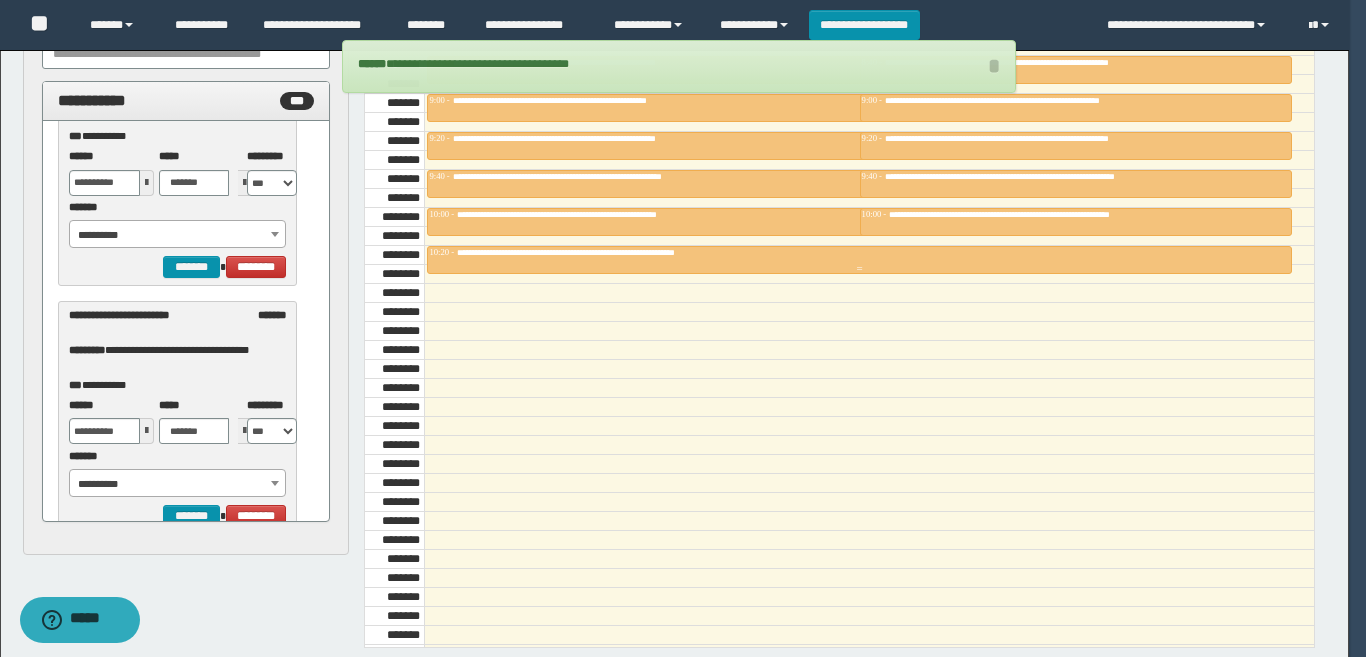 scroll, scrollTop: 4600, scrollLeft: 0, axis: vertical 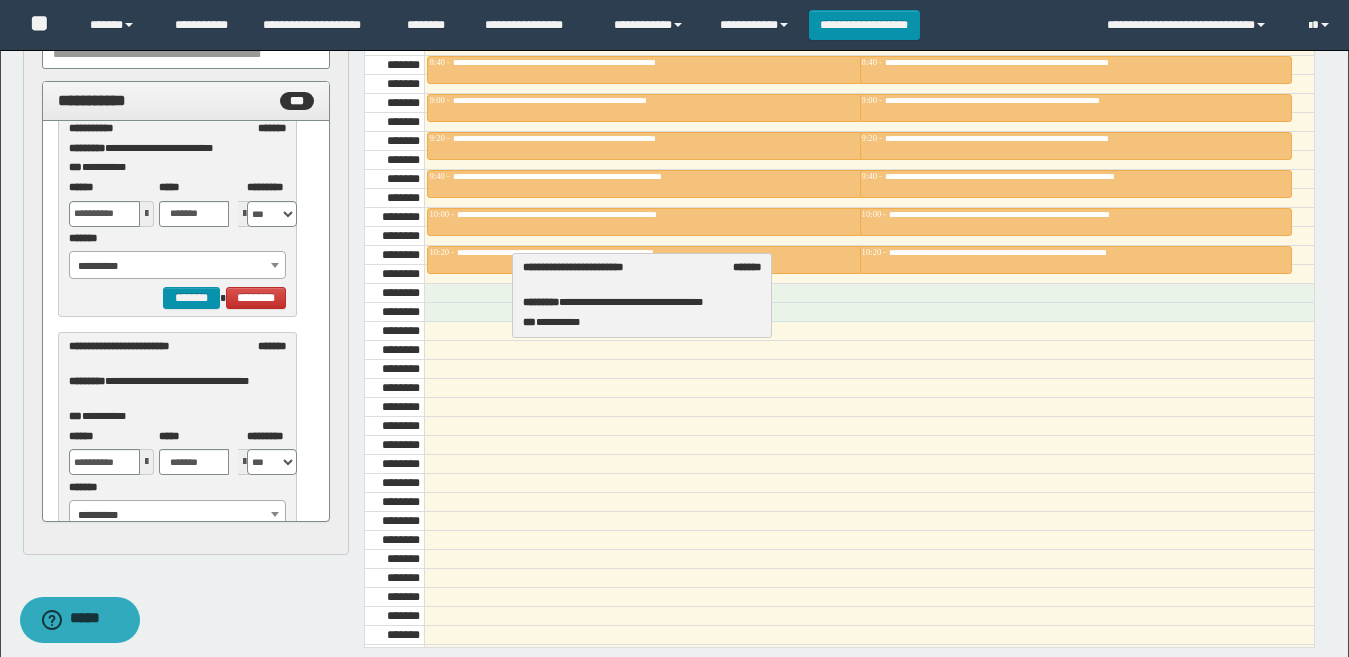 drag, startPoint x: 148, startPoint y: 377, endPoint x: 602, endPoint y: 298, distance: 460.82208 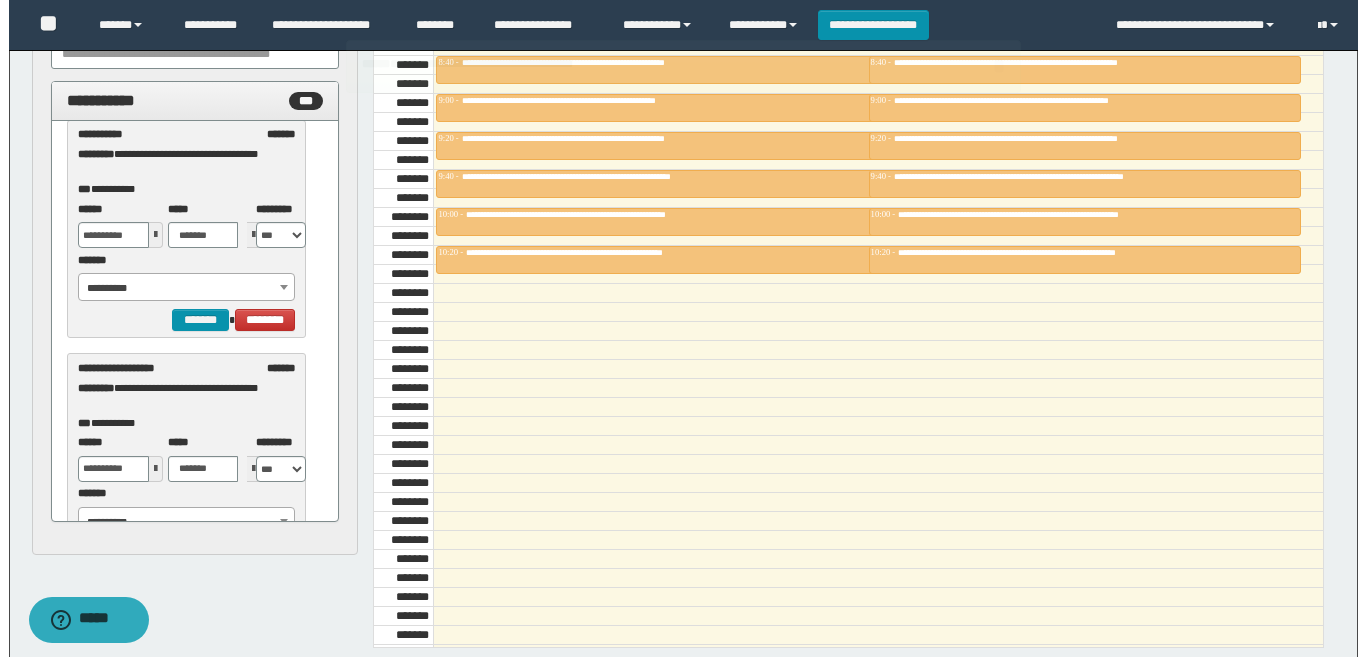 scroll, scrollTop: 5100, scrollLeft: 0, axis: vertical 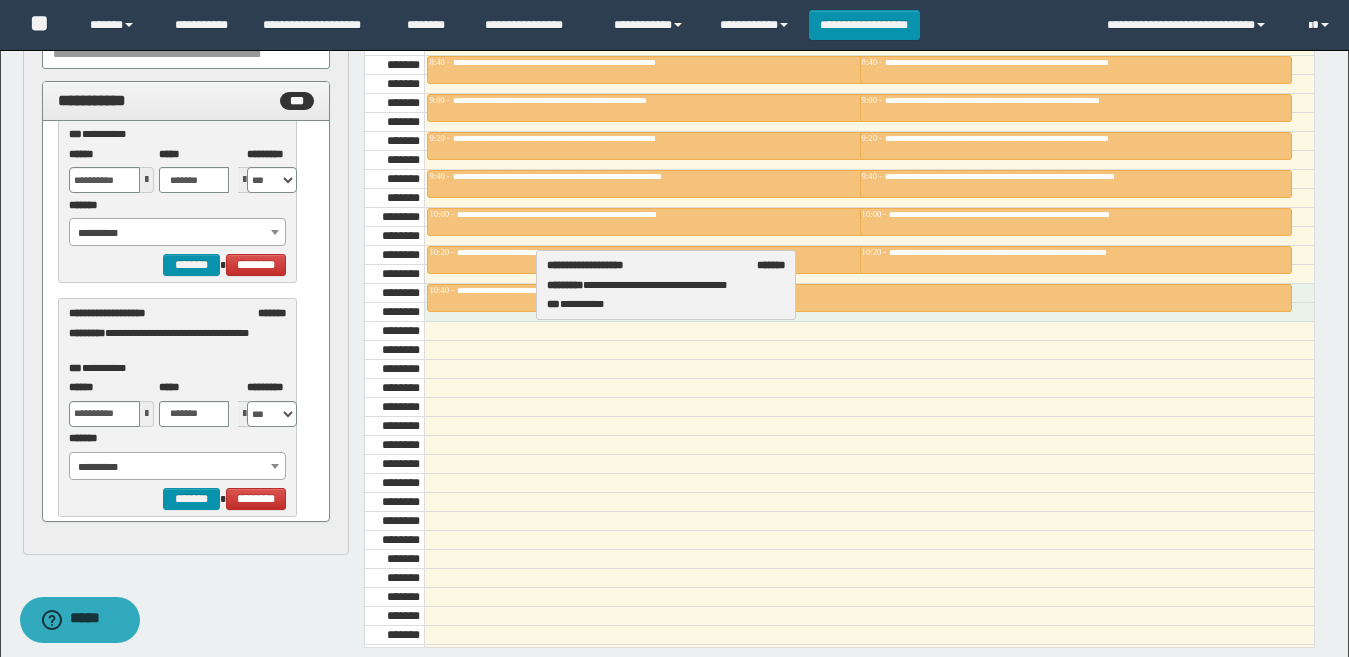 drag, startPoint x: 127, startPoint y: 344, endPoint x: 605, endPoint y: 296, distance: 480.404 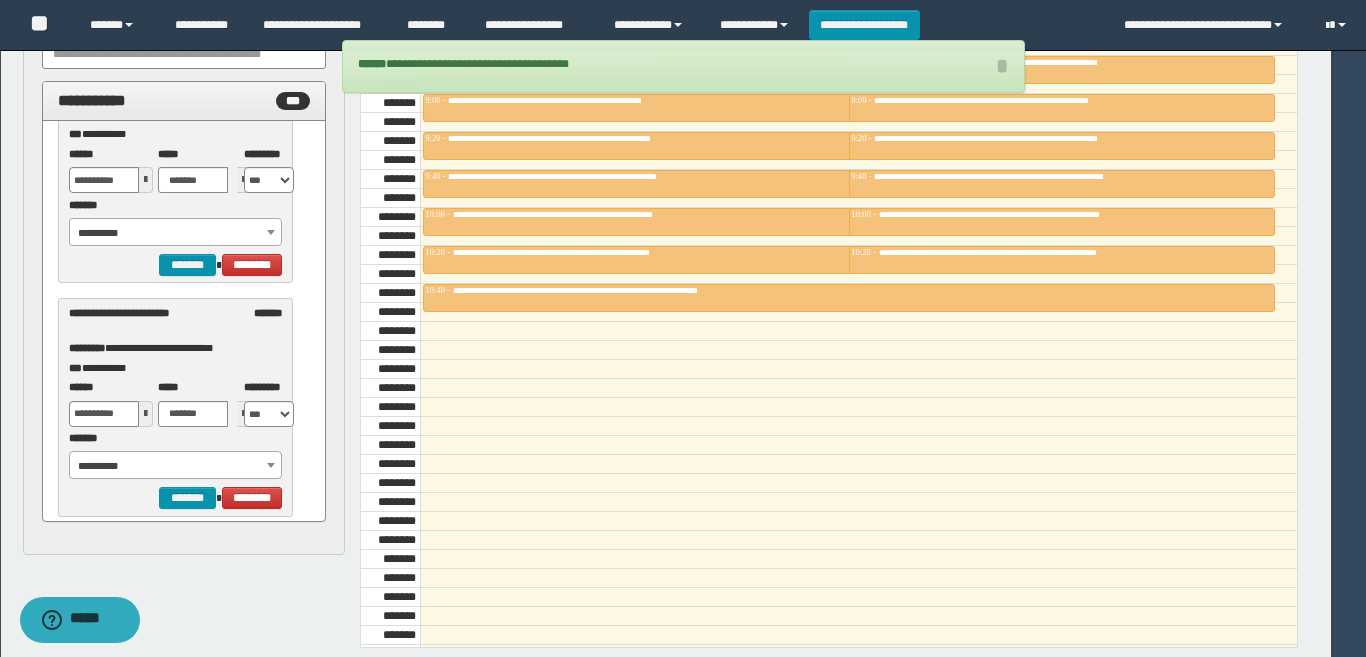 scroll, scrollTop: 5100, scrollLeft: 0, axis: vertical 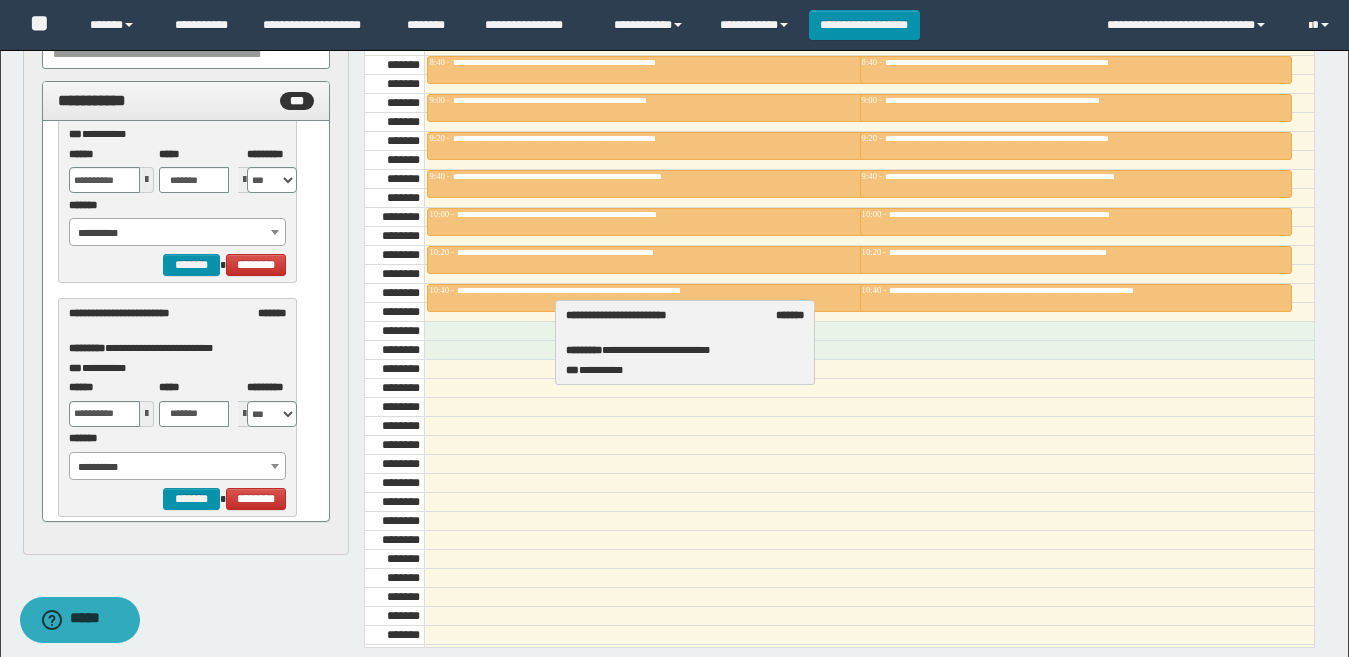 drag, startPoint x: 94, startPoint y: 325, endPoint x: 590, endPoint y: 327, distance: 496.00403 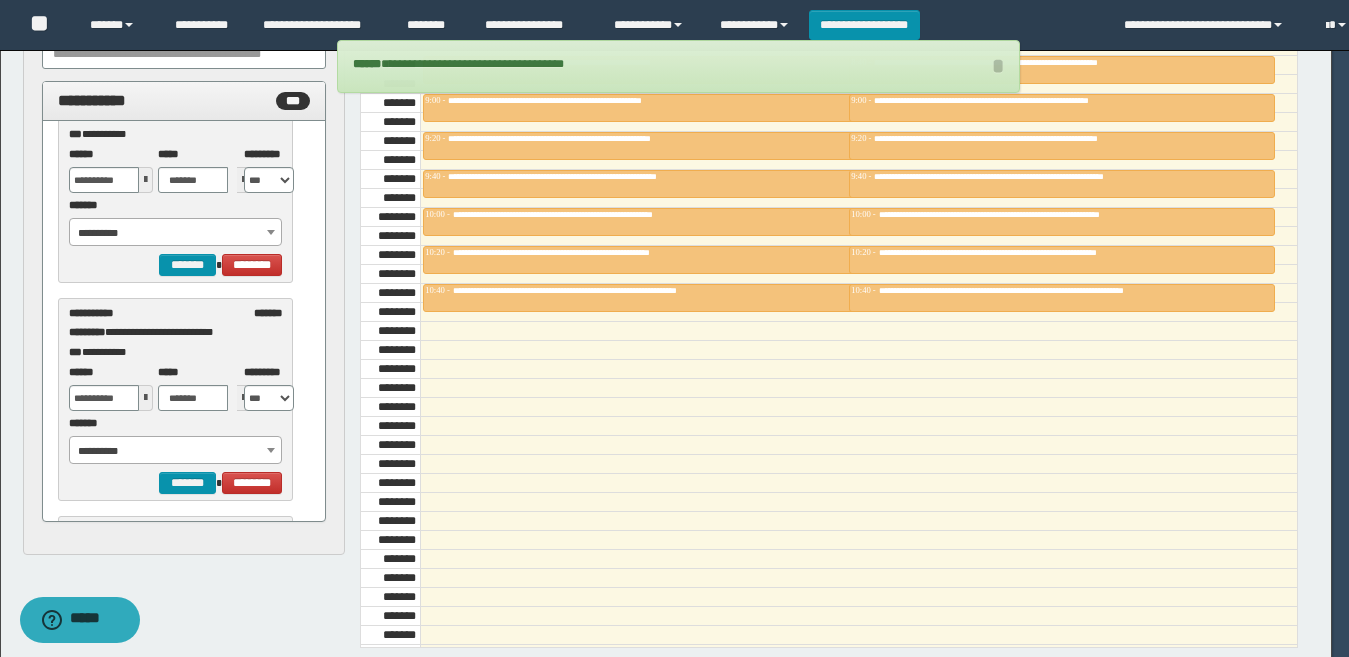 scroll, scrollTop: 5100, scrollLeft: 0, axis: vertical 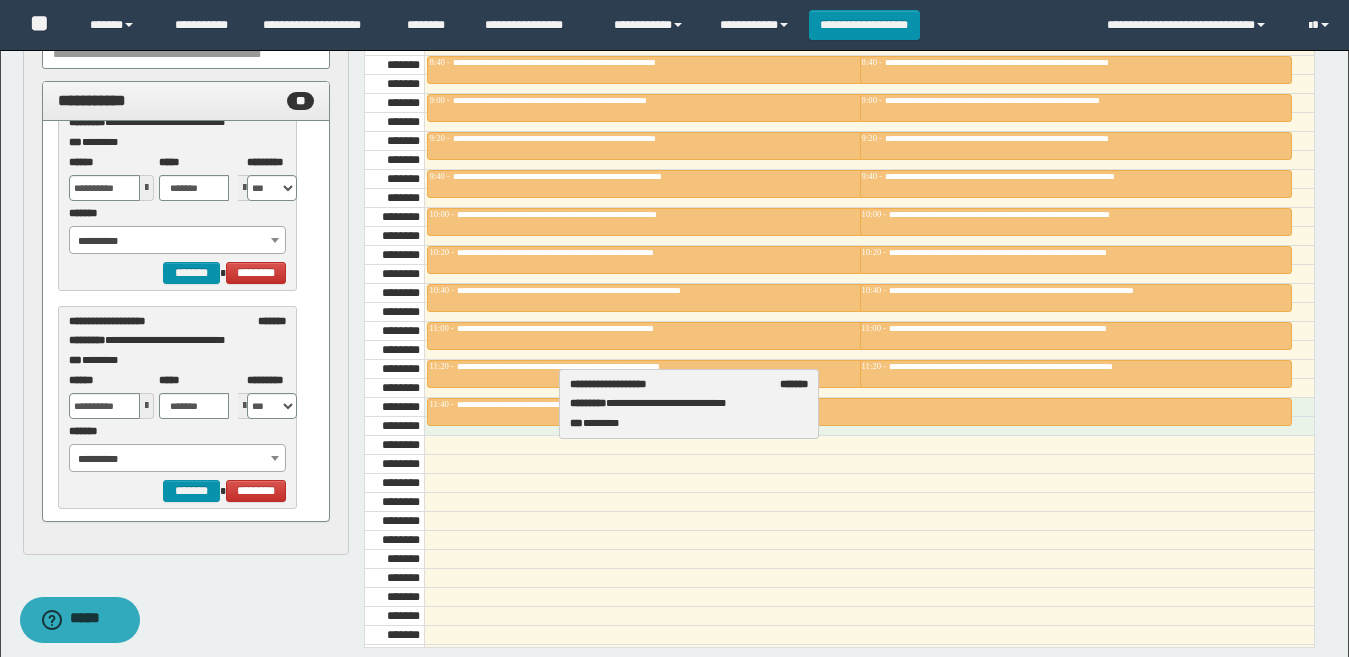 drag, startPoint x: 136, startPoint y: 338, endPoint x: 637, endPoint y: 401, distance: 504.94556 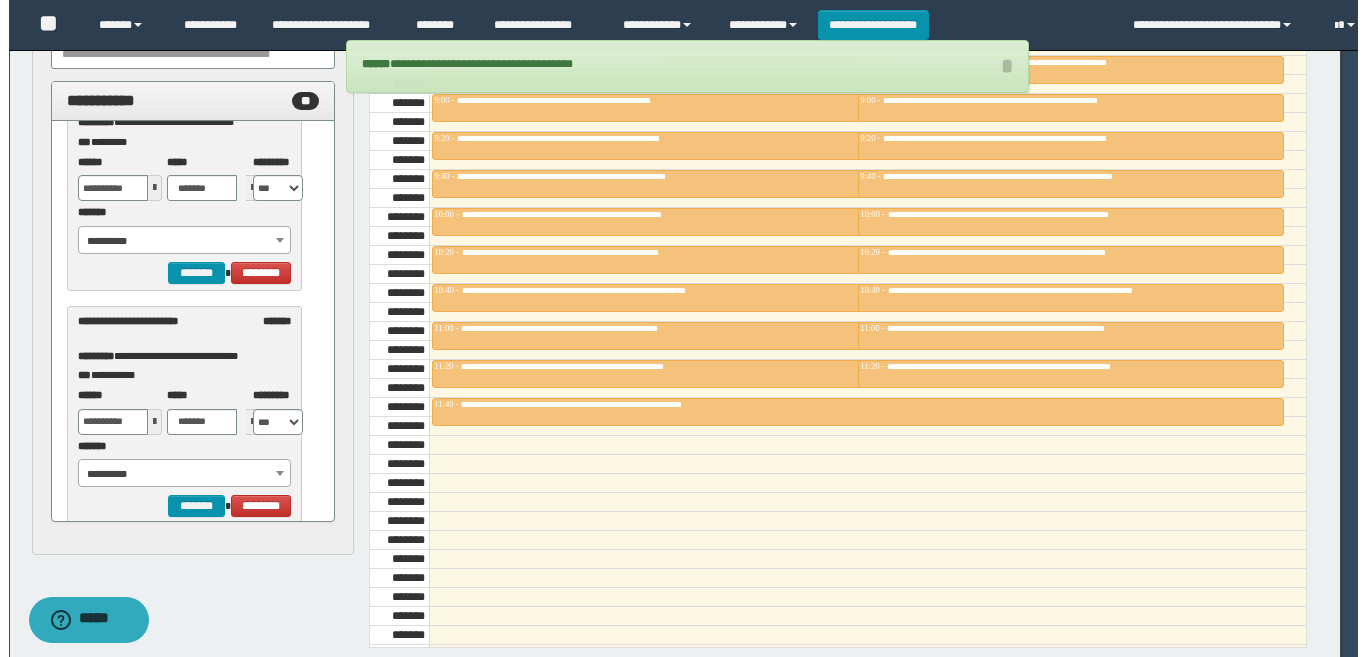scroll, scrollTop: 6400, scrollLeft: 0, axis: vertical 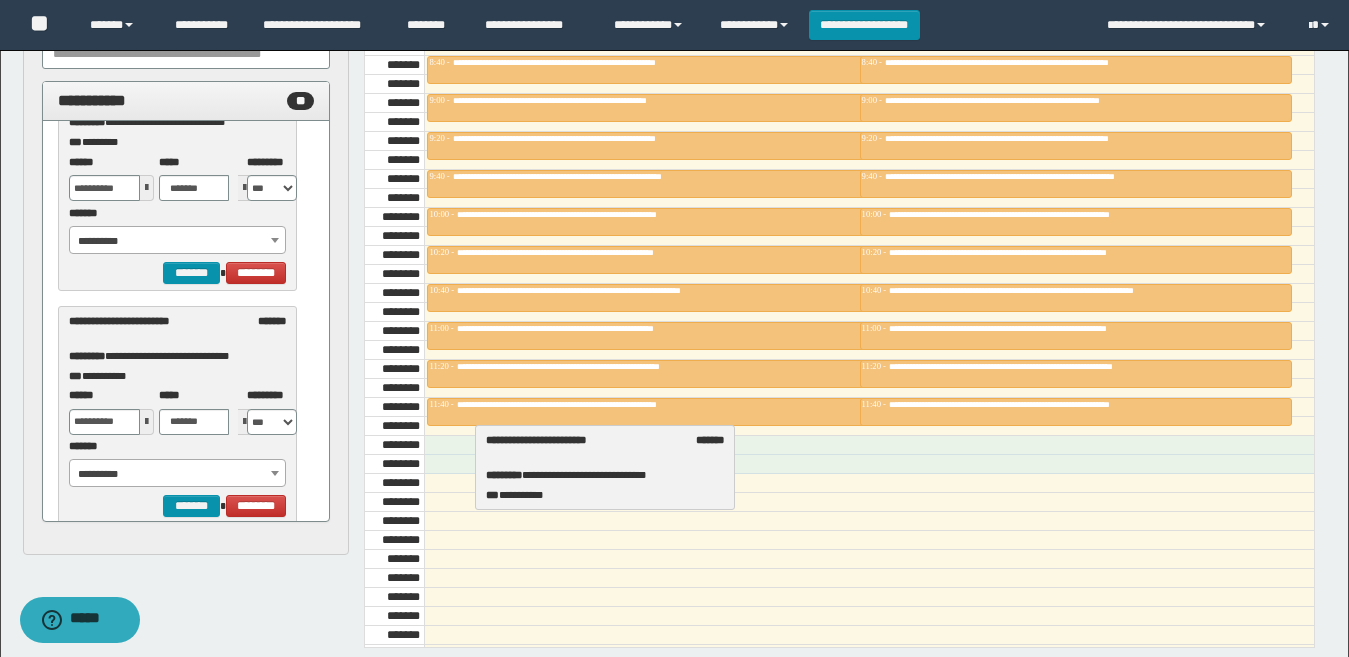drag, startPoint x: 161, startPoint y: 331, endPoint x: 578, endPoint y: 450, distance: 433.6473 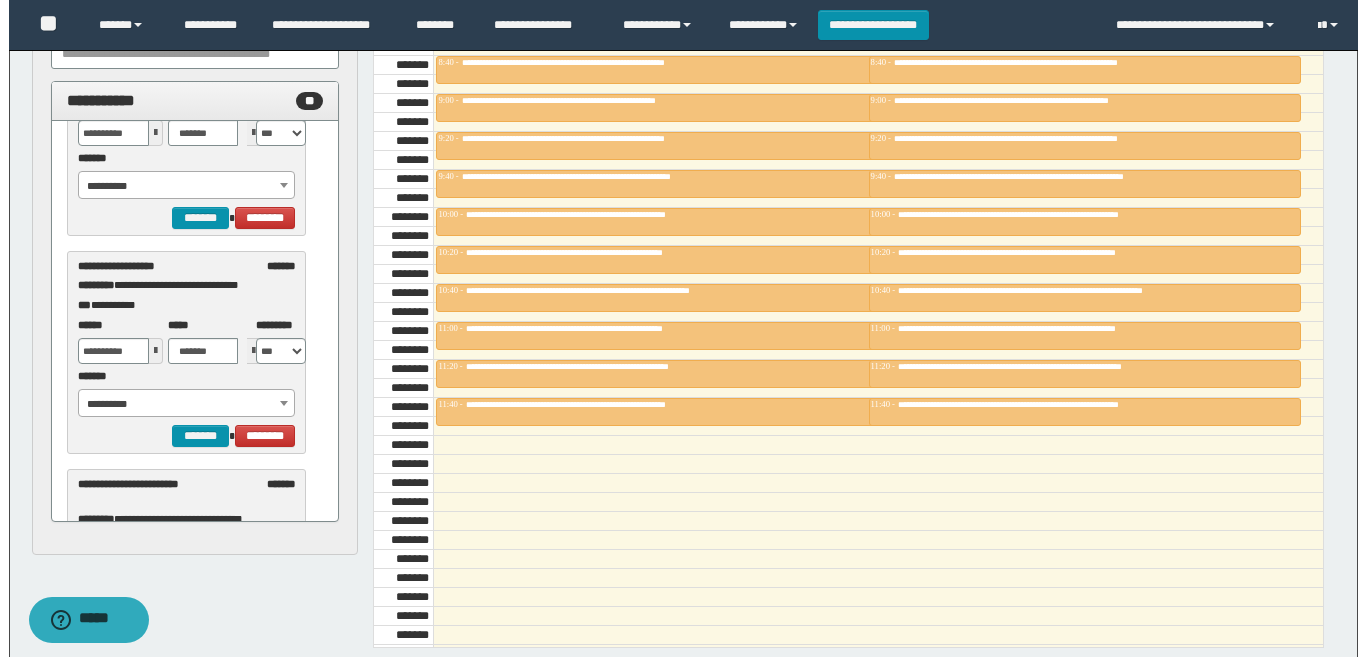 scroll, scrollTop: 6900, scrollLeft: 0, axis: vertical 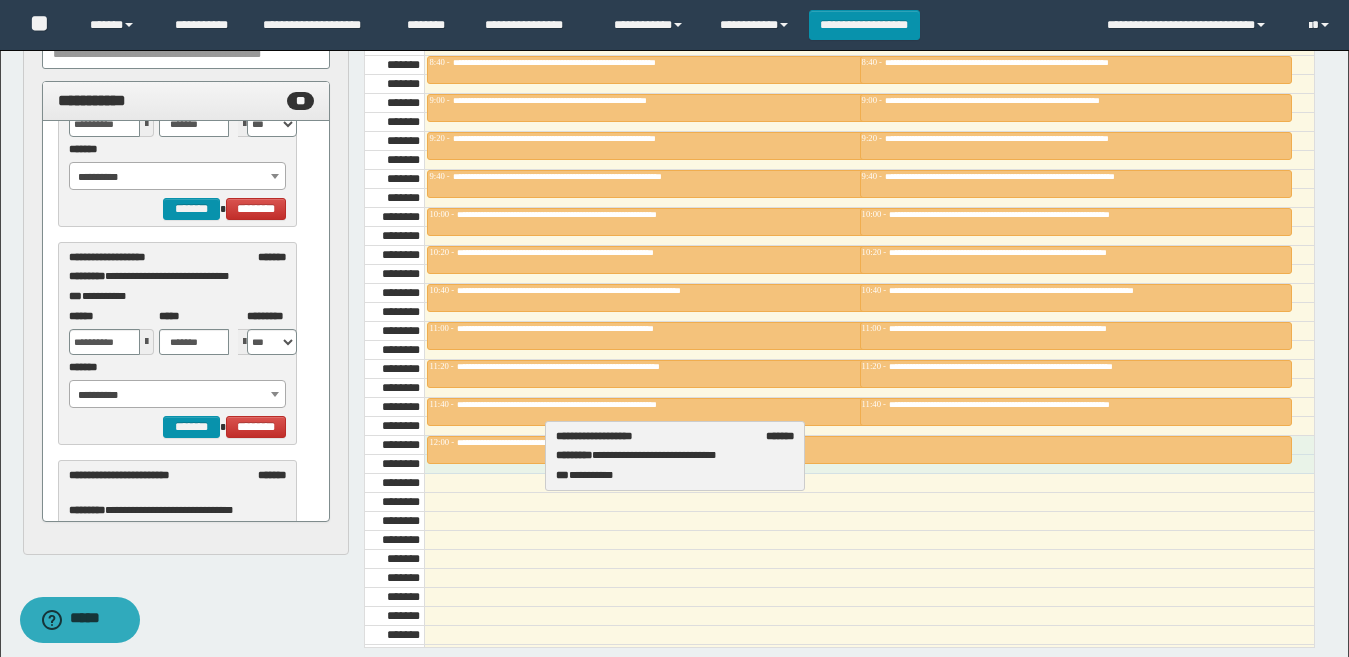 drag, startPoint x: 137, startPoint y: 269, endPoint x: 624, endPoint y: 448, distance: 518.8545 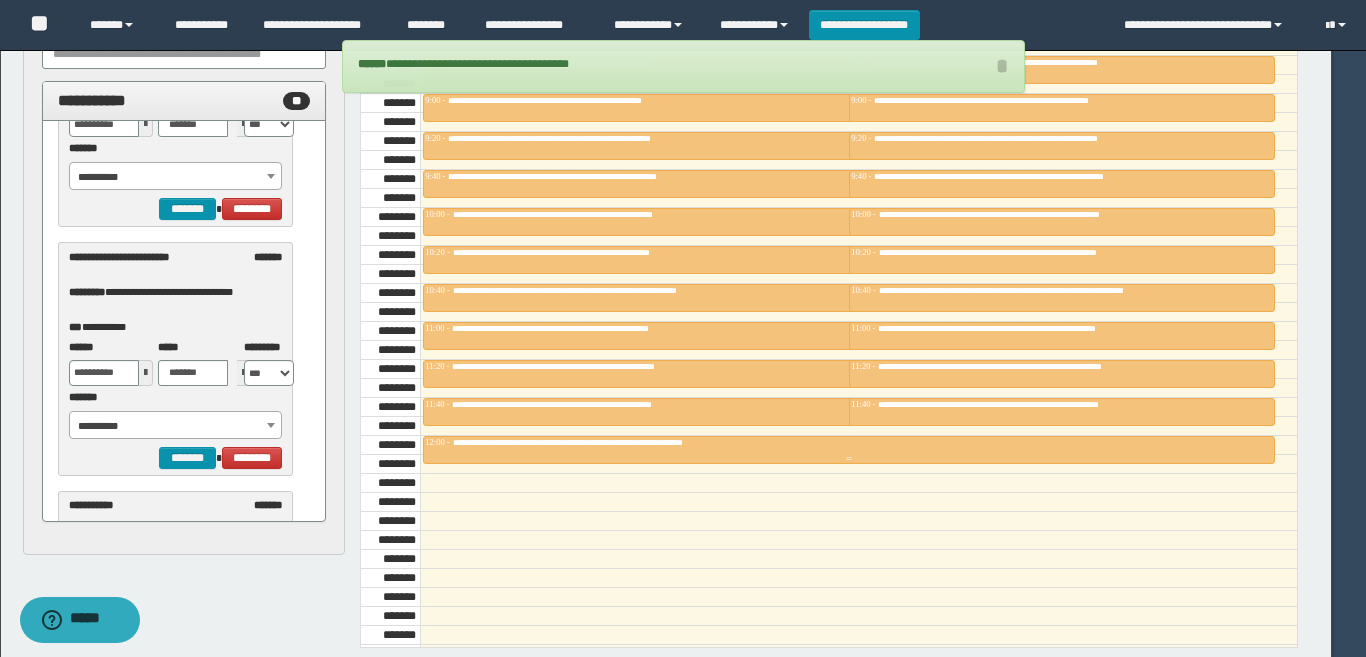 scroll, scrollTop: 6900, scrollLeft: 0, axis: vertical 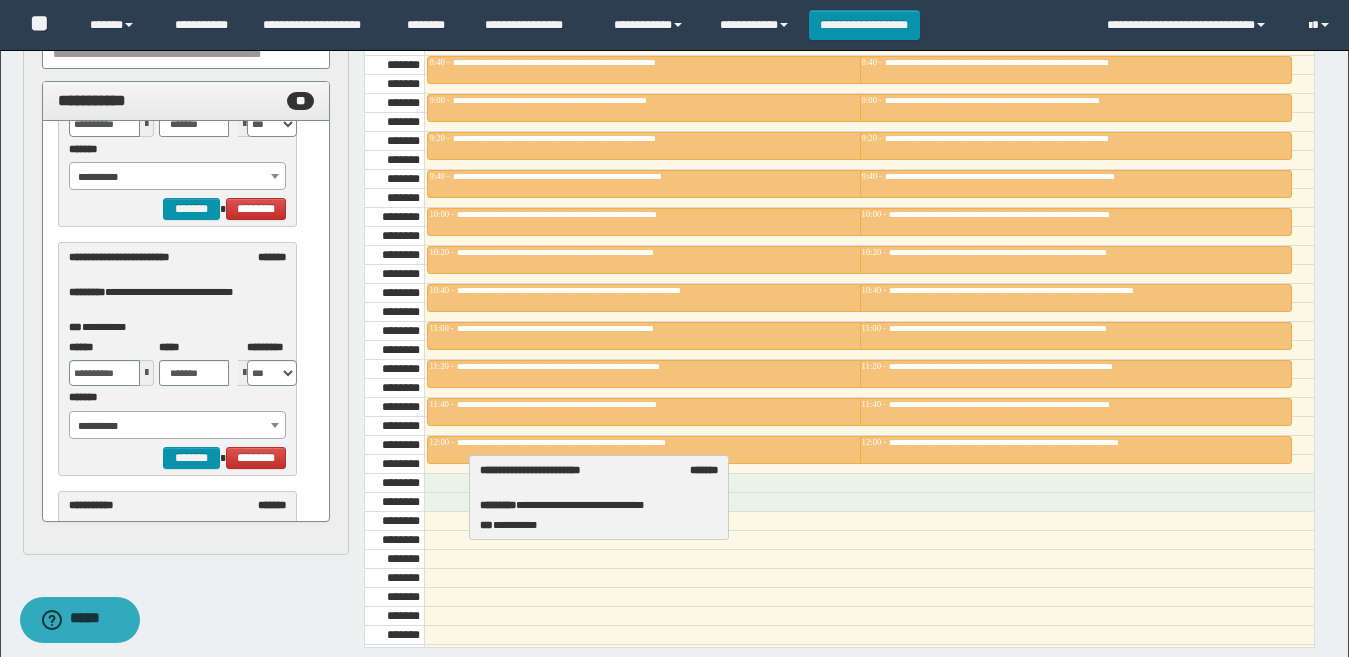 drag, startPoint x: 171, startPoint y: 277, endPoint x: 582, endPoint y: 490, distance: 462.91467 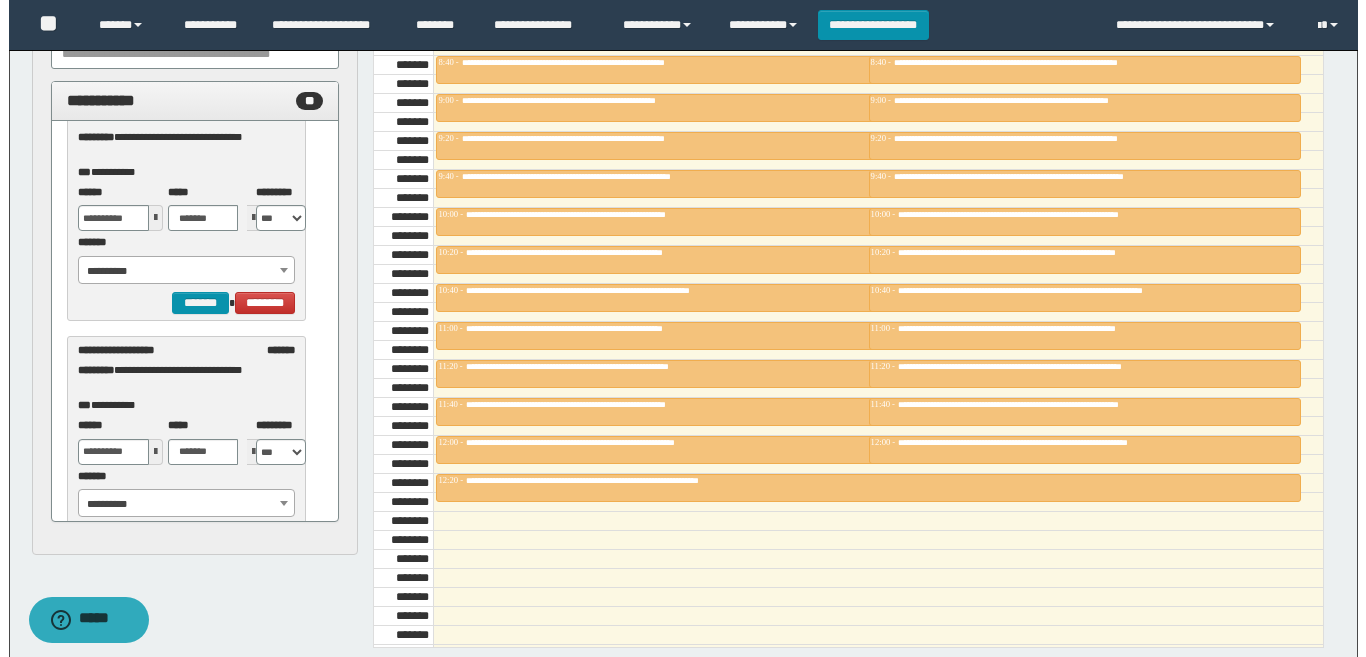 scroll, scrollTop: 7300, scrollLeft: 0, axis: vertical 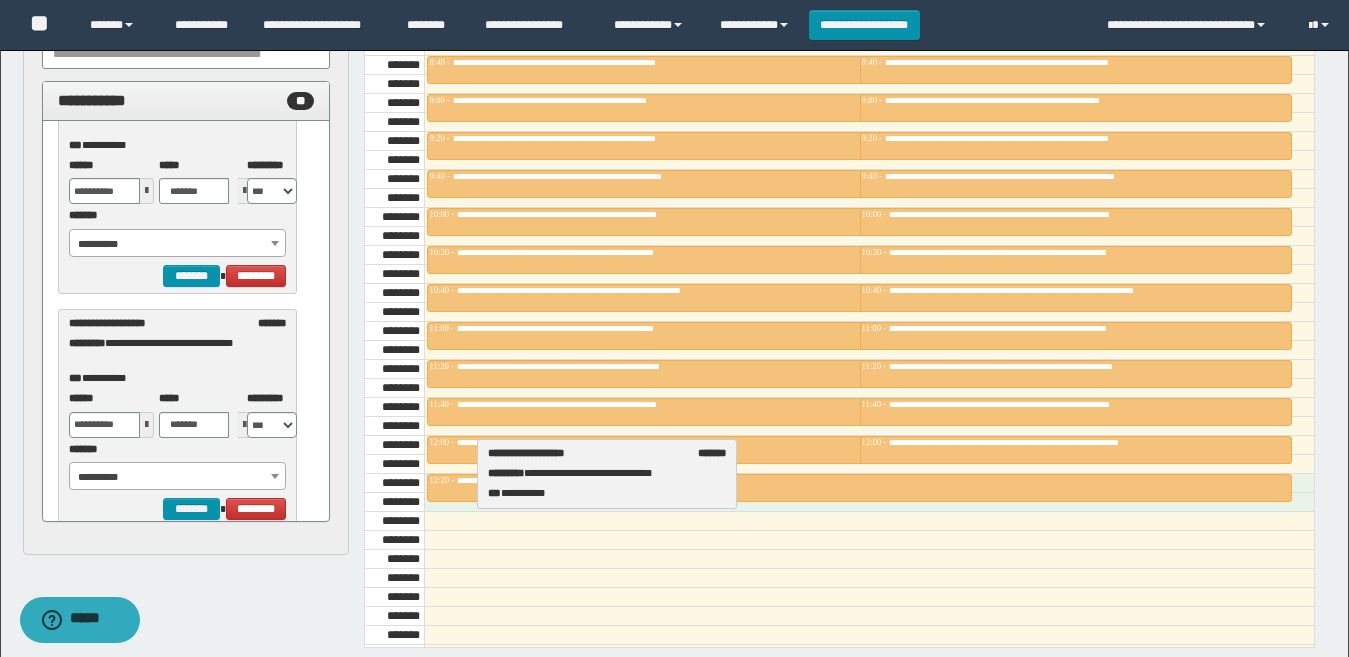 drag, startPoint x: 125, startPoint y: 345, endPoint x: 543, endPoint y: 475, distance: 437.74878 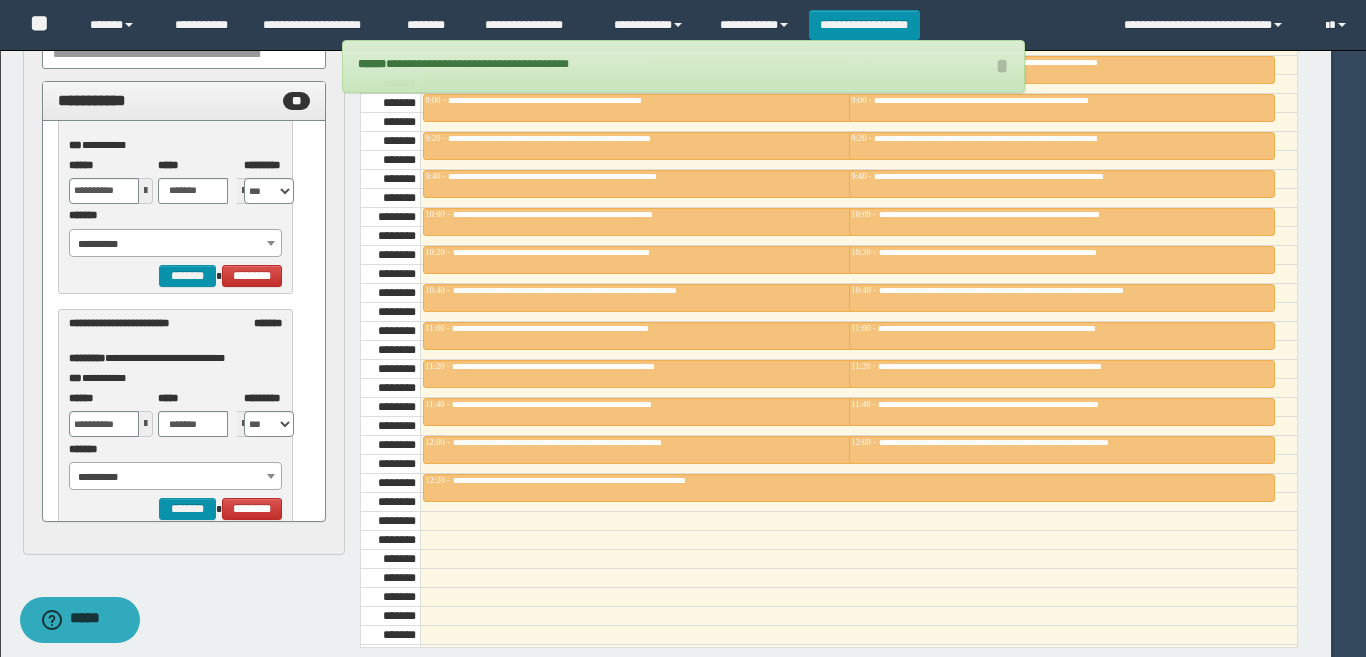 scroll, scrollTop: 7300, scrollLeft: 0, axis: vertical 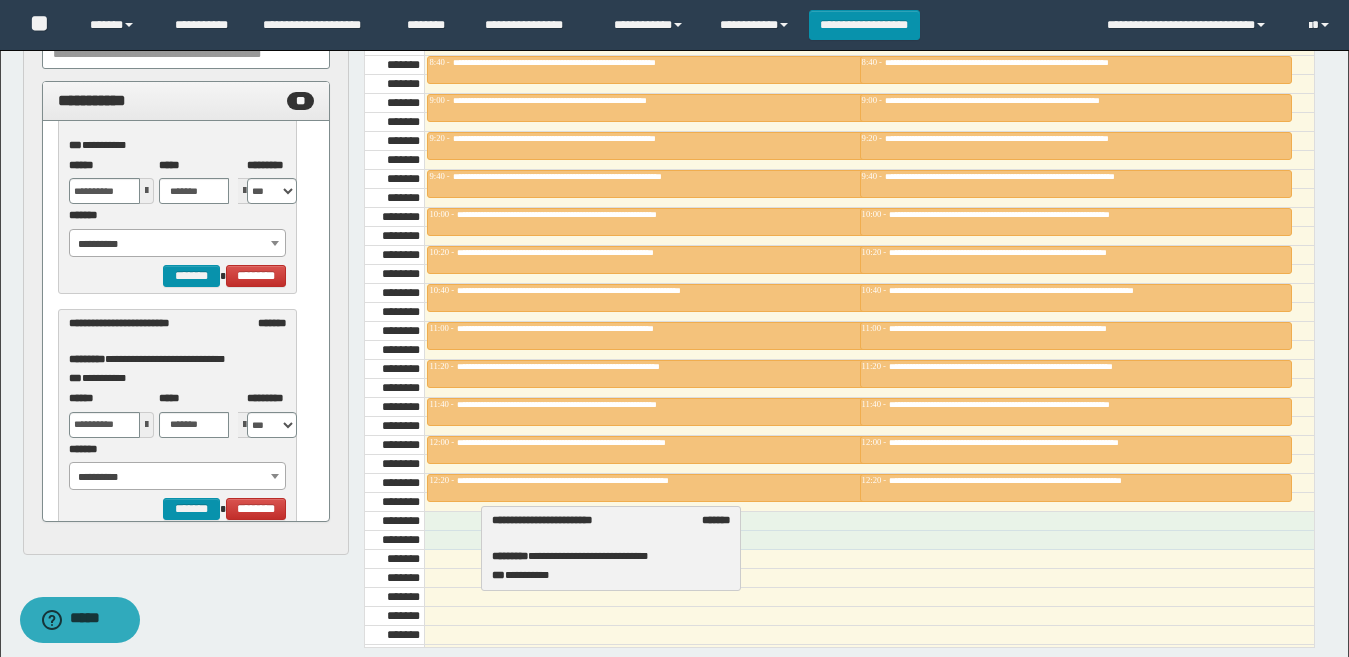 drag, startPoint x: 125, startPoint y: 330, endPoint x: 548, endPoint y: 527, distance: 466.62405 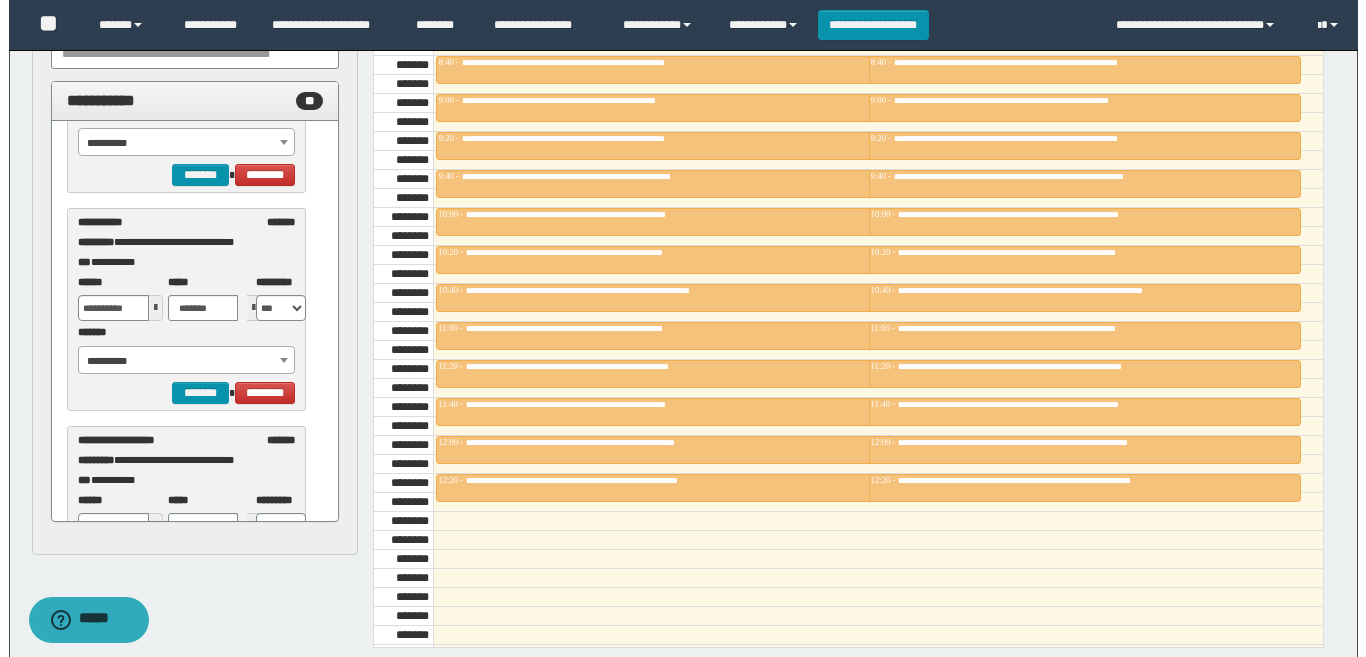 scroll, scrollTop: 7700, scrollLeft: 0, axis: vertical 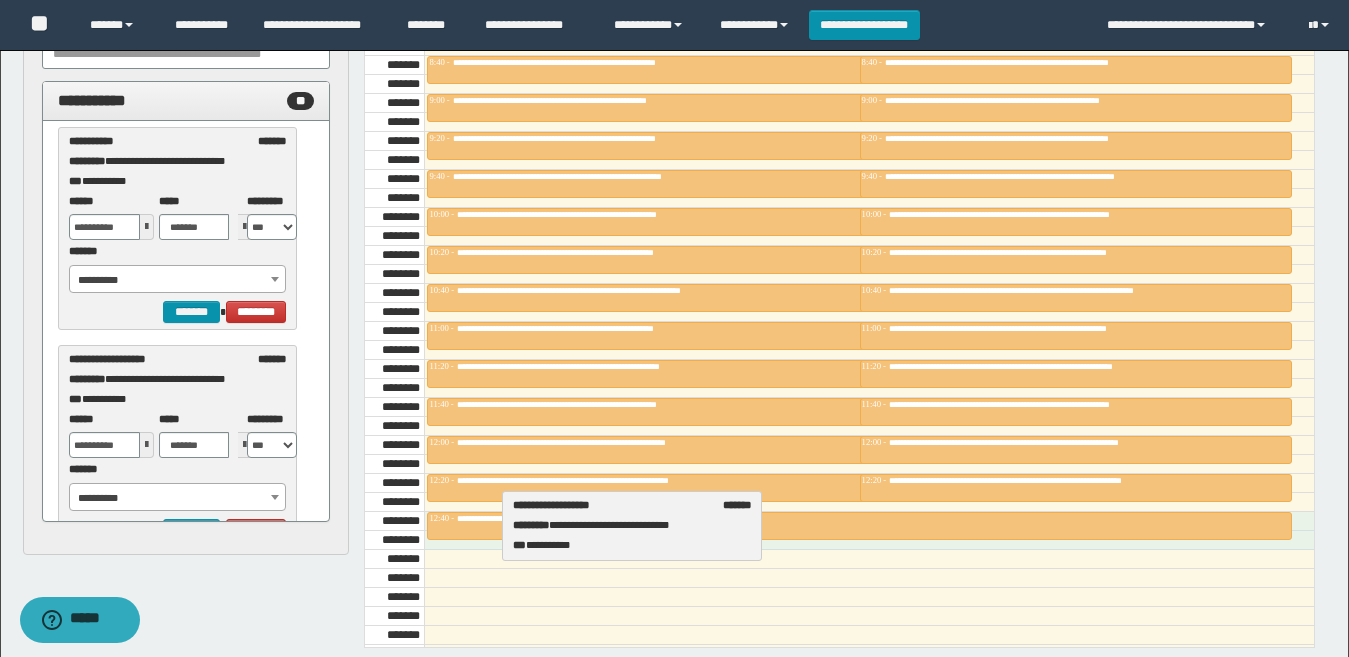 drag, startPoint x: 134, startPoint y: 374, endPoint x: 578, endPoint y: 520, distance: 467.3885 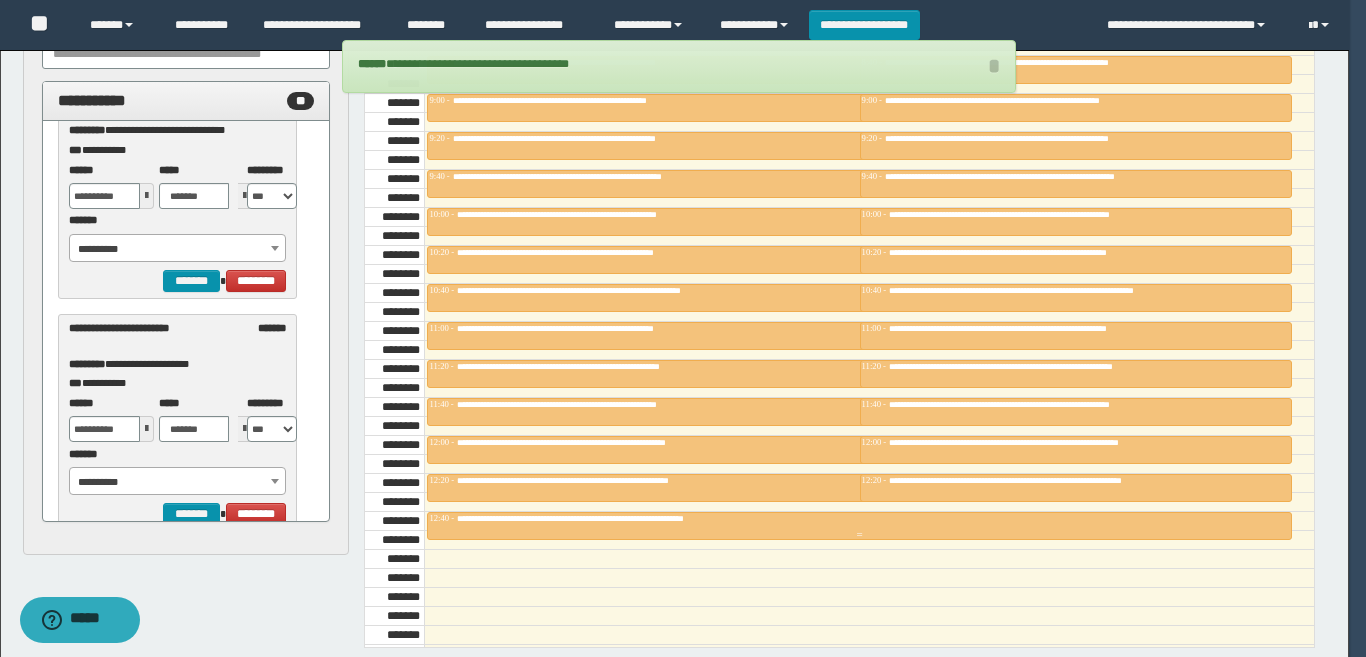 scroll, scrollTop: 7700, scrollLeft: 0, axis: vertical 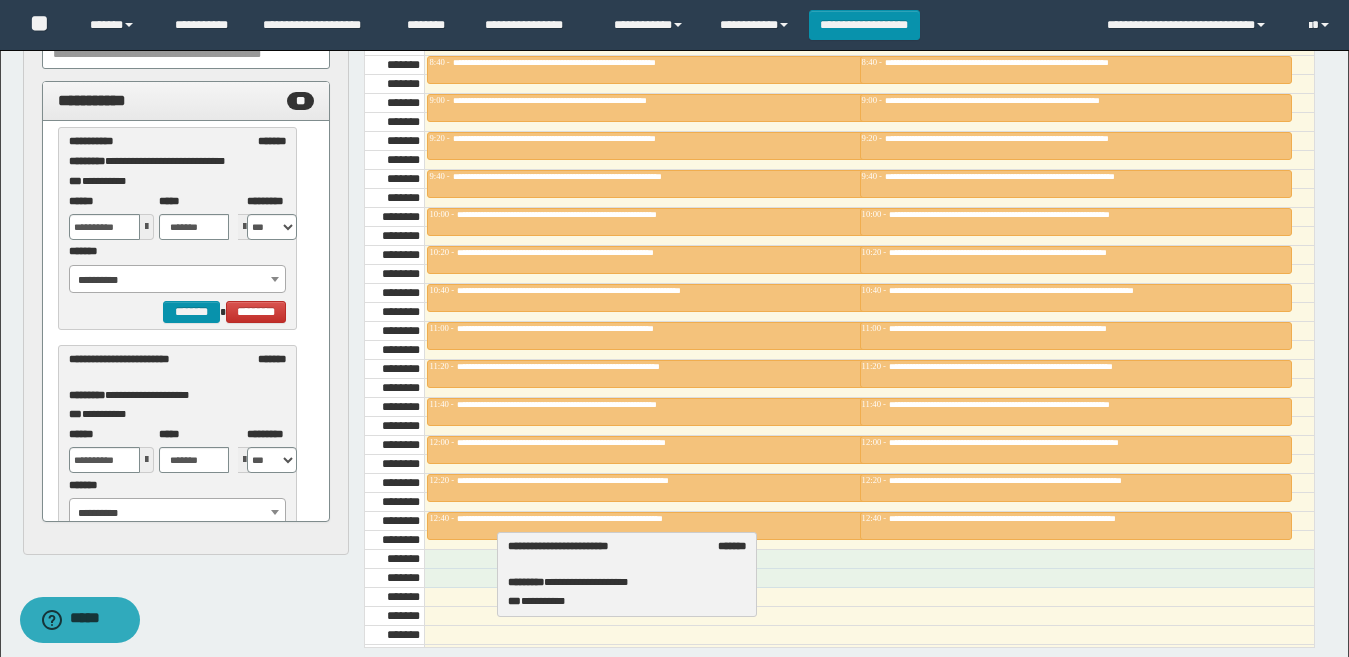 drag, startPoint x: 133, startPoint y: 375, endPoint x: 572, endPoint y: 562, distance: 477.16873 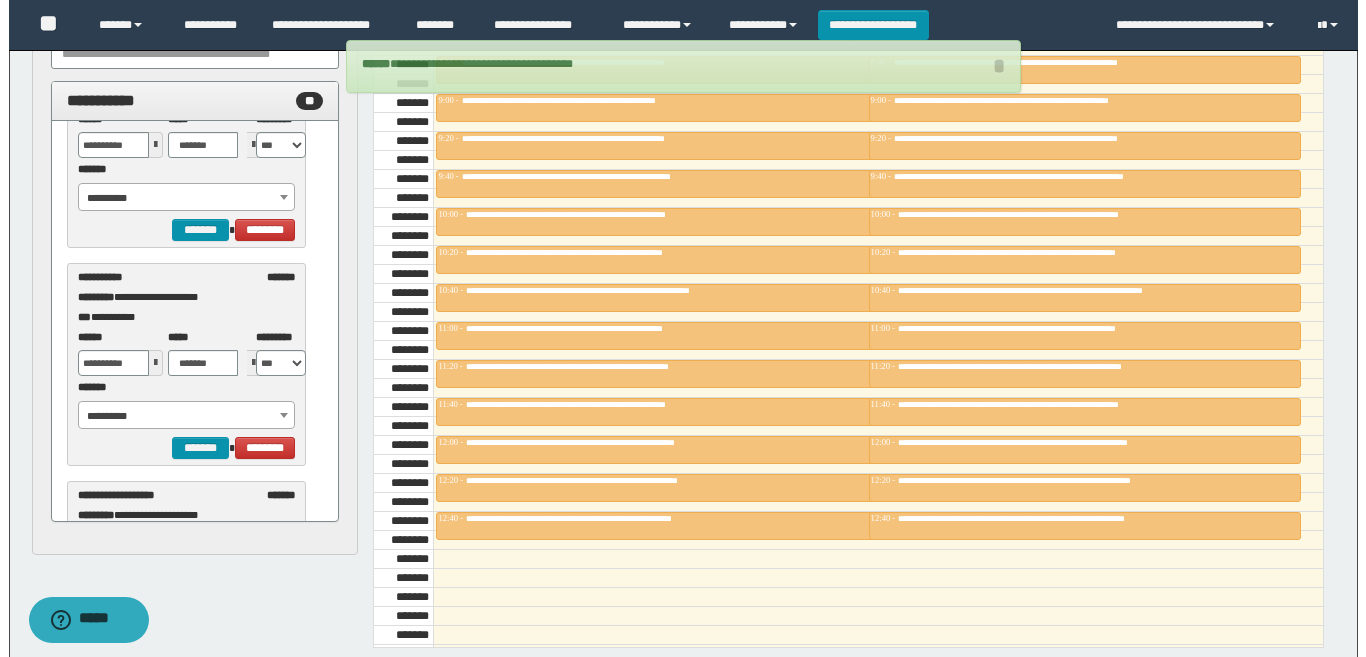 scroll, scrollTop: 8100, scrollLeft: 0, axis: vertical 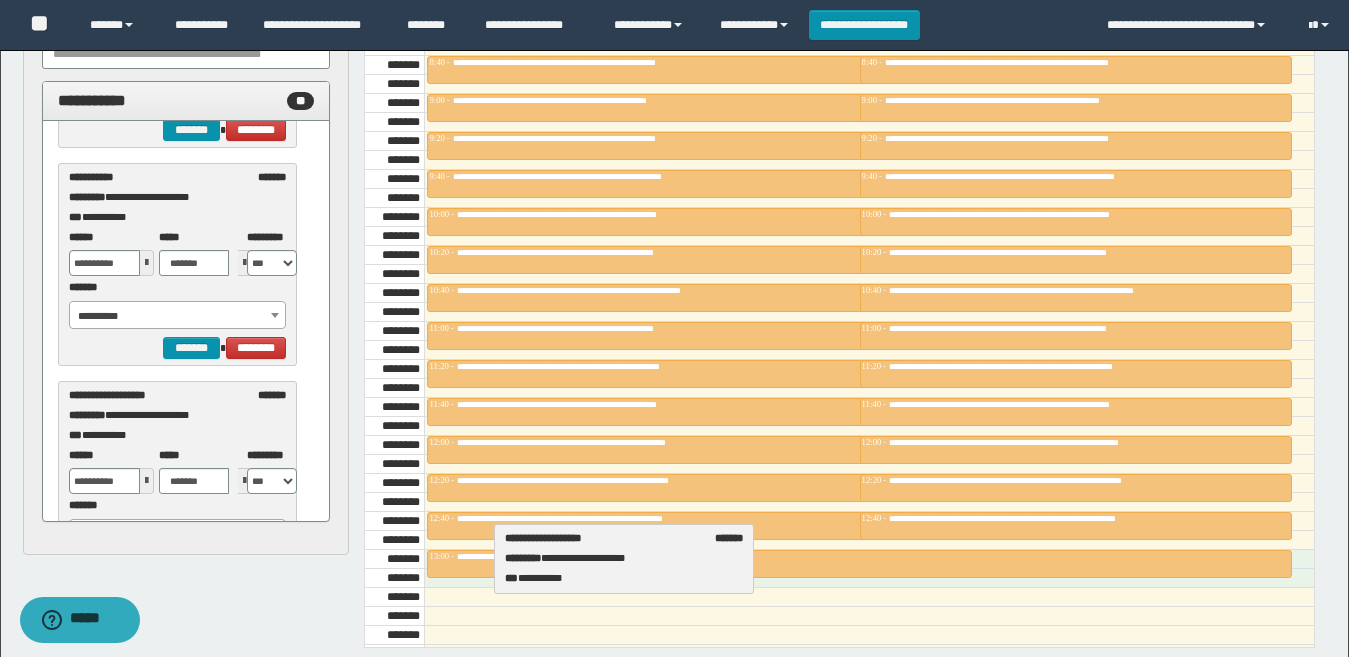 drag, startPoint x: 164, startPoint y: 411, endPoint x: 600, endPoint y: 554, distance: 458.85184 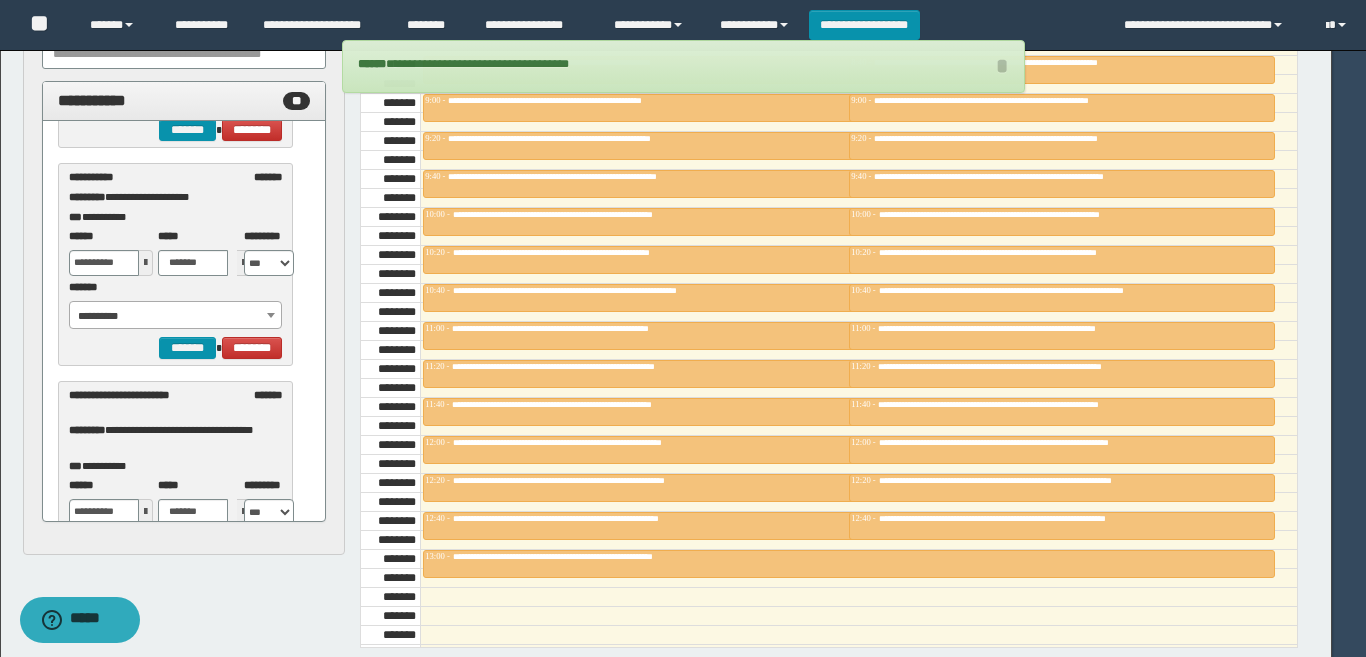 scroll, scrollTop: 8100, scrollLeft: 0, axis: vertical 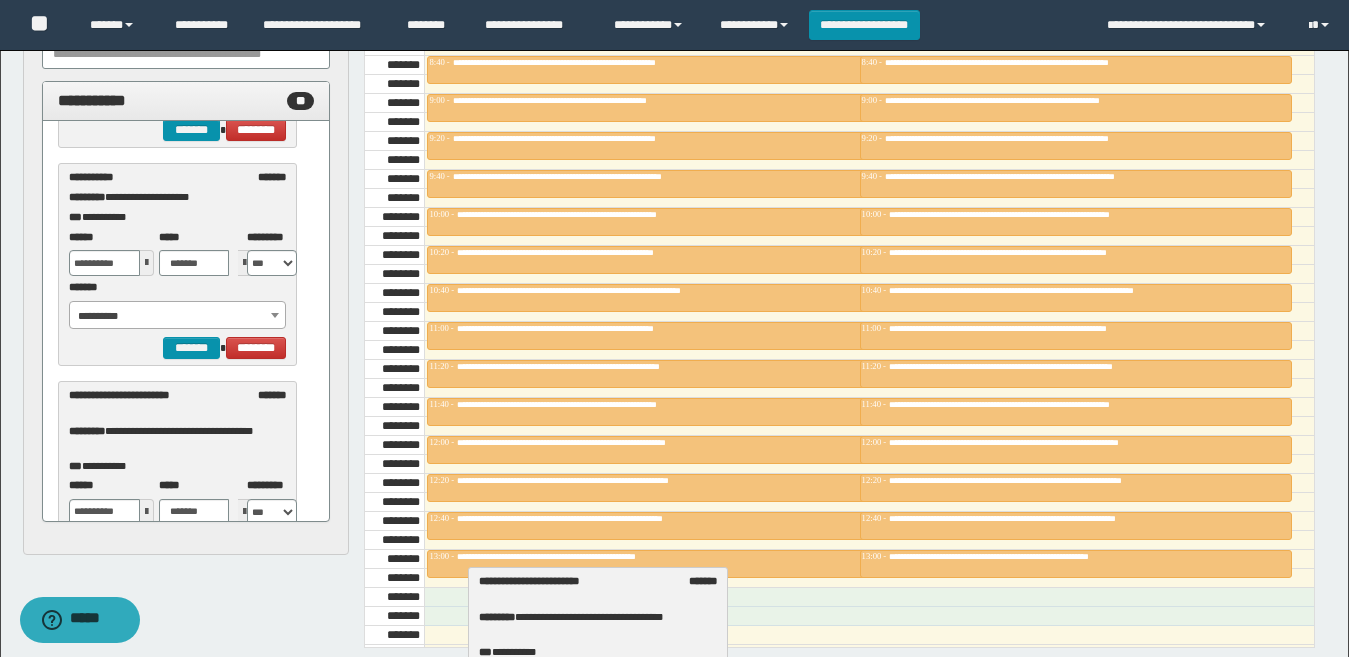 drag, startPoint x: 178, startPoint y: 408, endPoint x: 588, endPoint y: 594, distance: 450.2177 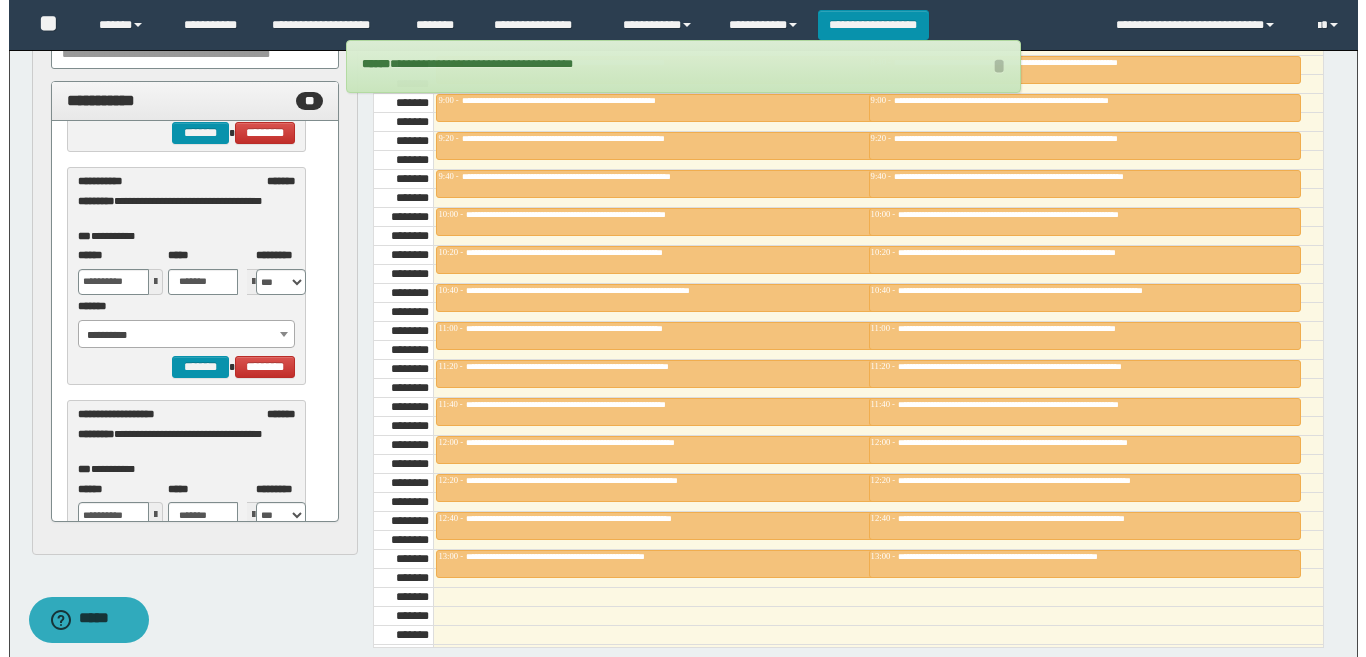 scroll, scrollTop: 8600, scrollLeft: 0, axis: vertical 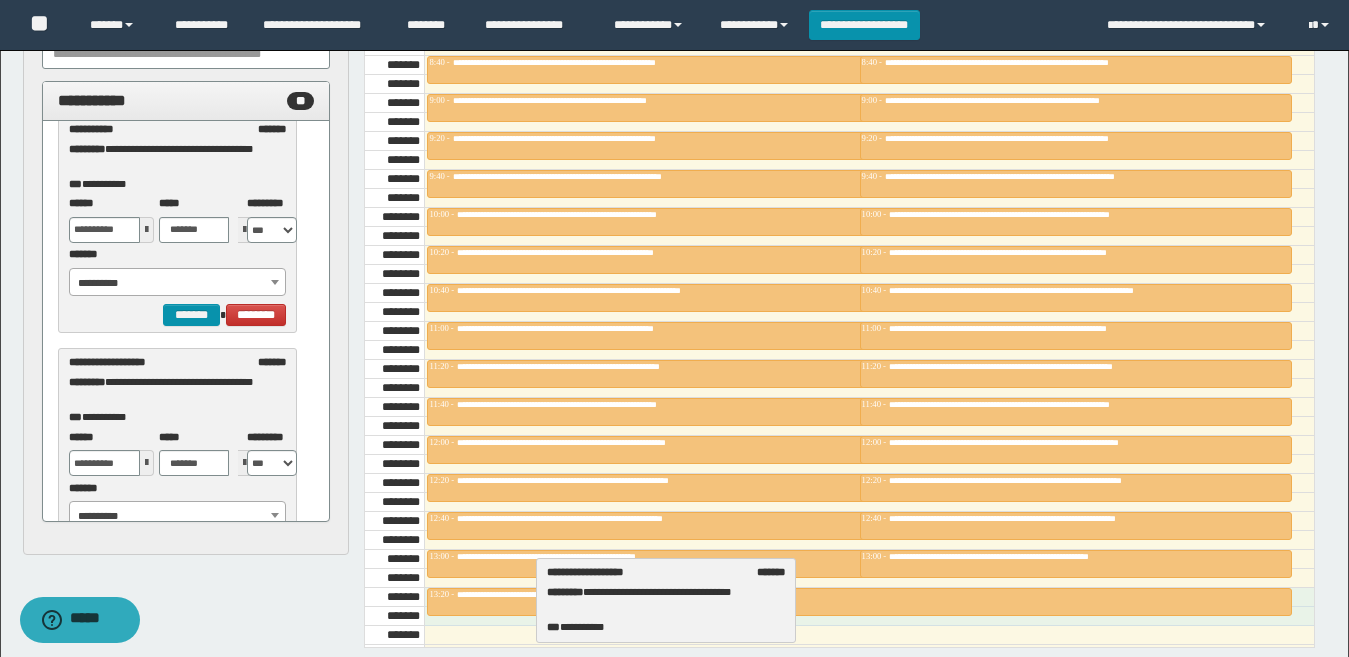 drag, startPoint x: 152, startPoint y: 377, endPoint x: 630, endPoint y: 587, distance: 522.09576 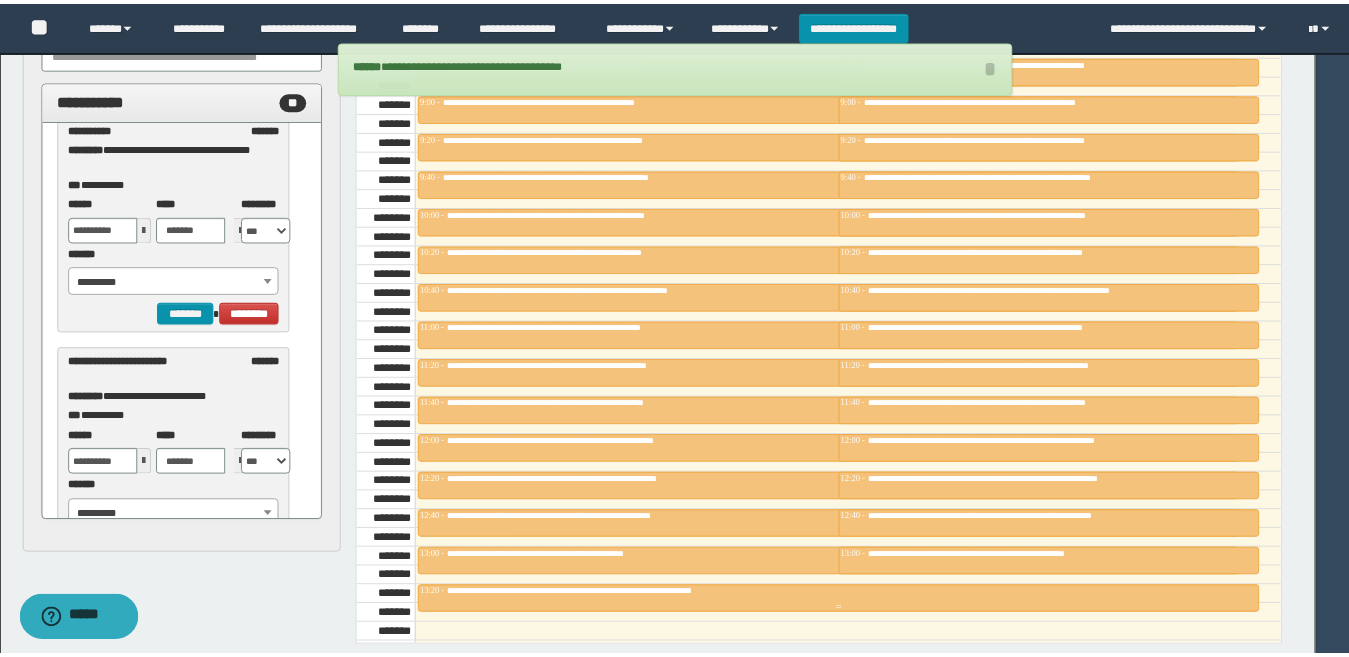 scroll, scrollTop: 8600, scrollLeft: 0, axis: vertical 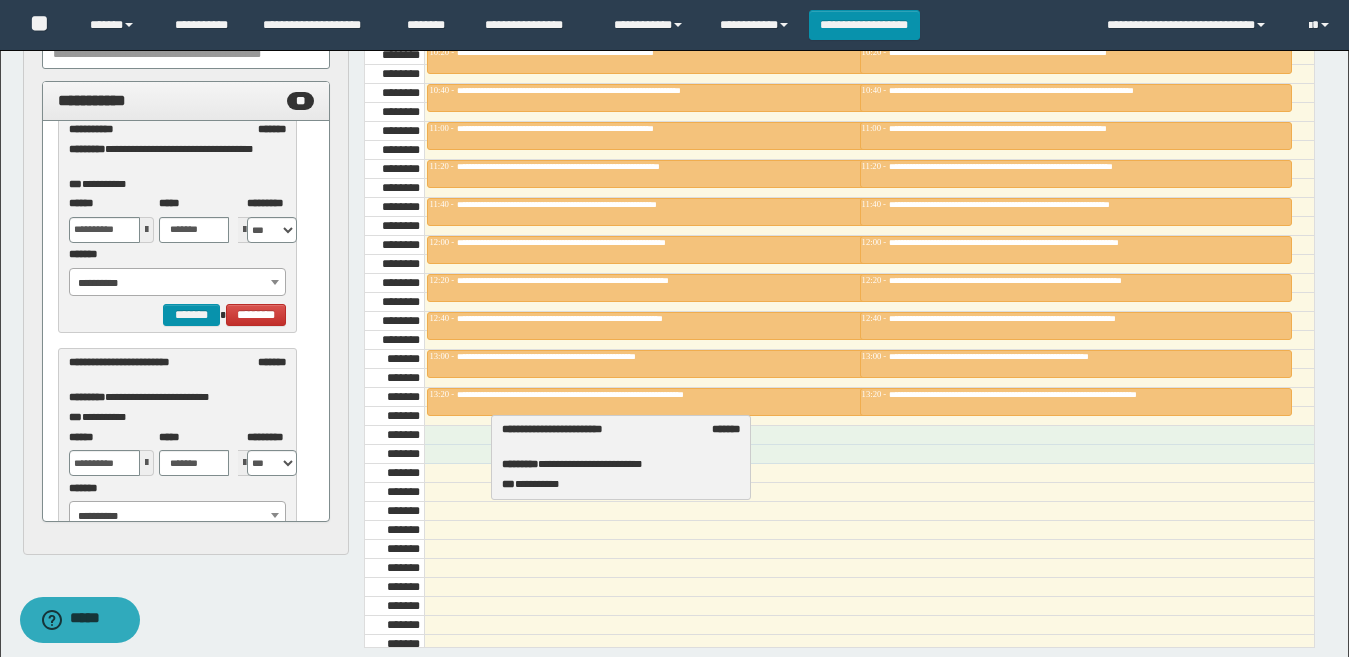drag, startPoint x: 133, startPoint y: 371, endPoint x: 566, endPoint y: 438, distance: 438.15295 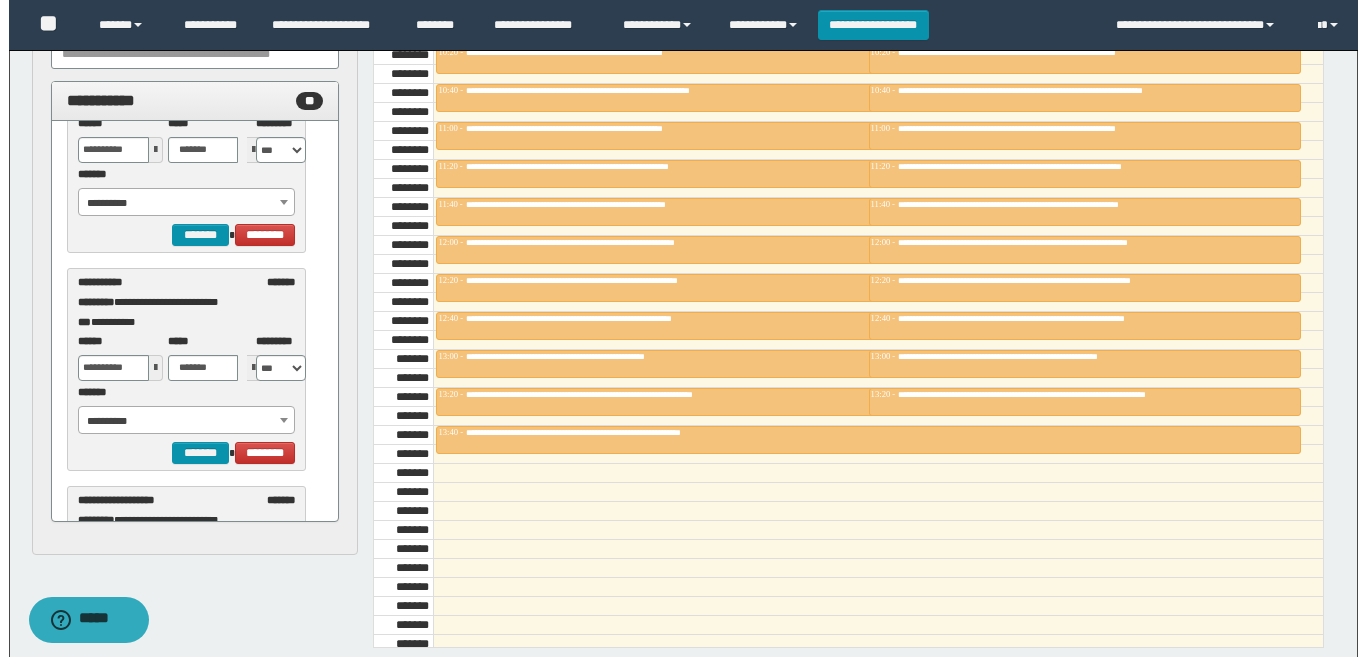scroll, scrollTop: 9000, scrollLeft: 0, axis: vertical 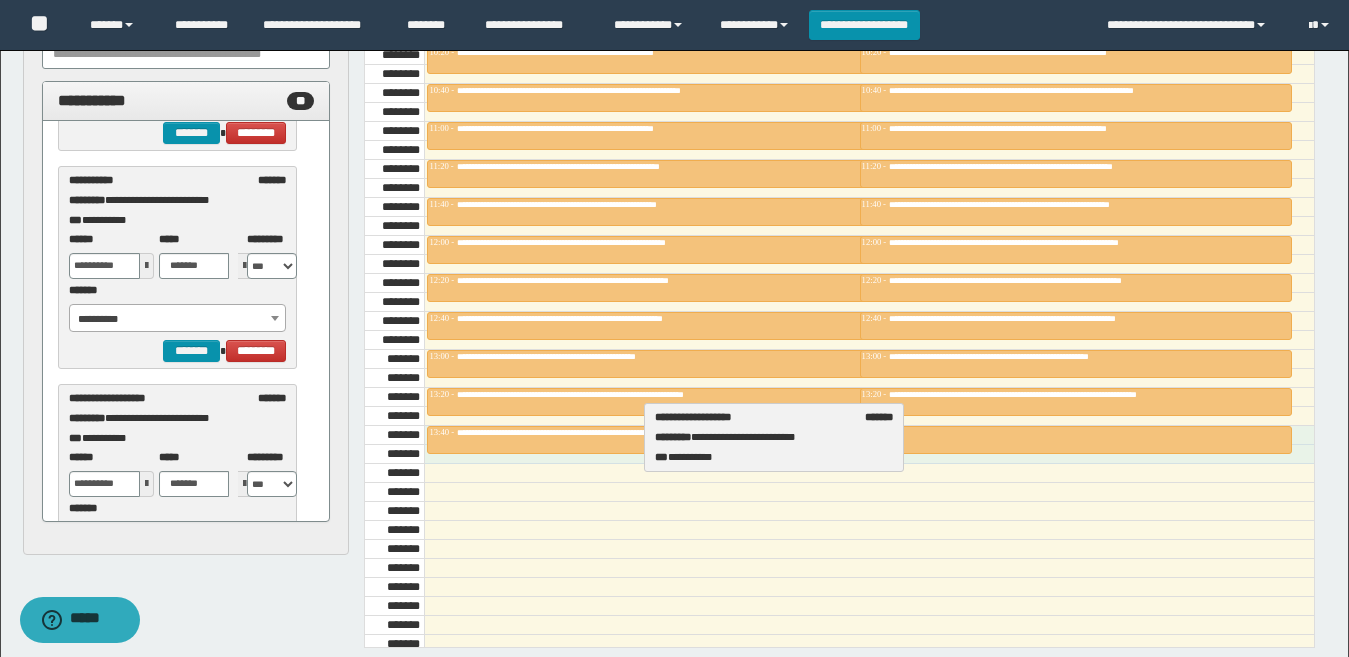 drag, startPoint x: 150, startPoint y: 417, endPoint x: 736, endPoint y: 436, distance: 586.3079 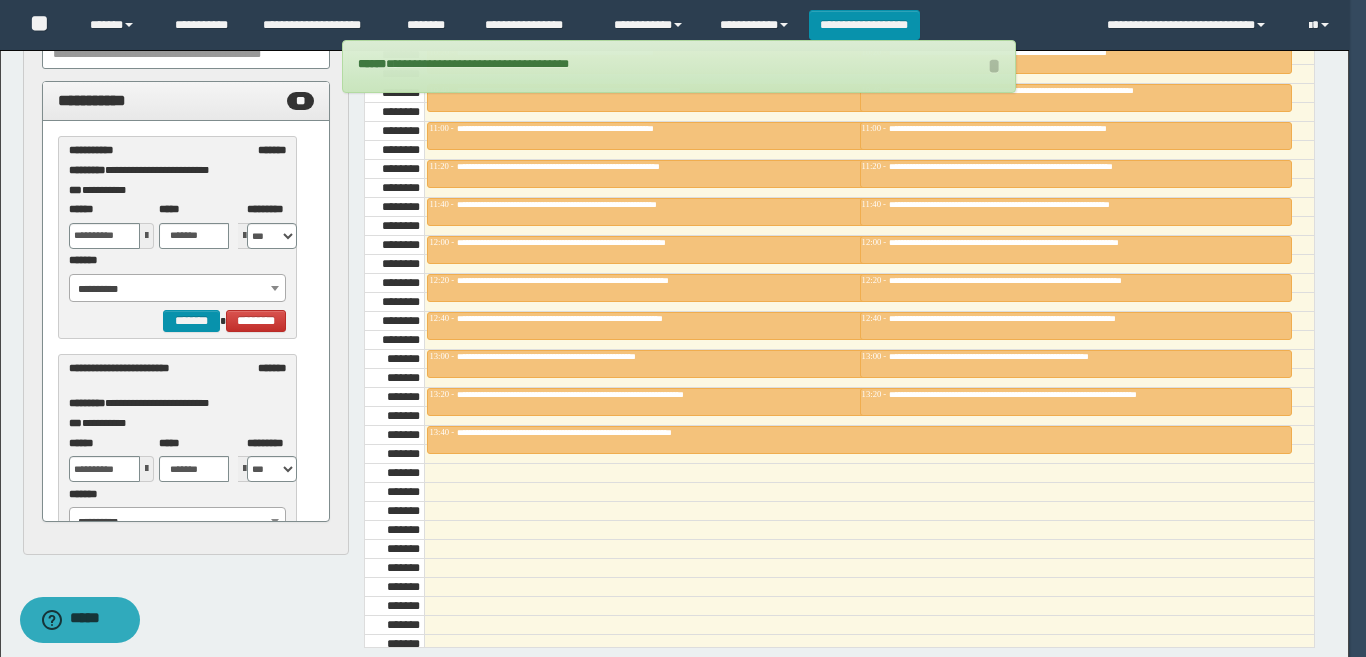 scroll, scrollTop: 9000, scrollLeft: 0, axis: vertical 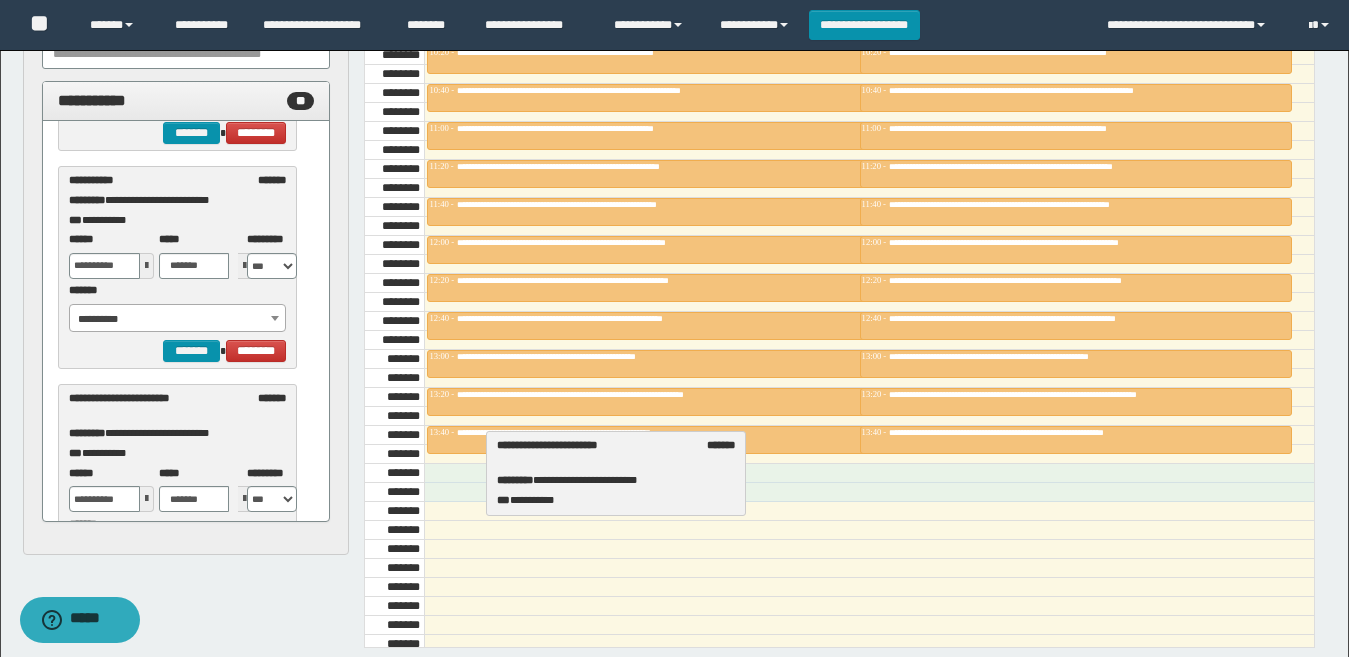 drag, startPoint x: 149, startPoint y: 432, endPoint x: 577, endPoint y: 479, distance: 430.57288 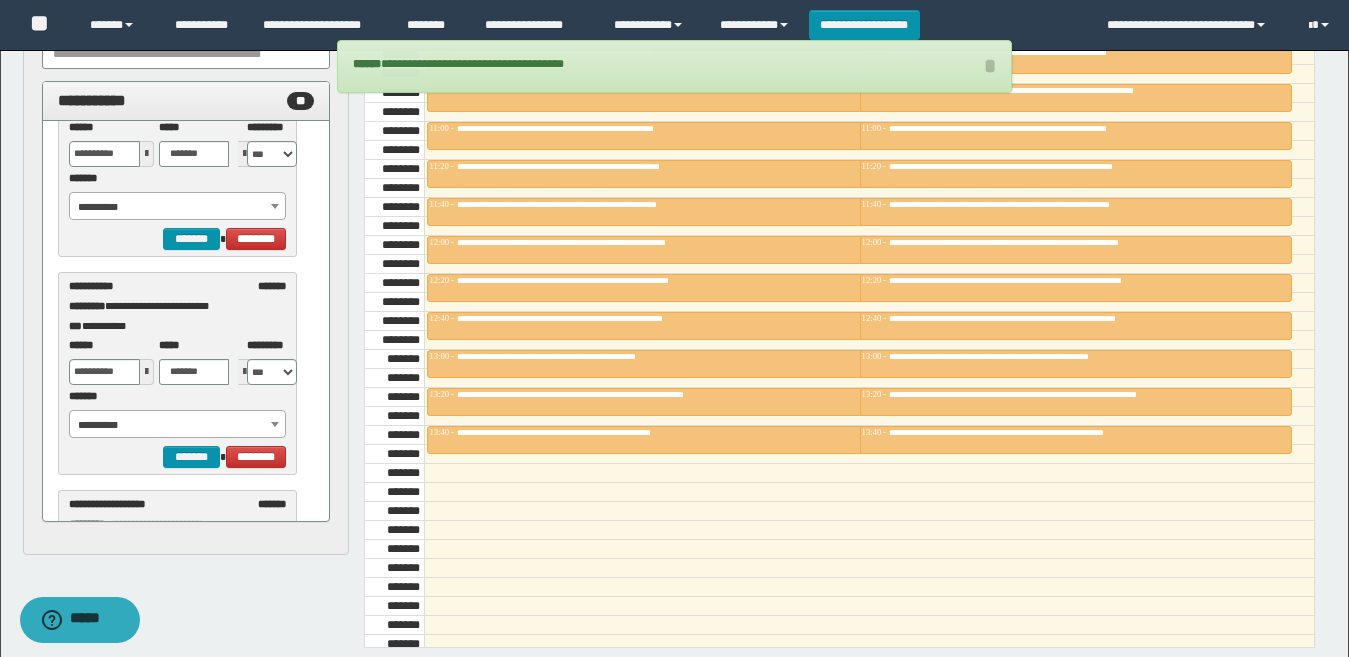 scroll, scrollTop: 9530, scrollLeft: 0, axis: vertical 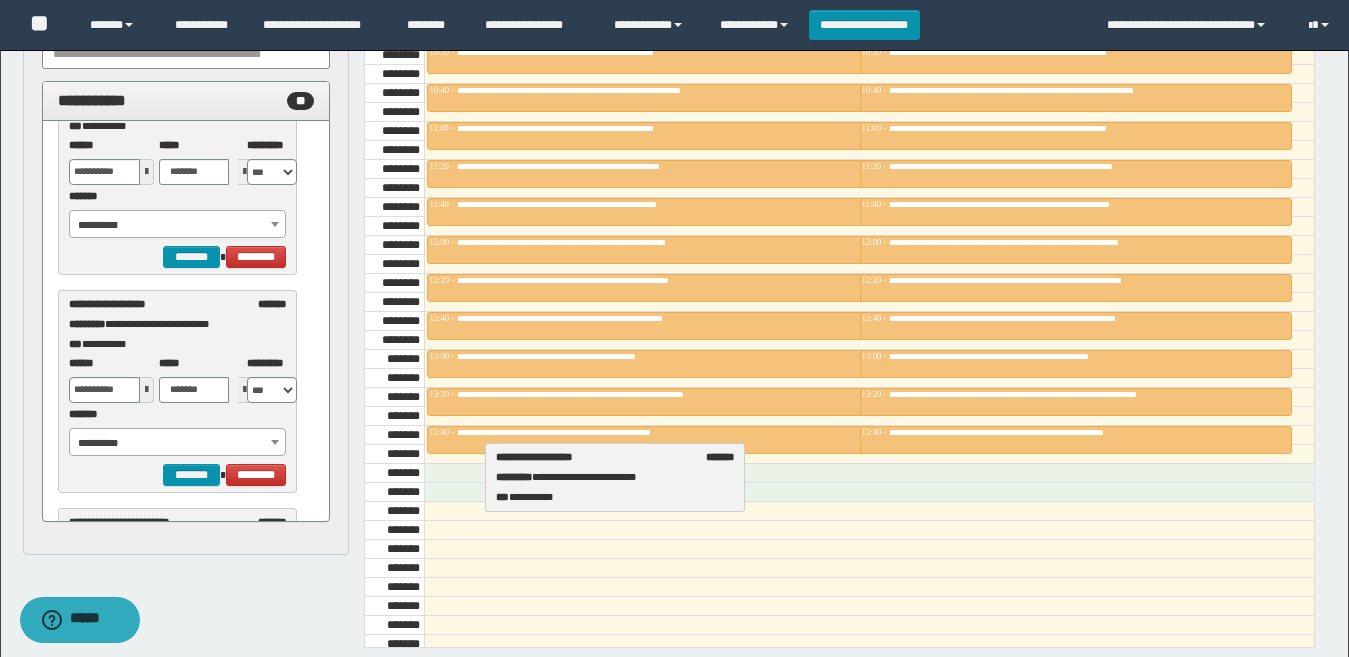 drag, startPoint x: 116, startPoint y: 321, endPoint x: 543, endPoint y: 474, distance: 453.5835 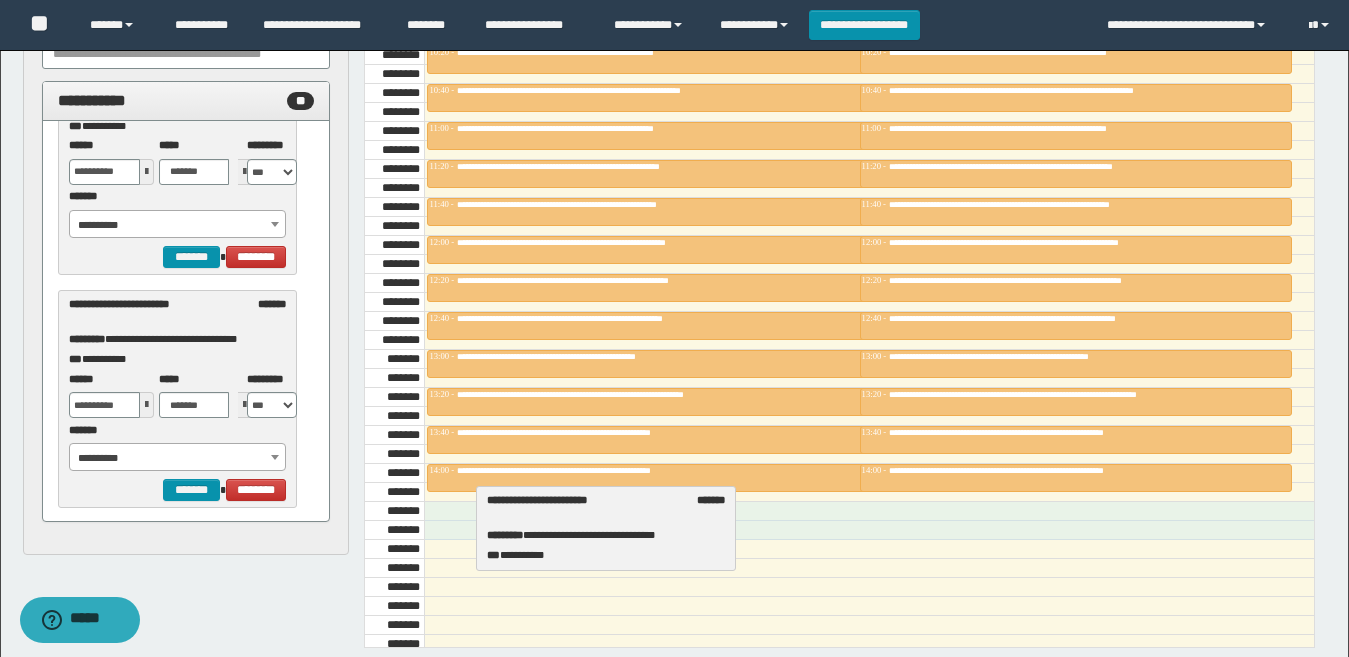 drag, startPoint x: 163, startPoint y: 320, endPoint x: 581, endPoint y: 516, distance: 461.67087 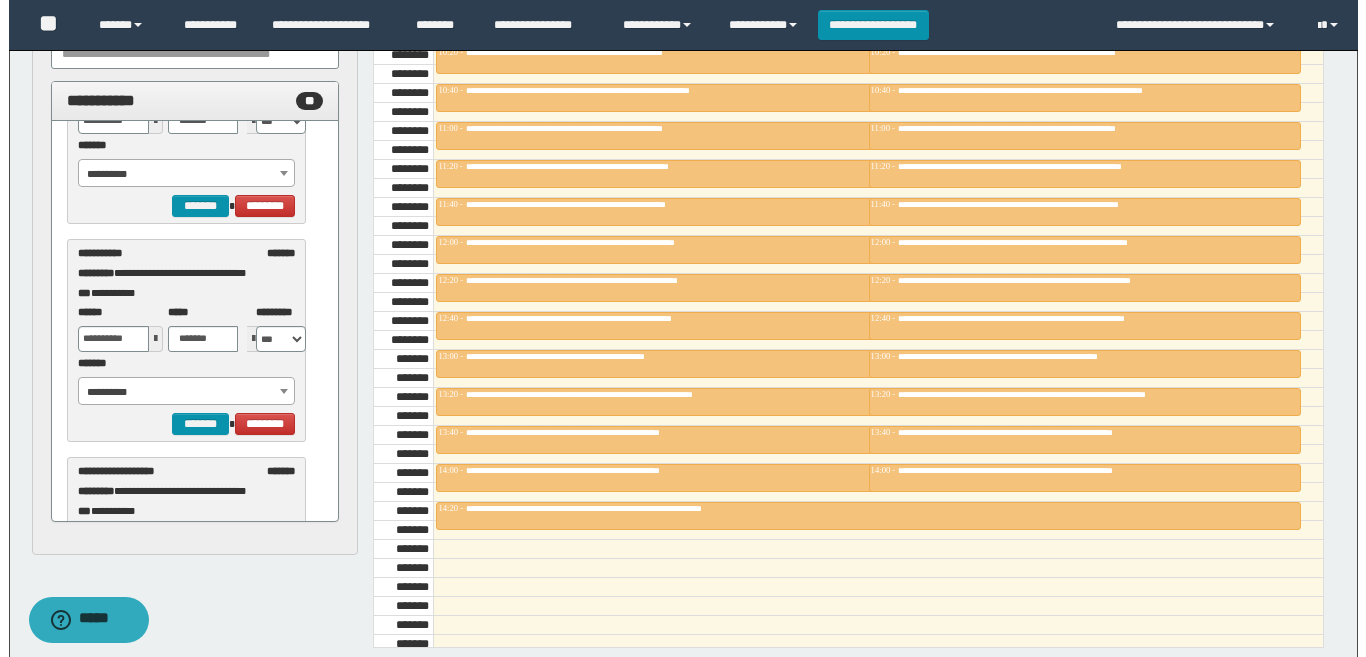 scroll, scrollTop: 9830, scrollLeft: 0, axis: vertical 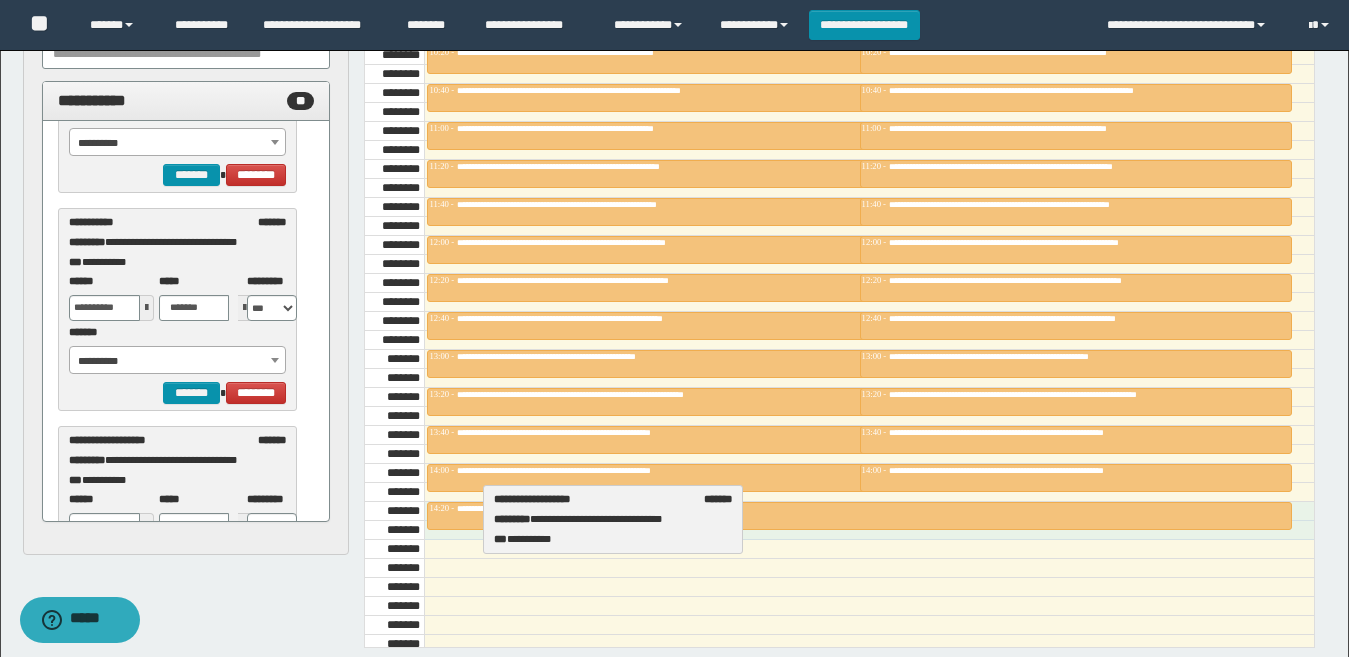 drag, startPoint x: 152, startPoint y: 453, endPoint x: 577, endPoint y: 512, distance: 429.07574 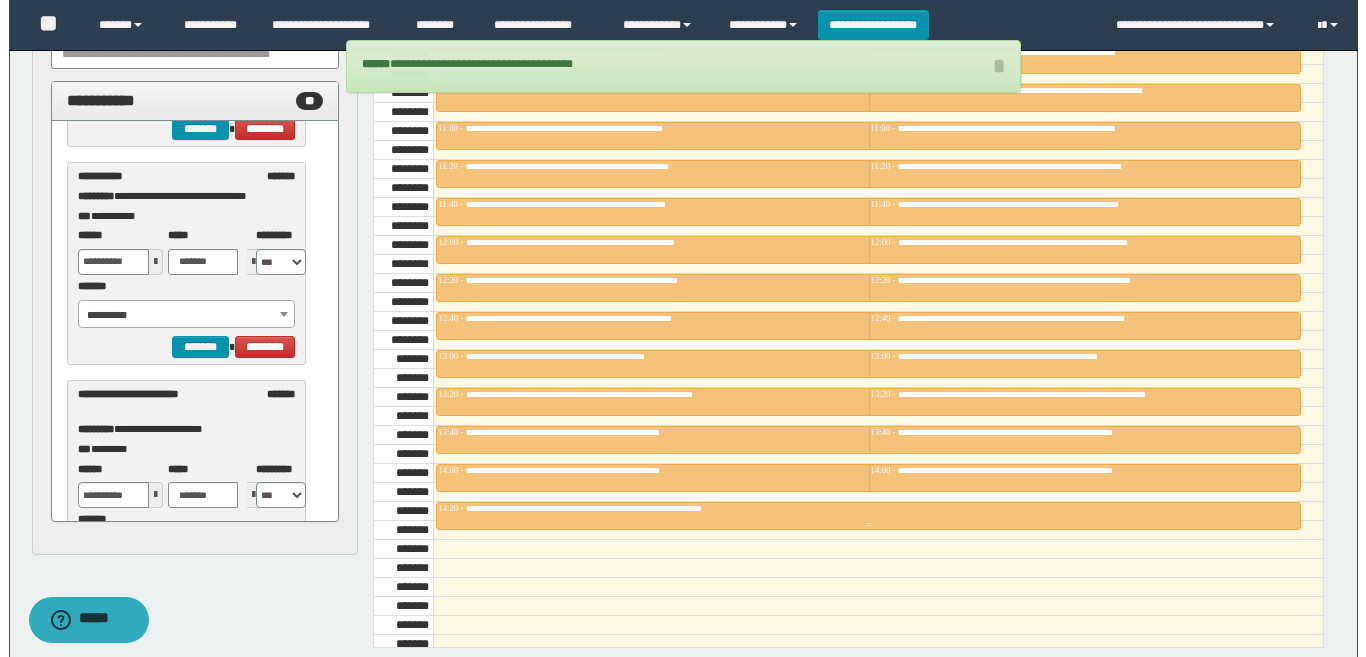 scroll, scrollTop: 9830, scrollLeft: 0, axis: vertical 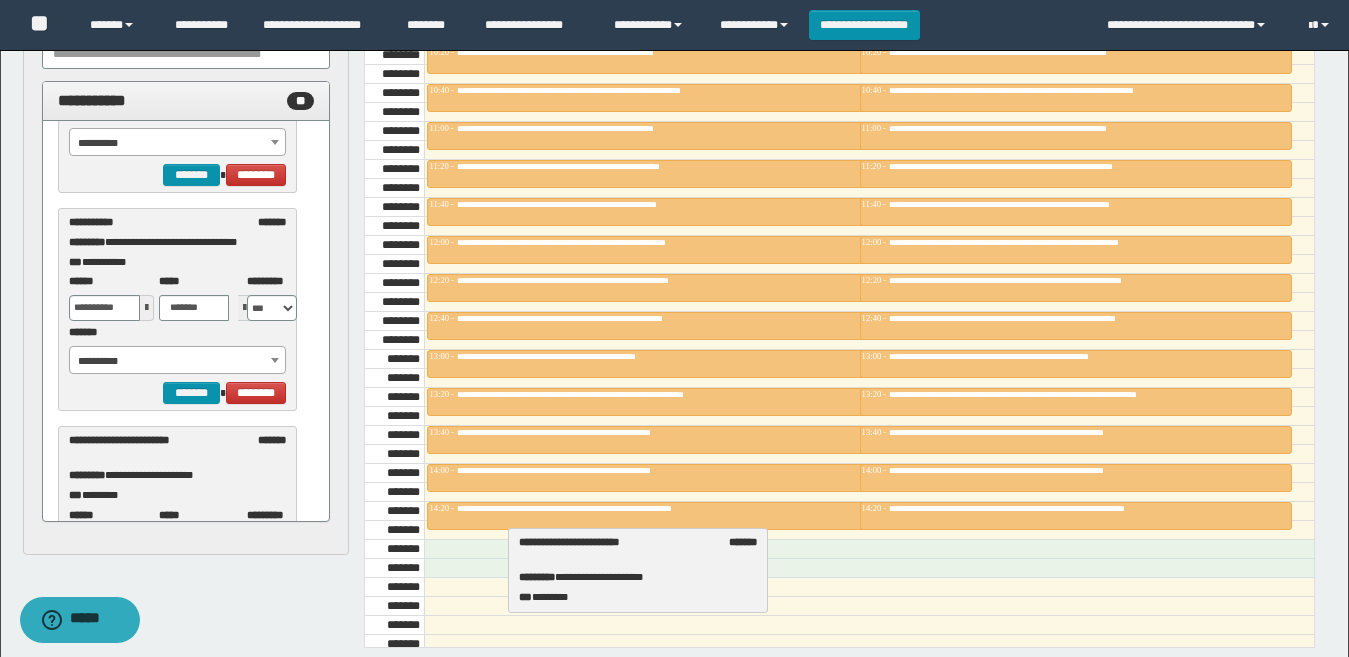 drag, startPoint x: 163, startPoint y: 452, endPoint x: 613, endPoint y: 554, distance: 461.41522 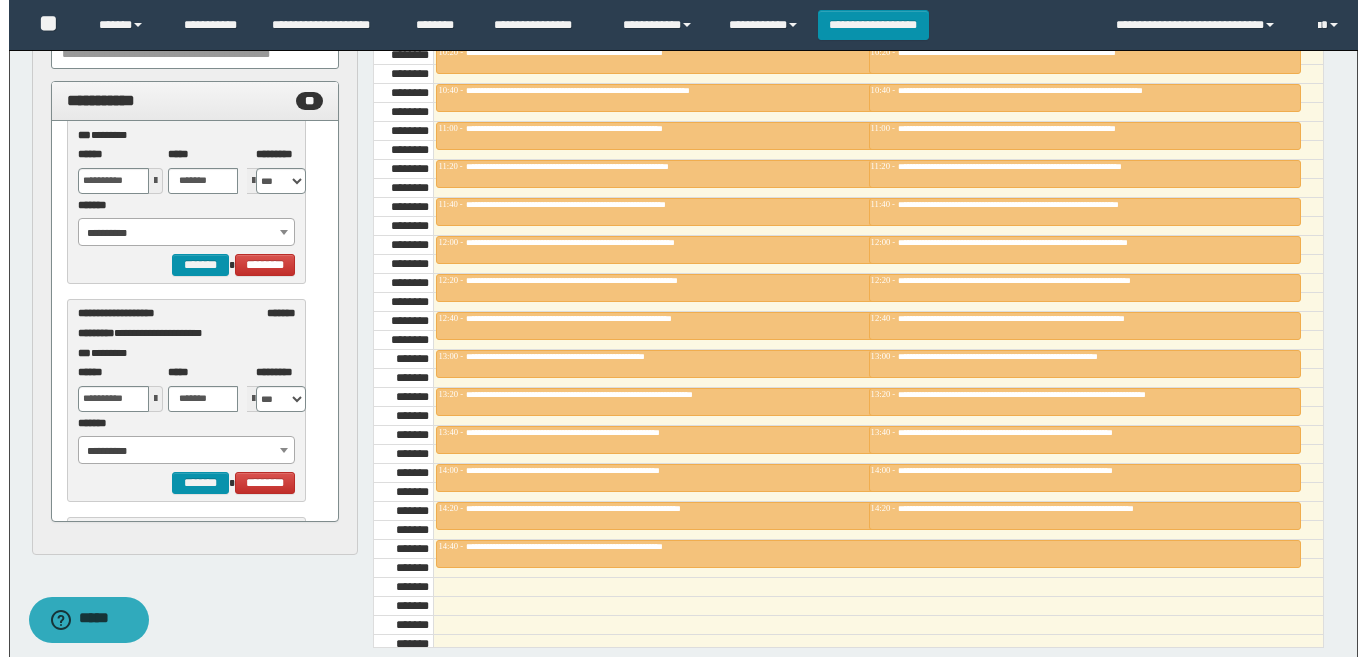 scroll, scrollTop: 10430, scrollLeft: 0, axis: vertical 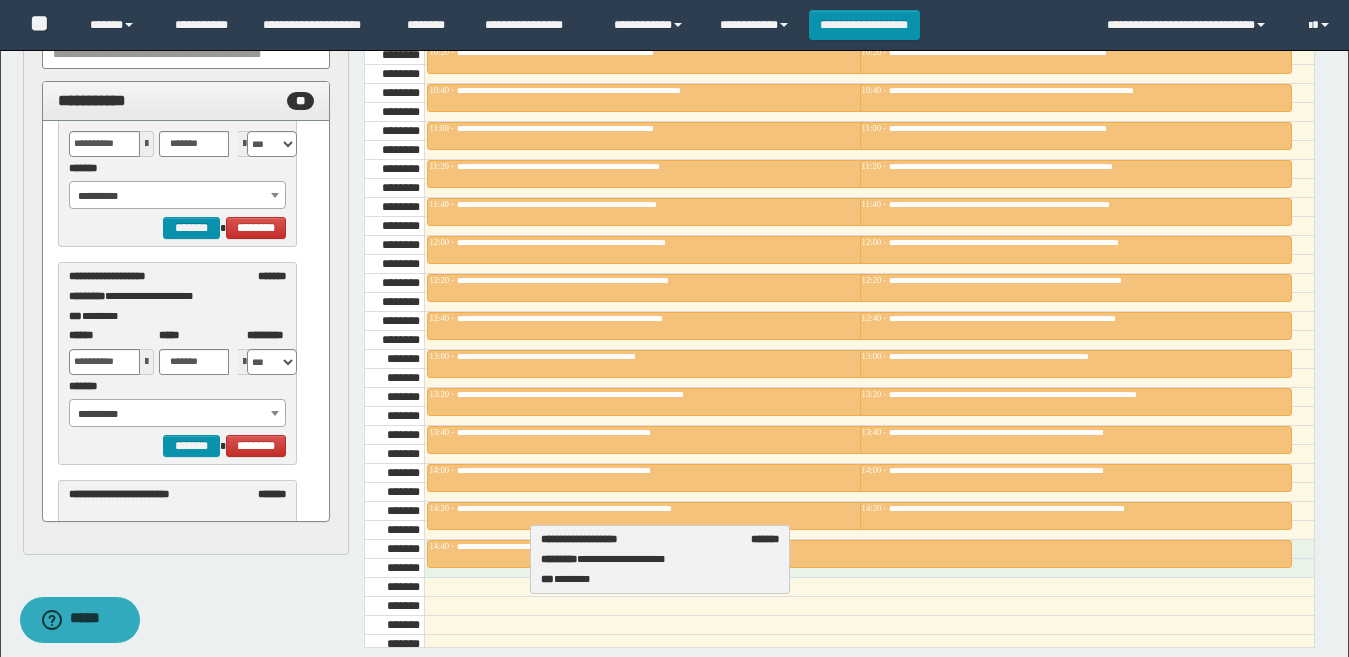 drag, startPoint x: 157, startPoint y: 288, endPoint x: 629, endPoint y: 551, distance: 540.3268 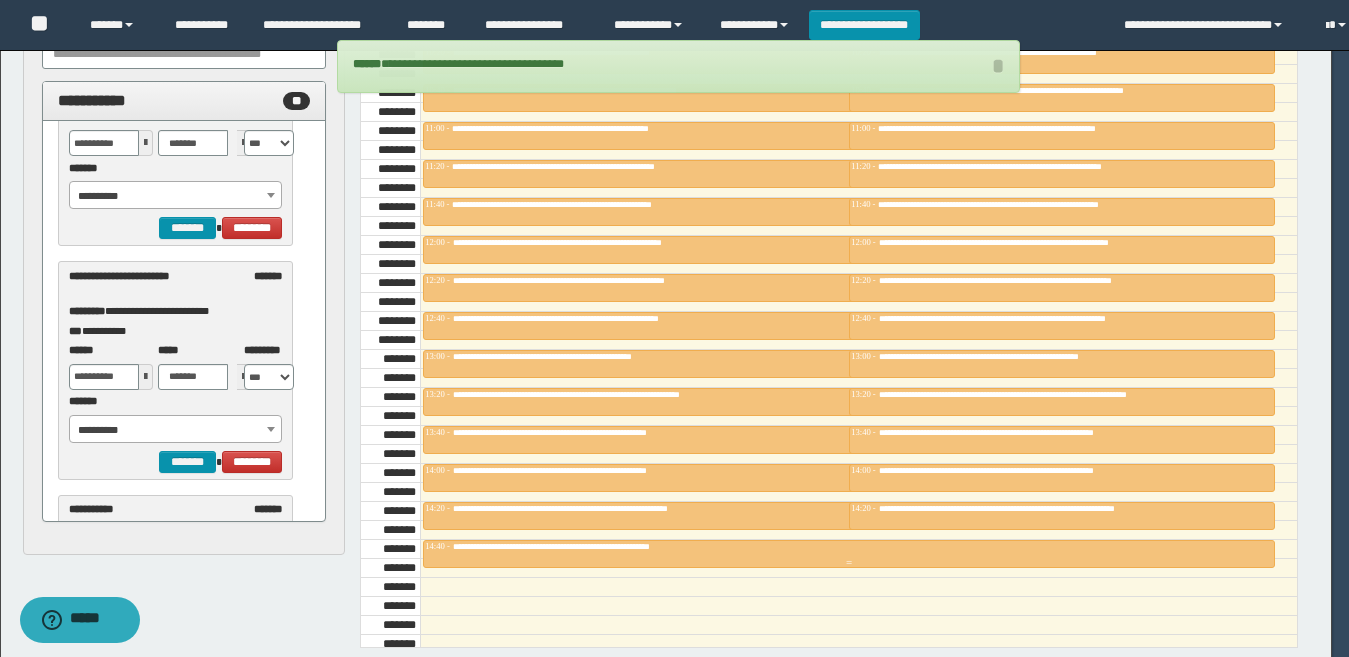 scroll, scrollTop: 10430, scrollLeft: 0, axis: vertical 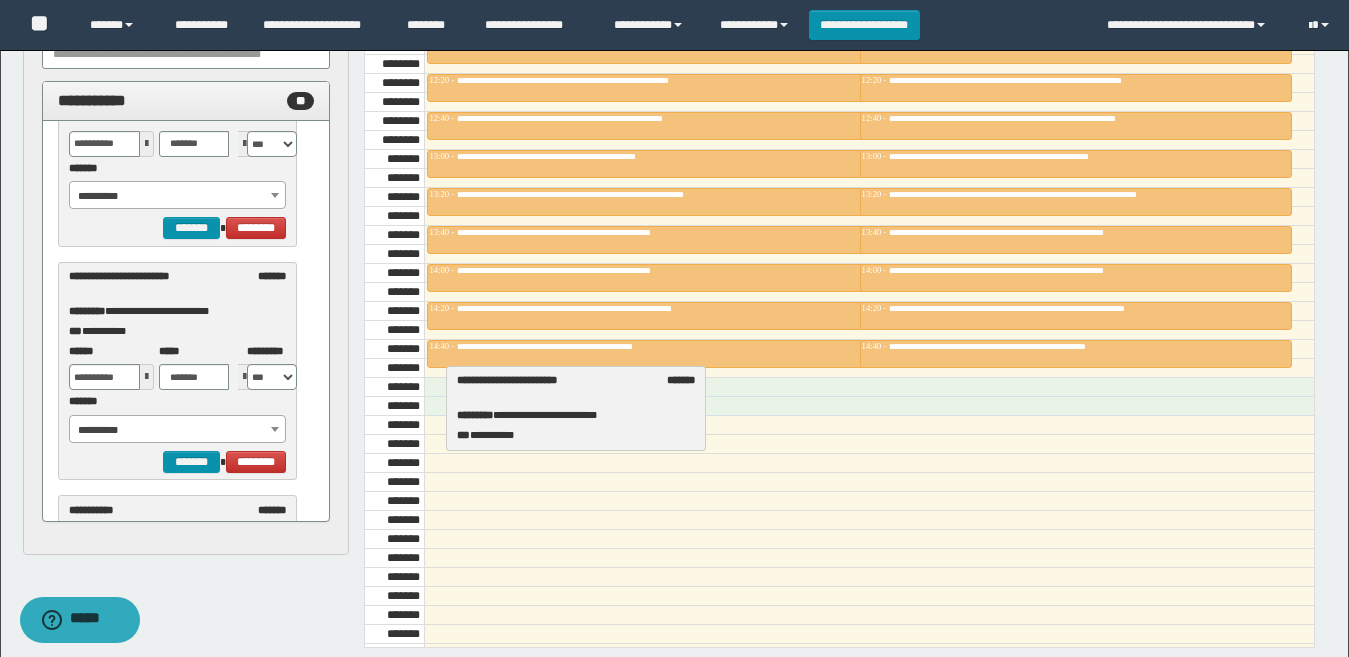drag, startPoint x: 161, startPoint y: 284, endPoint x: 549, endPoint y: 388, distance: 401.6964 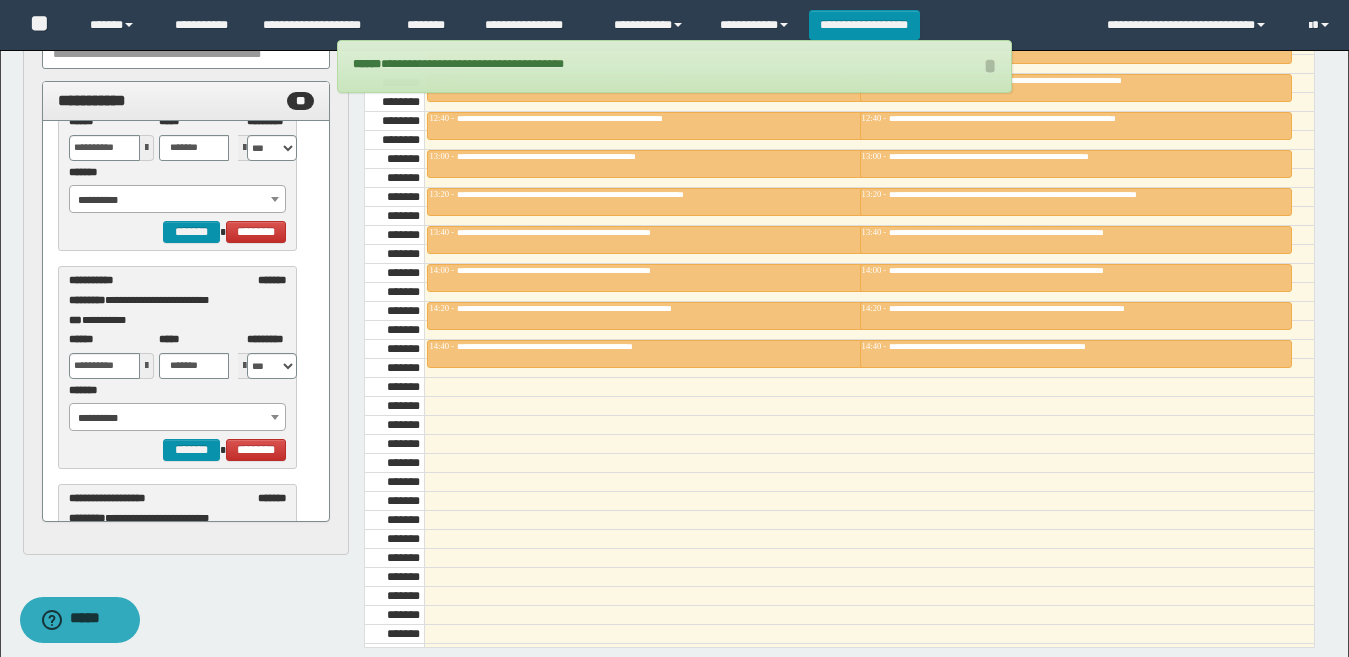 scroll, scrollTop: 10730, scrollLeft: 0, axis: vertical 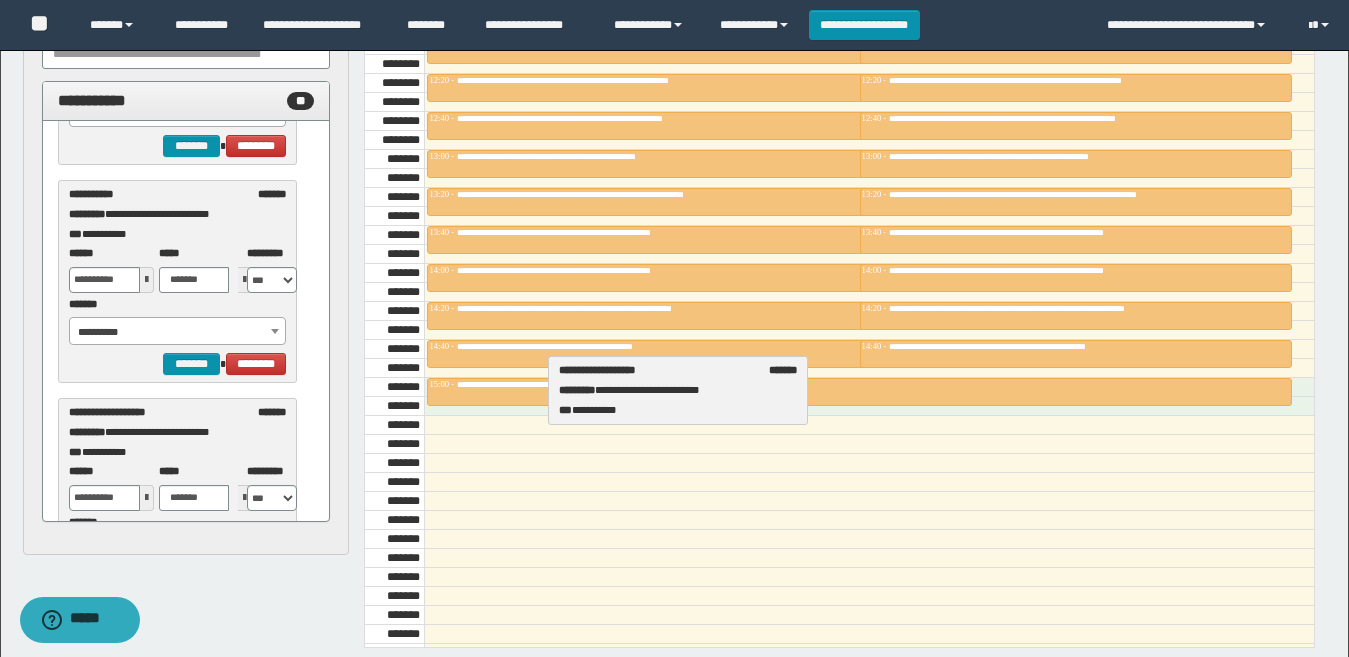 drag, startPoint x: 157, startPoint y: 429, endPoint x: 647, endPoint y: 387, distance: 491.7967 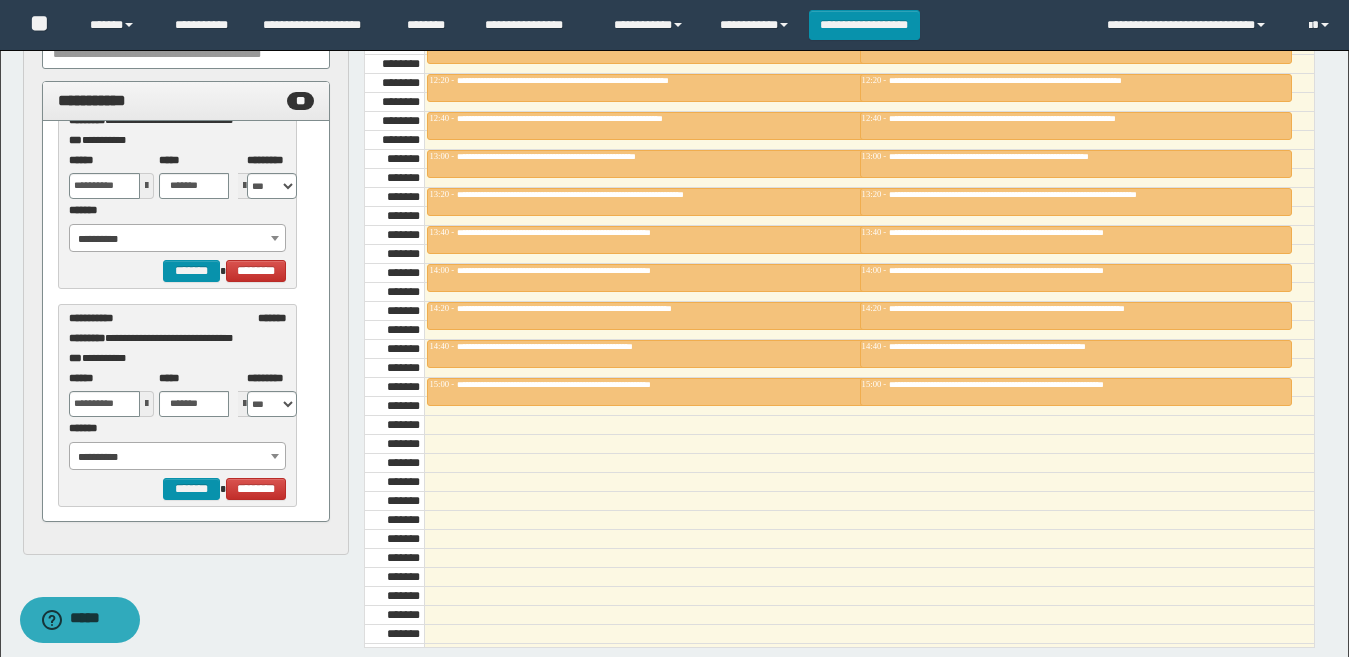 scroll, scrollTop: 0, scrollLeft: 0, axis: both 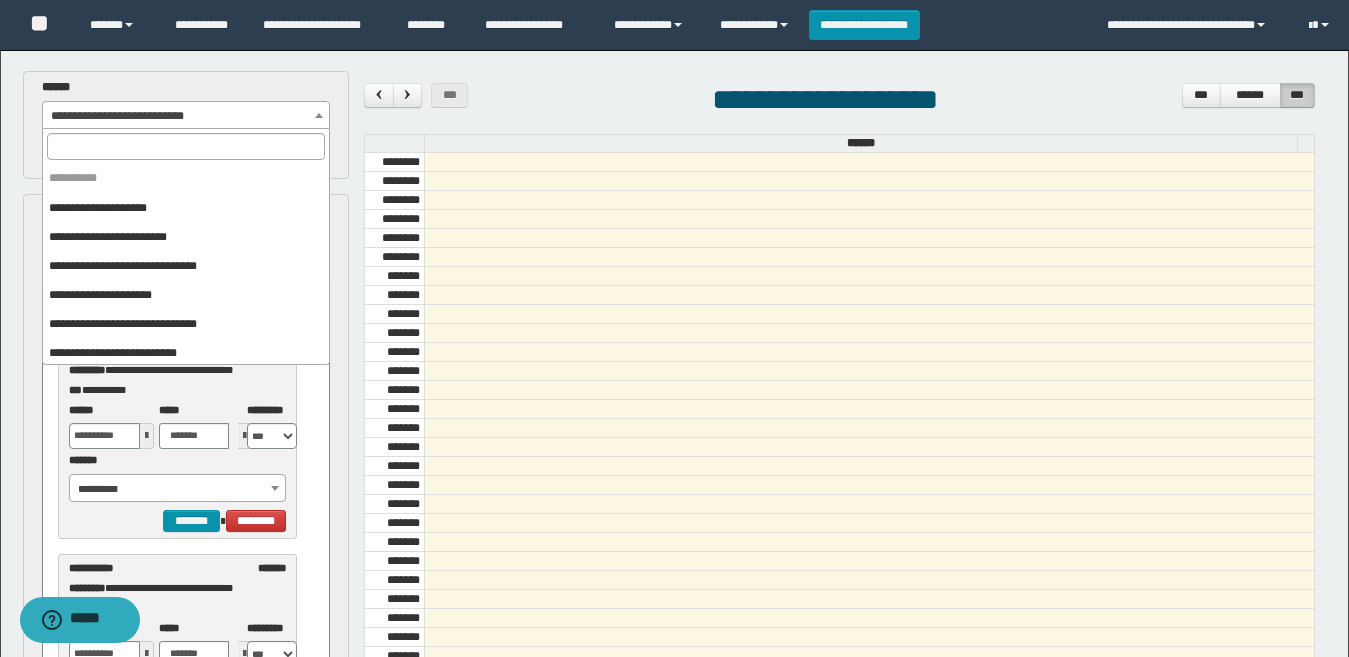 click on "**********" at bounding box center [186, 116] 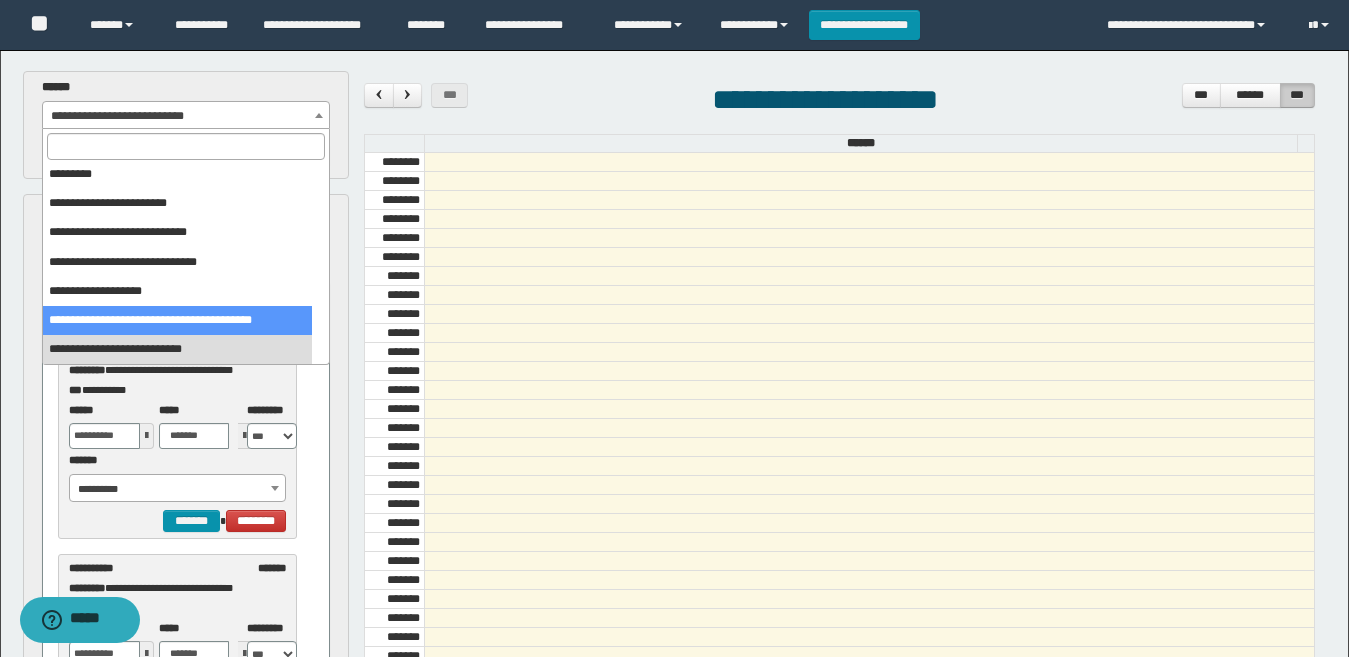 select on "******" 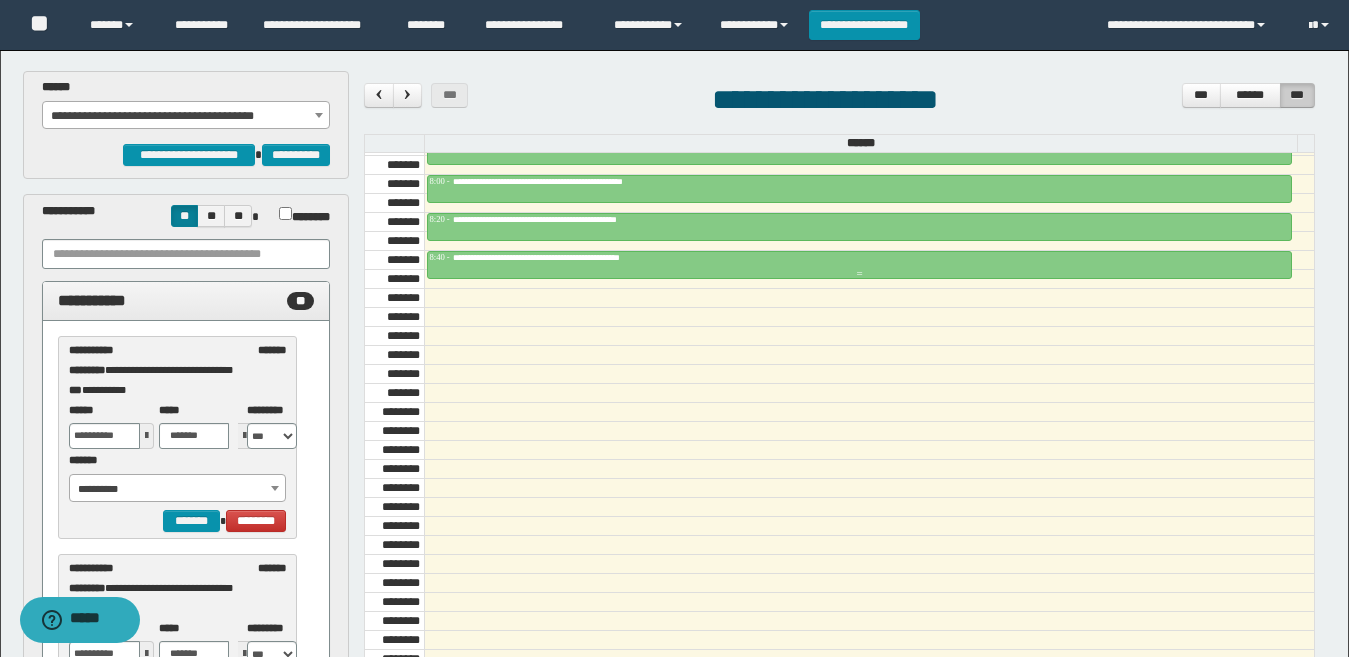 scroll, scrollTop: 900, scrollLeft: 0, axis: vertical 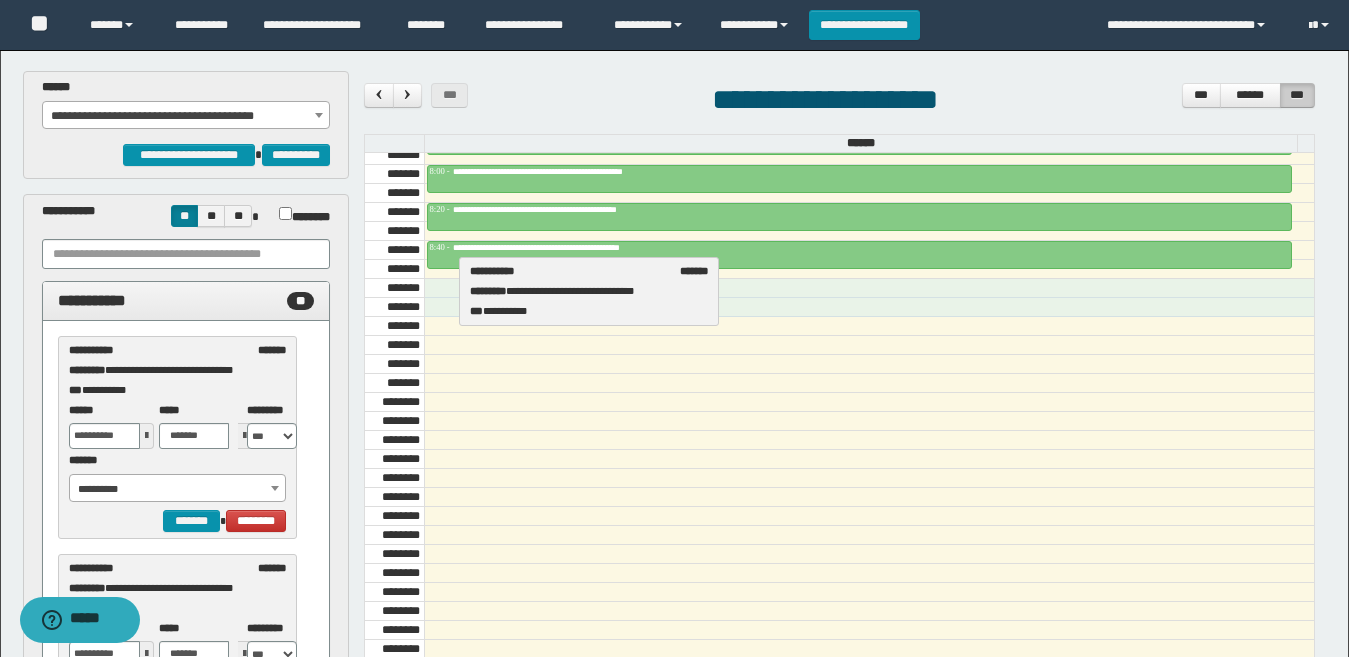 drag, startPoint x: 167, startPoint y: 587, endPoint x: 568, endPoint y: 290, distance: 499.00903 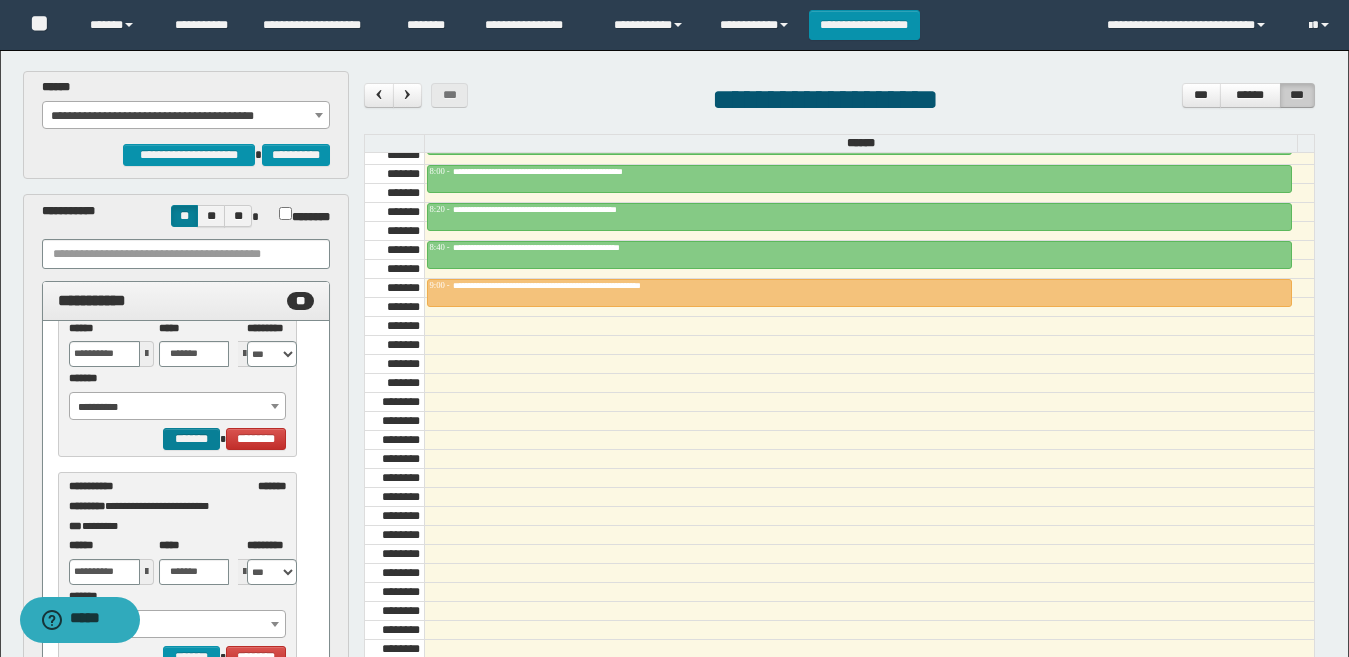scroll, scrollTop: 400, scrollLeft: 0, axis: vertical 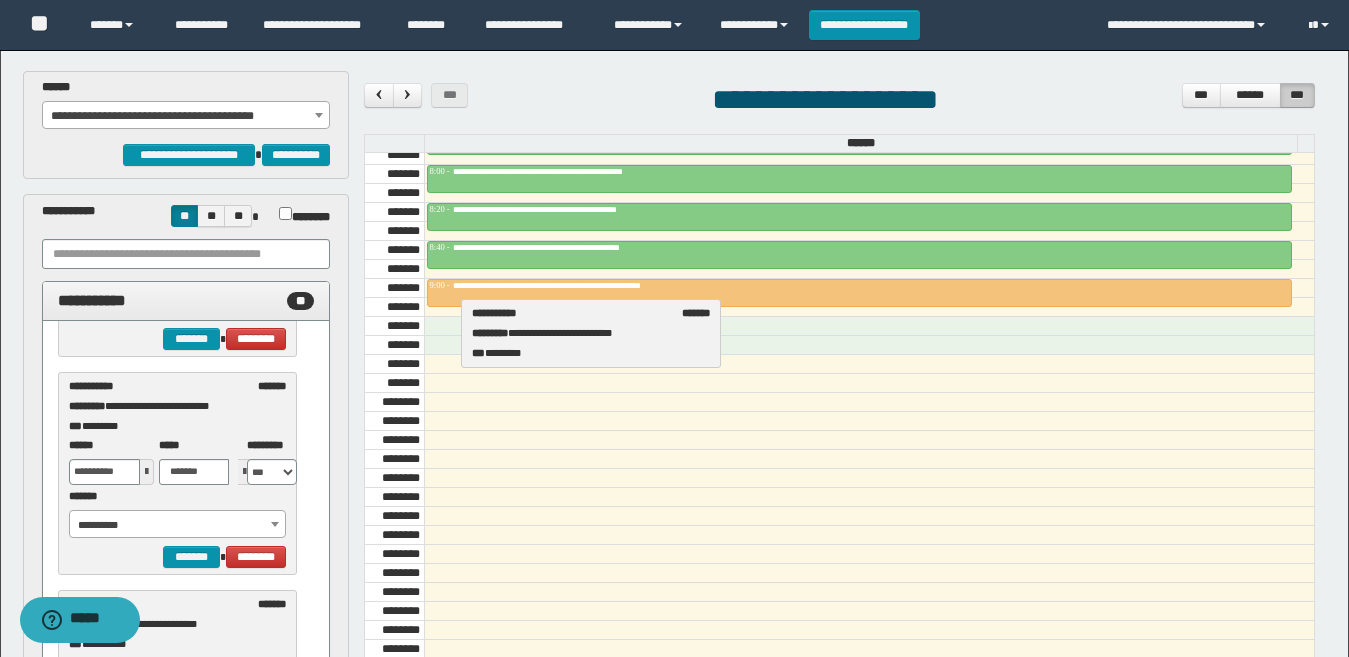 drag, startPoint x: 134, startPoint y: 405, endPoint x: 536, endPoint y: 331, distance: 408.7542 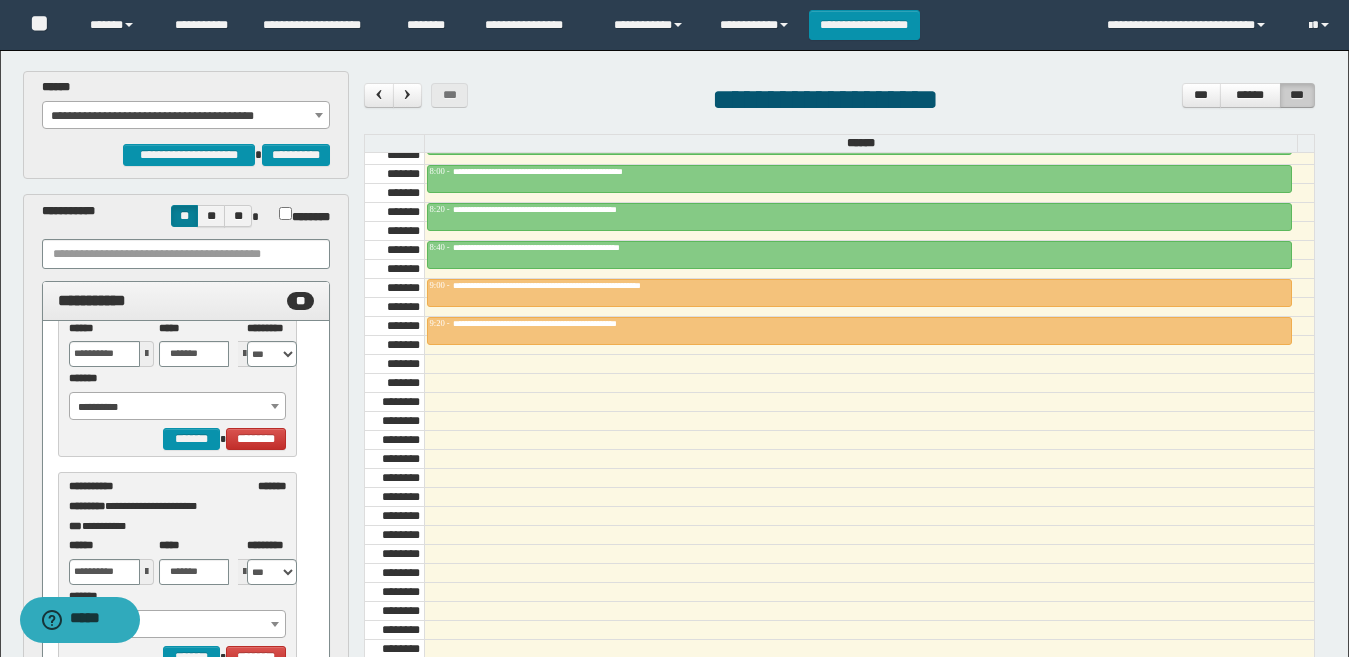 scroll, scrollTop: 500, scrollLeft: 0, axis: vertical 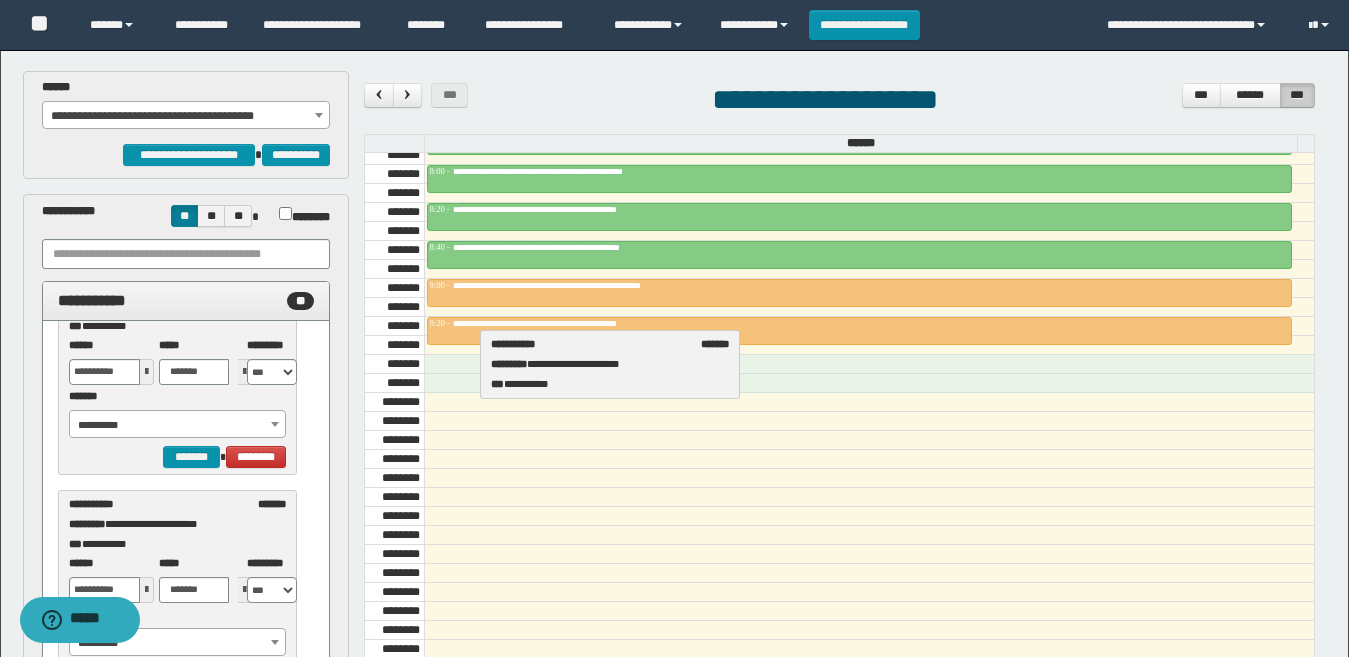 drag, startPoint x: 133, startPoint y: 528, endPoint x: 555, endPoint y: 368, distance: 451.31363 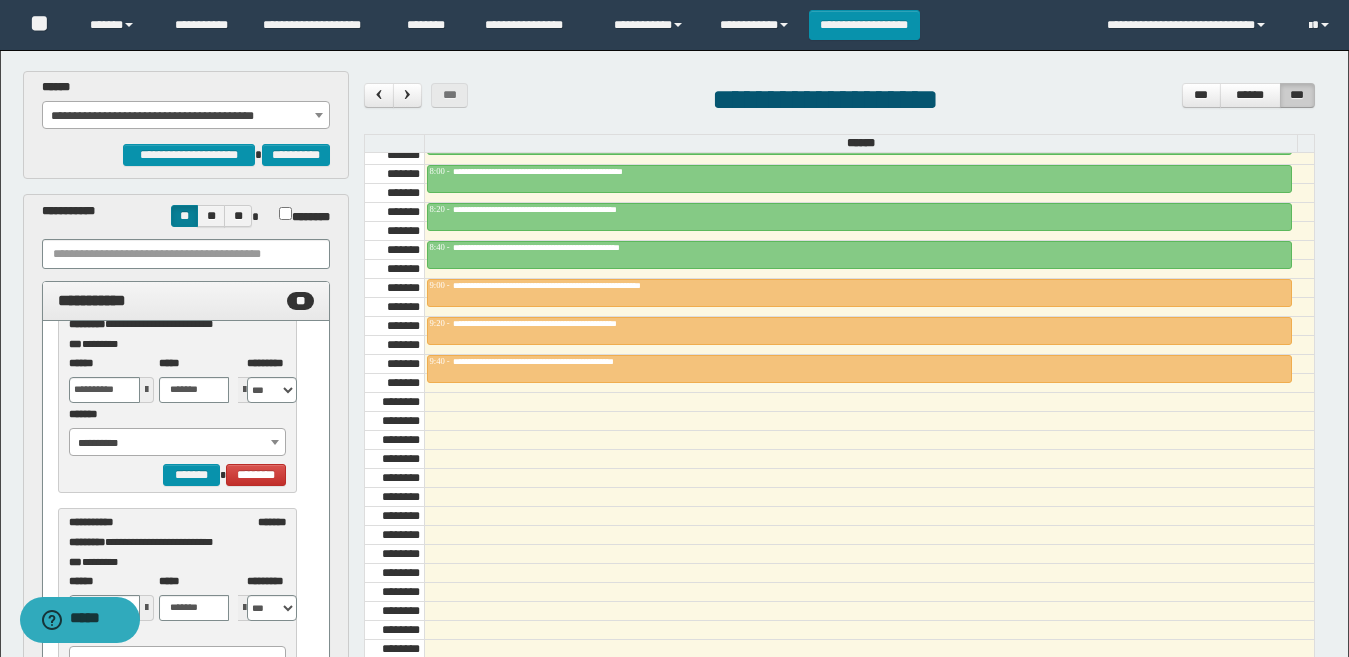 scroll, scrollTop: 800, scrollLeft: 0, axis: vertical 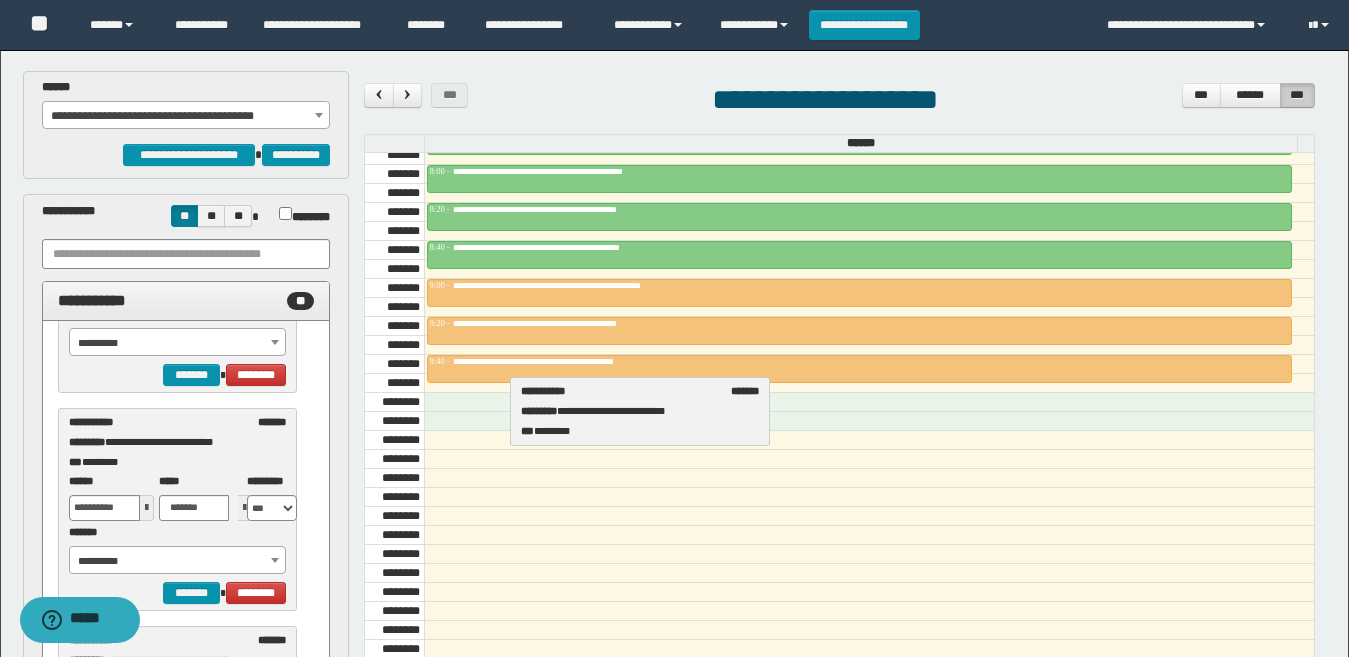 drag, startPoint x: 114, startPoint y: 429, endPoint x: 565, endPoint y: 398, distance: 452.06415 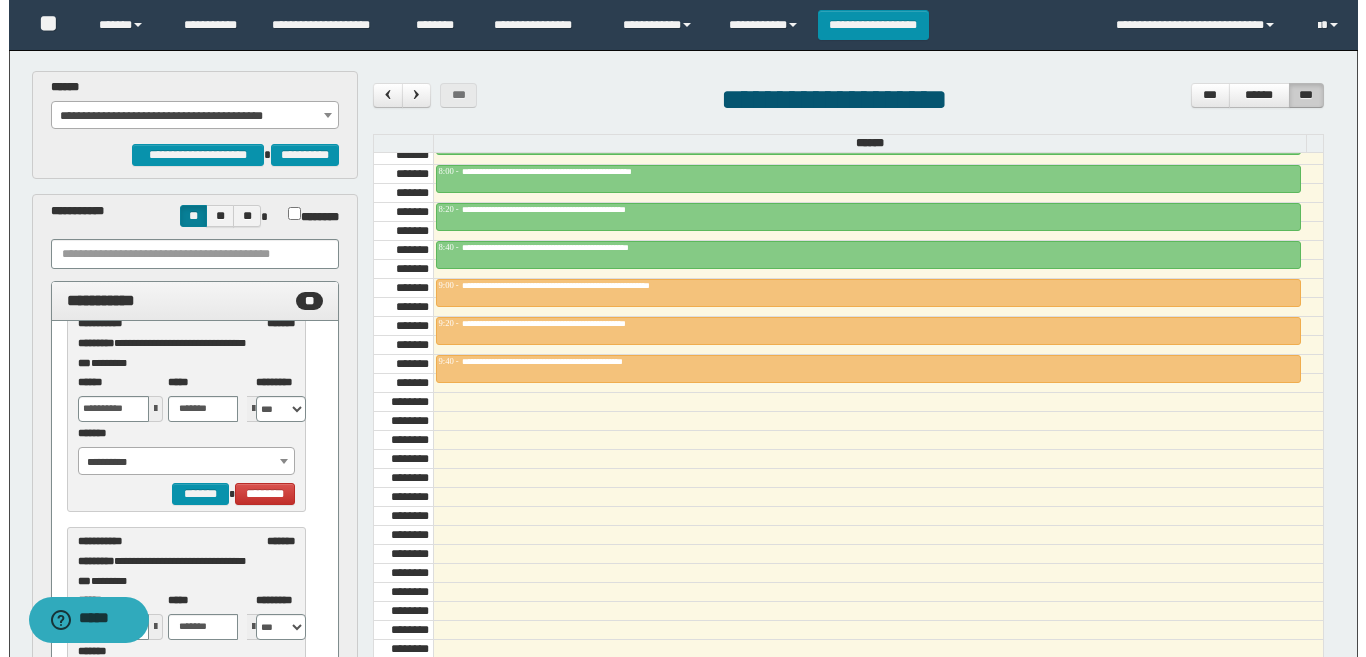 scroll, scrollTop: 1000, scrollLeft: 0, axis: vertical 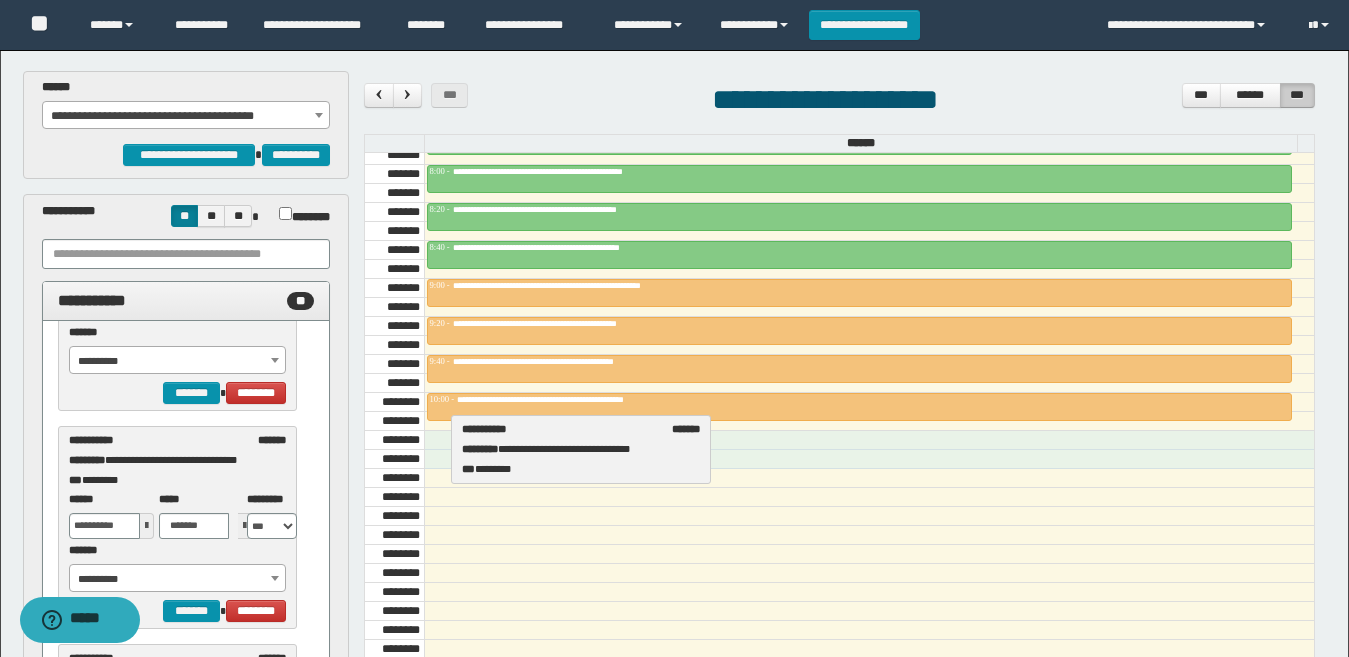 drag, startPoint x: 125, startPoint y: 457, endPoint x: 516, endPoint y: 446, distance: 391.1547 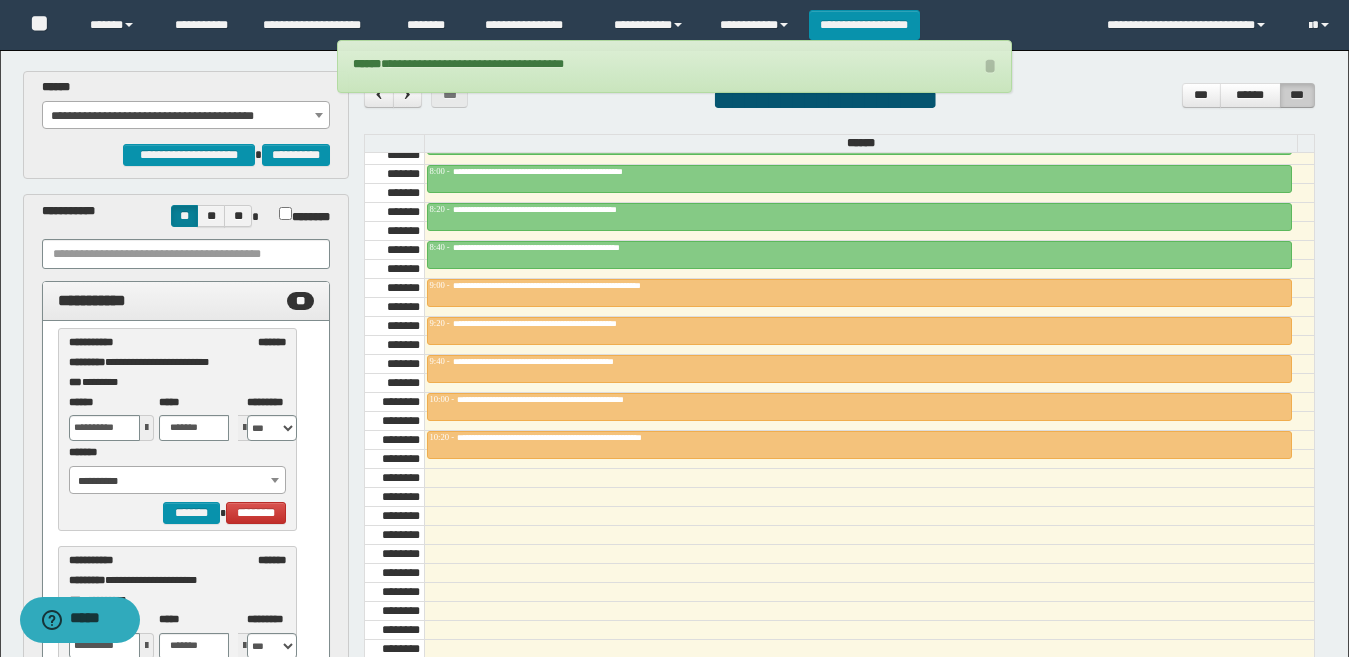 scroll, scrollTop: 0, scrollLeft: 0, axis: both 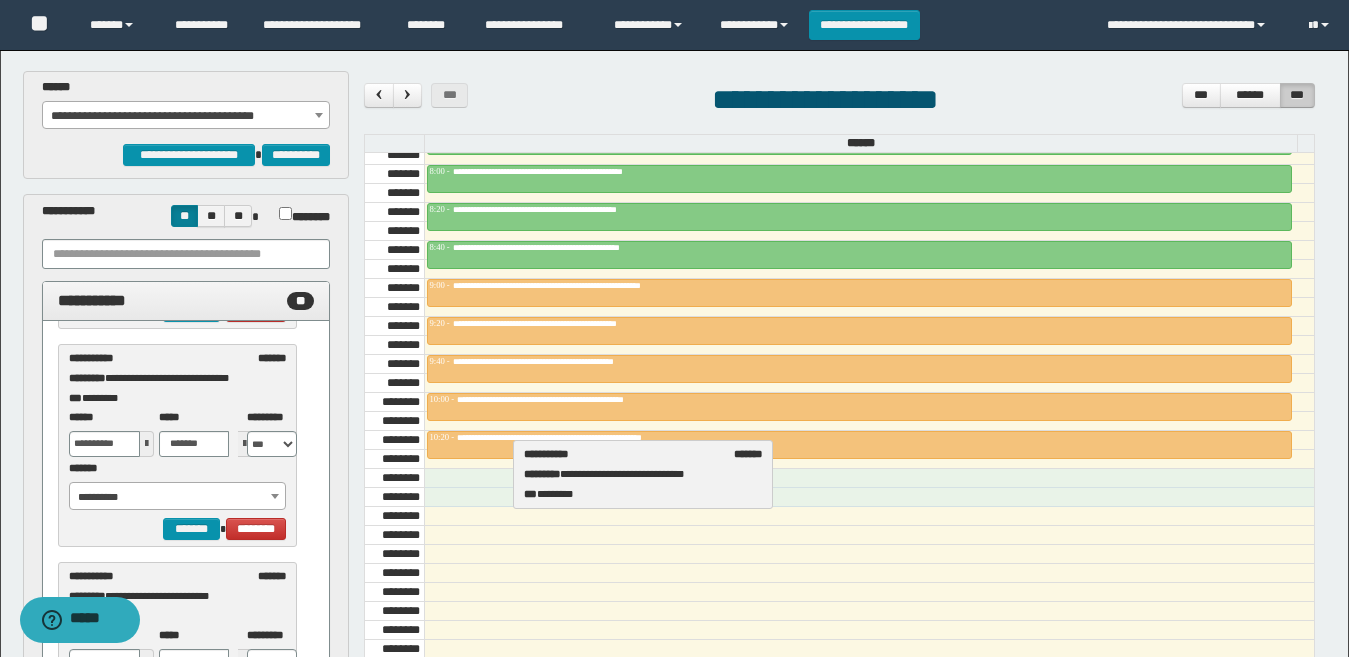drag, startPoint x: 126, startPoint y: 387, endPoint x: 581, endPoint y: 483, distance: 465.0172 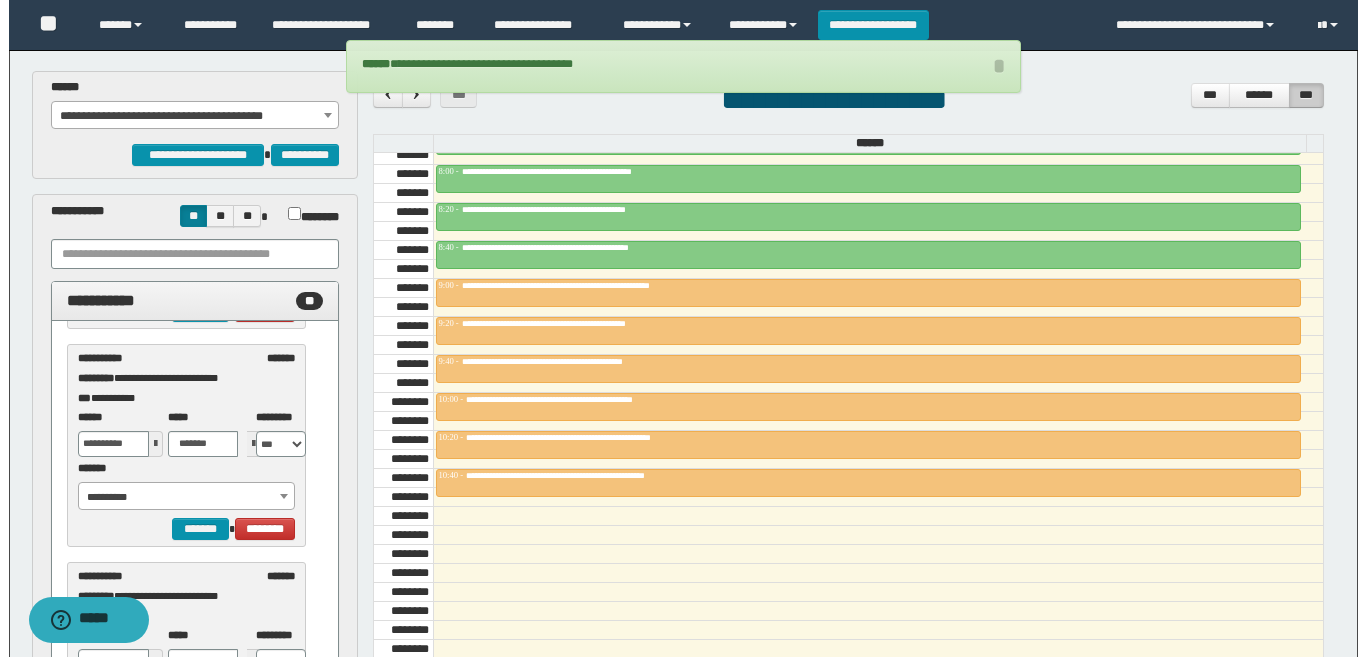 scroll, scrollTop: 1400, scrollLeft: 0, axis: vertical 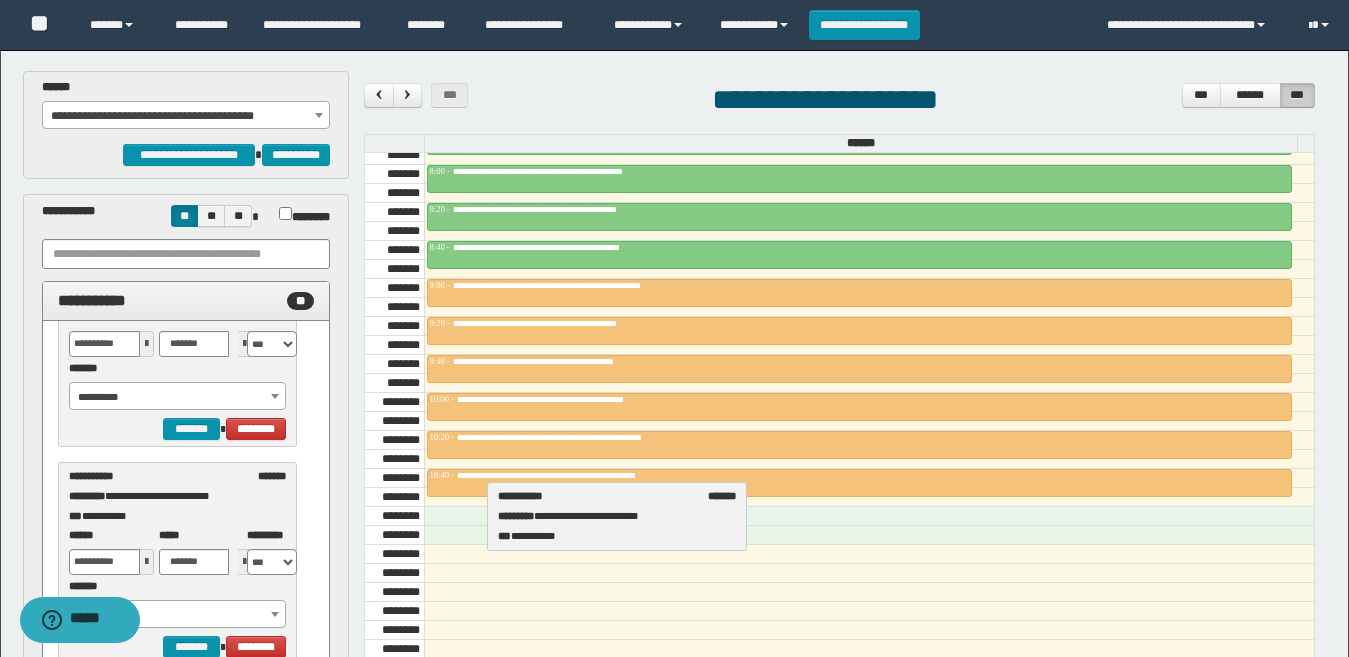 drag, startPoint x: 127, startPoint y: 496, endPoint x: 556, endPoint y: 516, distance: 429.46594 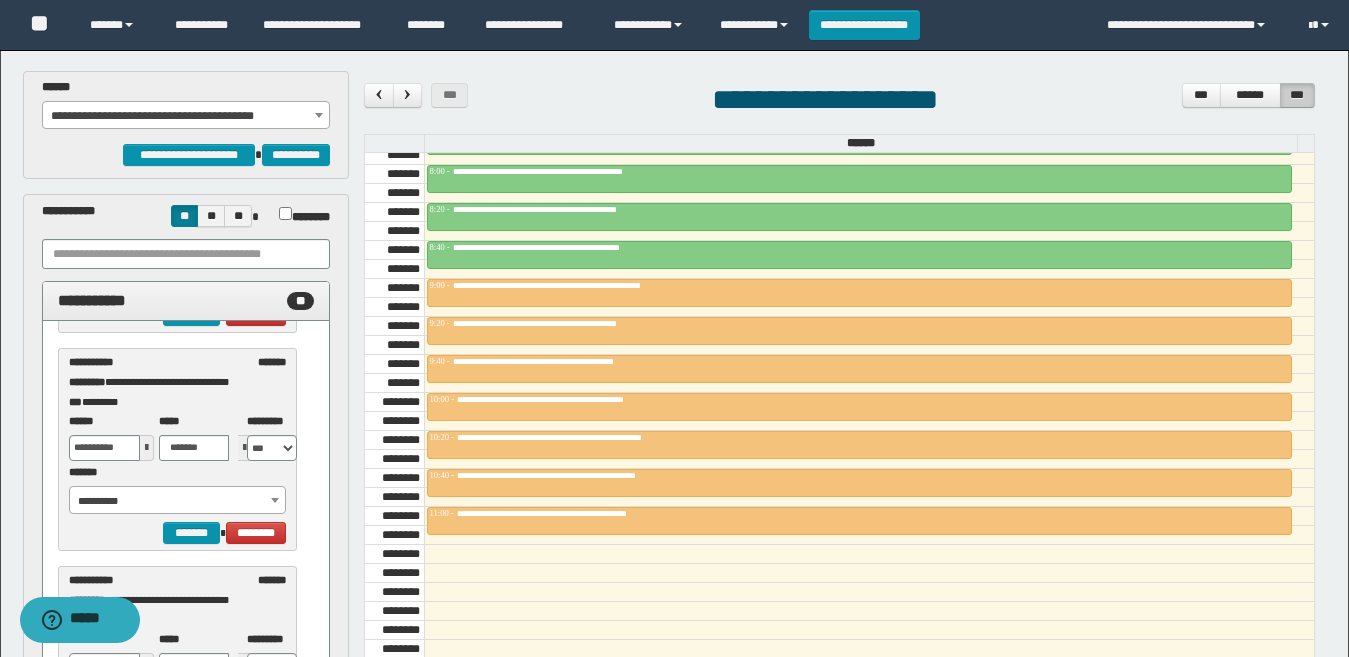 scroll, scrollTop: 1700, scrollLeft: 0, axis: vertical 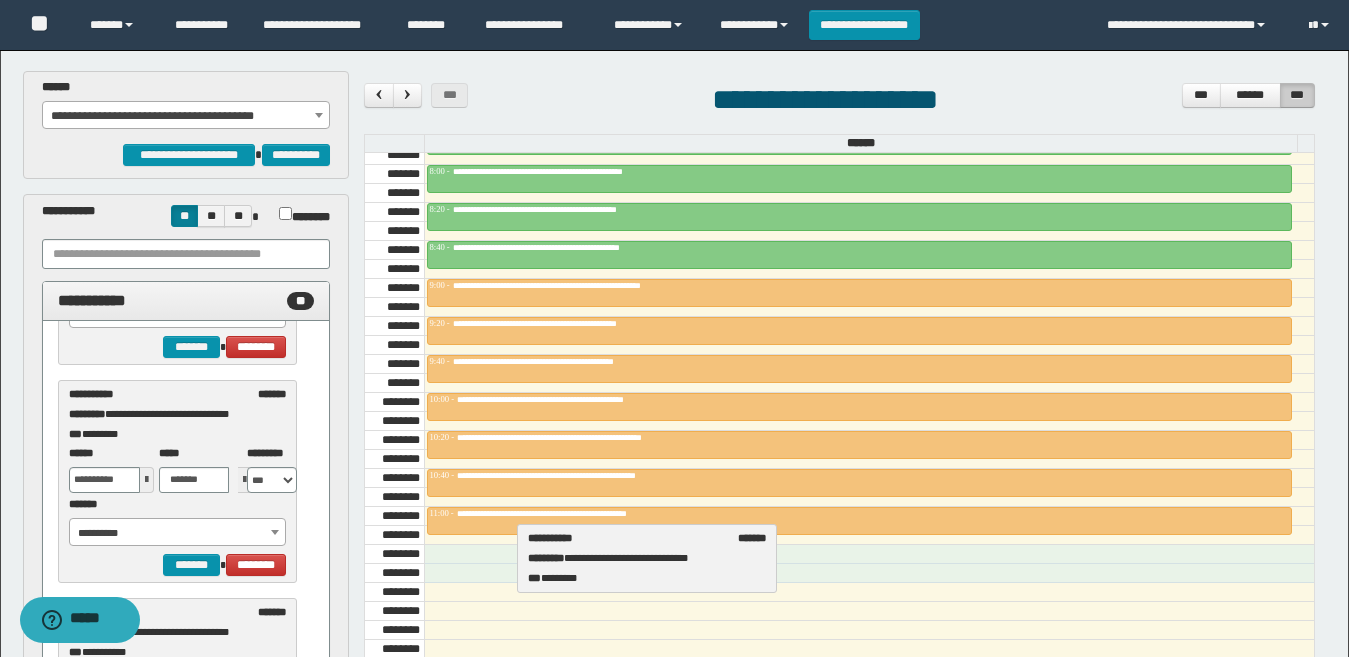 drag, startPoint x: 94, startPoint y: 401, endPoint x: 553, endPoint y: 545, distance: 481.0582 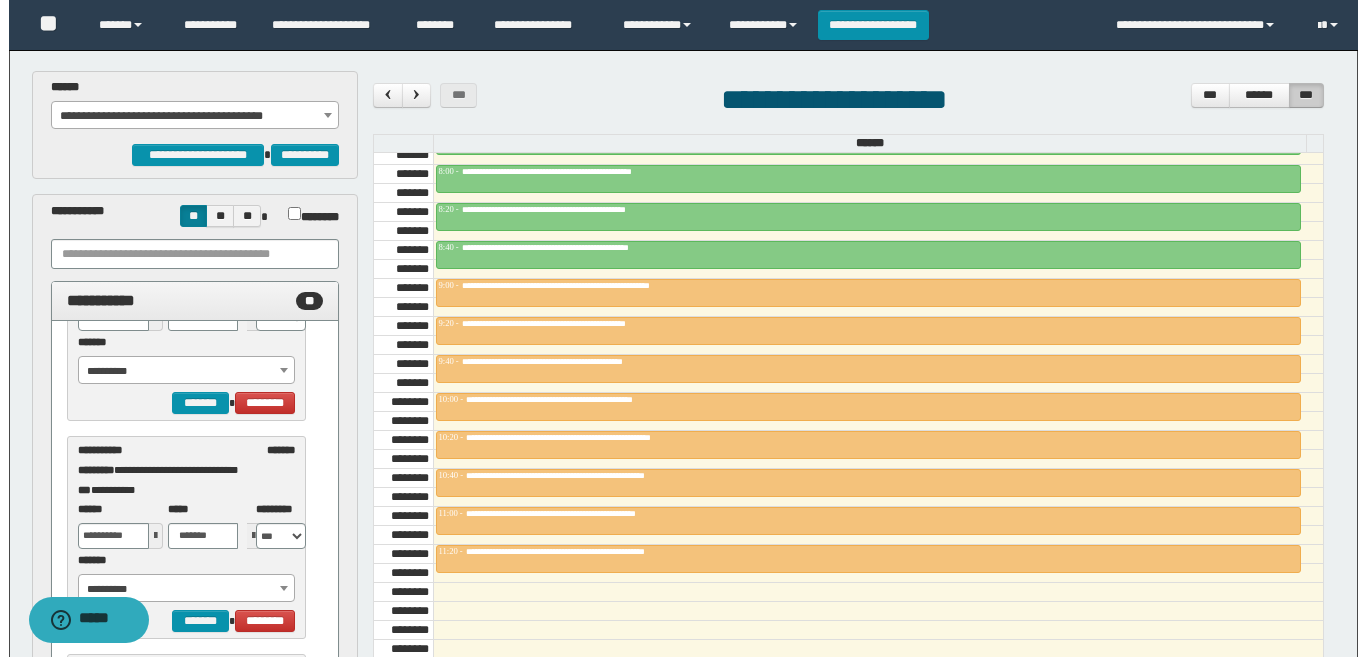 scroll, scrollTop: 1900, scrollLeft: 0, axis: vertical 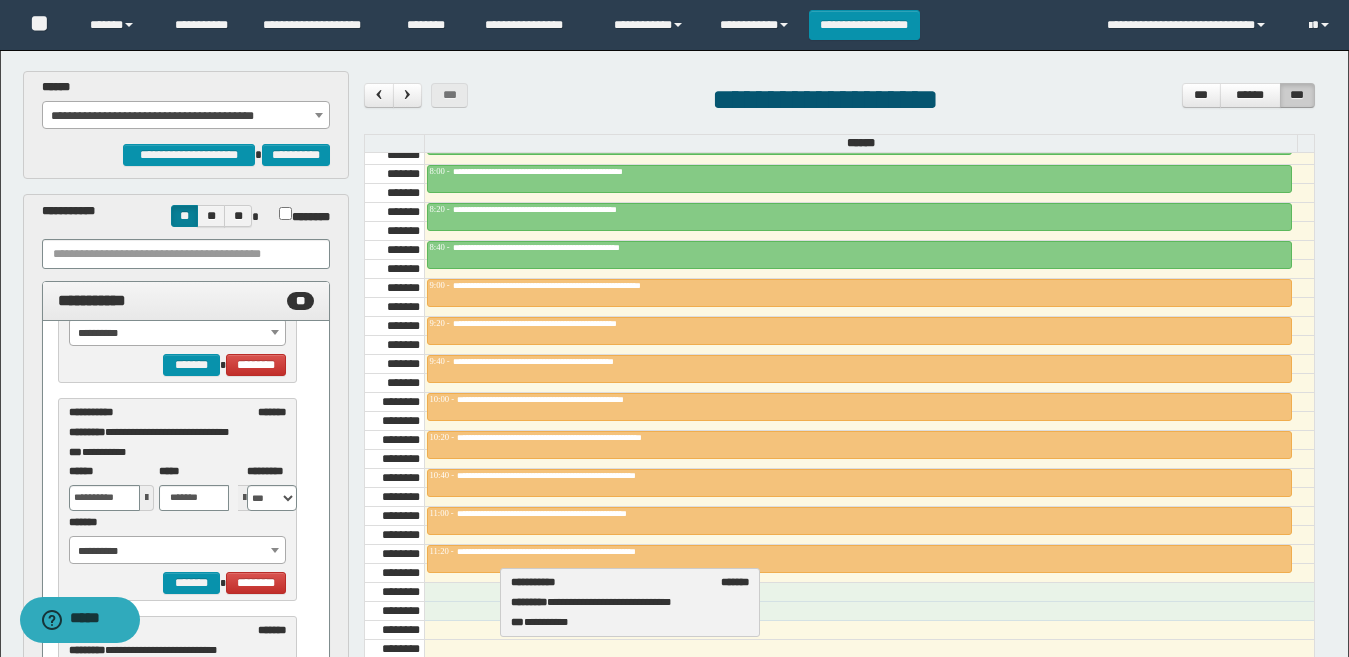 drag, startPoint x: 127, startPoint y: 425, endPoint x: 569, endPoint y: 595, distance: 473.56522 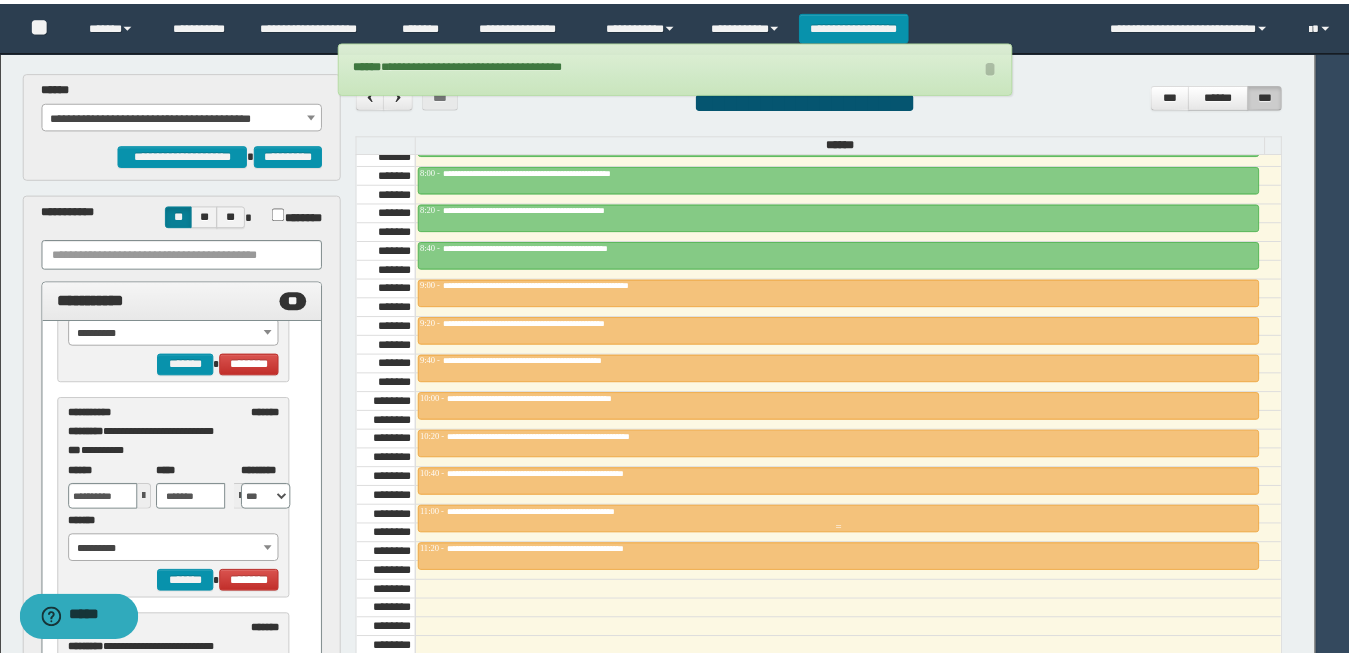 scroll, scrollTop: 1900, scrollLeft: 0, axis: vertical 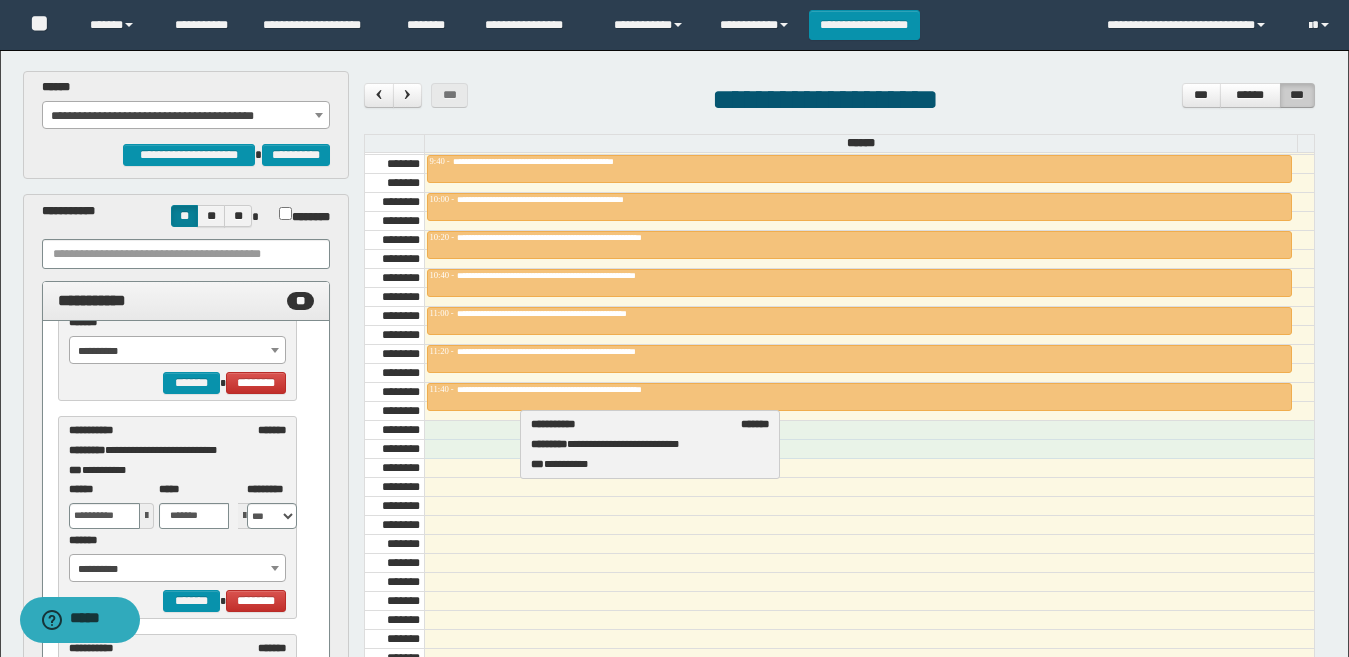 drag, startPoint x: 96, startPoint y: 436, endPoint x: 558, endPoint y: 430, distance: 462.03897 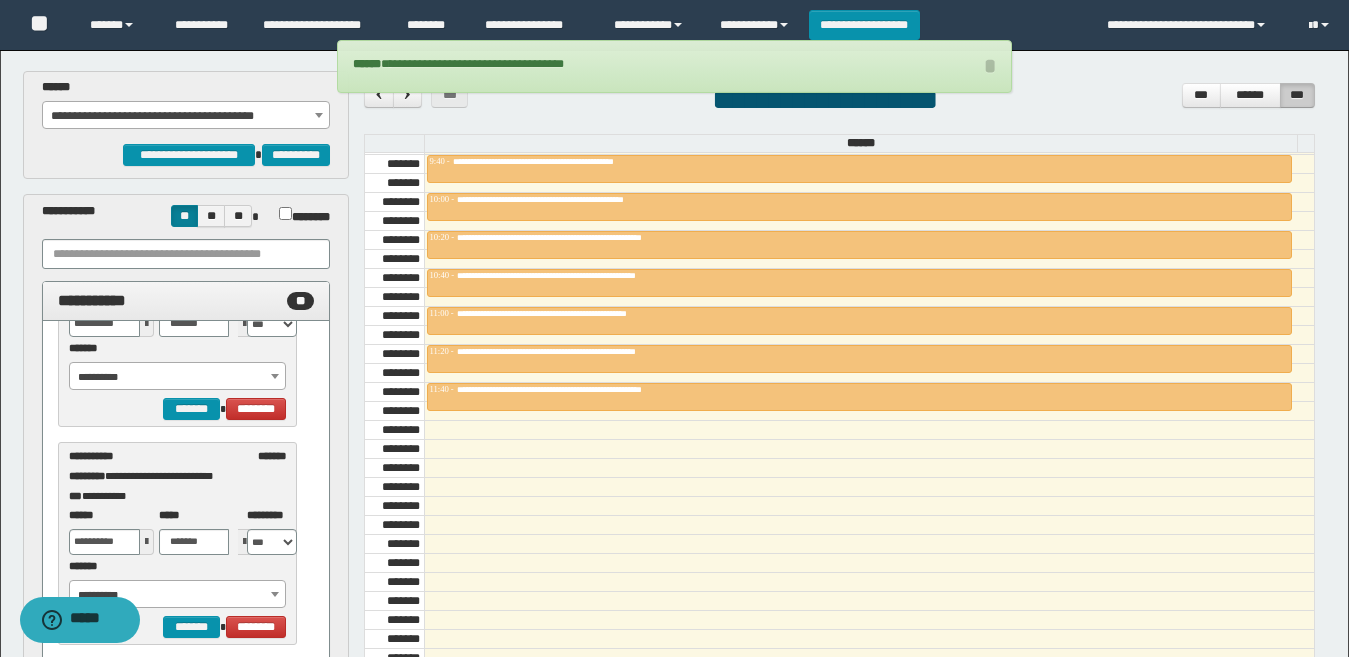 scroll, scrollTop: 2400, scrollLeft: 0, axis: vertical 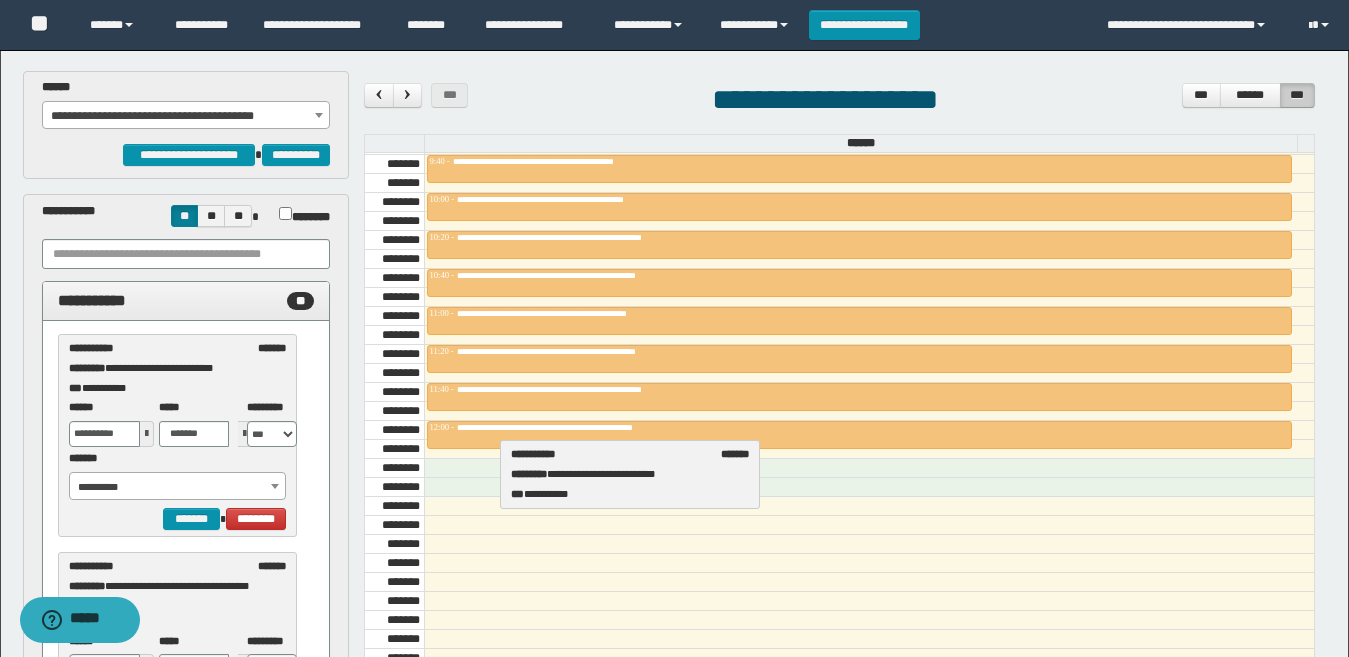 drag, startPoint x: 120, startPoint y: 368, endPoint x: 562, endPoint y: 474, distance: 454.5327 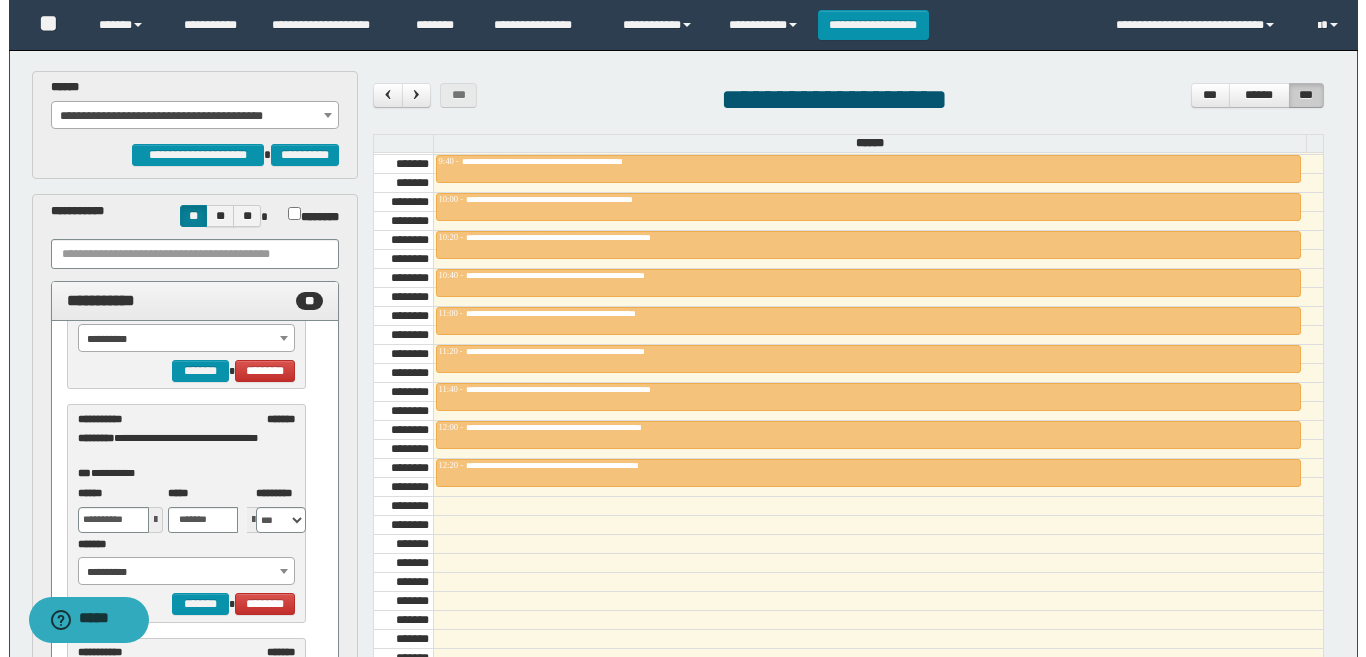 scroll, scrollTop: 2582, scrollLeft: 0, axis: vertical 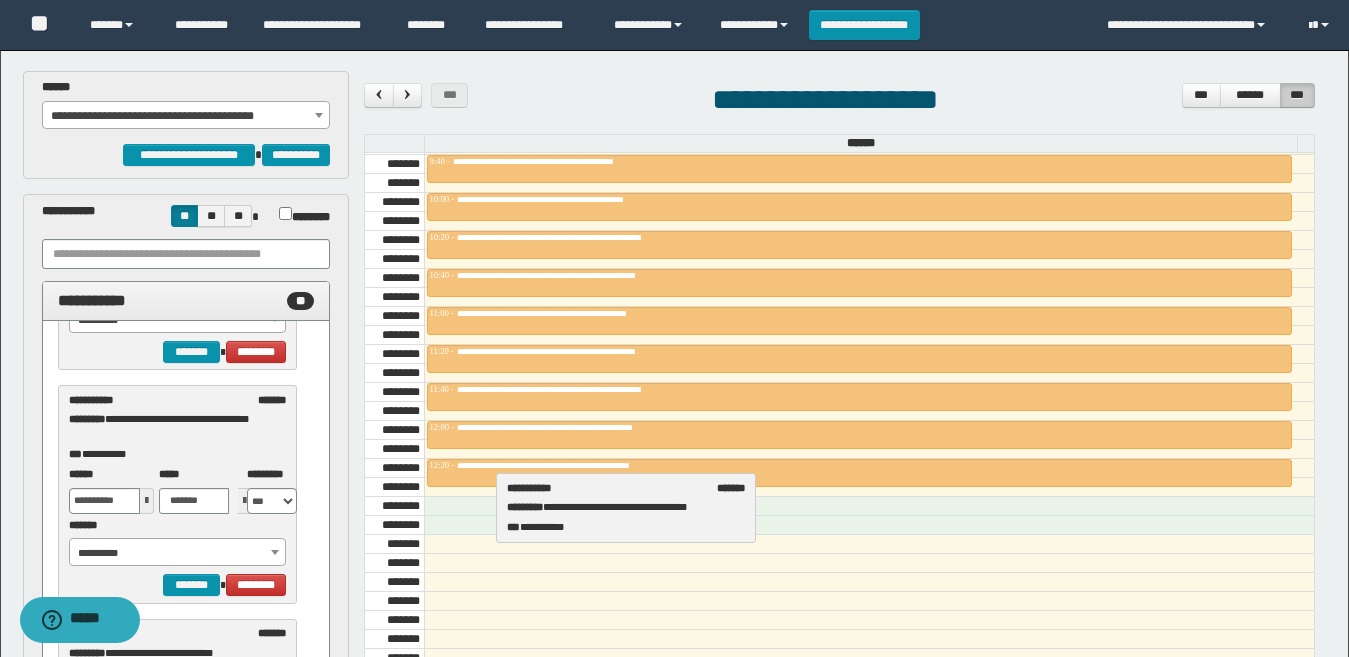 drag, startPoint x: 124, startPoint y: 424, endPoint x: 562, endPoint y: 512, distance: 446.75272 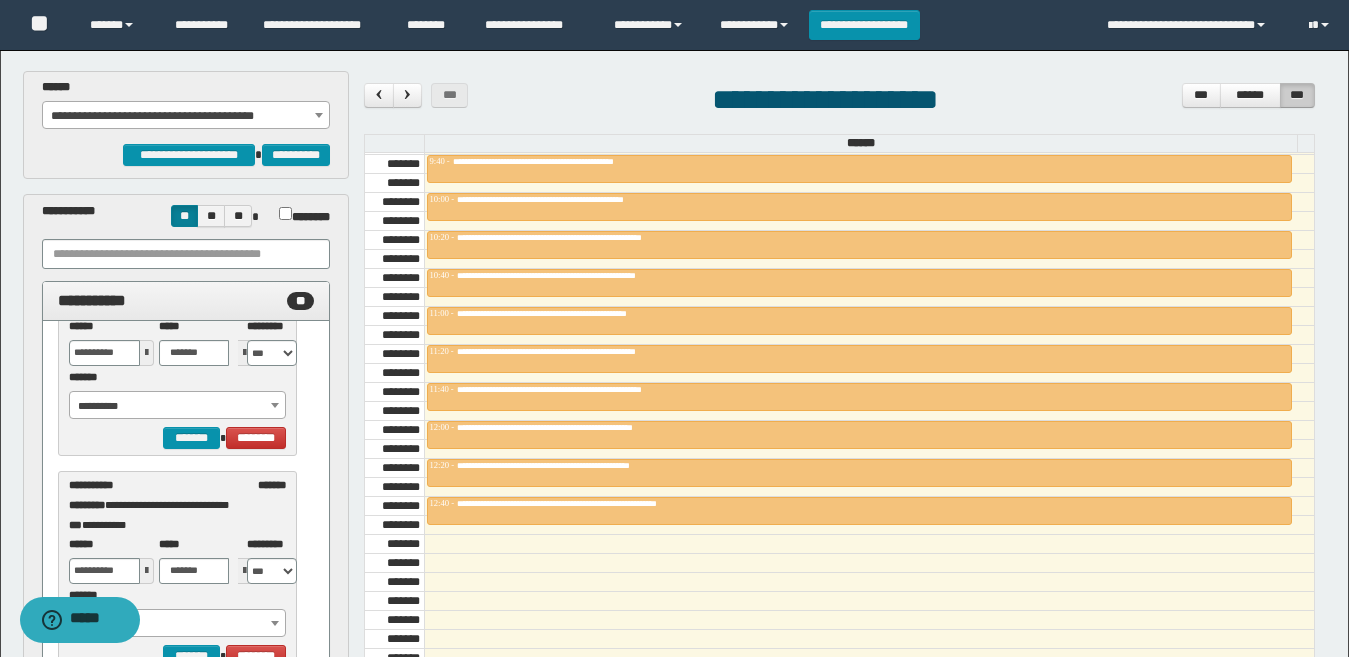scroll, scrollTop: 1582, scrollLeft: 0, axis: vertical 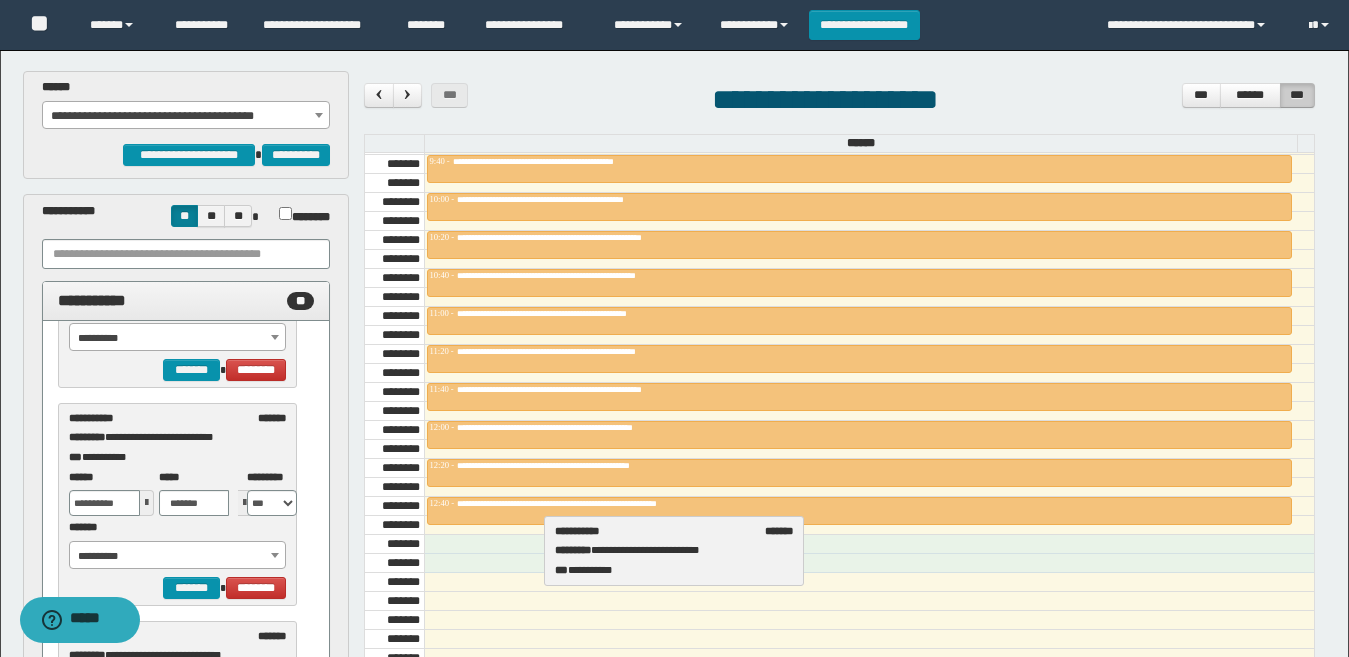 drag, startPoint x: 109, startPoint y: 426, endPoint x: 594, endPoint y: 539, distance: 497.98996 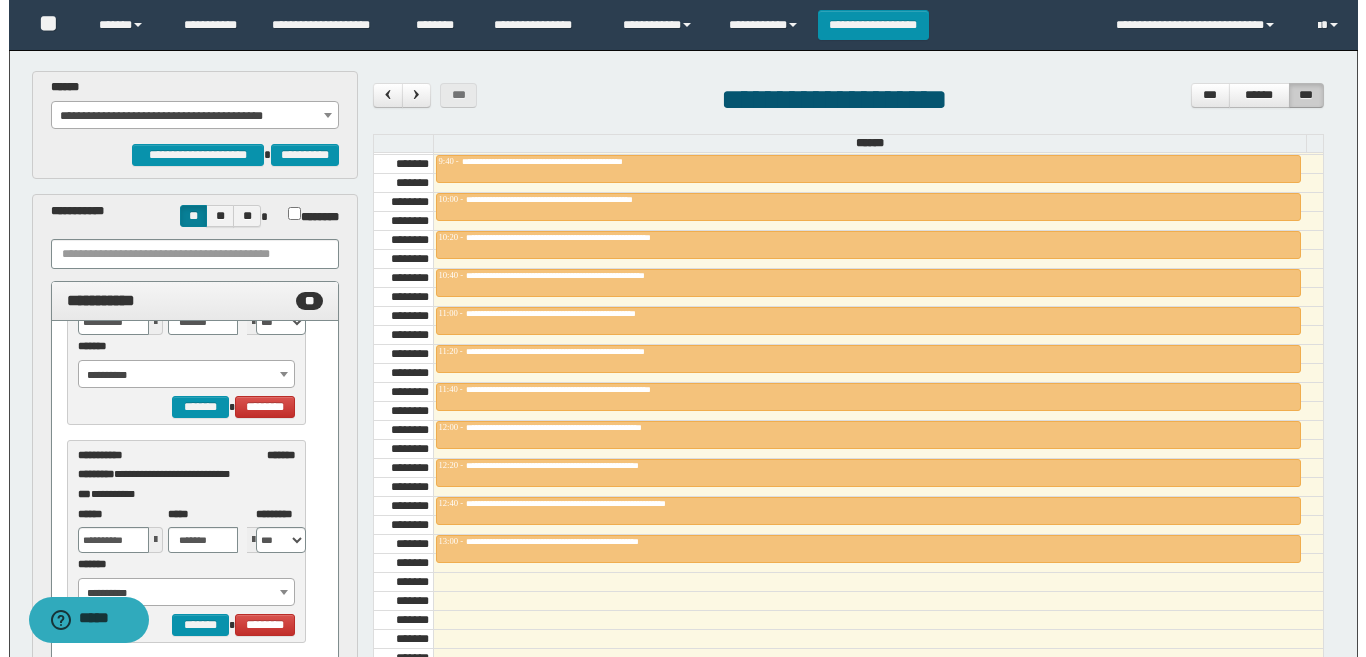 scroll, scrollTop: 2982, scrollLeft: 0, axis: vertical 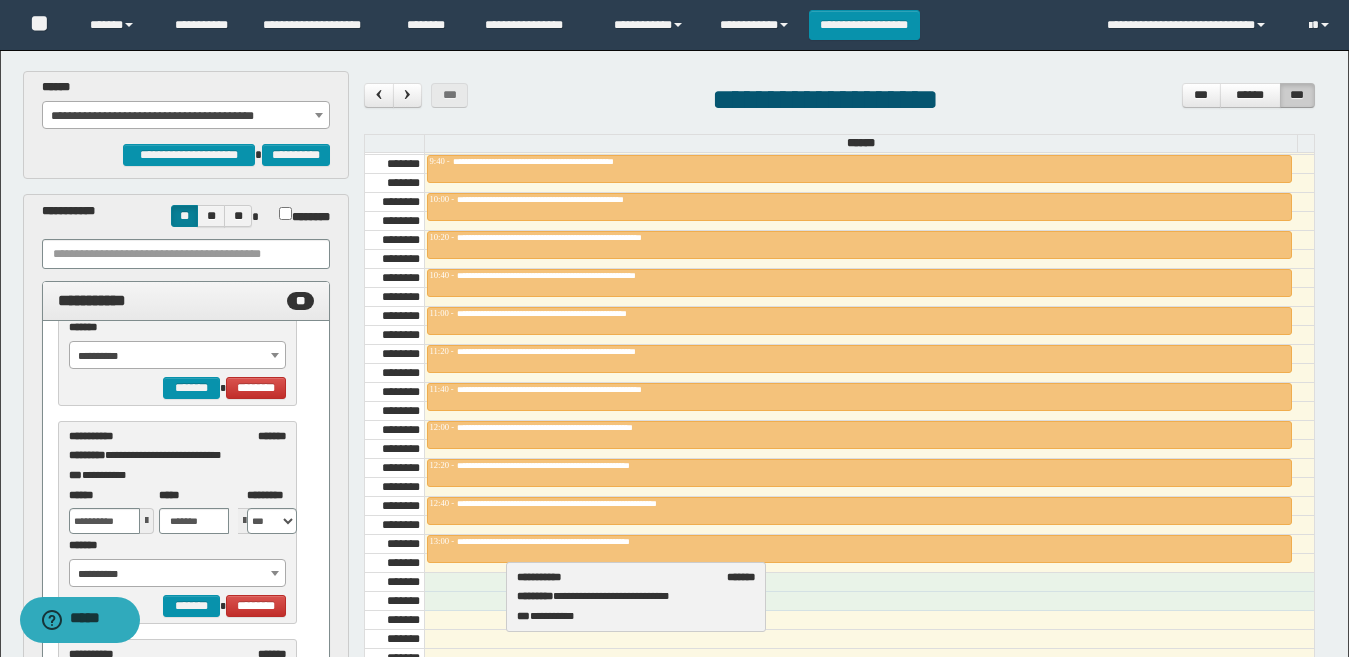 drag, startPoint x: 107, startPoint y: 443, endPoint x: 555, endPoint y: 584, distance: 469.66476 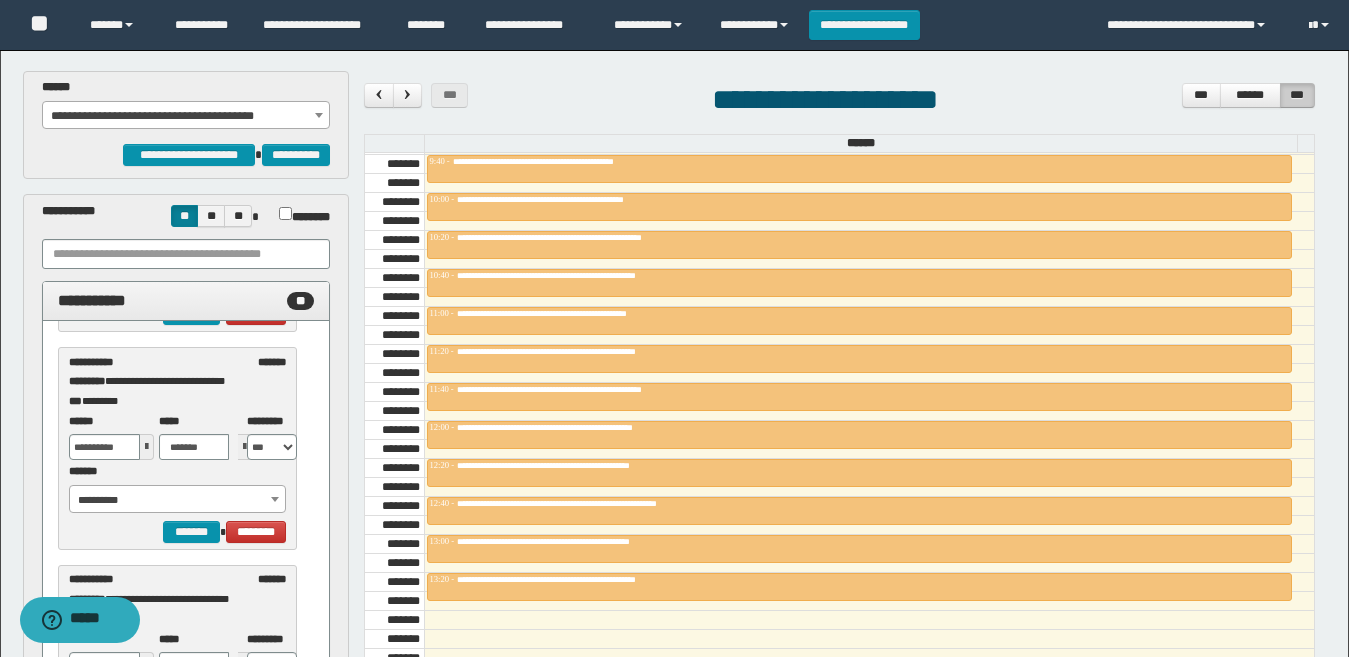 scroll, scrollTop: 3282, scrollLeft: 0, axis: vertical 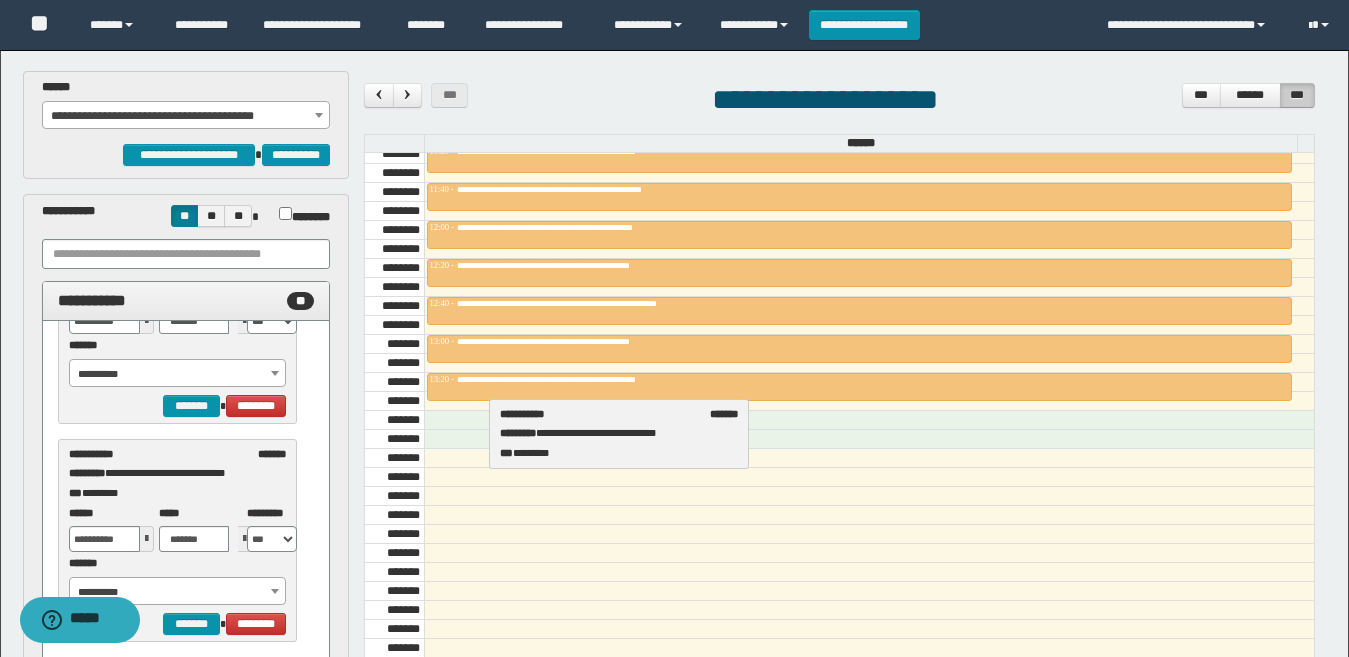 drag, startPoint x: 98, startPoint y: 464, endPoint x: 528, endPoint y: 424, distance: 431.85645 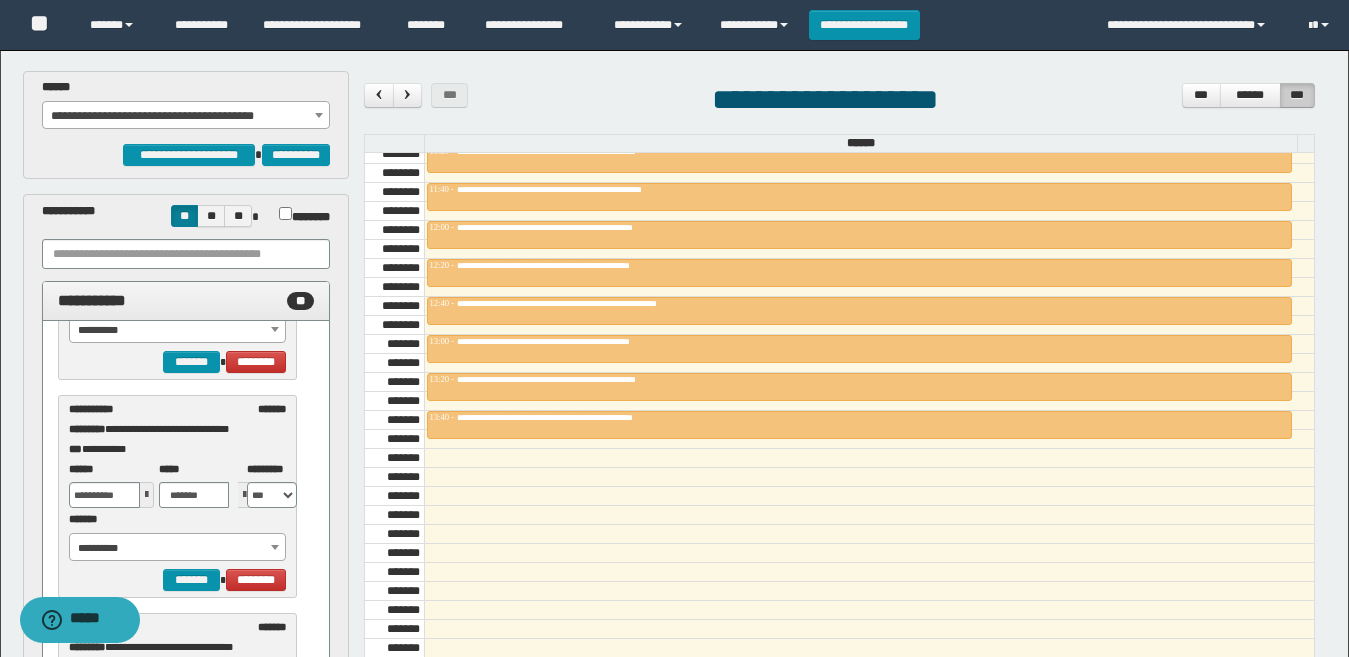 scroll, scrollTop: 3482, scrollLeft: 0, axis: vertical 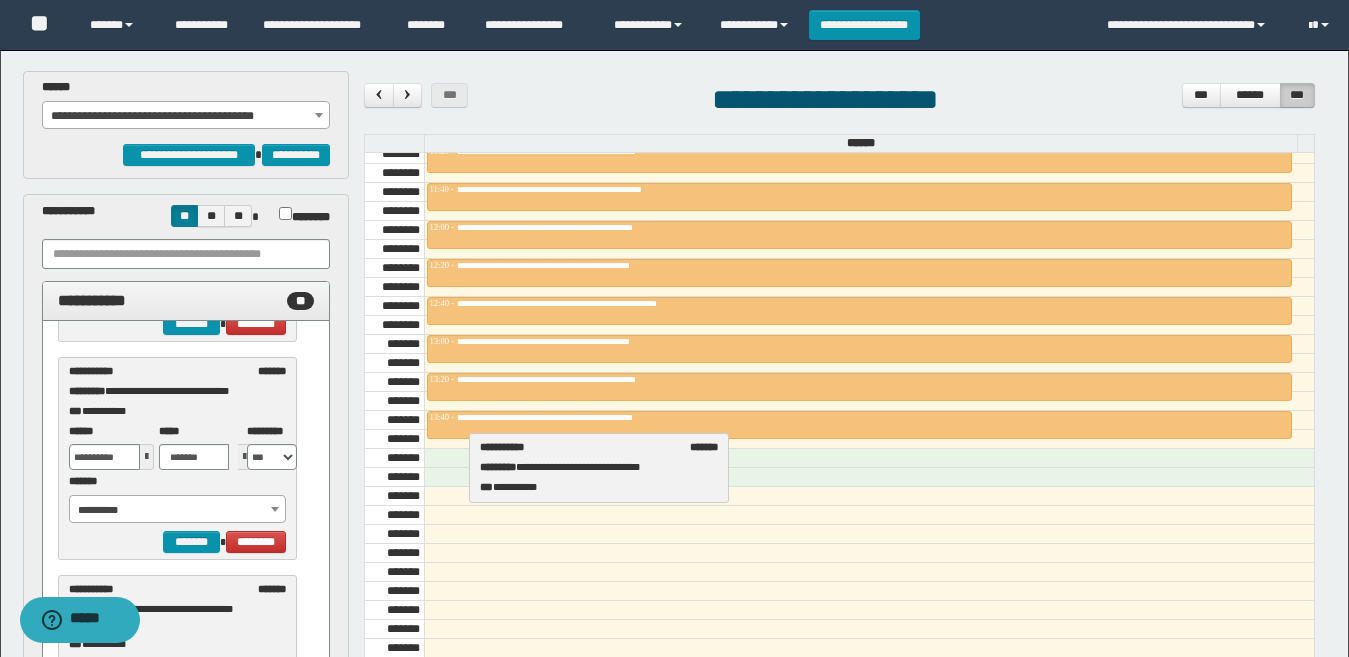 drag, startPoint x: 130, startPoint y: 387, endPoint x: 541, endPoint y: 463, distance: 417.9677 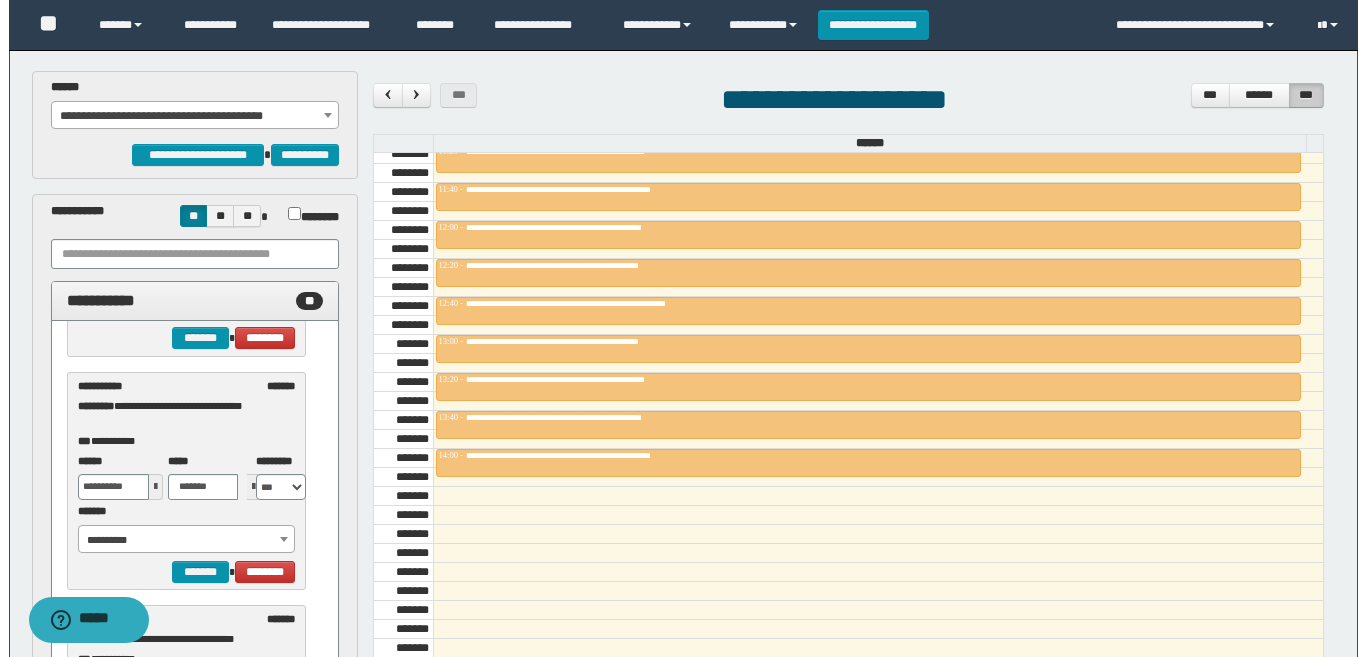 scroll, scrollTop: 3682, scrollLeft: 0, axis: vertical 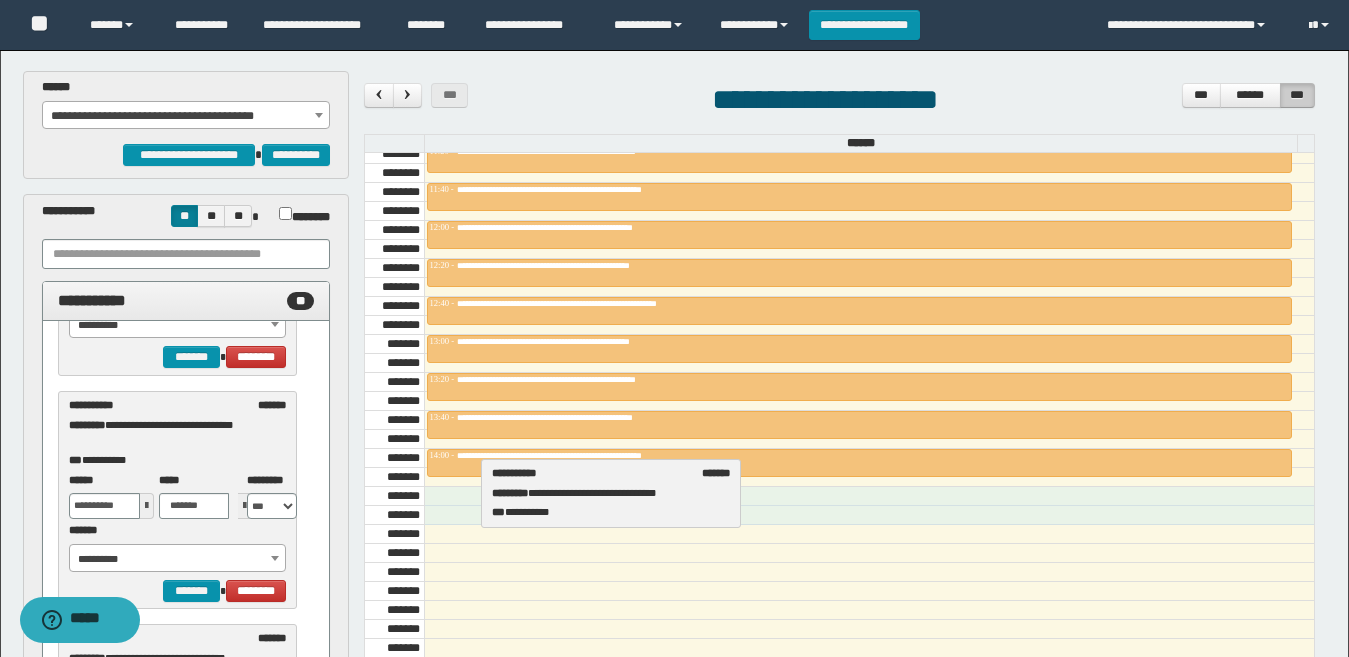drag, startPoint x: 141, startPoint y: 431, endPoint x: 564, endPoint y: 499, distance: 428.43085 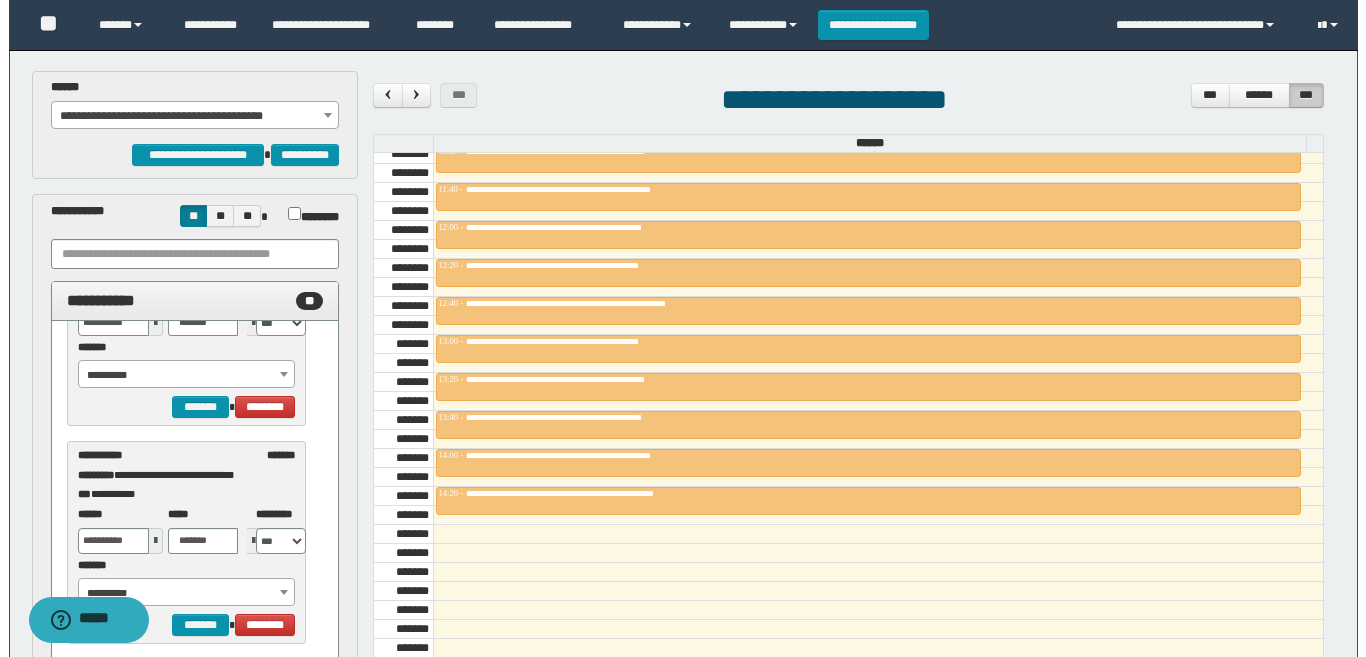 scroll, scrollTop: 3882, scrollLeft: 0, axis: vertical 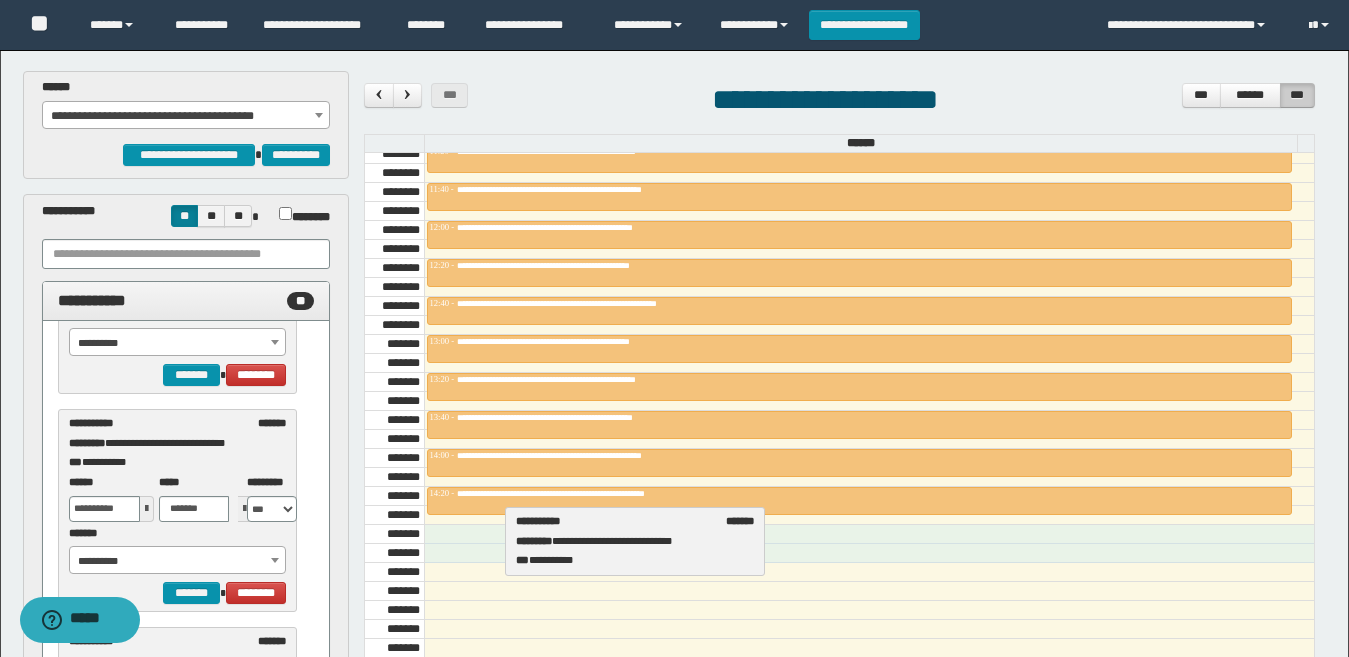 drag, startPoint x: 124, startPoint y: 436, endPoint x: 151, endPoint y: 464, distance: 38.8973 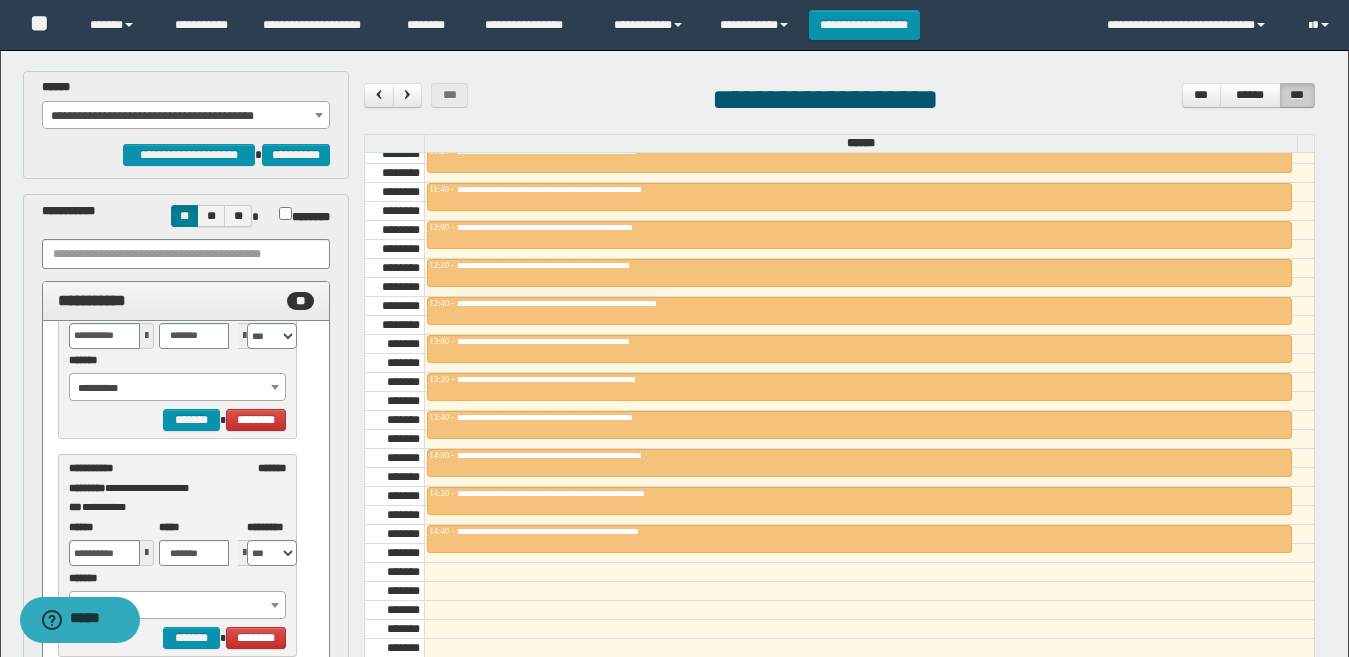 scroll, scrollTop: 4082, scrollLeft: 0, axis: vertical 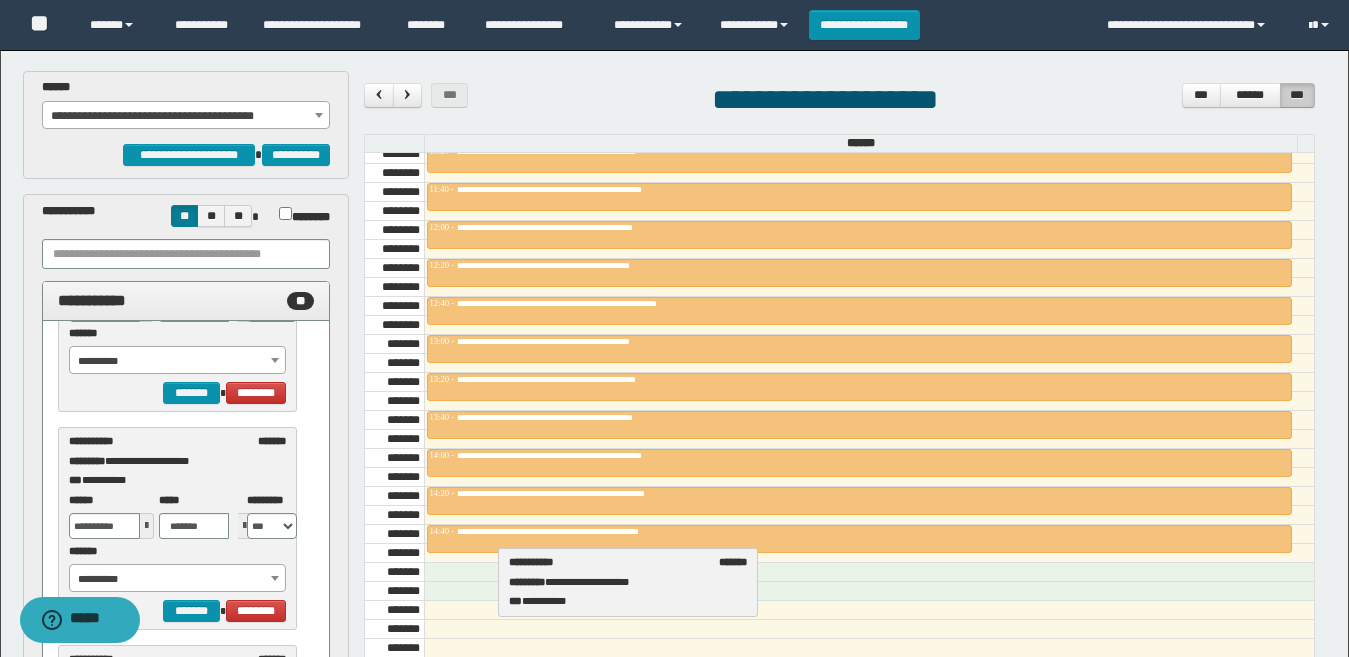 drag, startPoint x: 132, startPoint y: 447, endPoint x: 569, endPoint y: 569, distance: 453.71027 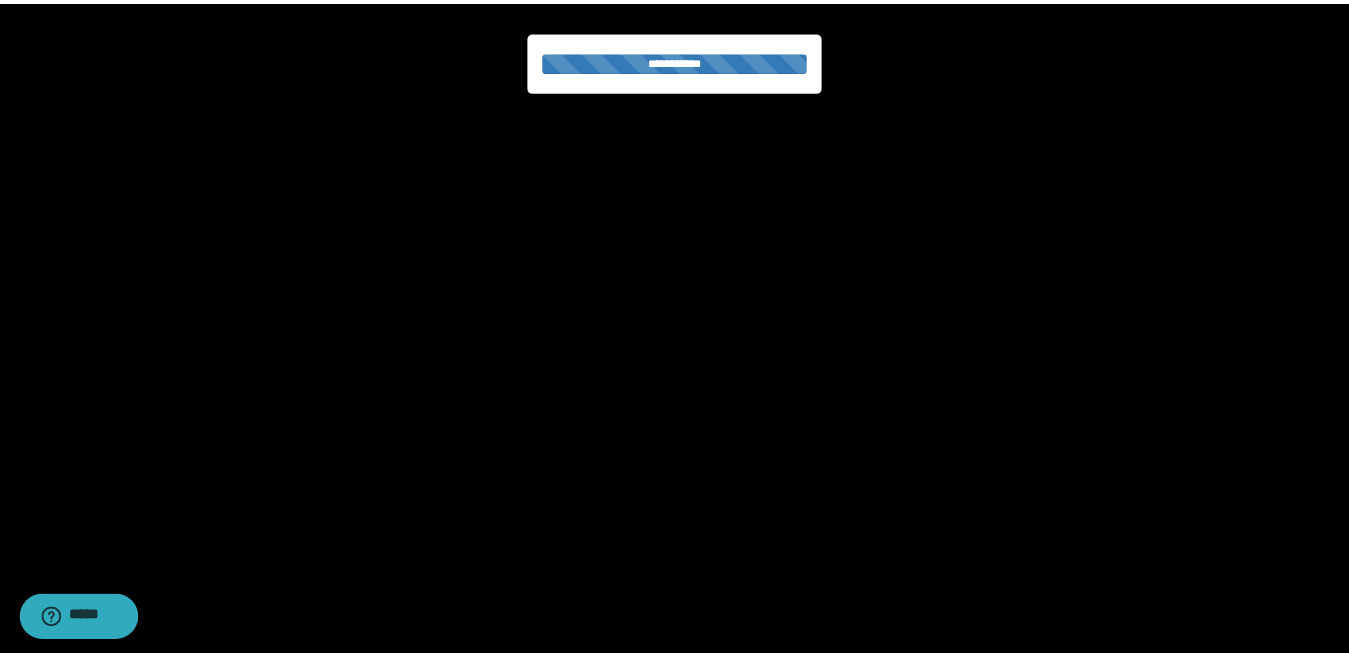 scroll, scrollTop: 4082, scrollLeft: 0, axis: vertical 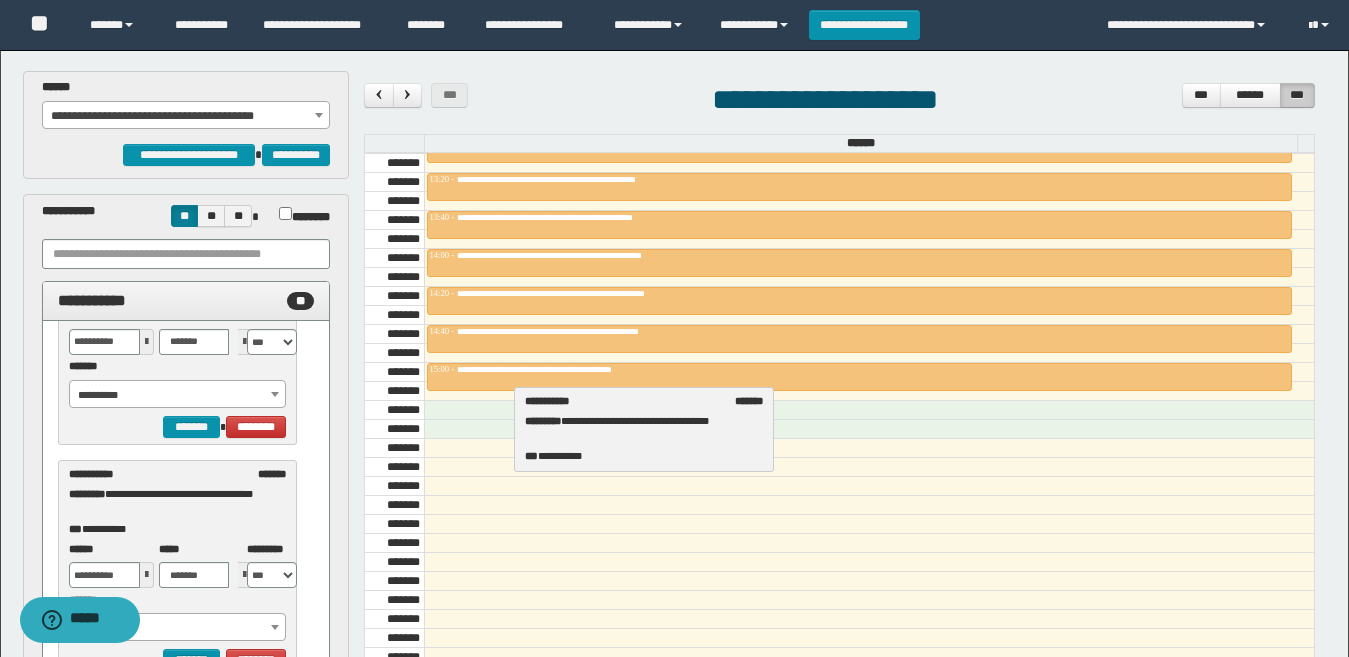drag, startPoint x: 94, startPoint y: 486, endPoint x: 550, endPoint y: 413, distance: 461.80624 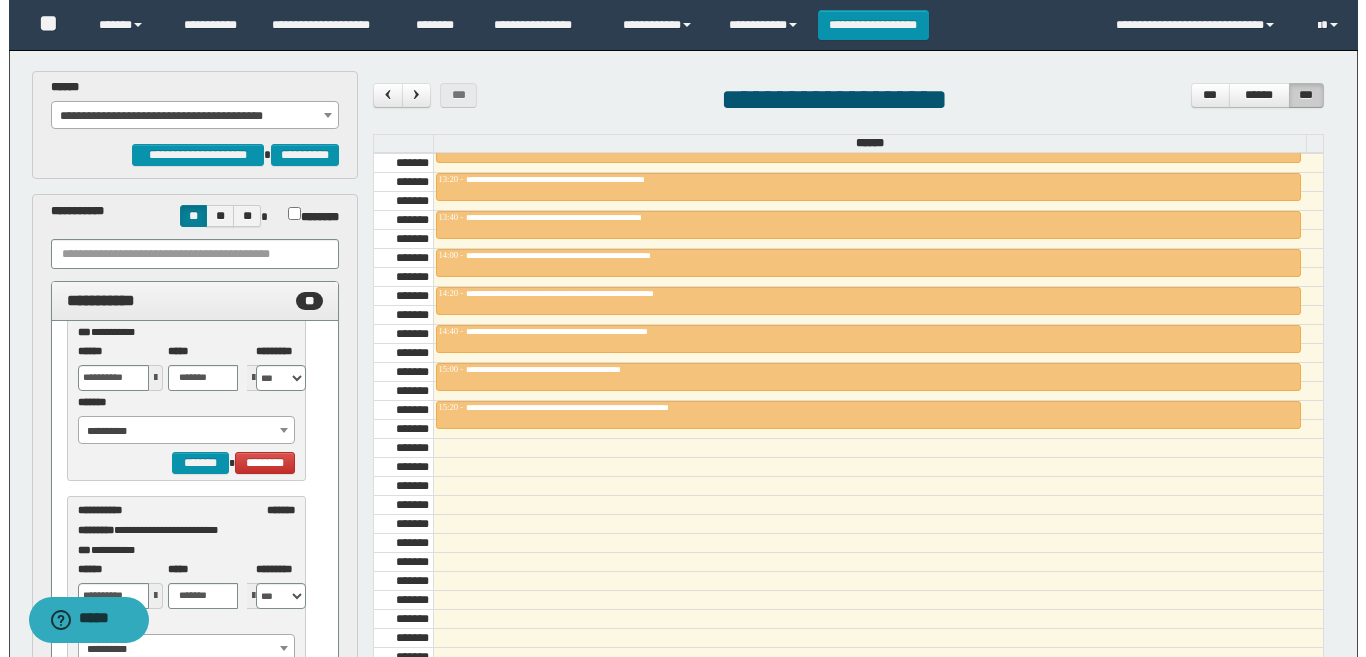 scroll, scrollTop: 4582, scrollLeft: 0, axis: vertical 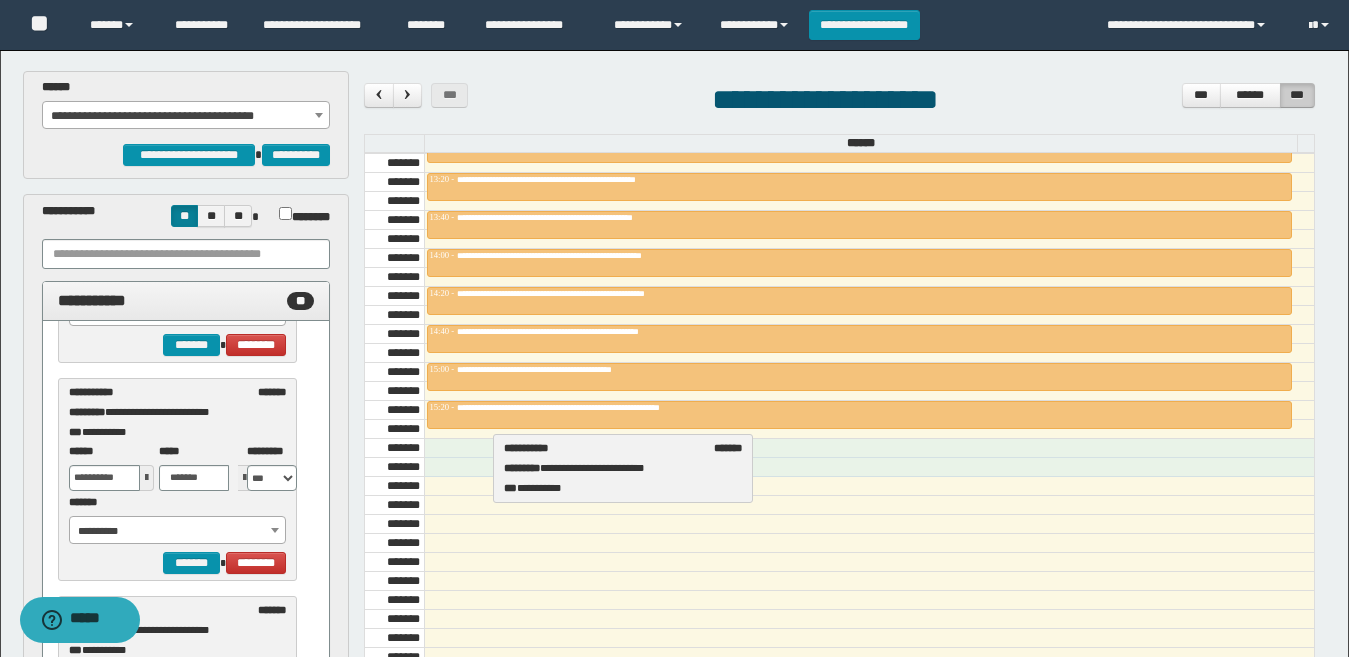 drag, startPoint x: 136, startPoint y: 397, endPoint x: 571, endPoint y: 453, distance: 438.58978 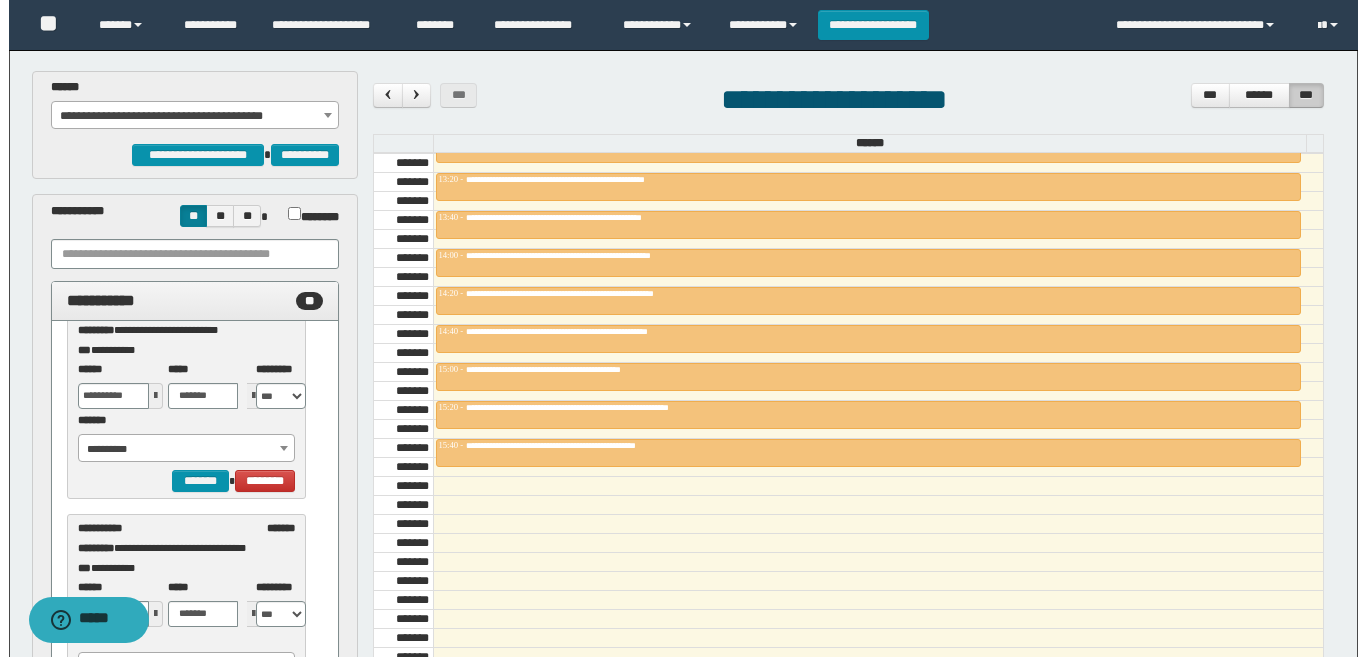 scroll, scrollTop: 4782, scrollLeft: 0, axis: vertical 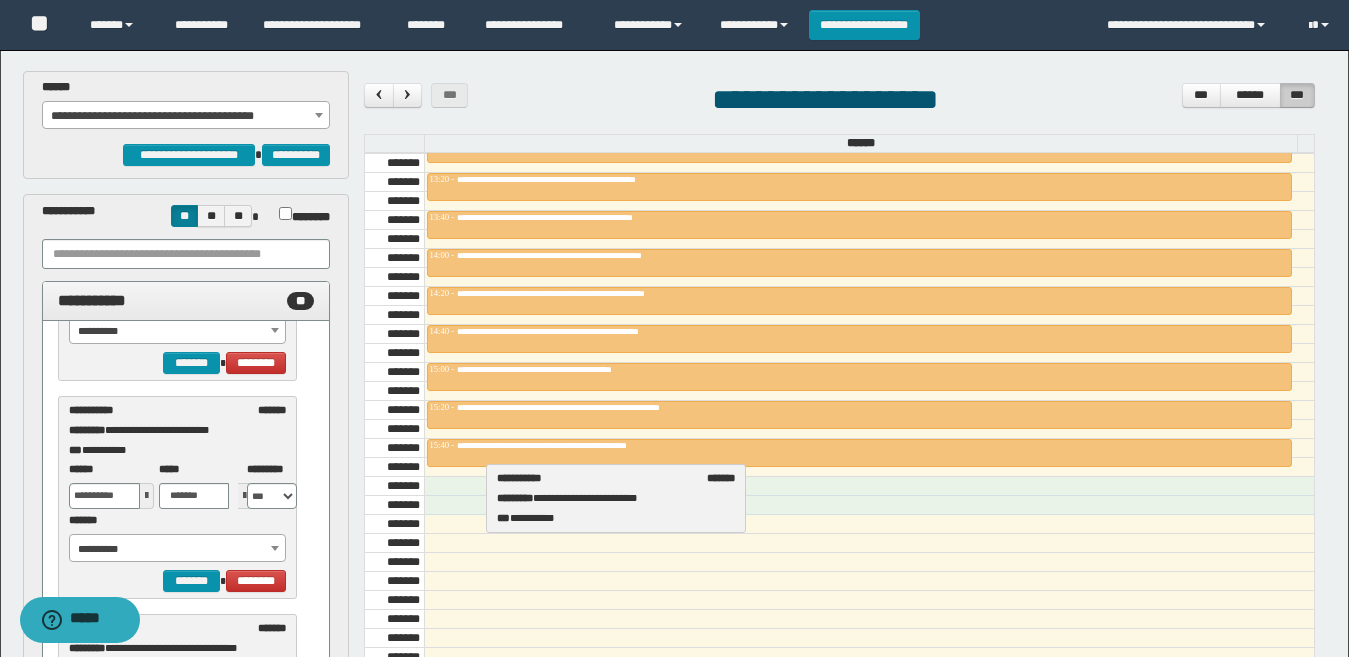 drag, startPoint x: 139, startPoint y: 422, endPoint x: 567, endPoint y: 490, distance: 433.3682 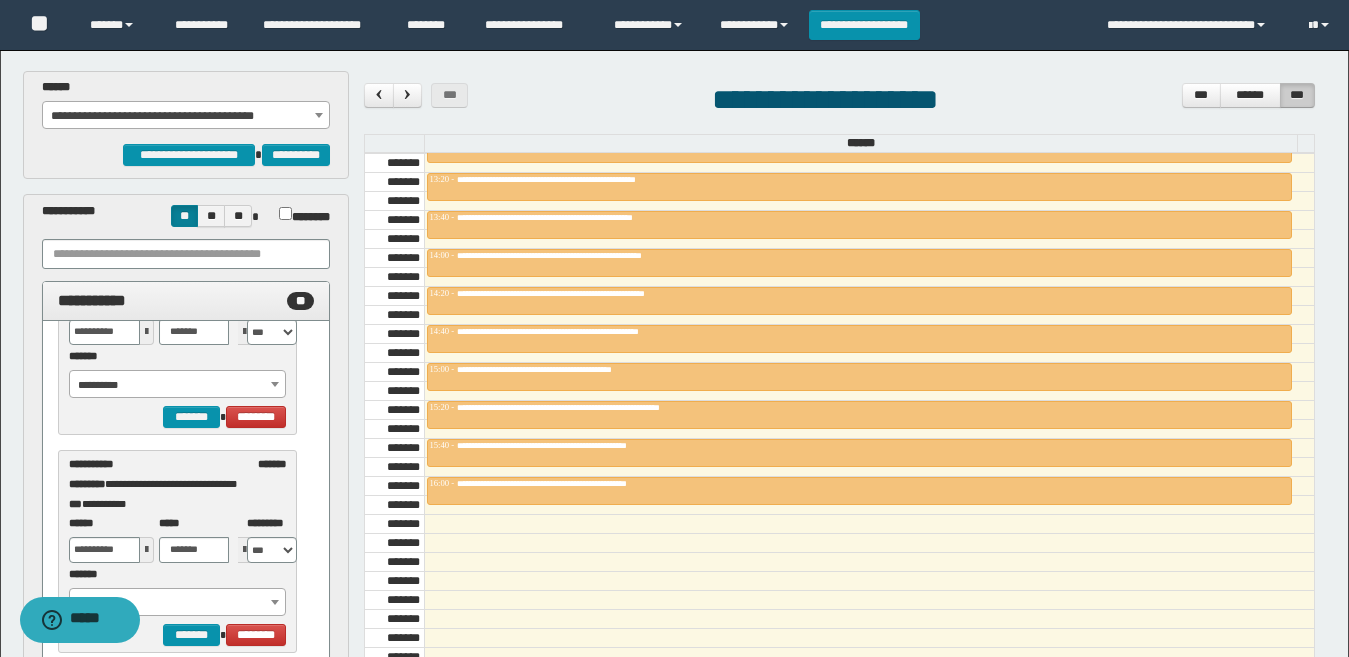 scroll, scrollTop: 4982, scrollLeft: 0, axis: vertical 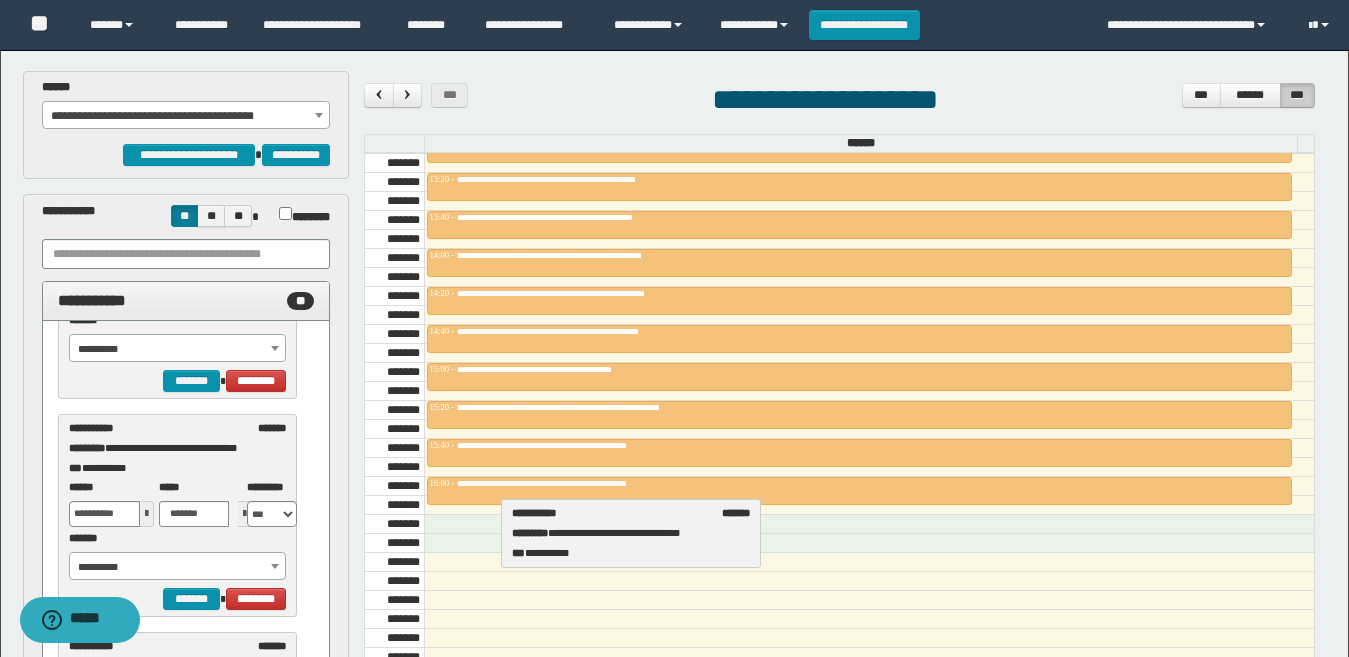 drag, startPoint x: 126, startPoint y: 440, endPoint x: 569, endPoint y: 525, distance: 451.08093 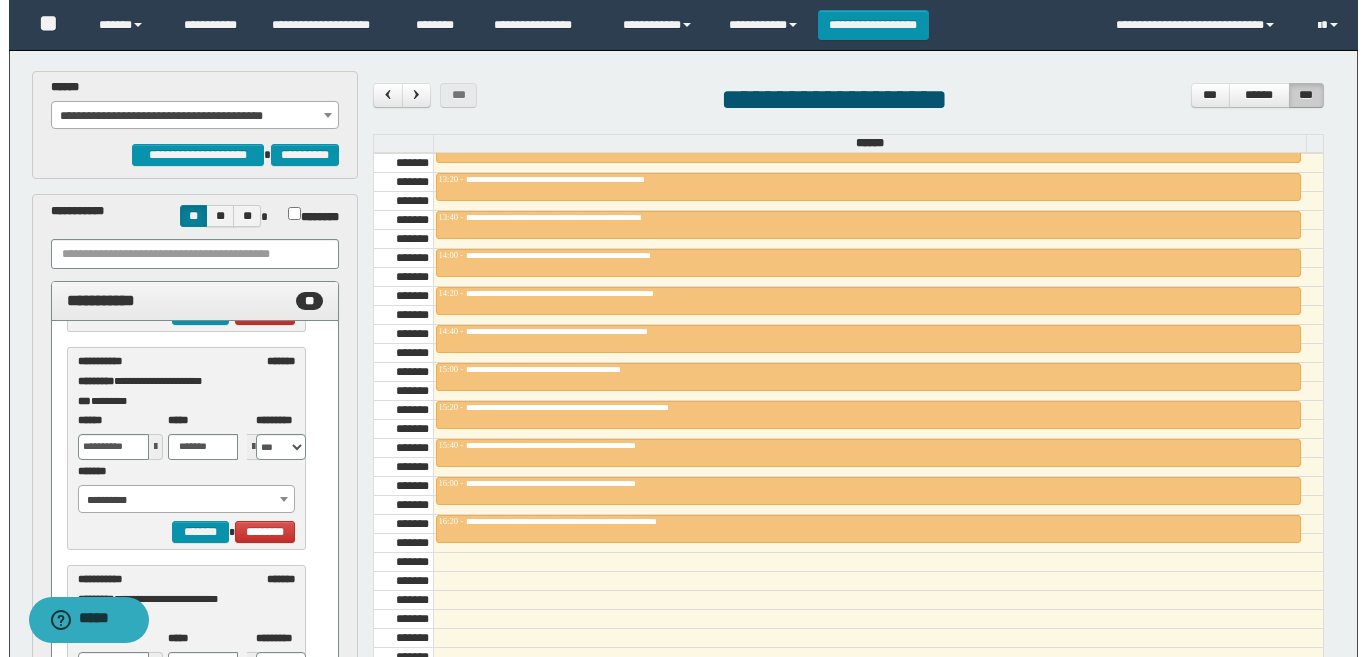 scroll, scrollTop: 5282, scrollLeft: 0, axis: vertical 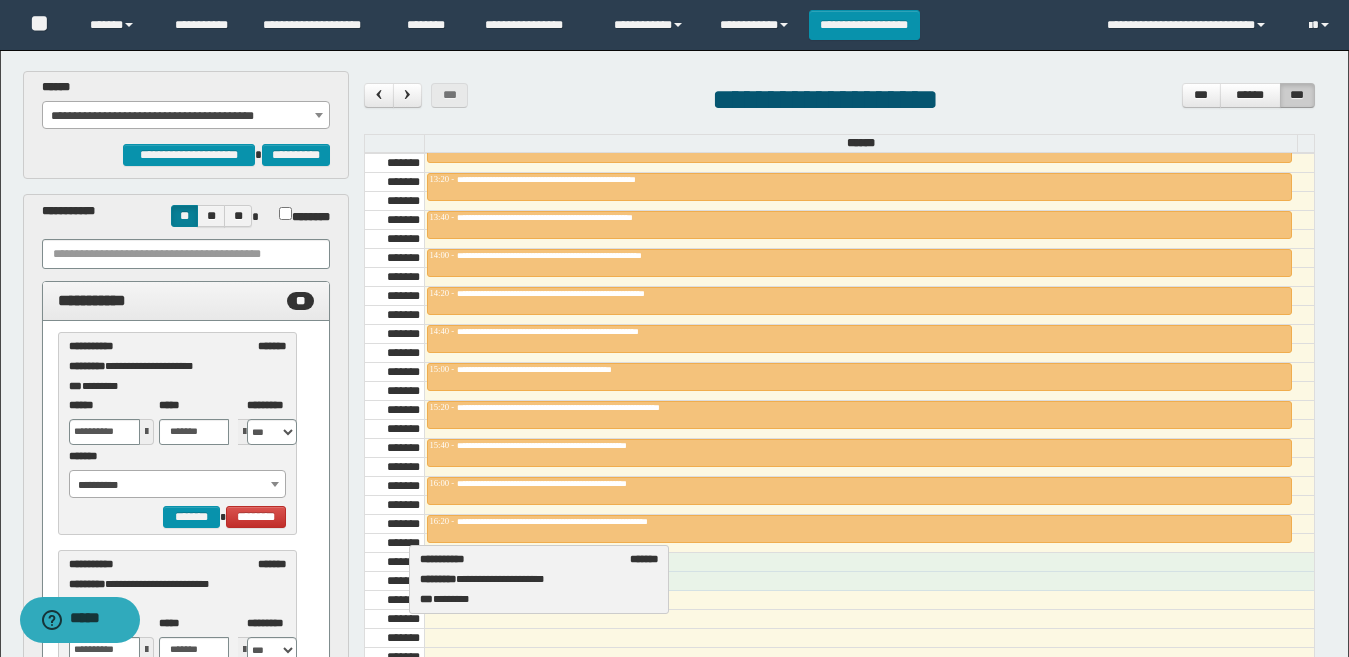 drag, startPoint x: 165, startPoint y: 354, endPoint x: 516, endPoint y: 567, distance: 410.57278 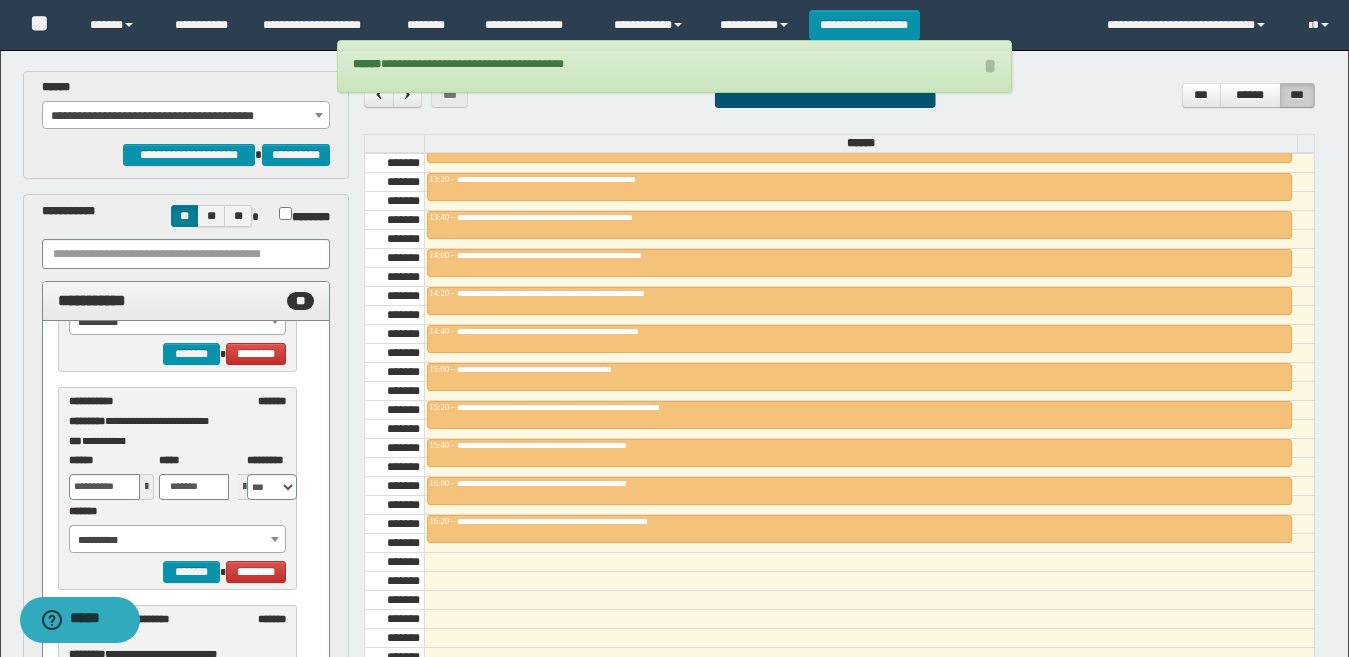 scroll, scrollTop: 5464, scrollLeft: 0, axis: vertical 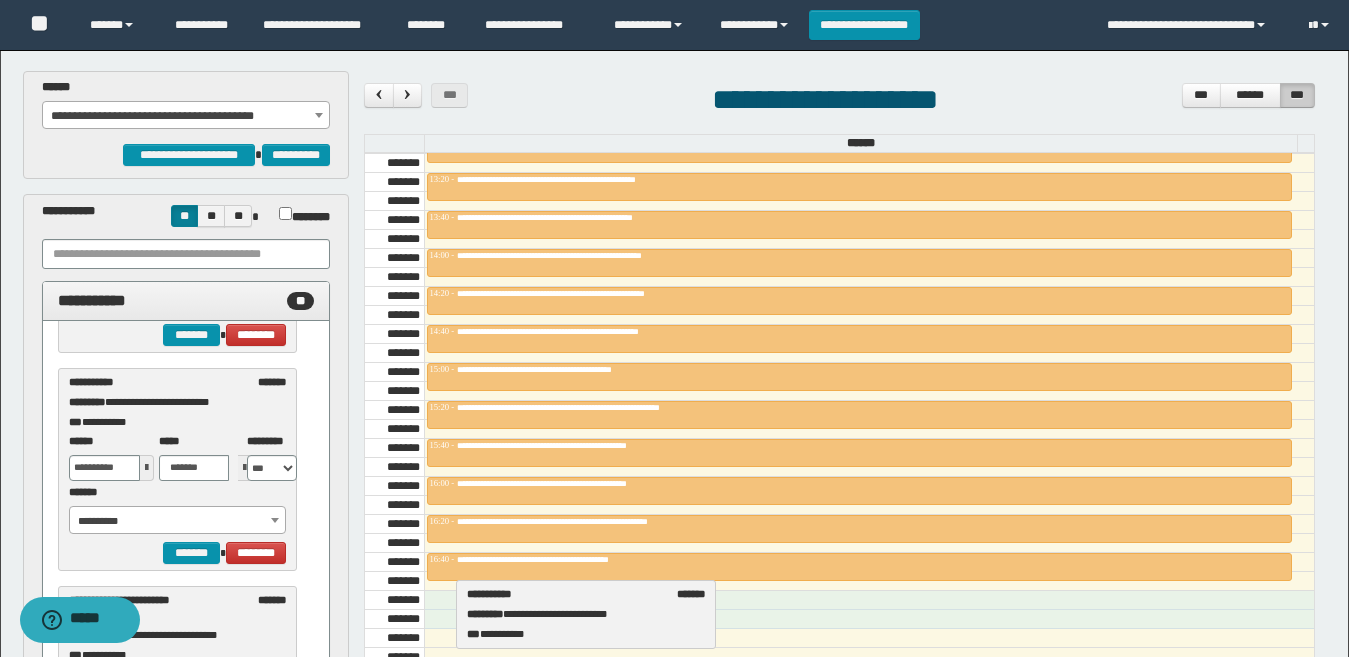drag, startPoint x: 127, startPoint y: 393, endPoint x: 525, endPoint y: 604, distance: 450.472 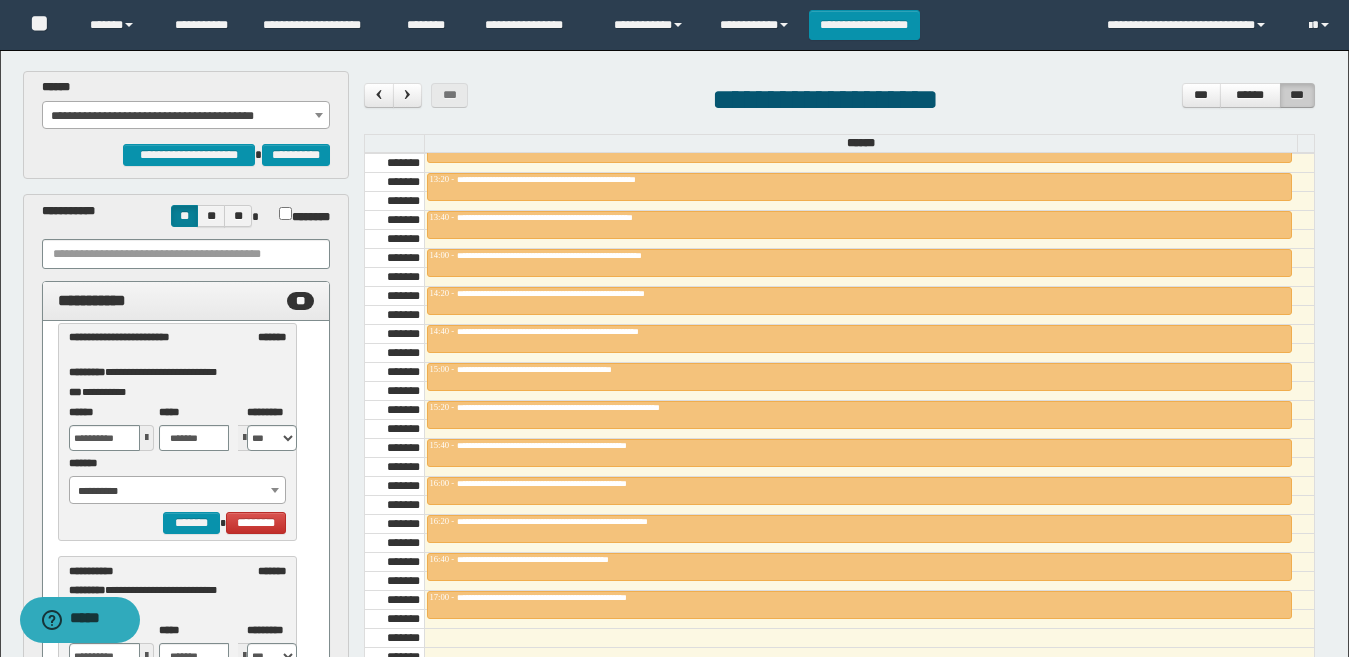 scroll, scrollTop: 5464, scrollLeft: 0, axis: vertical 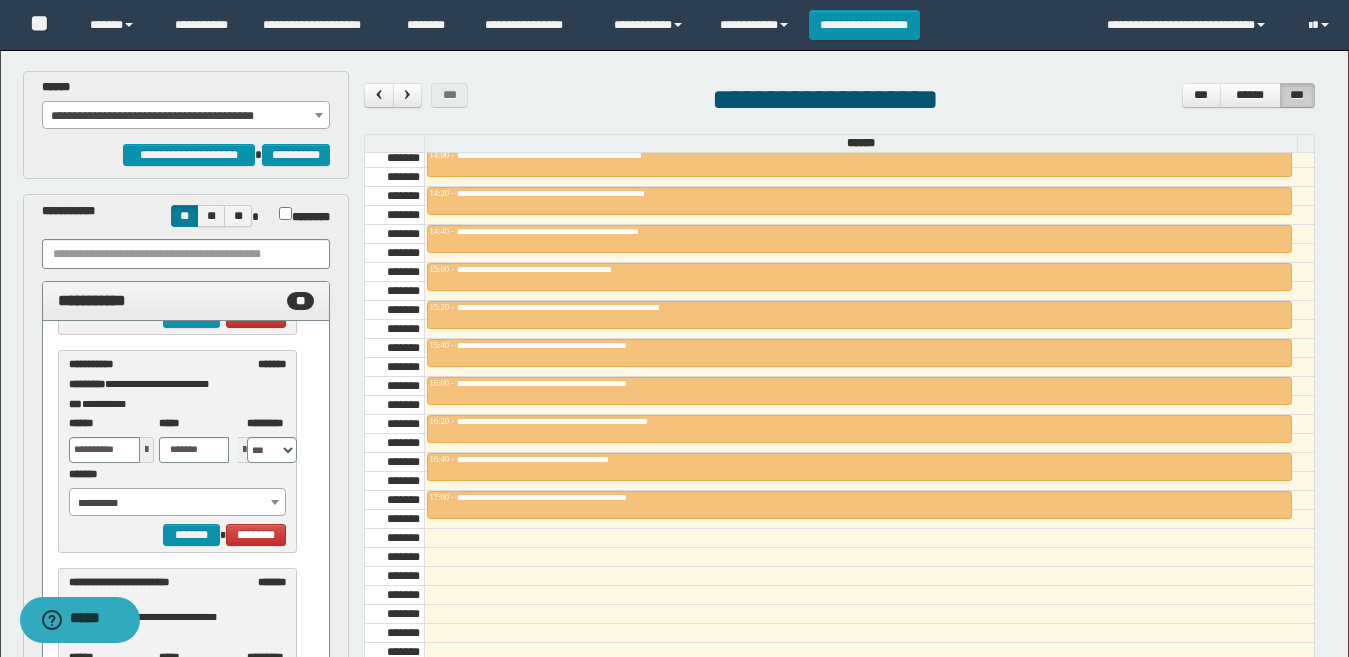 click on "**********" at bounding box center [186, 116] 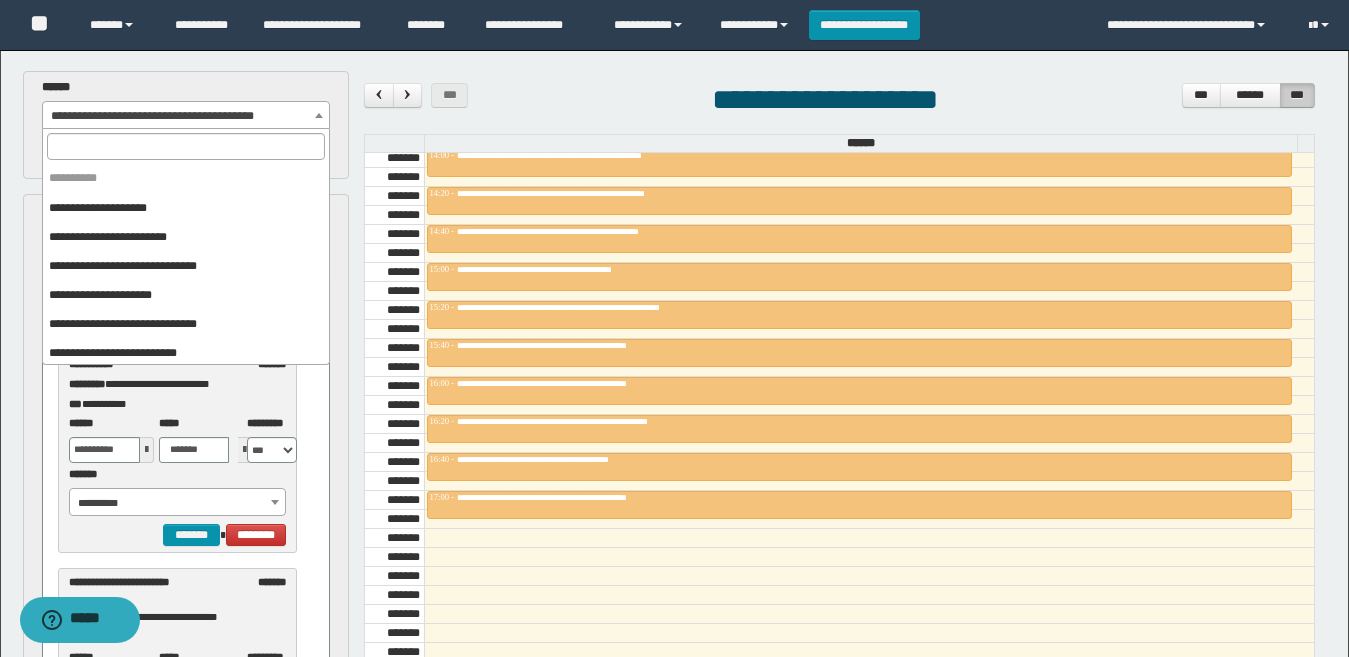 scroll, scrollTop: 354, scrollLeft: 0, axis: vertical 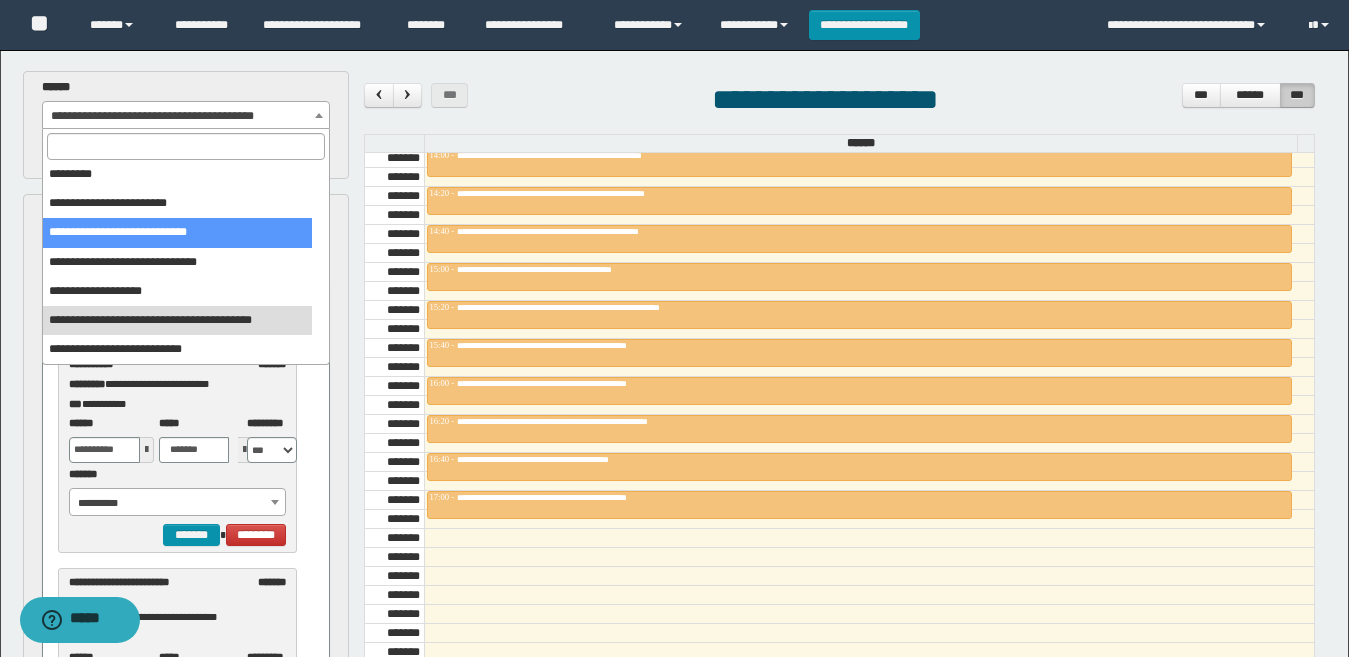 select on "******" 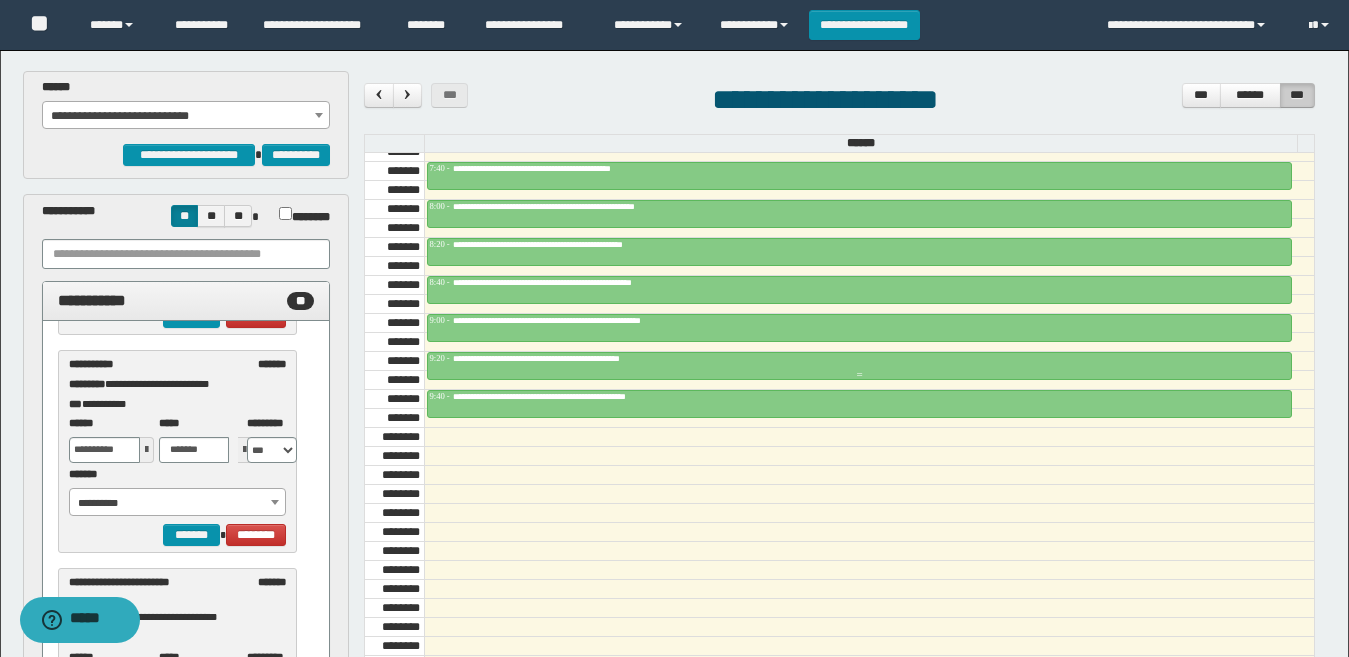 scroll, scrollTop: 900, scrollLeft: 0, axis: vertical 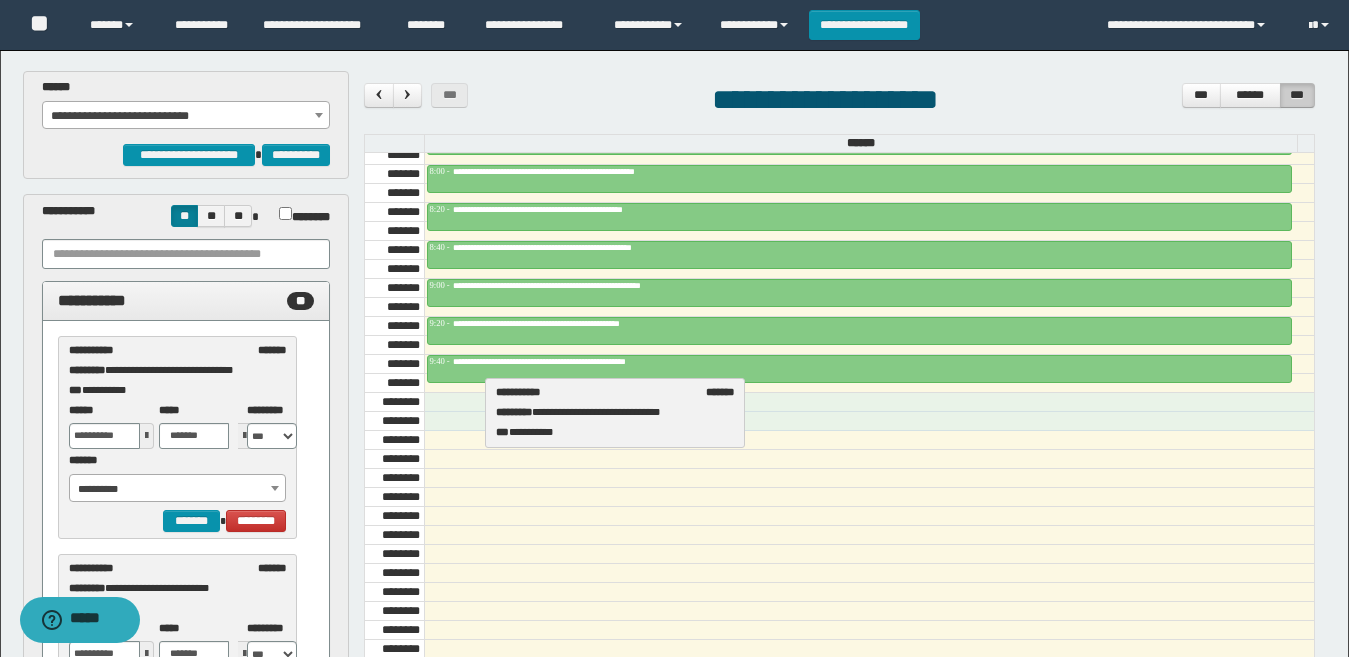drag, startPoint x: 169, startPoint y: 362, endPoint x: 596, endPoint y: 404, distance: 429.0606 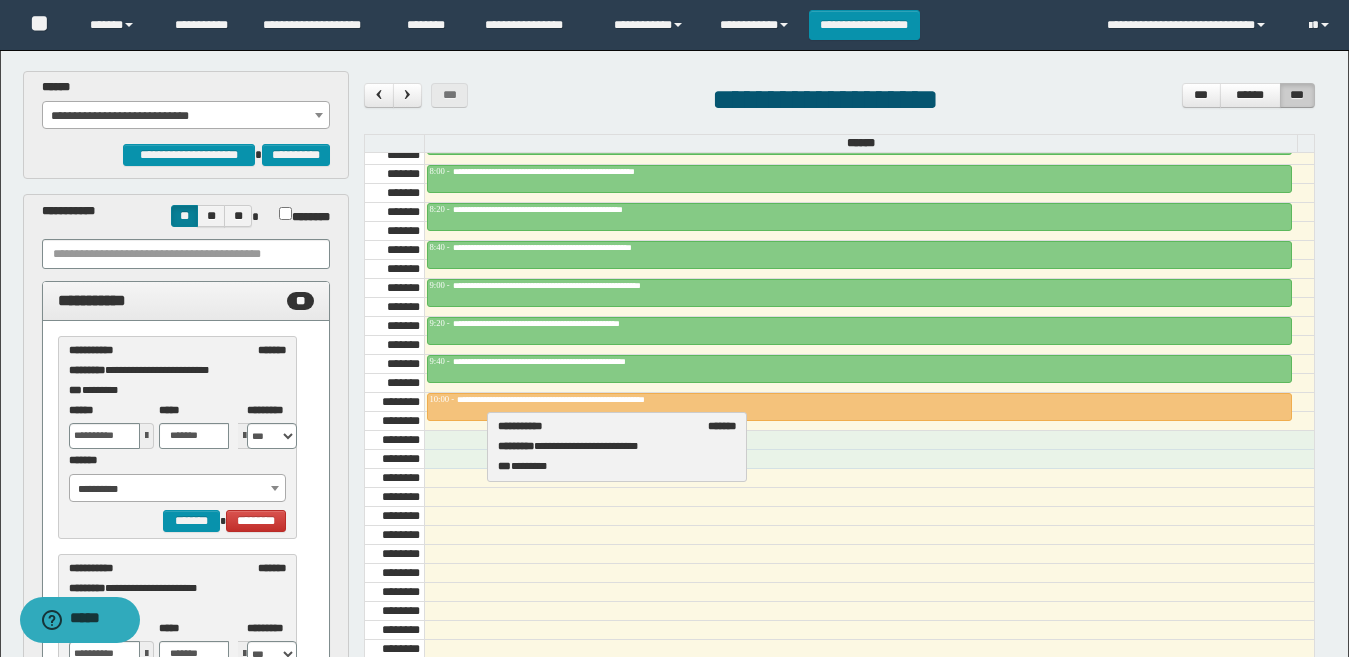 drag, startPoint x: 183, startPoint y: 371, endPoint x: 612, endPoint y: 447, distance: 435.67993 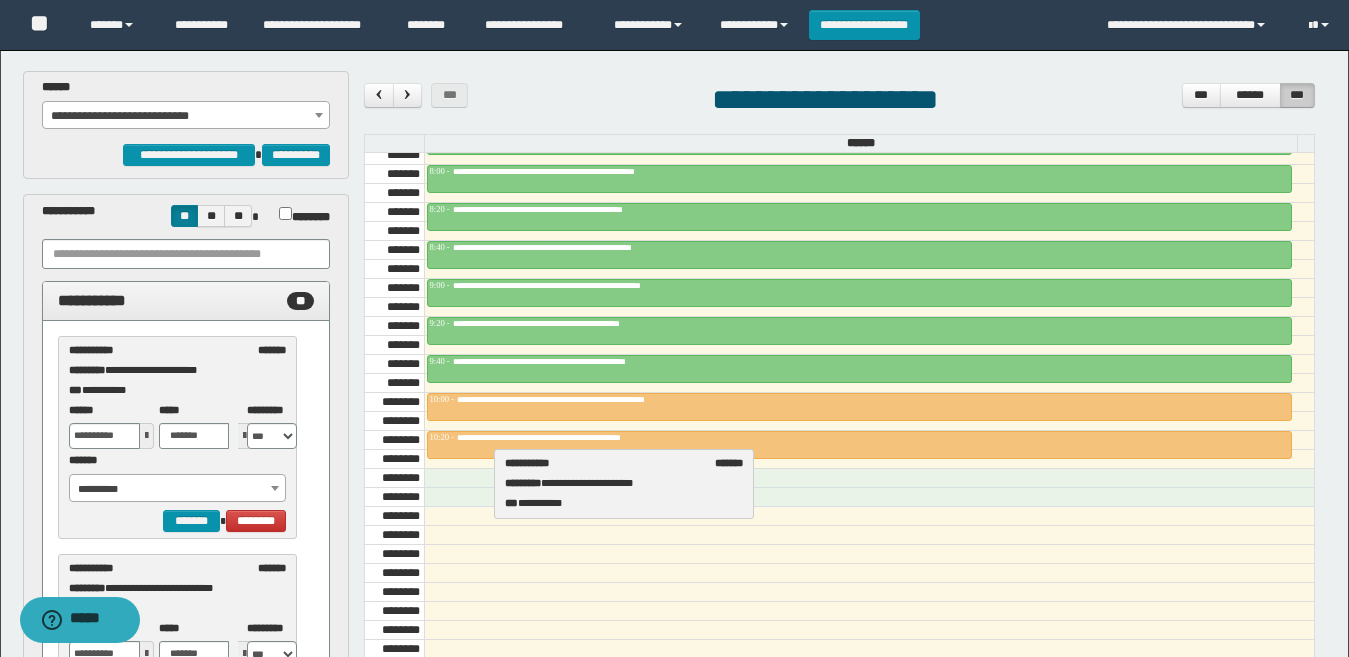 drag, startPoint x: 175, startPoint y: 371, endPoint x: 611, endPoint y: 484, distance: 450.40536 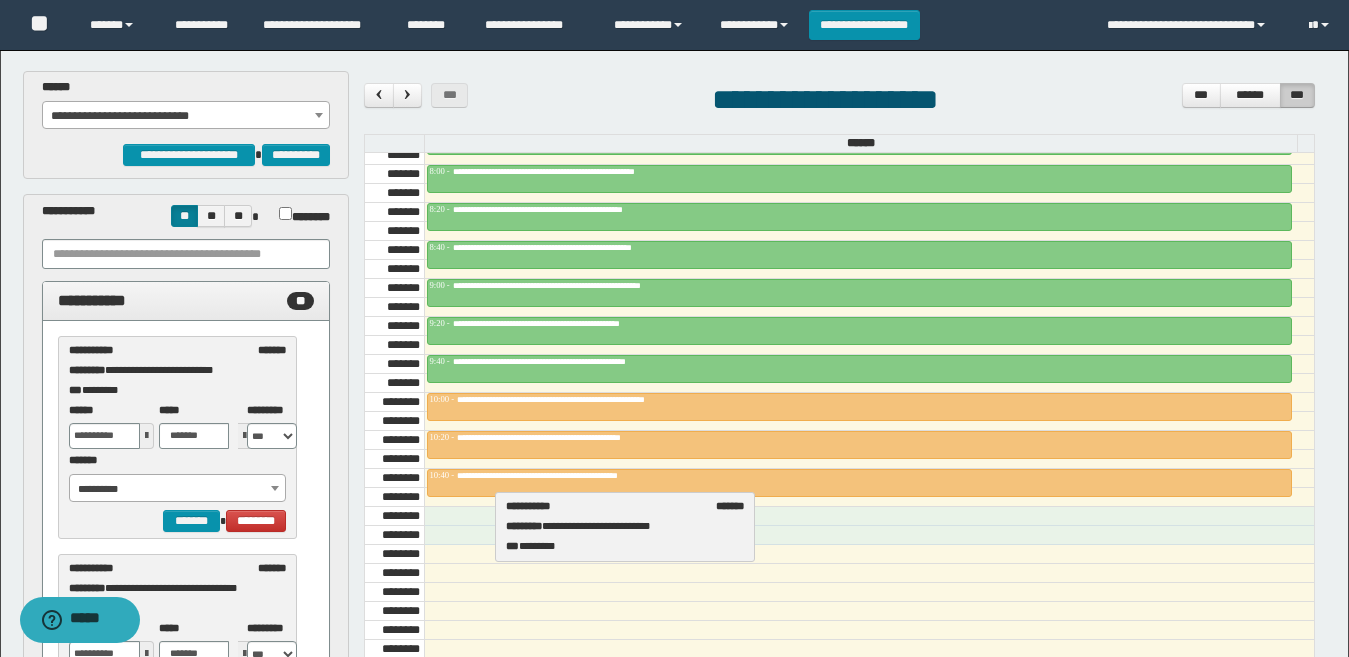 drag, startPoint x: 128, startPoint y: 363, endPoint x: 564, endPoint y: 519, distance: 463.06802 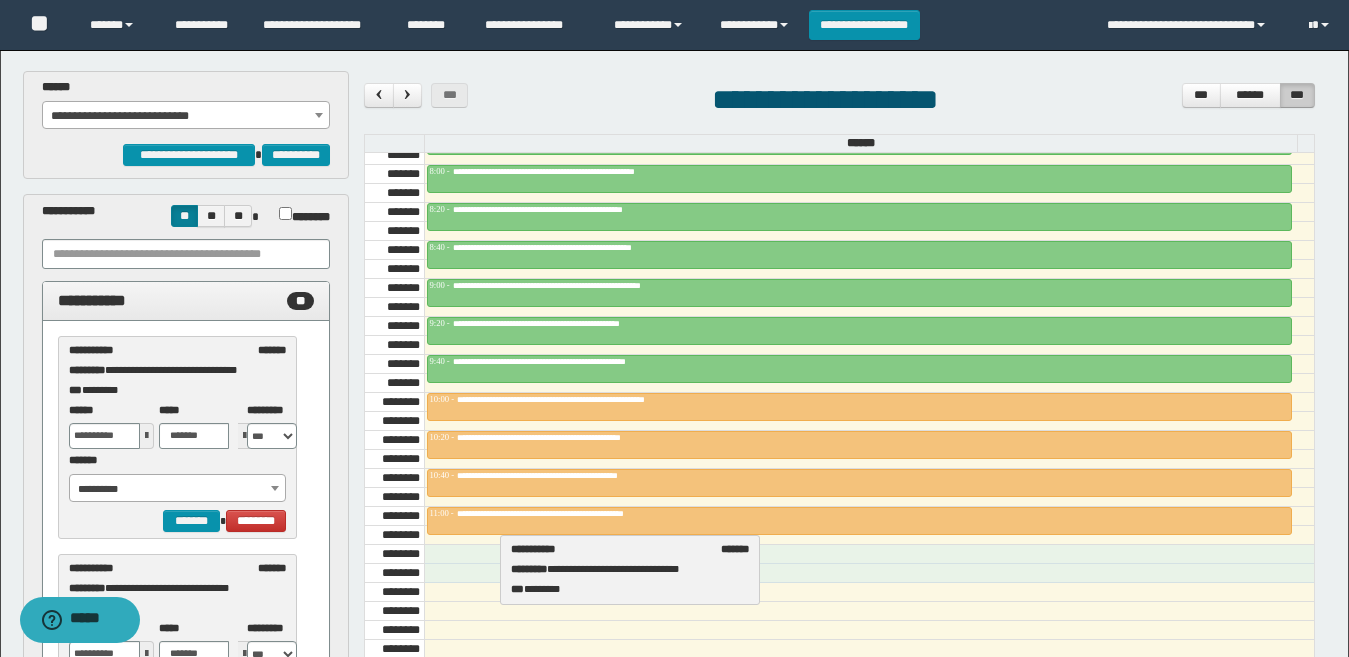 drag, startPoint x: 141, startPoint y: 358, endPoint x: 581, endPoint y: 557, distance: 482.9089 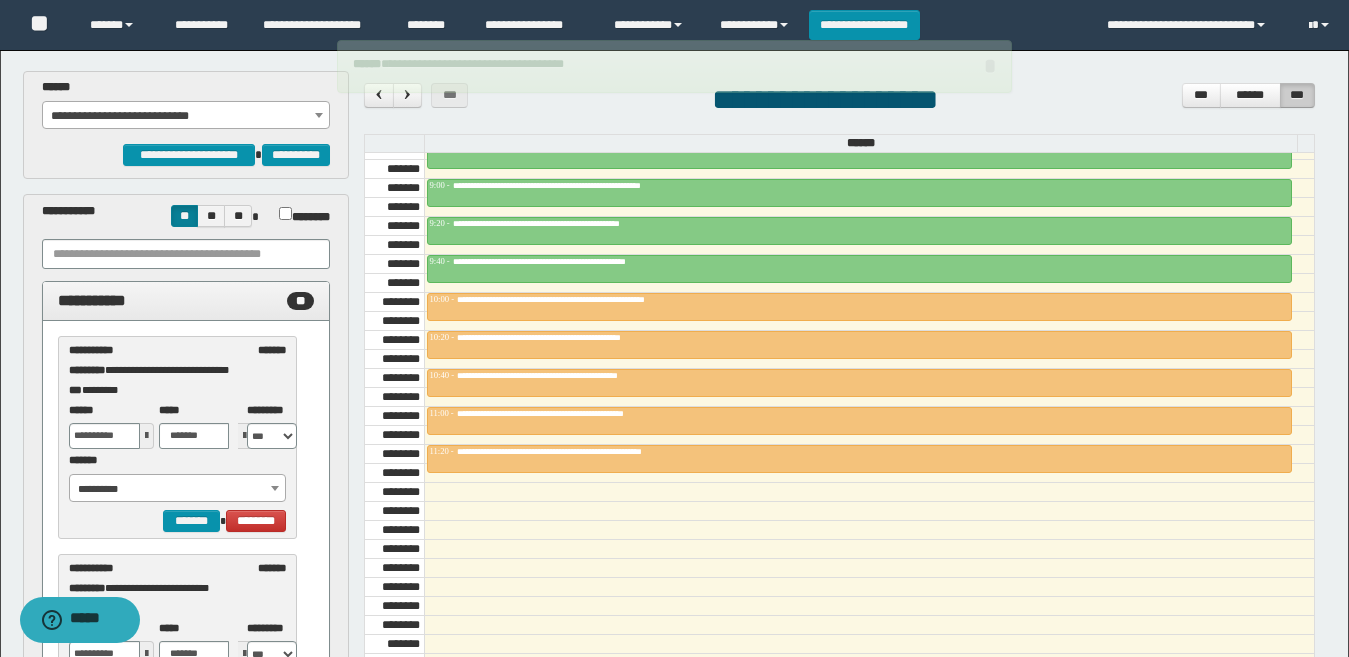scroll, scrollTop: 1100, scrollLeft: 0, axis: vertical 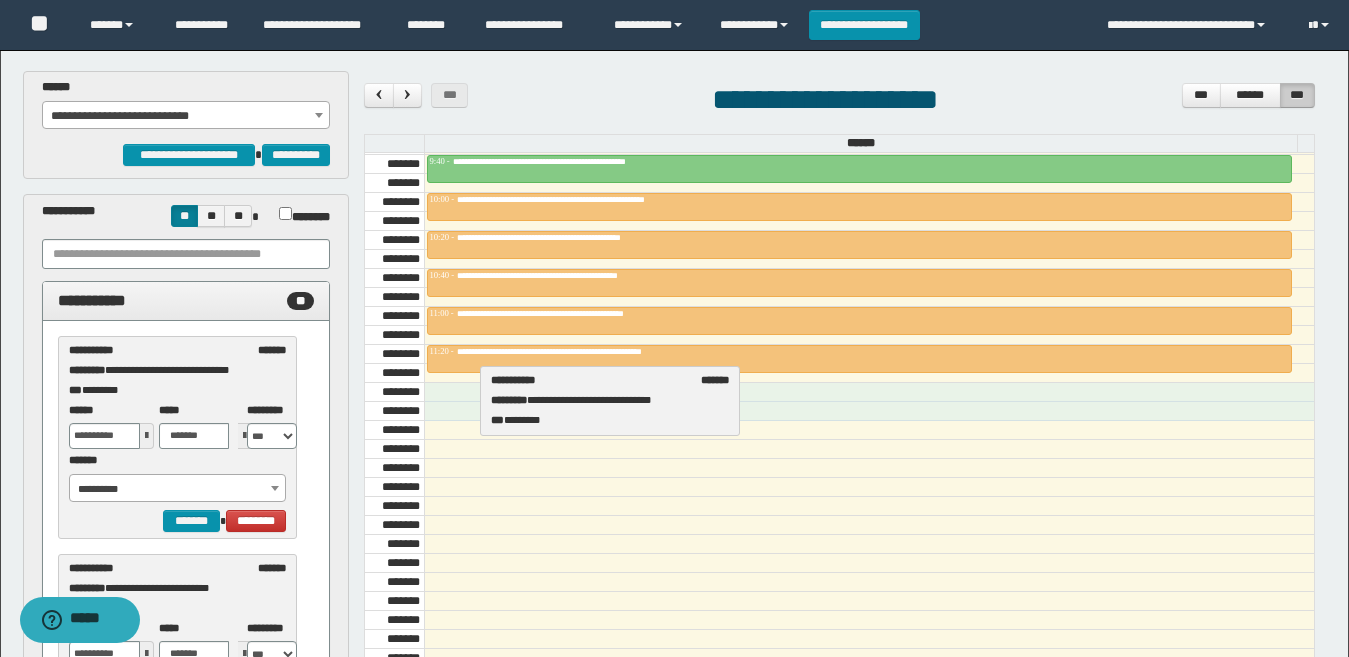 drag, startPoint x: 152, startPoint y: 370, endPoint x: 574, endPoint y: 400, distance: 423.065 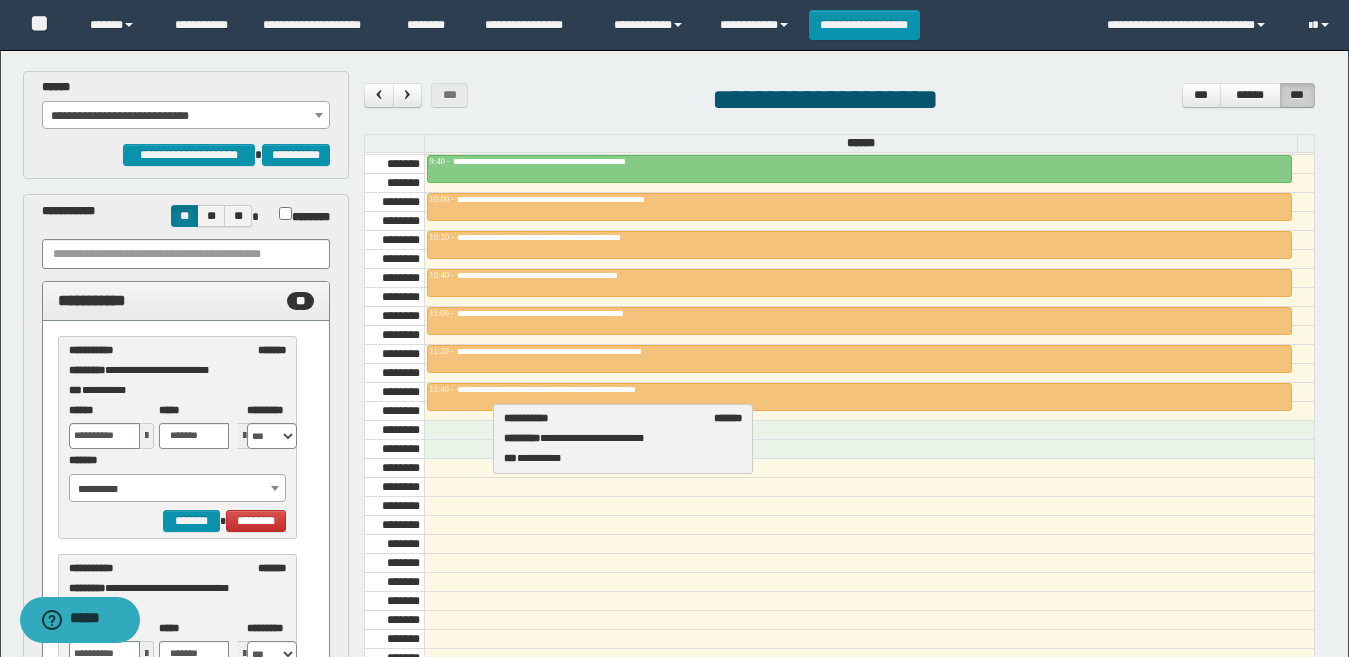 drag, startPoint x: 172, startPoint y: 367, endPoint x: 606, endPoint y: 435, distance: 439.2949 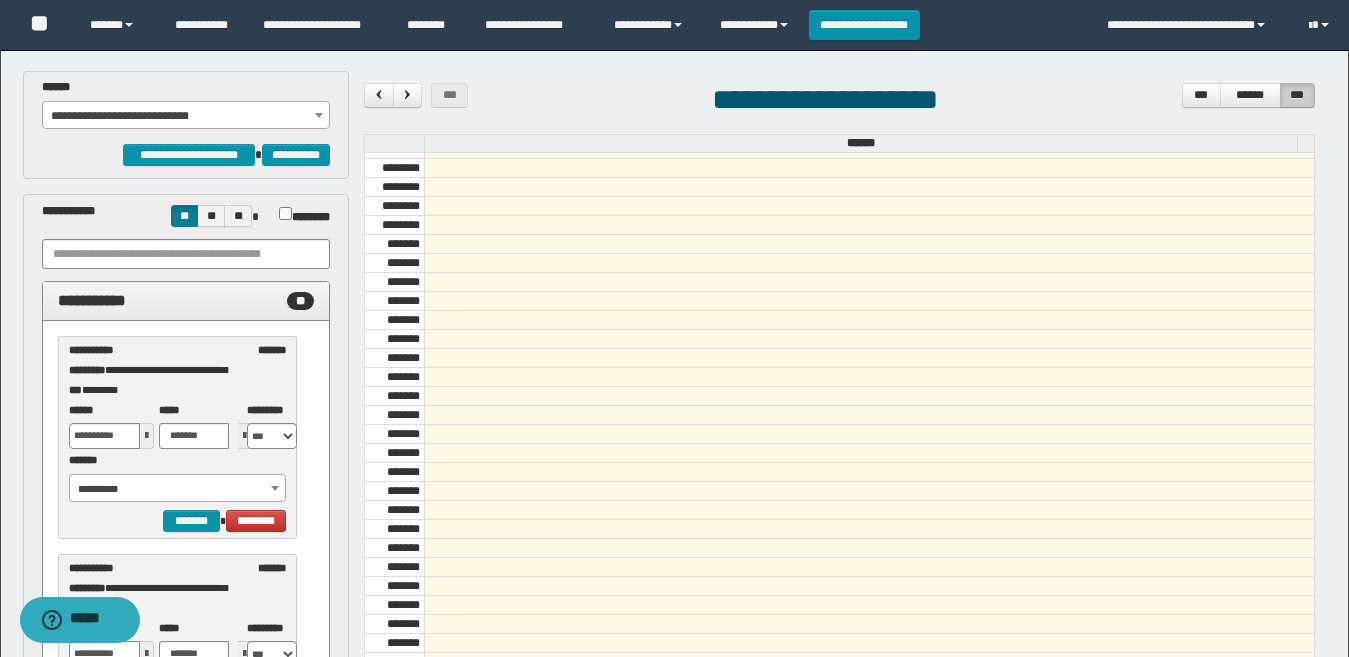 scroll, scrollTop: 1300, scrollLeft: 0, axis: vertical 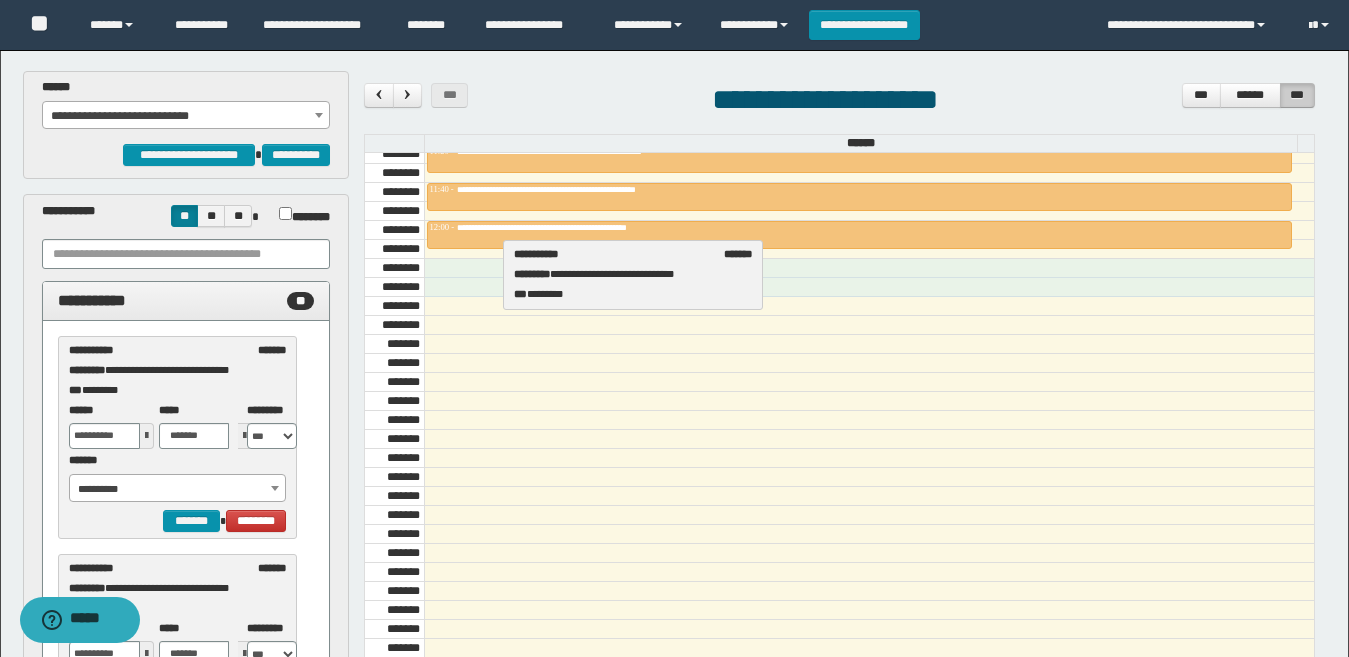 drag, startPoint x: 185, startPoint y: 370, endPoint x: 630, endPoint y: 274, distance: 455.2373 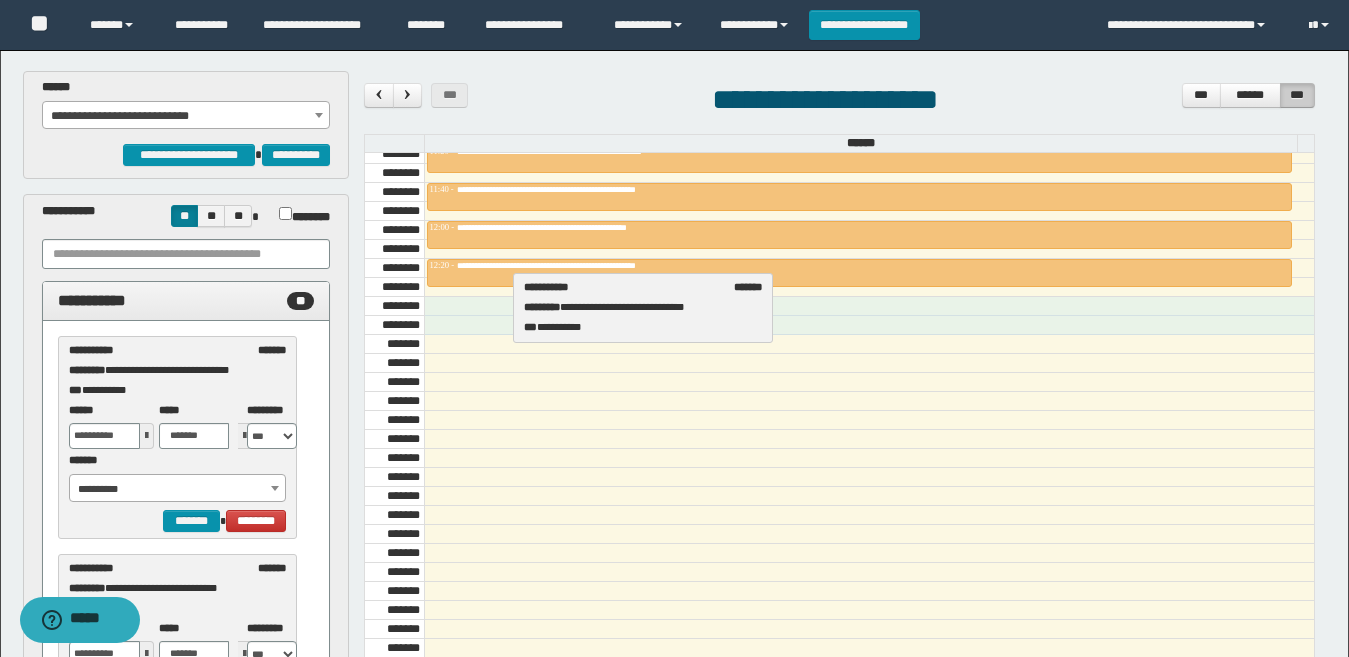 drag, startPoint x: 193, startPoint y: 372, endPoint x: 648, endPoint y: 309, distance: 459.34082 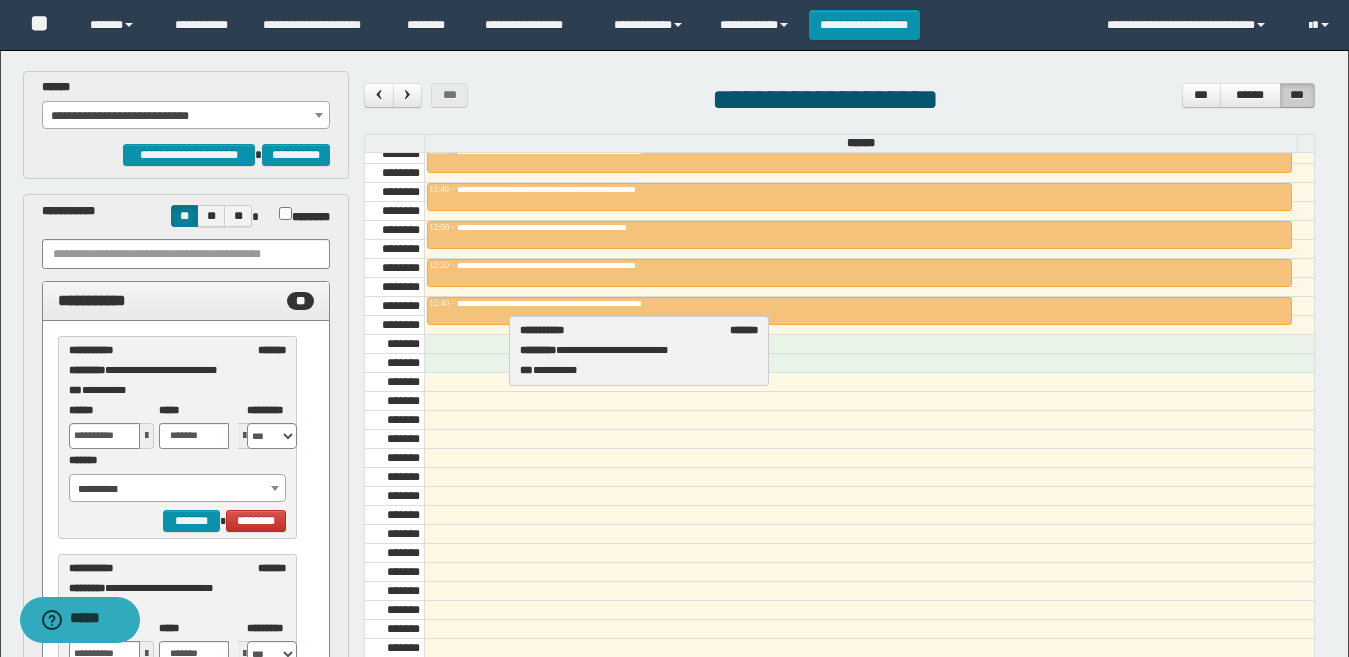 drag, startPoint x: 116, startPoint y: 361, endPoint x: 567, endPoint y: 341, distance: 451.44324 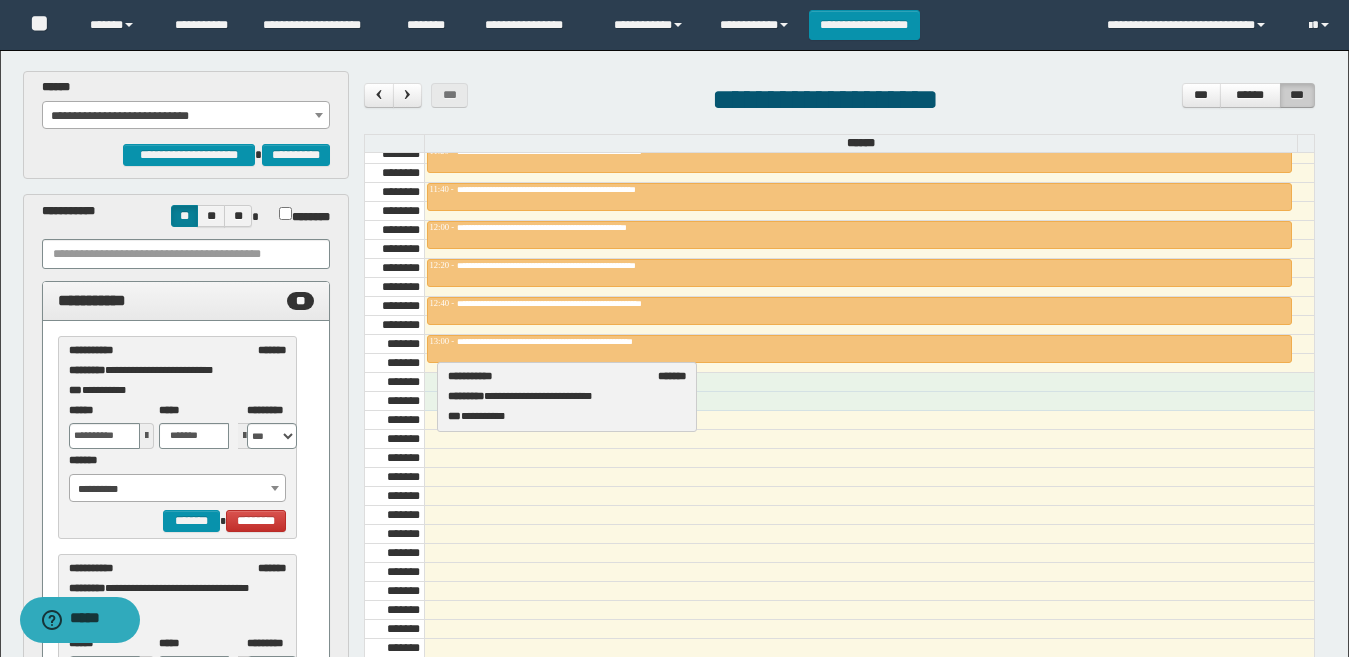 drag, startPoint x: 182, startPoint y: 359, endPoint x: 561, endPoint y: 385, distance: 379.89078 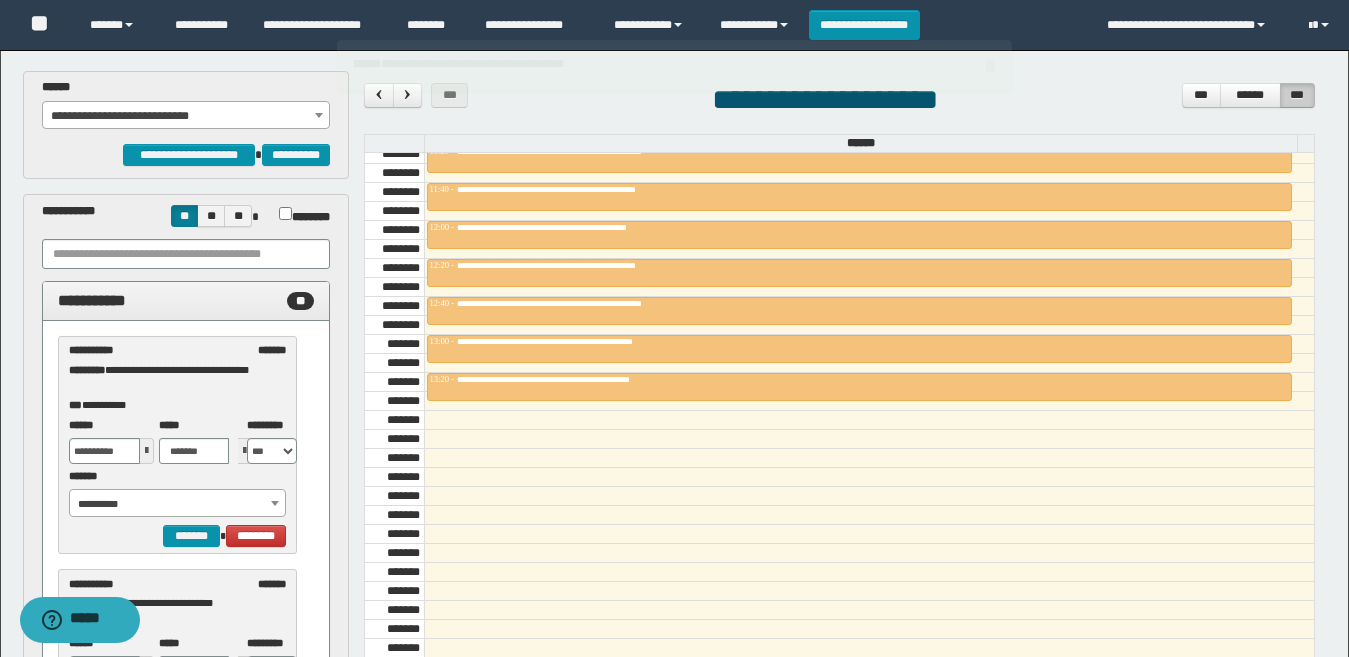 scroll, scrollTop: 1400, scrollLeft: 0, axis: vertical 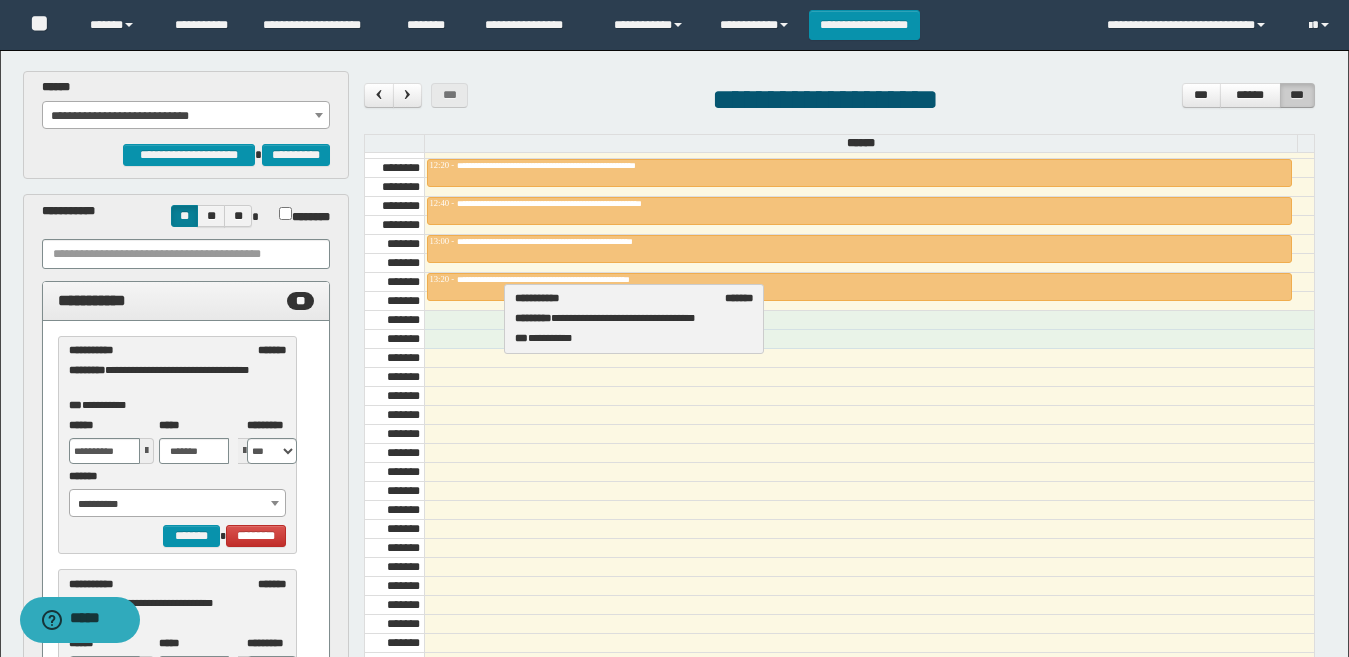 drag, startPoint x: 162, startPoint y: 379, endPoint x: 605, endPoint y: 331, distance: 445.59286 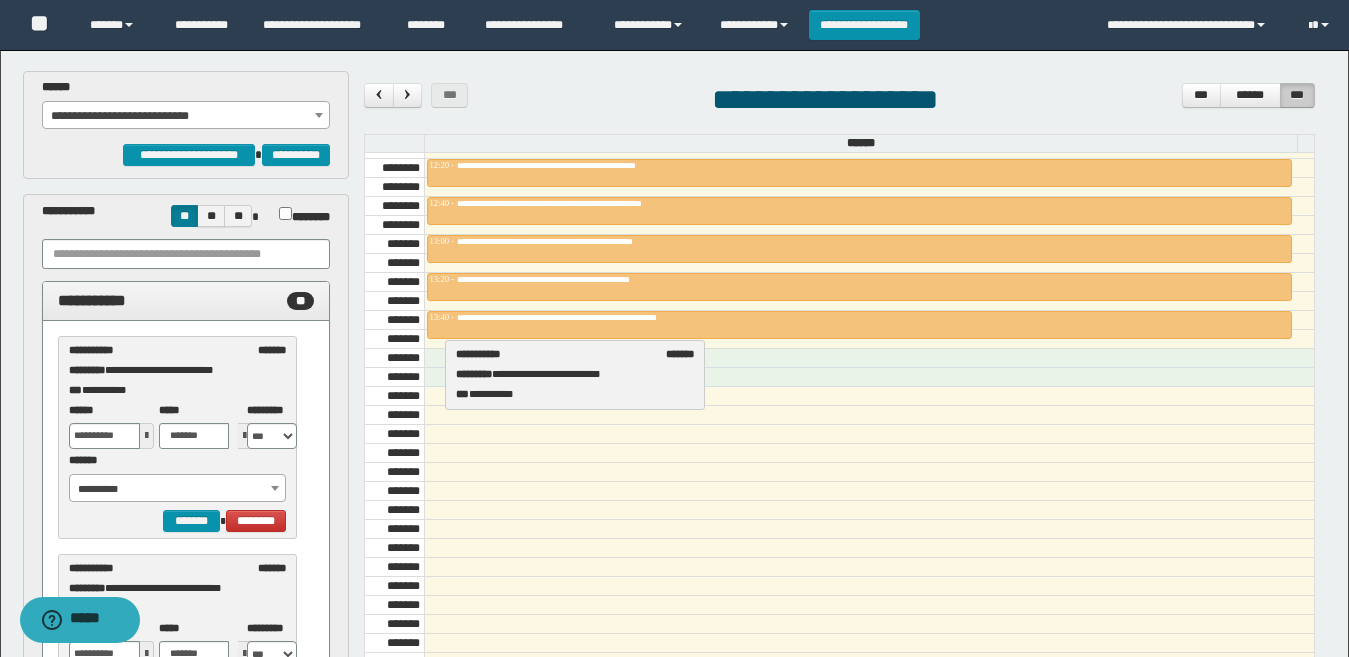 drag, startPoint x: 166, startPoint y: 349, endPoint x: 509, endPoint y: 384, distance: 344.7811 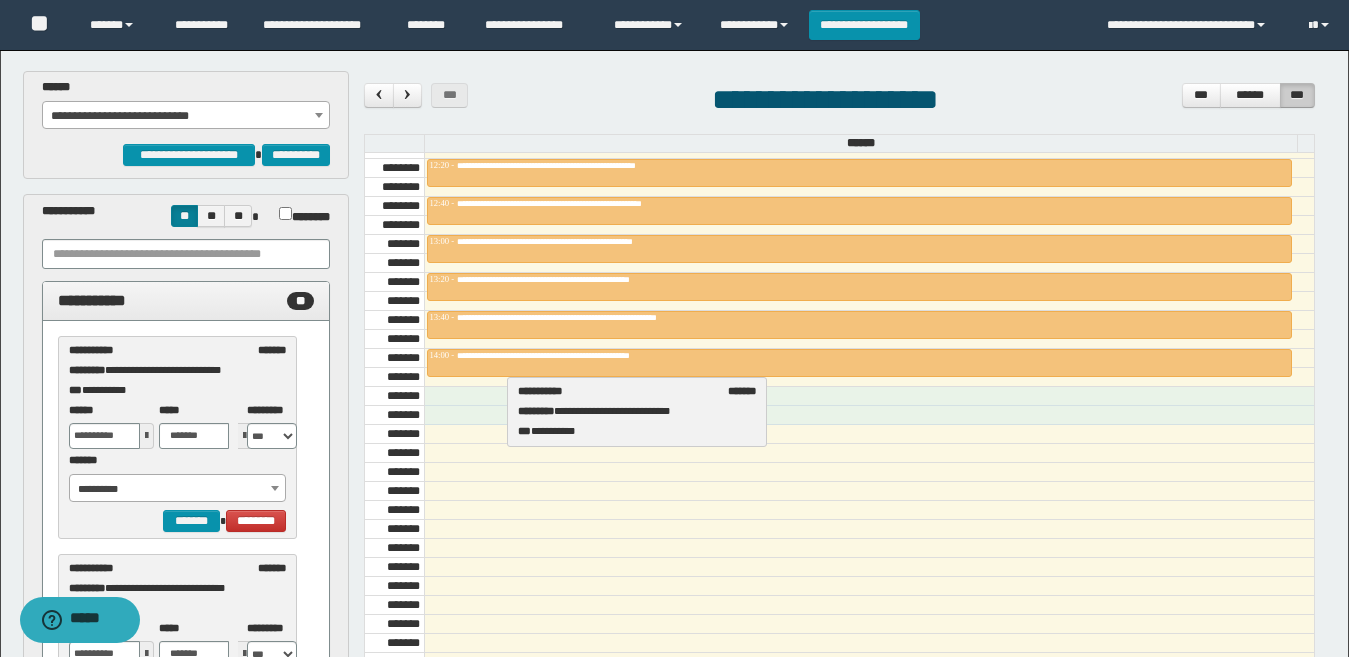 drag, startPoint x: 104, startPoint y: 362, endPoint x: 552, endPoint y: 403, distance: 449.8722 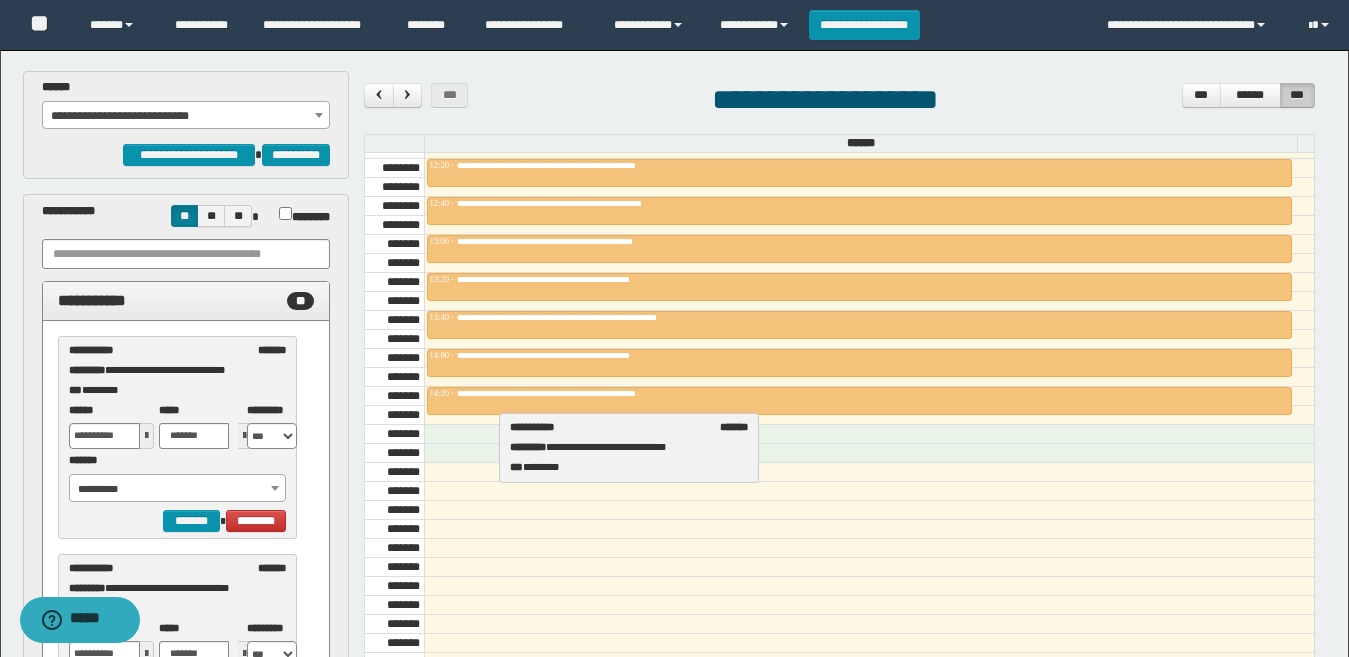 drag, startPoint x: 173, startPoint y: 360, endPoint x: 614, endPoint y: 437, distance: 447.67175 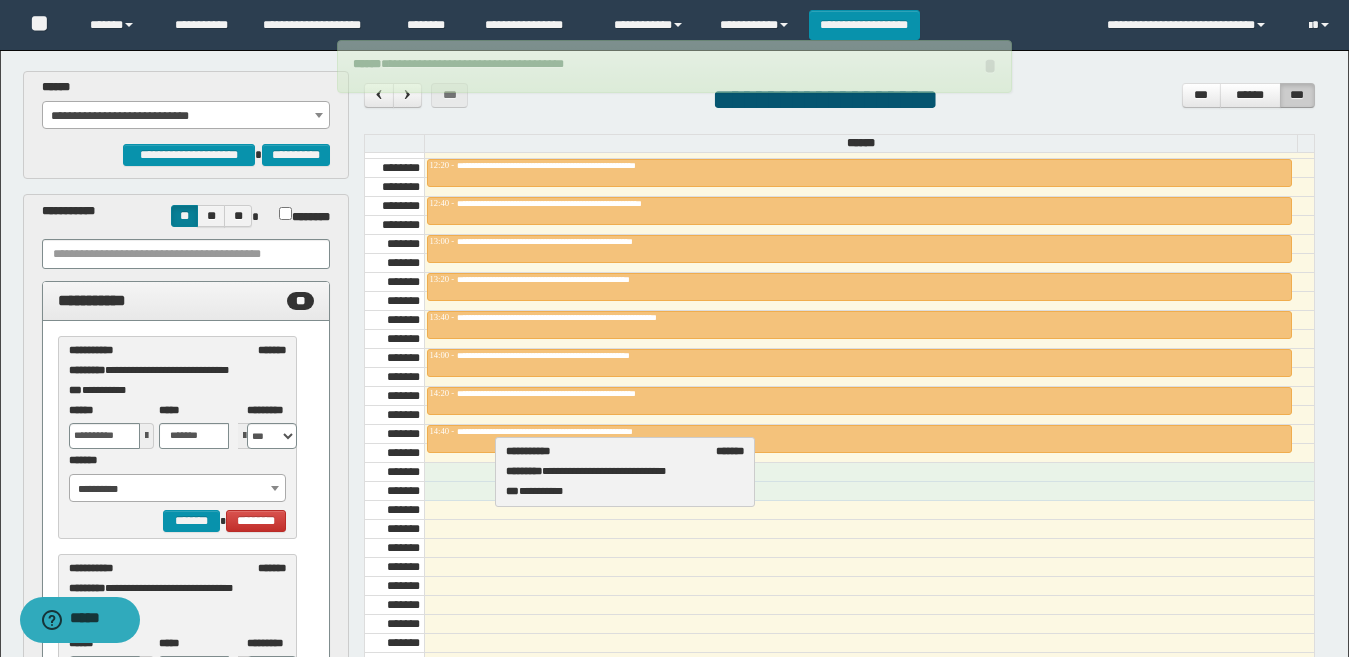 drag, startPoint x: 133, startPoint y: 362, endPoint x: 570, endPoint y: 463, distance: 448.51978 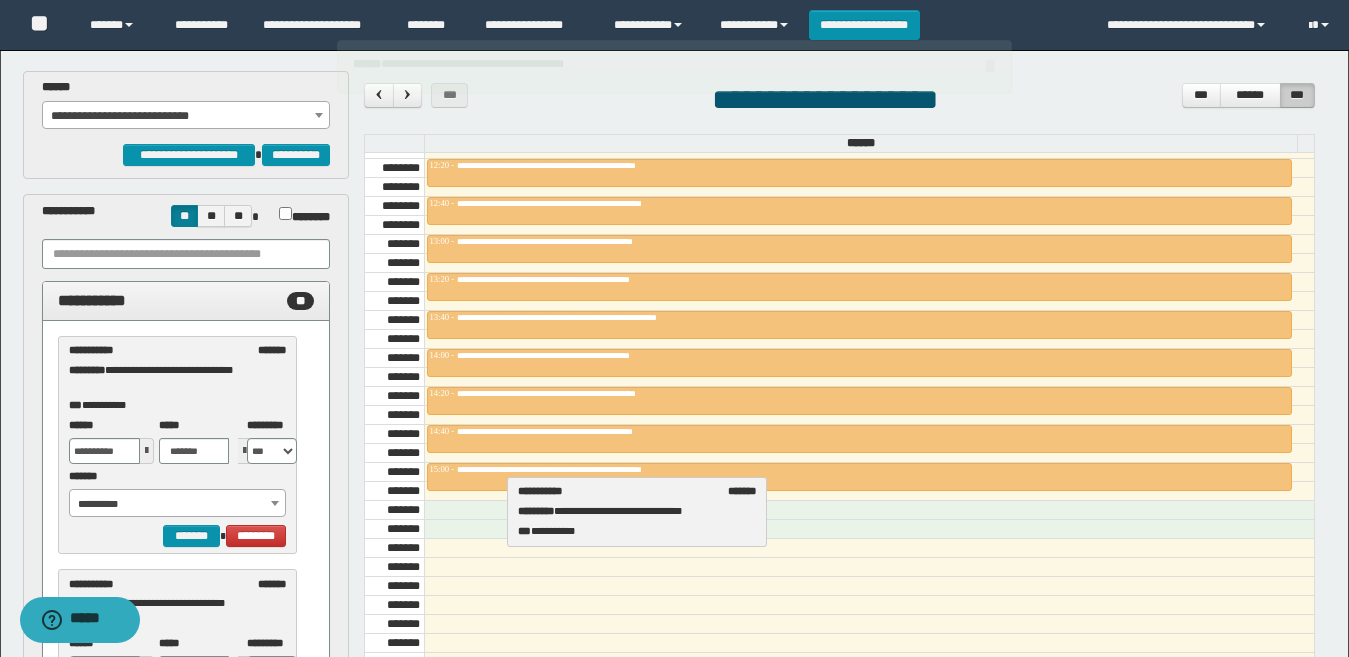 drag, startPoint x: 142, startPoint y: 369, endPoint x: 591, endPoint y: 510, distance: 470.61874 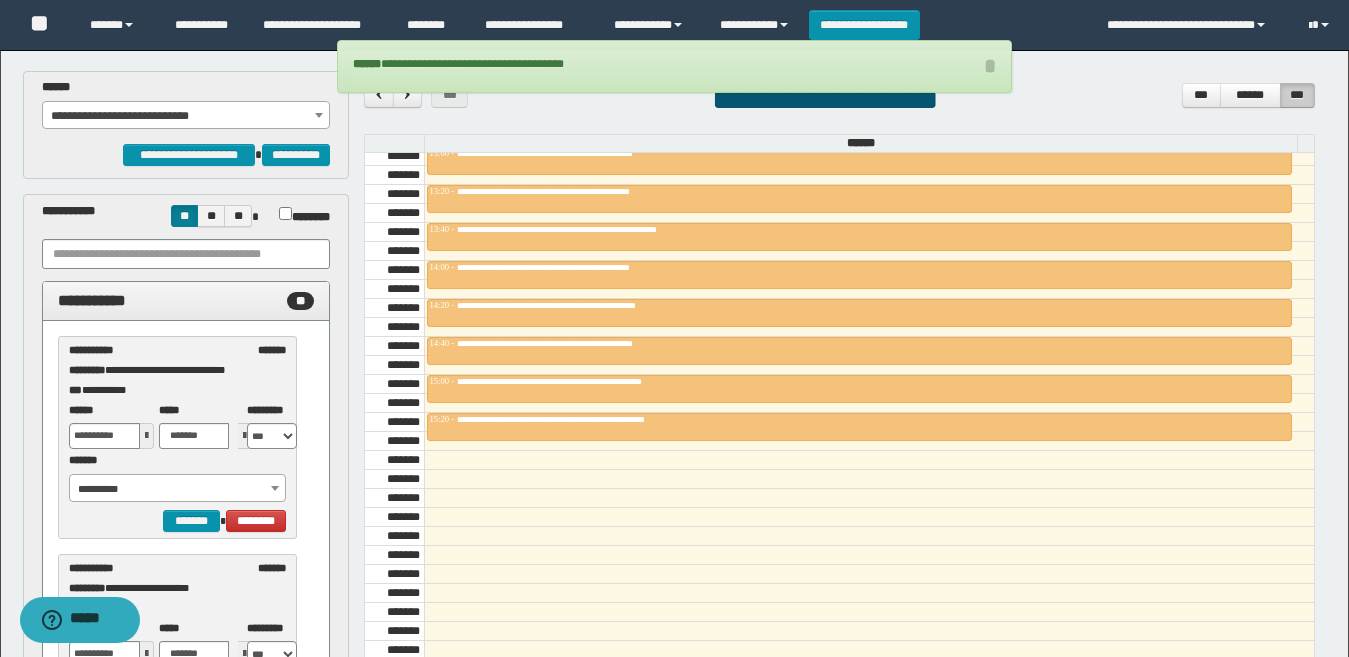 scroll, scrollTop: 1600, scrollLeft: 0, axis: vertical 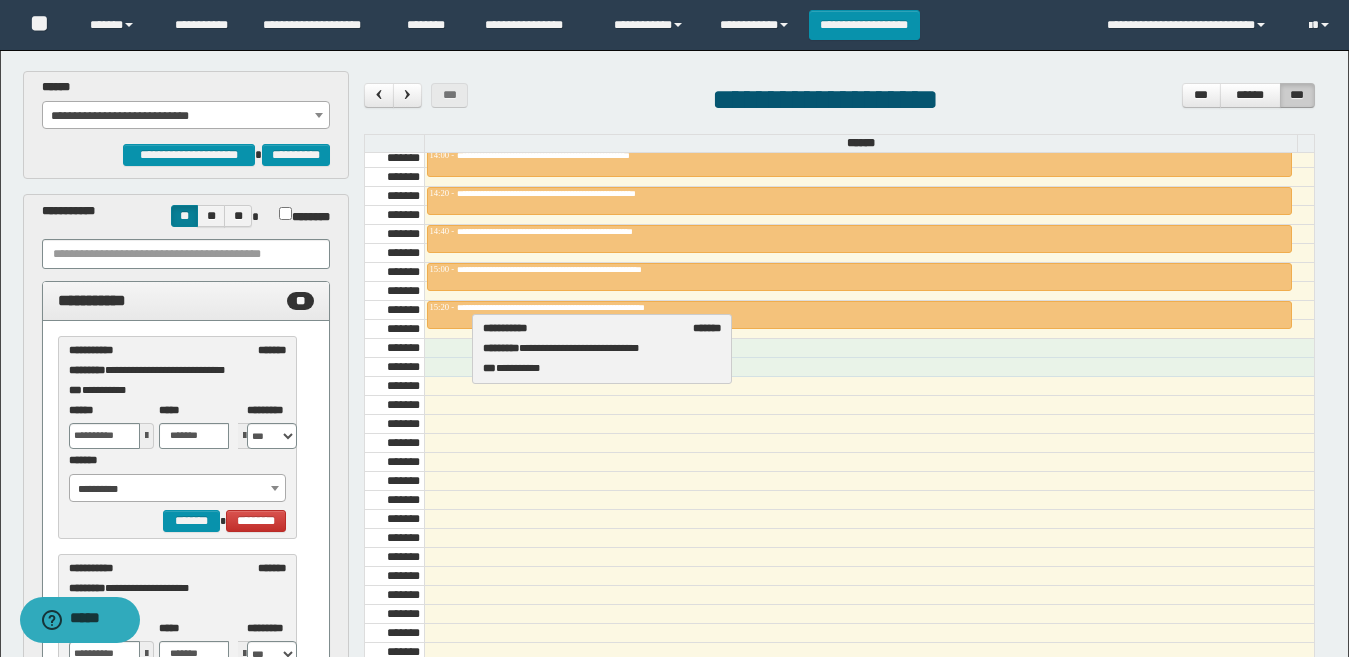 drag, startPoint x: 159, startPoint y: 373, endPoint x: 571, endPoint y: 351, distance: 412.58698 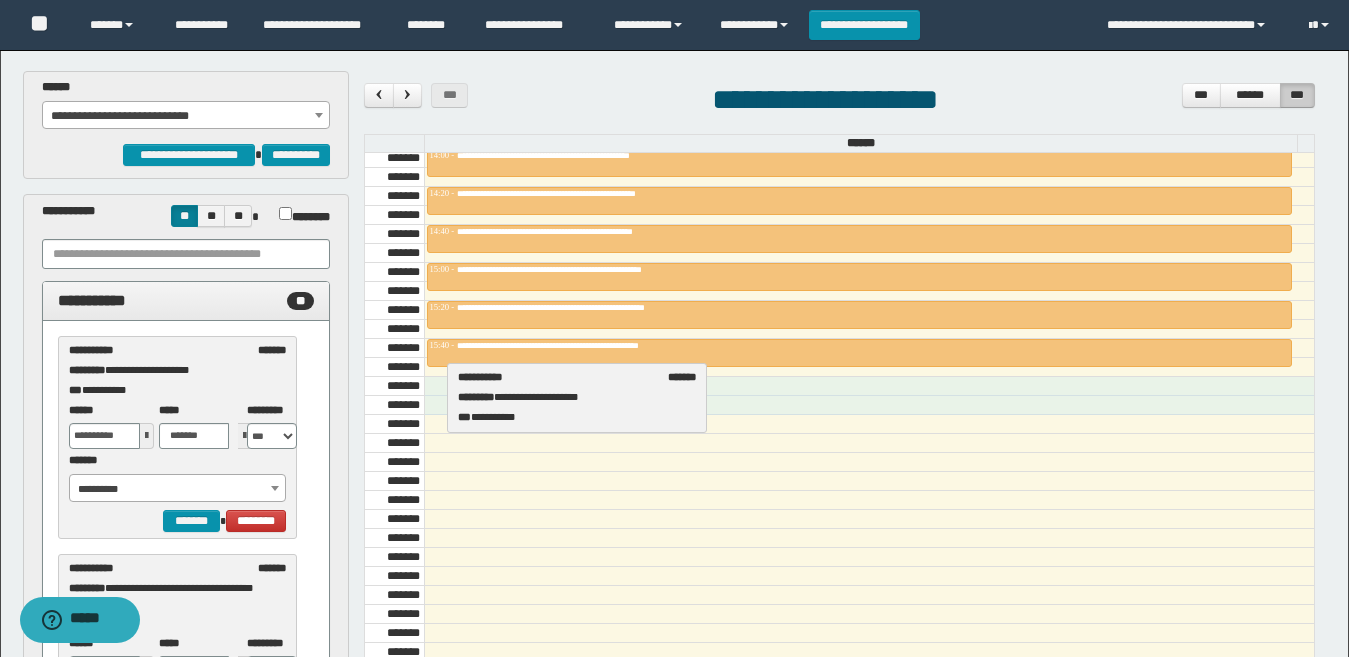 drag, startPoint x: 162, startPoint y: 351, endPoint x: 551, endPoint y: 378, distance: 389.93588 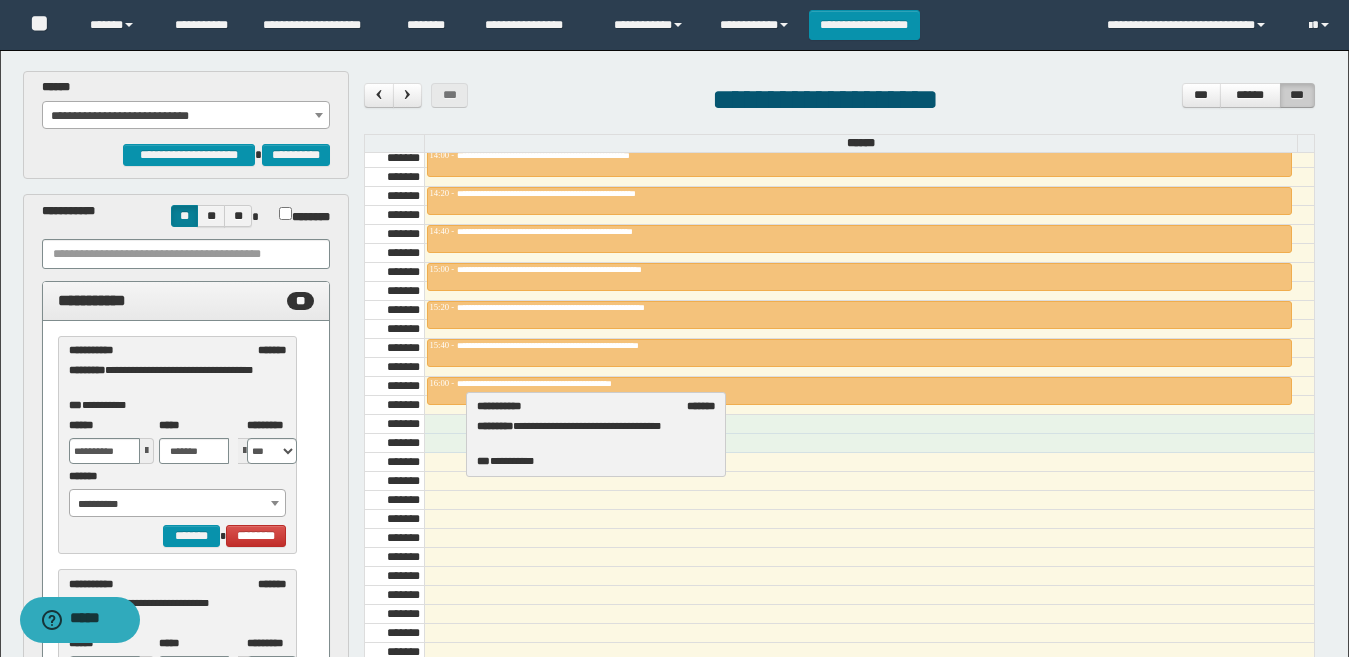 drag, startPoint x: 179, startPoint y: 368, endPoint x: 587, endPoint y: 424, distance: 411.8252 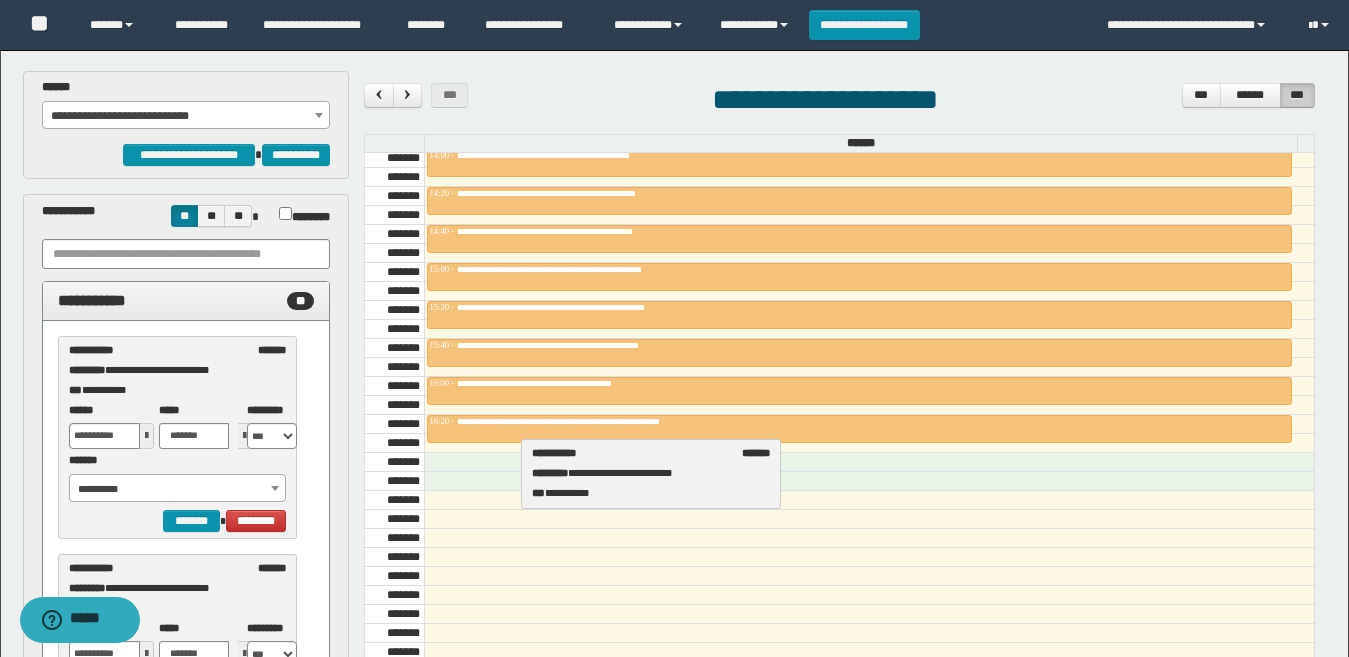drag, startPoint x: 171, startPoint y: 365, endPoint x: 634, endPoint y: 468, distance: 474.31845 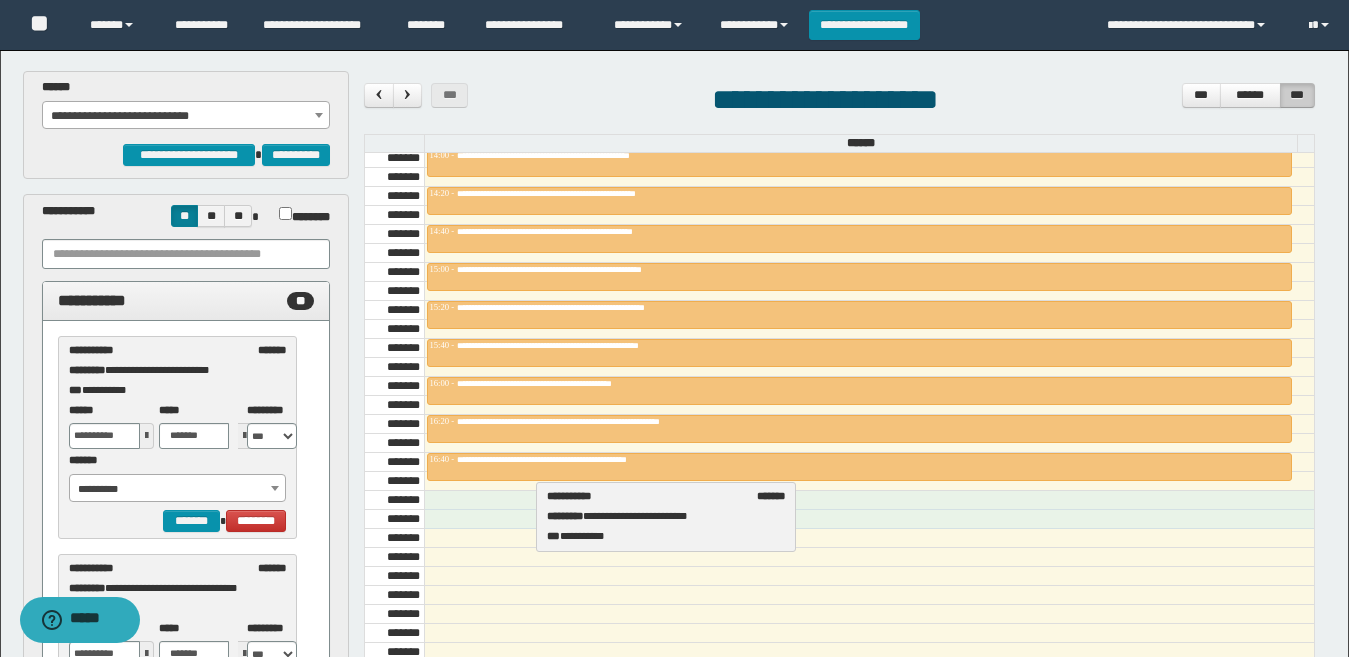 drag, startPoint x: 159, startPoint y: 361, endPoint x: 637, endPoint y: 508, distance: 500.093 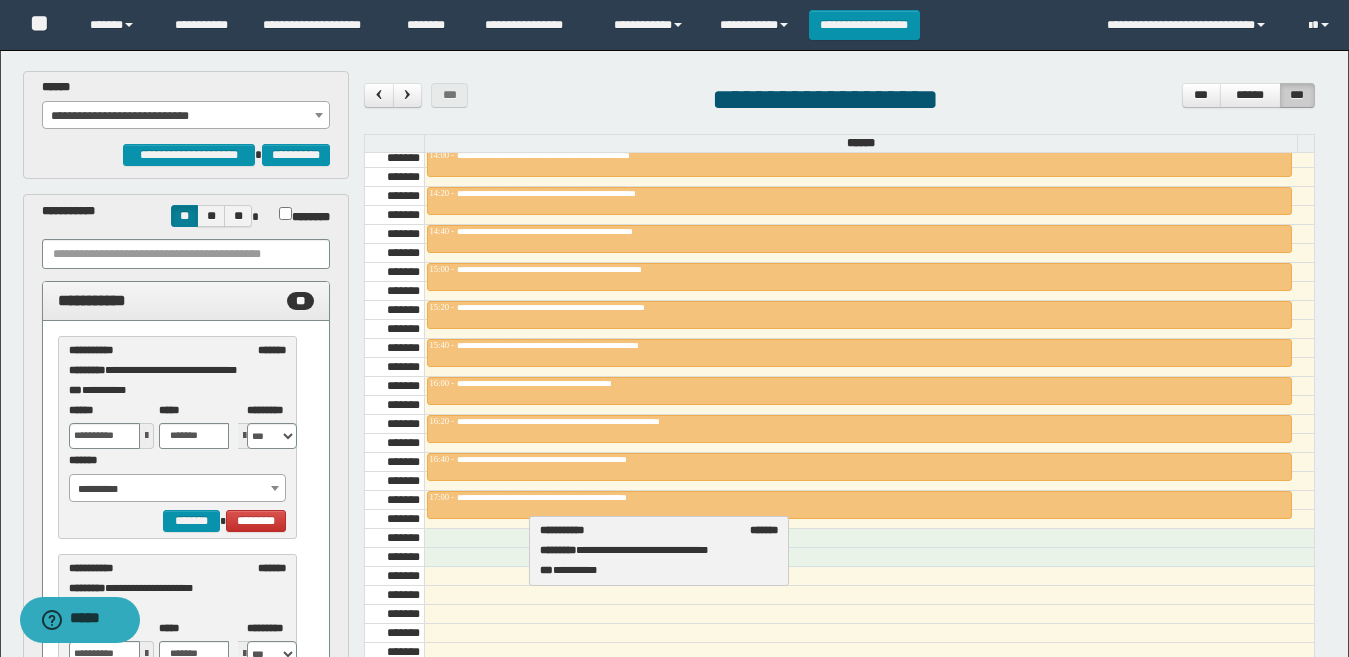 drag, startPoint x: 170, startPoint y: 364, endPoint x: 640, endPoint y: 544, distance: 503.28918 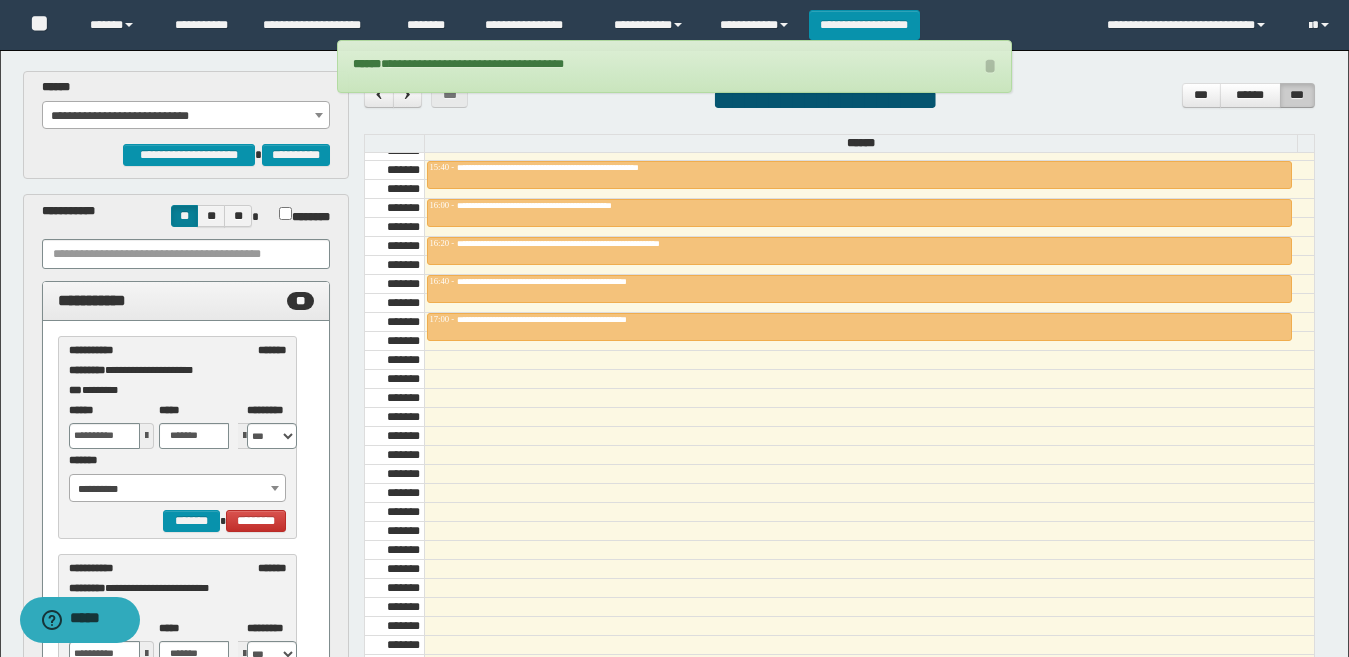 scroll, scrollTop: 1800, scrollLeft: 0, axis: vertical 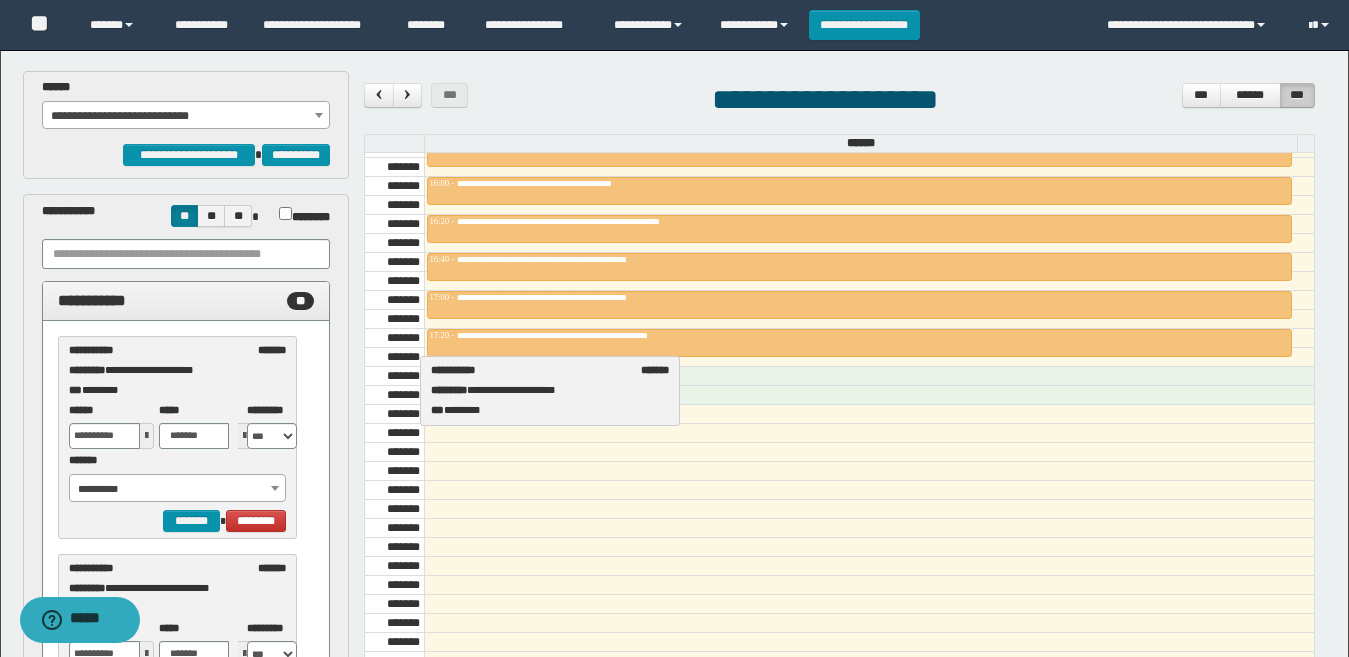 drag, startPoint x: 166, startPoint y: 357, endPoint x: 528, endPoint y: 378, distance: 362.6086 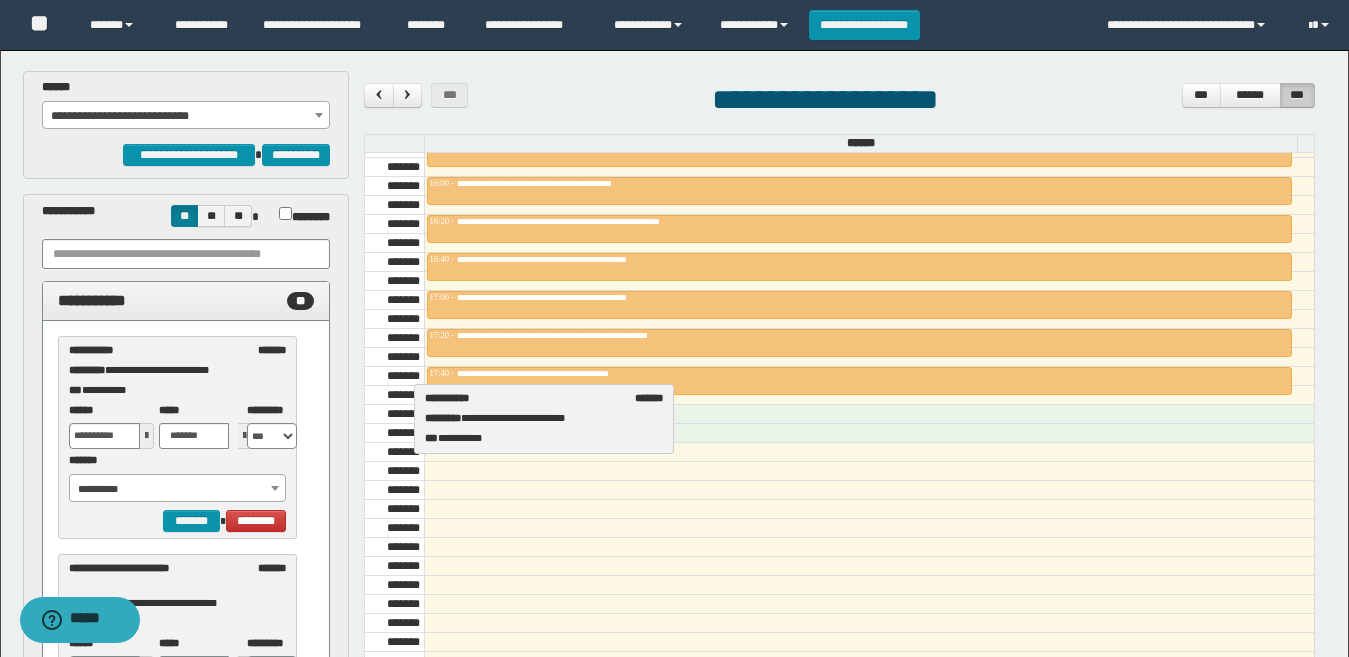 drag, startPoint x: 161, startPoint y: 367, endPoint x: 517, endPoint y: 415, distance: 359.22137 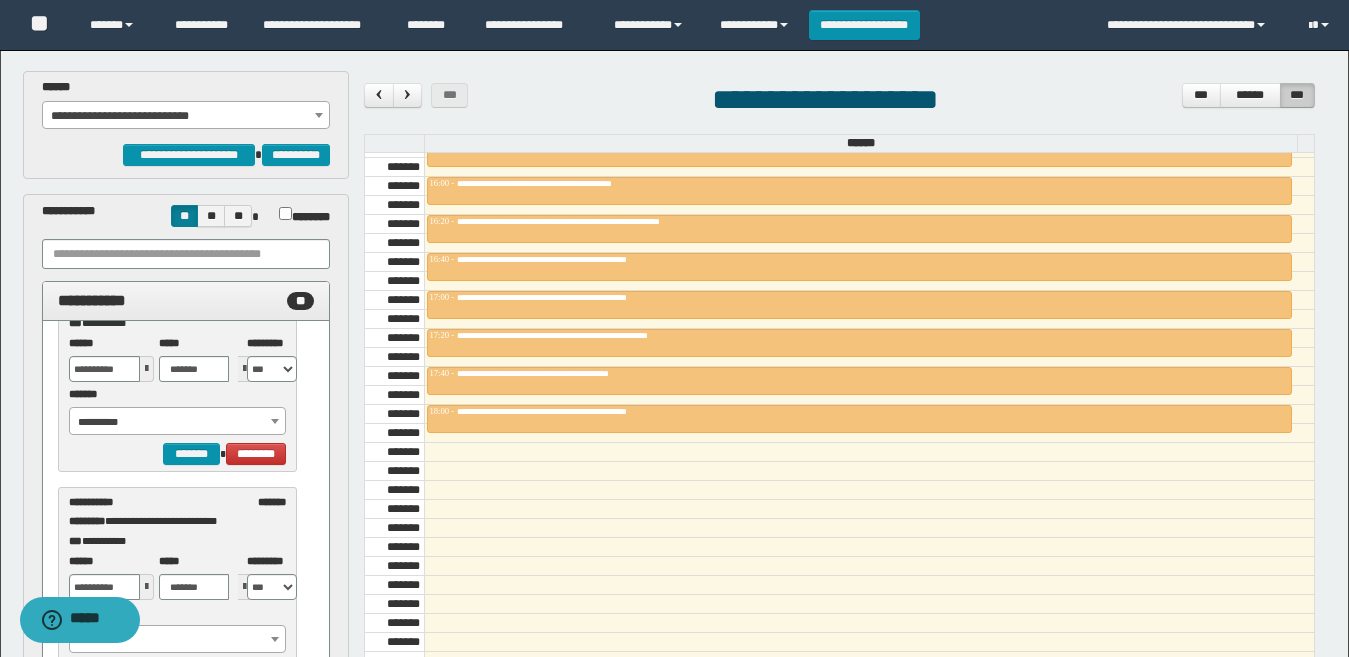 scroll, scrollTop: 0, scrollLeft: 0, axis: both 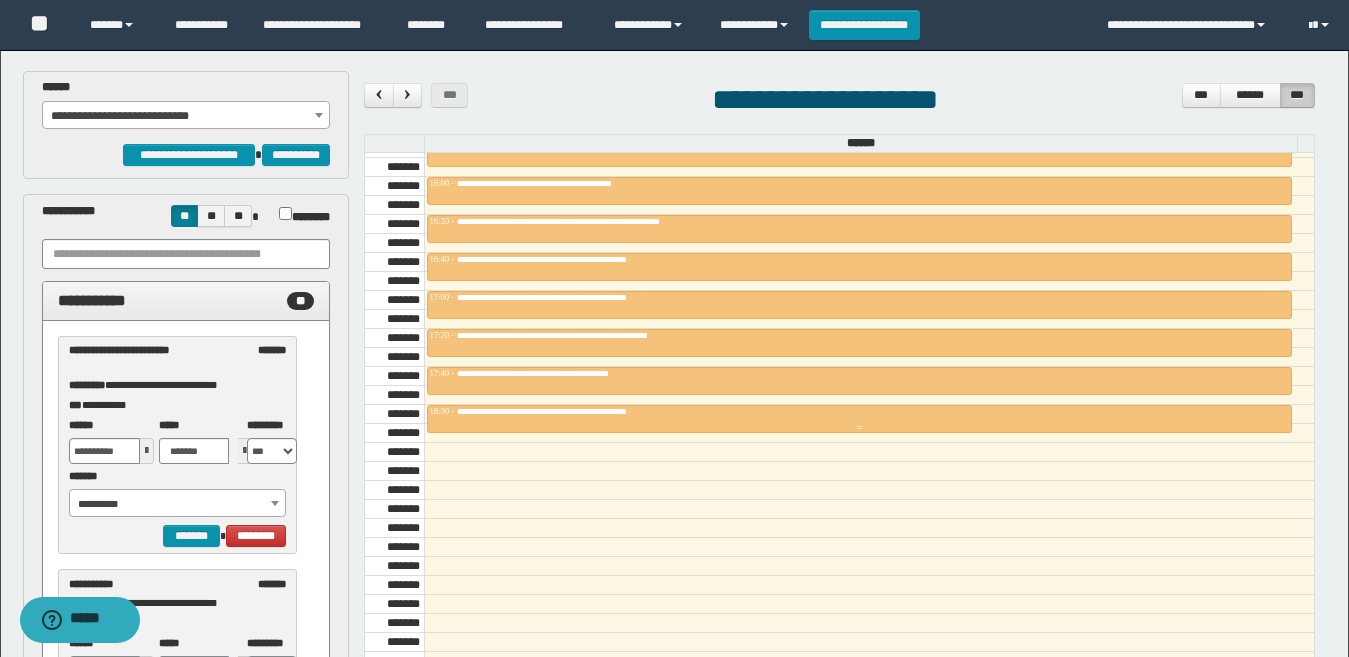 click at bounding box center [859, 419] 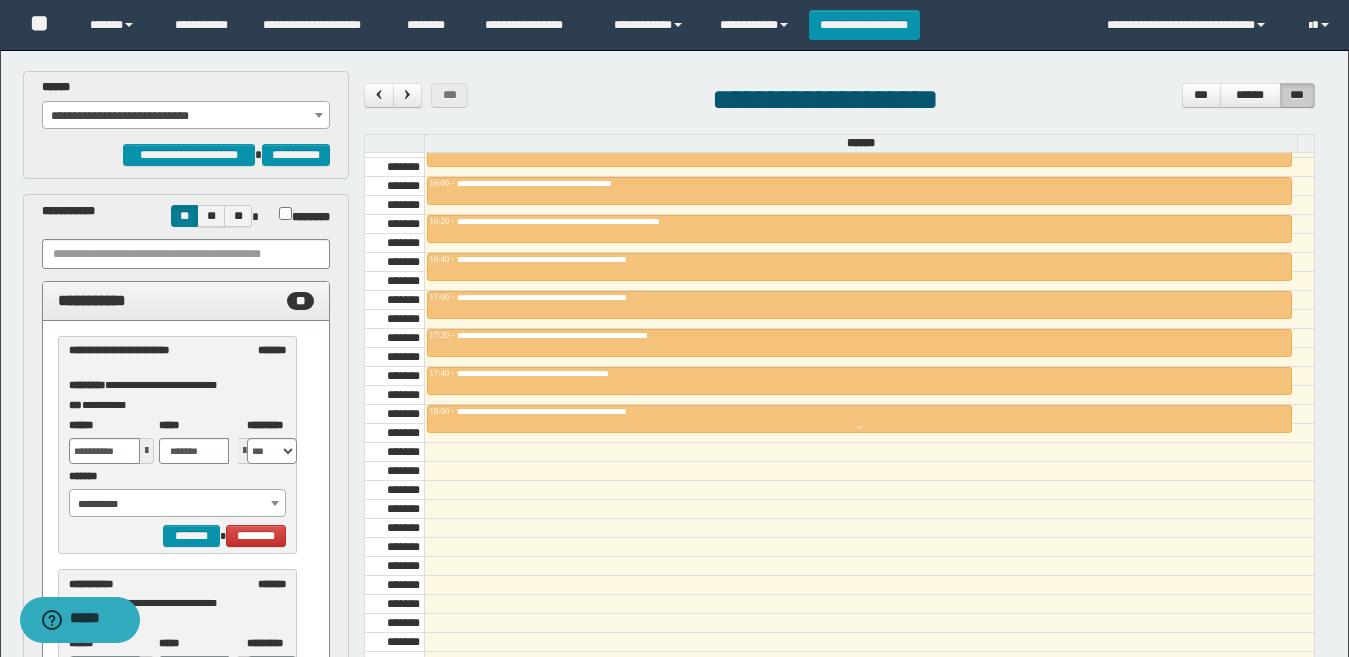 type on "**********" 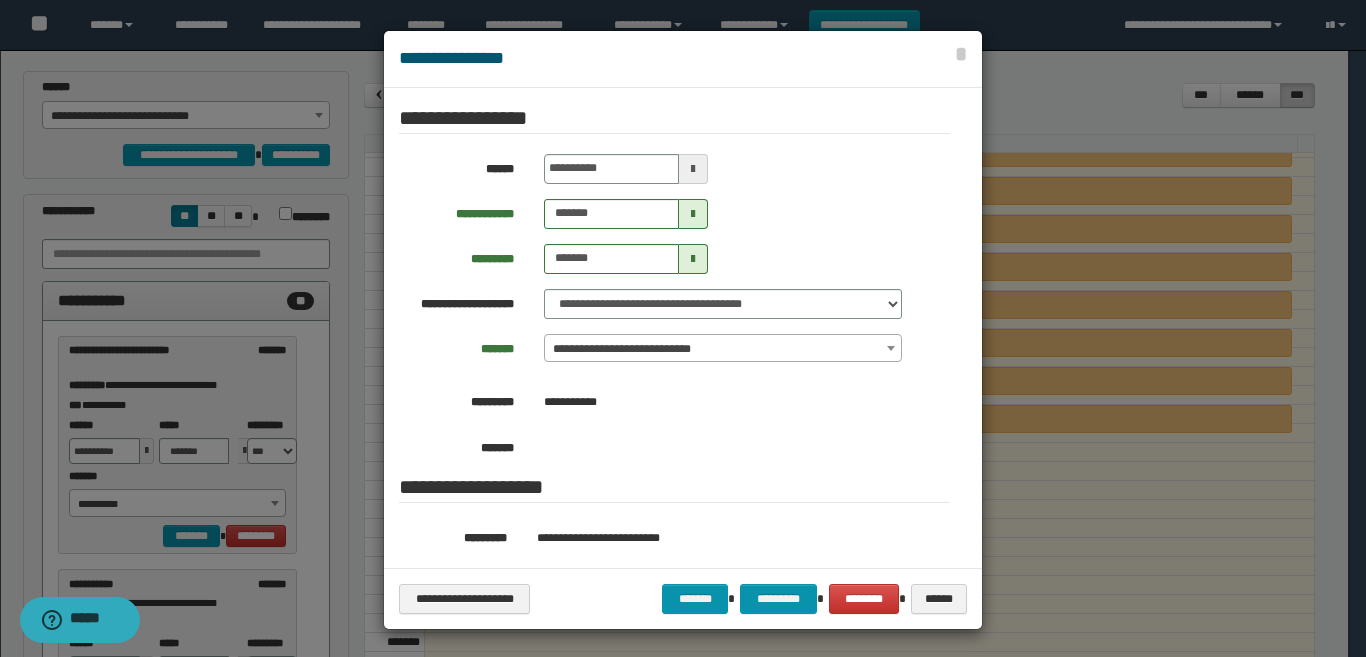 click on "**********" at bounding box center [683, 598] 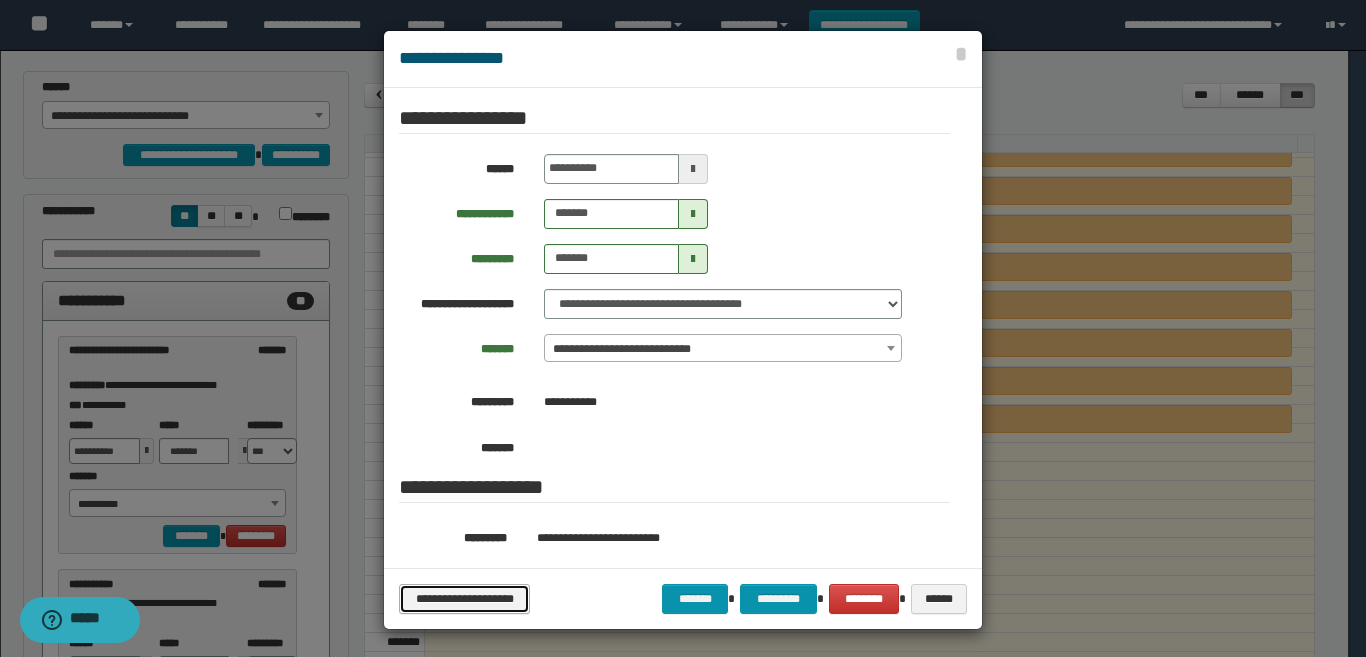 click on "**********" at bounding box center [464, 599] 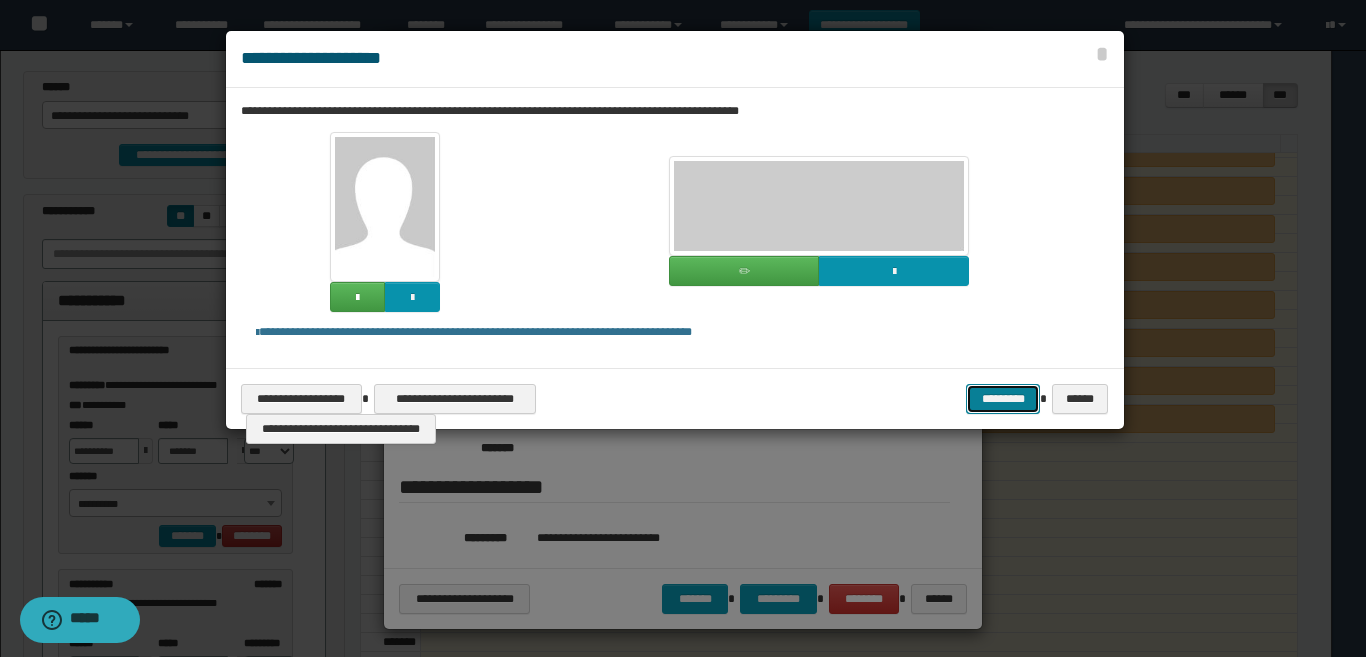 click on "*********" at bounding box center [1003, 399] 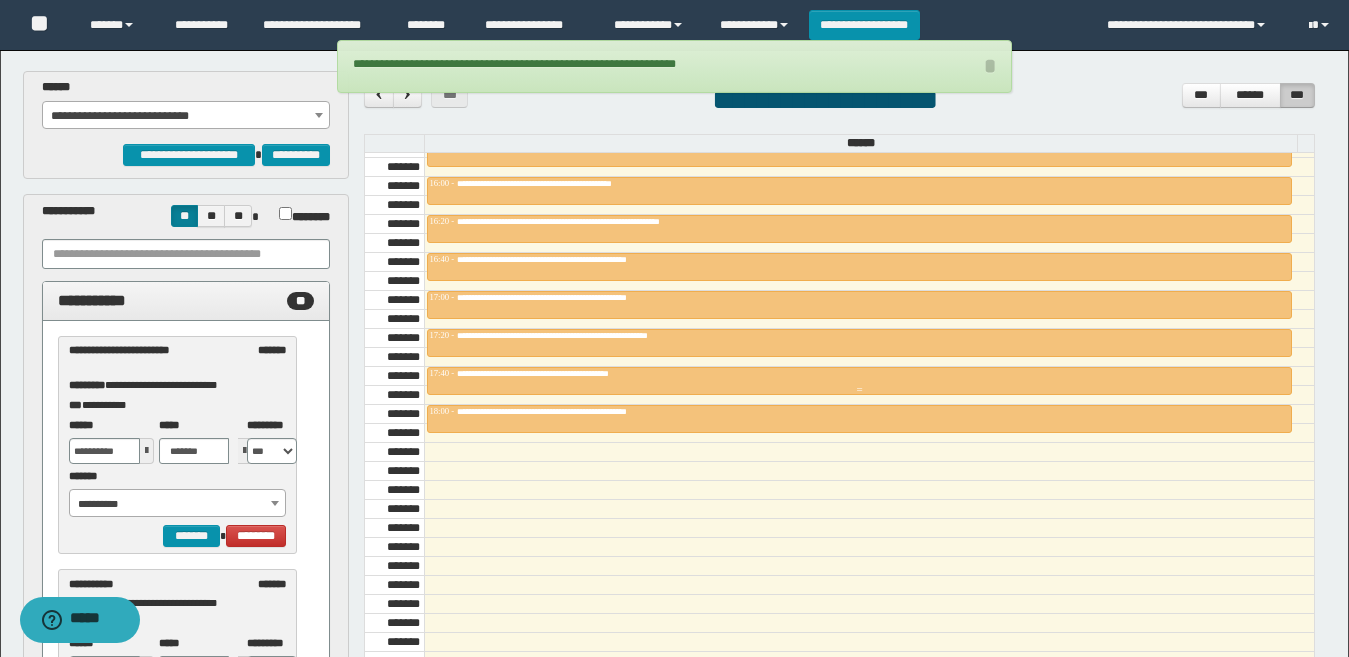 click at bounding box center (859, 381) 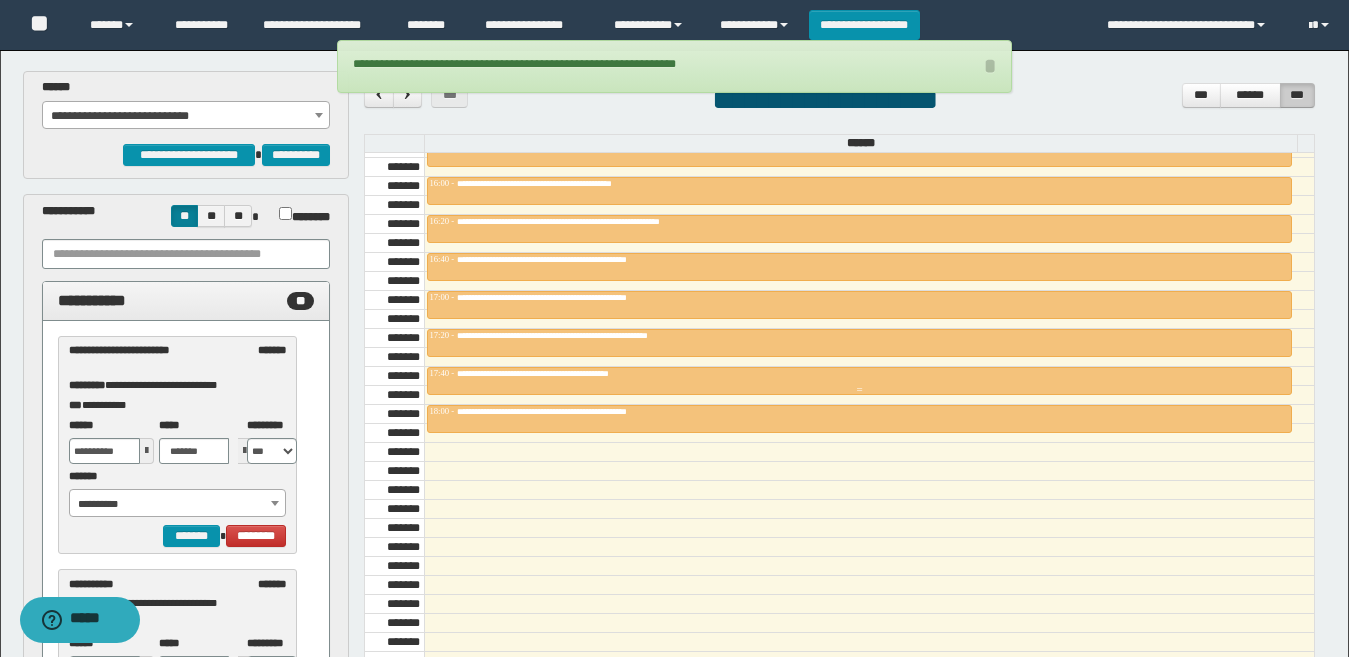 type on "*******" 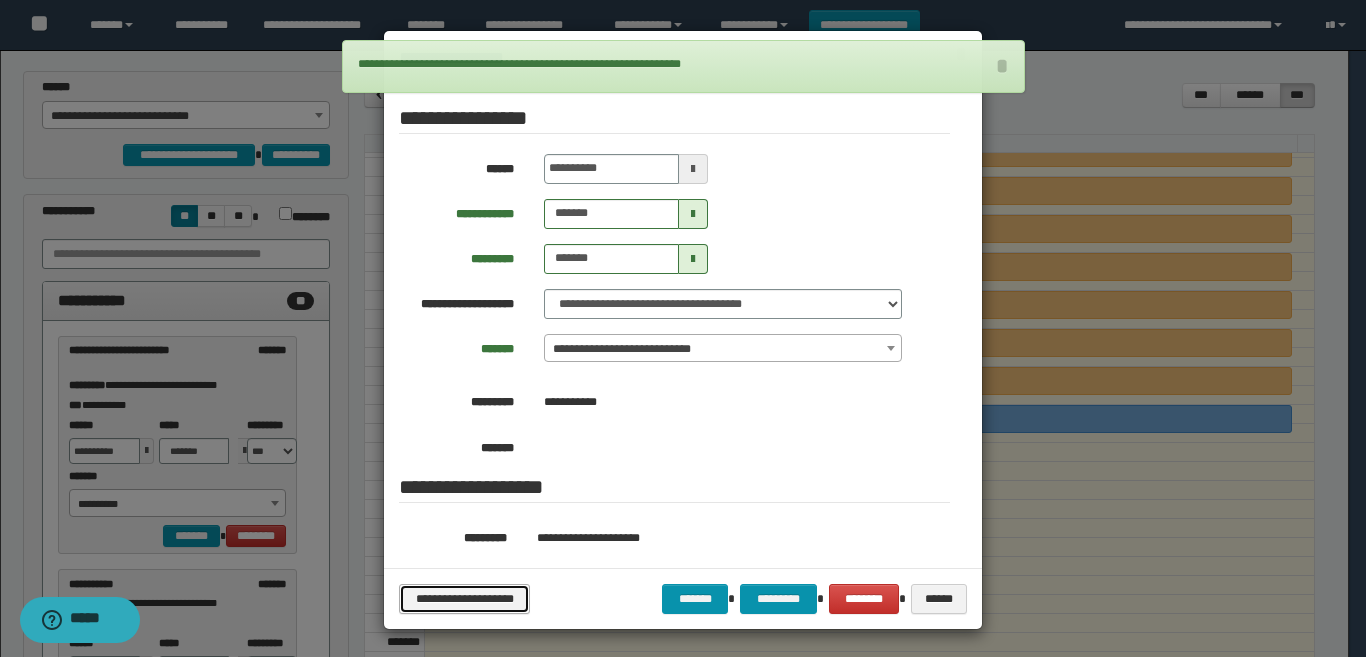 click on "**********" at bounding box center (464, 599) 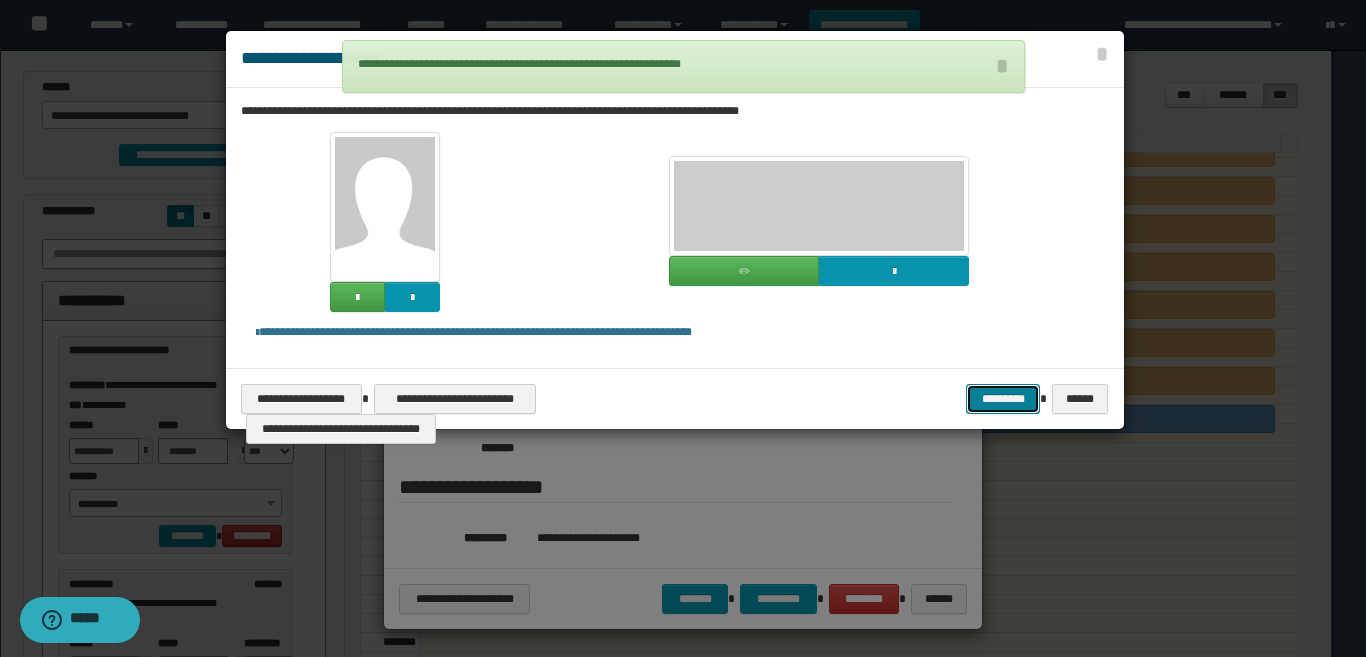 click on "*********" at bounding box center [1003, 399] 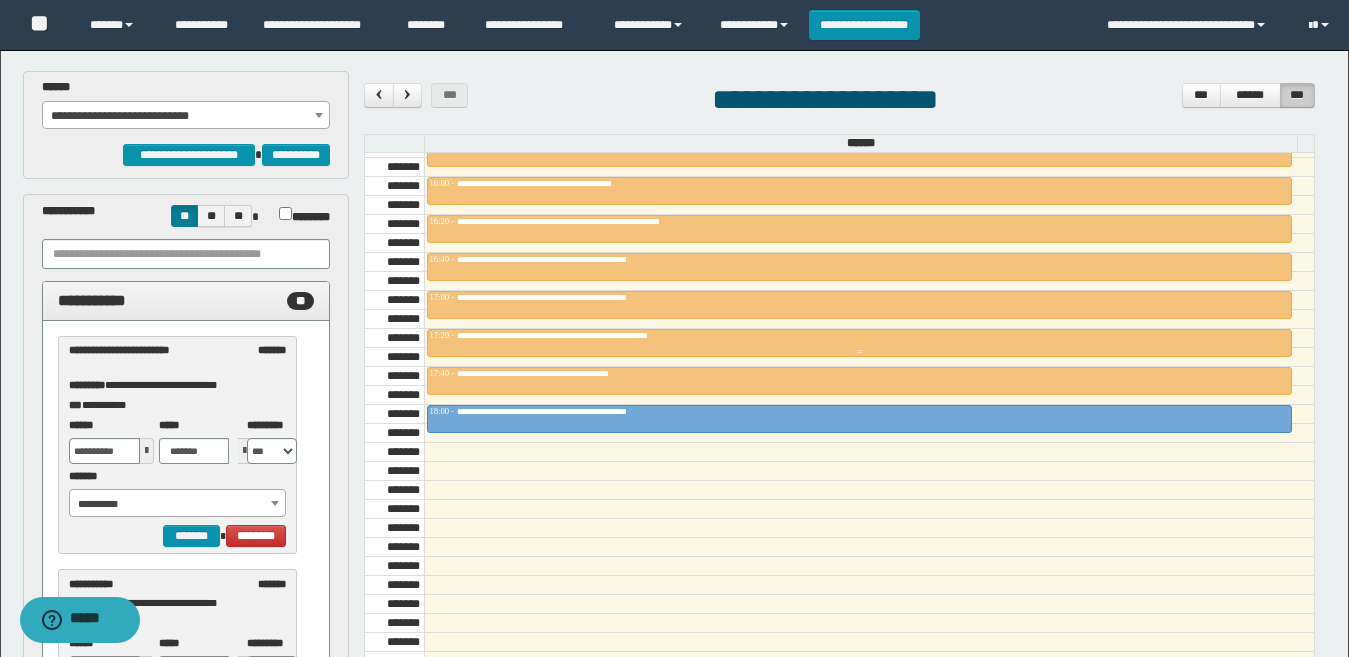 click on "**********" at bounding box center (859, 336) 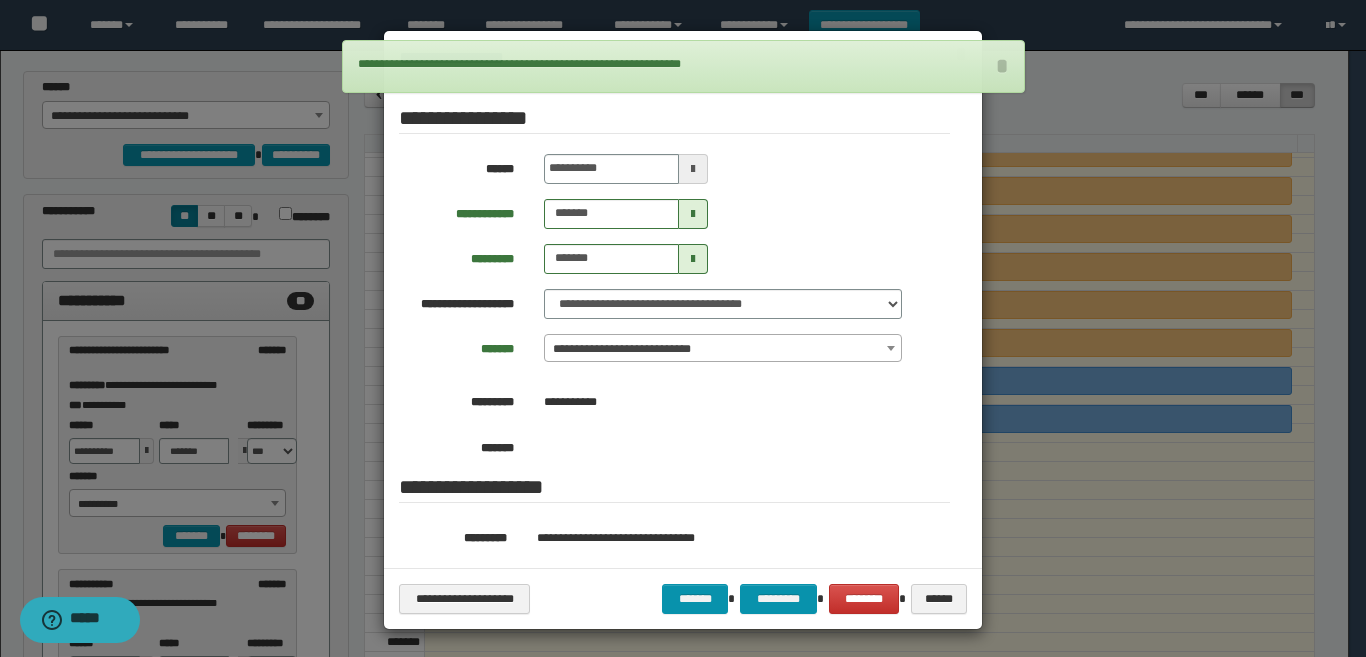 click on "**********" at bounding box center (683, 328) 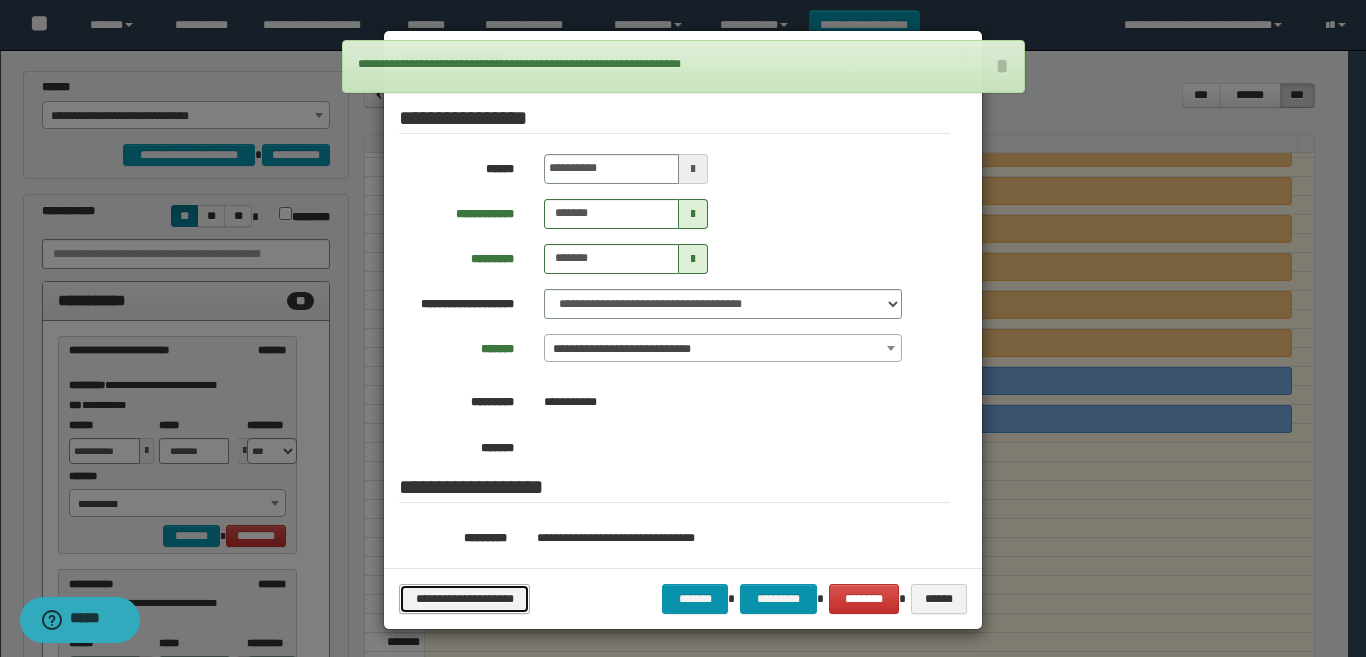 click on "**********" at bounding box center [464, 599] 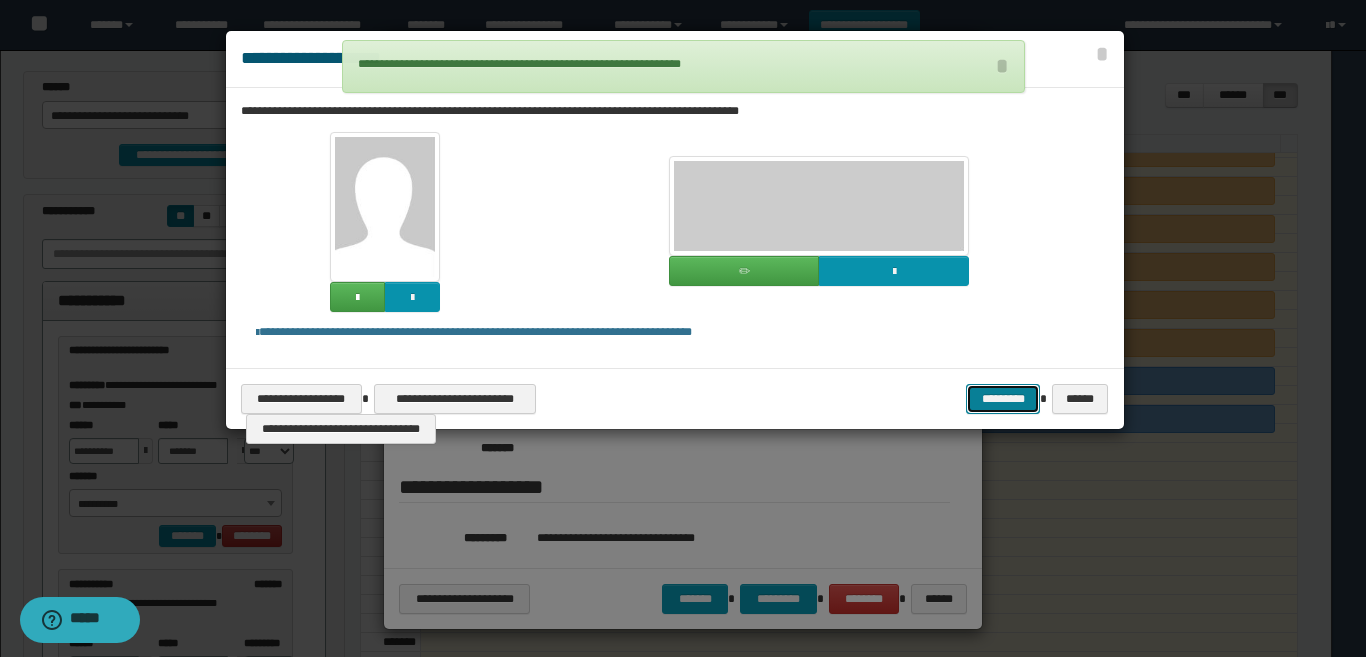 click on "*********" at bounding box center (1003, 399) 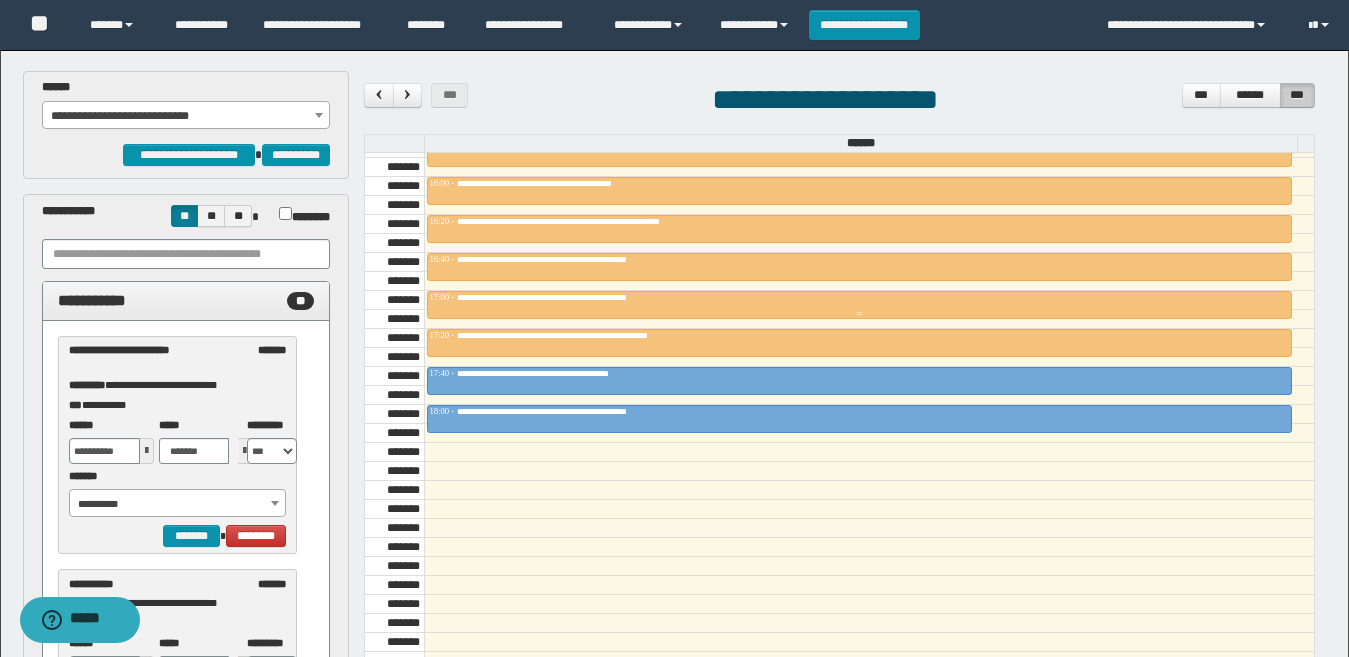 click on "**********" at bounding box center [859, 298] 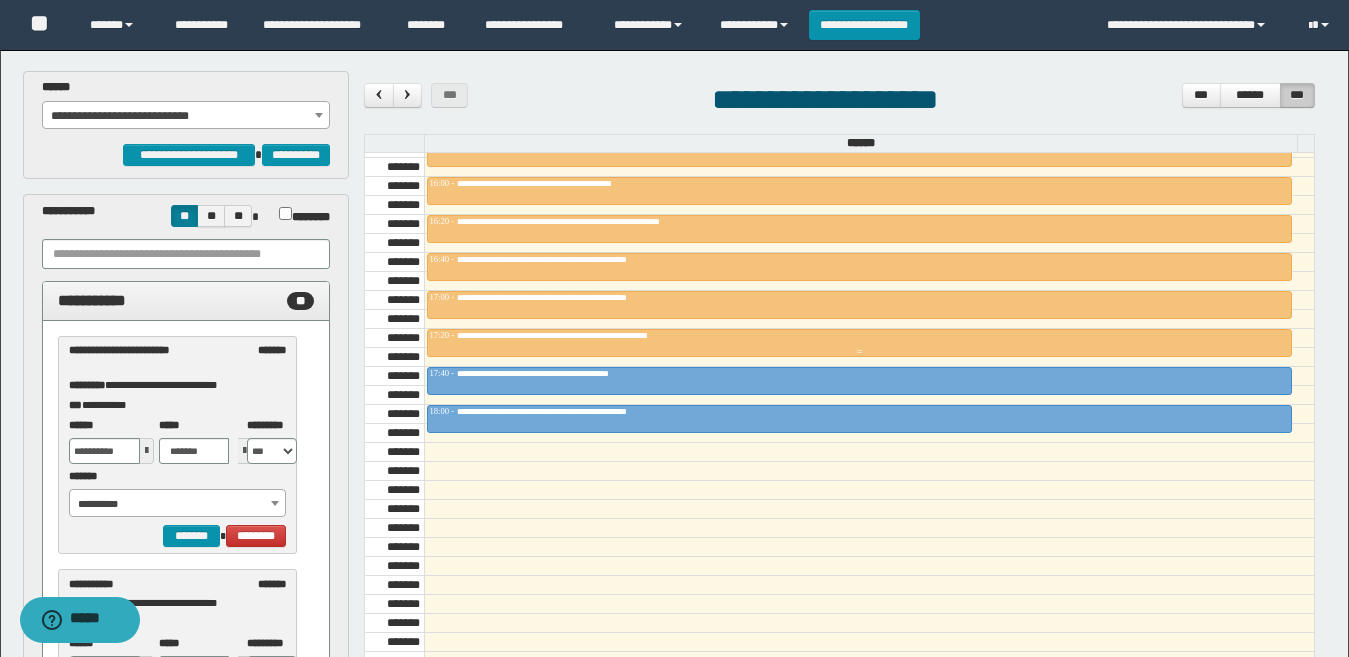 type on "*******" 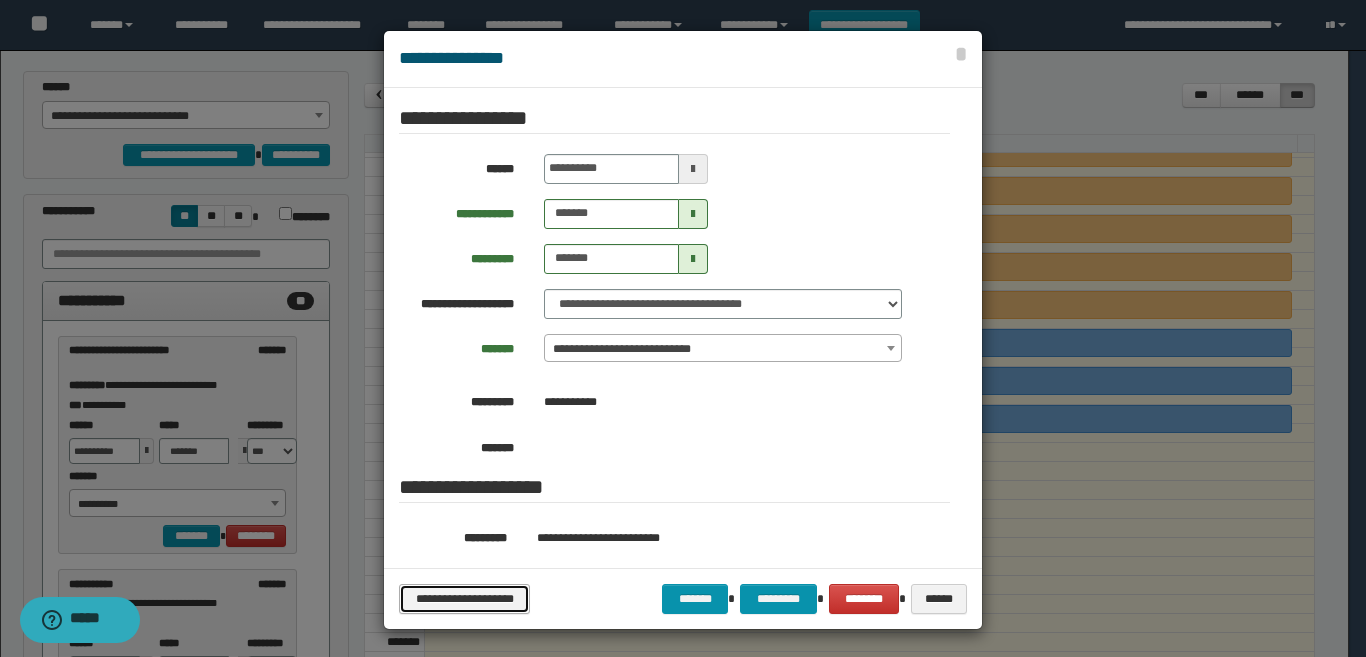 click on "**********" at bounding box center [464, 599] 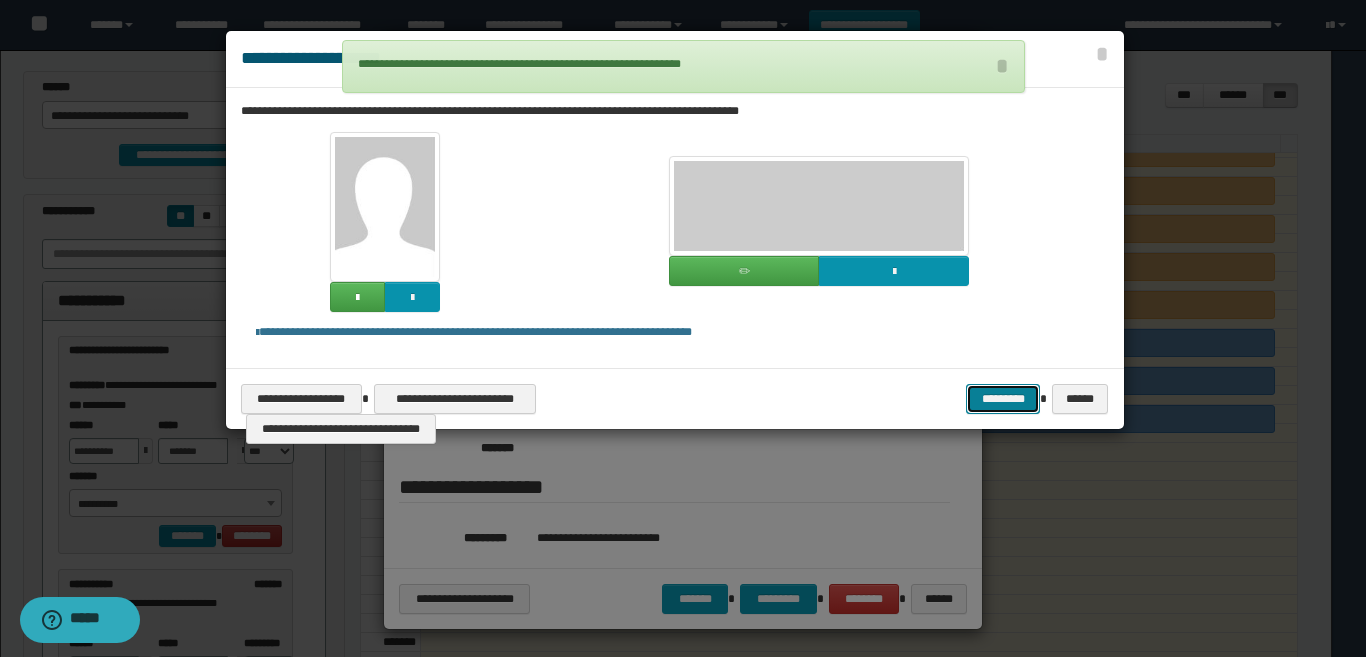 click on "*********" at bounding box center [1003, 399] 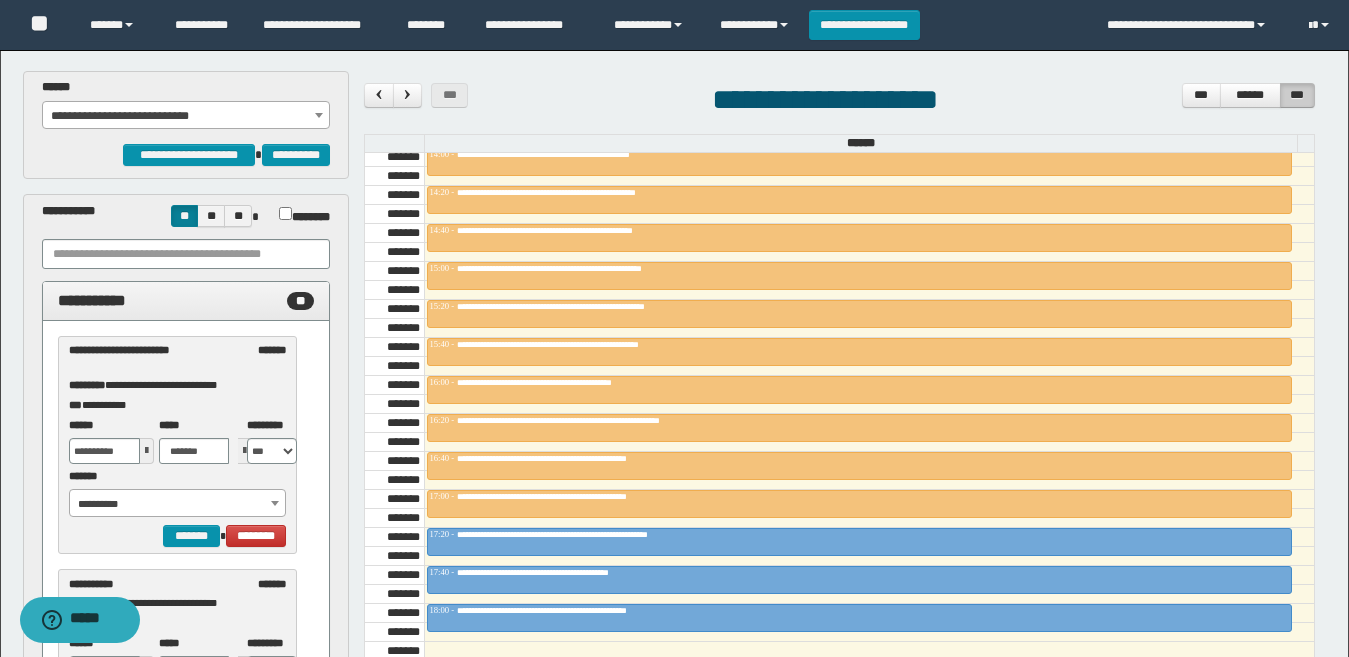 scroll, scrollTop: 1600, scrollLeft: 0, axis: vertical 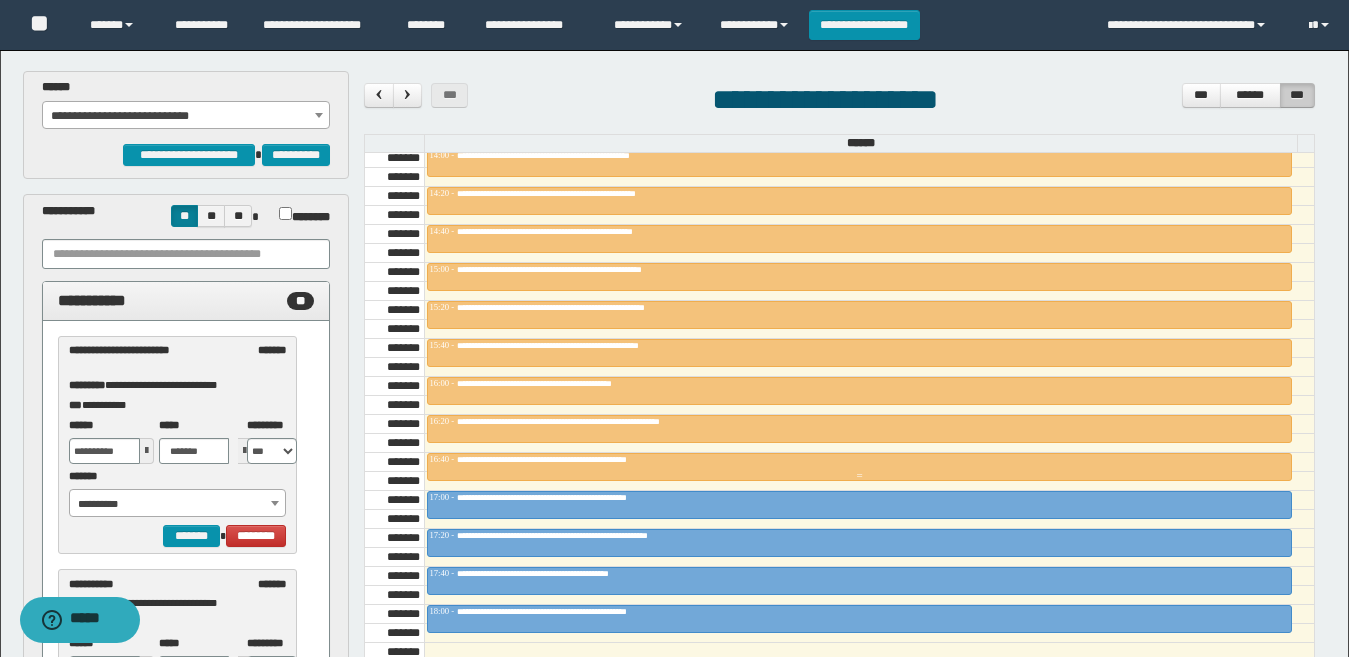 click at bounding box center (859, 467) 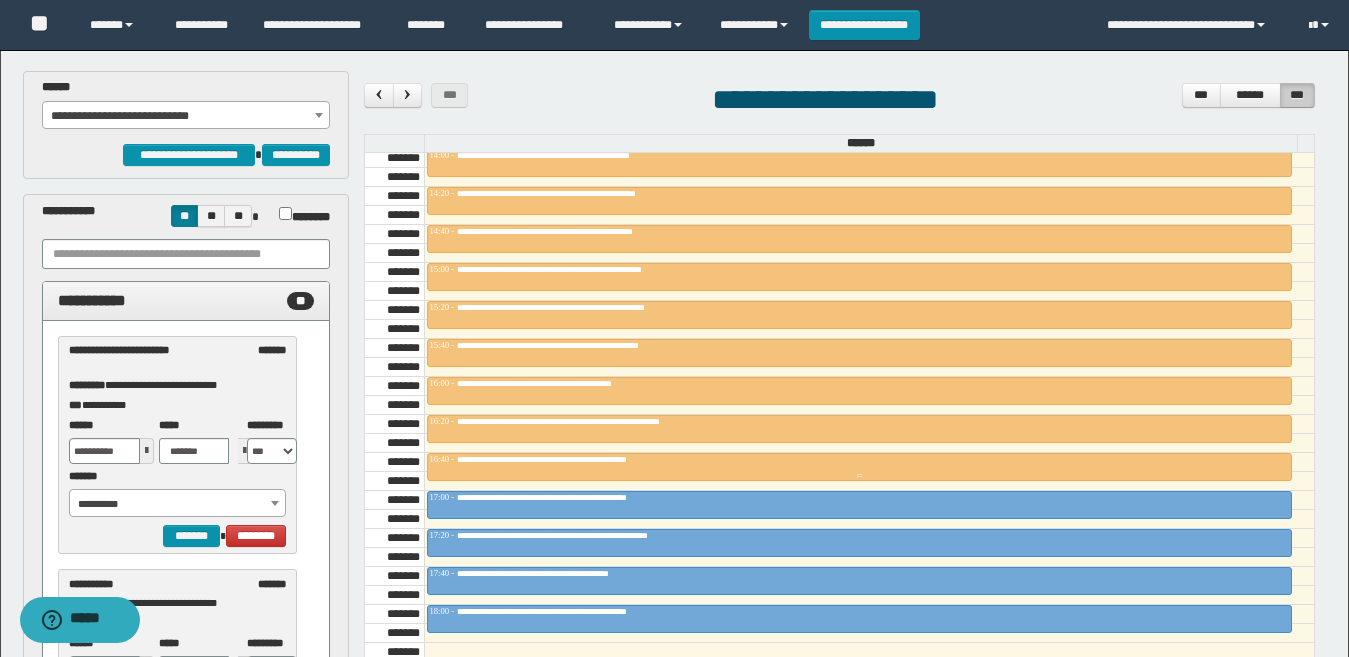 type on "*******" 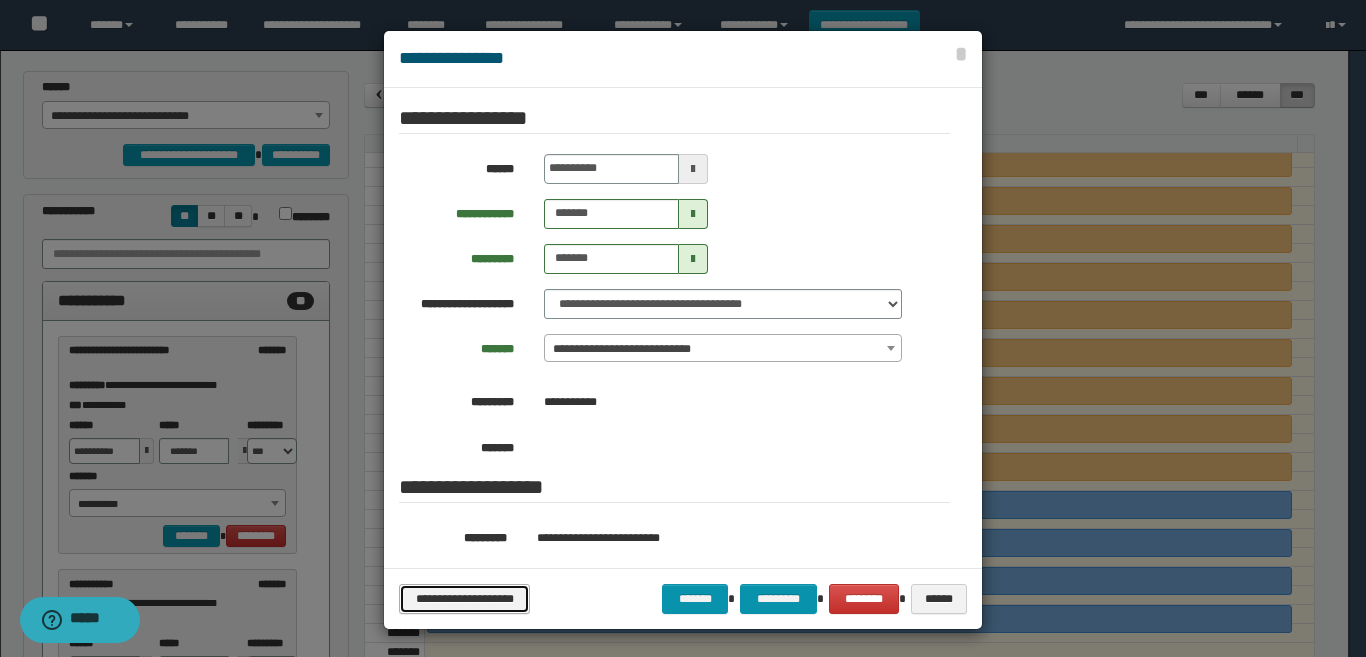 click on "**********" at bounding box center (464, 599) 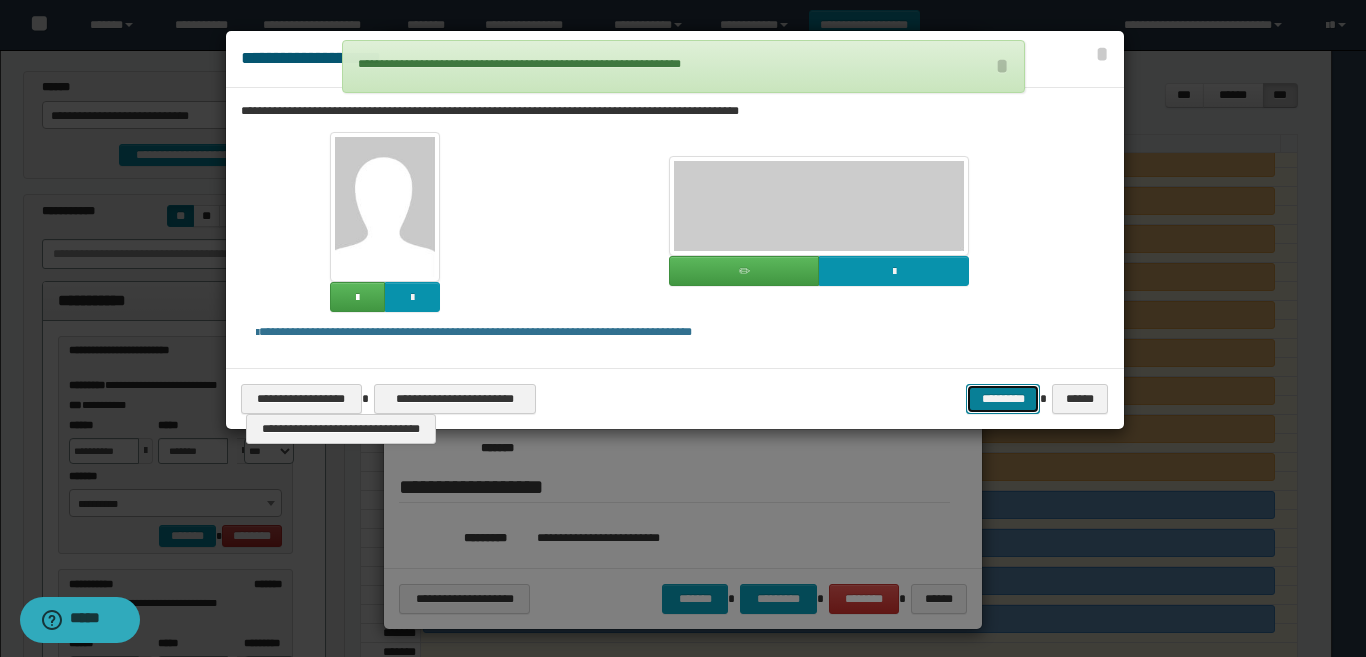 click on "*********" at bounding box center (1003, 399) 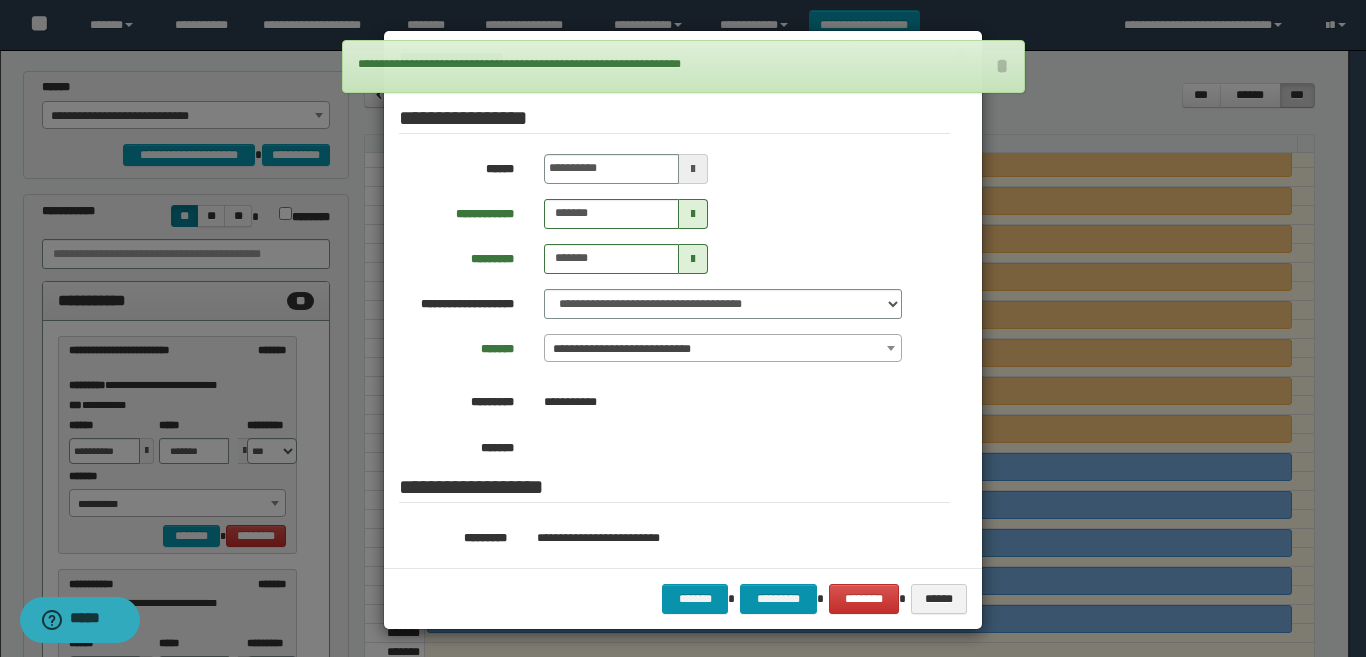 click at bounding box center (683, 330) 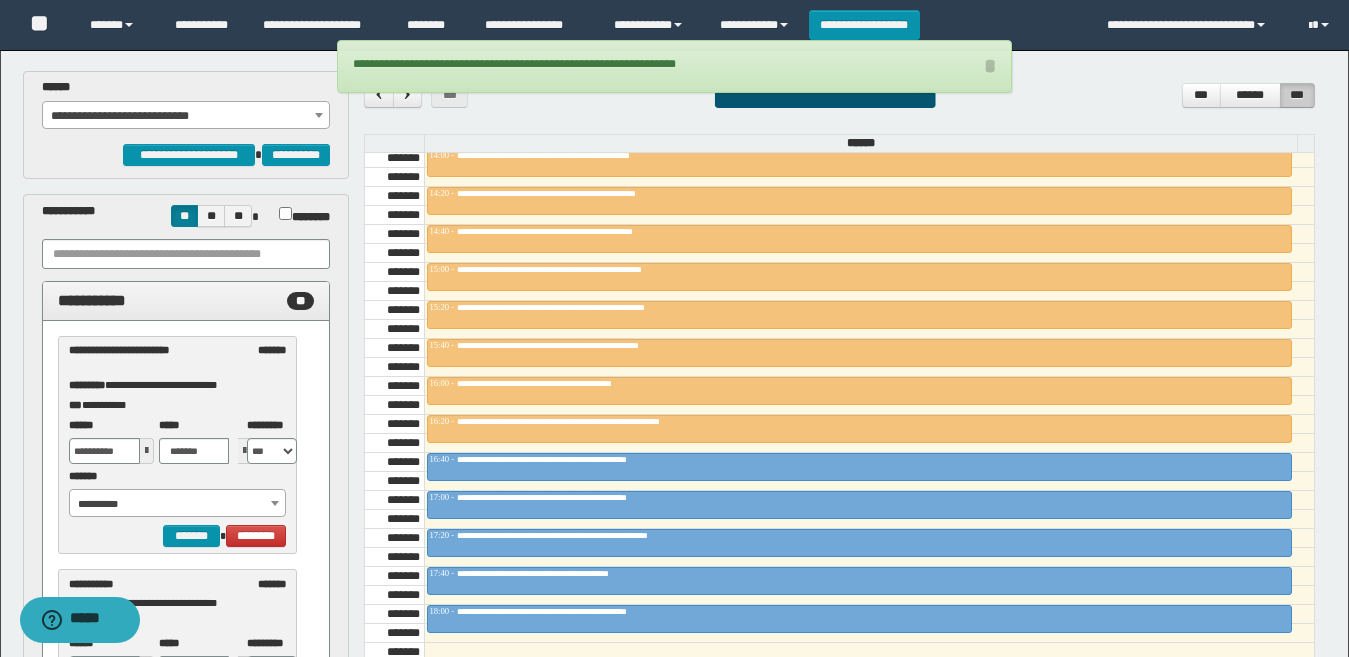click on "**********" at bounding box center (859, 422) 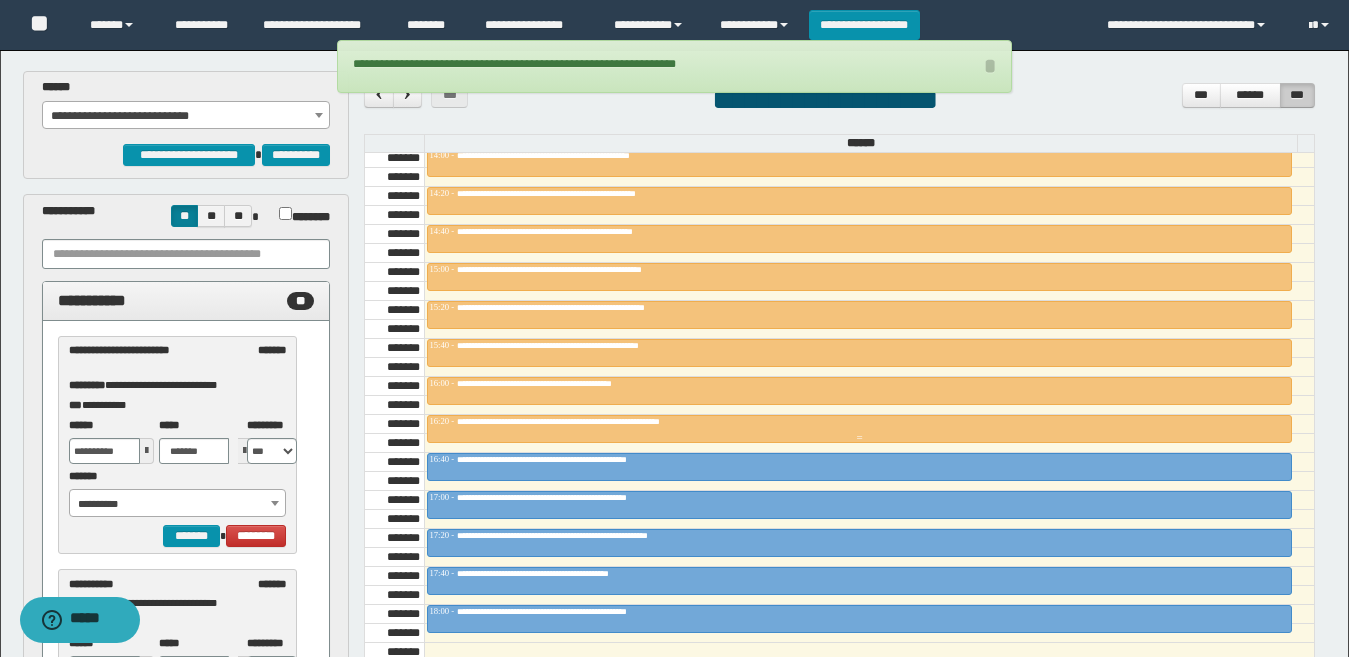 type on "*******" 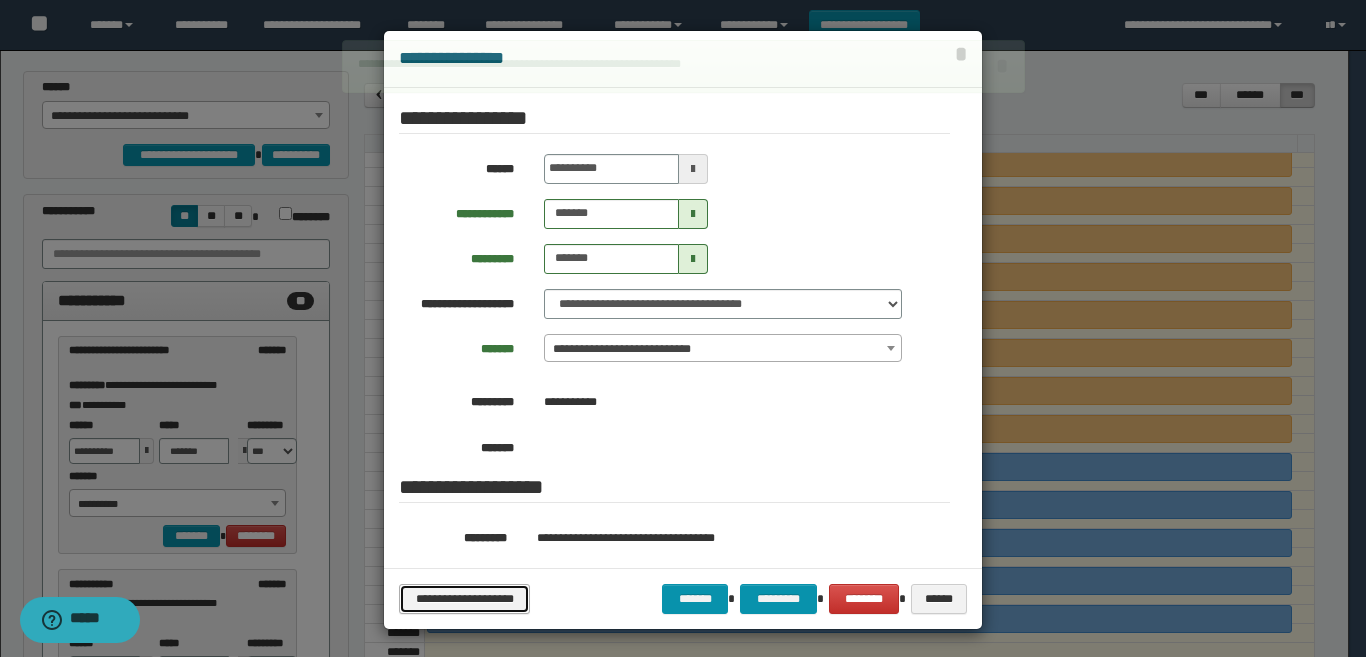 click on "**********" at bounding box center [464, 599] 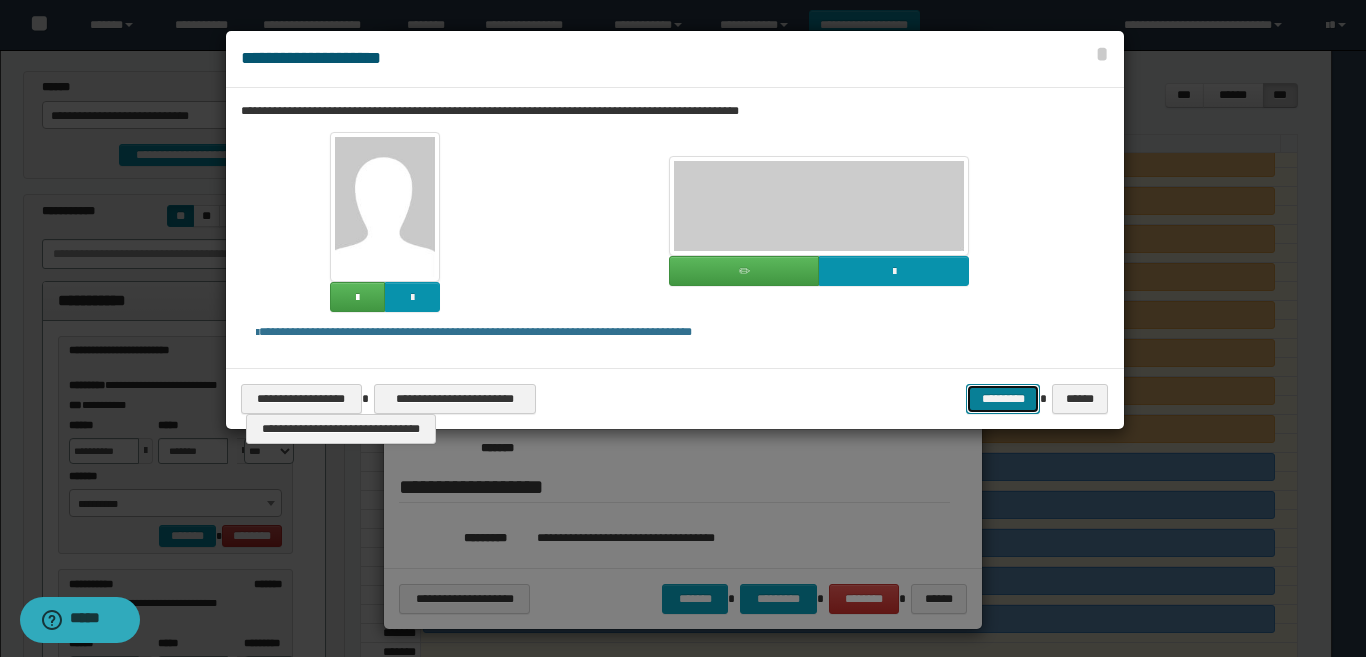 click on "*********" at bounding box center (1003, 399) 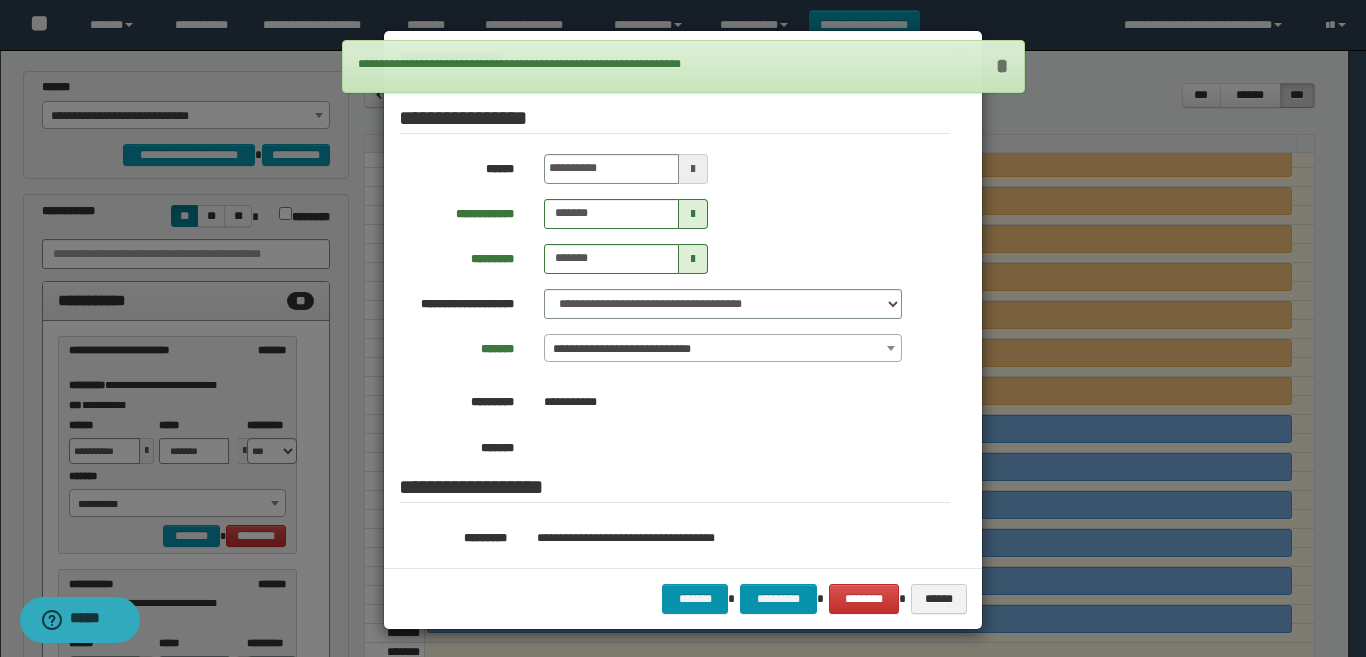 click on "*" at bounding box center (1002, 66) 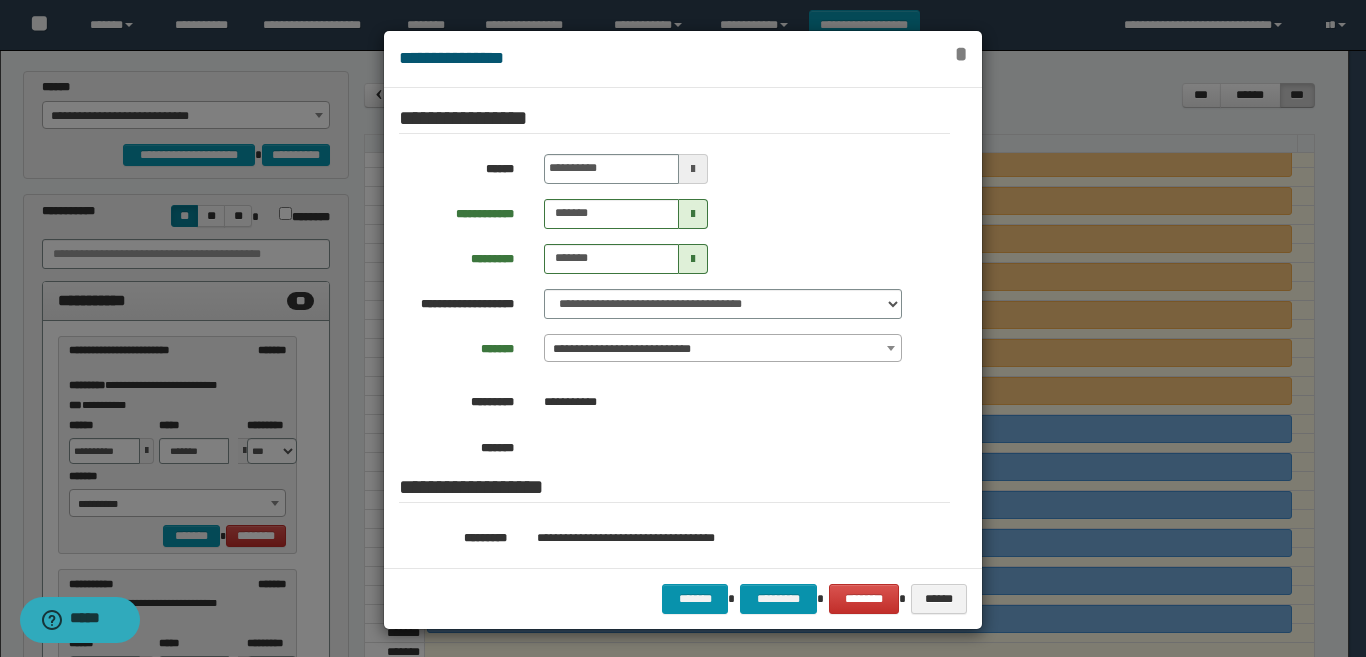click on "*" at bounding box center [961, 54] 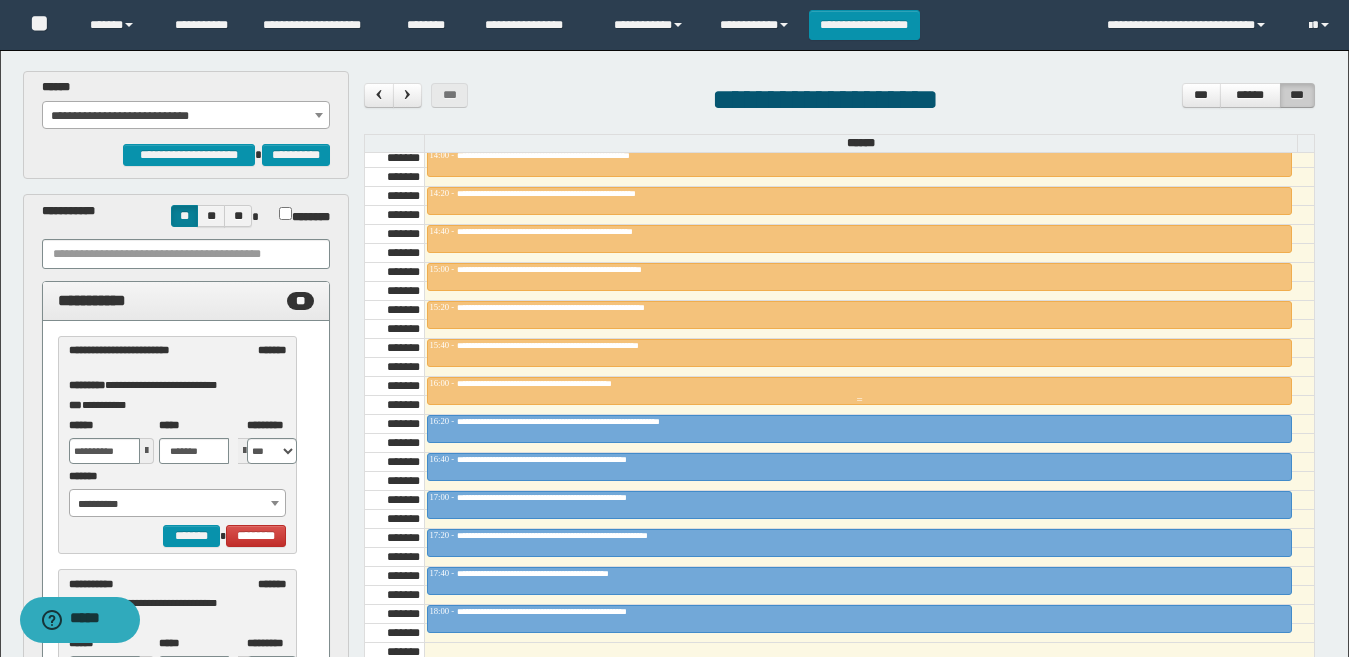 click on "**********" at bounding box center [859, 384] 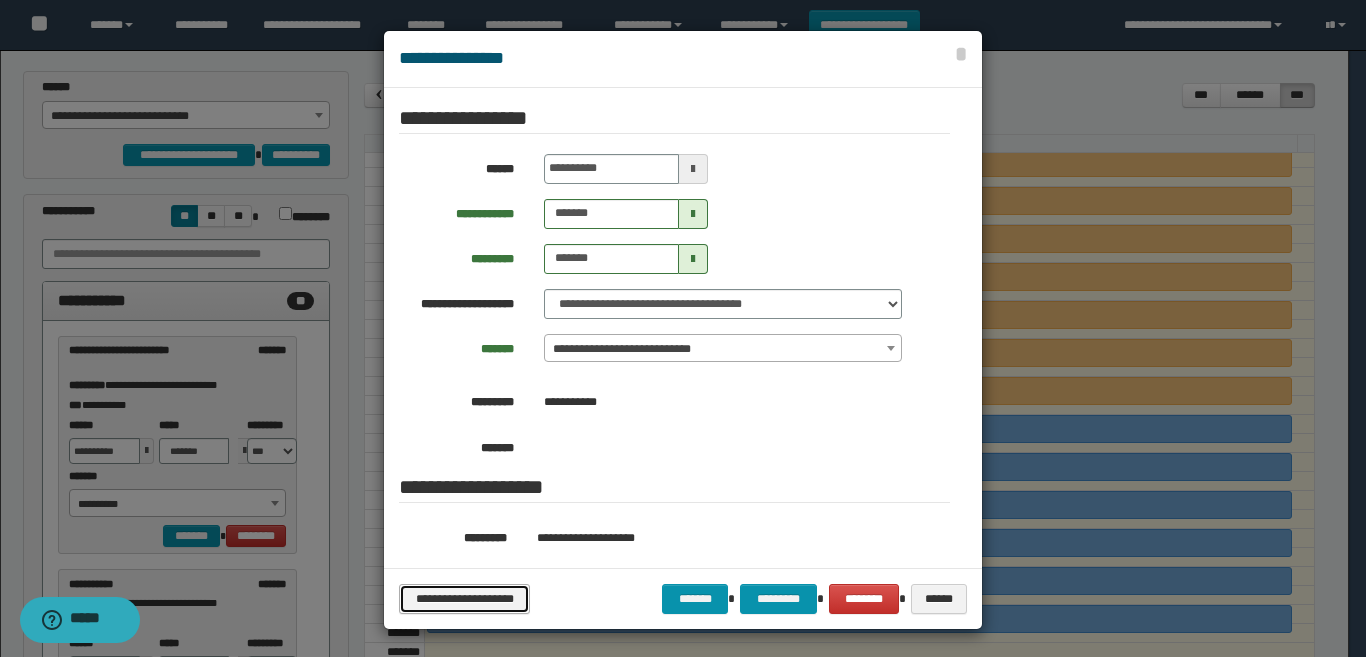 click on "**********" at bounding box center [464, 599] 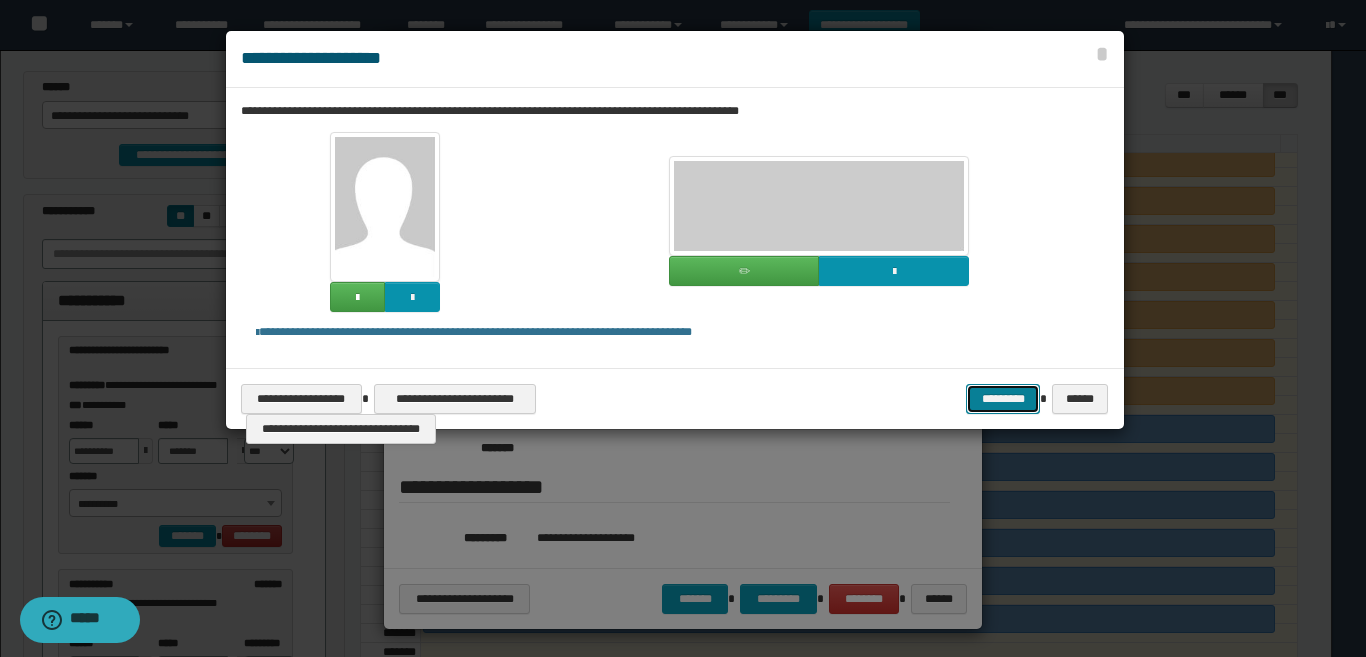 click on "*********" at bounding box center [1003, 399] 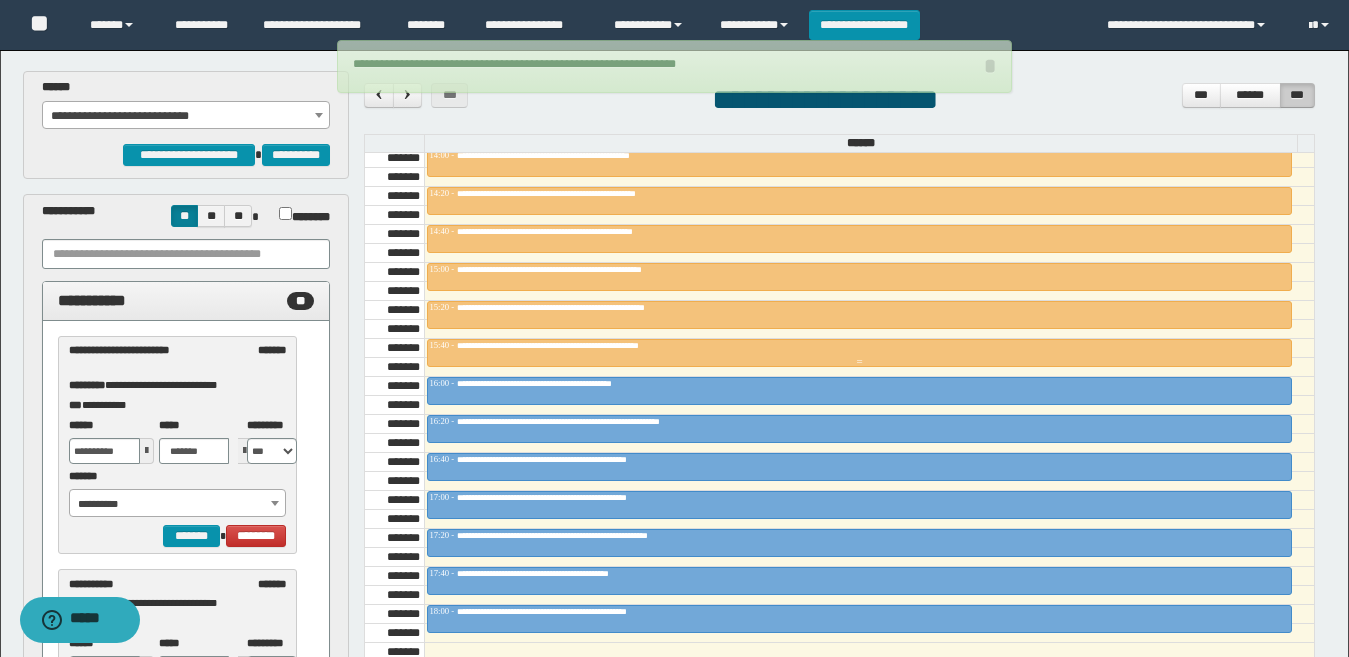 click on "**********" at bounding box center (859, 346) 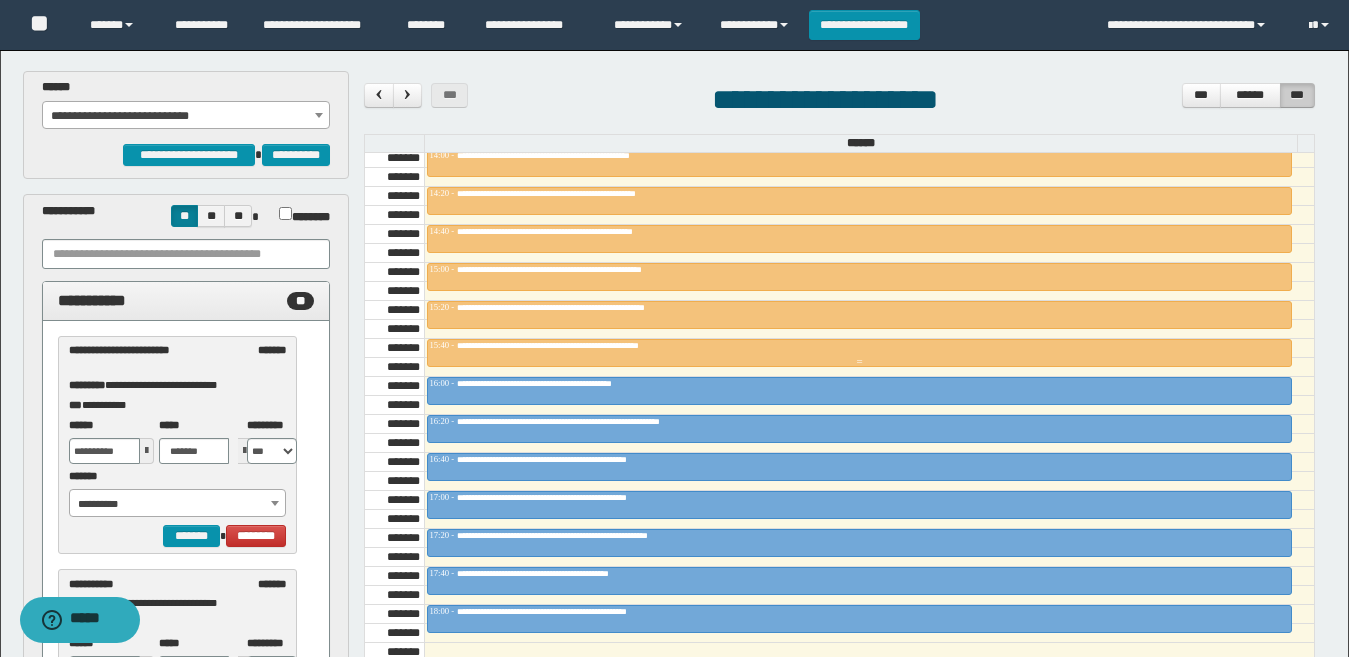 type on "*******" 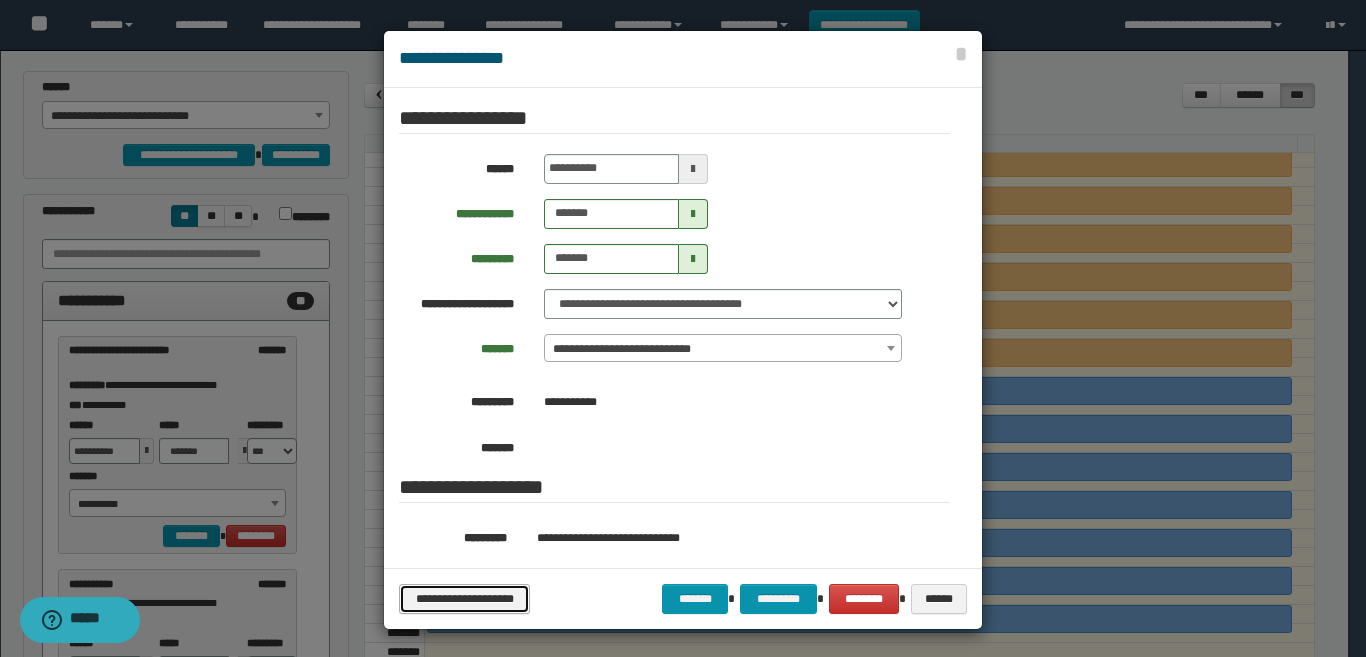 click on "**********" at bounding box center (464, 599) 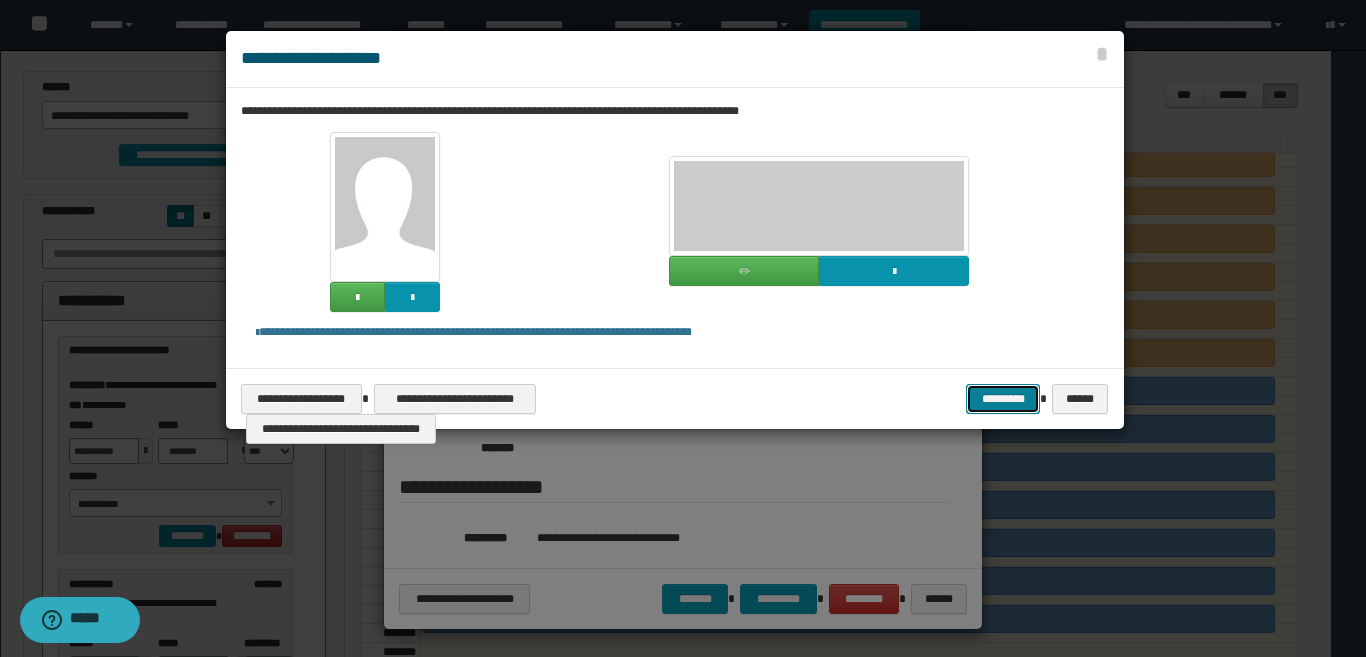click on "*********" at bounding box center (1003, 399) 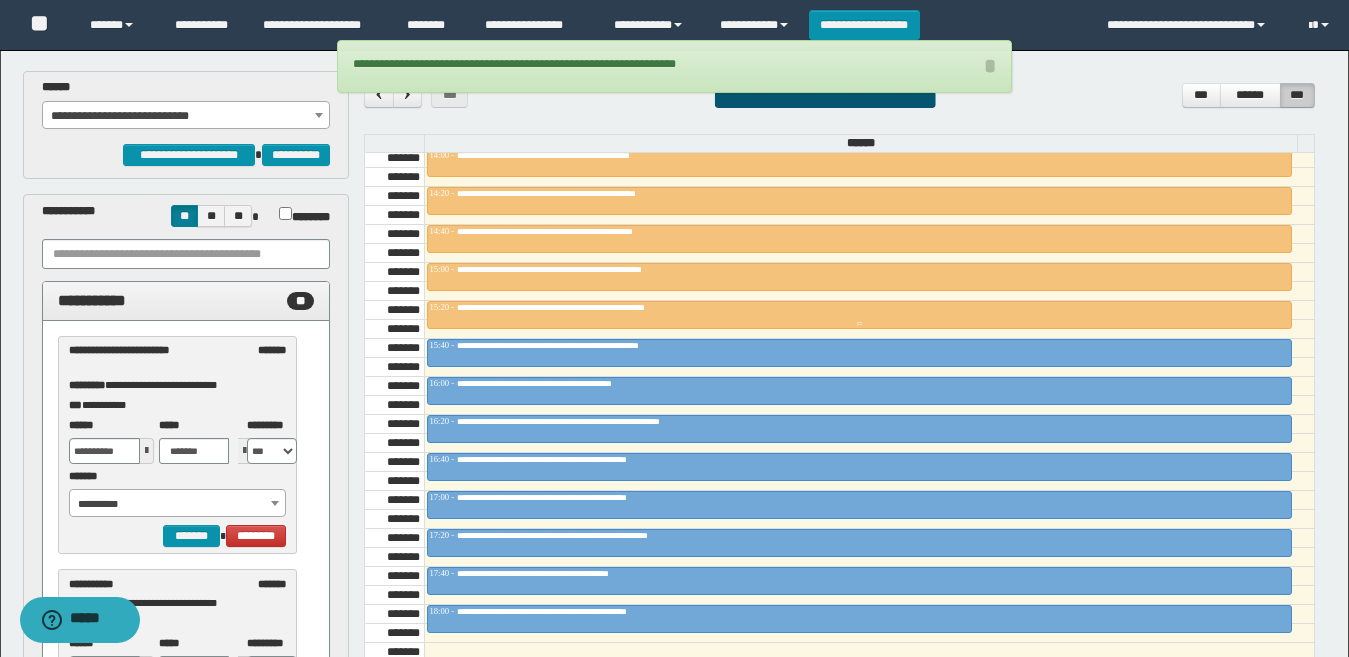 type on "*******" 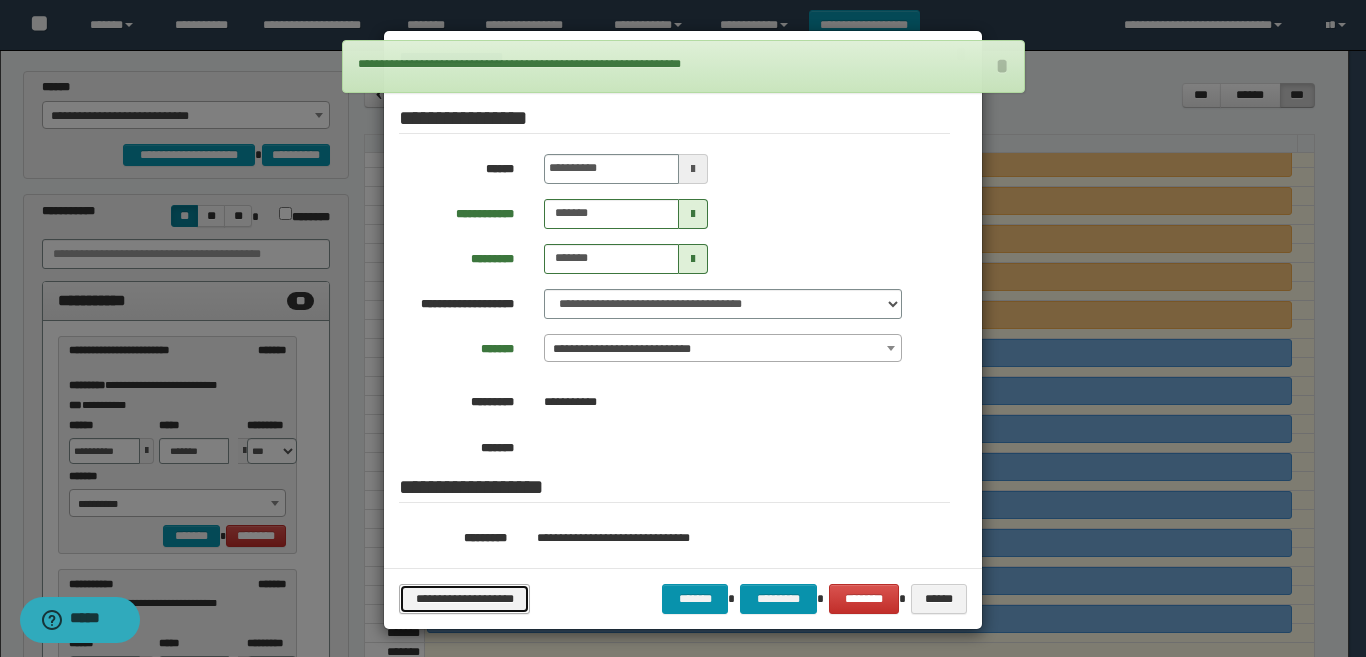 click on "**********" at bounding box center [464, 599] 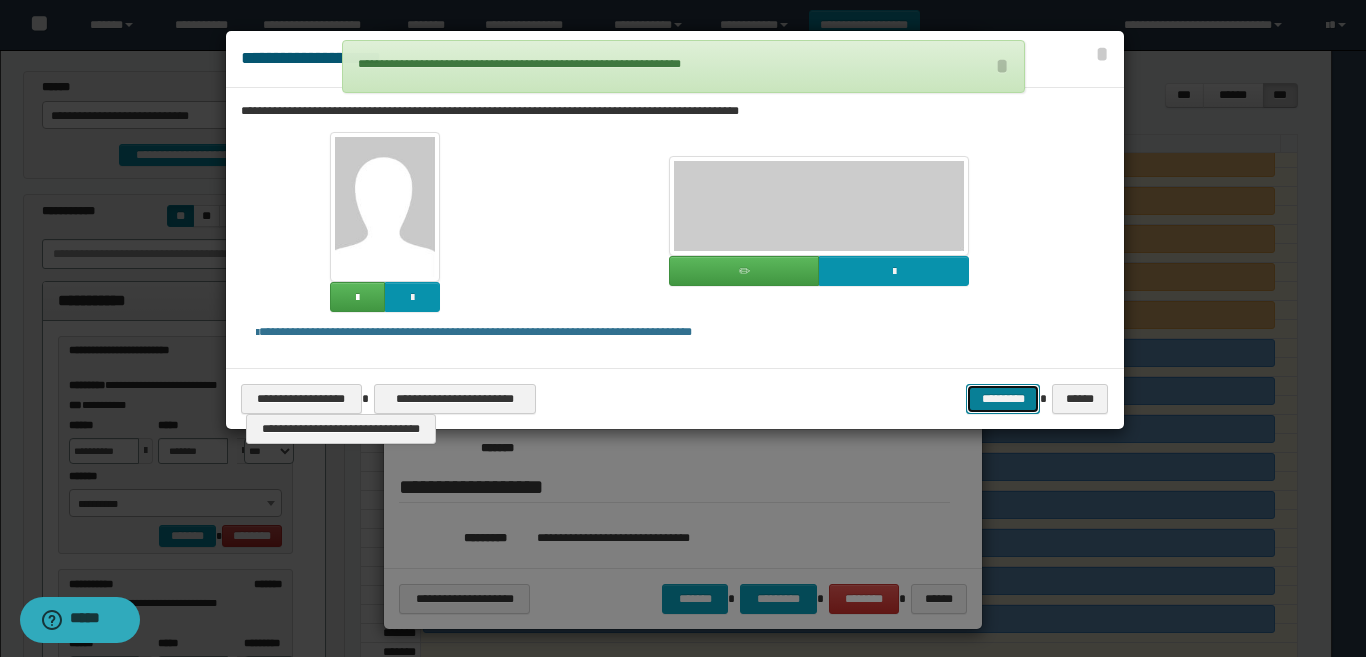 click on "*********" at bounding box center [1003, 399] 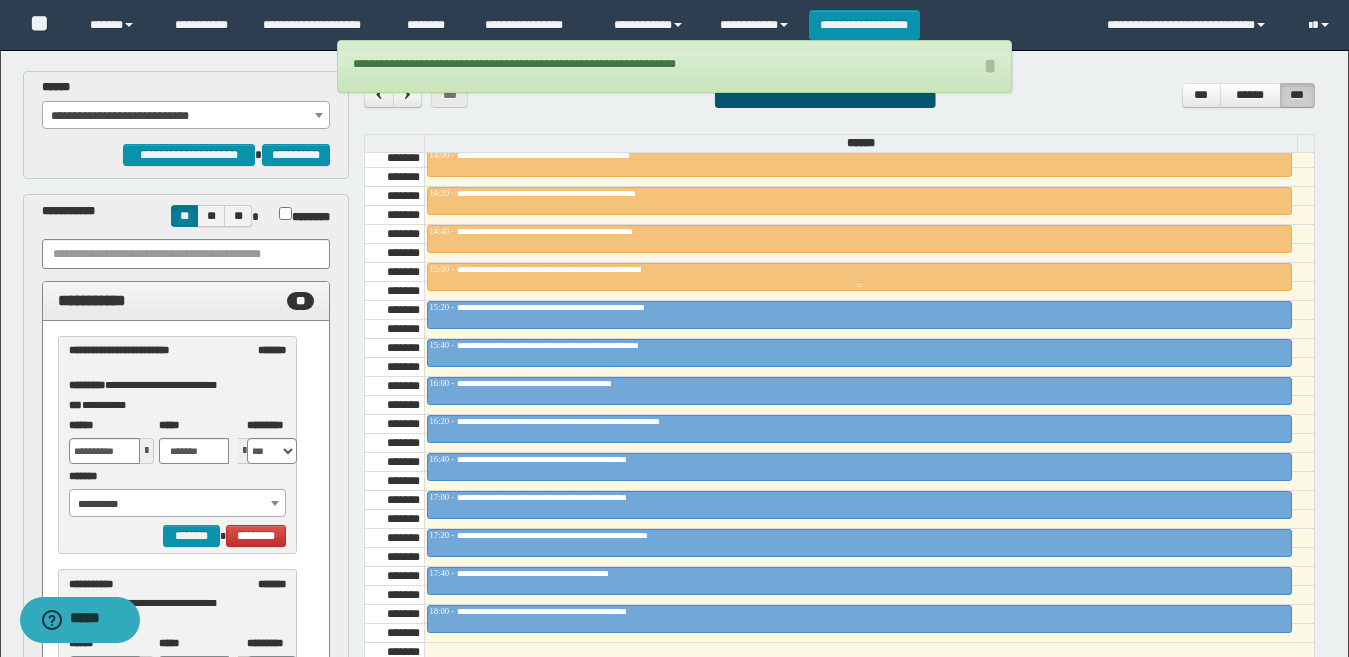 click on "**********" at bounding box center (859, 270) 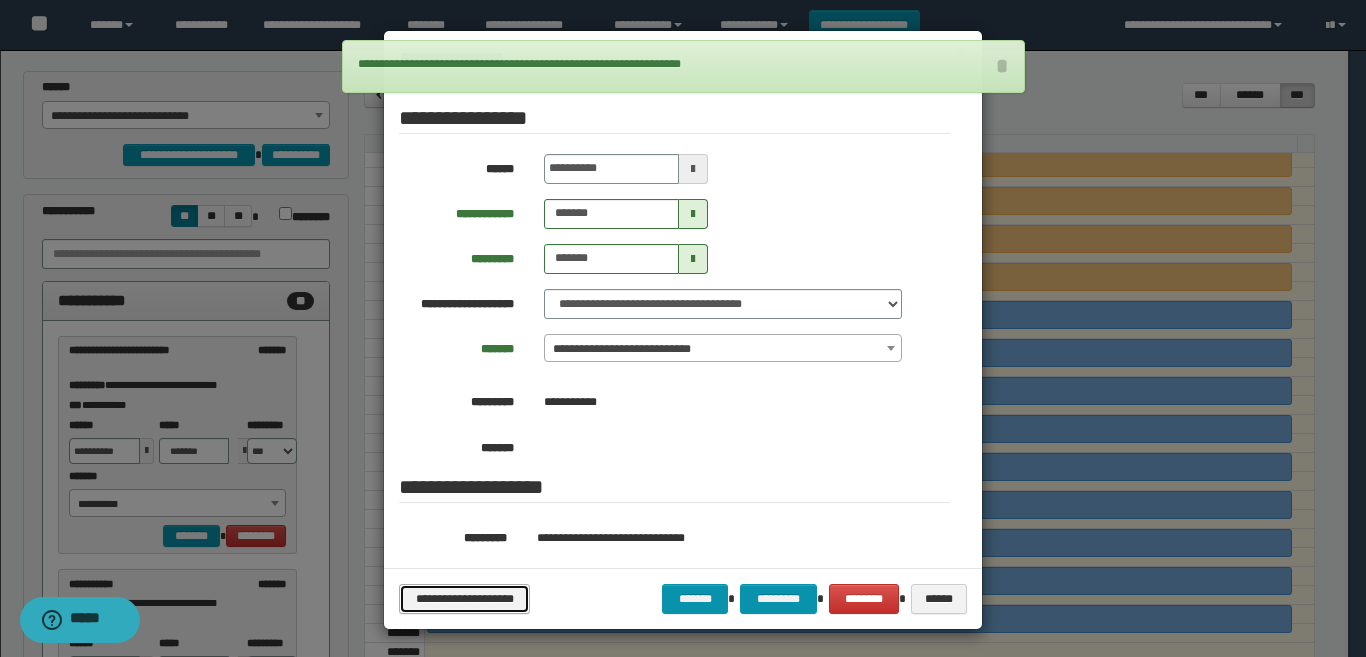 drag, startPoint x: 492, startPoint y: 596, endPoint x: 503, endPoint y: 588, distance: 13.601471 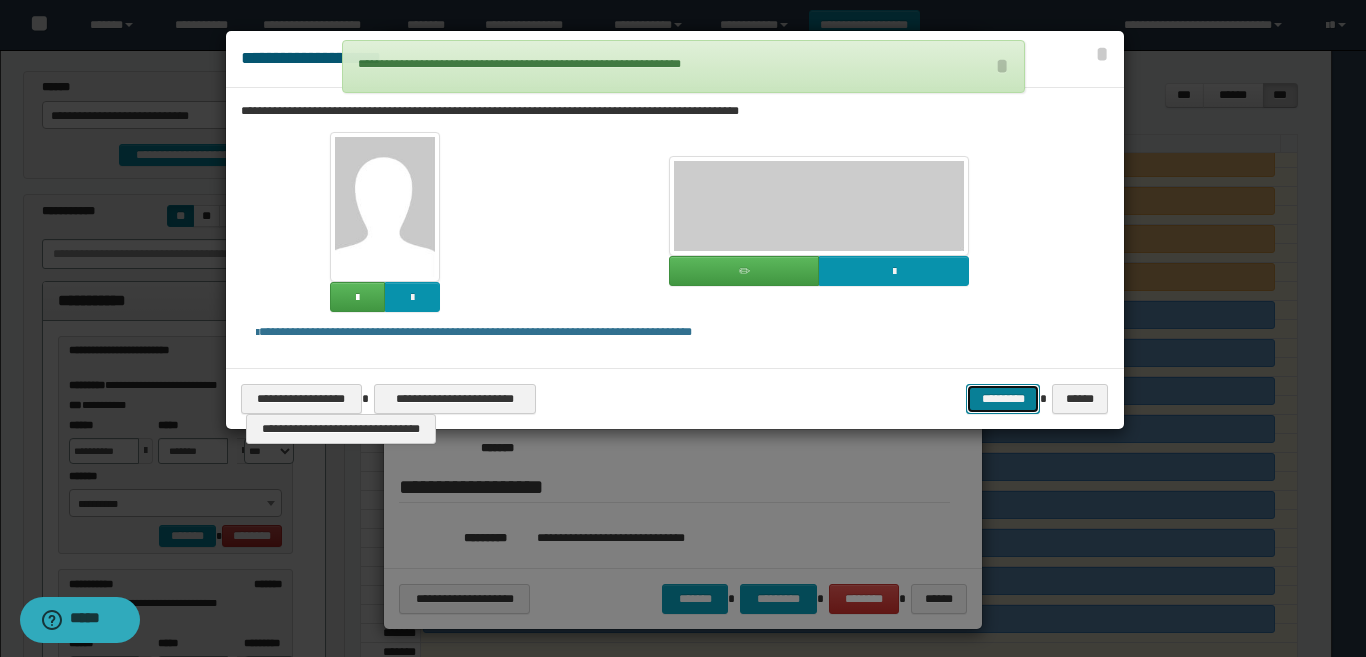 click on "*********" at bounding box center (1003, 399) 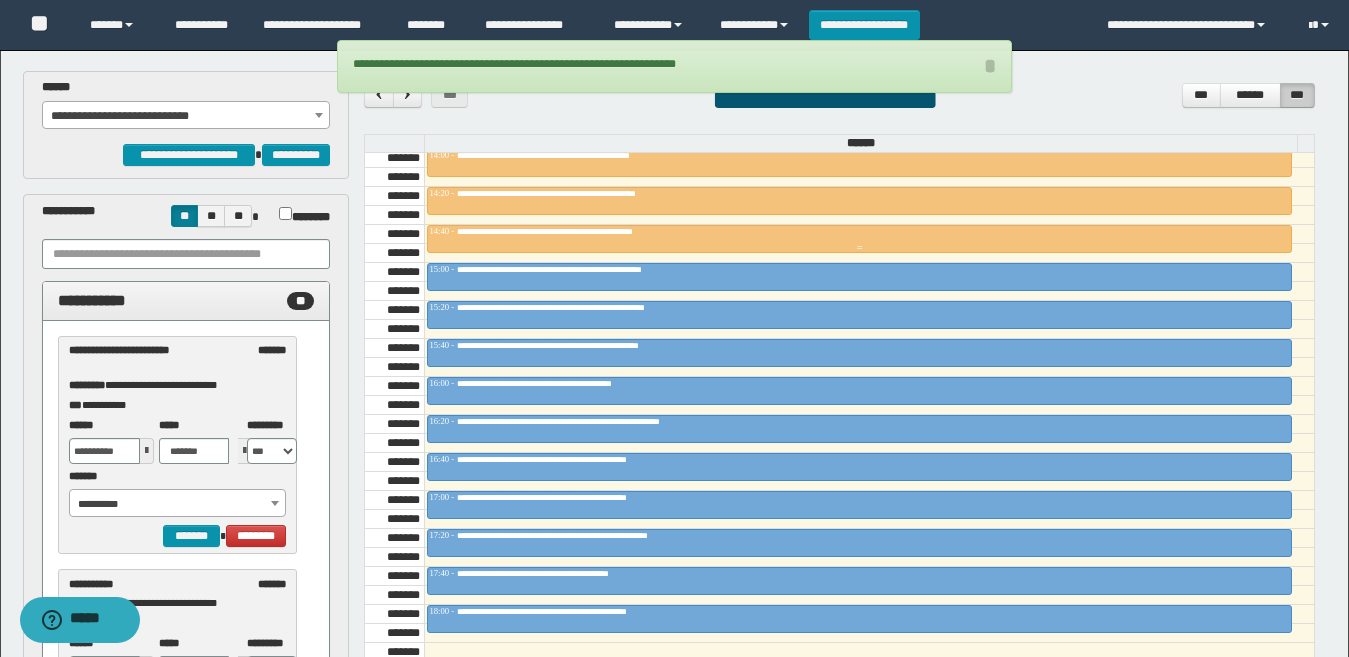 click on "**********" at bounding box center (859, 232) 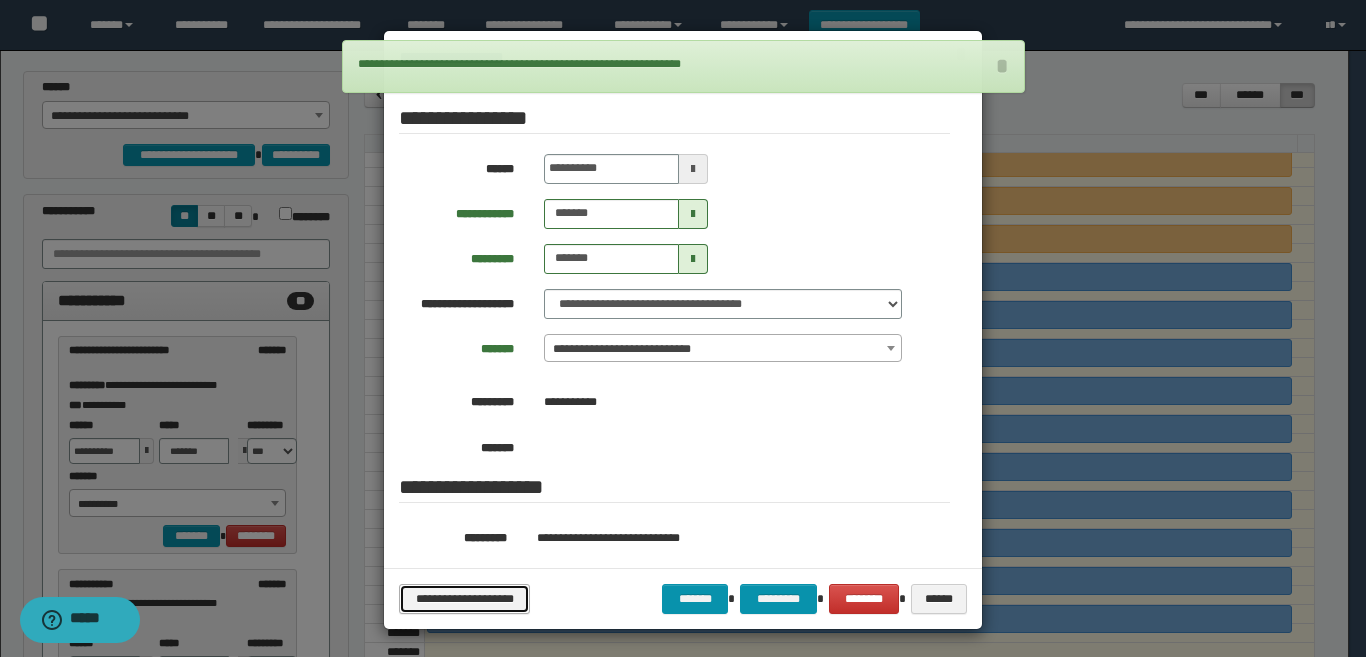 click on "**********" at bounding box center [464, 599] 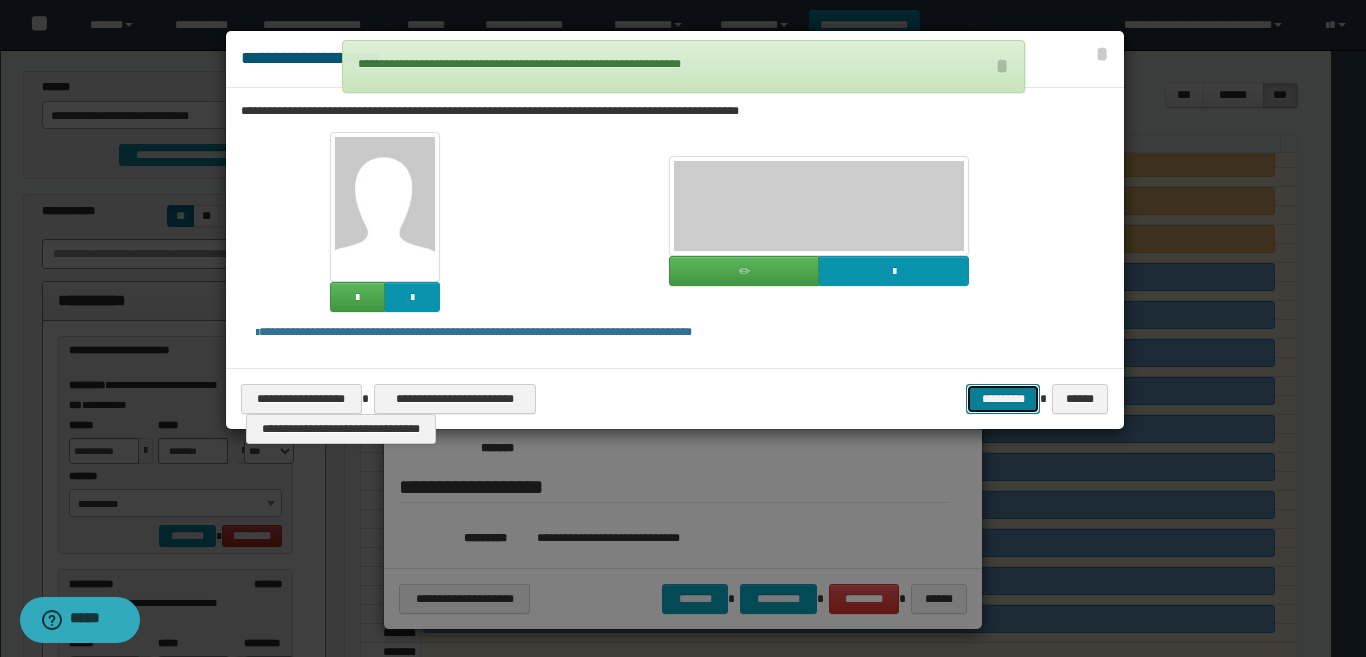 click on "*********" at bounding box center (1003, 399) 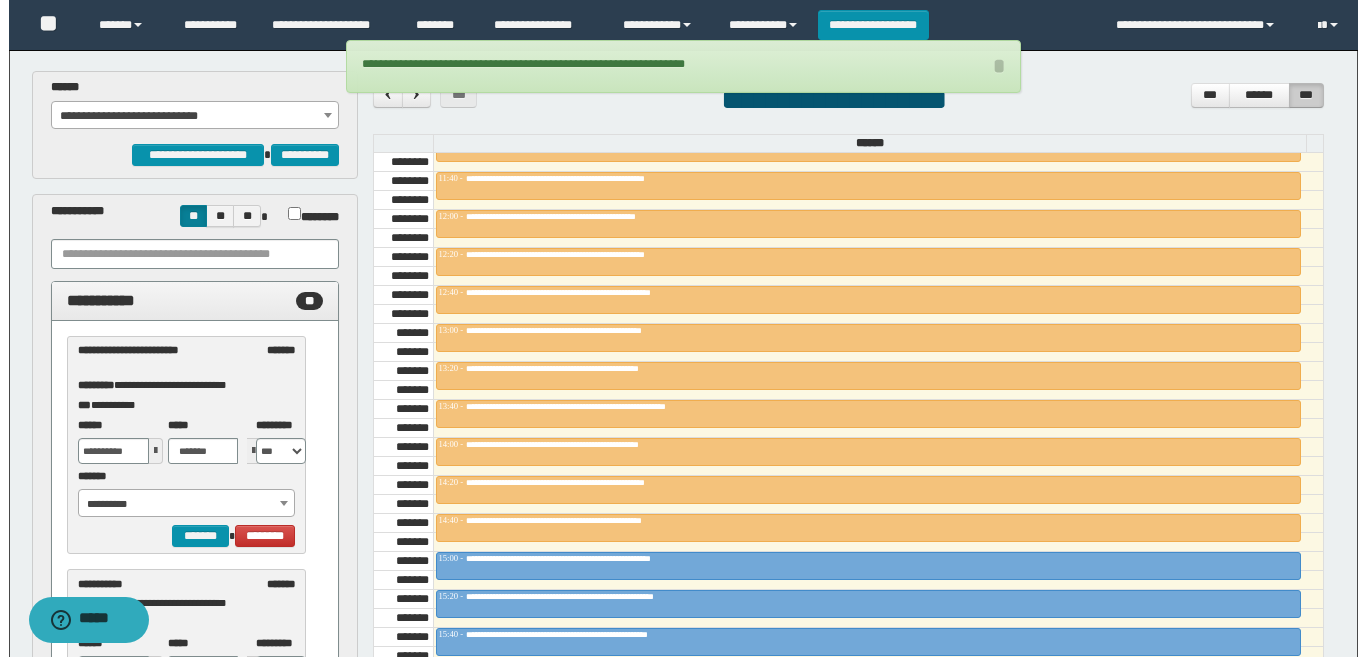scroll, scrollTop: 1300, scrollLeft: 0, axis: vertical 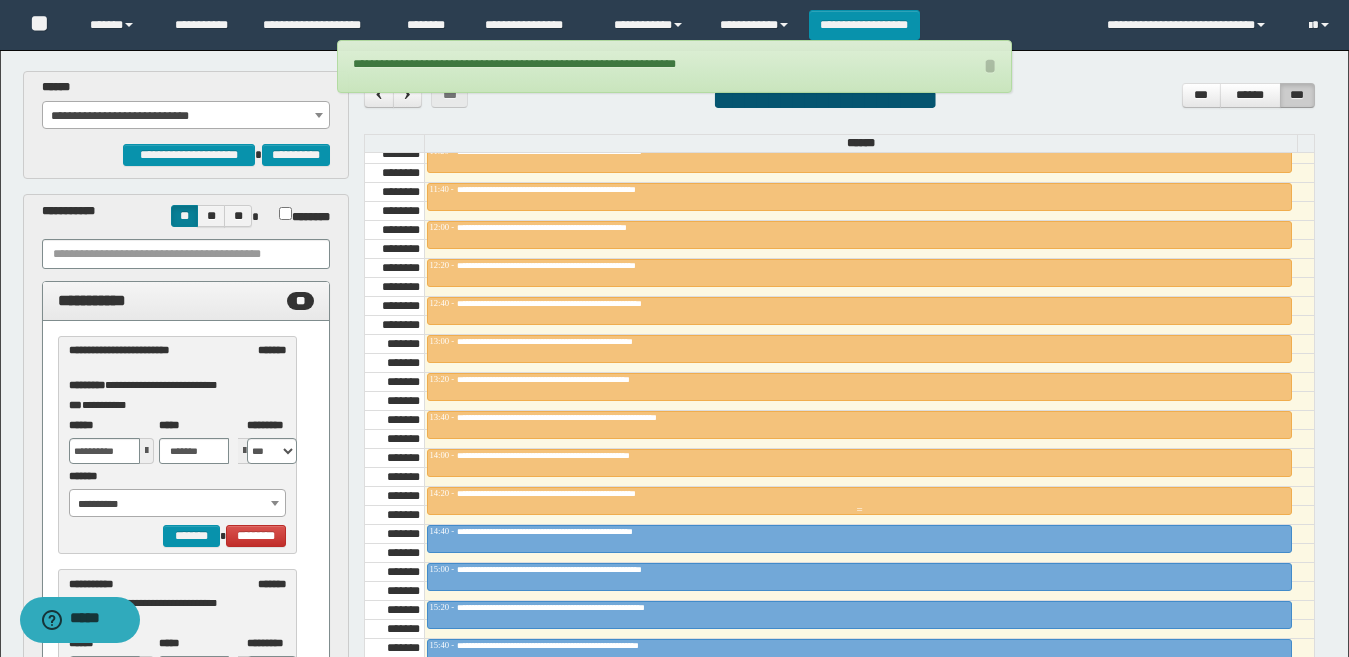 click on "**********" at bounding box center [859, 494] 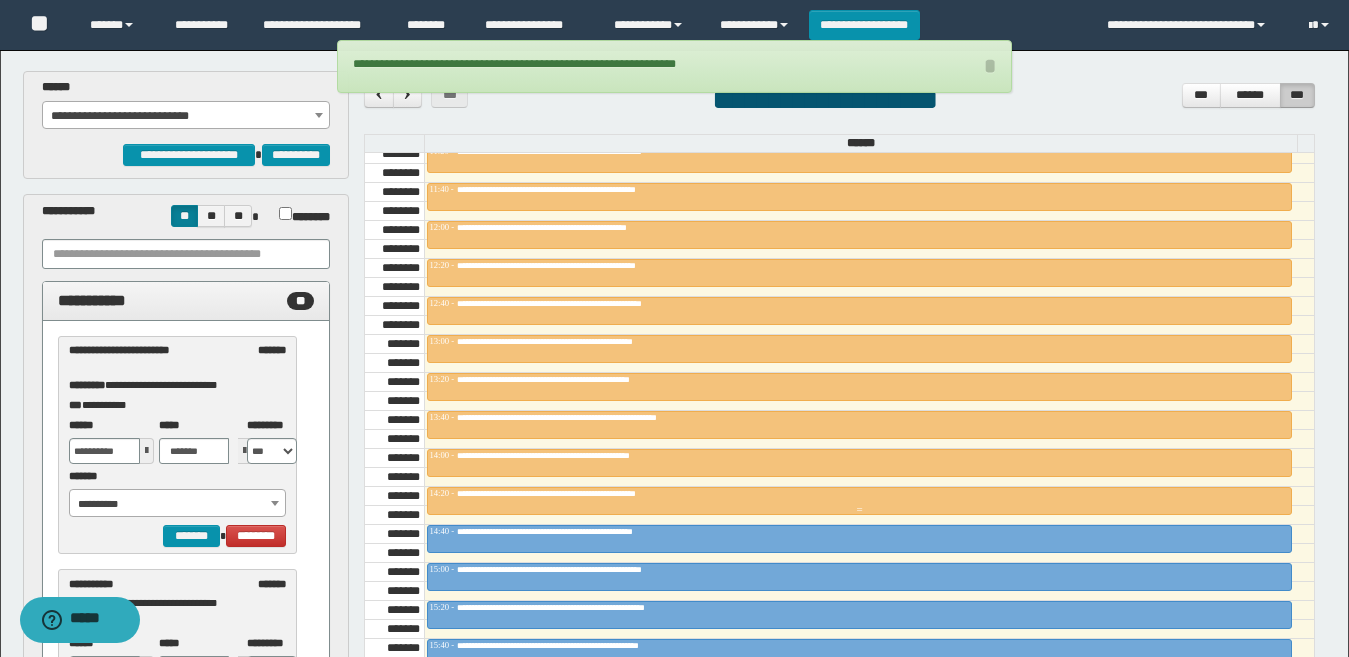 type on "*******" 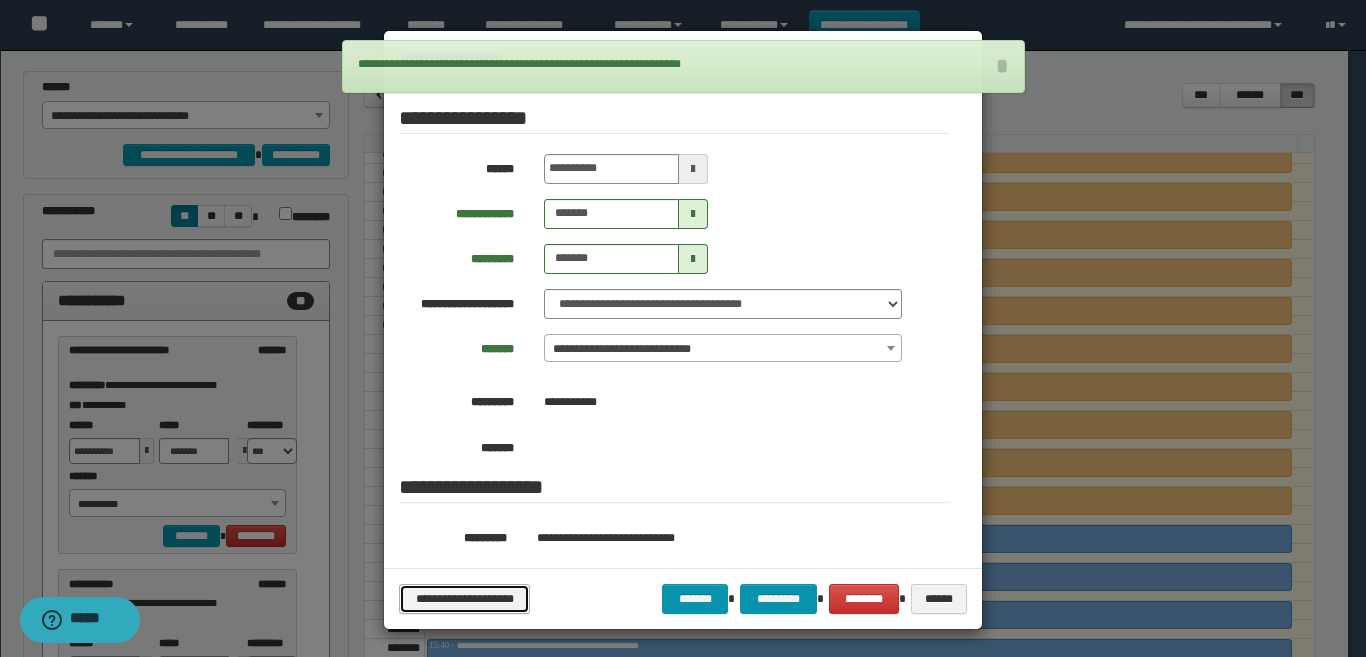 click on "**********" at bounding box center [464, 599] 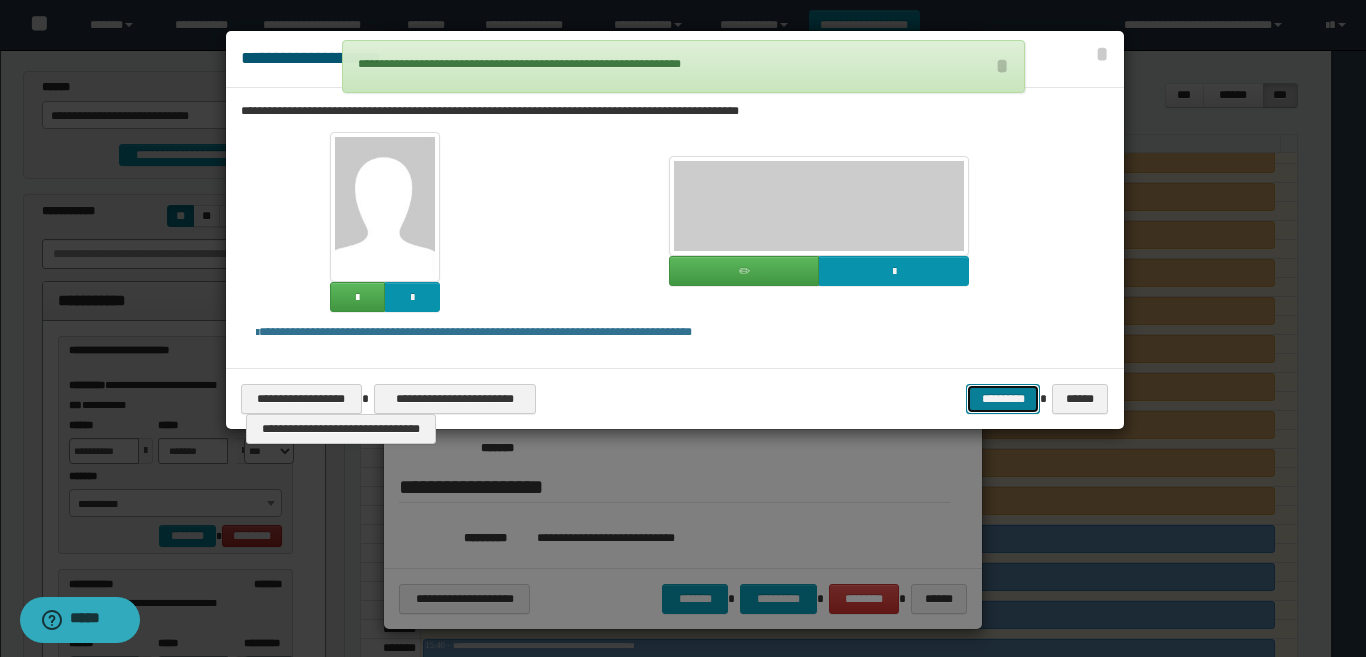 click on "*********" at bounding box center [1003, 399] 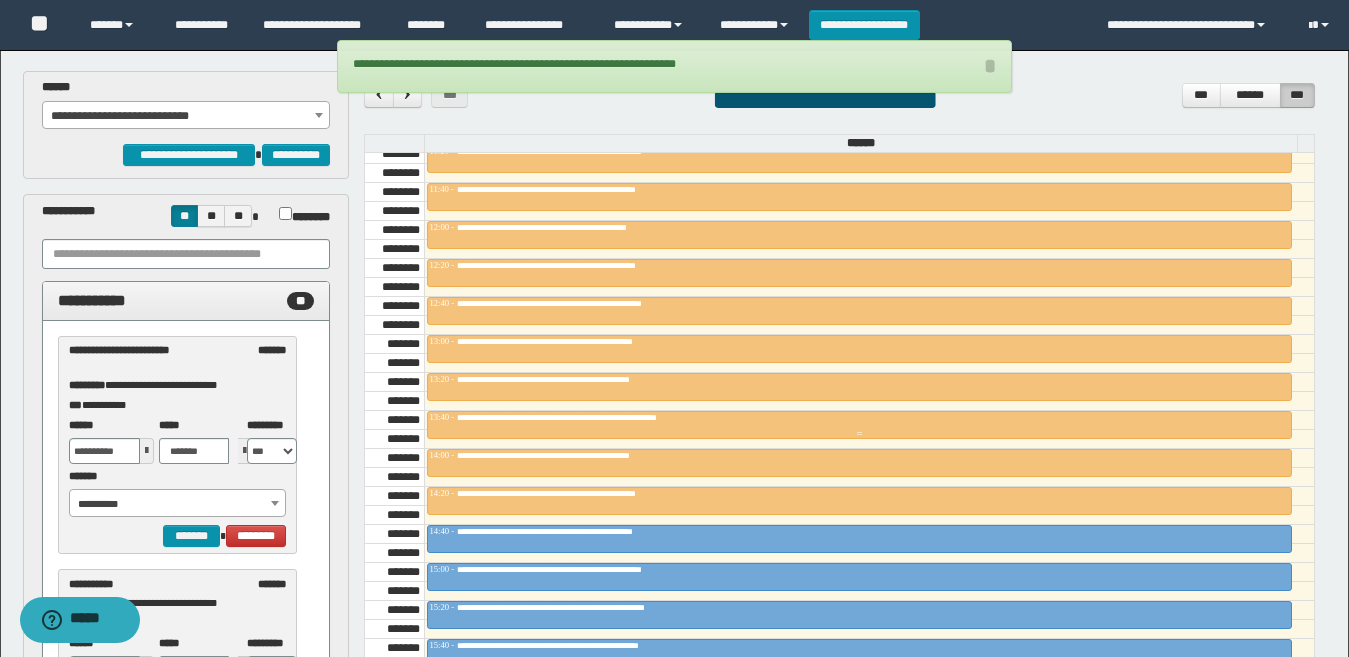 click on "**********" at bounding box center (859, 425) 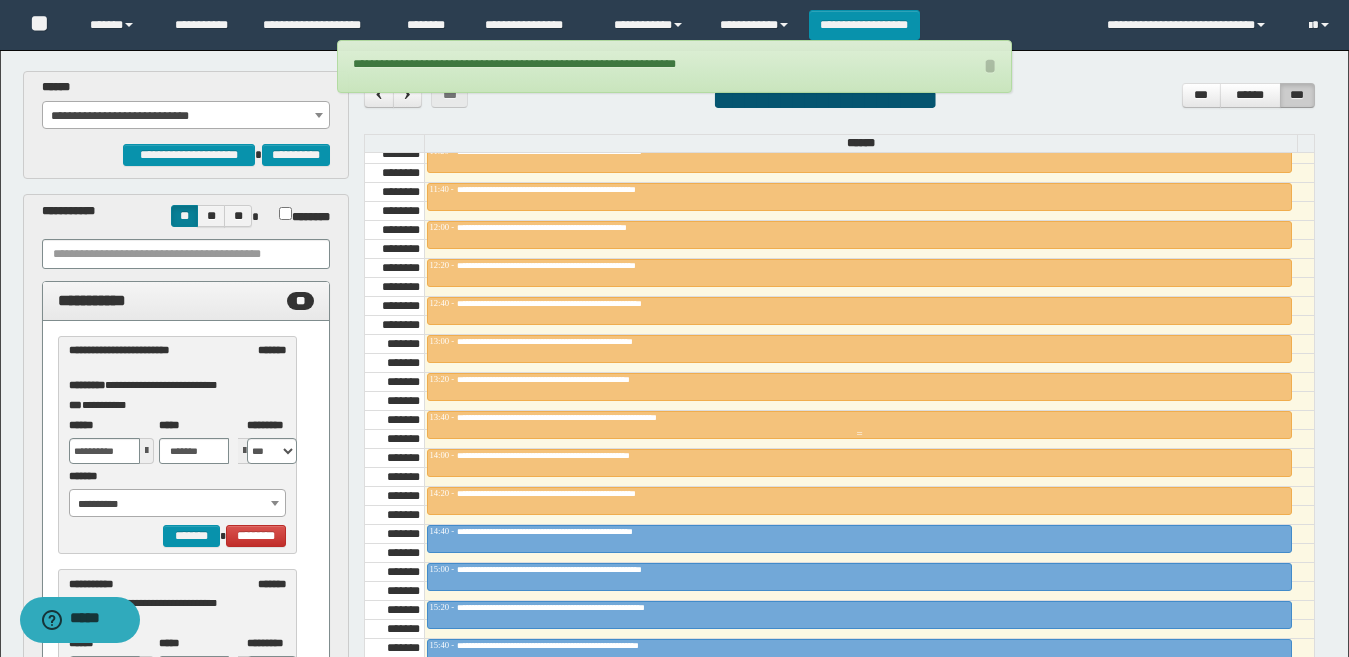 type on "*******" 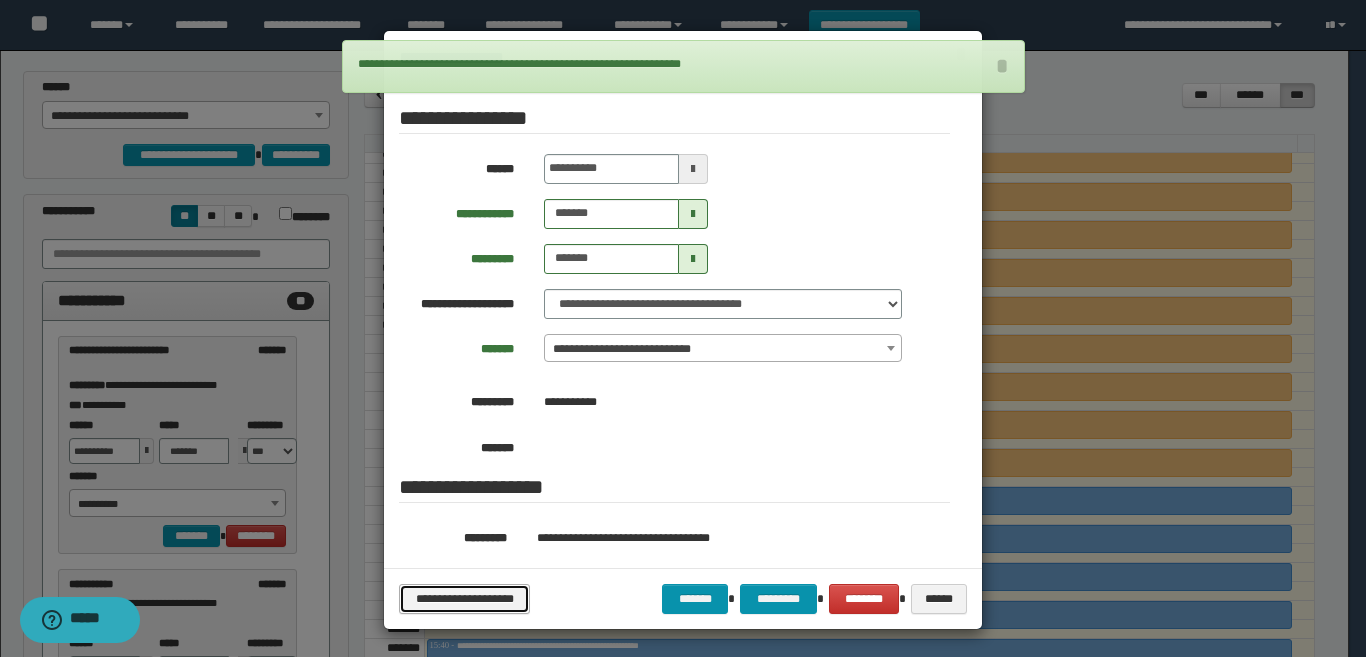 click on "**********" at bounding box center [464, 599] 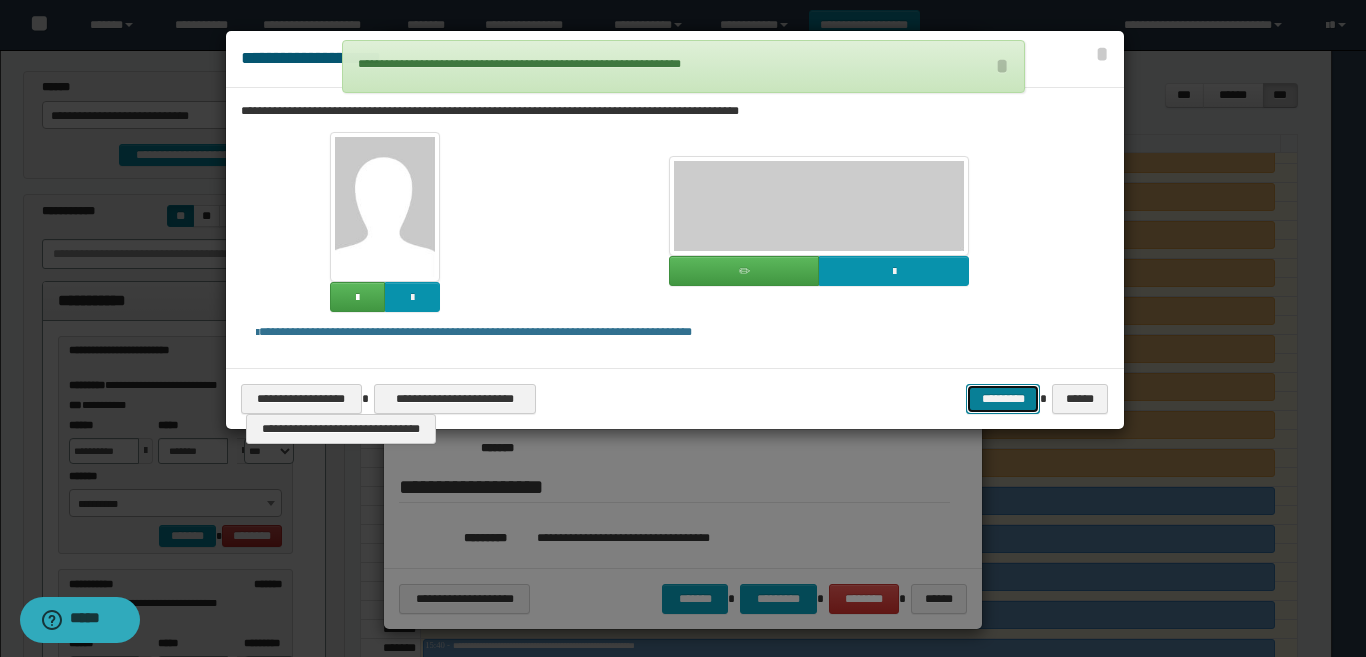click on "*********" at bounding box center (1003, 399) 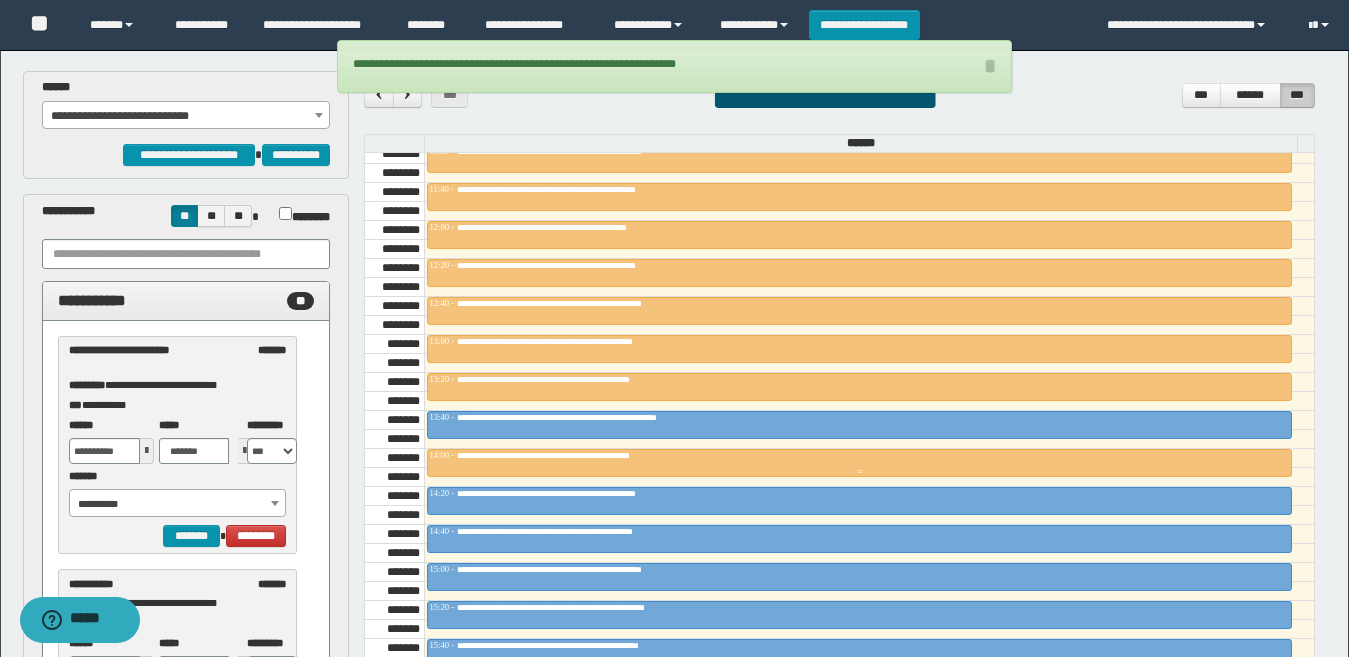 click on "**********" at bounding box center [859, 456] 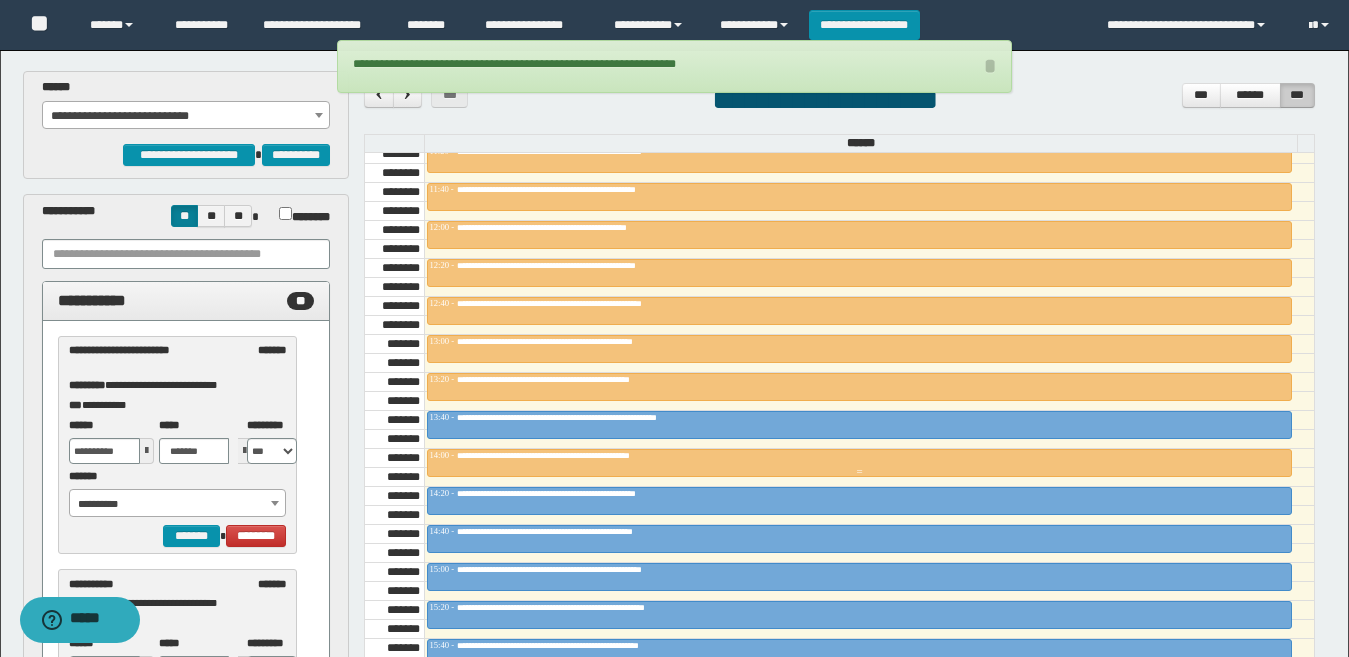 type on "*******" 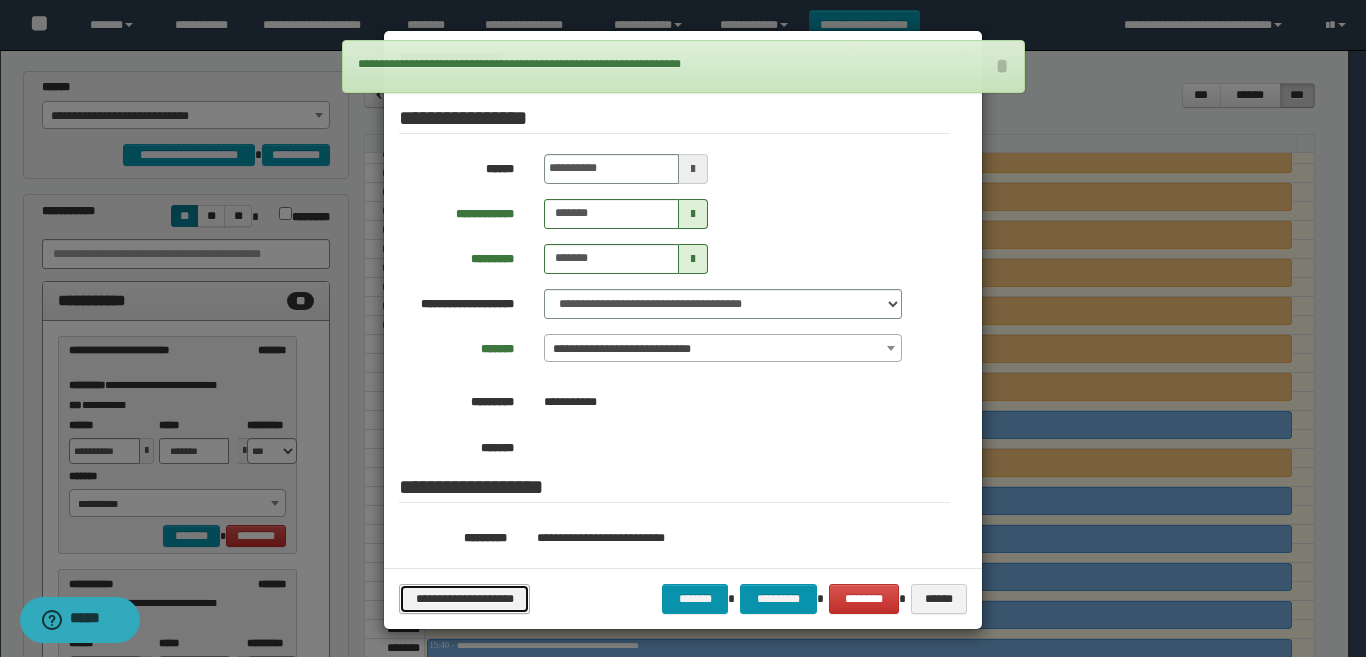 click on "**********" at bounding box center [464, 599] 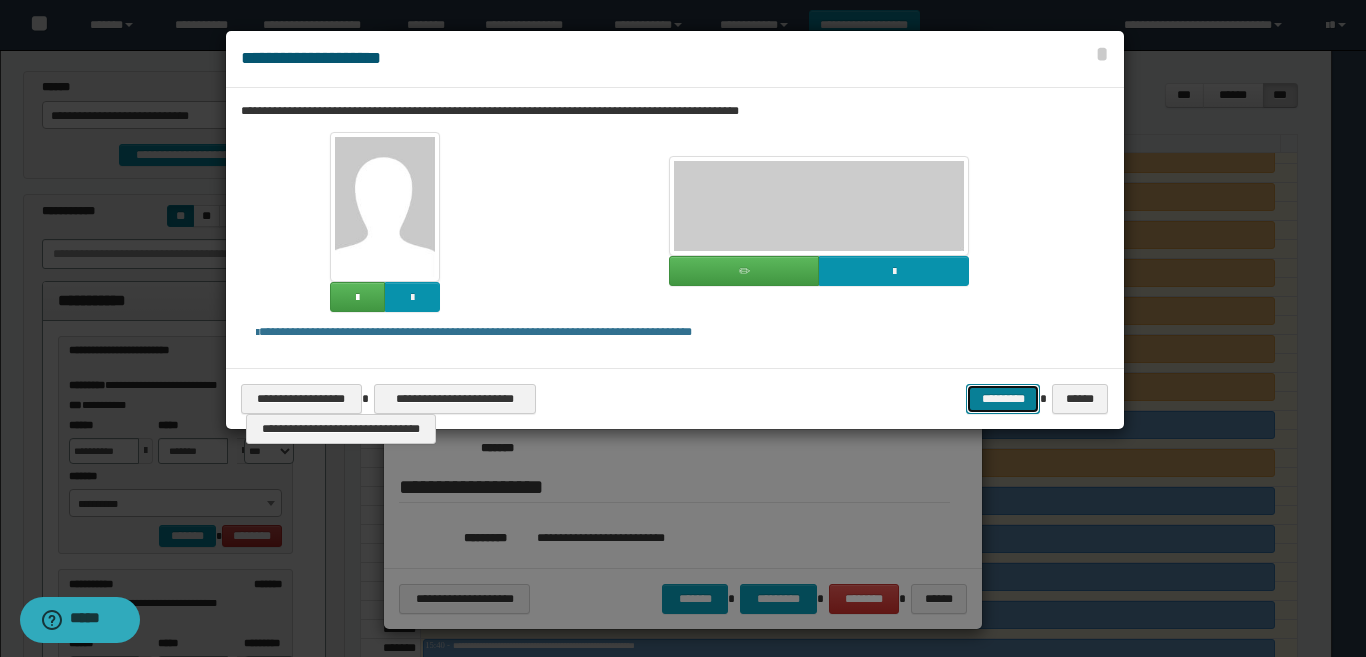 click on "*********" at bounding box center (1003, 399) 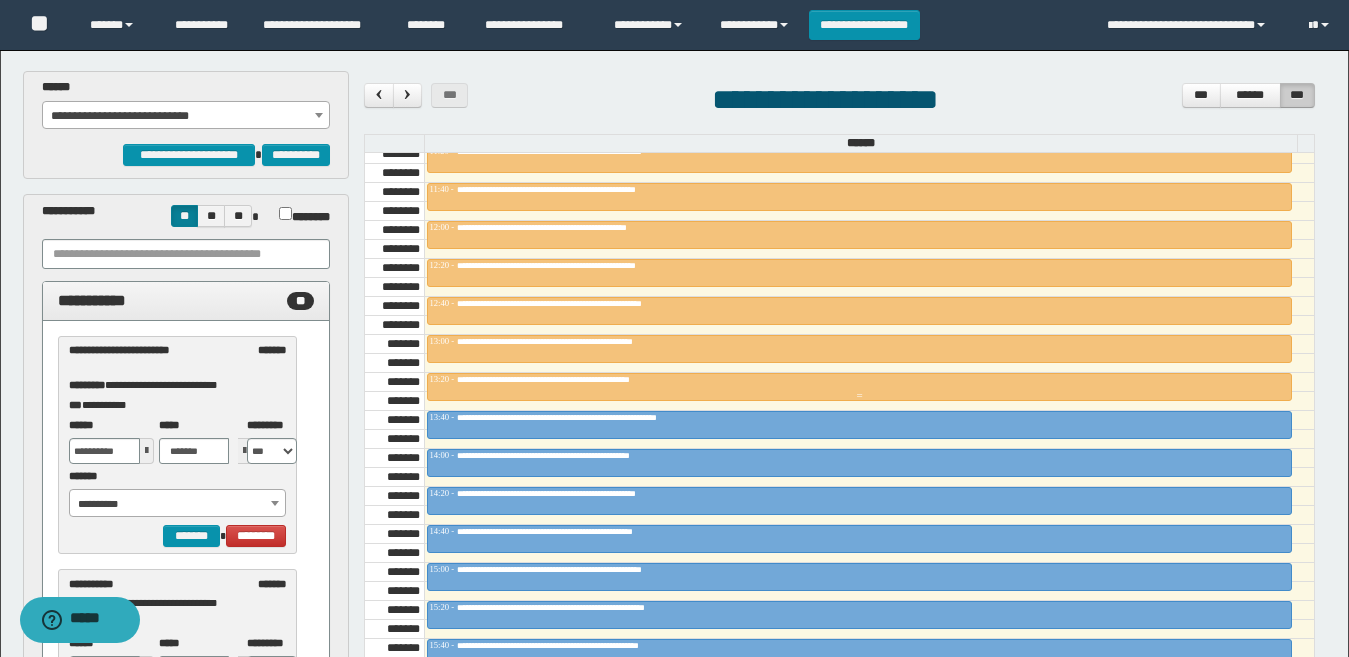 click on "**********" at bounding box center [859, 380] 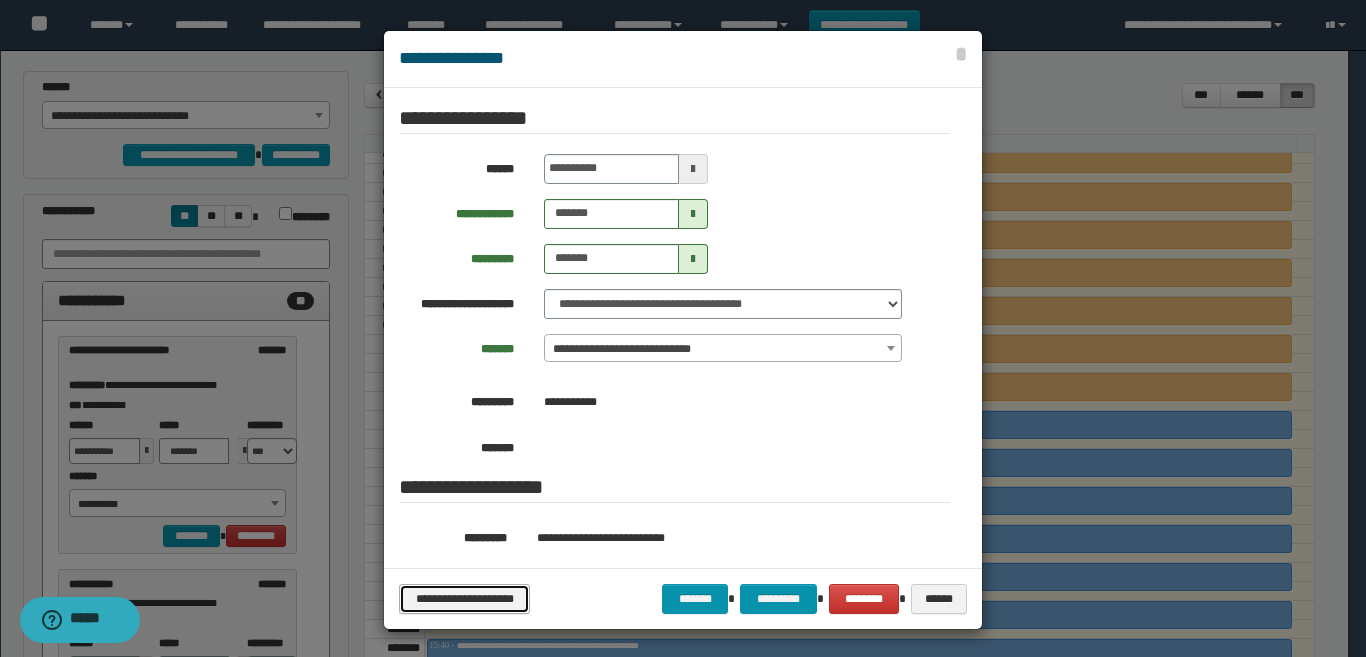 click on "**********" at bounding box center [464, 599] 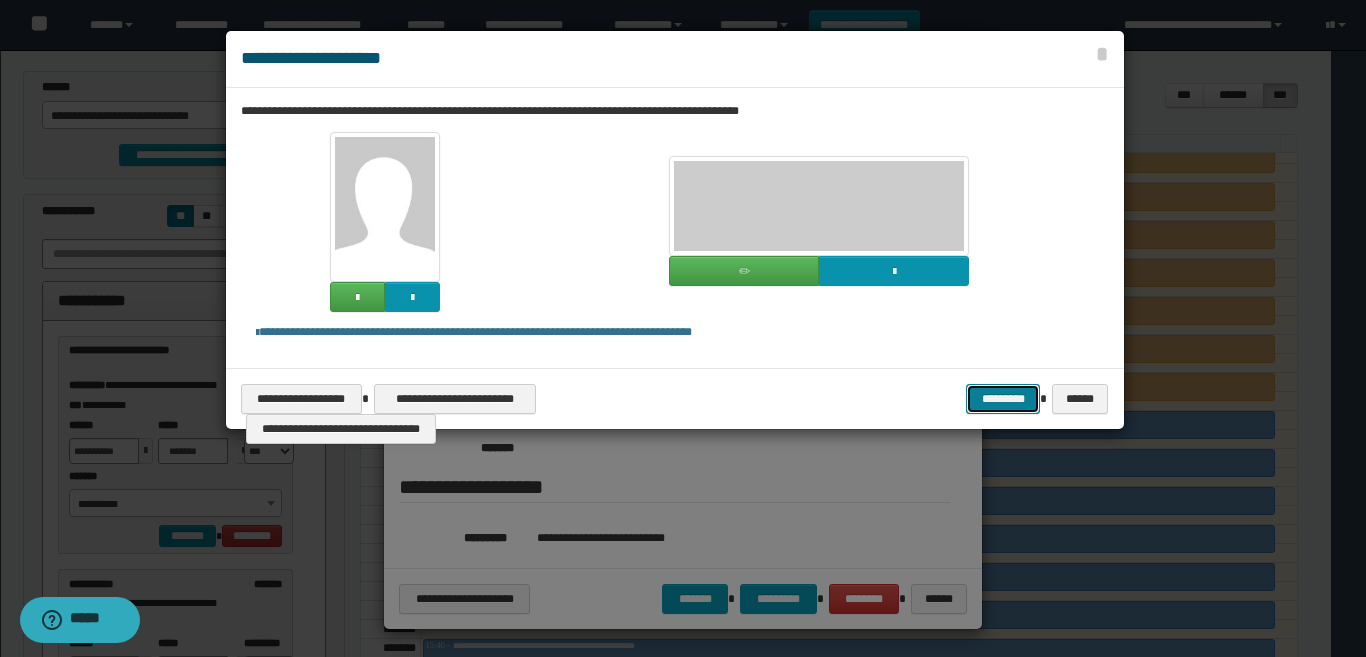 click on "*********" at bounding box center (1003, 399) 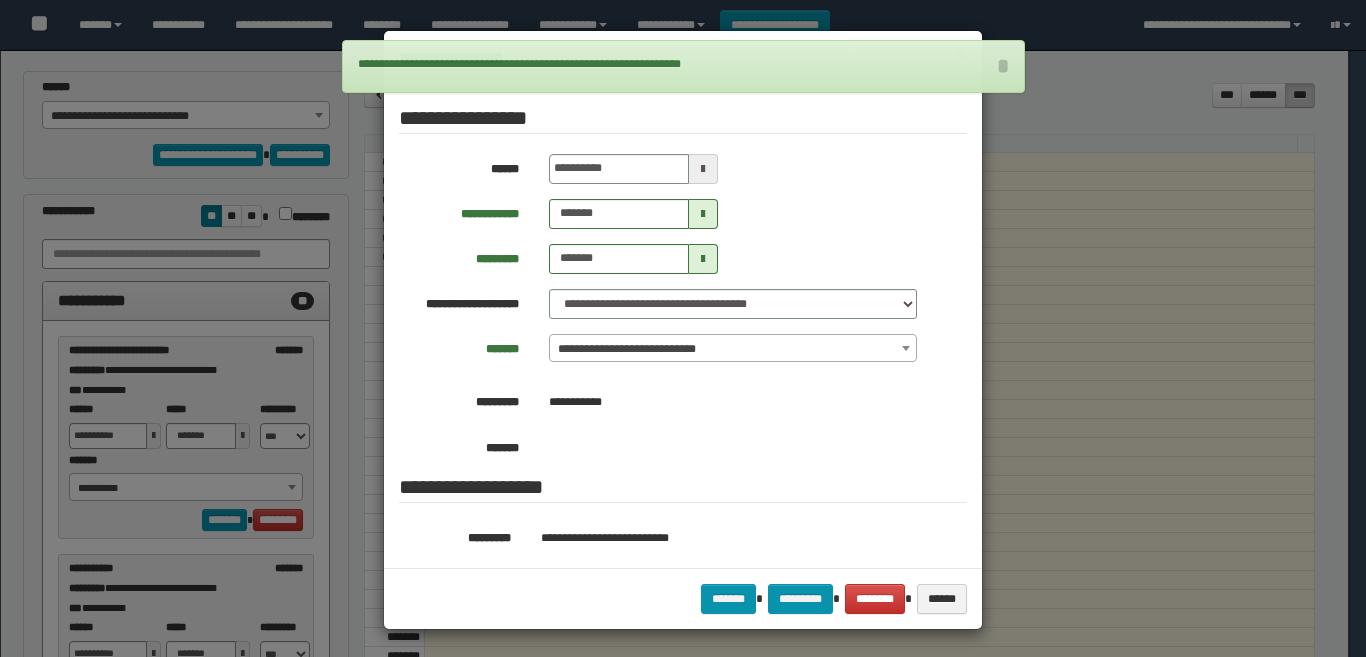 select on "******" 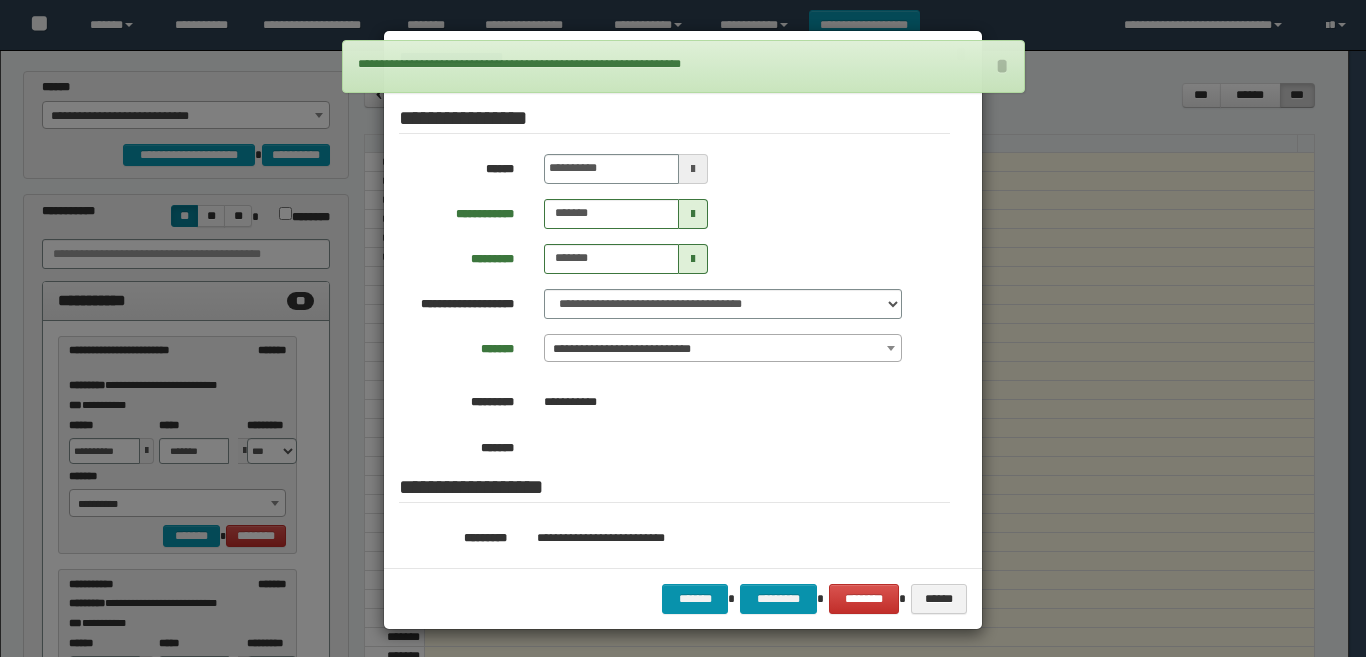 scroll, scrollTop: 0, scrollLeft: 0, axis: both 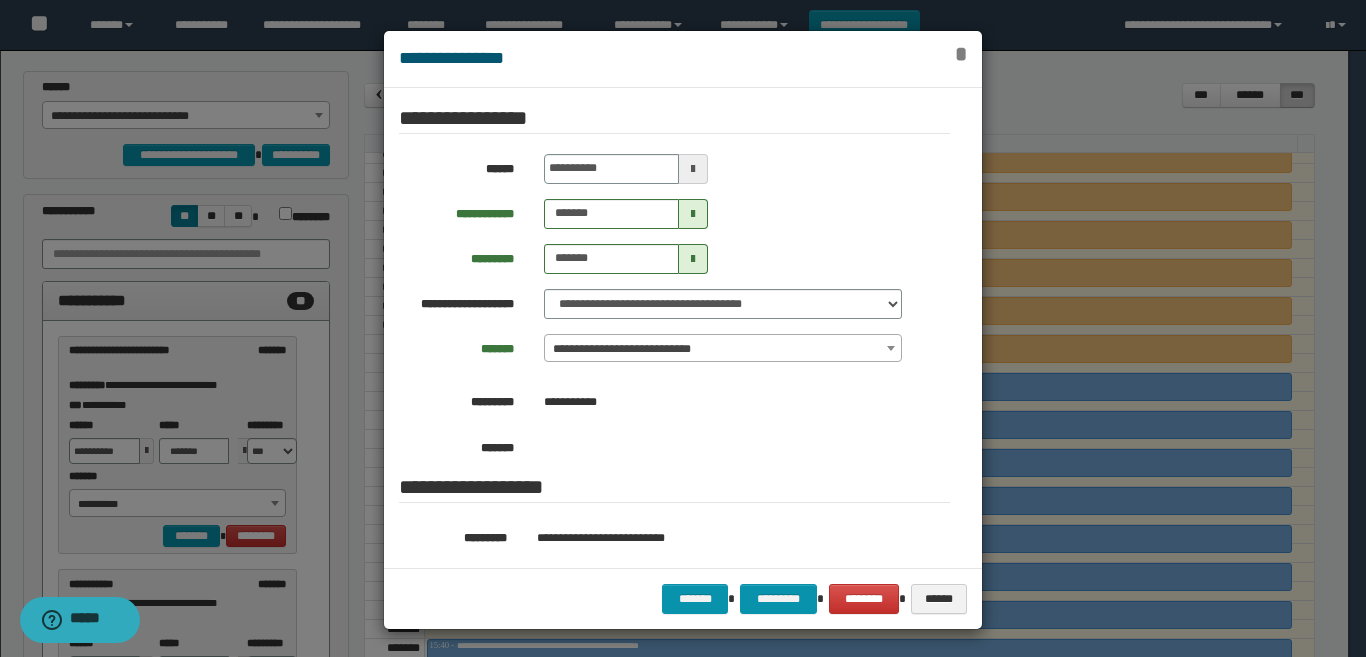 click on "*" at bounding box center (961, 54) 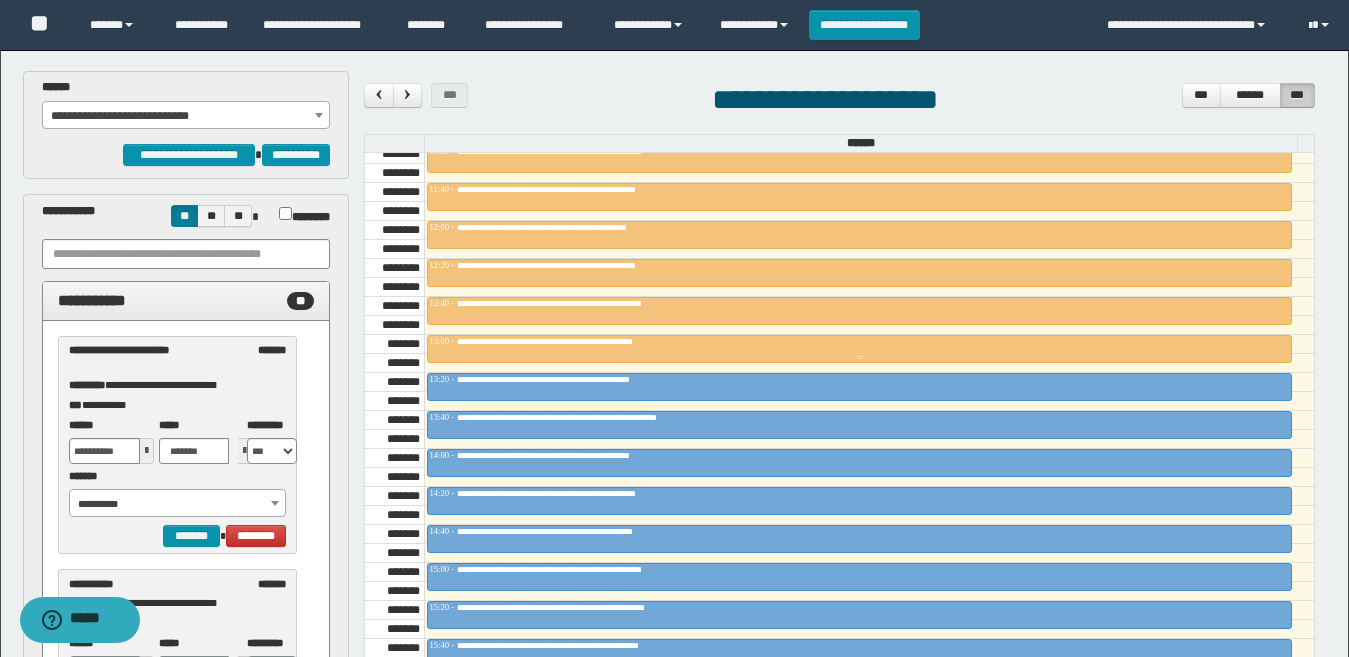 click on "**********" at bounding box center [579, 341] 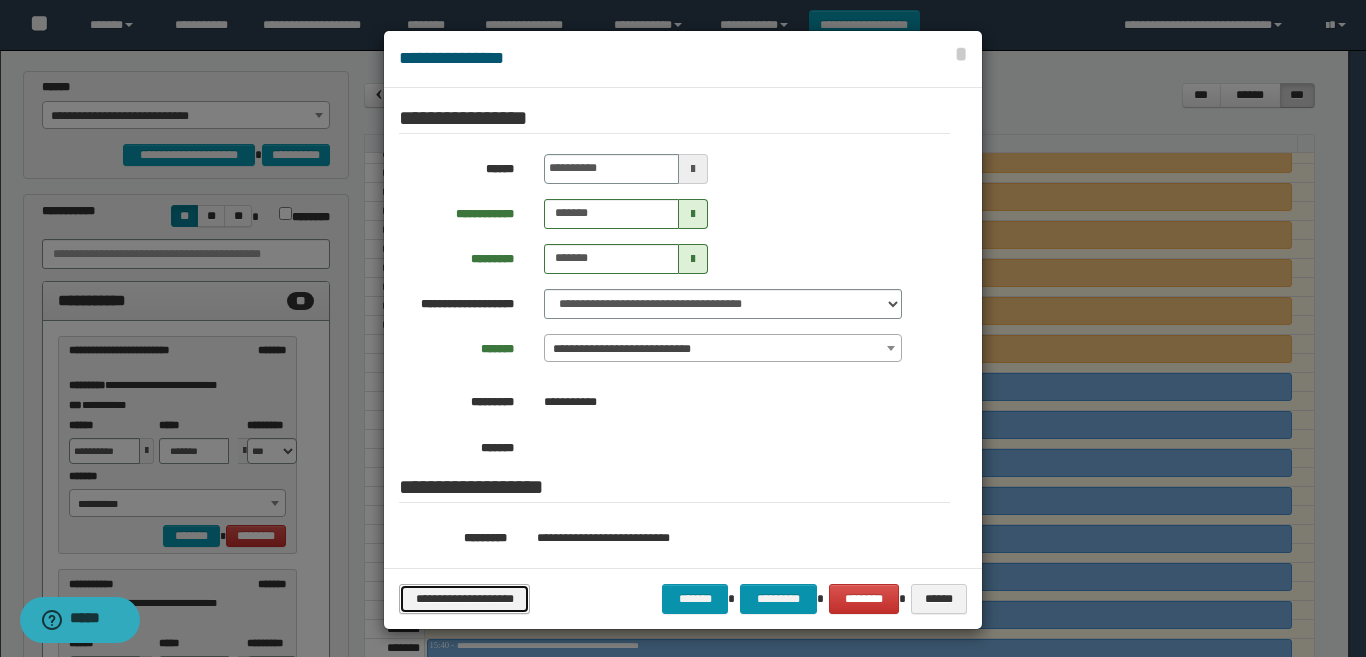 click on "**********" at bounding box center (464, 599) 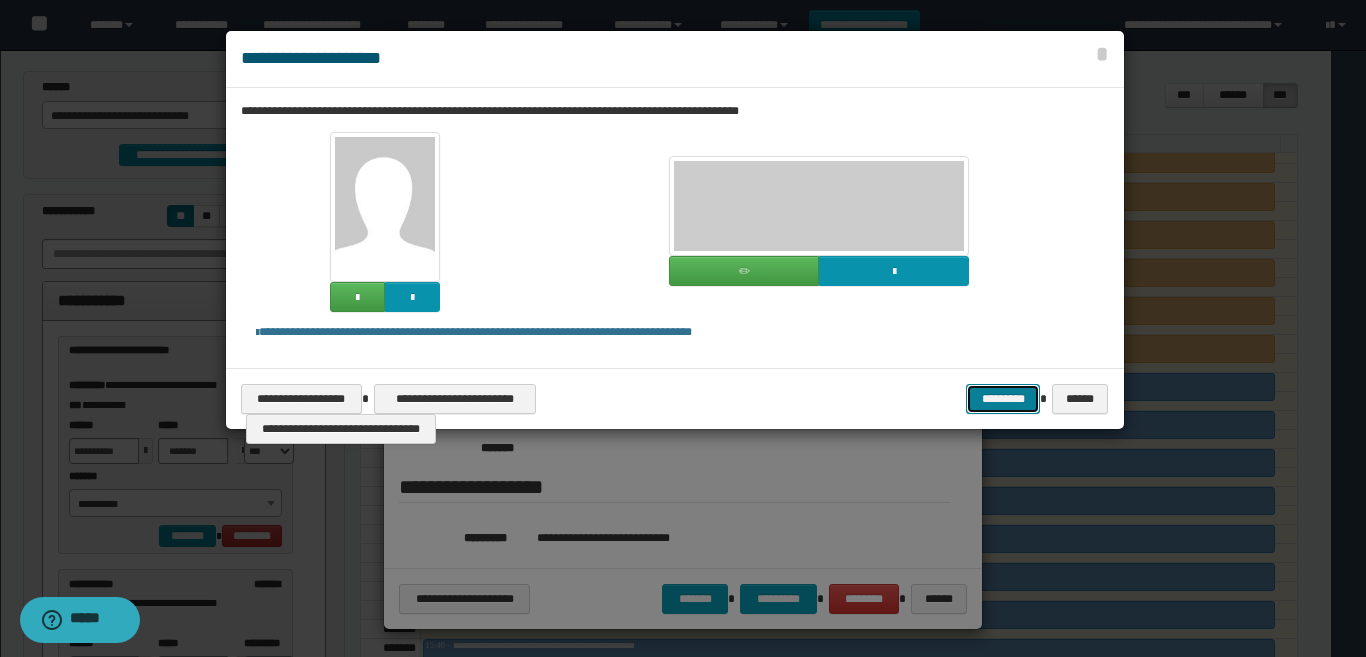 click on "*********" at bounding box center (1003, 399) 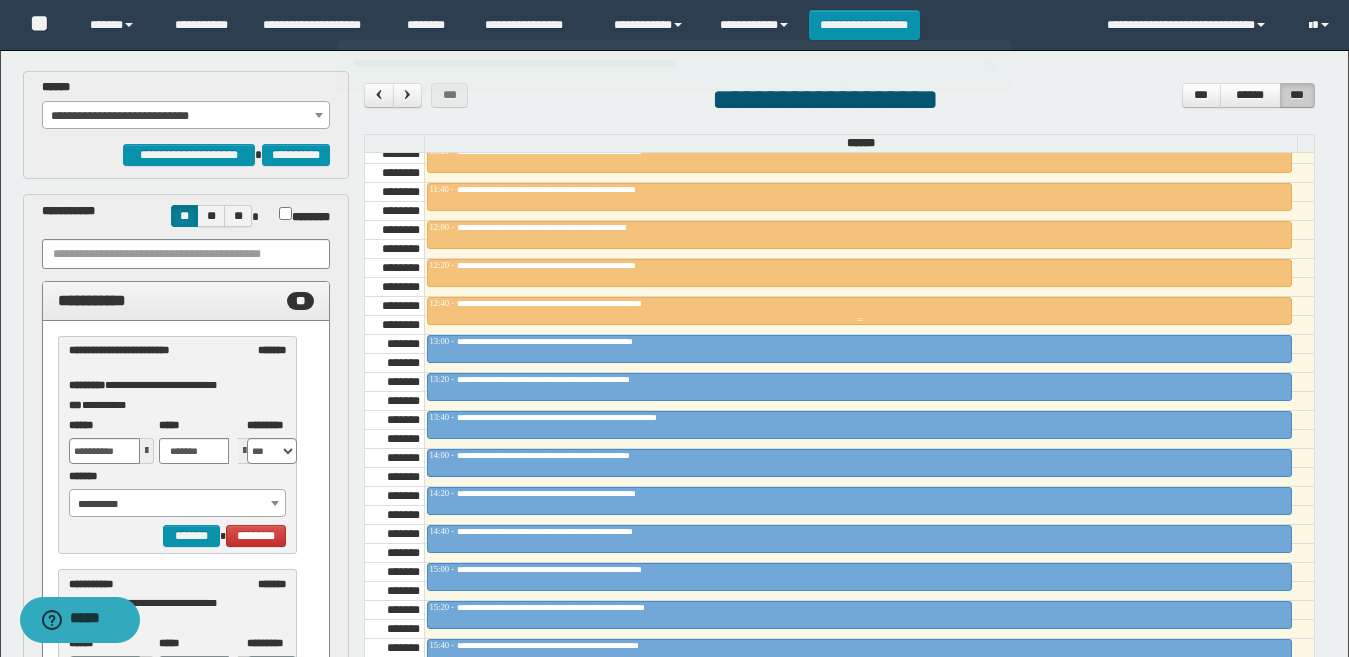click on "**********" at bounding box center (859, 304) 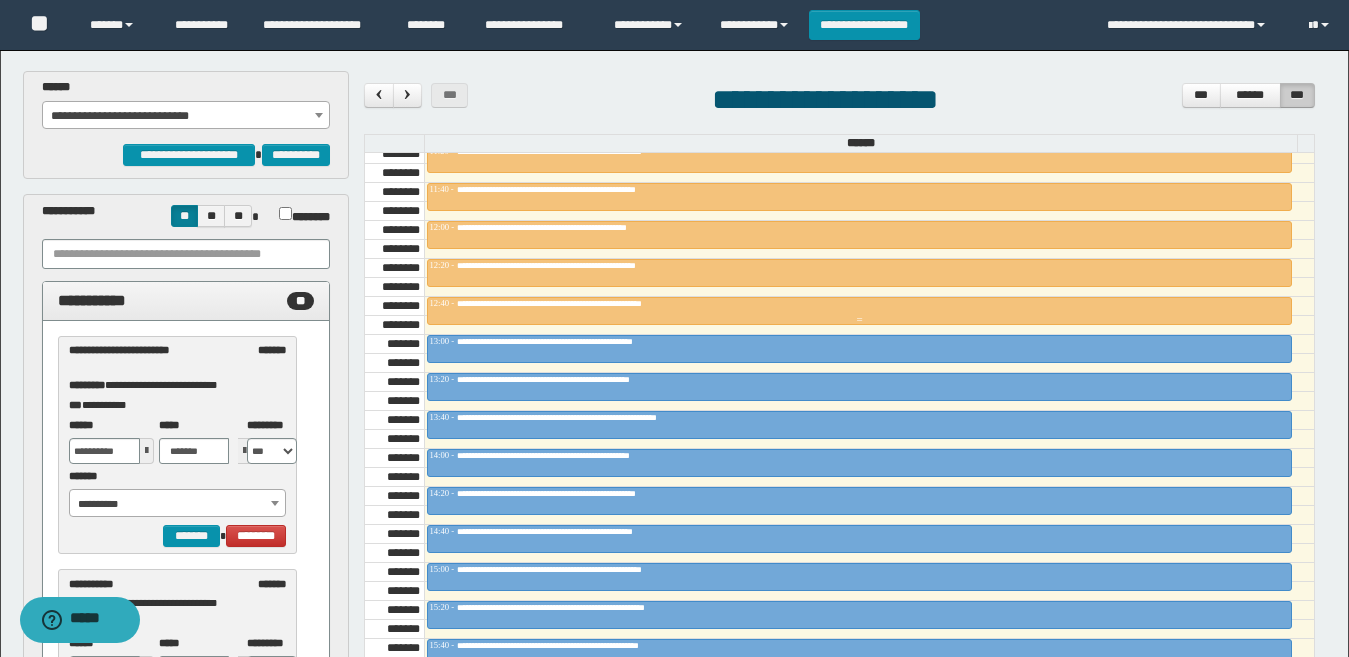 type on "********" 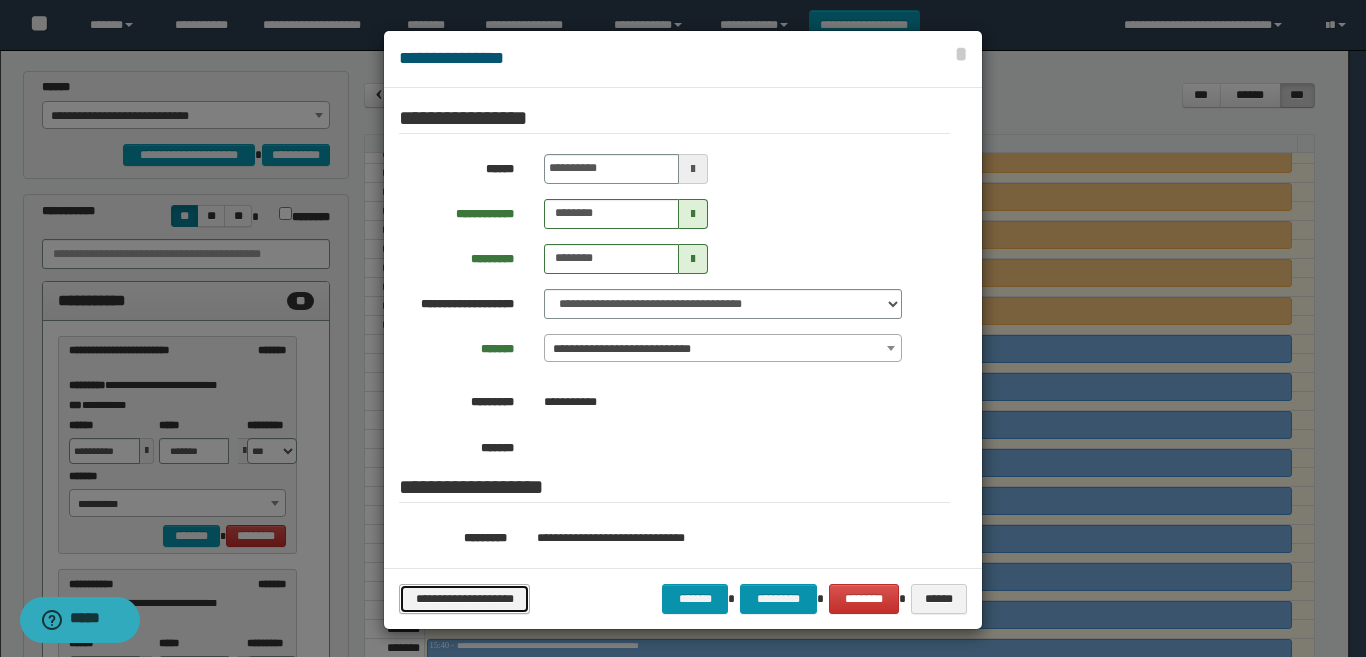 click on "**********" at bounding box center [464, 599] 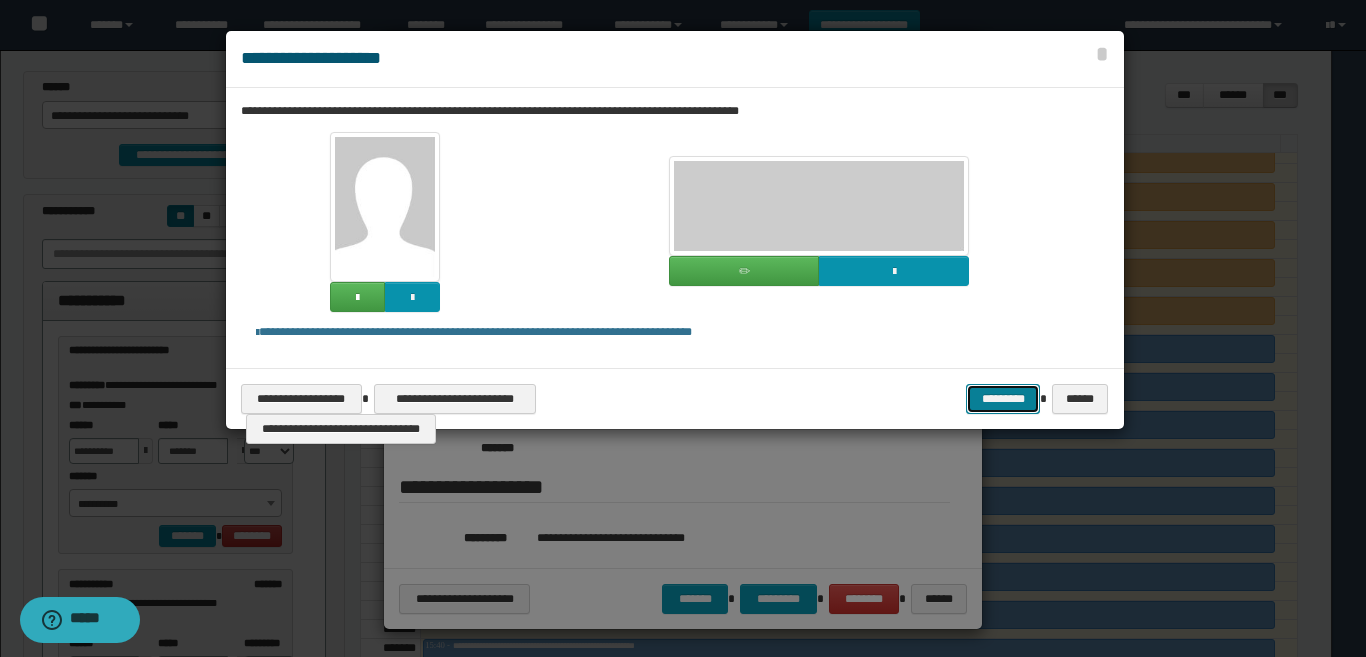 click on "*********" at bounding box center (1003, 399) 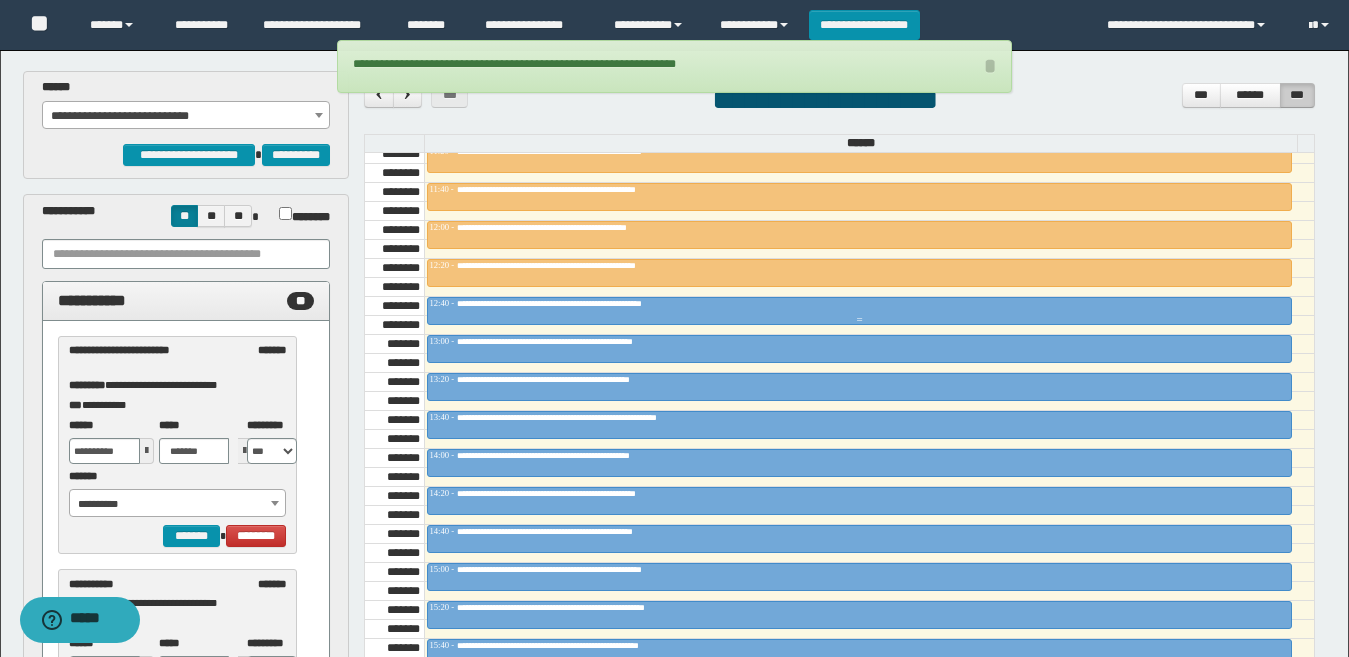 click on "**********" at bounding box center (859, 304) 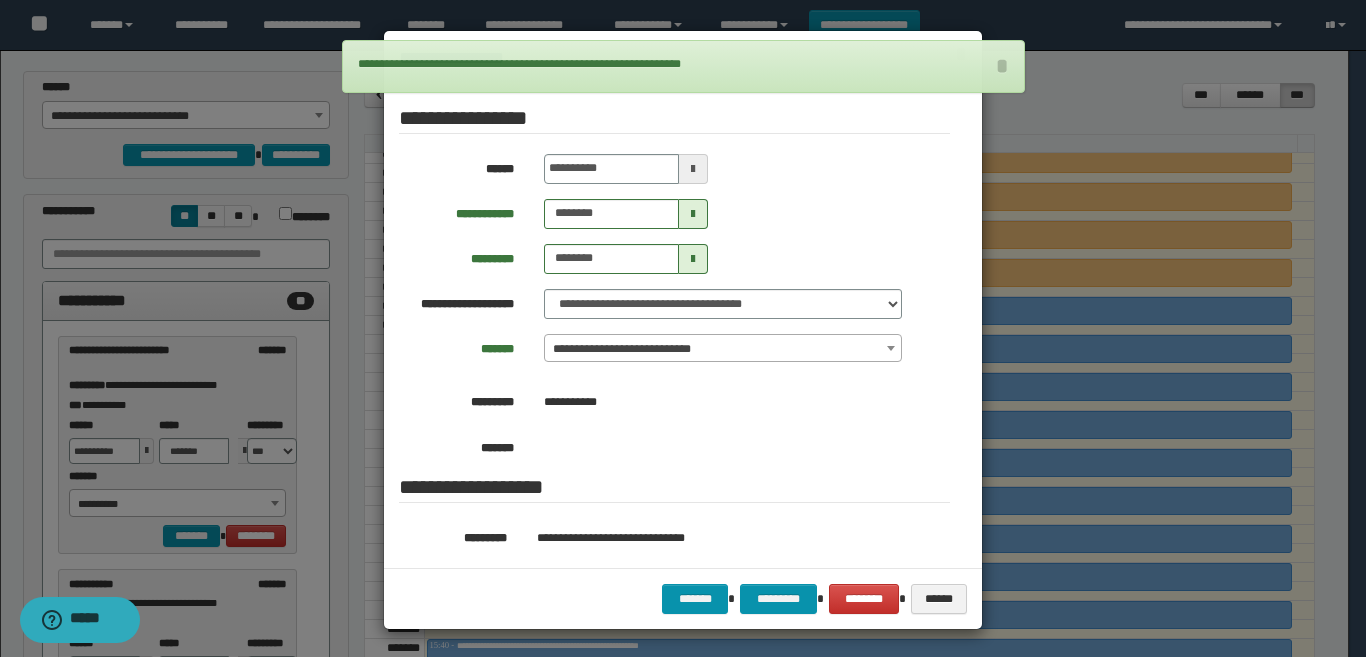 click on "**********" at bounding box center (674, 287) 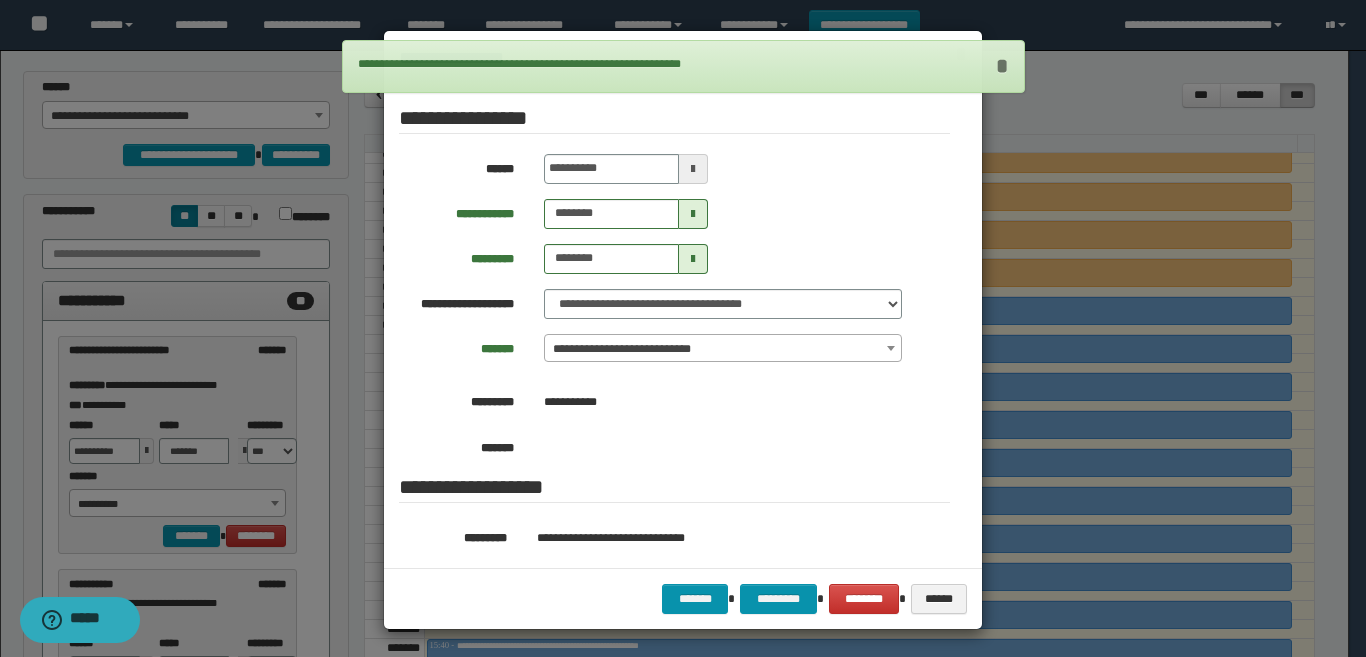 click on "*" at bounding box center (1002, 66) 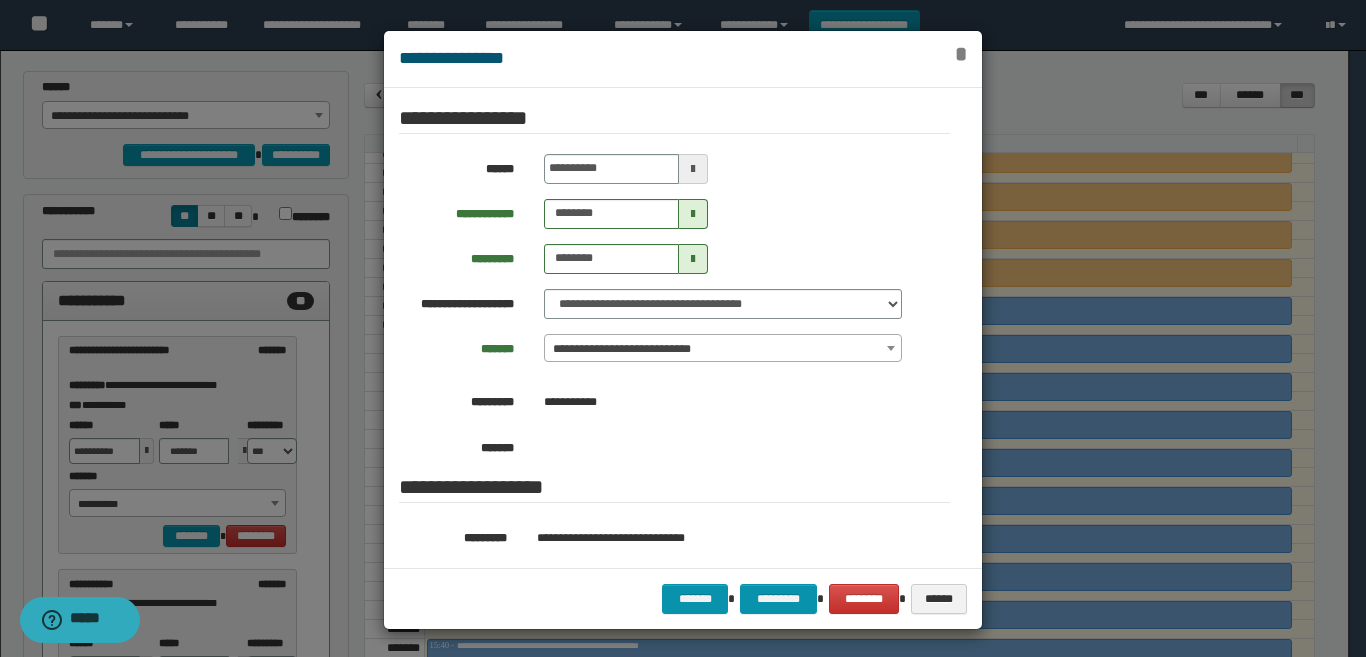 click on "*" at bounding box center [961, 54] 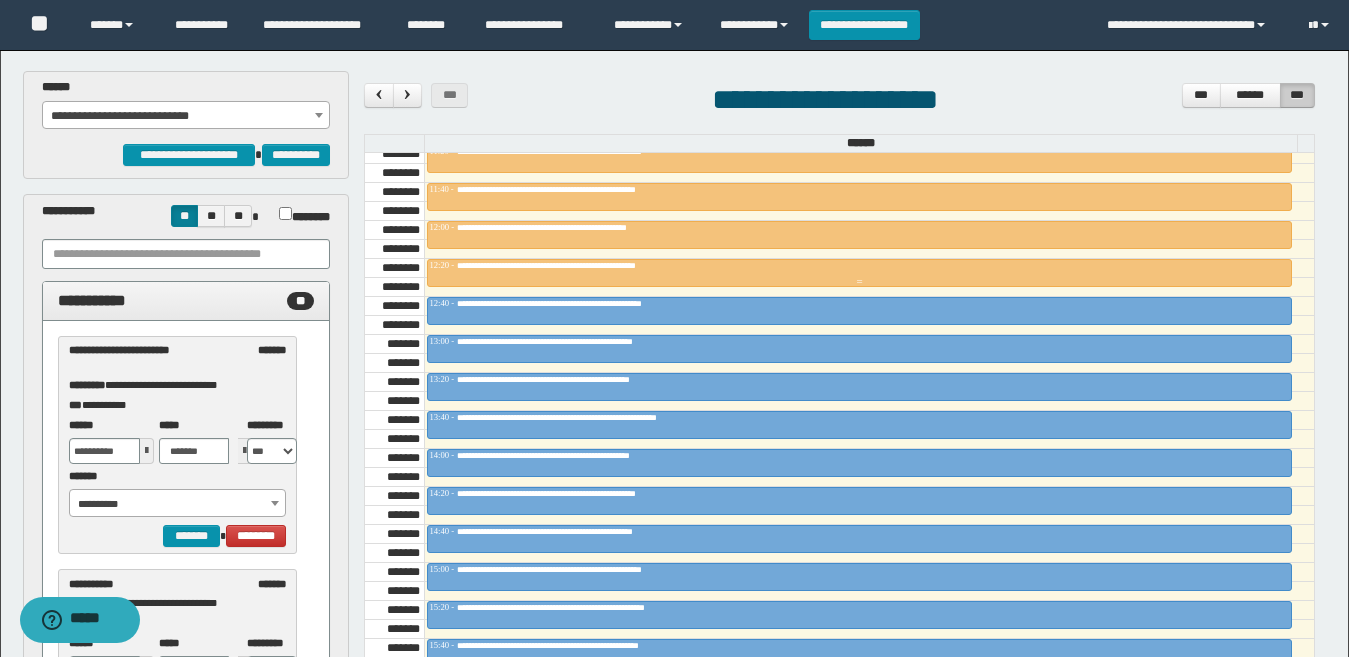 click on "**********" at bounding box center [859, 266] 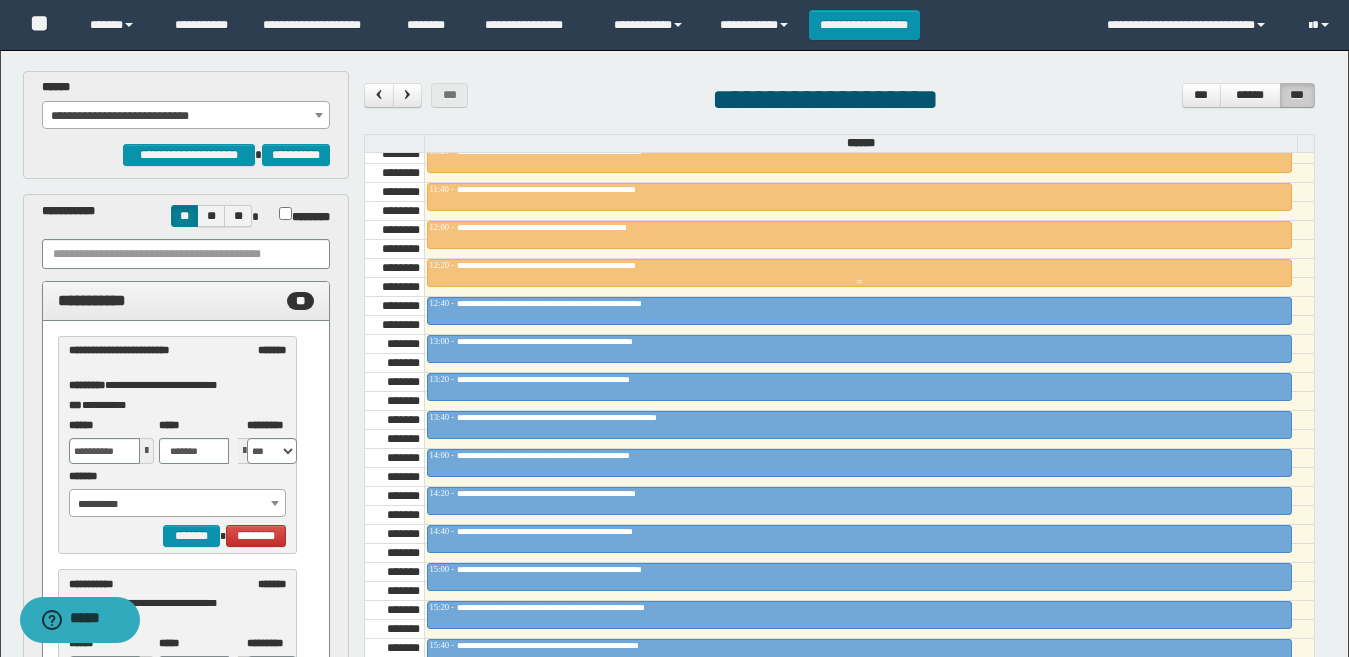 type on "********" 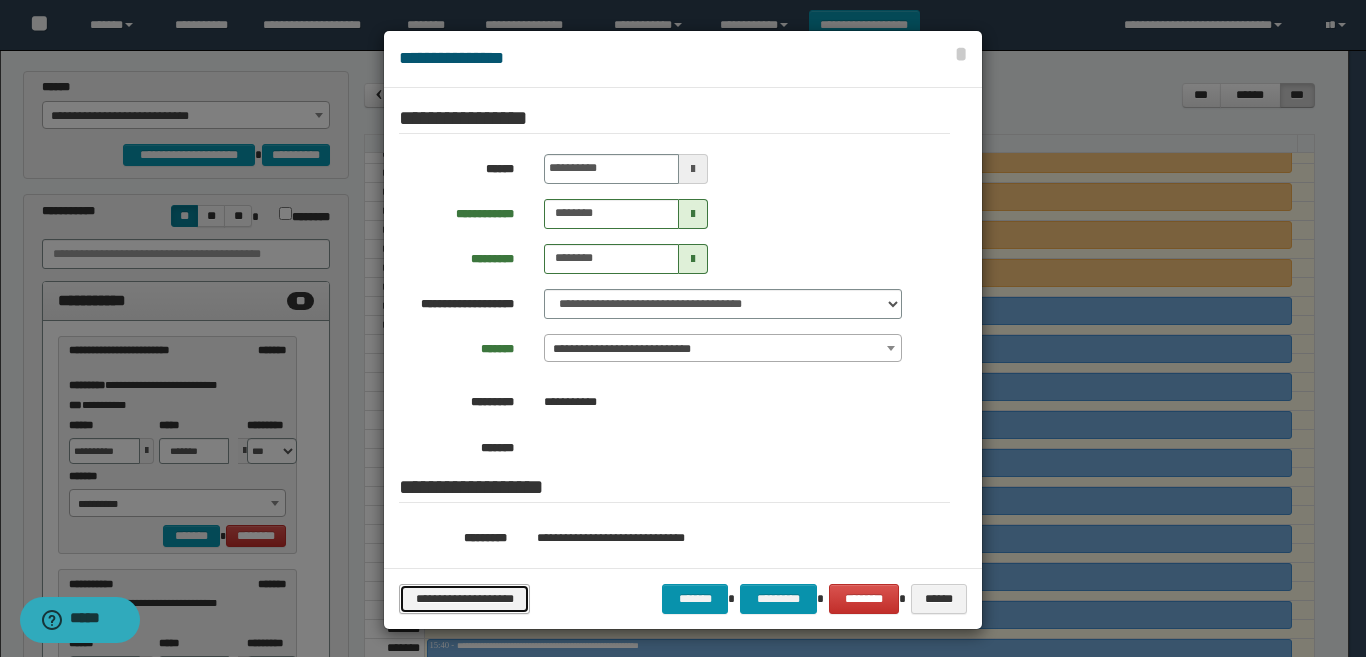 click on "**********" at bounding box center (464, 599) 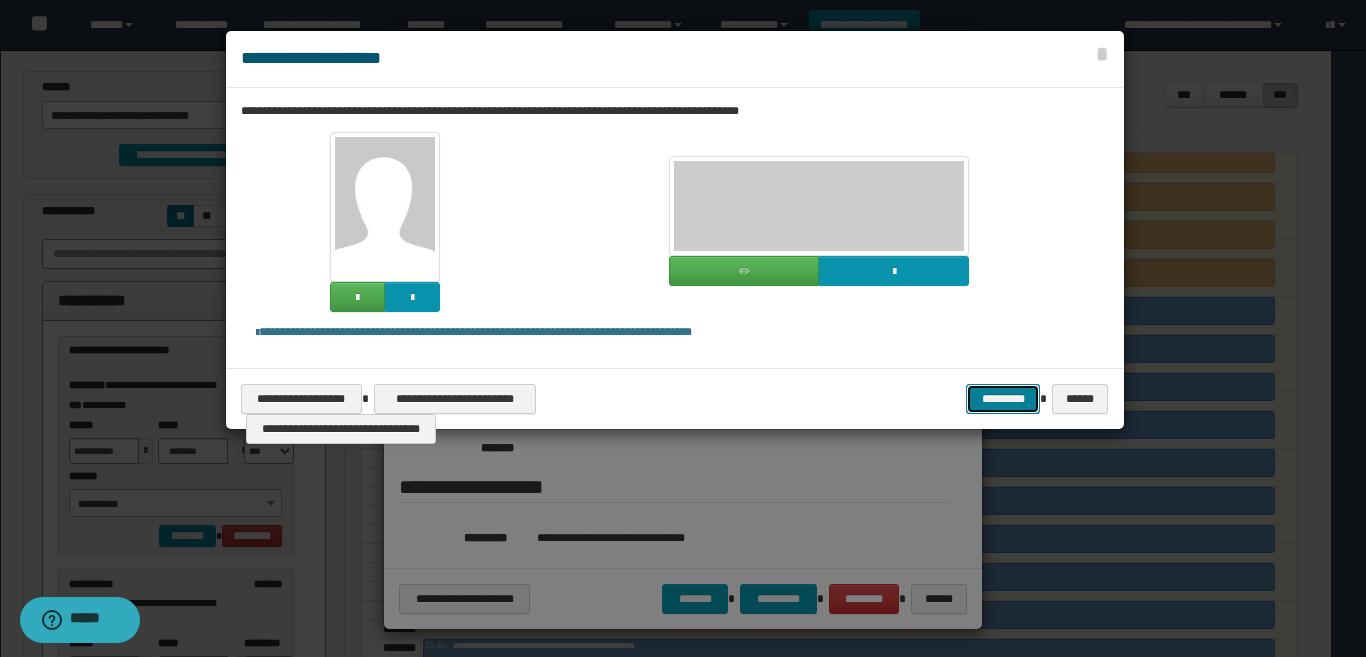 click on "*********" at bounding box center [1003, 399] 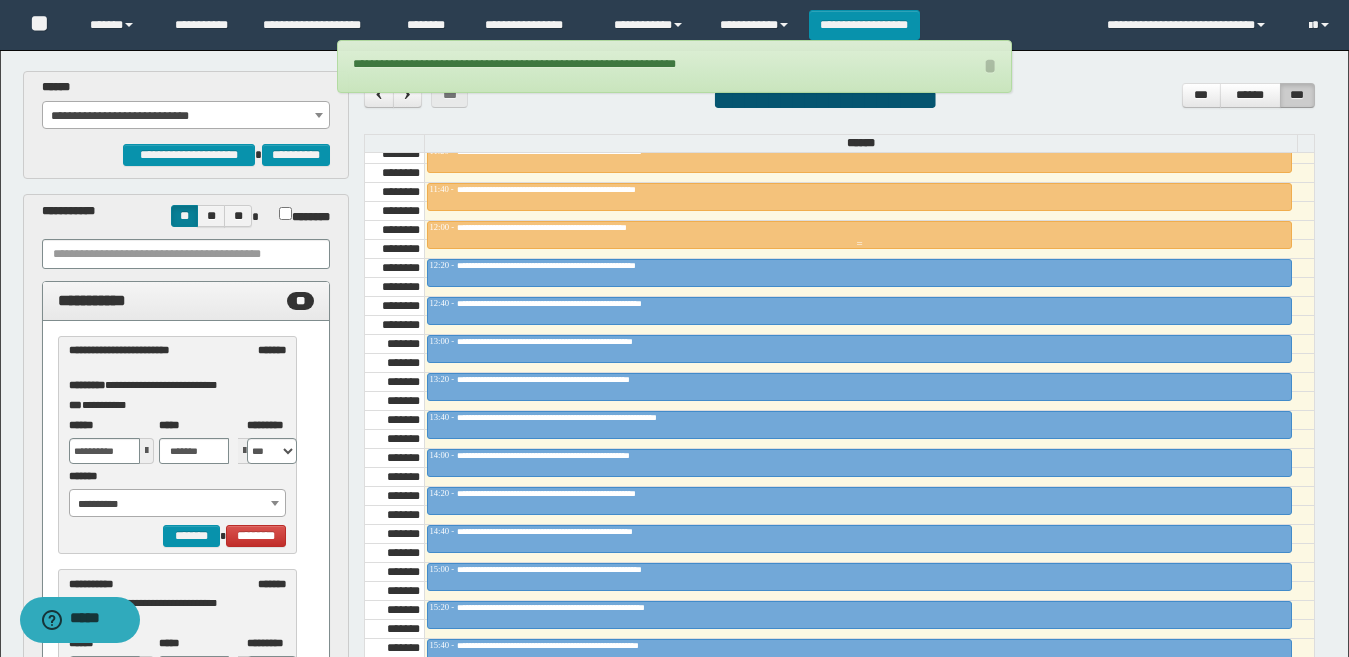 click at bounding box center [859, 235] 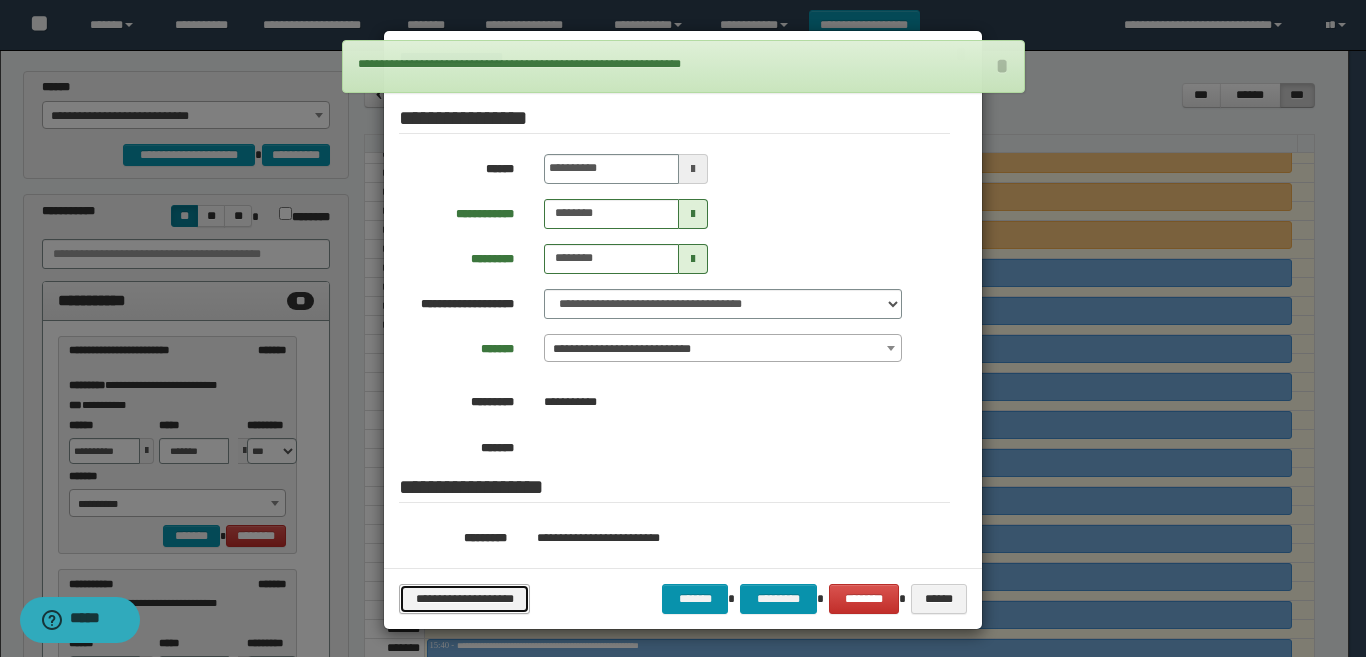 click on "**********" at bounding box center [464, 599] 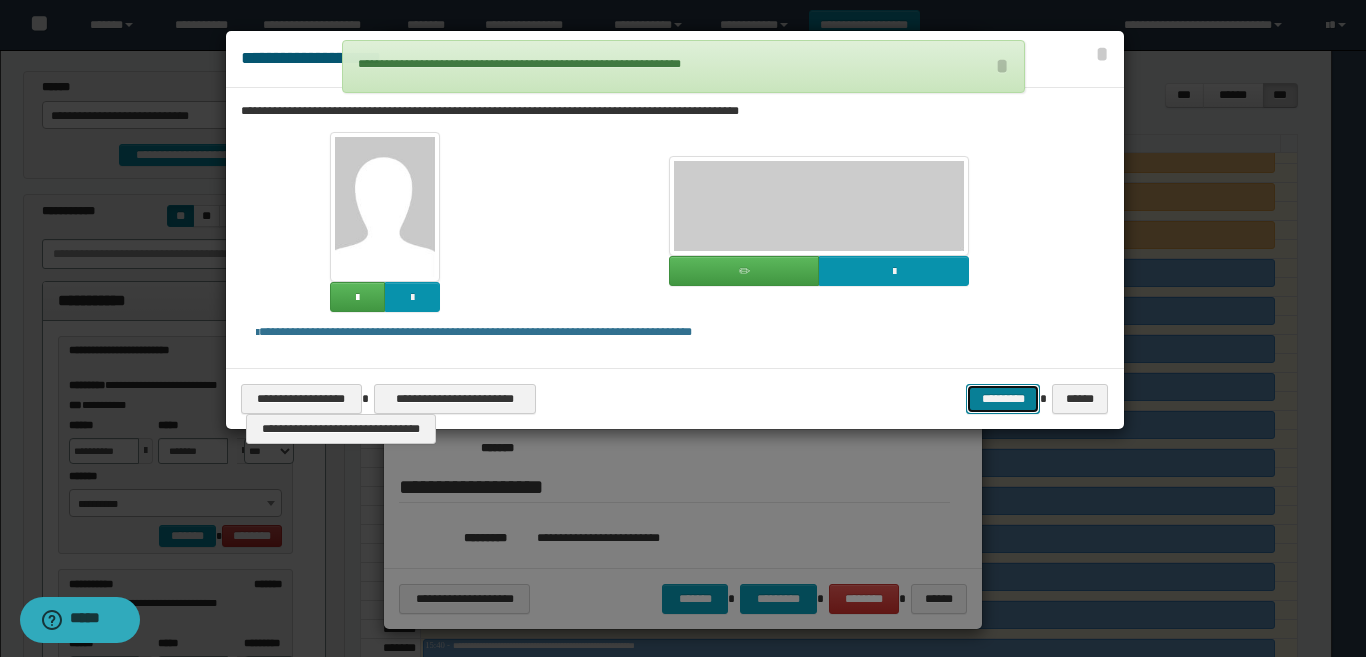 click on "*********" at bounding box center (1003, 399) 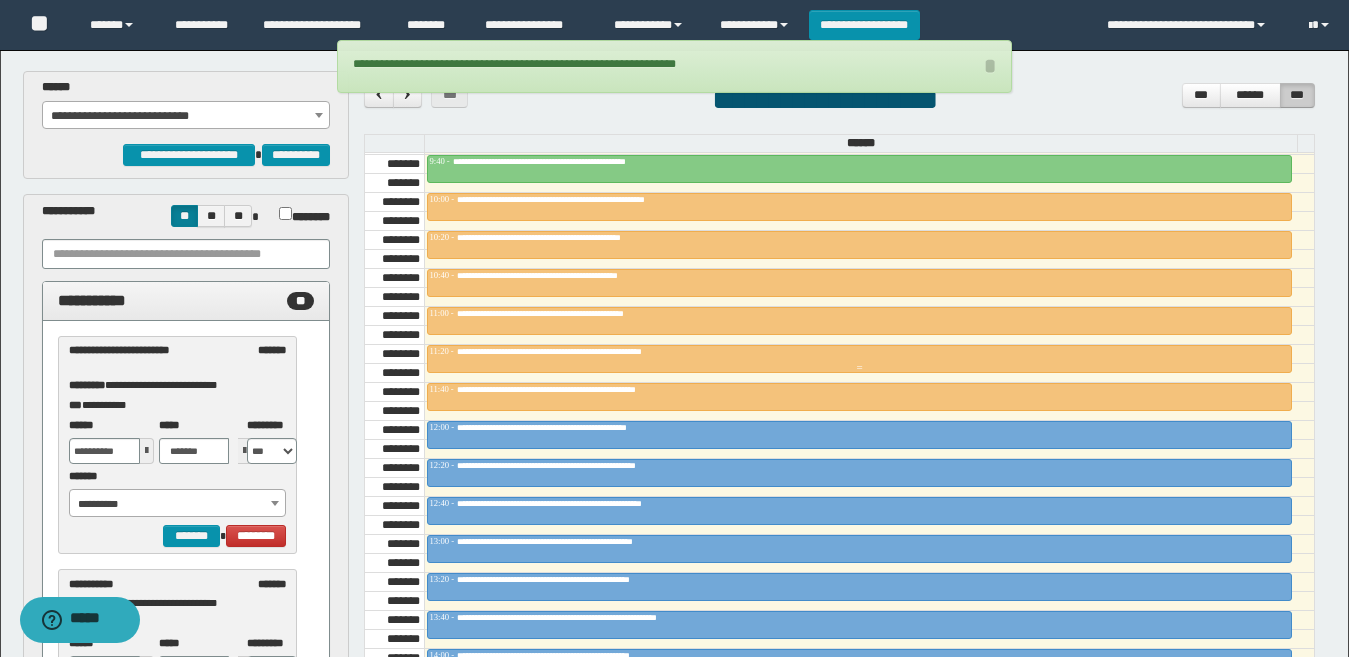 scroll, scrollTop: 1000, scrollLeft: 0, axis: vertical 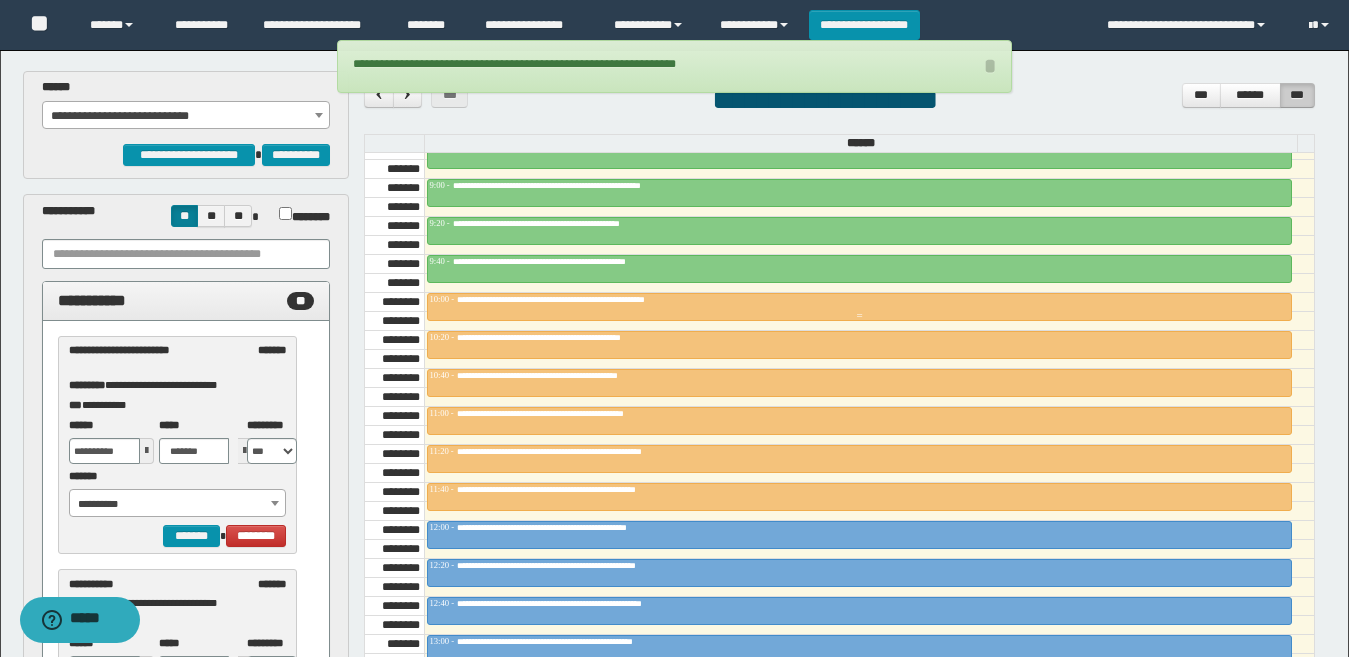 click on "**********" at bounding box center [859, 300] 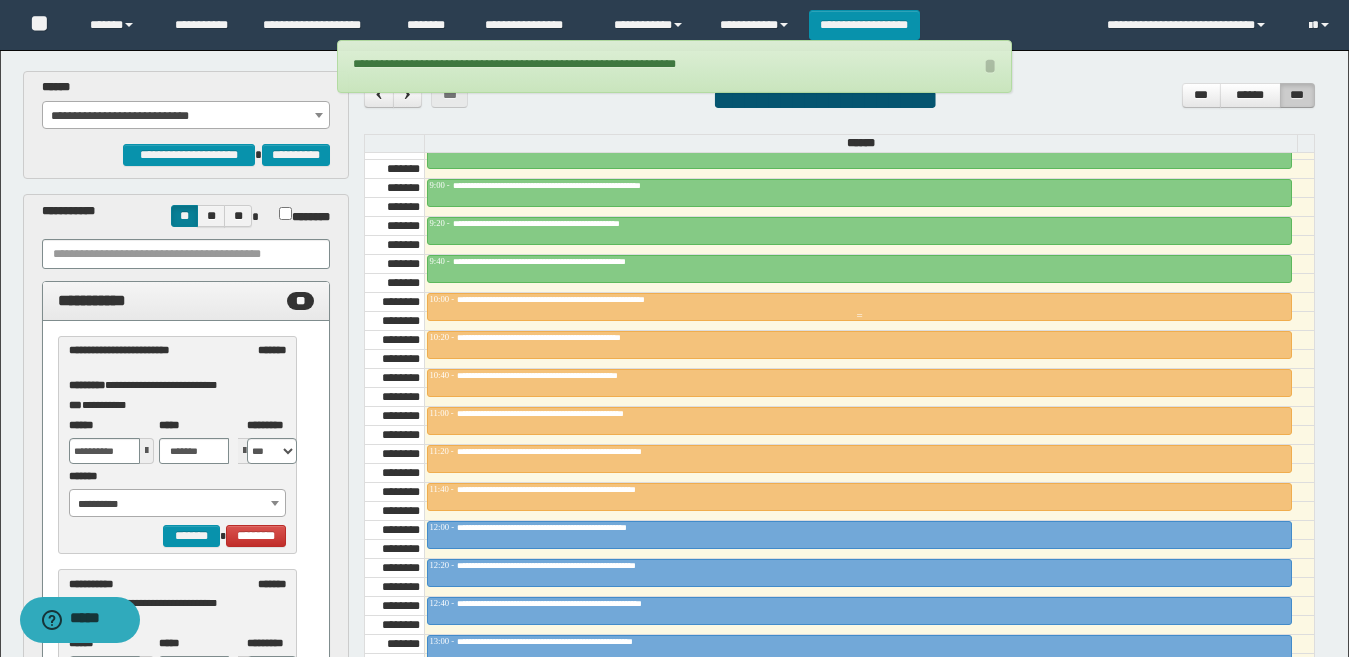 type on "********" 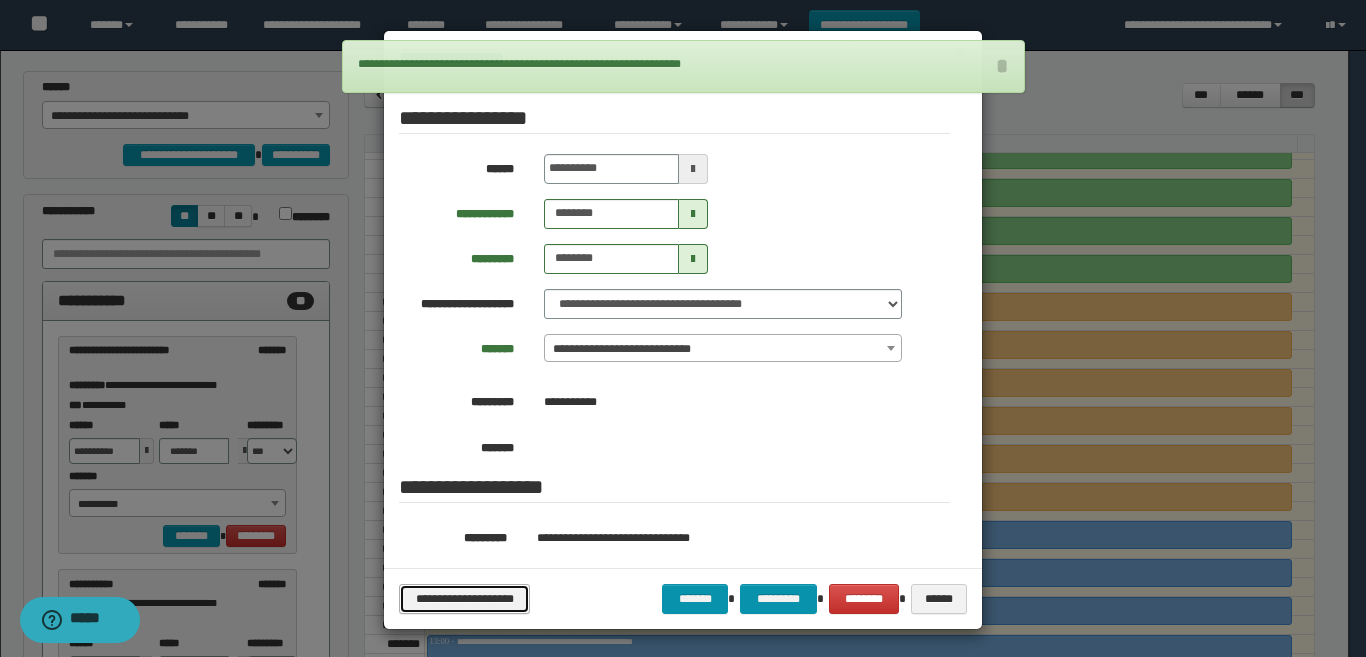 click on "**********" at bounding box center (464, 599) 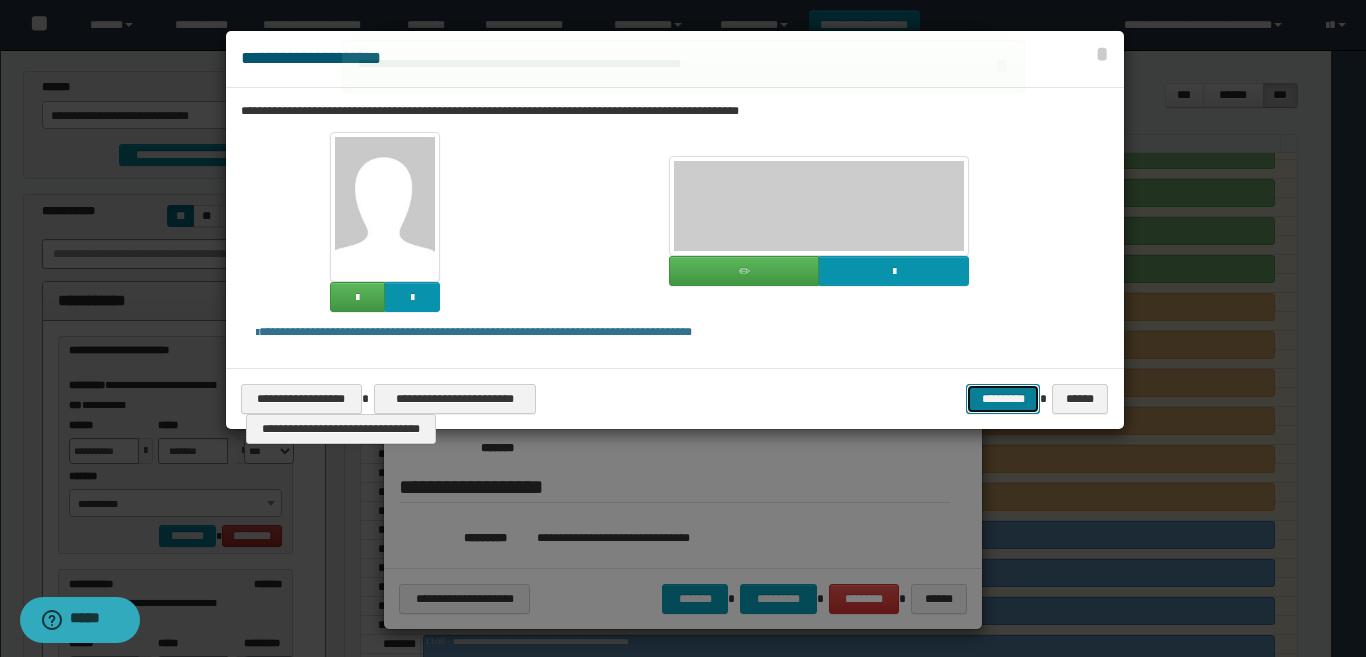 click on "*********" at bounding box center (1003, 399) 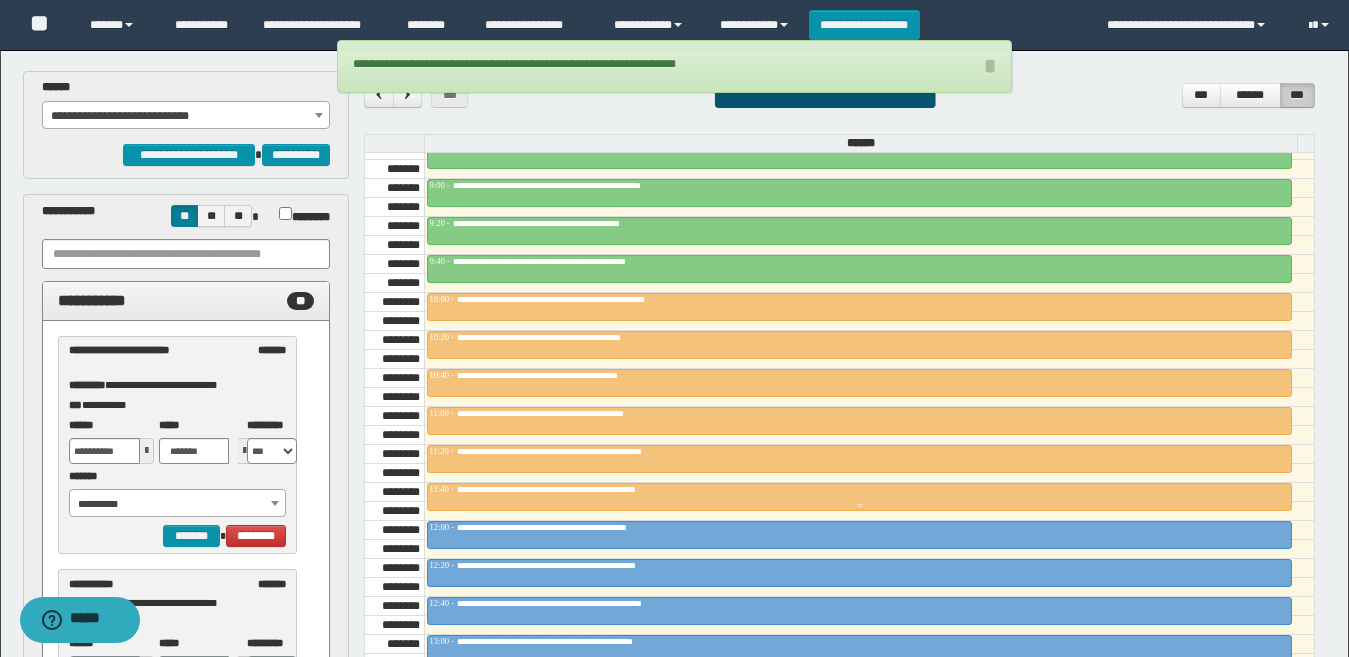 drag, startPoint x: 934, startPoint y: 495, endPoint x: 895, endPoint y: 498, distance: 39.115215 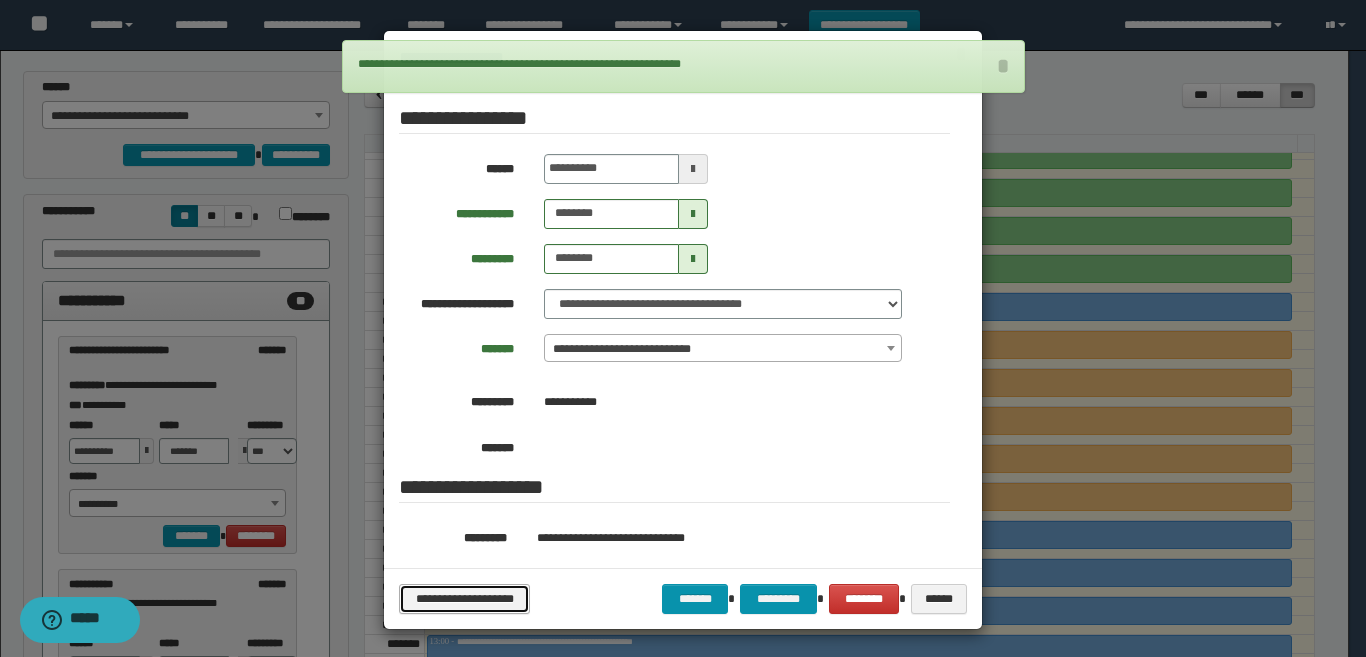 click on "**********" at bounding box center [464, 599] 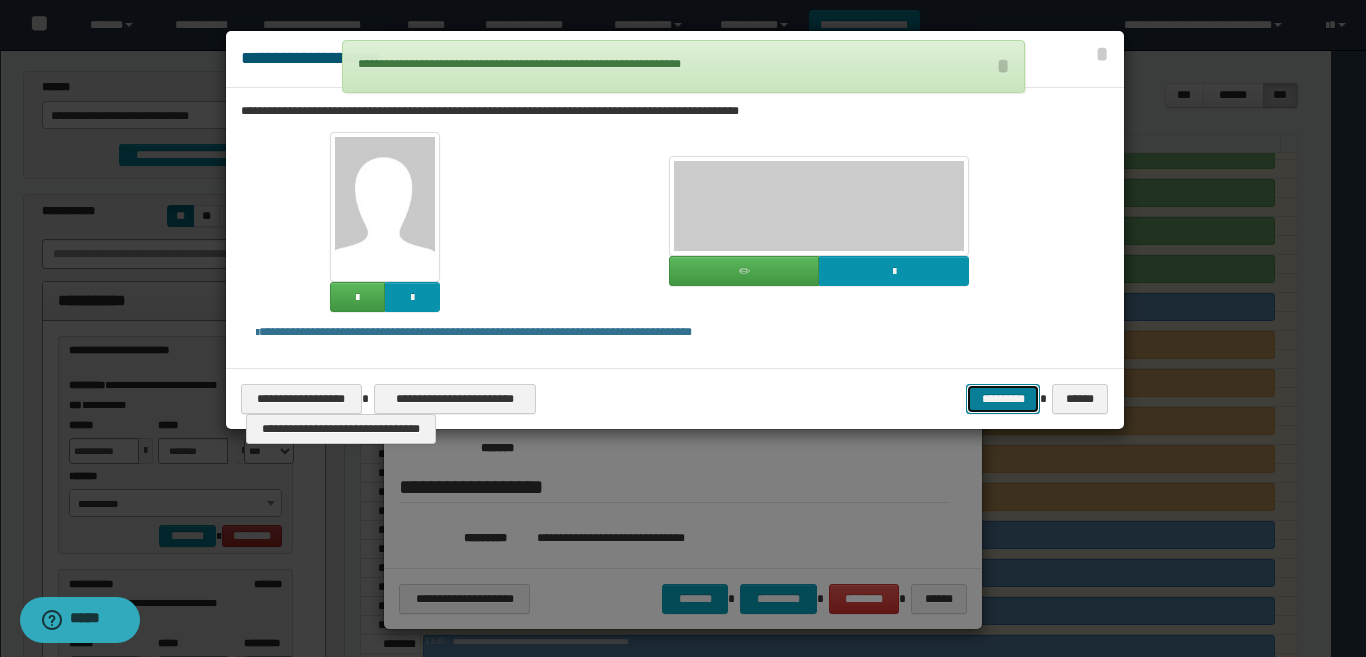 click on "*********" at bounding box center (1003, 399) 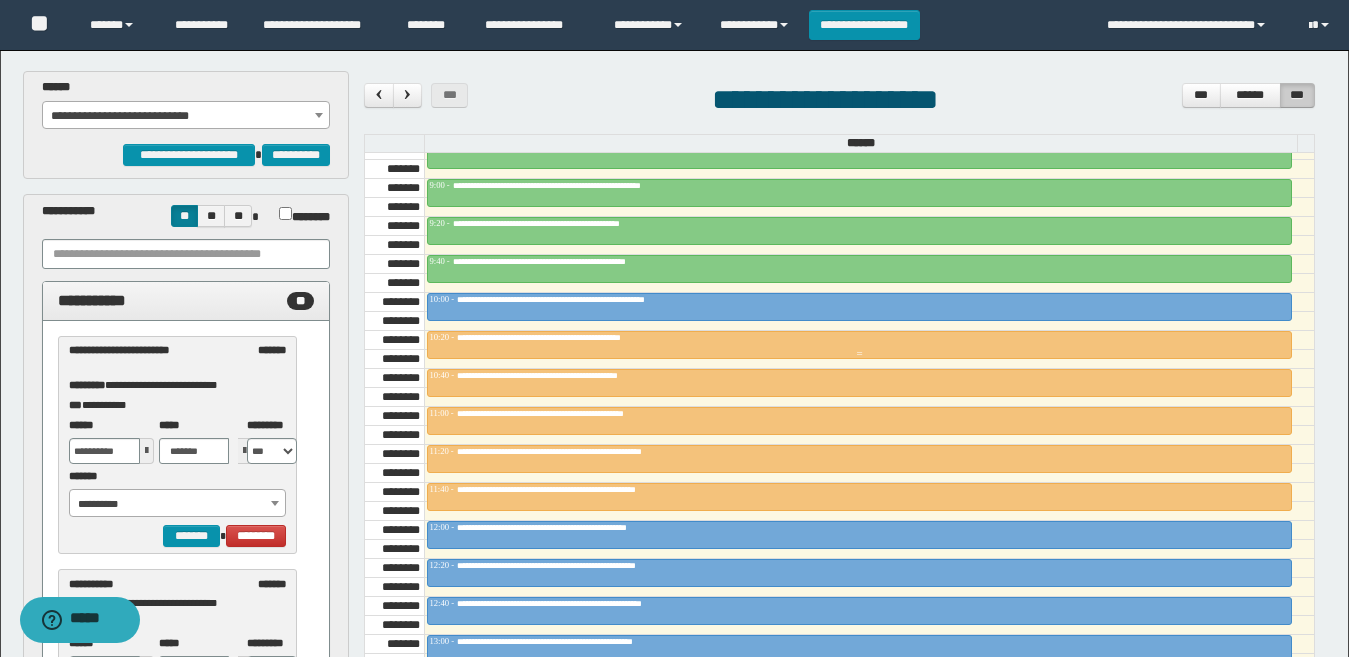 click at bounding box center (859, 345) 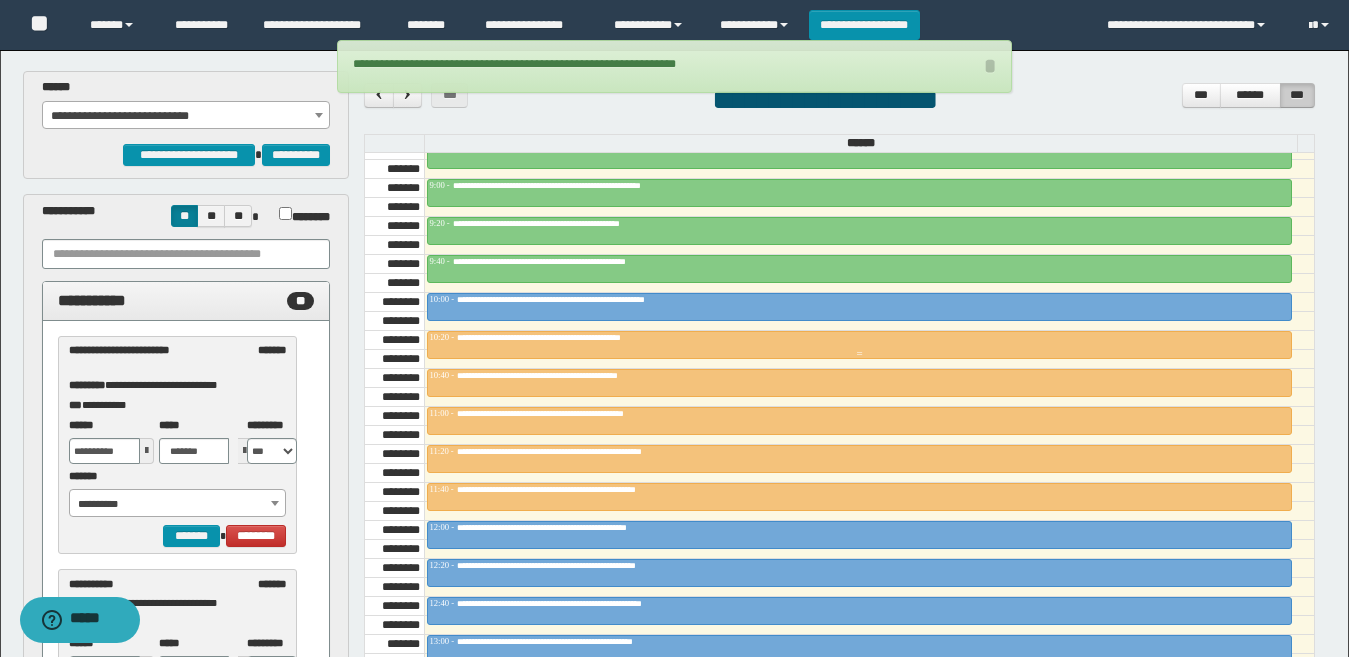 type on "********" 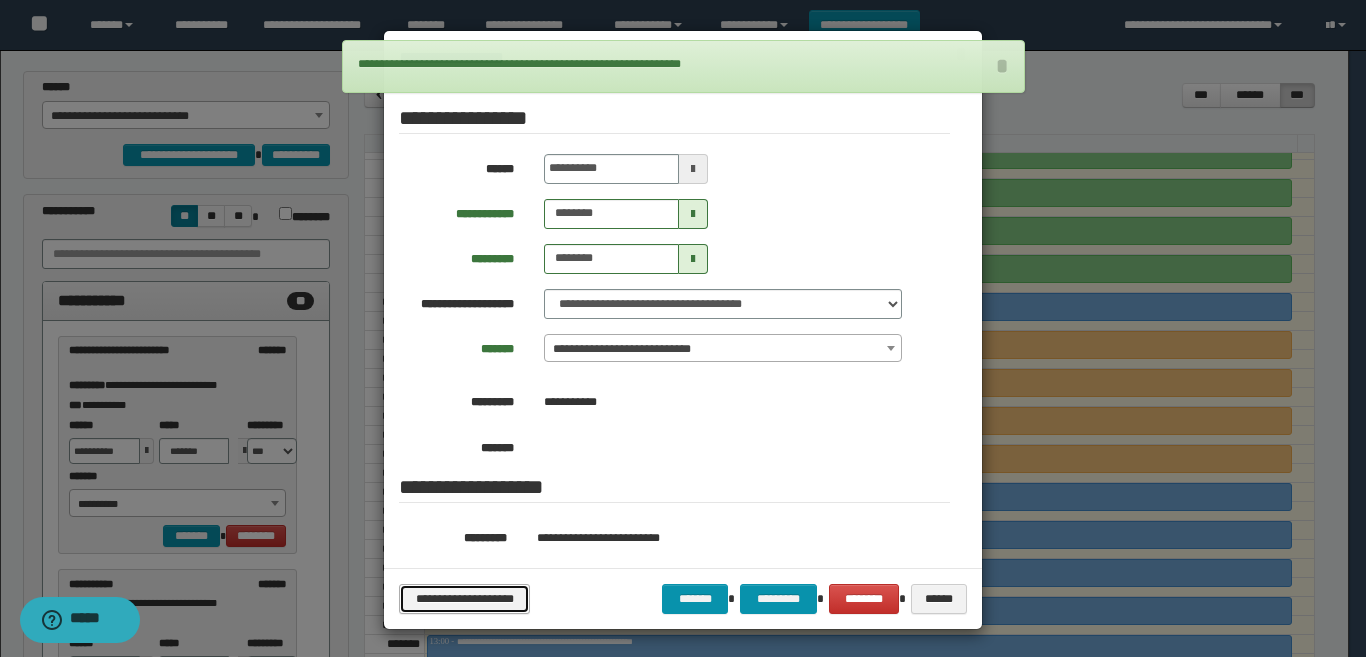 click on "**********" at bounding box center (464, 599) 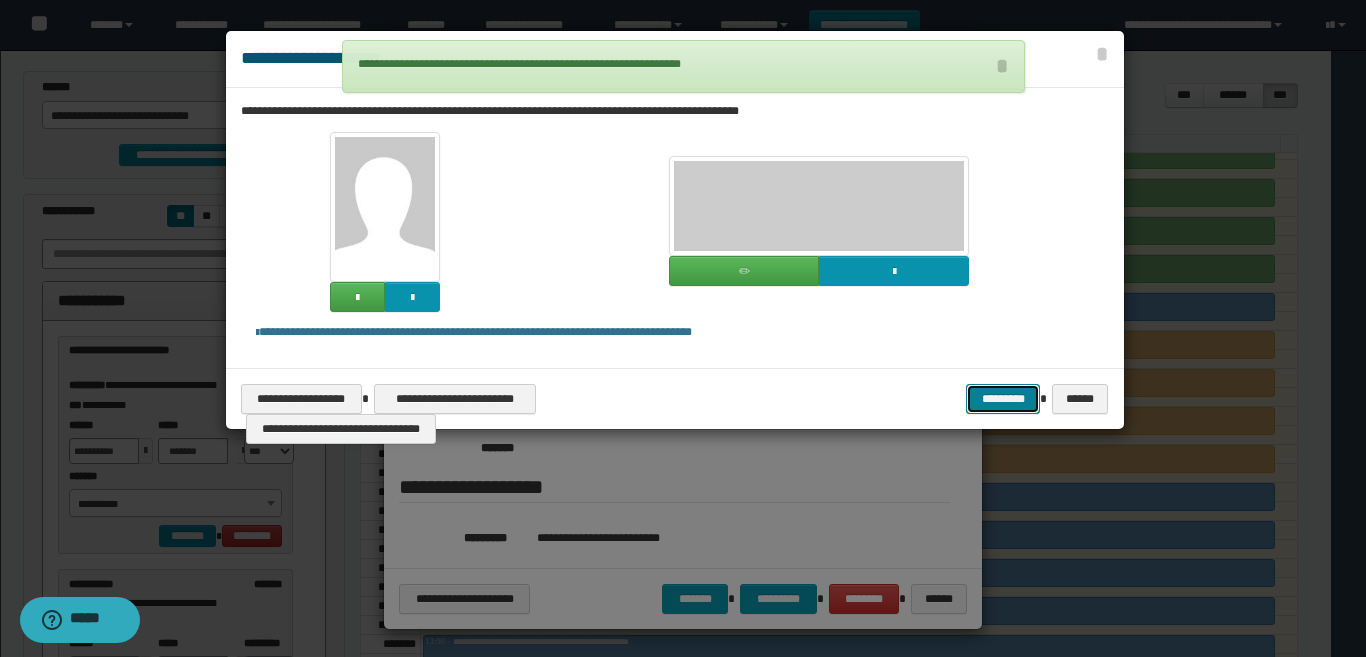 click on "*********" at bounding box center [1003, 399] 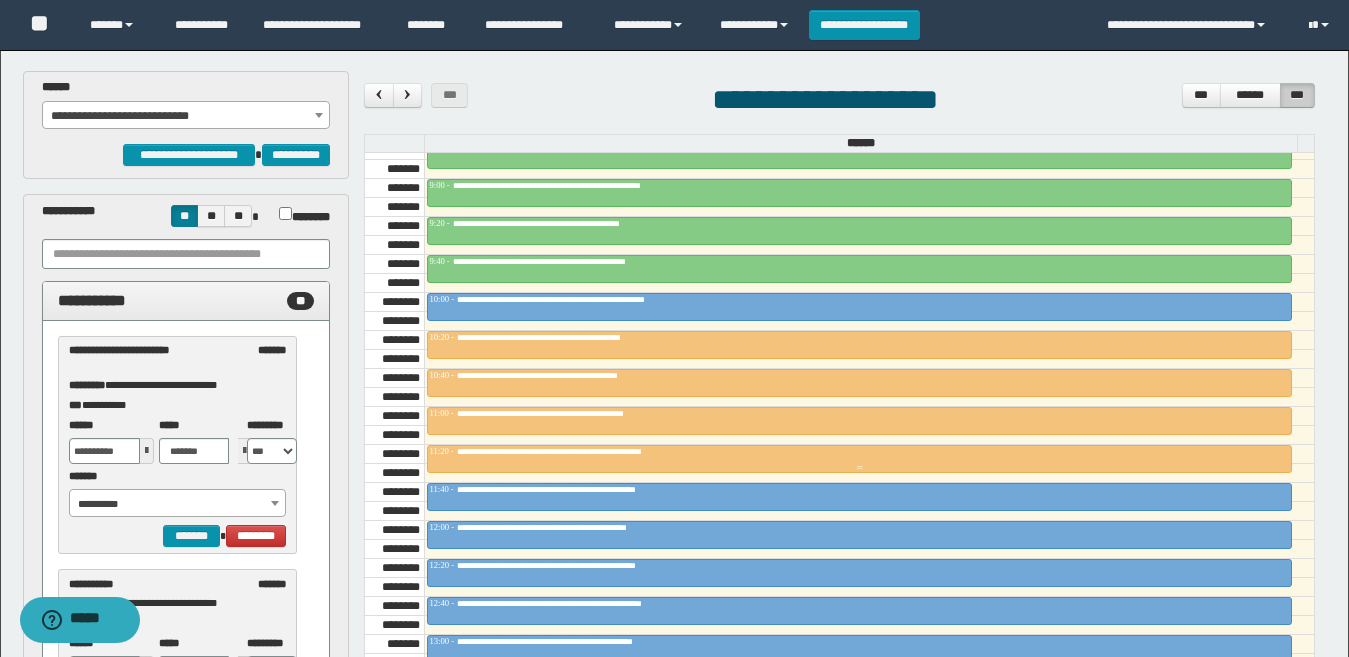 click at bounding box center [859, 468] 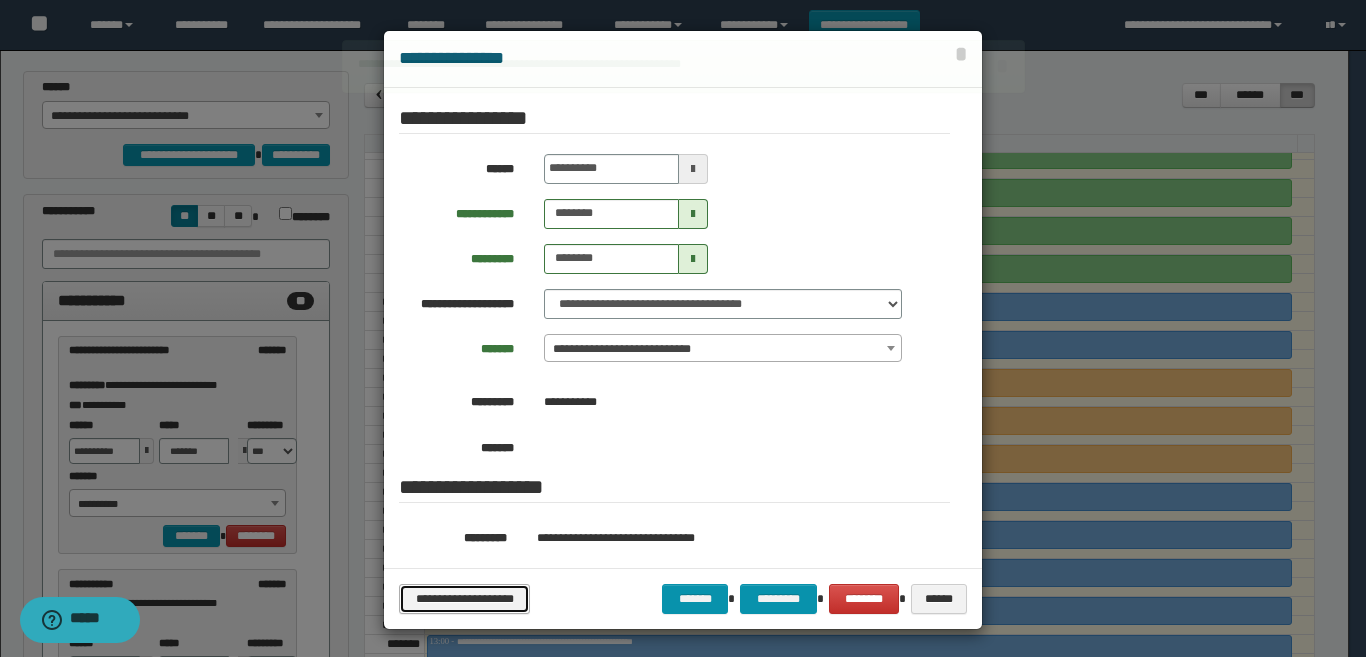 click on "**********" at bounding box center [464, 599] 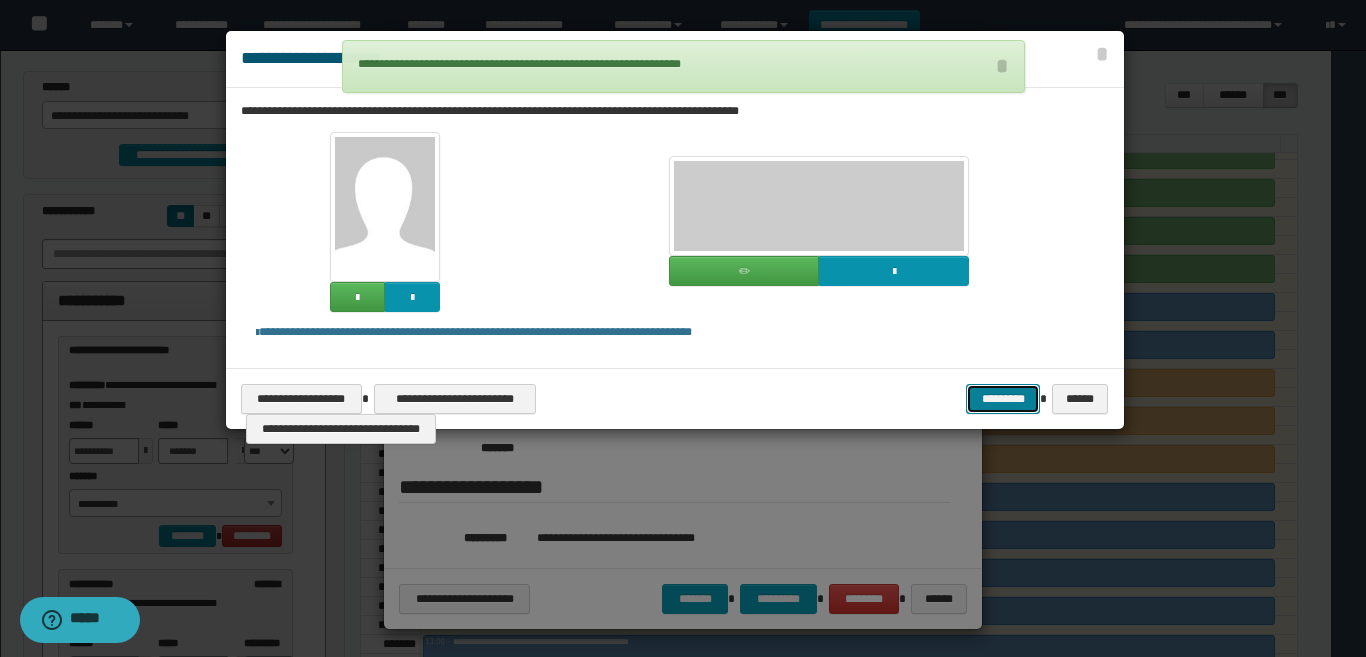 click on "*********" at bounding box center [1003, 399] 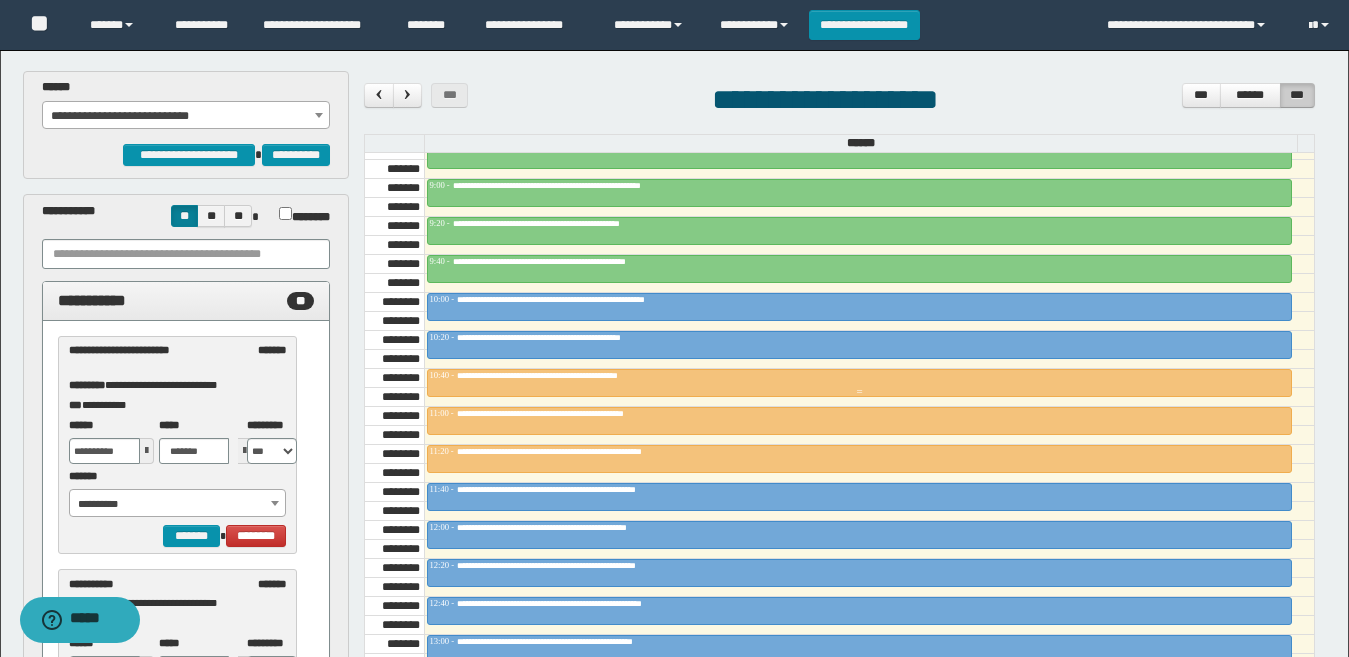 click on "**********" at bounding box center [859, 376] 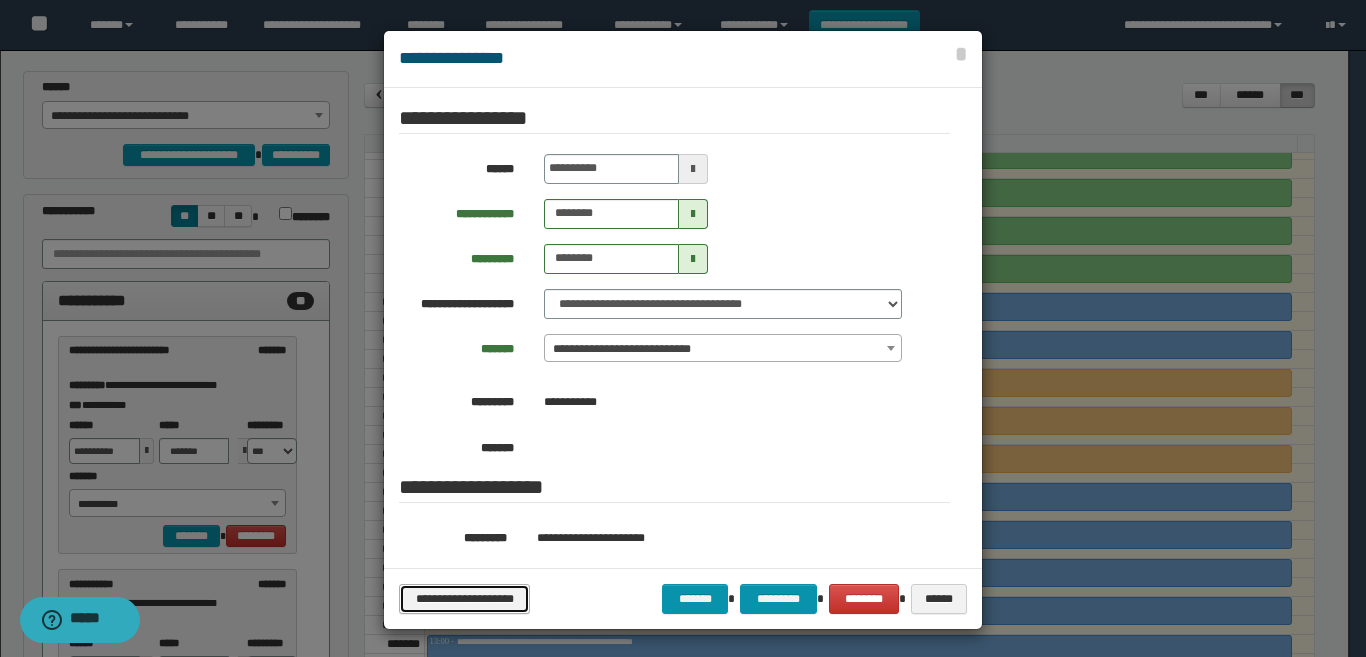 click on "**********" at bounding box center (464, 599) 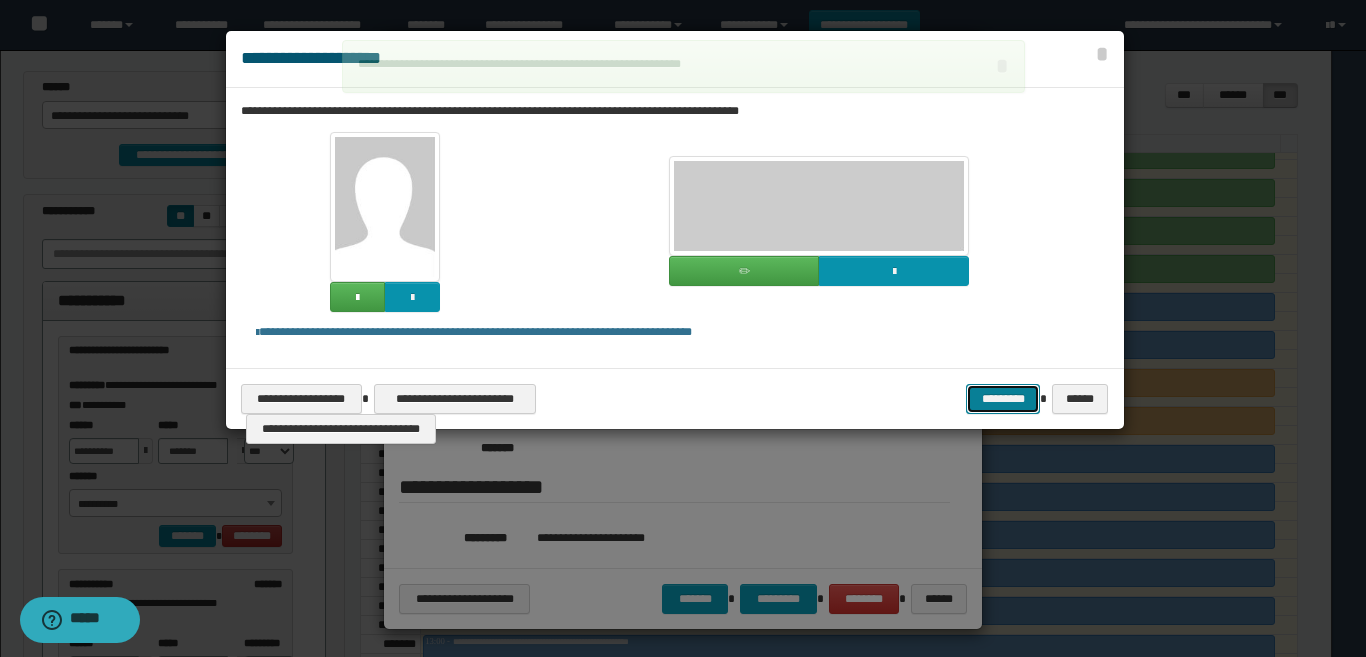 click on "*********" at bounding box center [1003, 399] 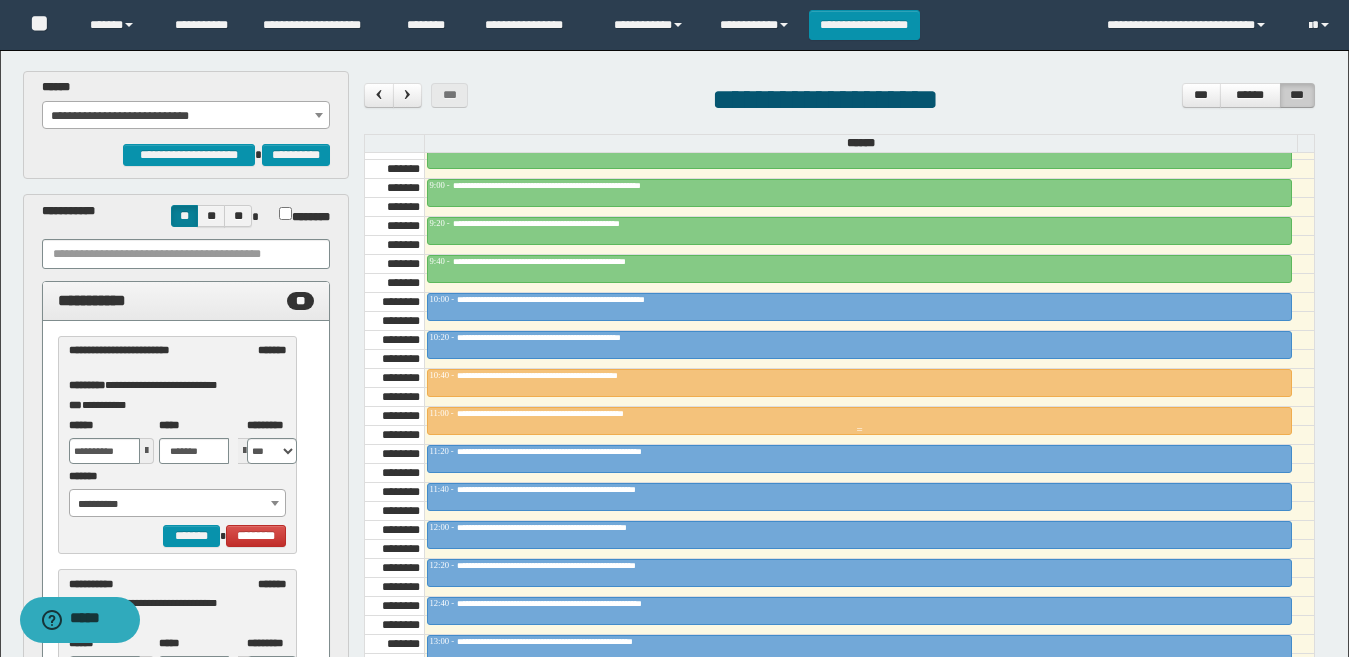 click at bounding box center [859, 421] 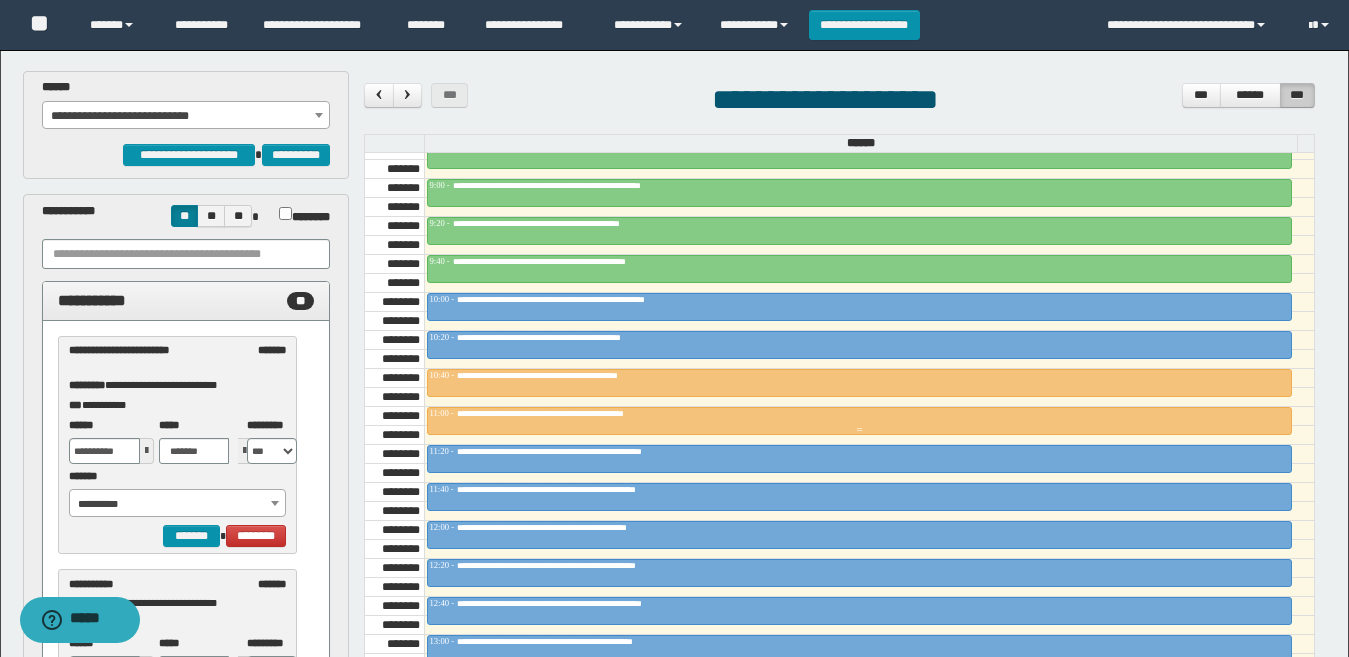 type on "********" 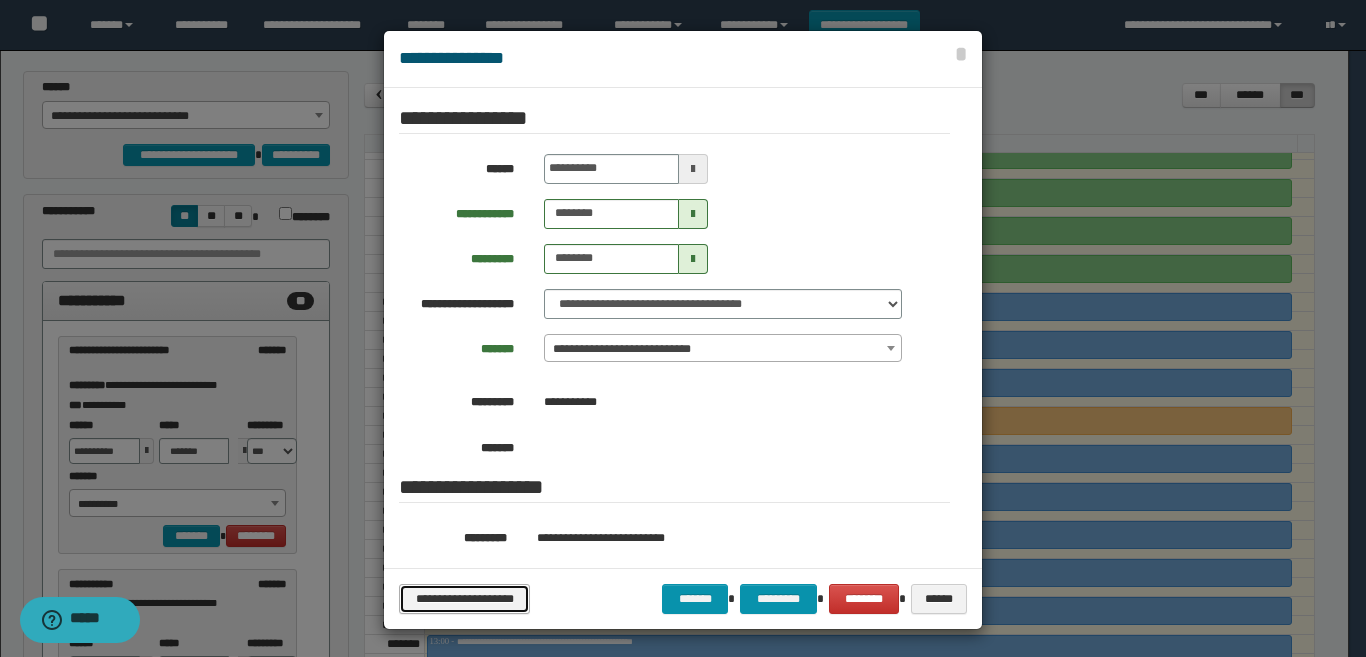 click on "**********" at bounding box center [464, 599] 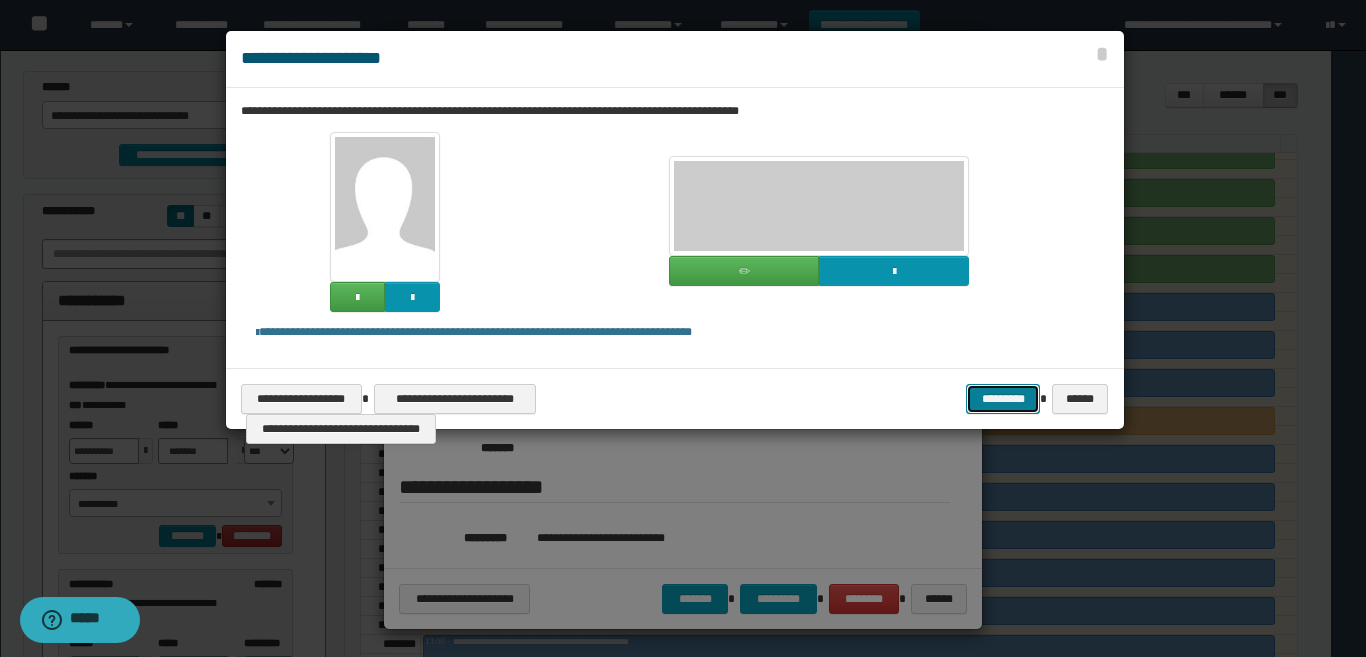click on "*********" at bounding box center (1003, 399) 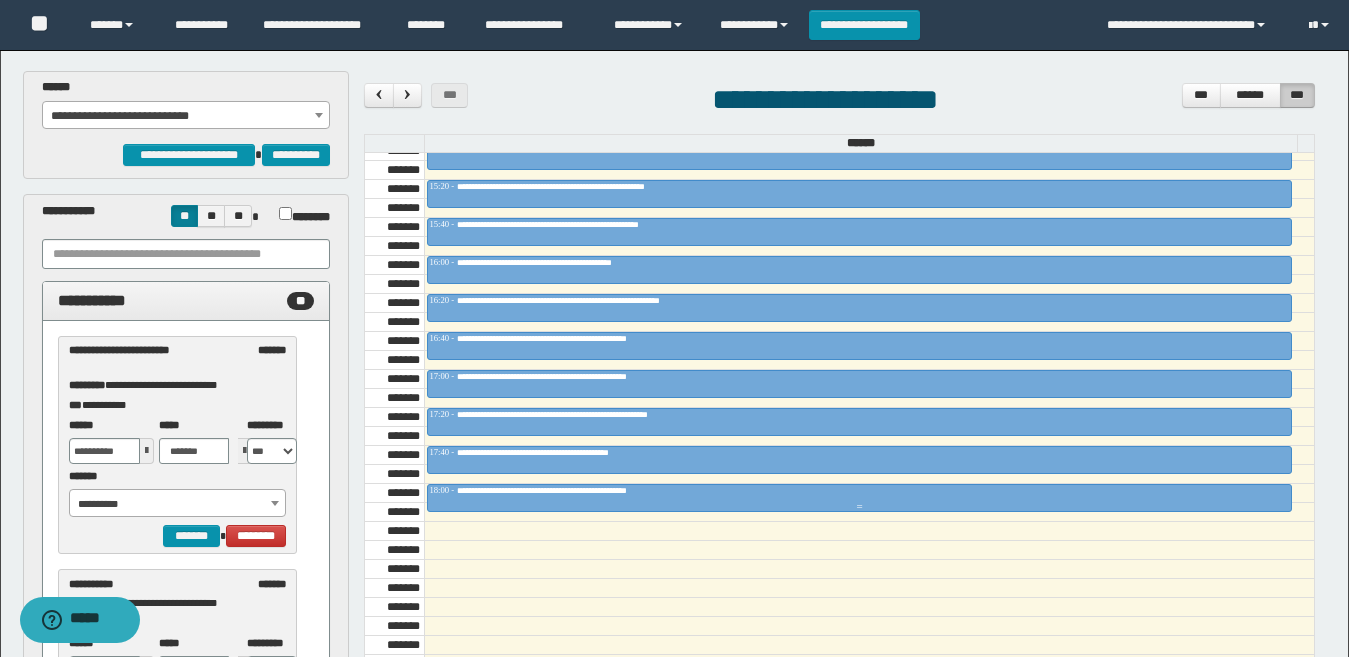 scroll, scrollTop: 1641, scrollLeft: 0, axis: vertical 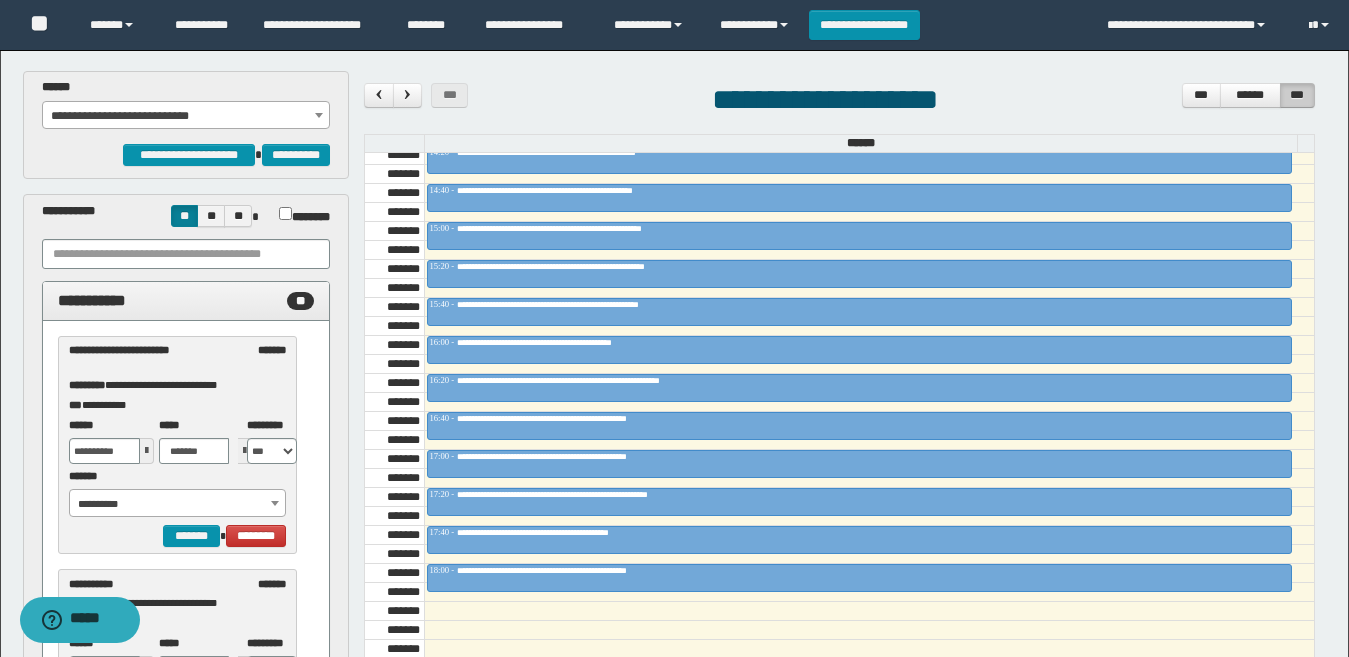 click on "**********" at bounding box center [186, 116] 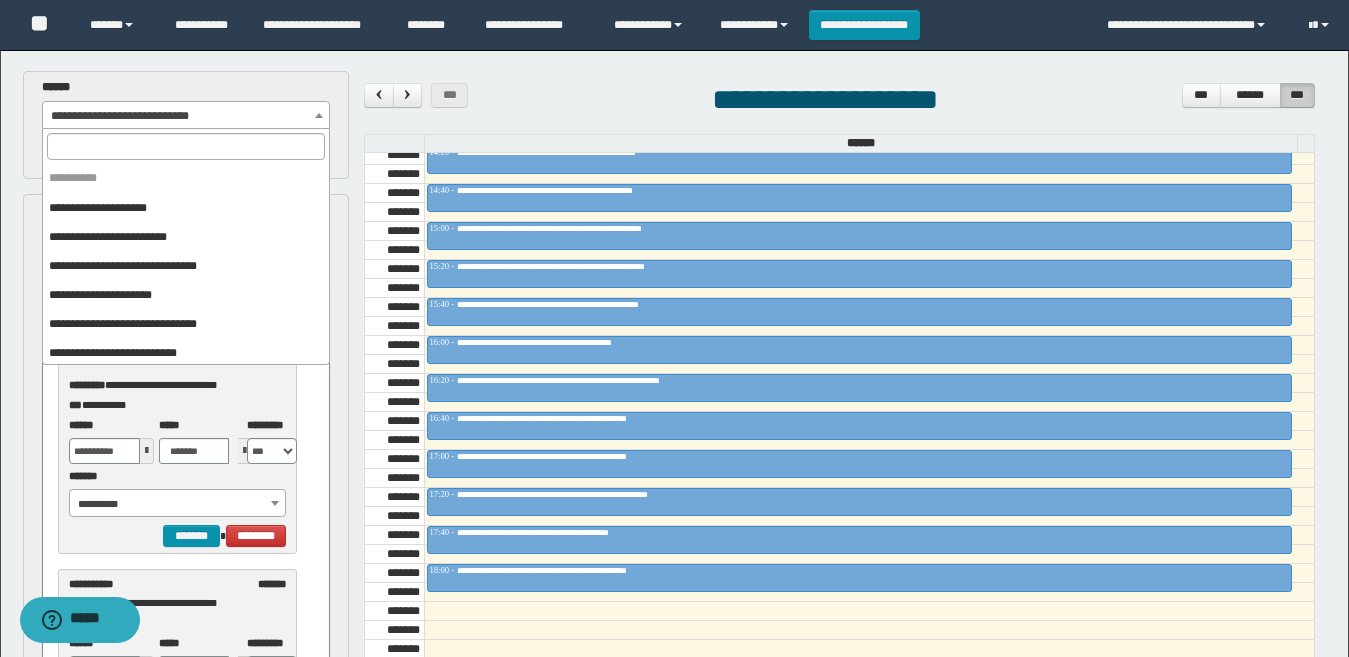 scroll, scrollTop: 354, scrollLeft: 0, axis: vertical 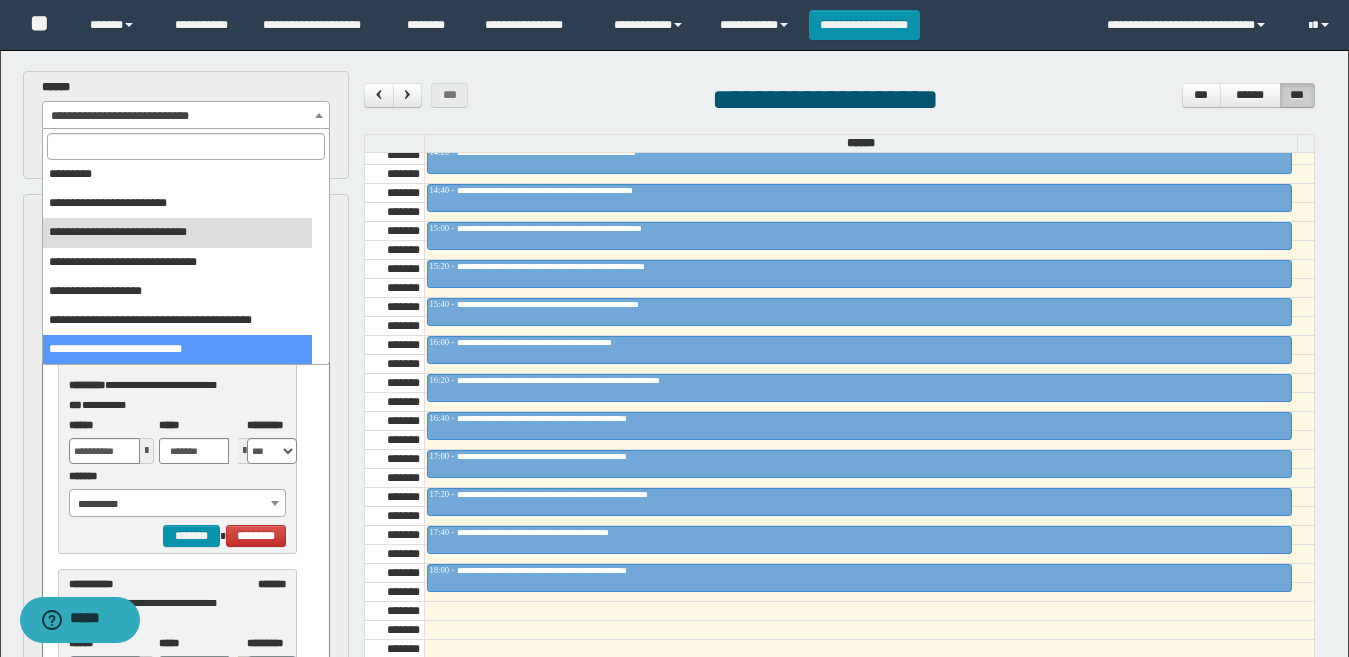select on "******" 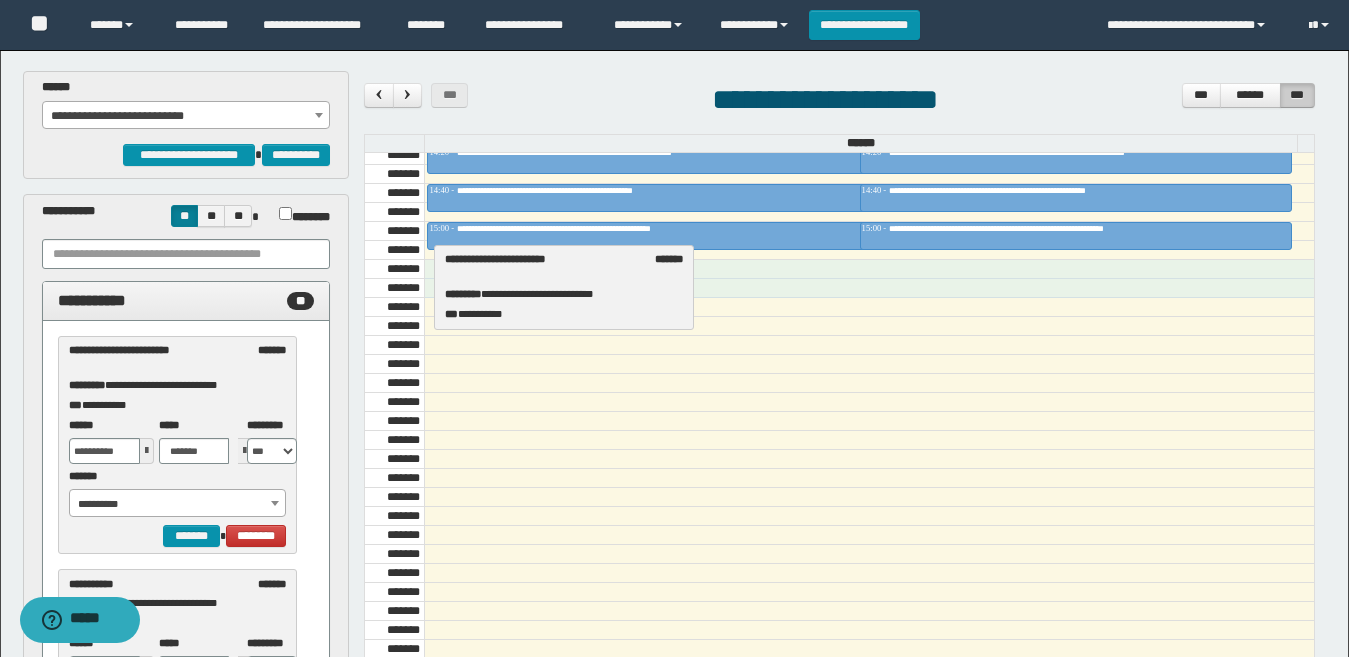 drag, startPoint x: 146, startPoint y: 363, endPoint x: 521, endPoint y: 272, distance: 385.8834 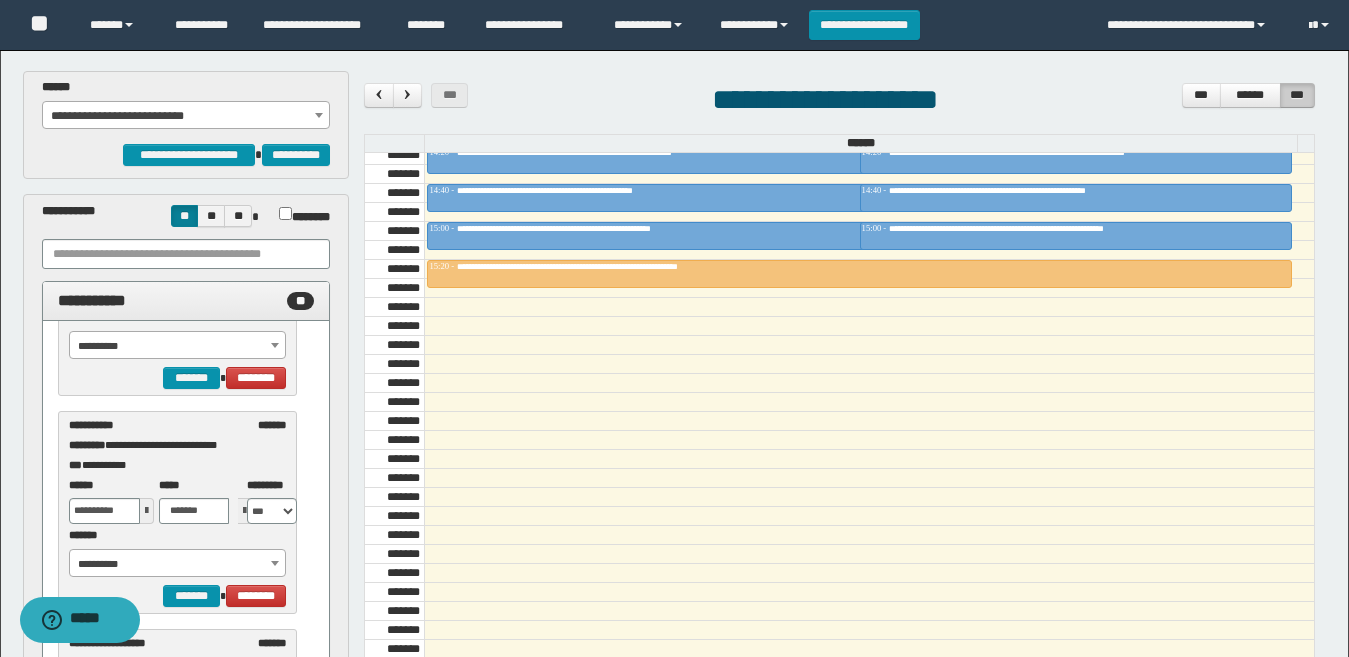 scroll, scrollTop: 200, scrollLeft: 0, axis: vertical 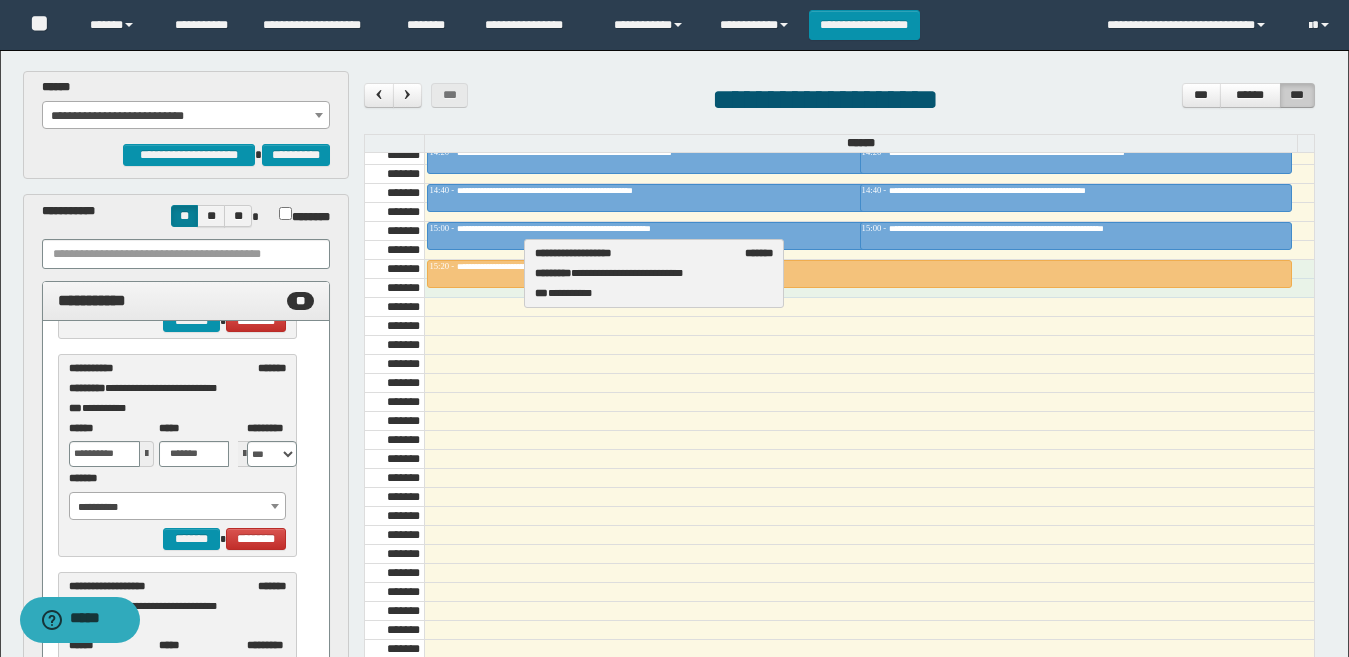 drag, startPoint x: 164, startPoint y: 598, endPoint x: 630, endPoint y: 265, distance: 572.75214 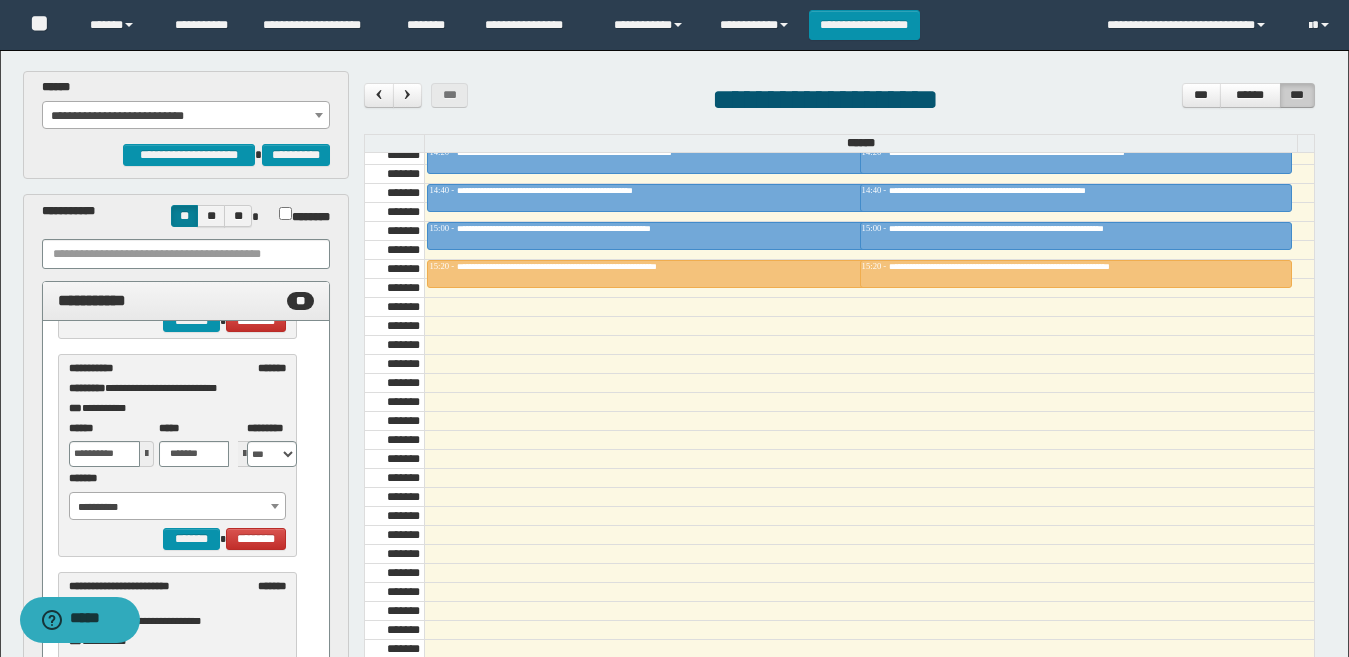 scroll, scrollTop: 400, scrollLeft: 0, axis: vertical 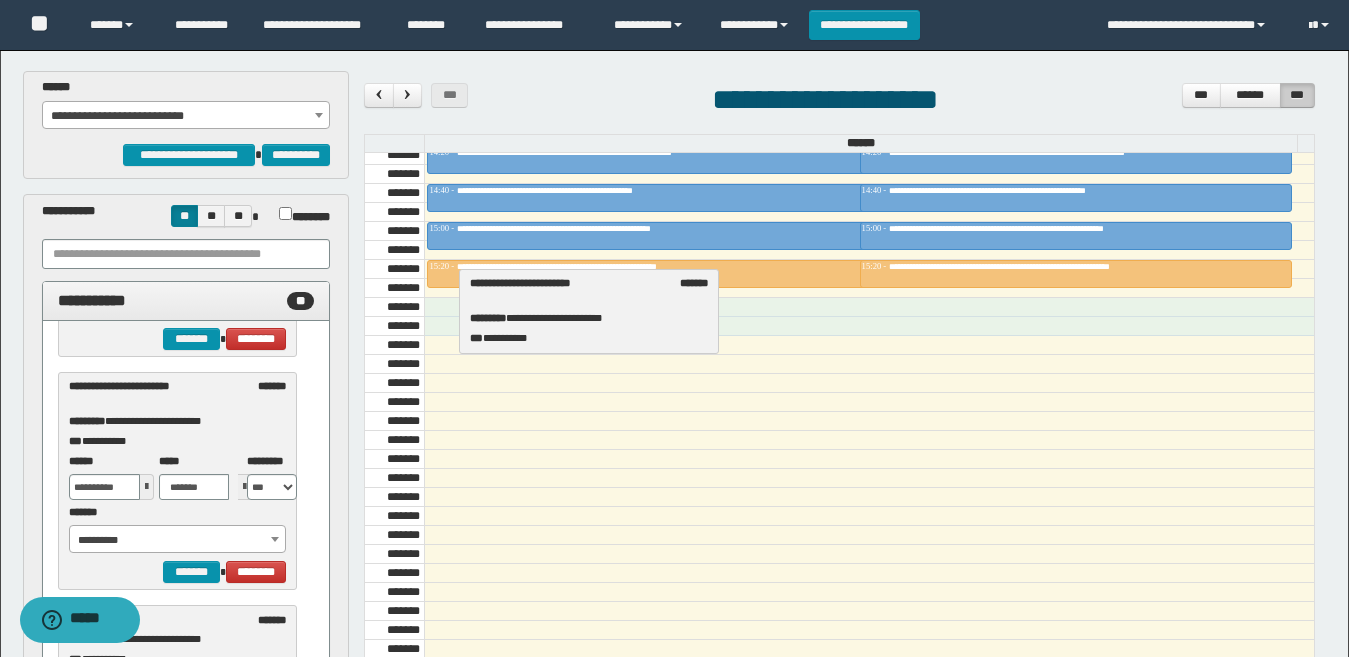 drag, startPoint x: 143, startPoint y: 412, endPoint x: 544, endPoint y: 309, distance: 414.0169 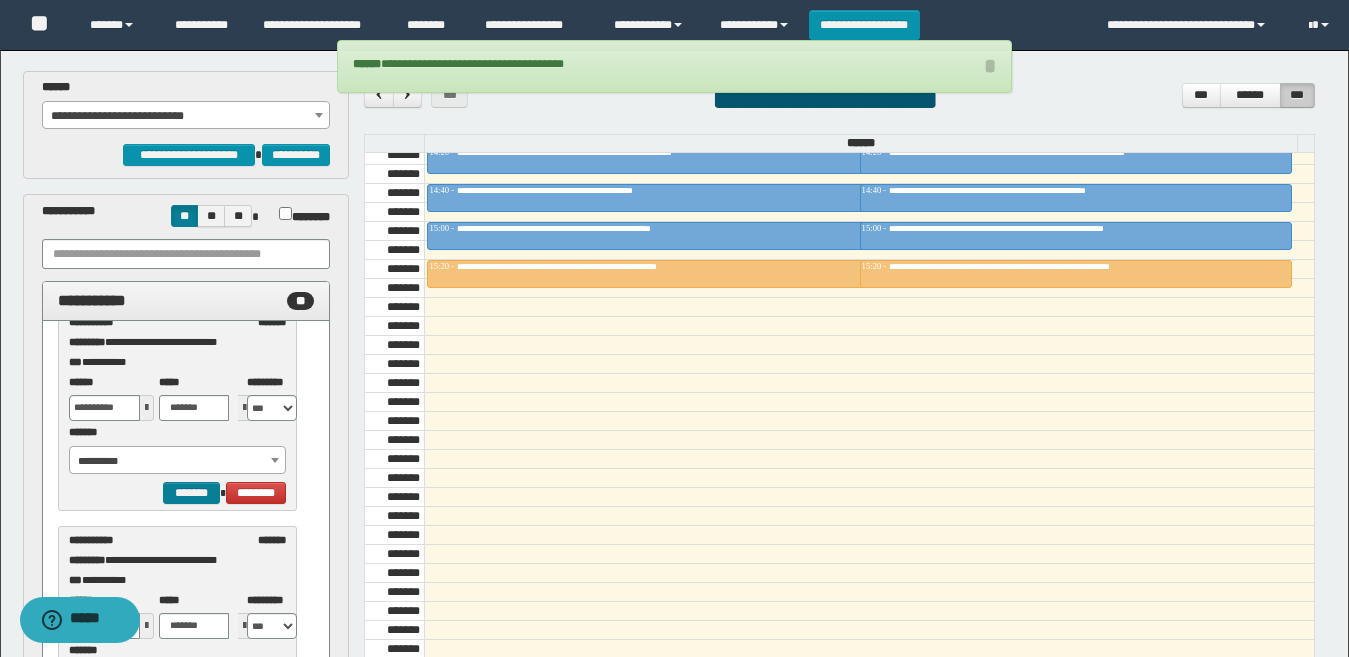 scroll, scrollTop: 0, scrollLeft: 0, axis: both 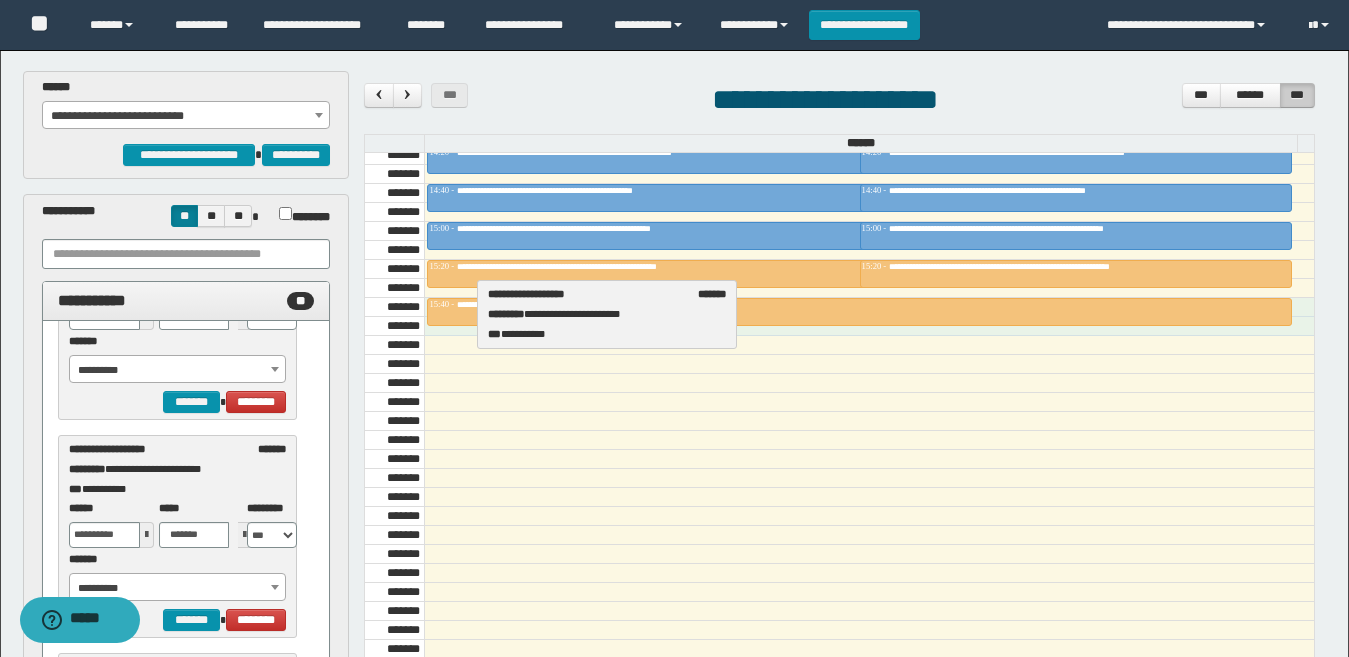 drag, startPoint x: 149, startPoint y: 464, endPoint x: 567, endPoint y: 309, distance: 445.81274 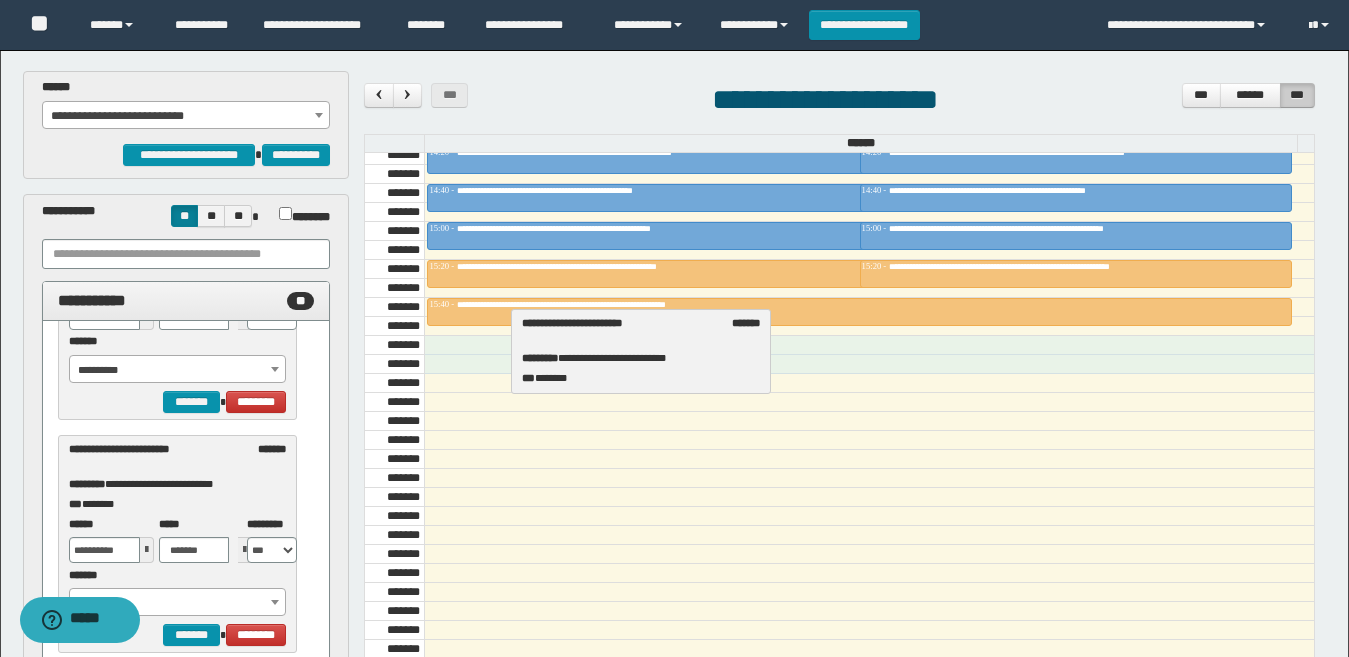 drag, startPoint x: 170, startPoint y: 478, endPoint x: 623, endPoint y: 353, distance: 469.92978 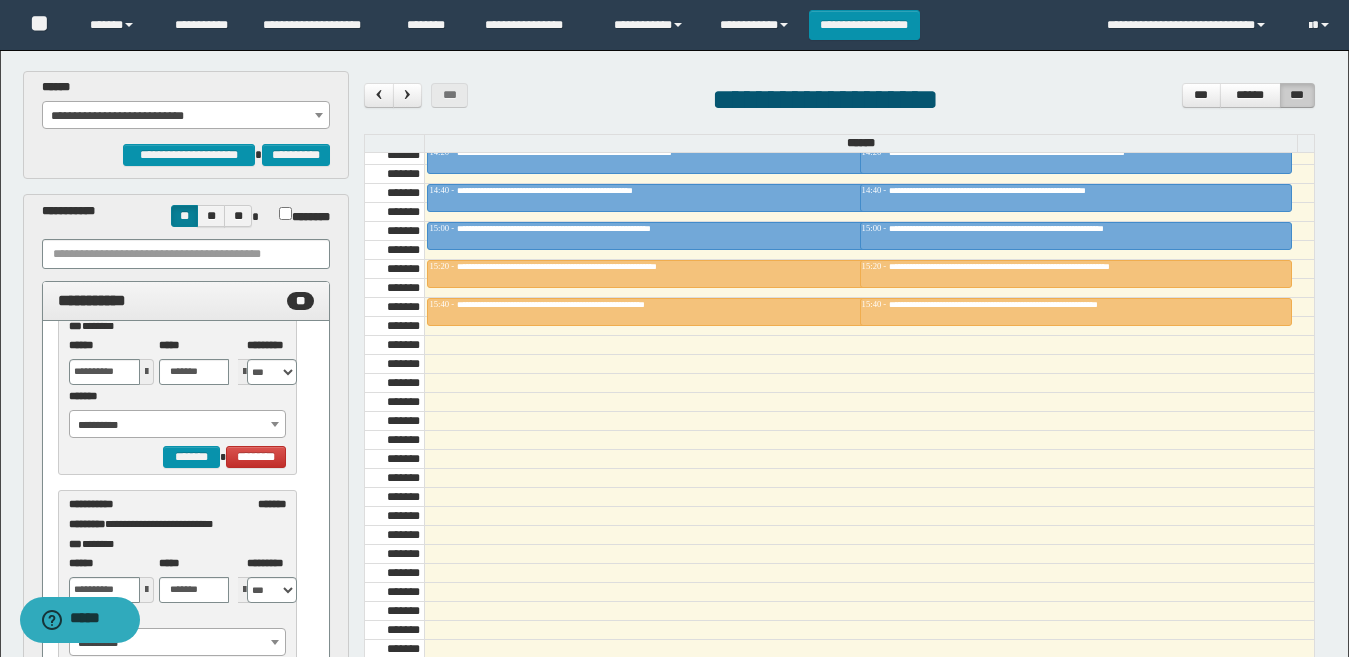 scroll, scrollTop: 1005, scrollLeft: 0, axis: vertical 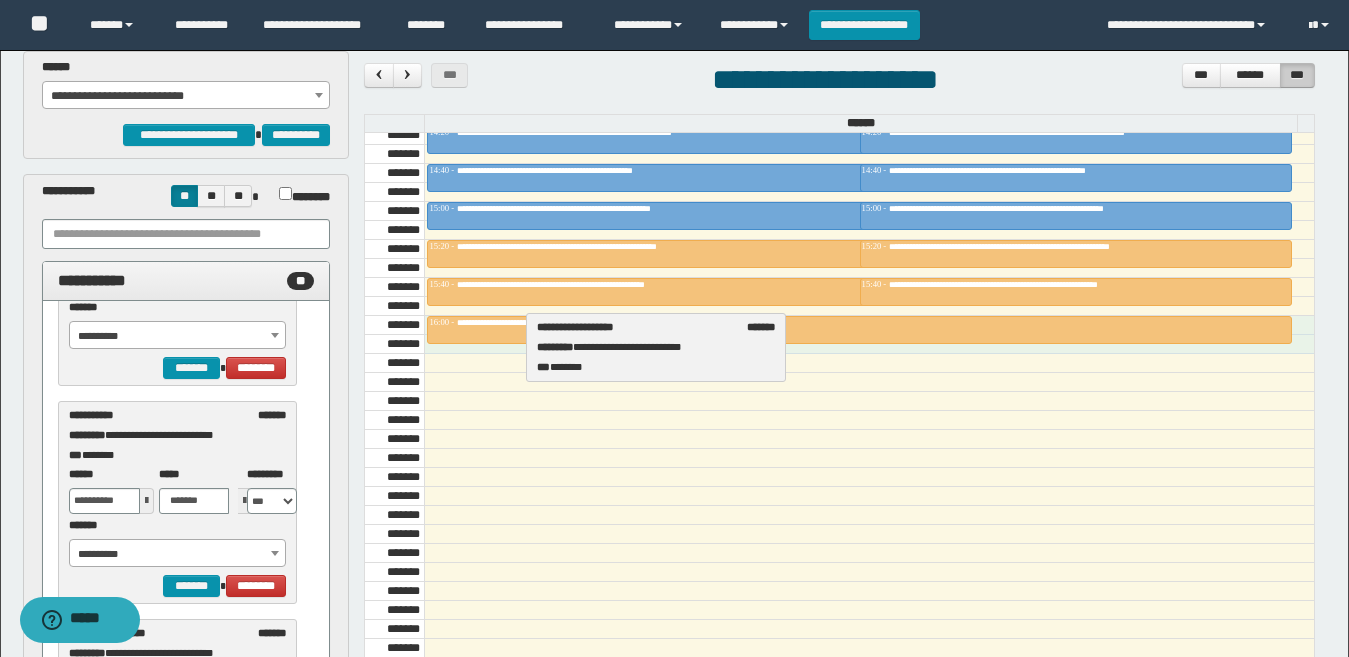 drag, startPoint x: 188, startPoint y: 645, endPoint x: 656, endPoint y: 319, distance: 570.35077 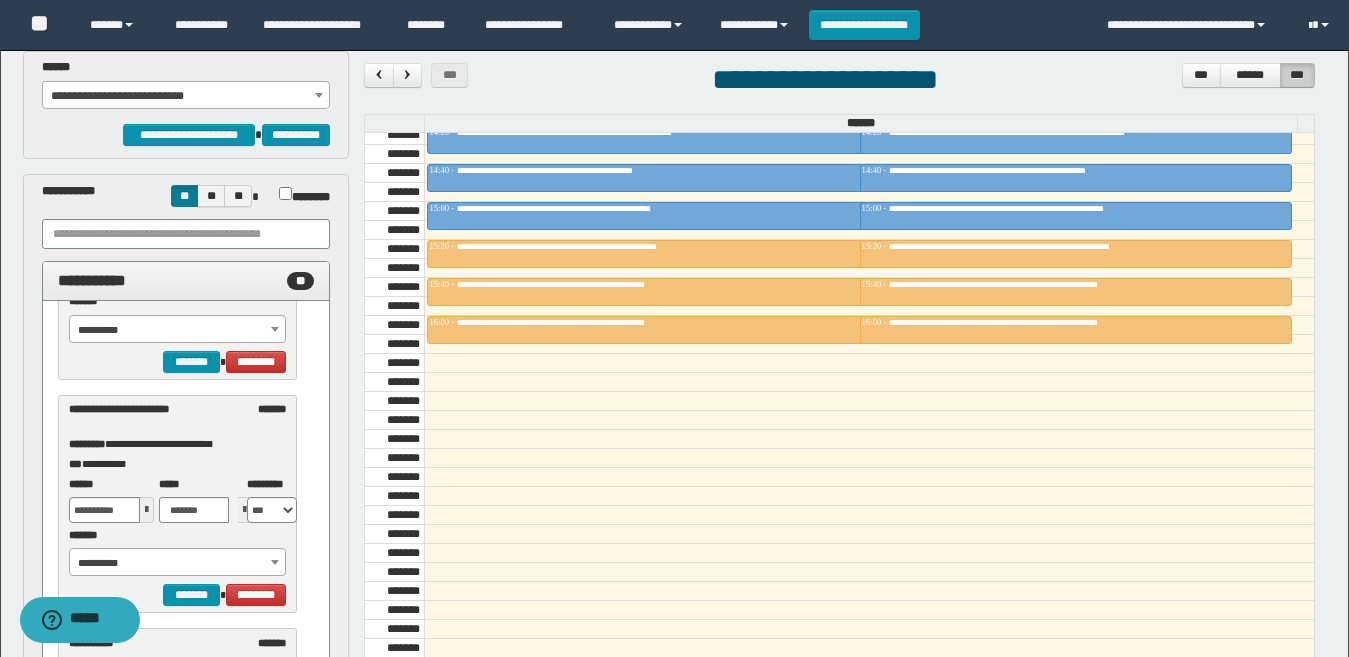 scroll, scrollTop: 1268, scrollLeft: 0, axis: vertical 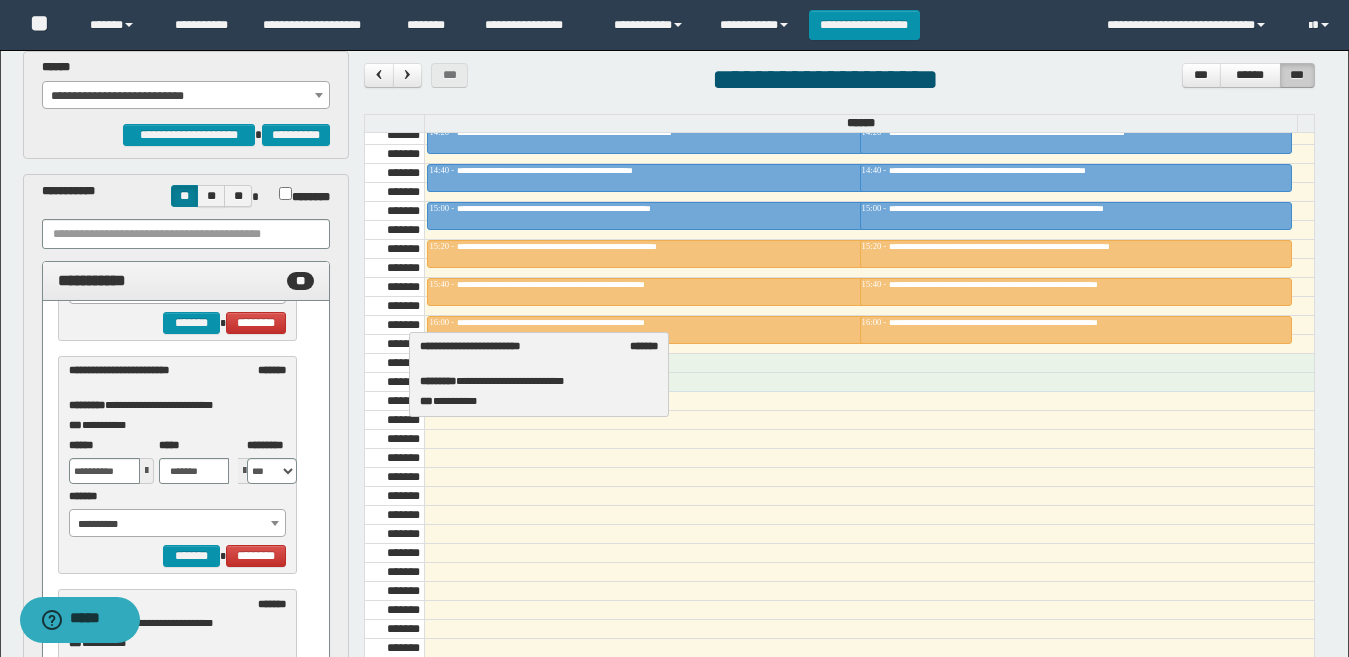 drag, startPoint x: 185, startPoint y: 392, endPoint x: 536, endPoint y: 368, distance: 351.81955 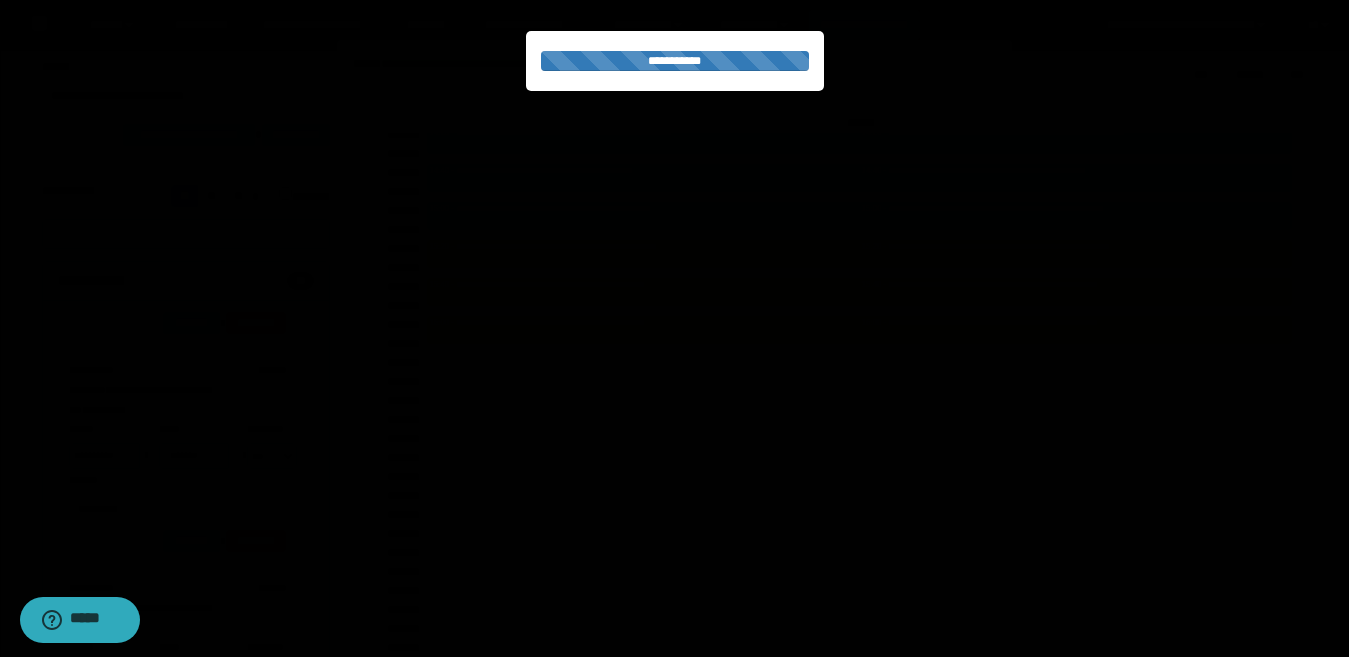 scroll, scrollTop: 220, scrollLeft: 0, axis: vertical 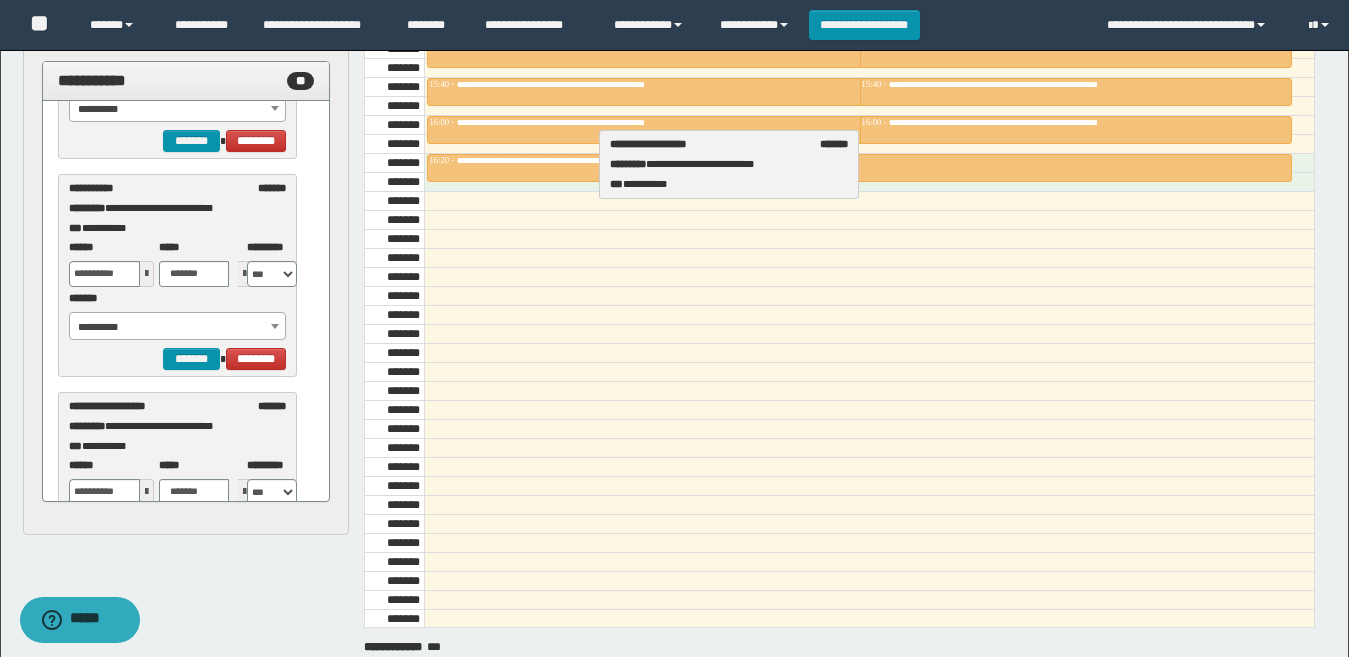 drag, startPoint x: 152, startPoint y: 426, endPoint x: 693, endPoint y: 164, distance: 601.10315 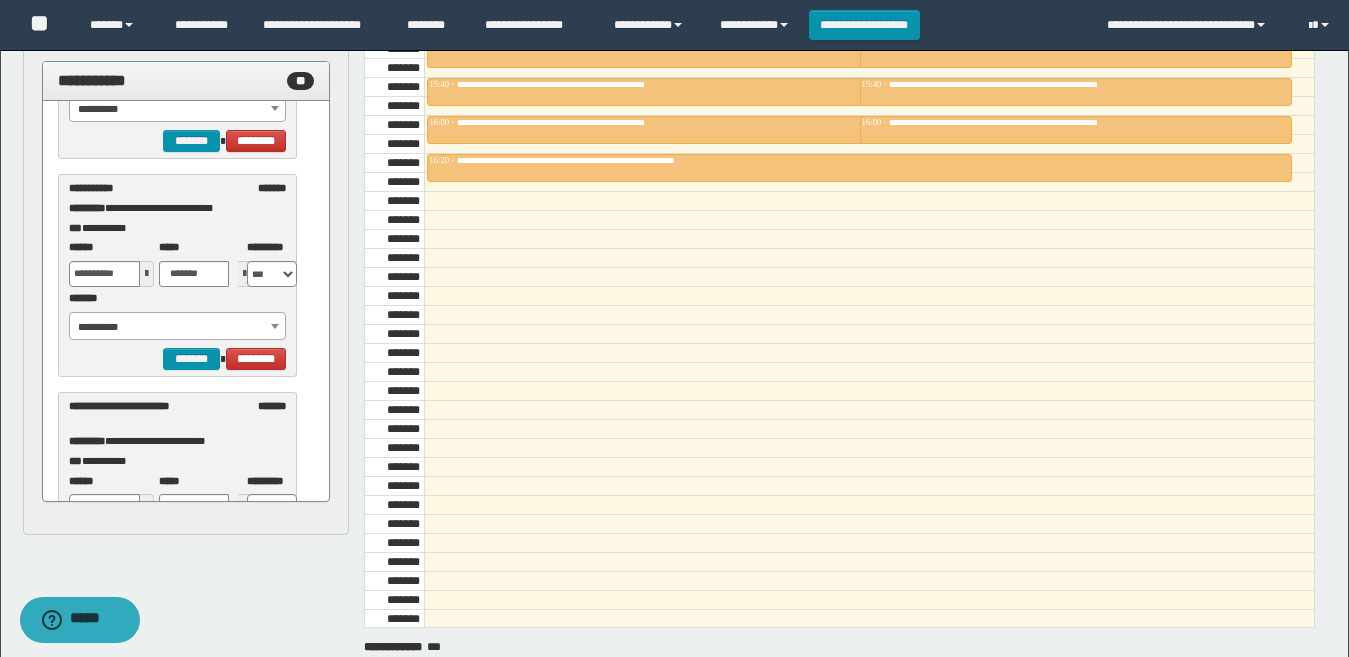 drag, startPoint x: 787, startPoint y: 289, endPoint x: 784, endPoint y: 279, distance: 10.440307 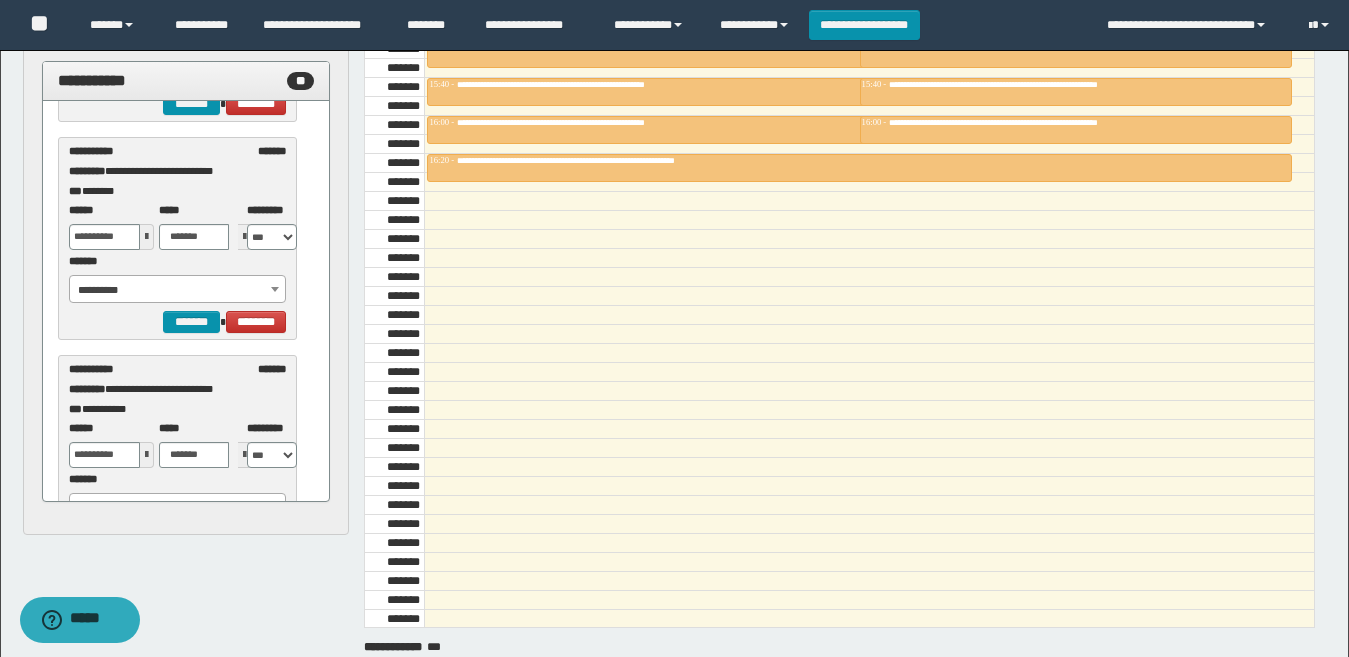 scroll, scrollTop: 1068, scrollLeft: 0, axis: vertical 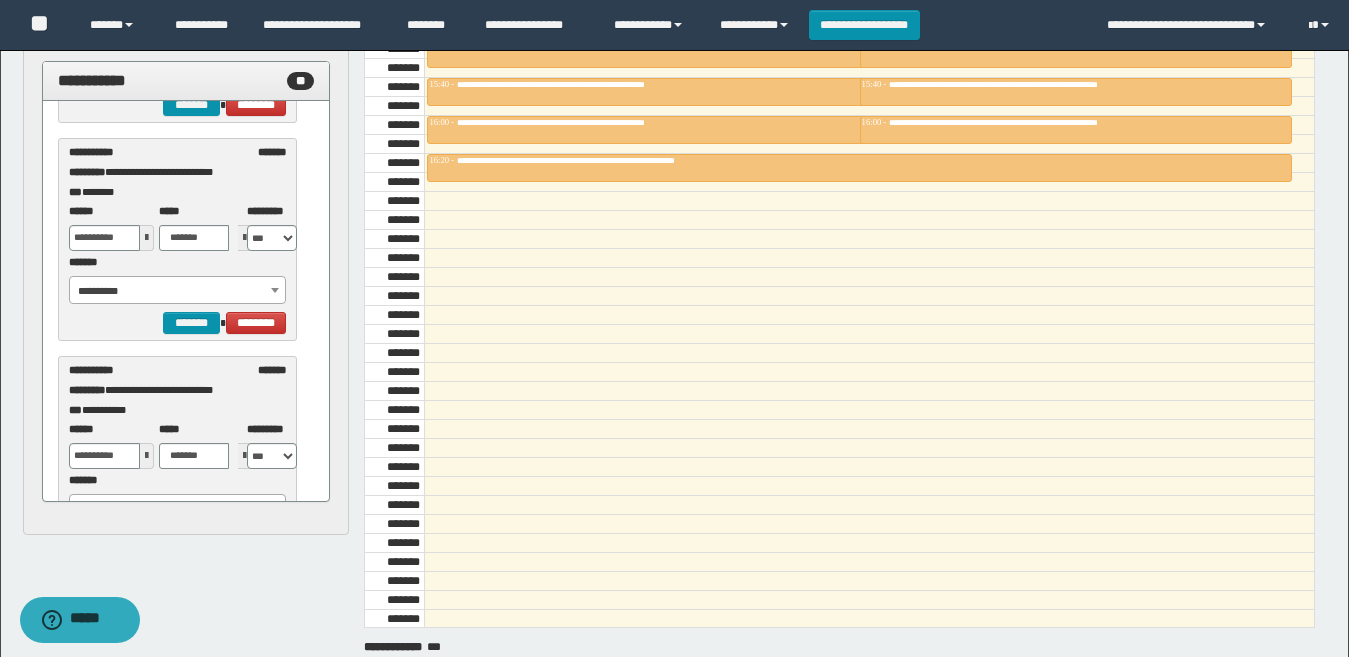 click at bounding box center (869, 296) 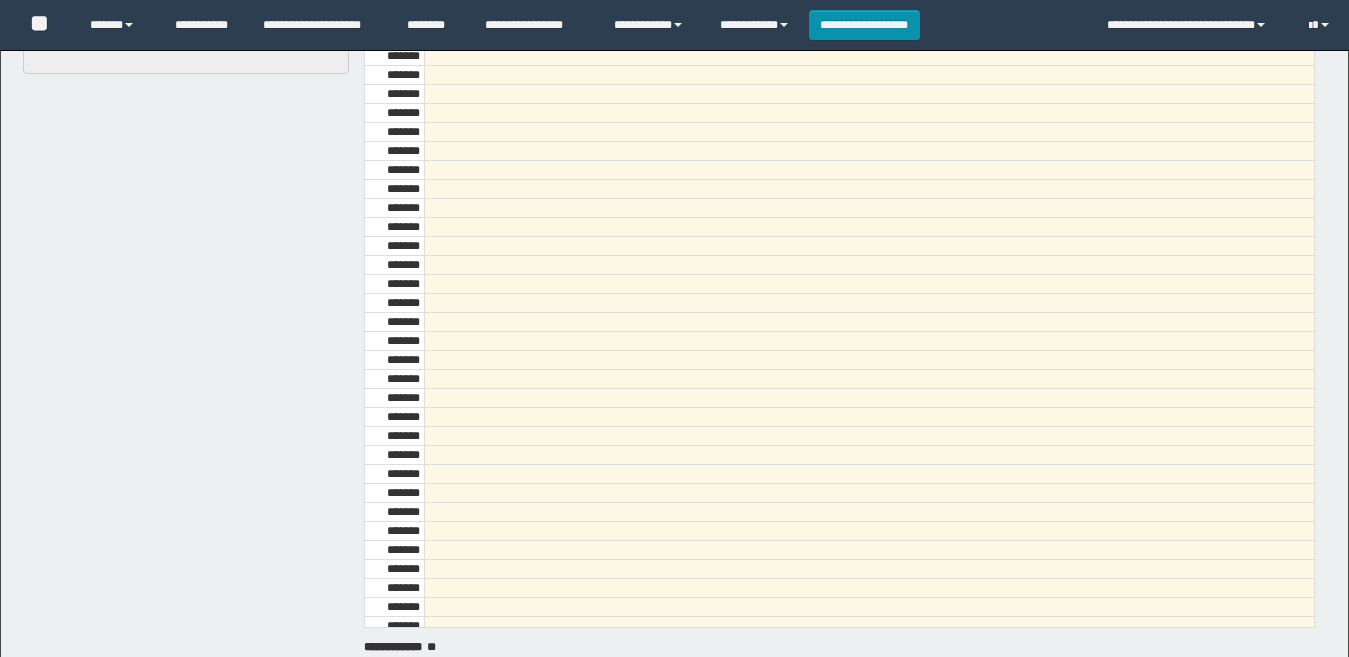 scroll, scrollTop: 220, scrollLeft: 0, axis: vertical 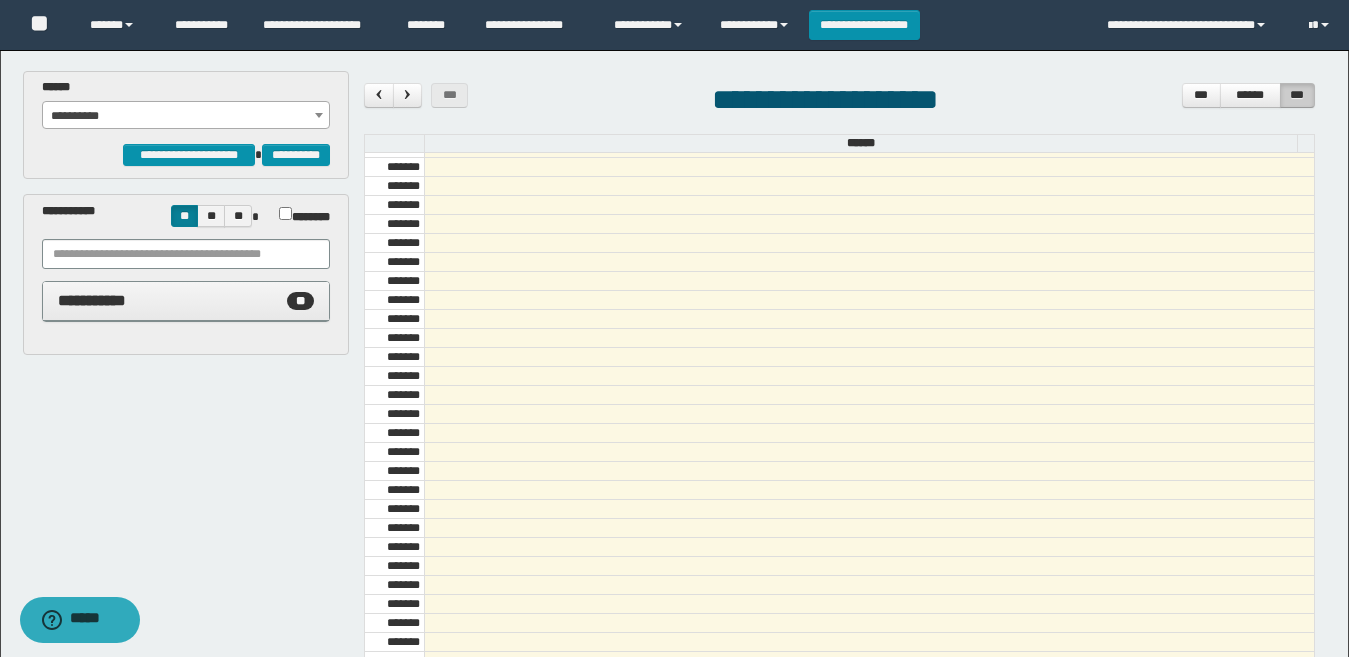 click on "**********" at bounding box center [186, 116] 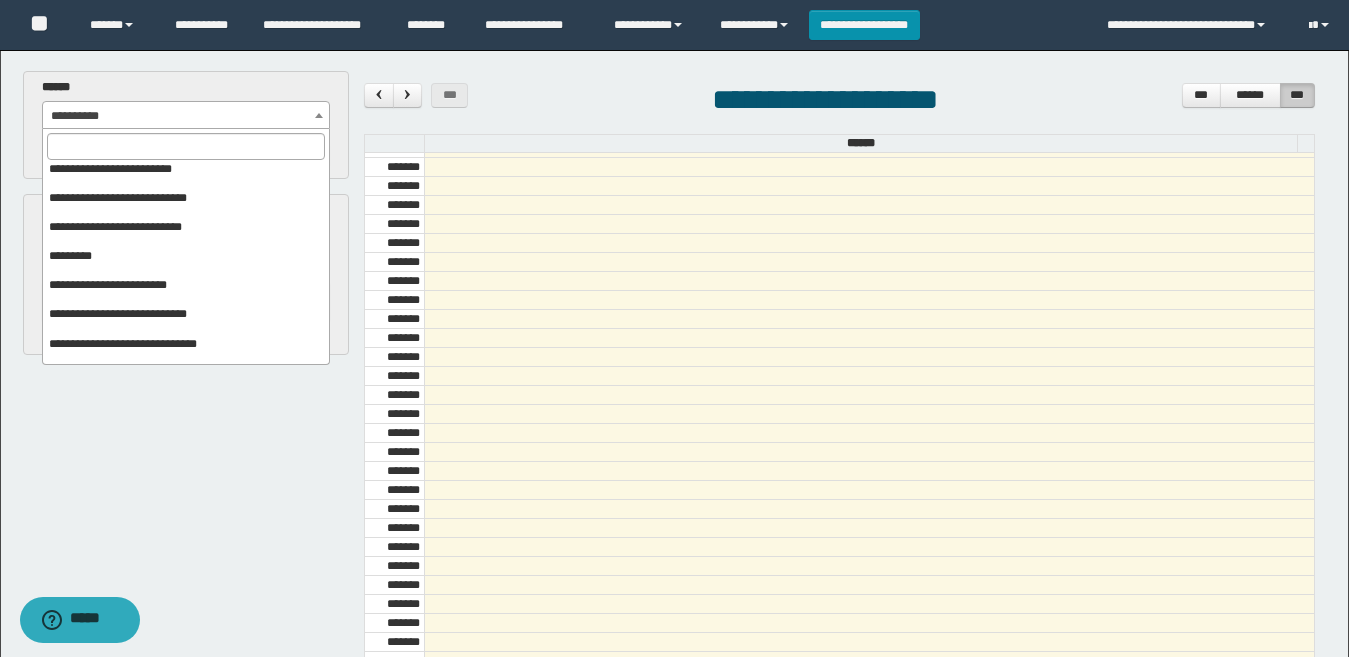 scroll, scrollTop: 354, scrollLeft: 0, axis: vertical 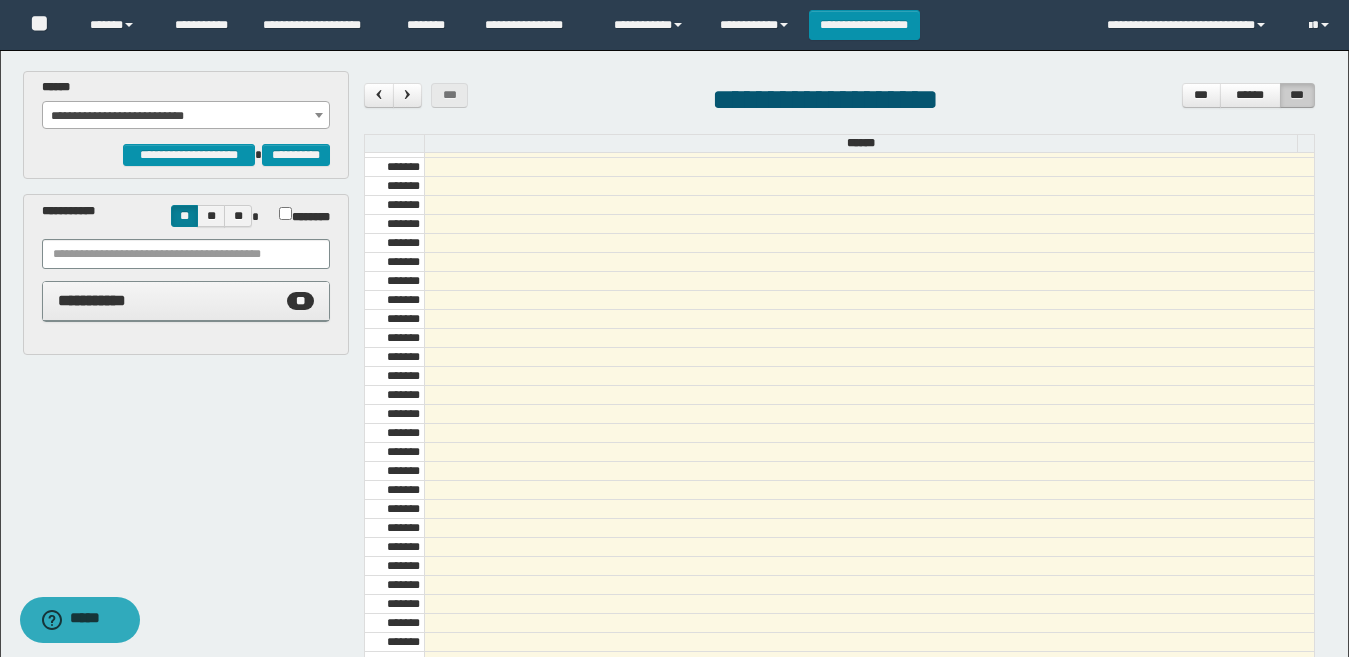 click on "**********" at bounding box center (186, 116) 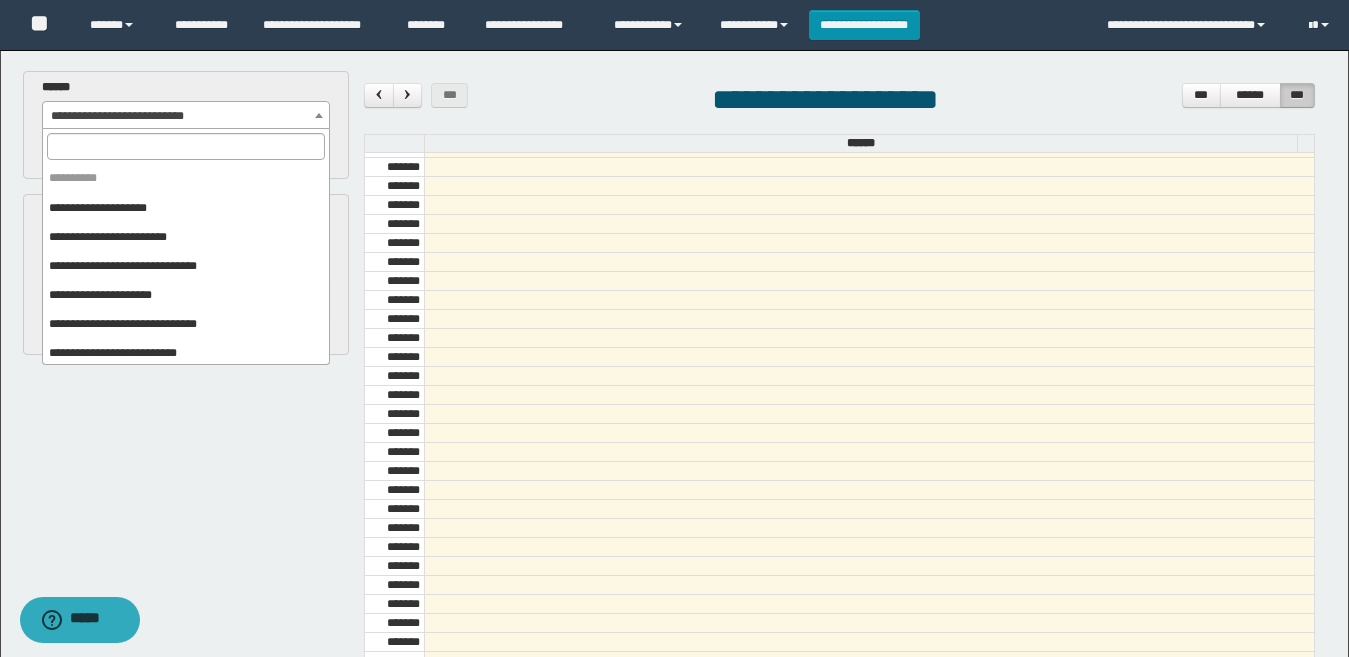 scroll, scrollTop: 354, scrollLeft: 0, axis: vertical 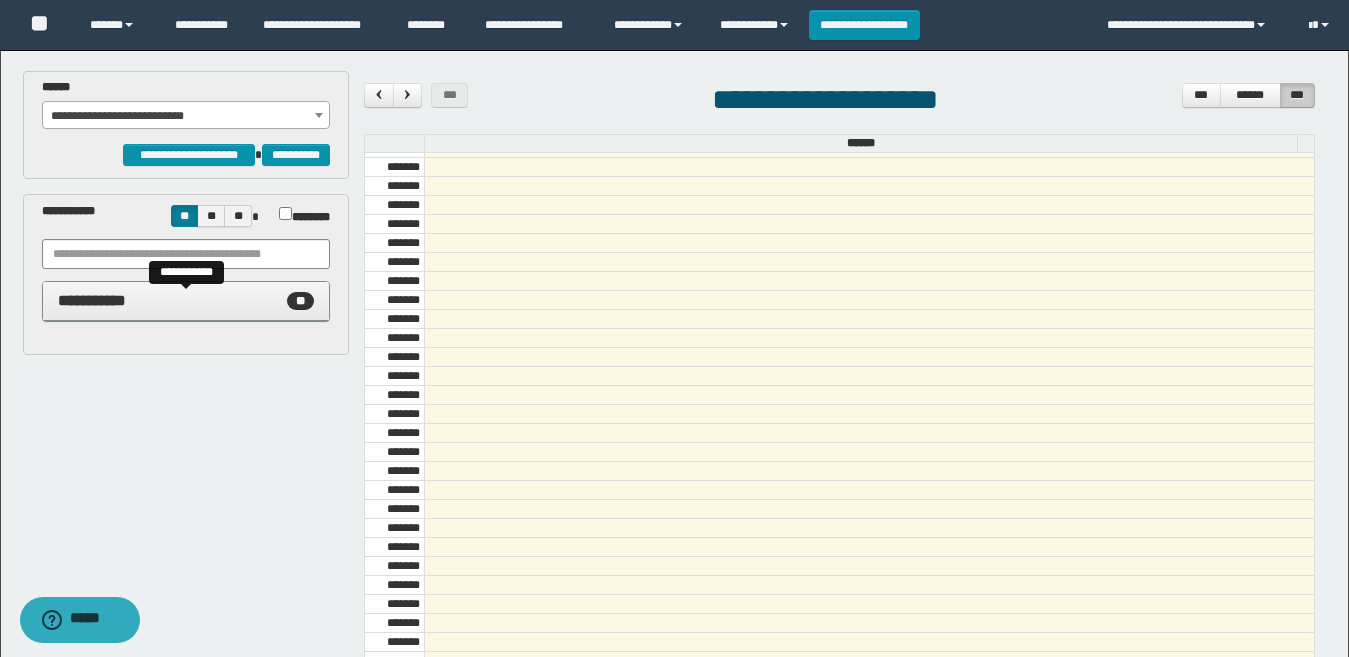 click on "**********" at bounding box center [186, 301] 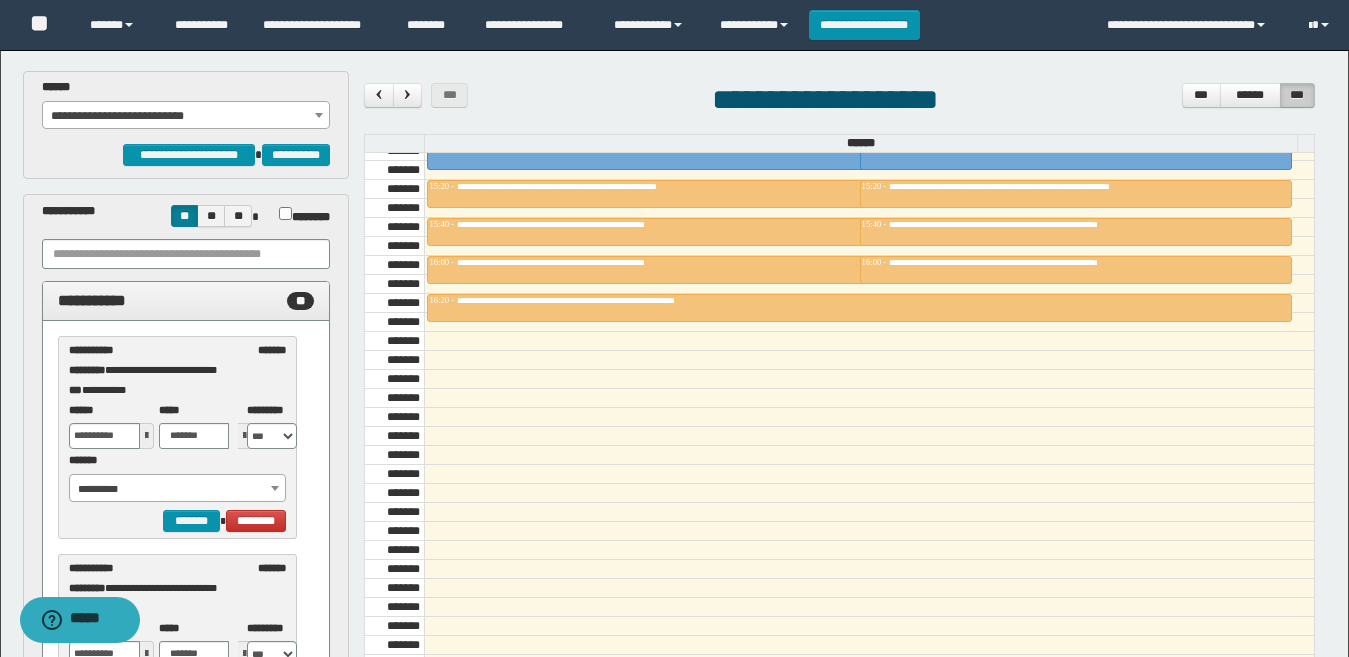 scroll, scrollTop: 1700, scrollLeft: 0, axis: vertical 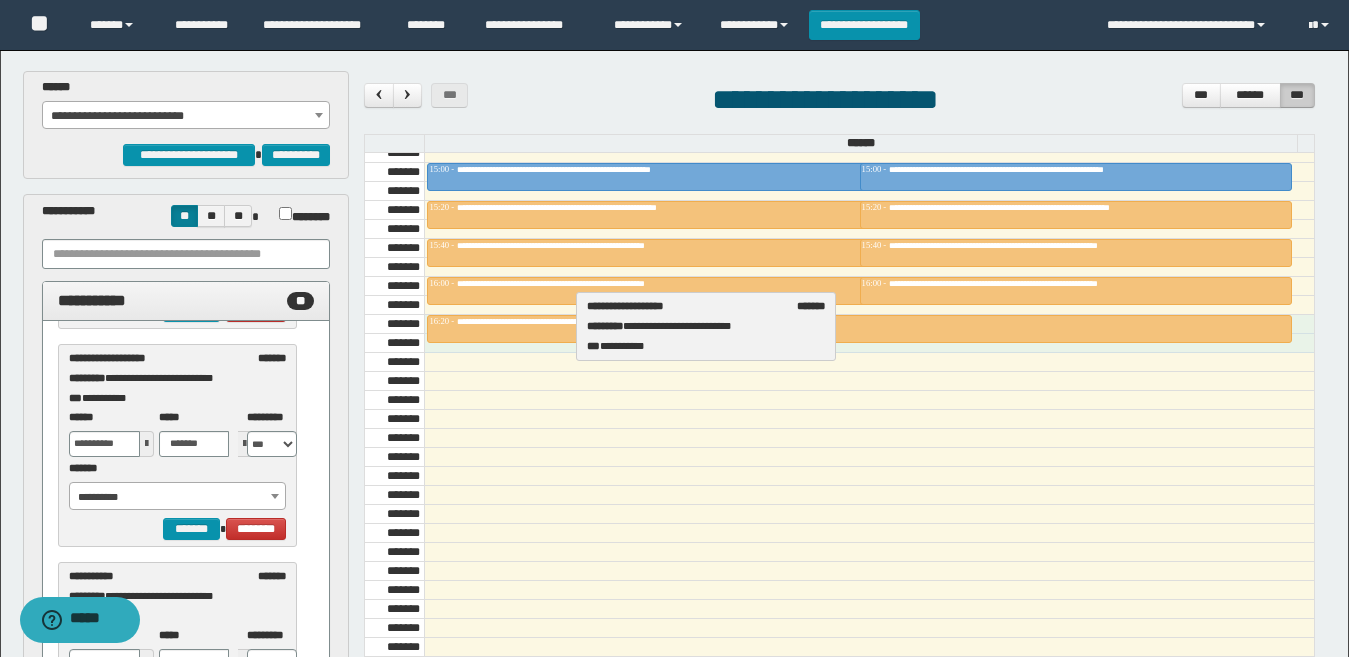 drag, startPoint x: 185, startPoint y: 368, endPoint x: 703, endPoint y: 316, distance: 520.6035 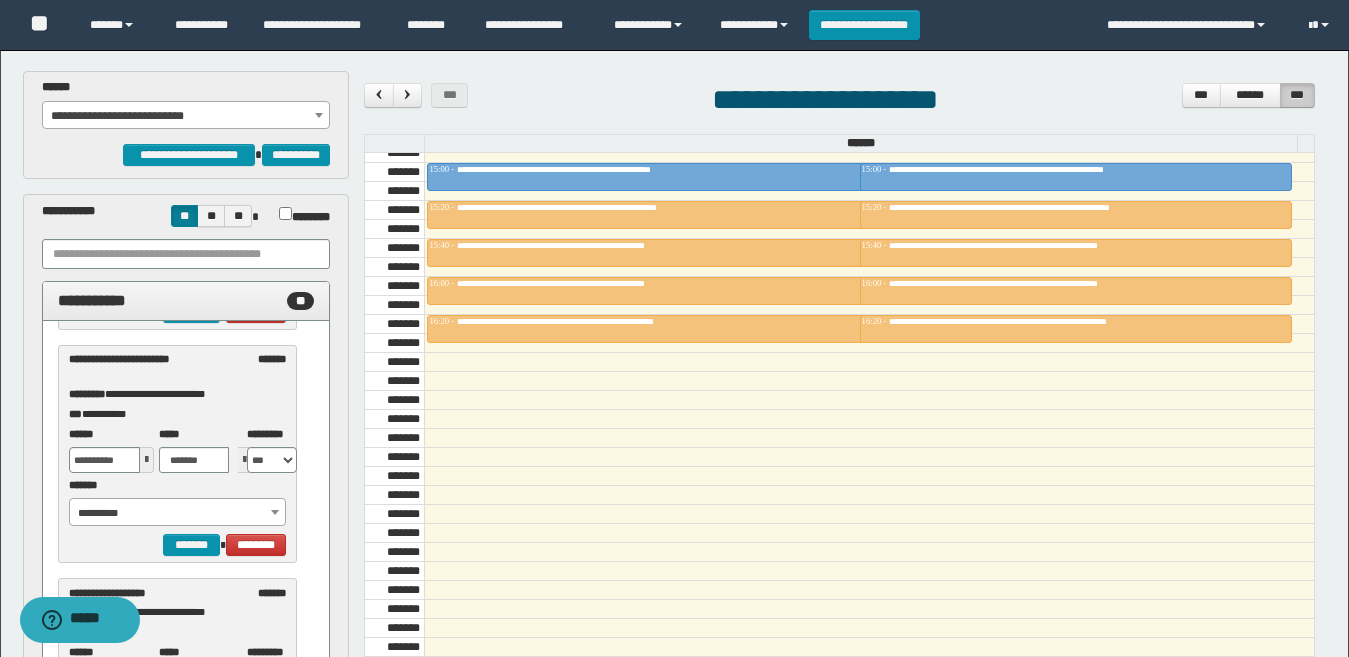 scroll, scrollTop: 1700, scrollLeft: 0, axis: vertical 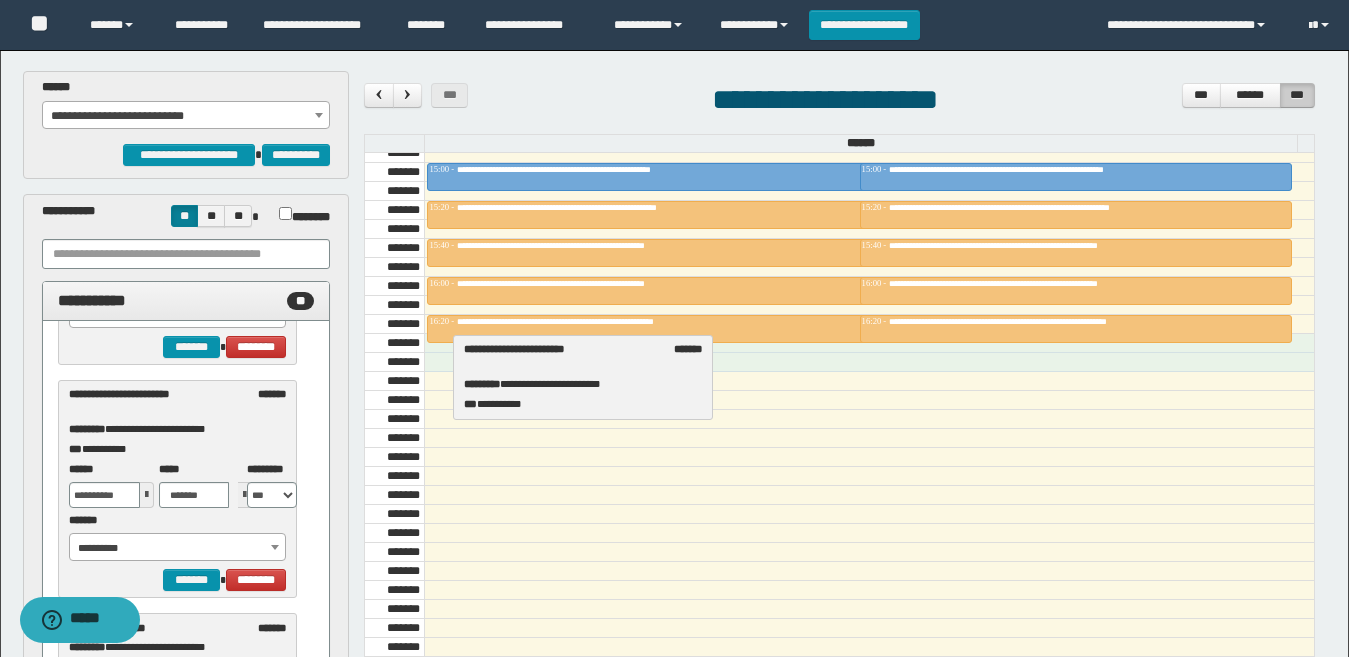 drag, startPoint x: 66, startPoint y: 396, endPoint x: 460, endPoint y: 351, distance: 396.56146 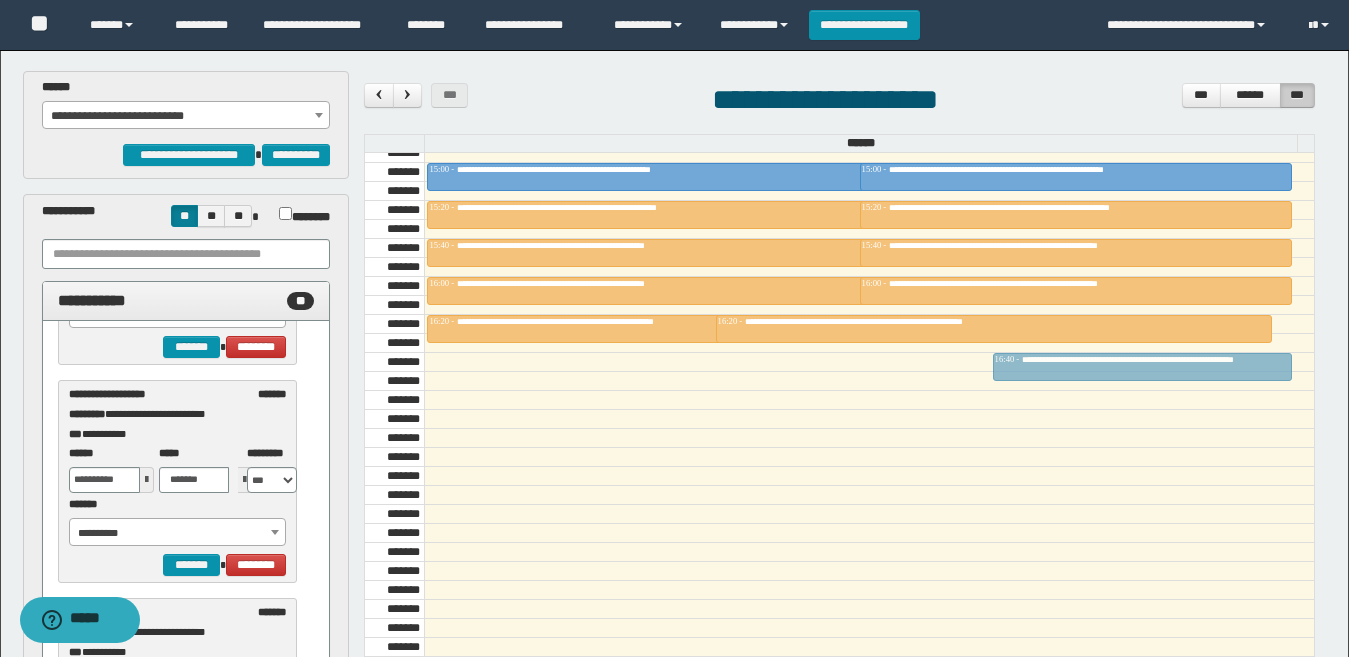 drag, startPoint x: 1012, startPoint y: 342, endPoint x: 1013, endPoint y: 359, distance: 17.029387 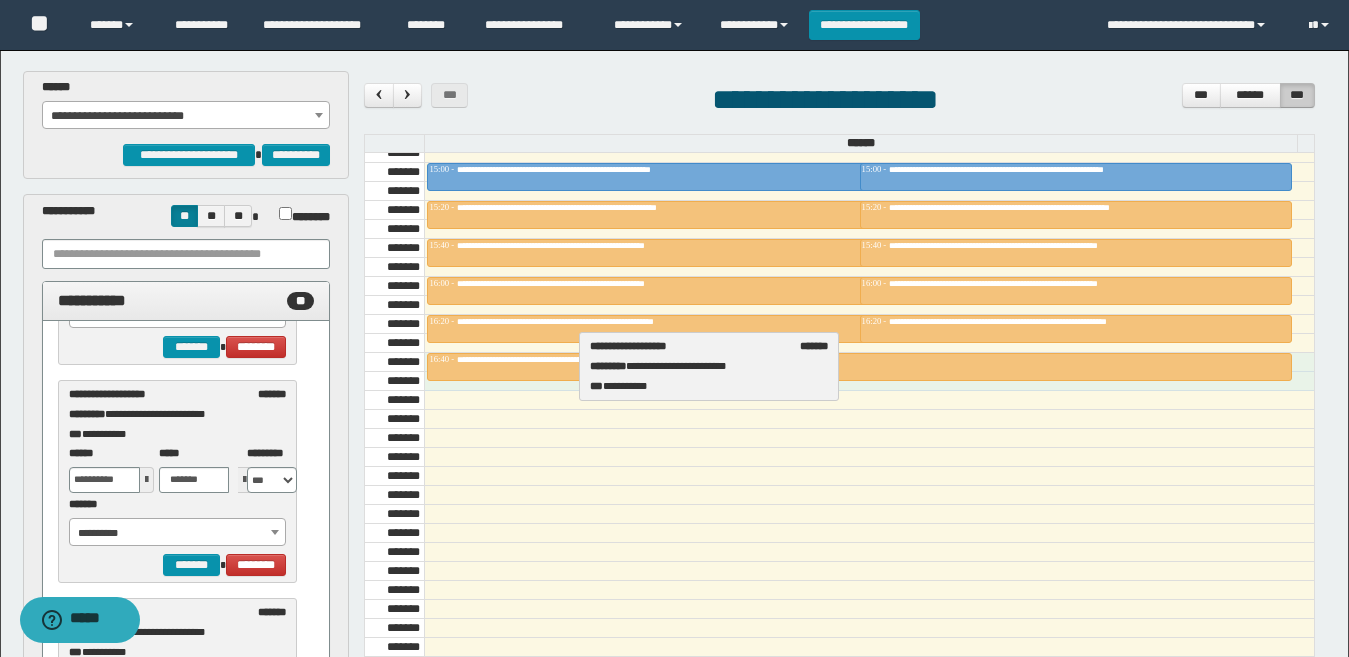 drag, startPoint x: 100, startPoint y: 404, endPoint x: 620, endPoint y: 356, distance: 522.2107 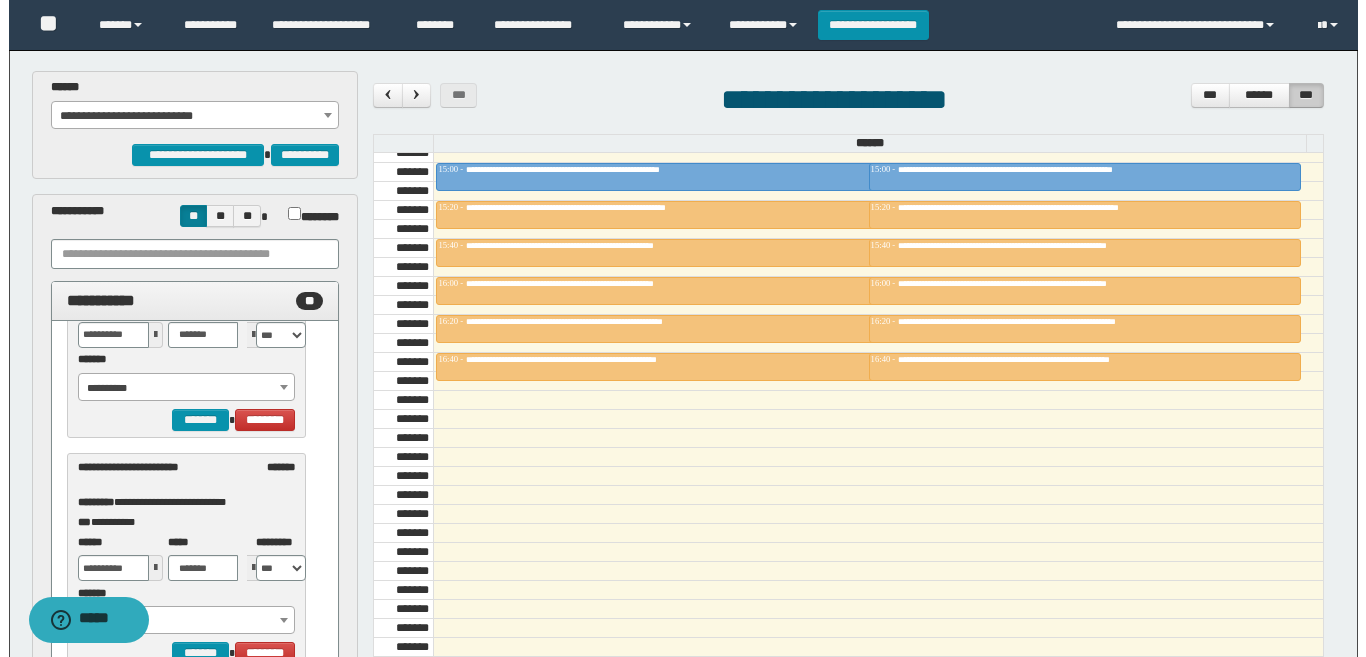 scroll, scrollTop: 2100, scrollLeft: 0, axis: vertical 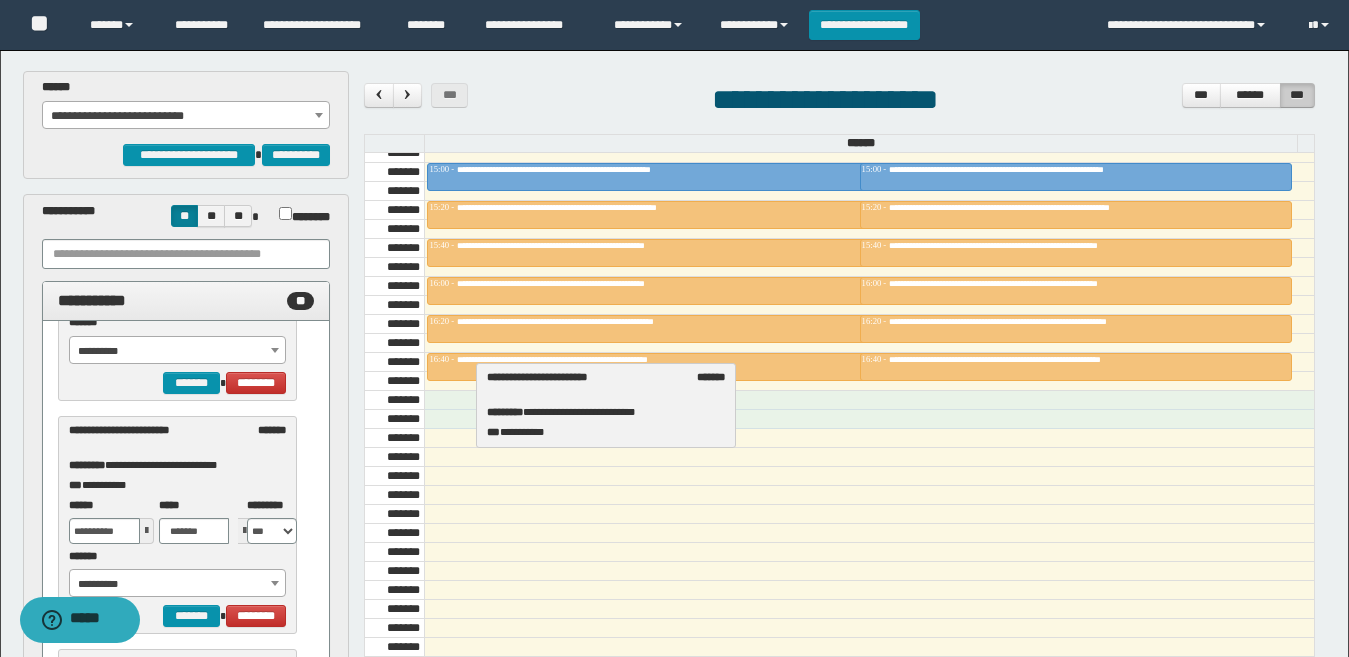 drag, startPoint x: 118, startPoint y: 458, endPoint x: 536, endPoint y: 405, distance: 421.34665 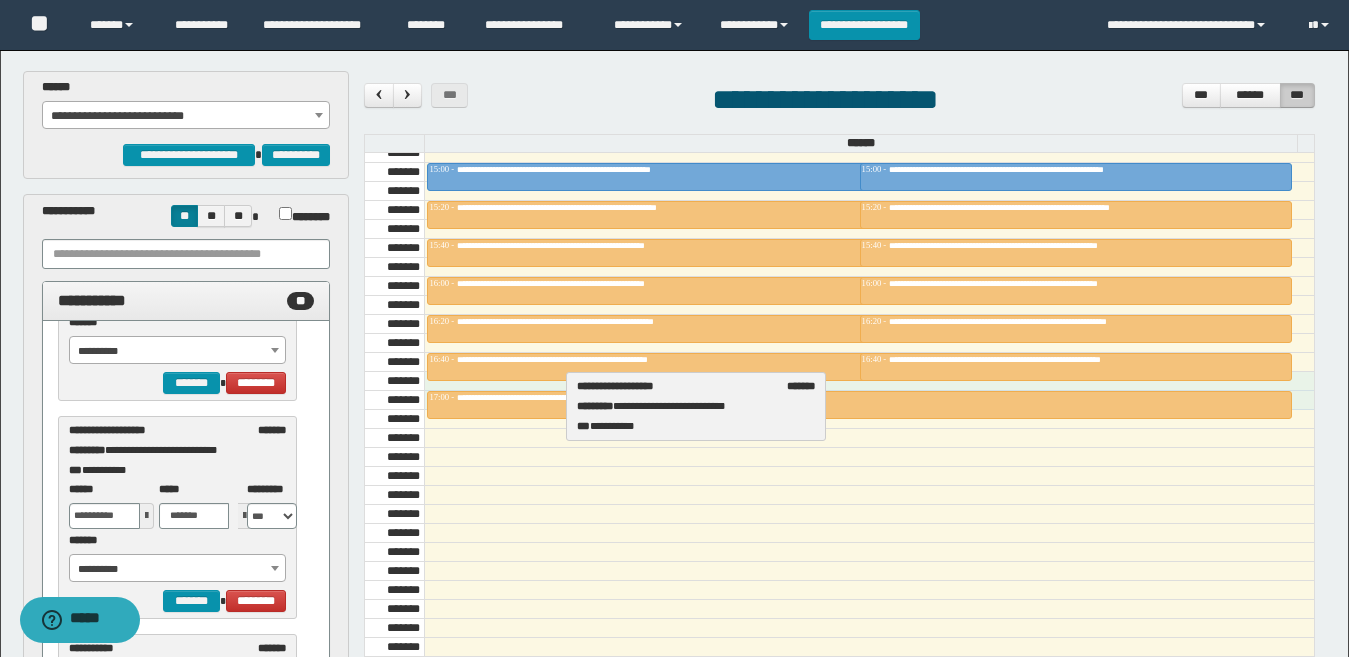drag, startPoint x: 132, startPoint y: 433, endPoint x: 640, endPoint y: 389, distance: 509.90195 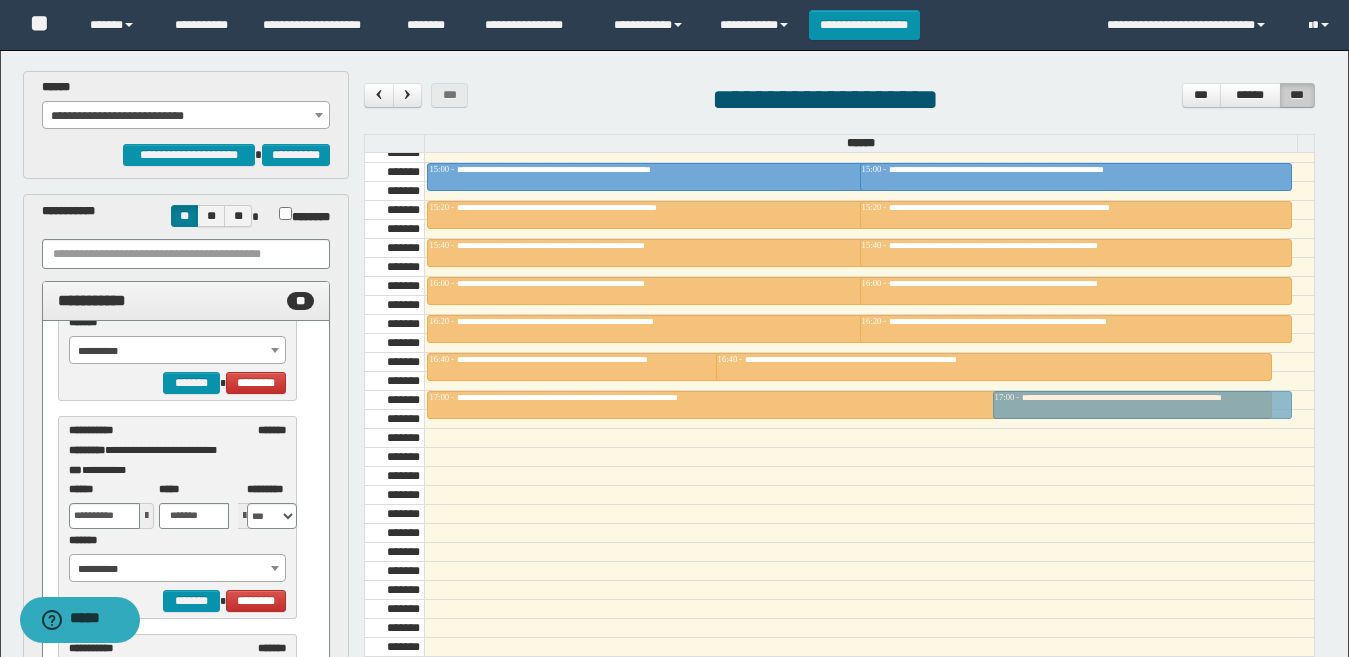 drag, startPoint x: 1095, startPoint y: 382, endPoint x: 121, endPoint y: 441, distance: 975.78534 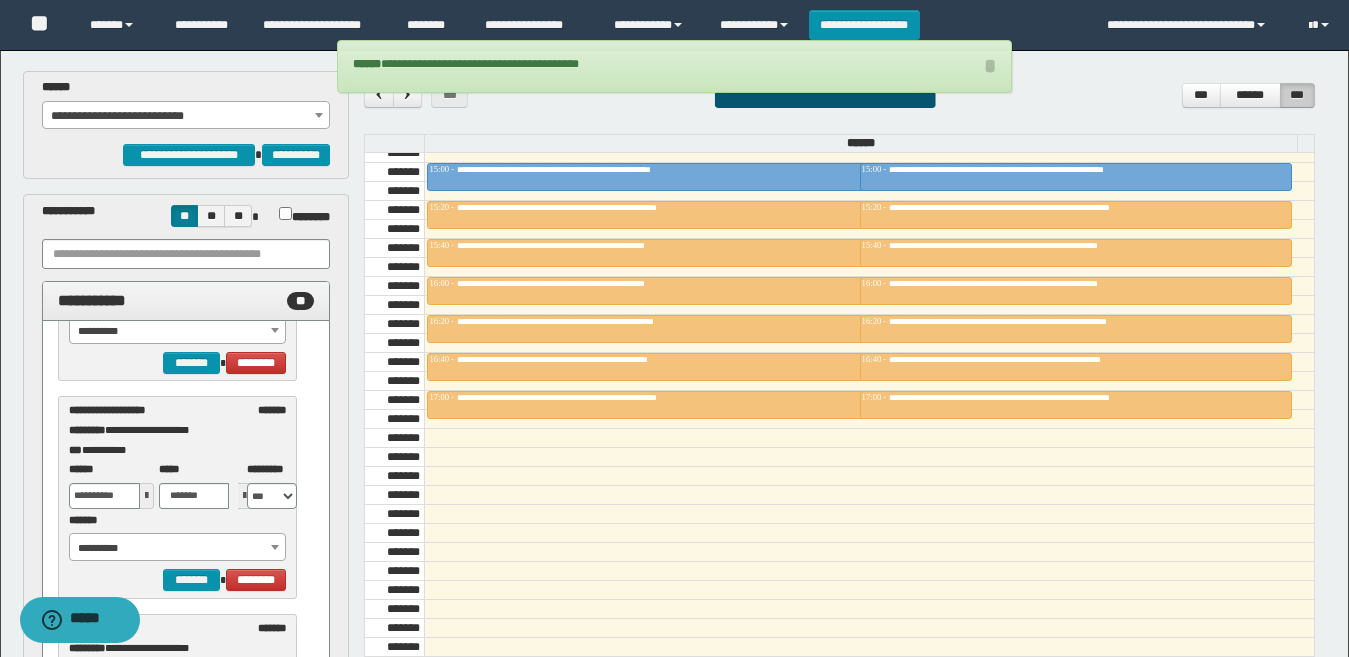 scroll, scrollTop: 2600, scrollLeft: 0, axis: vertical 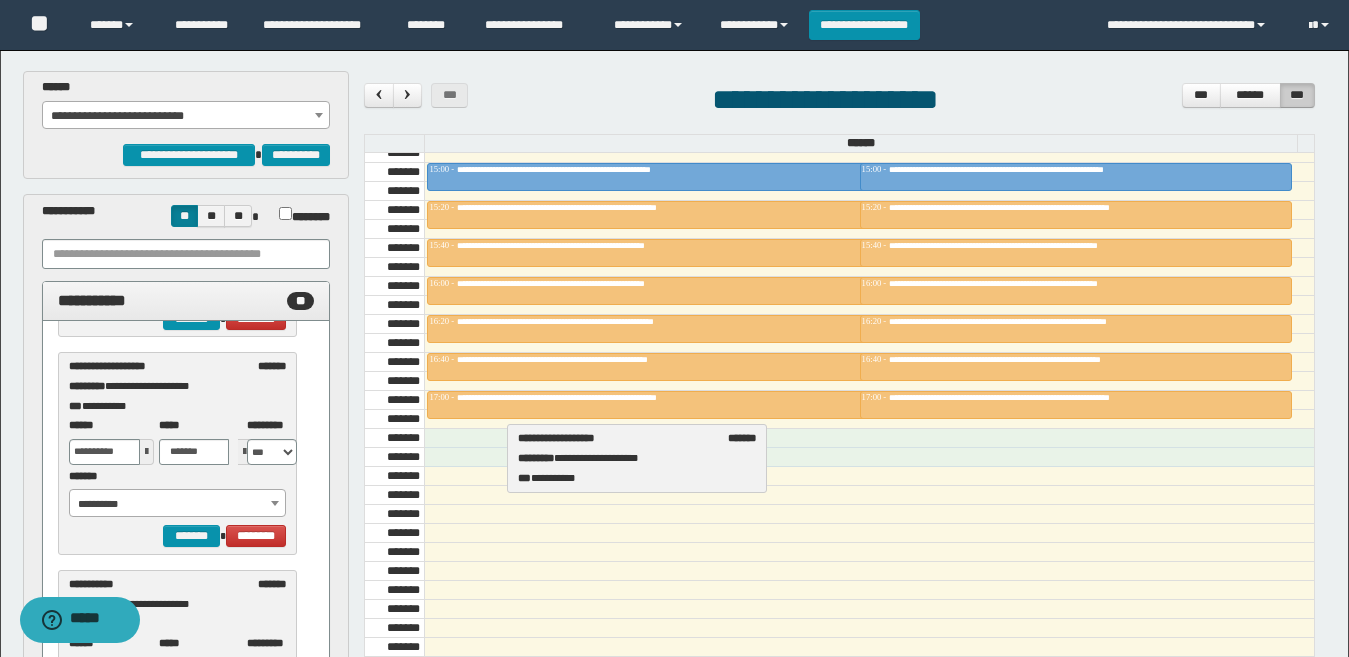 drag, startPoint x: 127, startPoint y: 372, endPoint x: 574, endPoint y: 445, distance: 452.92163 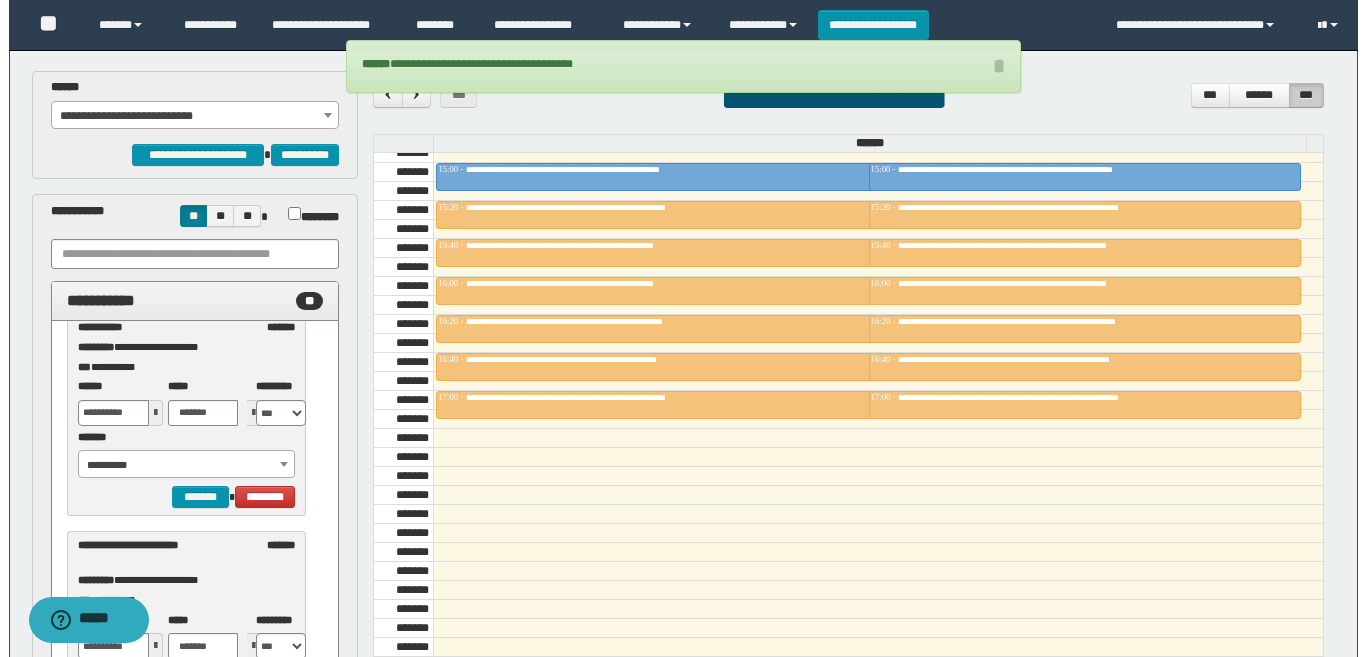 scroll, scrollTop: 2915, scrollLeft: 0, axis: vertical 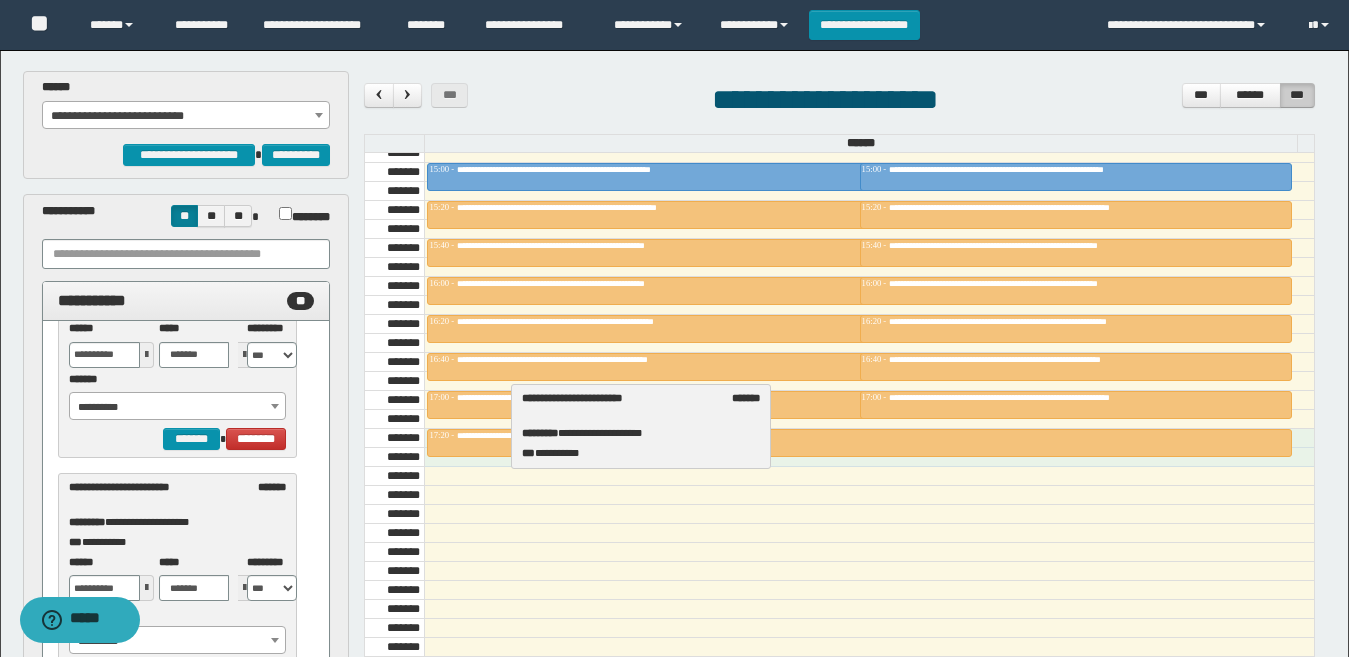 drag, startPoint x: 144, startPoint y: 523, endPoint x: 597, endPoint y: 434, distance: 461.66003 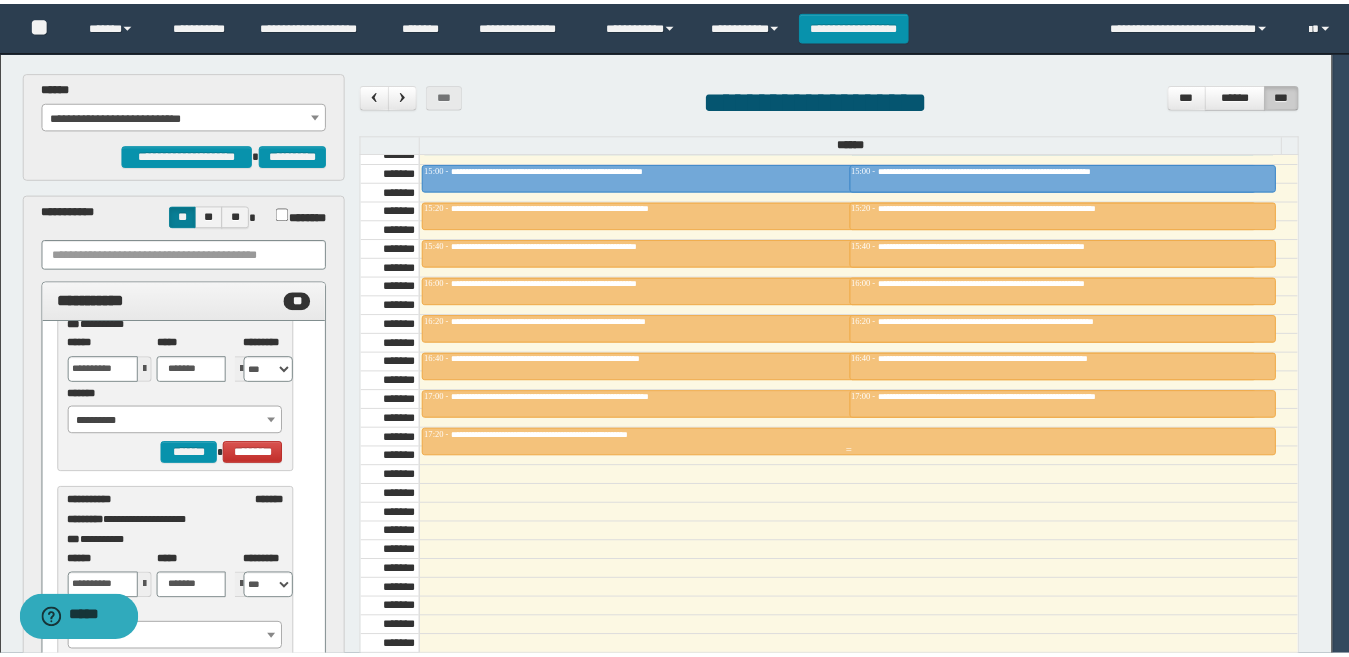 scroll, scrollTop: 2681, scrollLeft: 0, axis: vertical 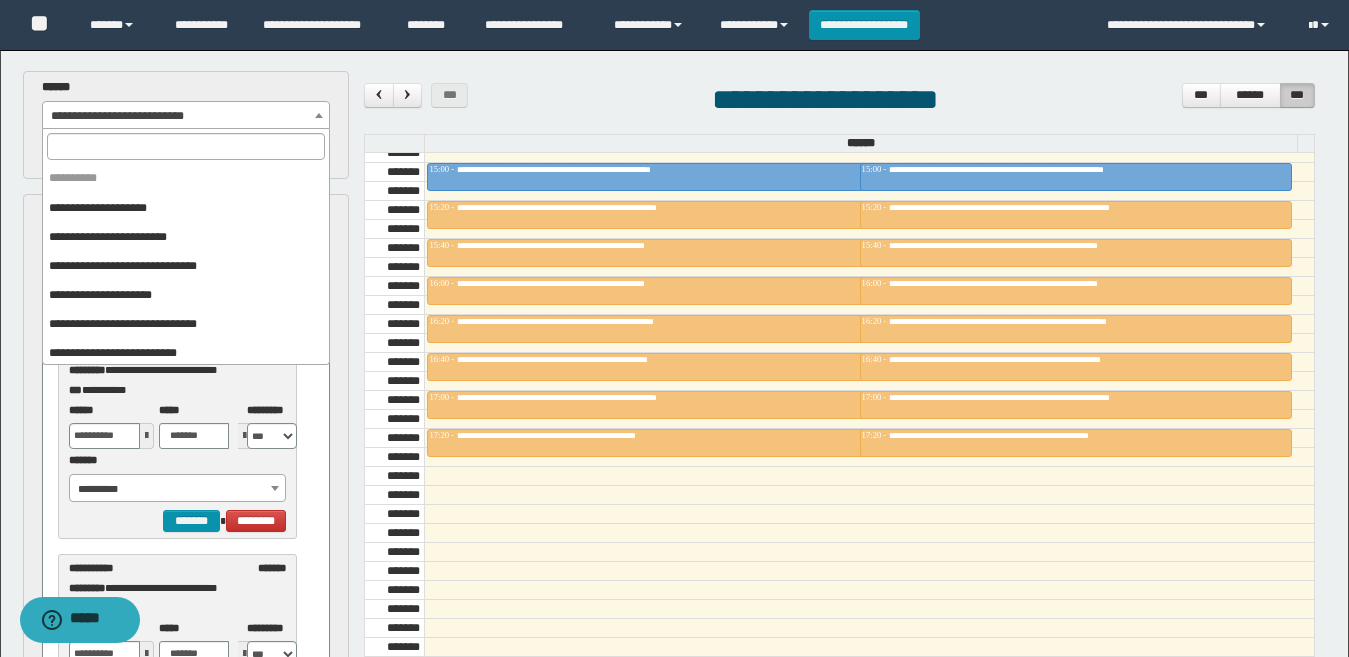 click on "**********" at bounding box center [186, 116] 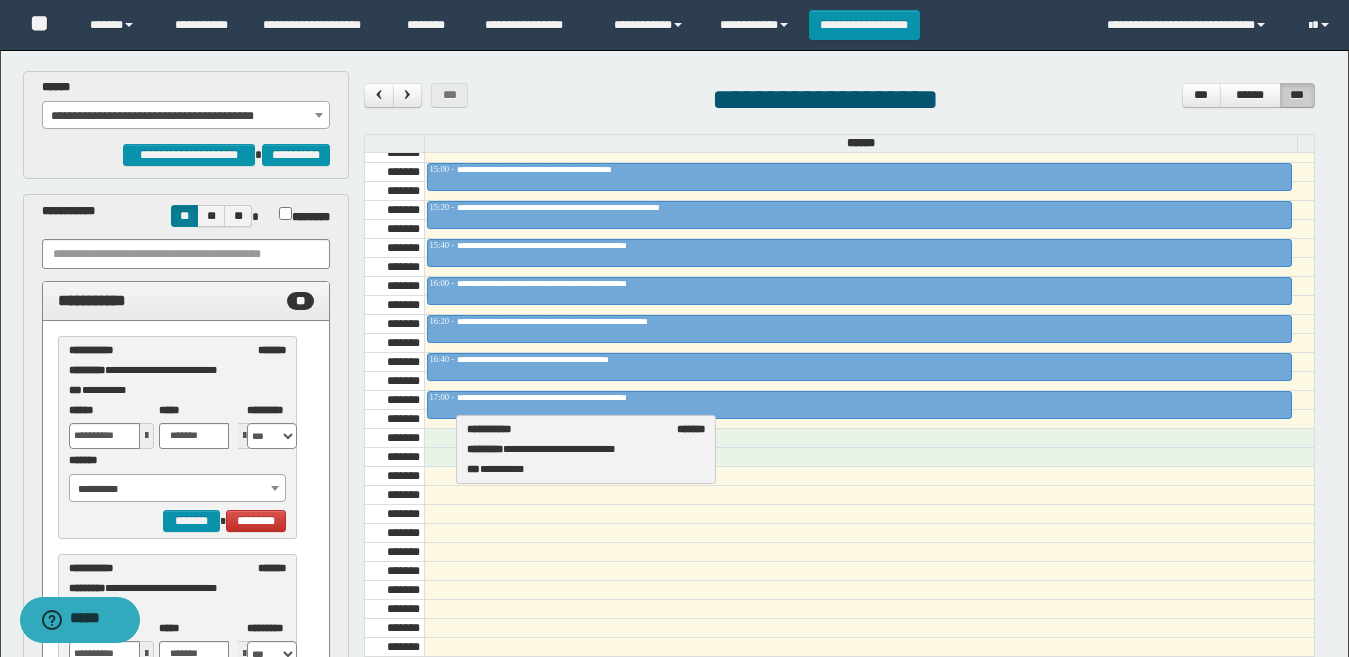 drag, startPoint x: 167, startPoint y: 572, endPoint x: 565, endPoint y: 433, distance: 421.57443 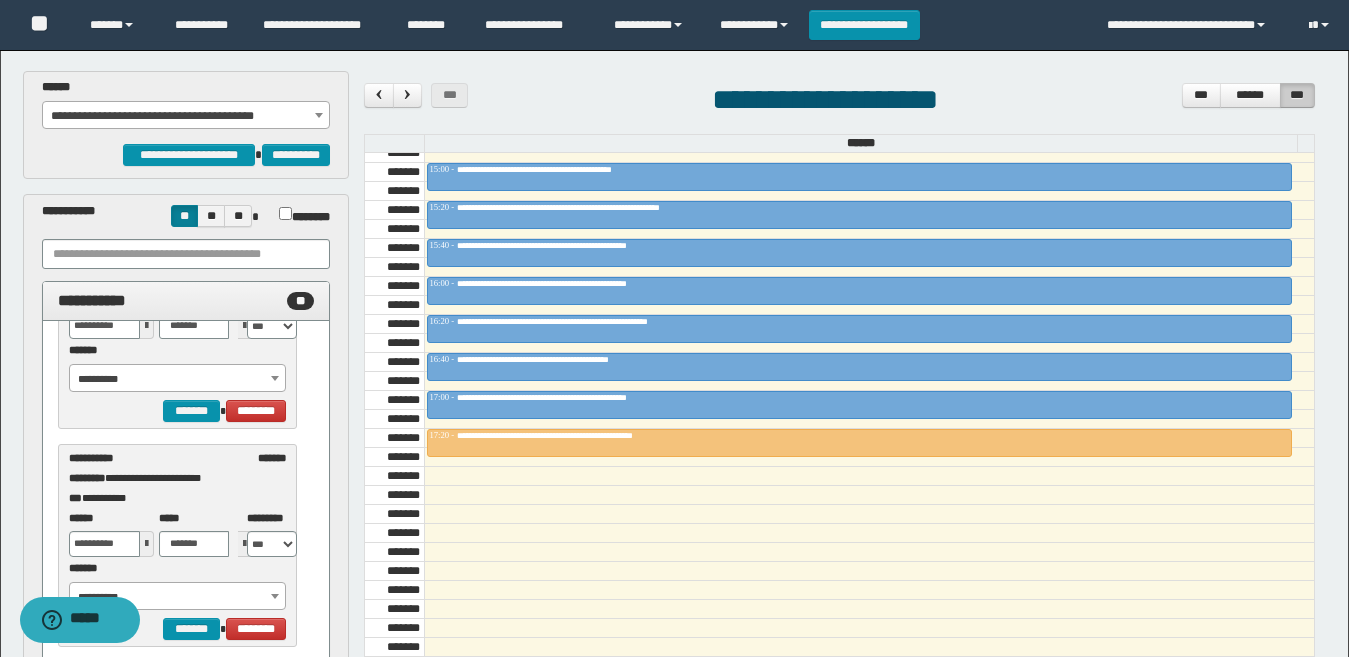 scroll, scrollTop: 100, scrollLeft: 0, axis: vertical 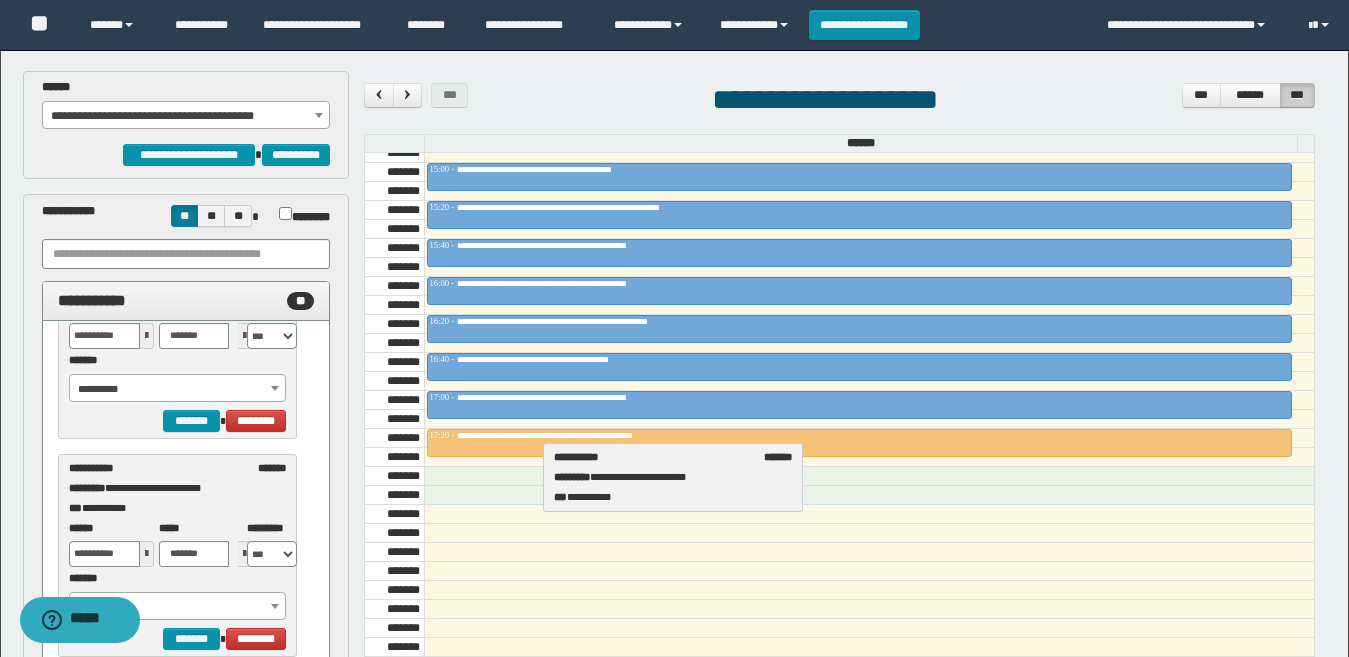 drag, startPoint x: 131, startPoint y: 491, endPoint x: 616, endPoint y: 480, distance: 485.12473 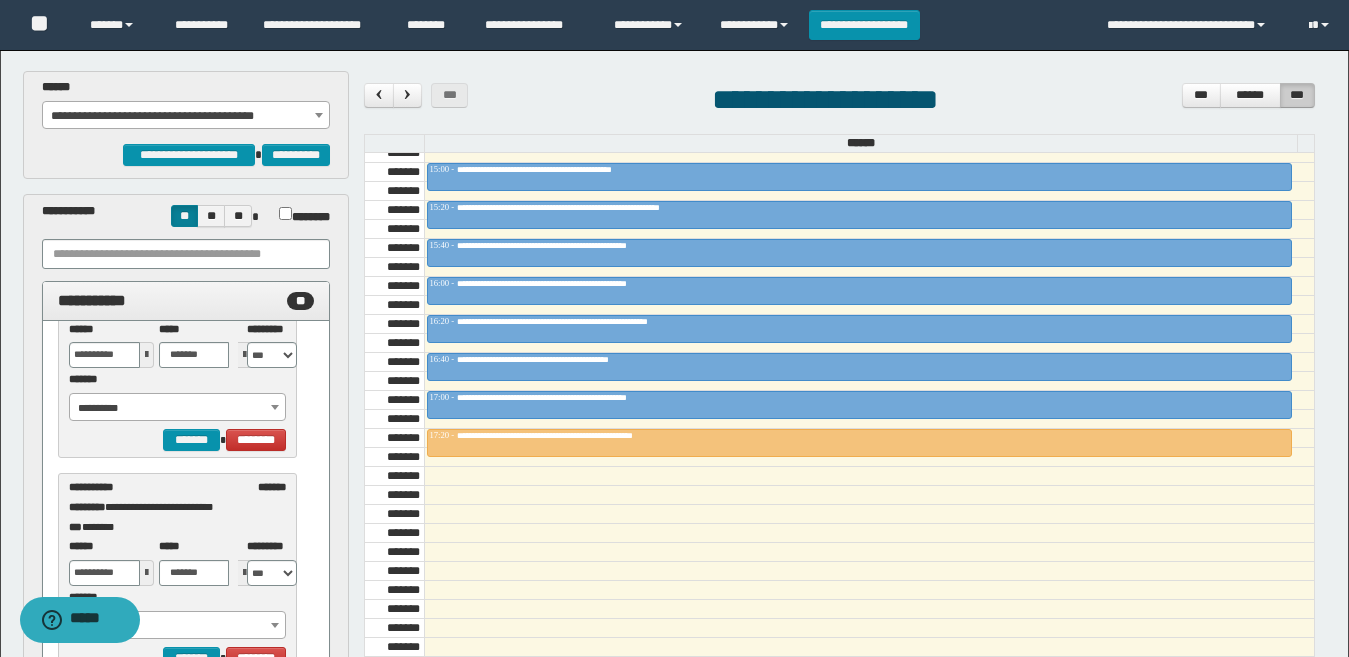 scroll, scrollTop: 300, scrollLeft: 0, axis: vertical 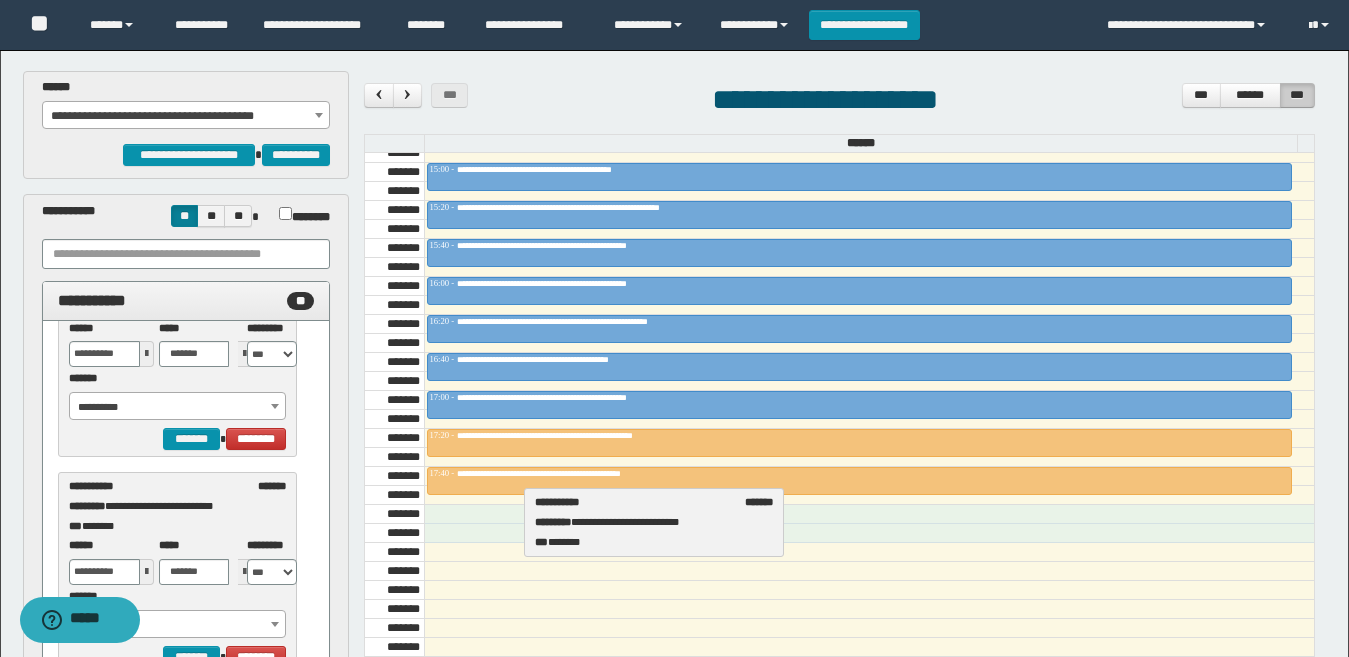 drag, startPoint x: 125, startPoint y: 502, endPoint x: 591, endPoint y: 518, distance: 466.2746 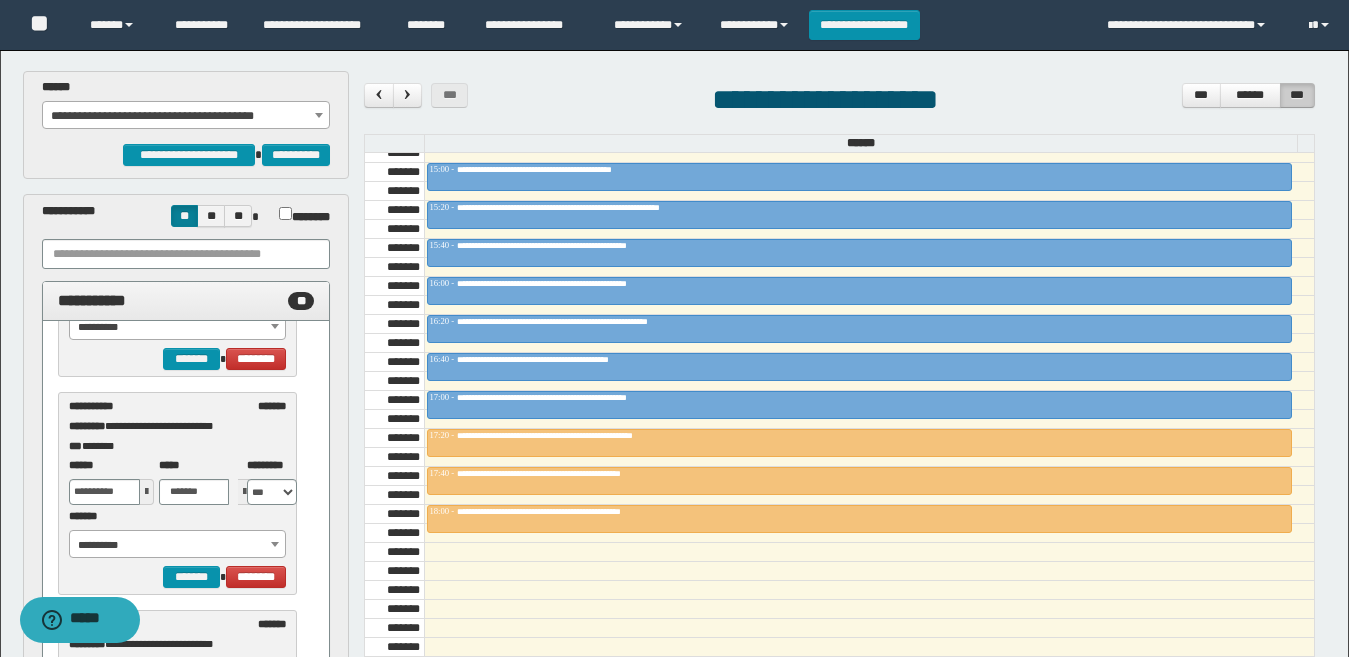 scroll, scrollTop: 400, scrollLeft: 0, axis: vertical 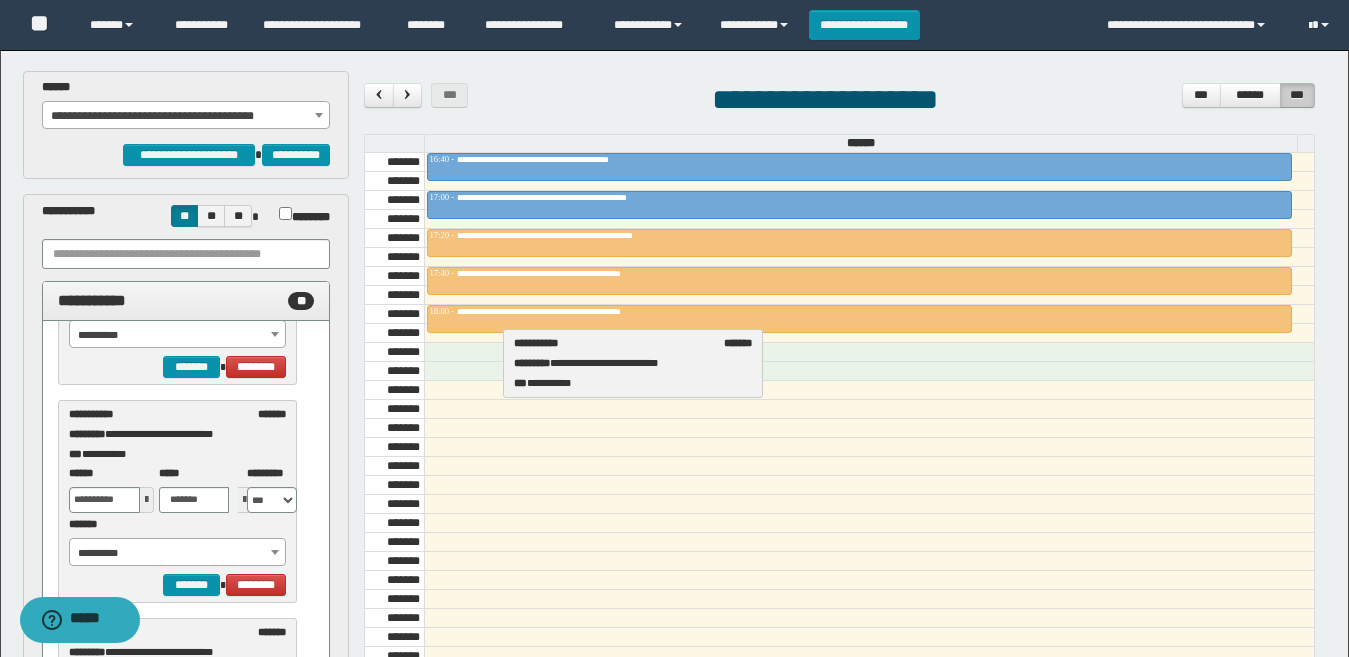 drag, startPoint x: 142, startPoint y: 425, endPoint x: 586, endPoint y: 353, distance: 449.79996 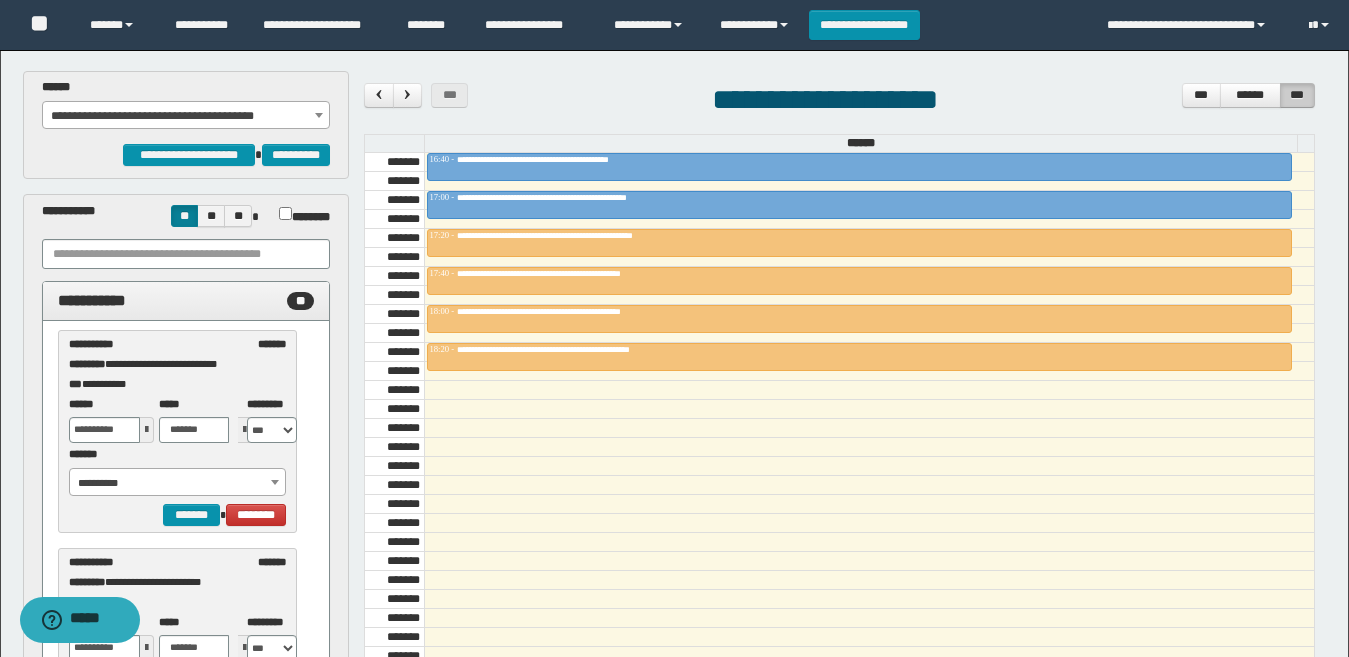 scroll, scrollTop: 0, scrollLeft: 0, axis: both 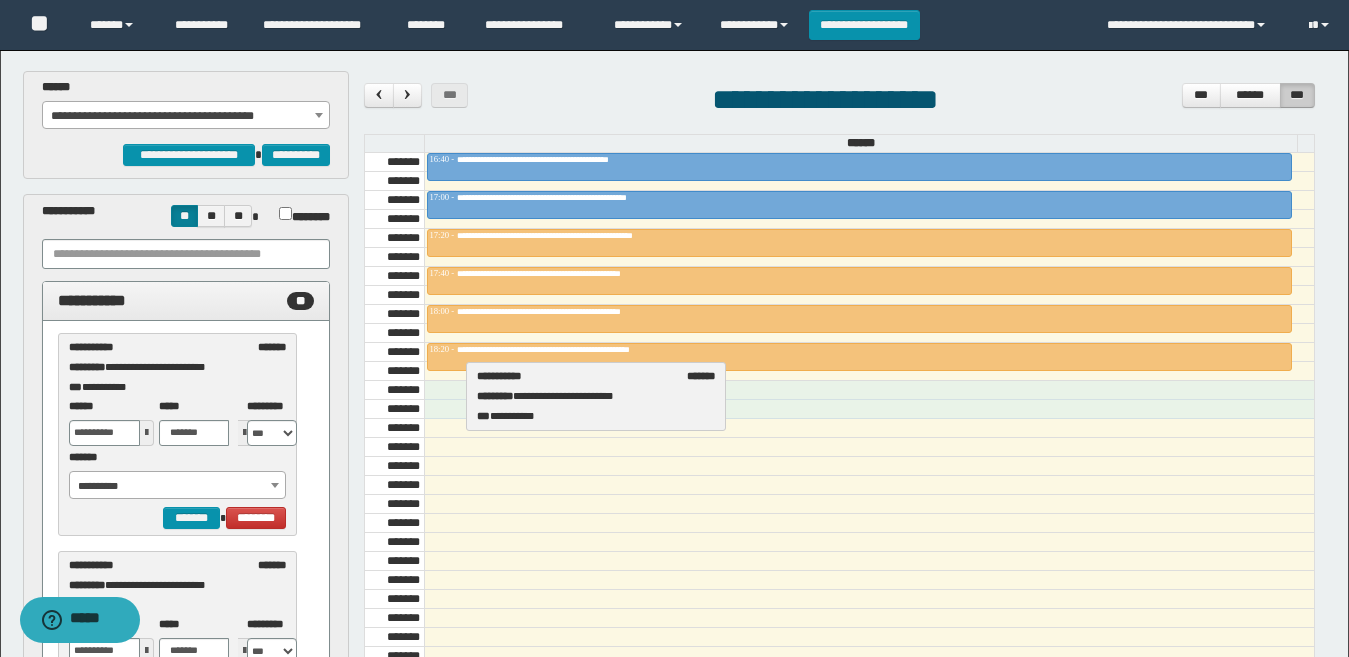 drag, startPoint x: 169, startPoint y: 366, endPoint x: 579, endPoint y: 393, distance: 410.88806 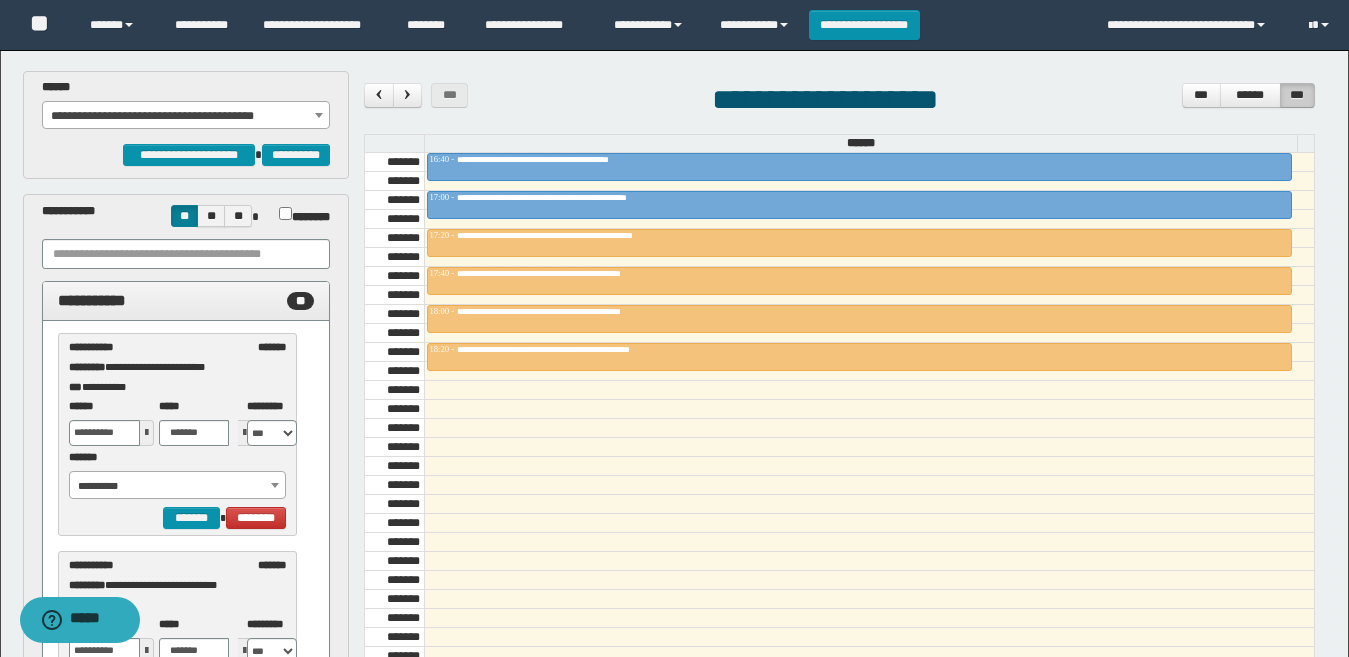 scroll, scrollTop: 657, scrollLeft: 0, axis: vertical 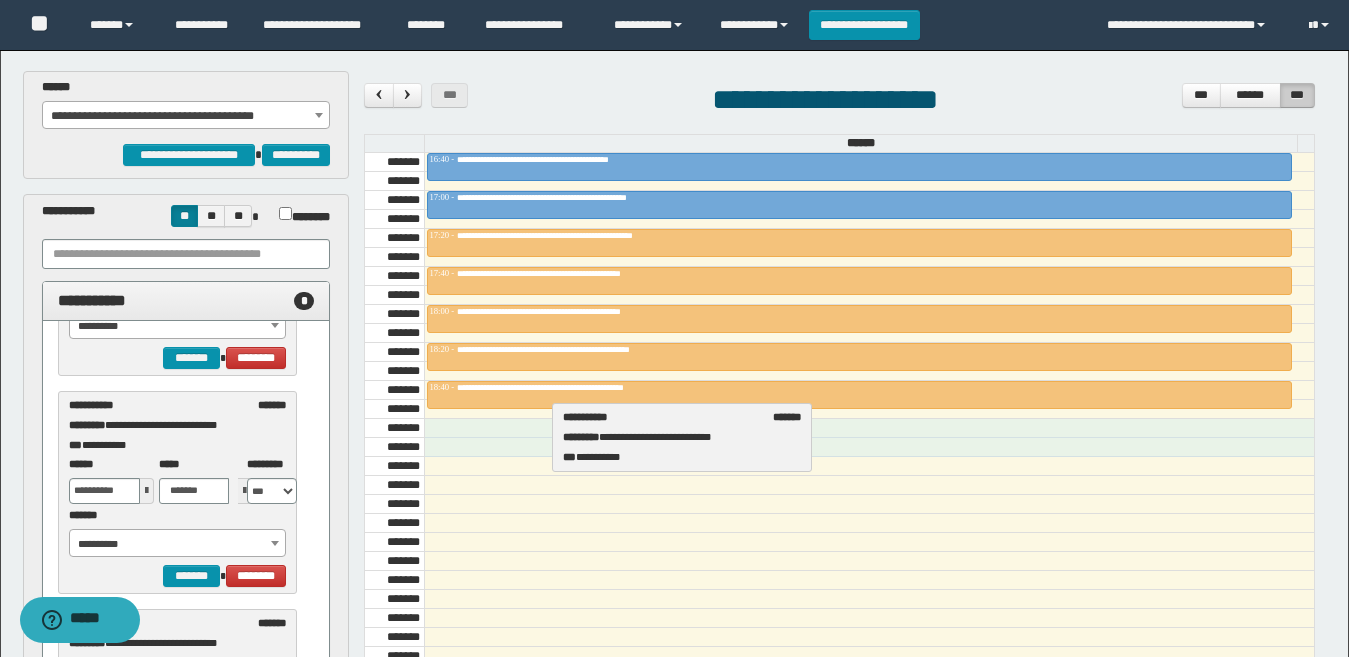 drag, startPoint x: 125, startPoint y: 418, endPoint x: 618, endPoint y: 430, distance: 493.14603 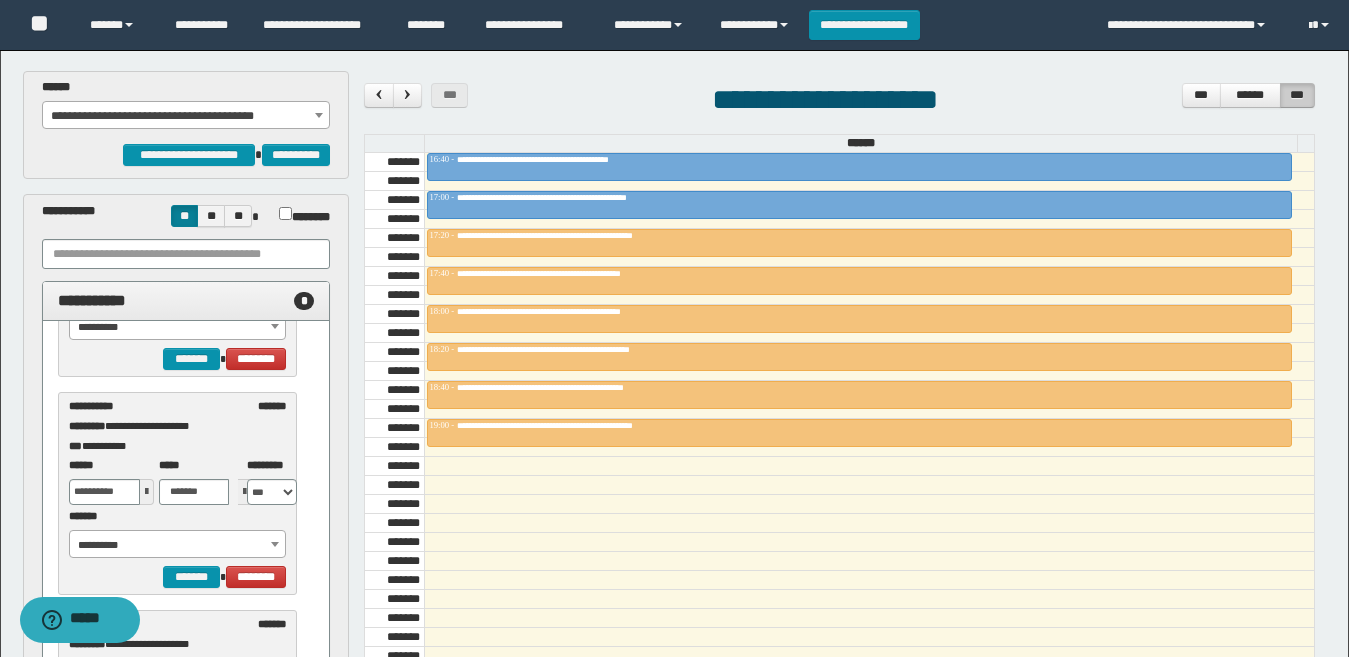 scroll, scrollTop: 1135, scrollLeft: 0, axis: vertical 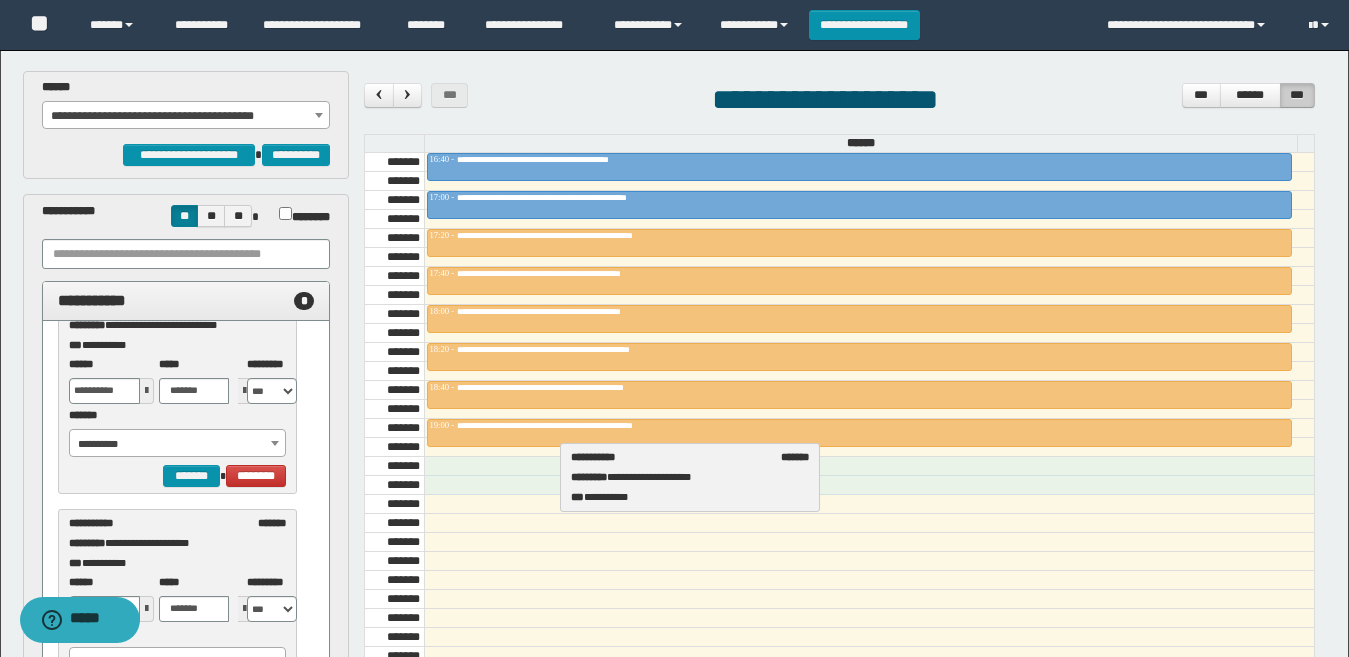 drag, startPoint x: 124, startPoint y: 534, endPoint x: 626, endPoint y: 468, distance: 506.32007 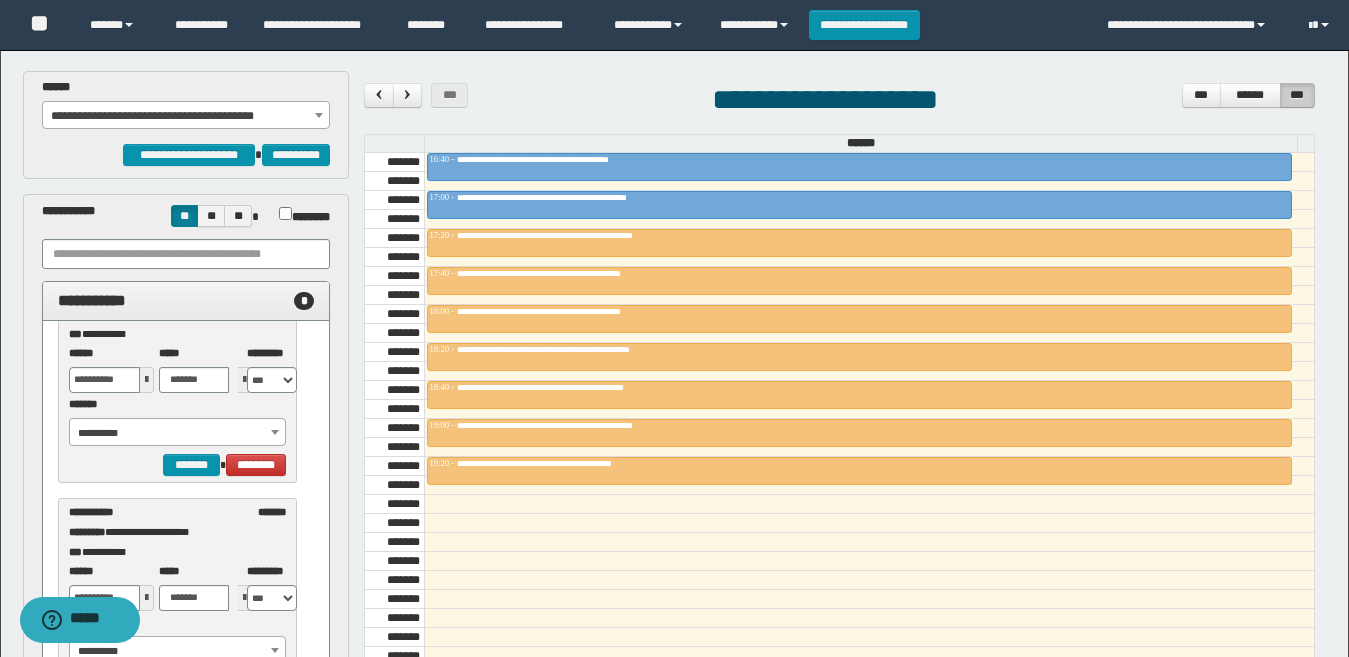 scroll, scrollTop: 1155, scrollLeft: 0, axis: vertical 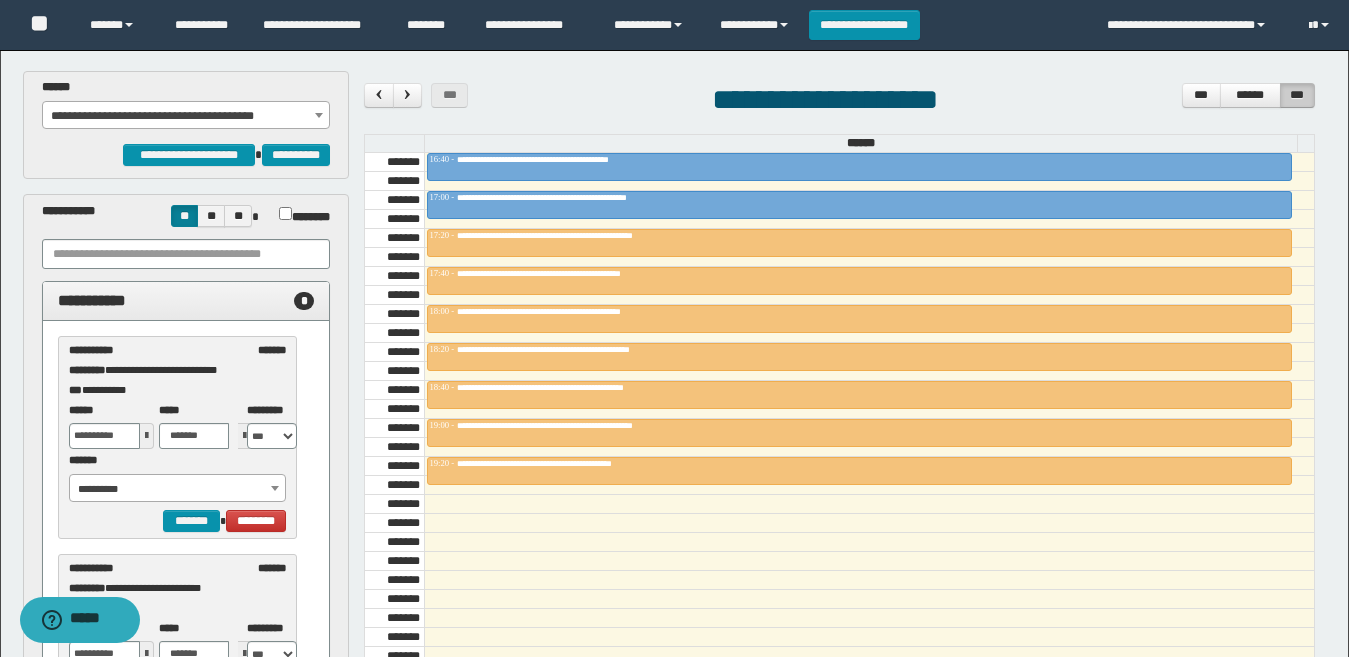 click on "**********" at bounding box center [186, 116] 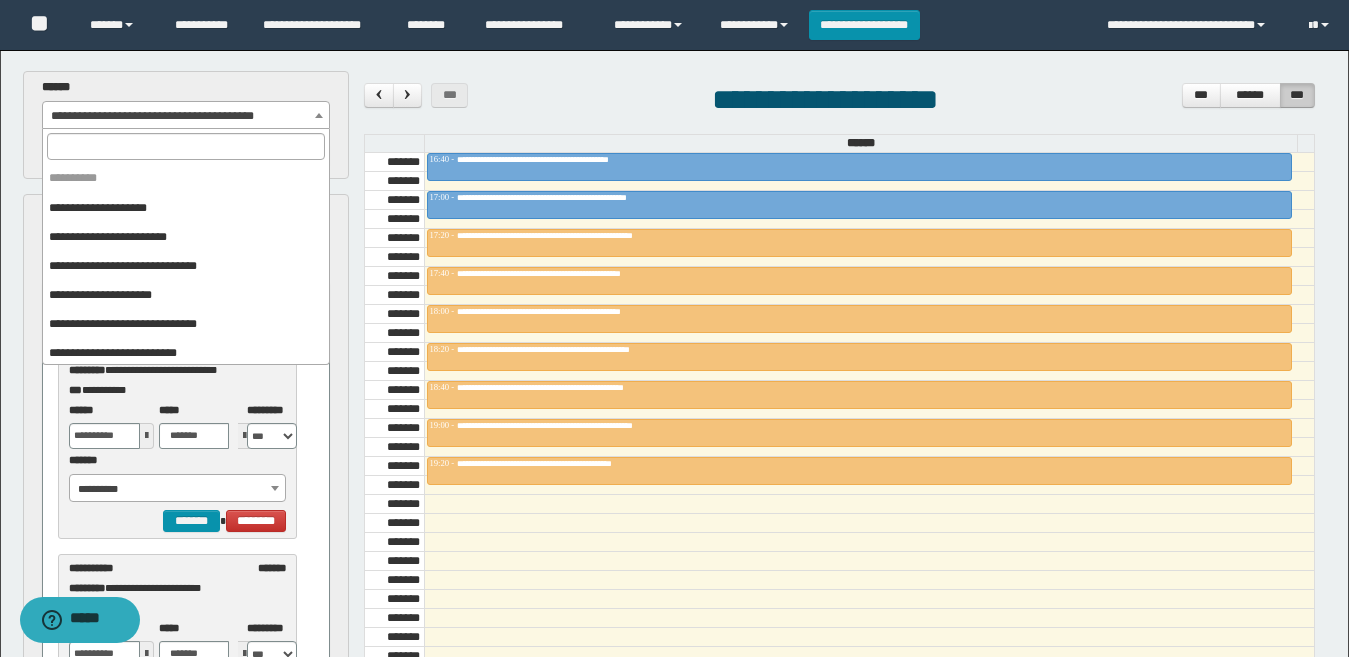 scroll, scrollTop: 354, scrollLeft: 0, axis: vertical 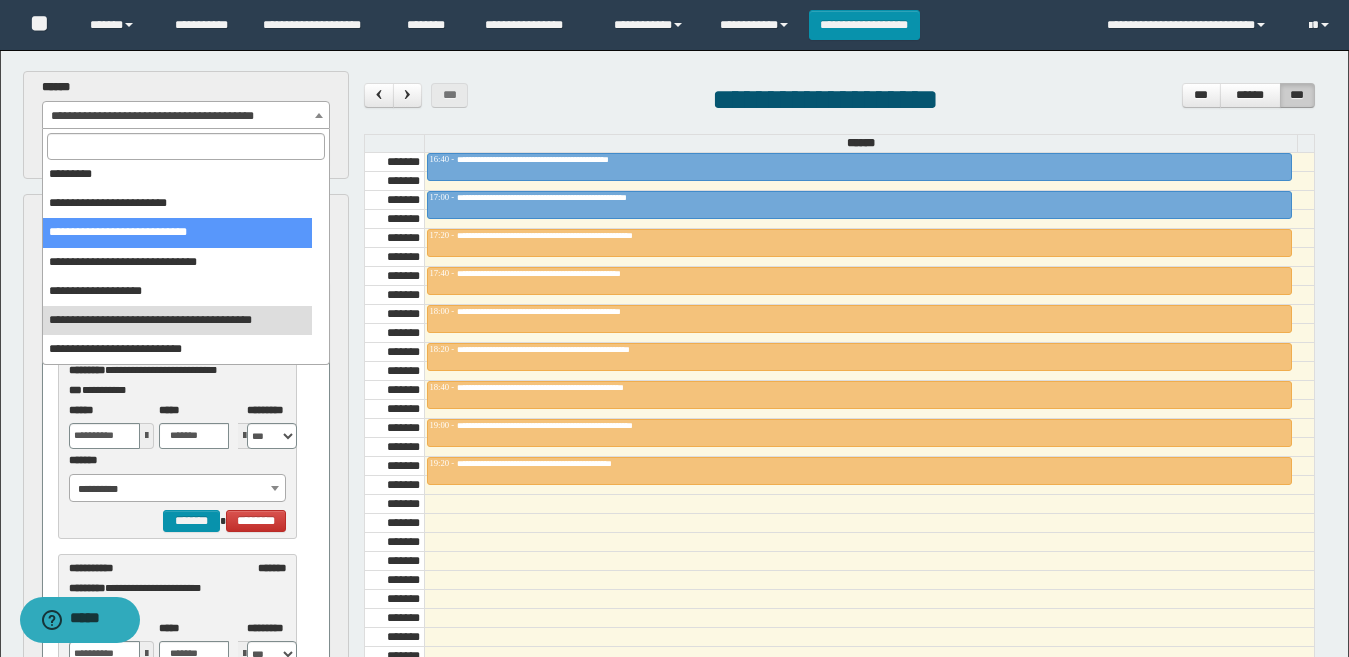 select on "******" 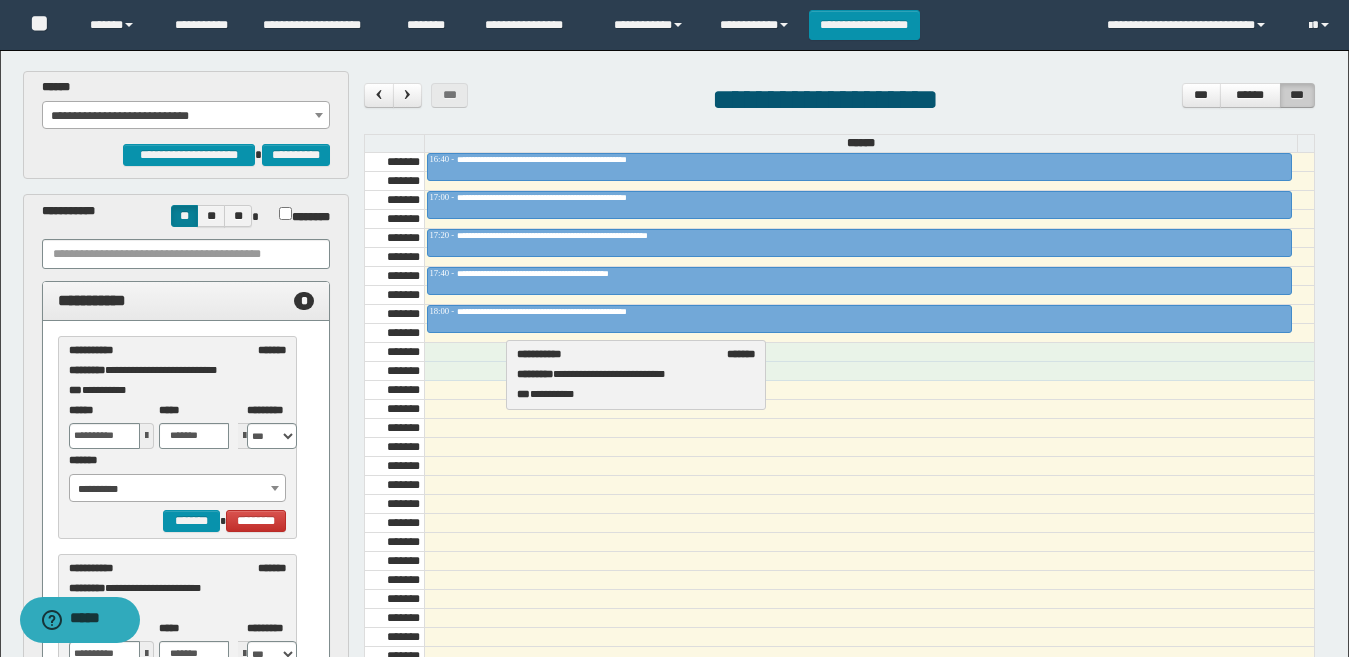 drag, startPoint x: 104, startPoint y: 352, endPoint x: 552, endPoint y: 356, distance: 448.01785 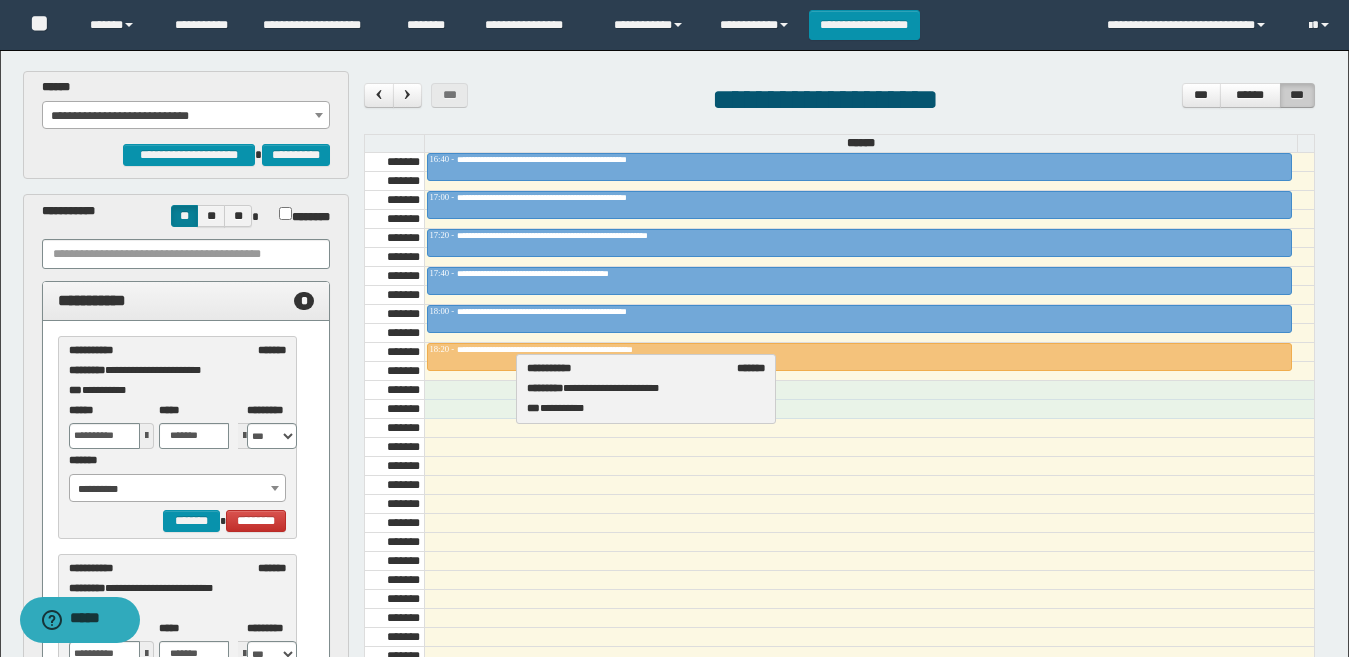 drag, startPoint x: 144, startPoint y: 371, endPoint x: 602, endPoint y: 389, distance: 458.35358 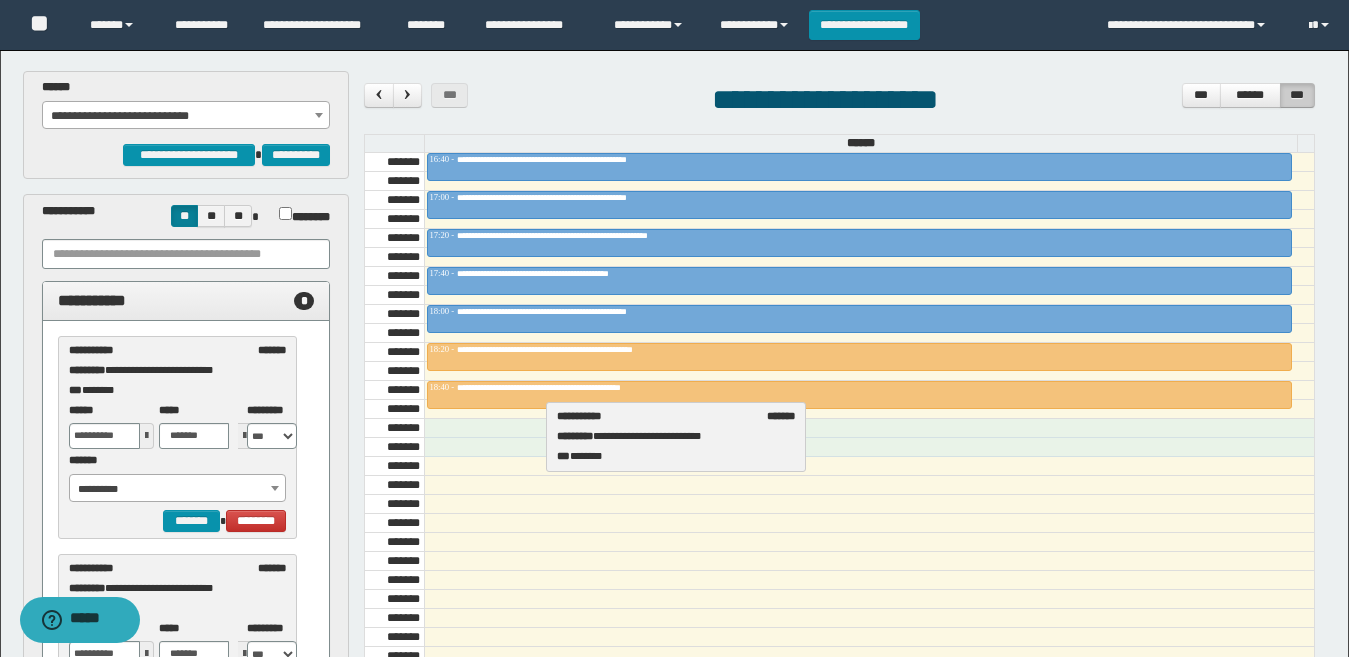 drag, startPoint x: 144, startPoint y: 366, endPoint x: 631, endPoint y: 432, distance: 491.45193 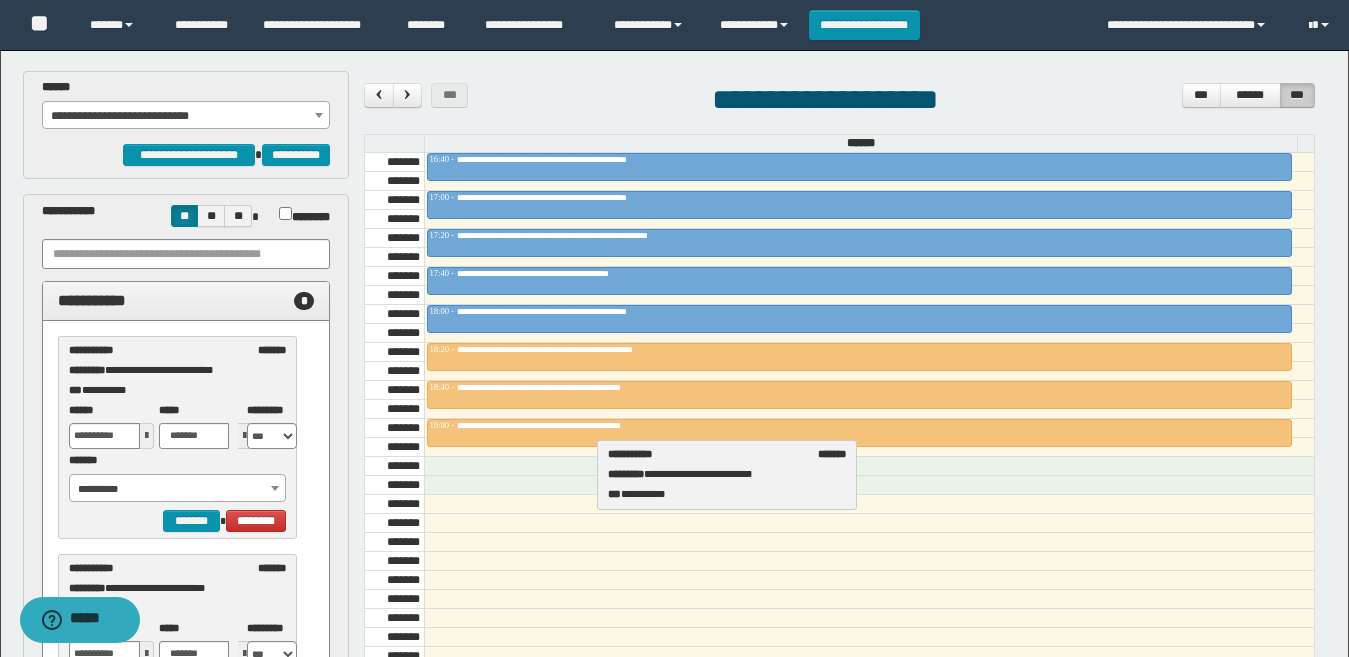 drag, startPoint x: 150, startPoint y: 366, endPoint x: 689, endPoint y: 470, distance: 548.9417 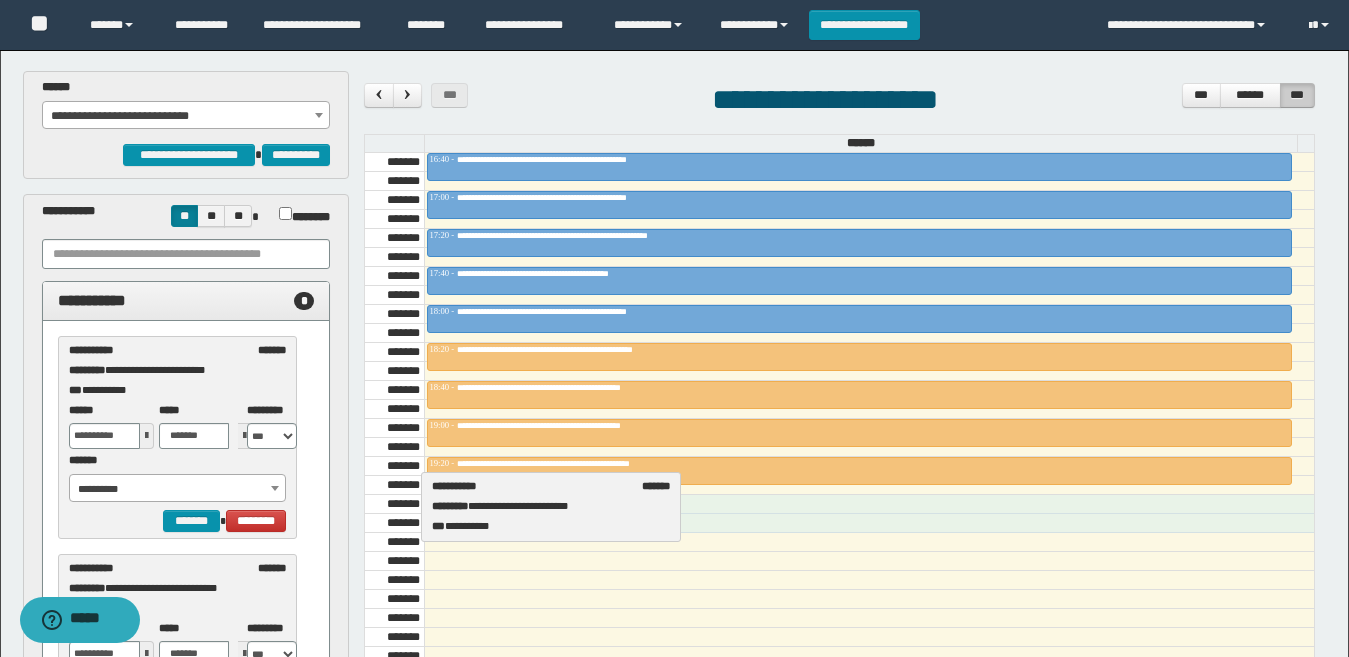 drag, startPoint x: 225, startPoint y: 365, endPoint x: 588, endPoint y: 501, distance: 387.6403 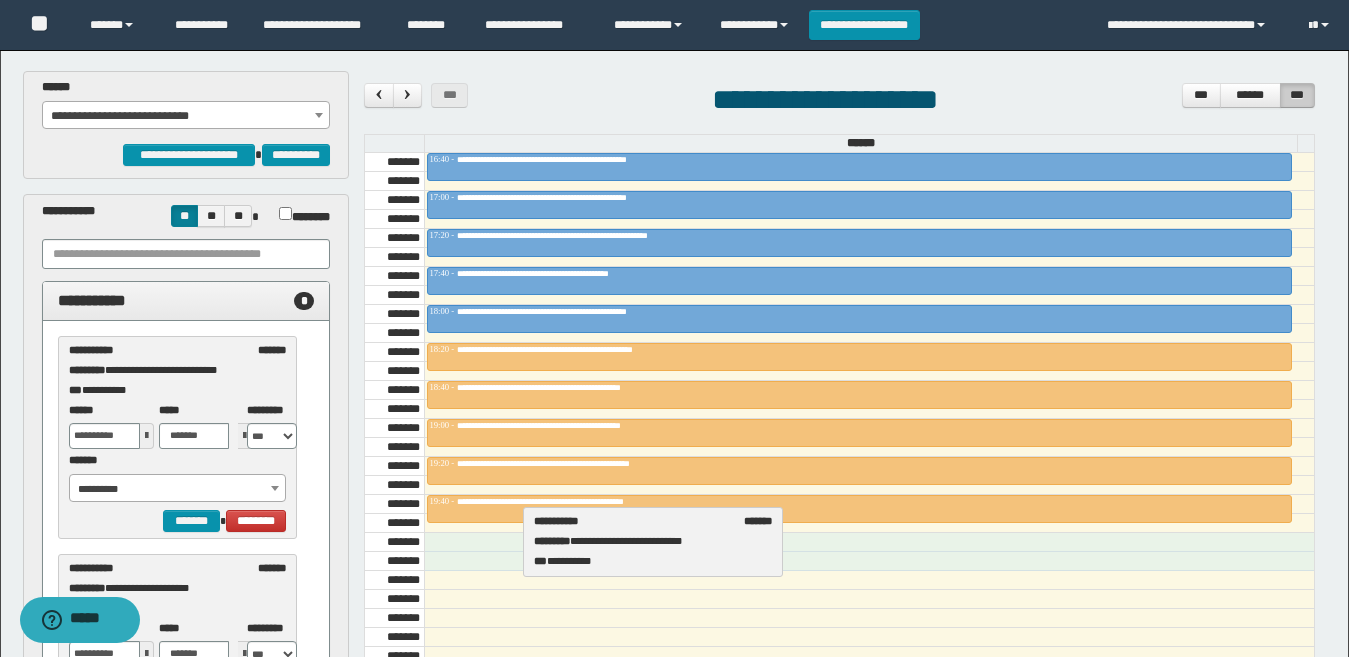 drag, startPoint x: 184, startPoint y: 372, endPoint x: 648, endPoint y: 543, distance: 494.50684 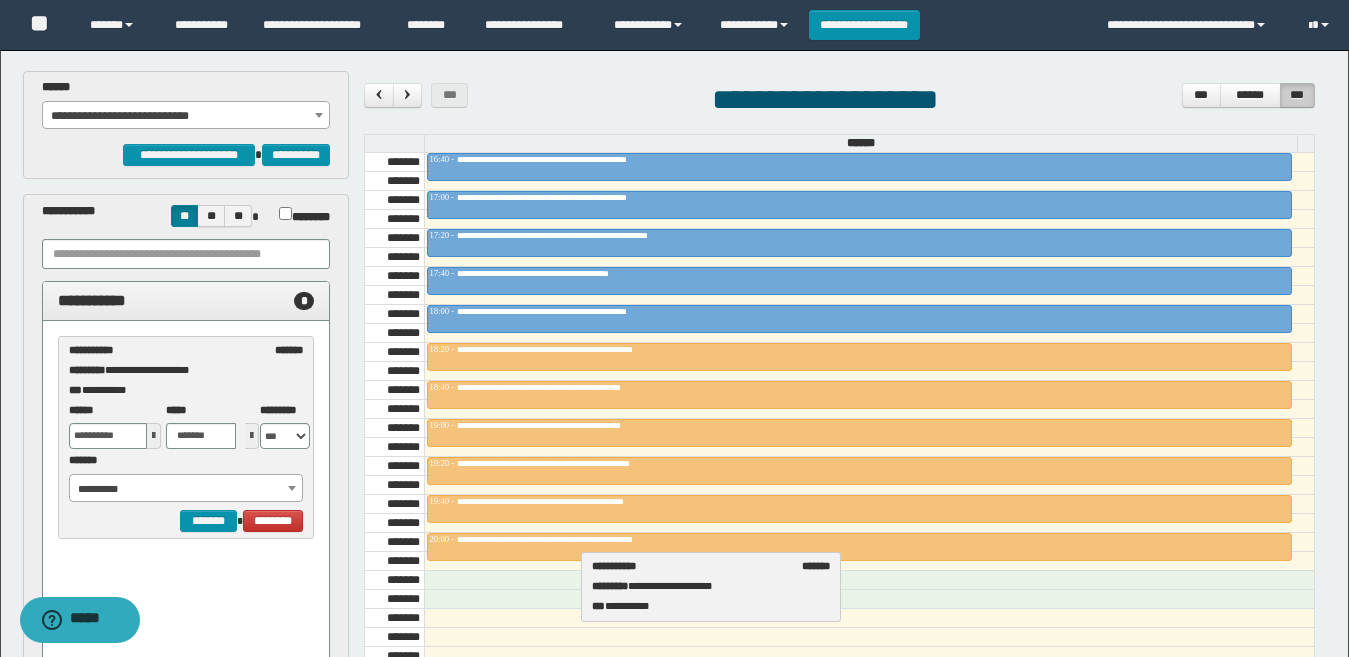 drag, startPoint x: 148, startPoint y: 365, endPoint x: 694, endPoint y: 575, distance: 584.9923 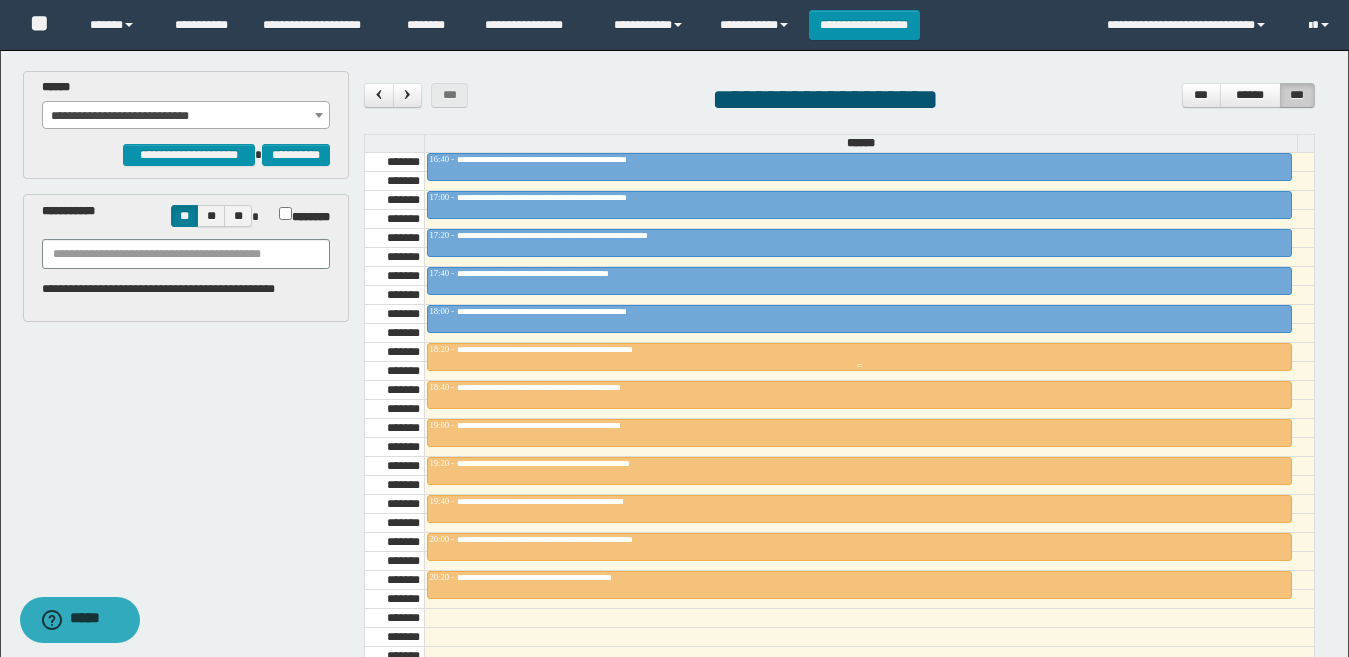 click on "**********" at bounding box center [577, 349] 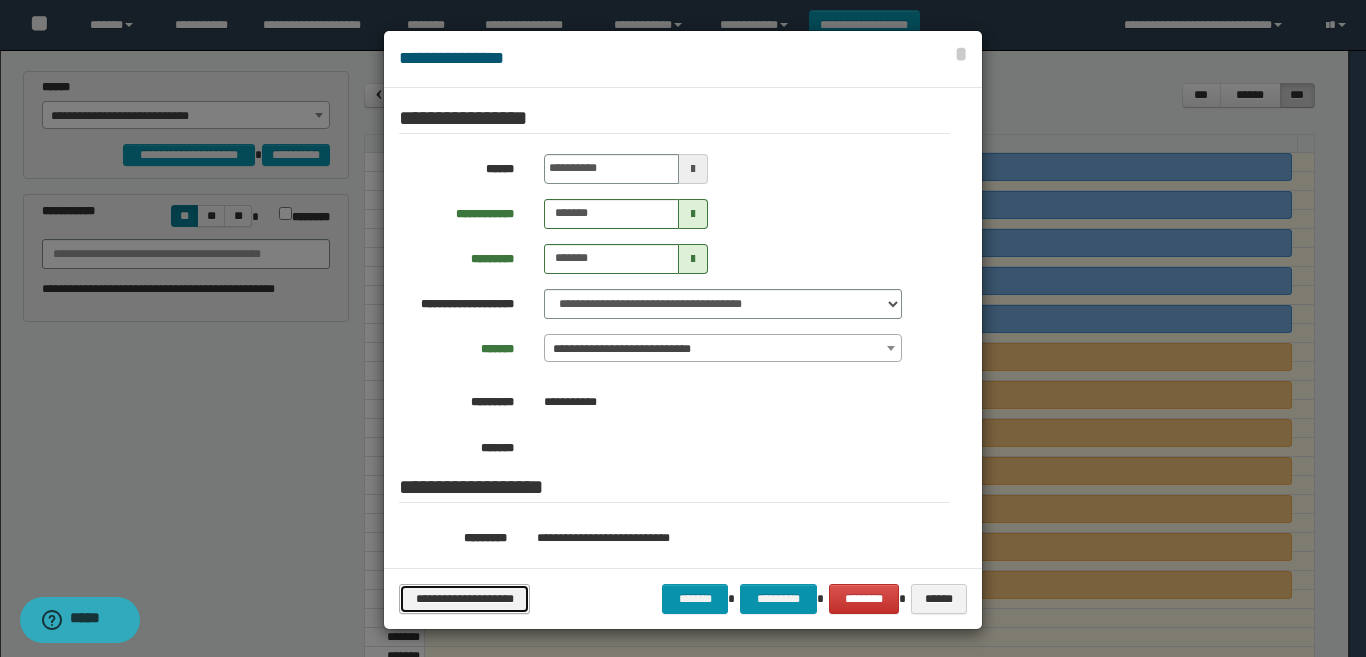 click on "**********" at bounding box center (464, 599) 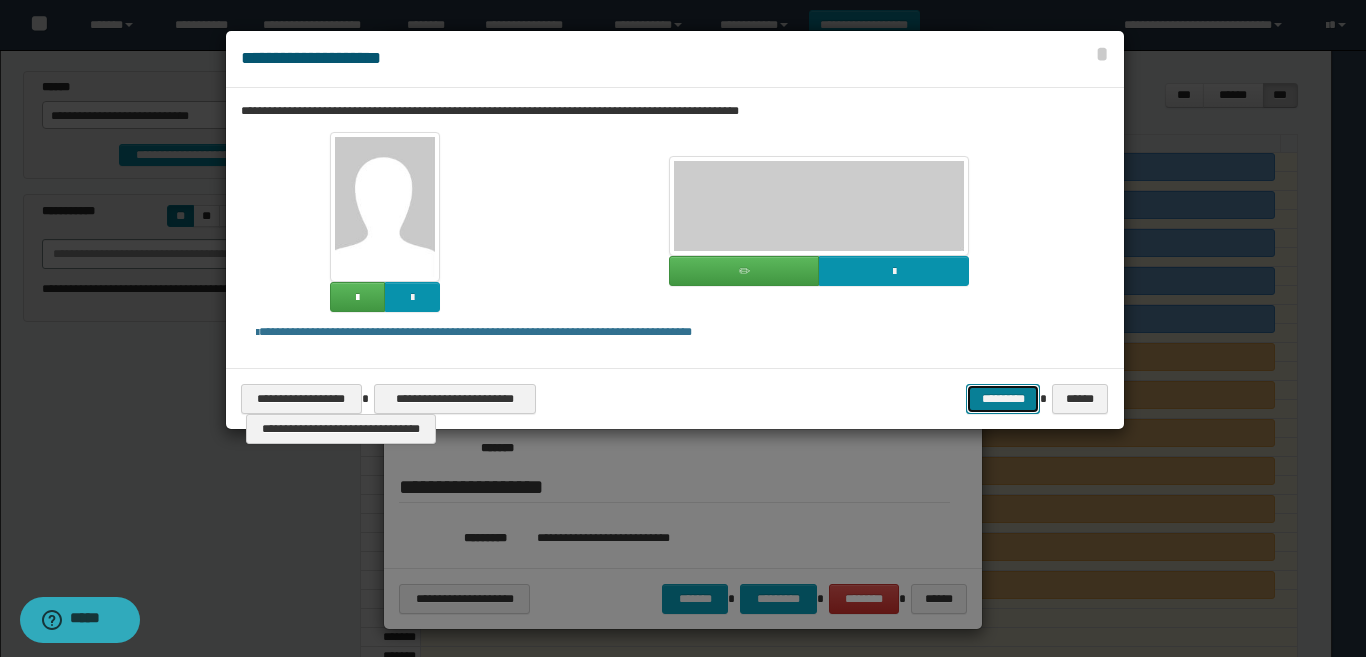 click on "*********" at bounding box center (1003, 399) 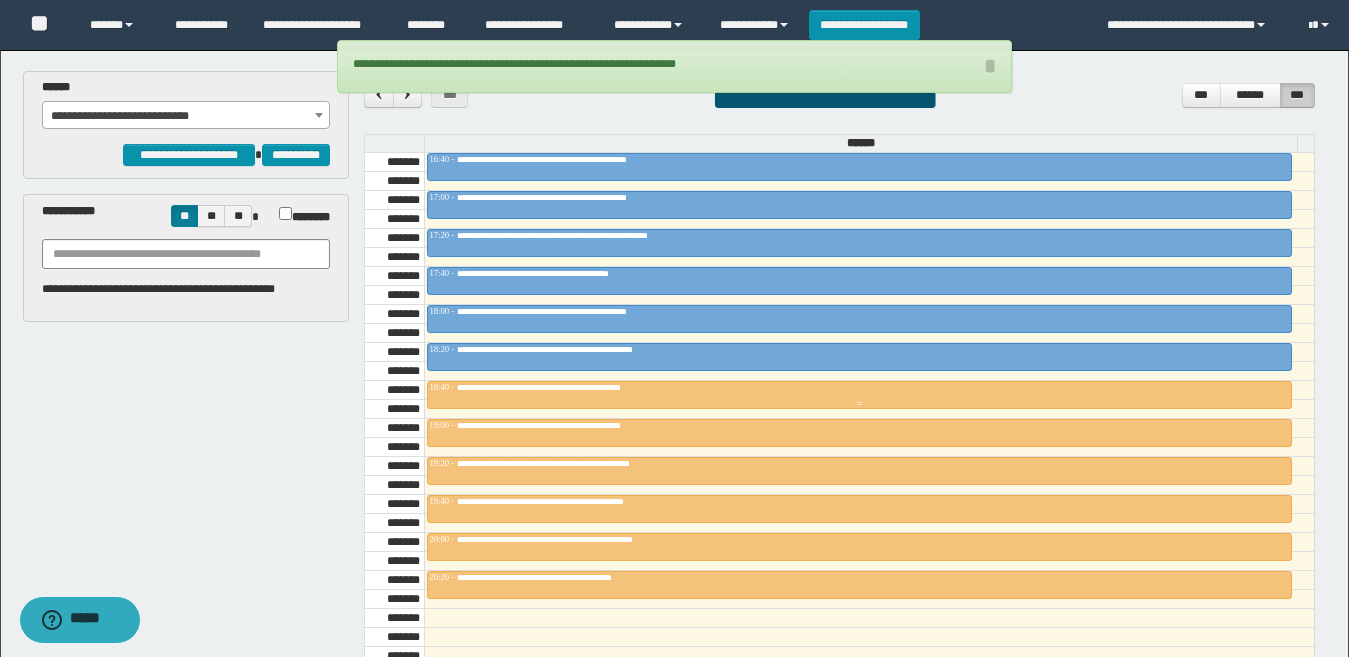 click on "**********" at bounding box center (859, 388) 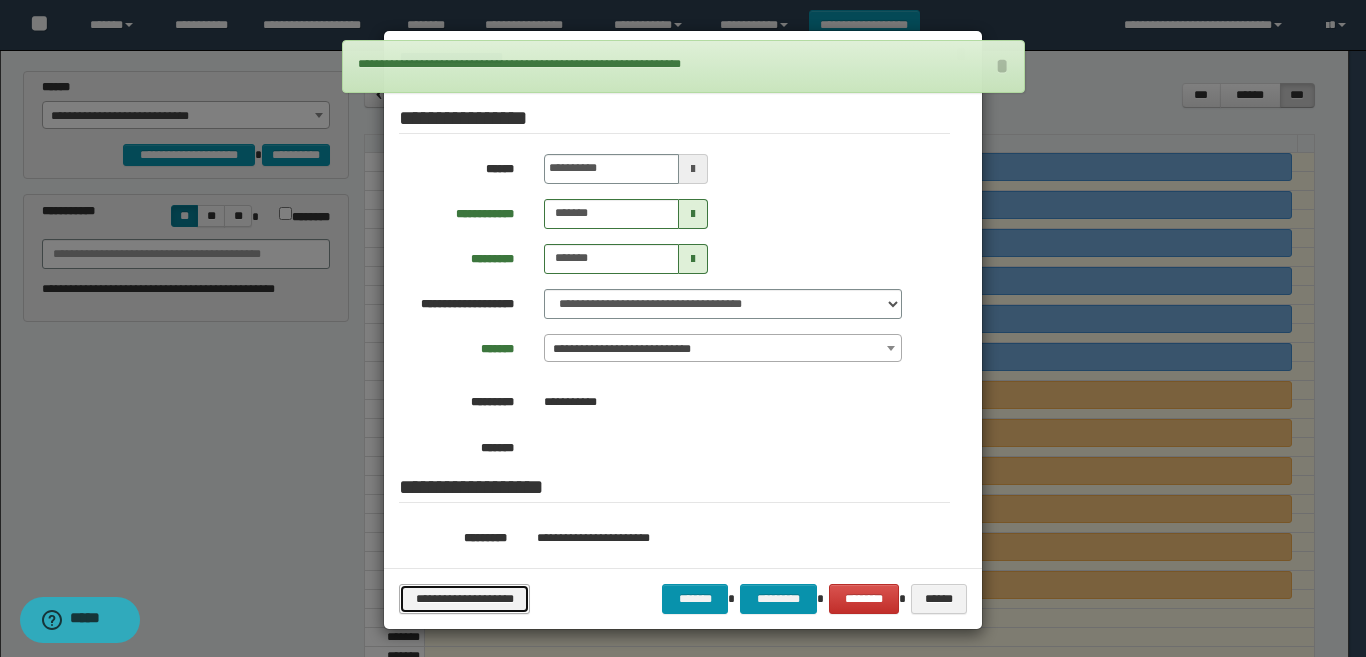 click on "**********" at bounding box center (464, 599) 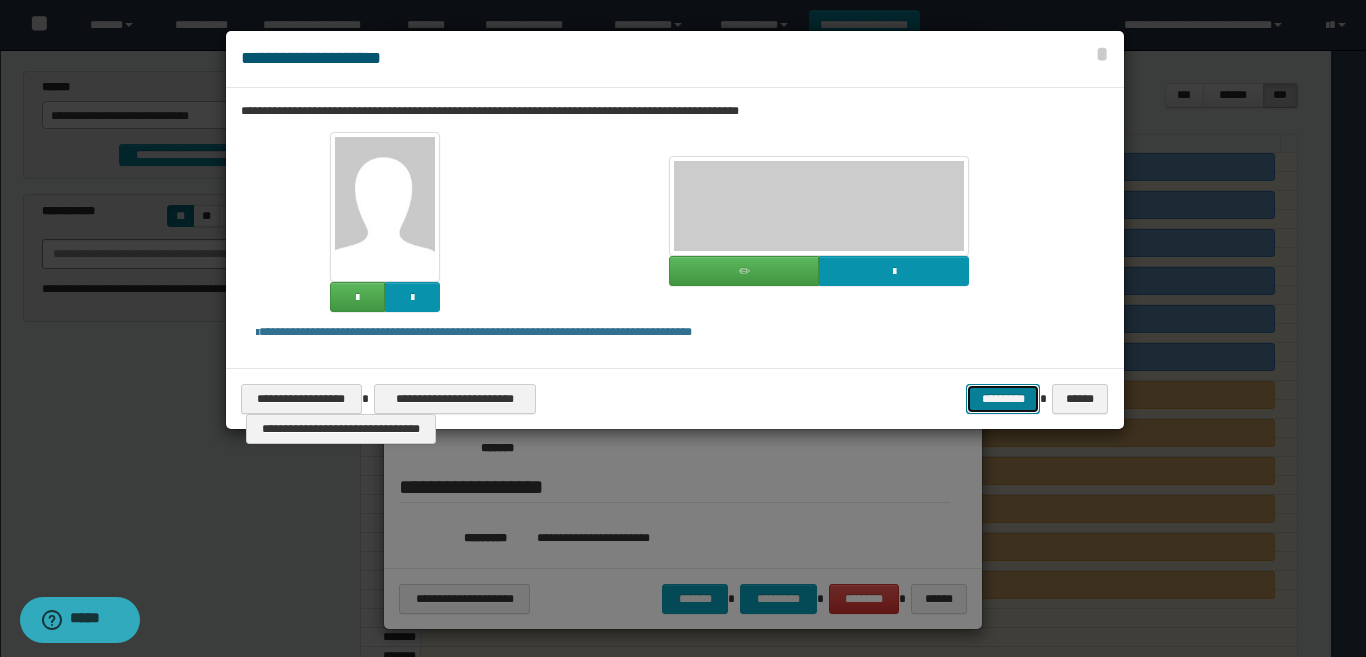 click on "*********" at bounding box center (1003, 399) 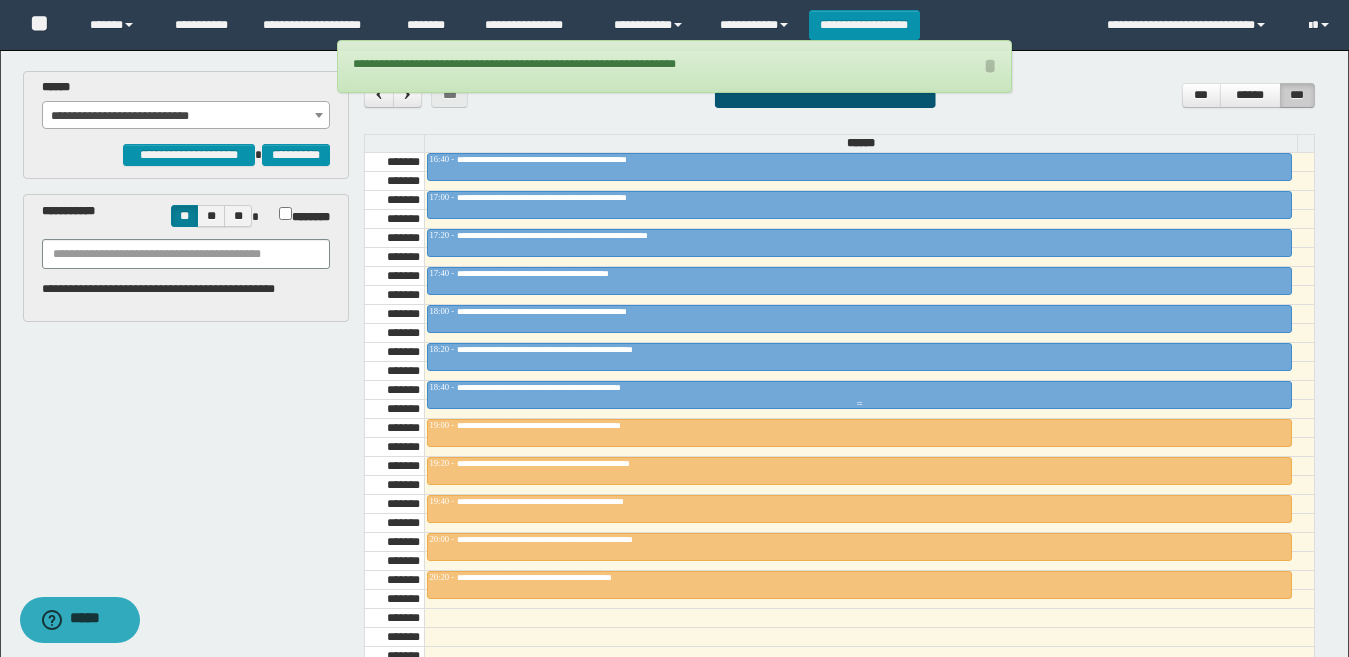 click at bounding box center [859, 395] 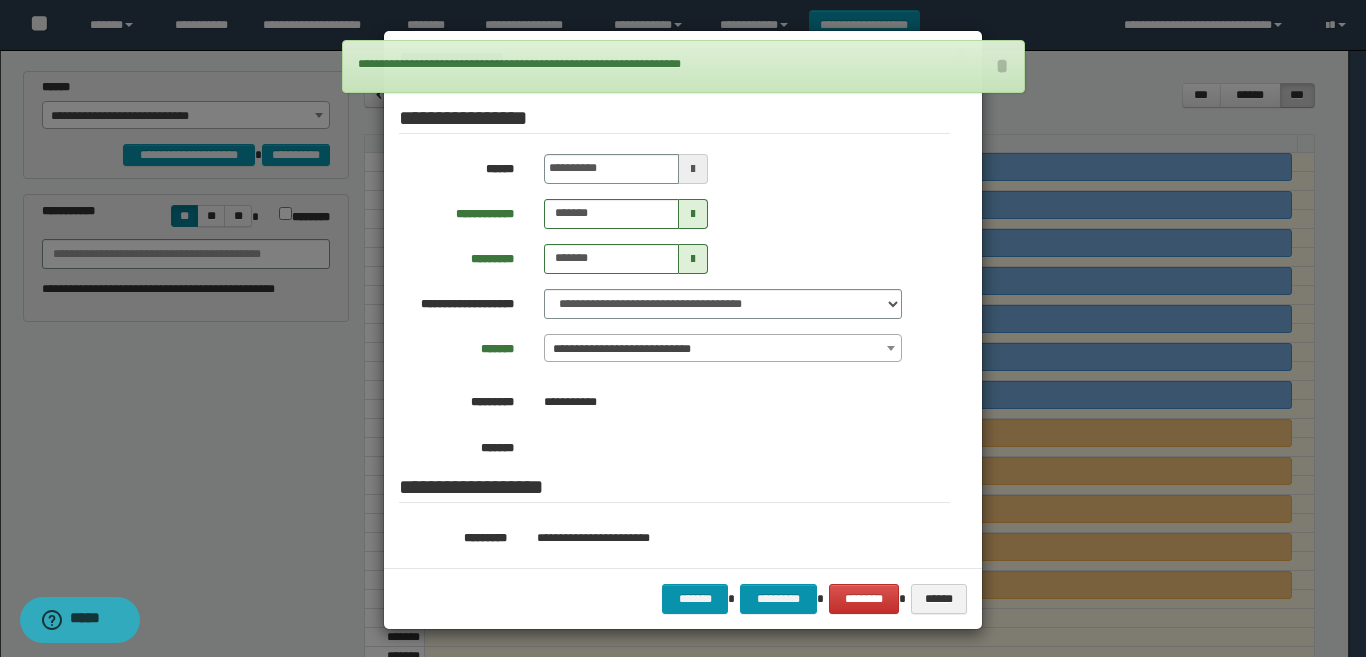 click at bounding box center (722, 440) 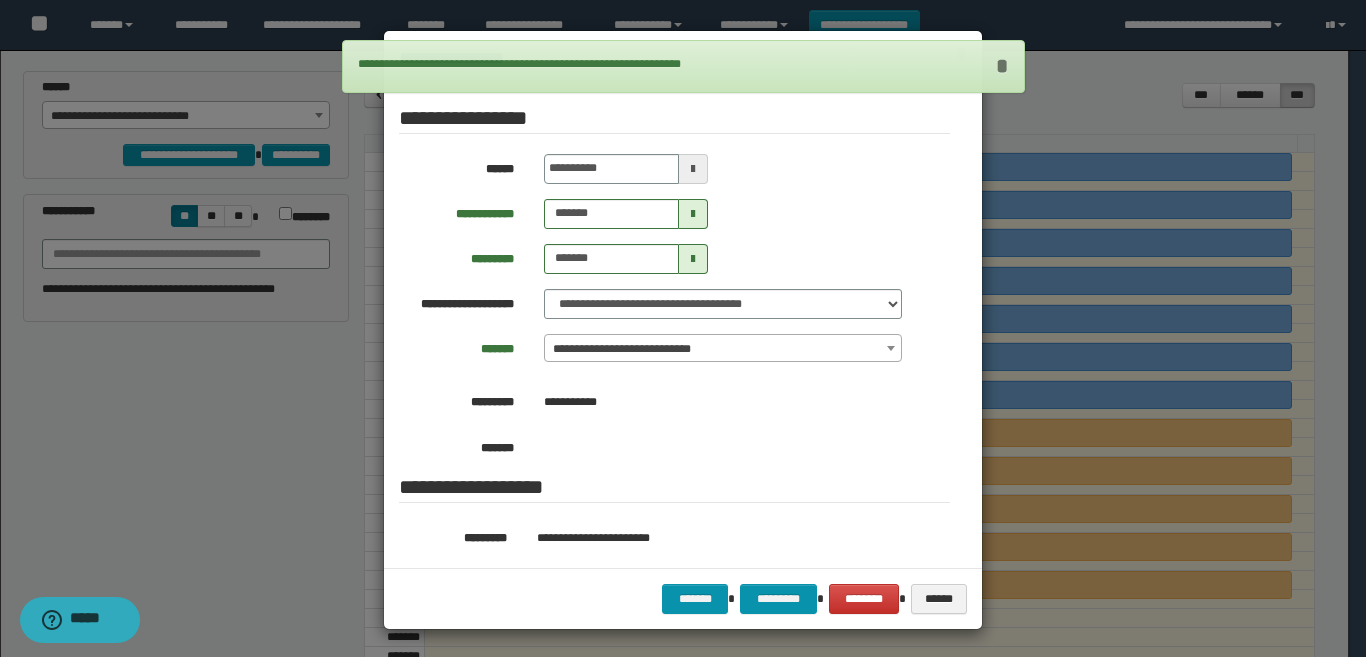 click on "*" at bounding box center [1002, 66] 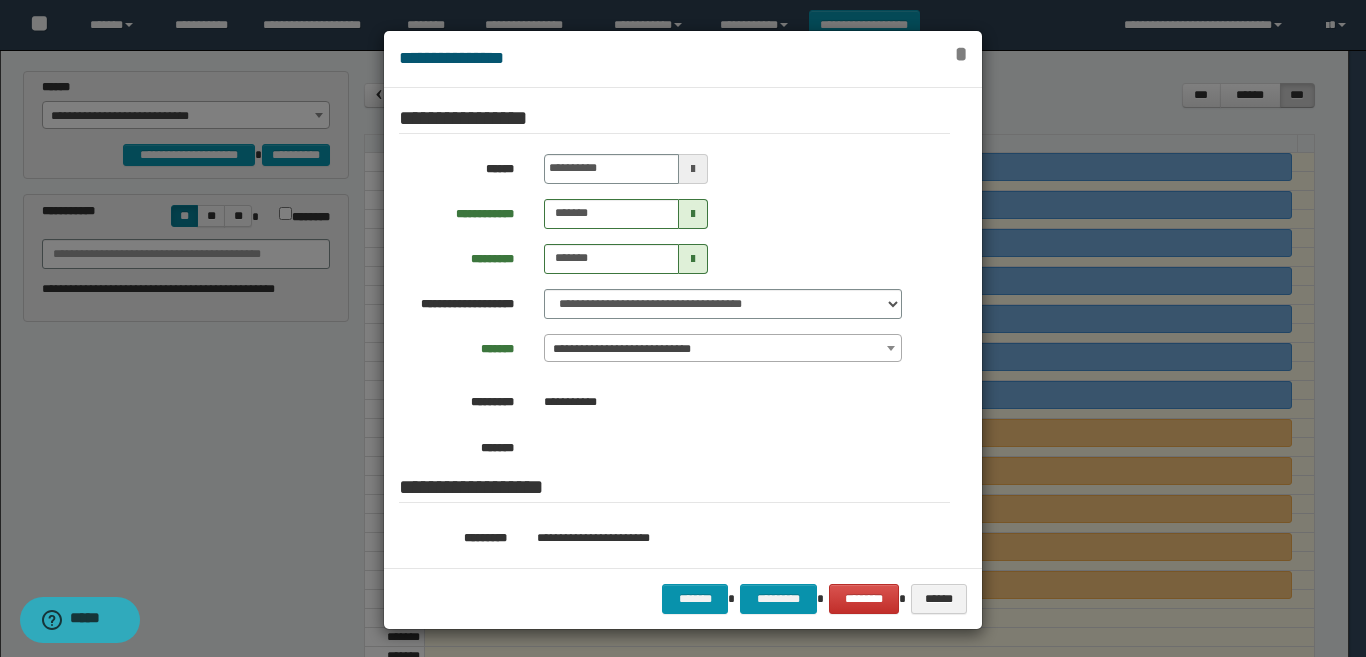 click on "*" at bounding box center (961, 54) 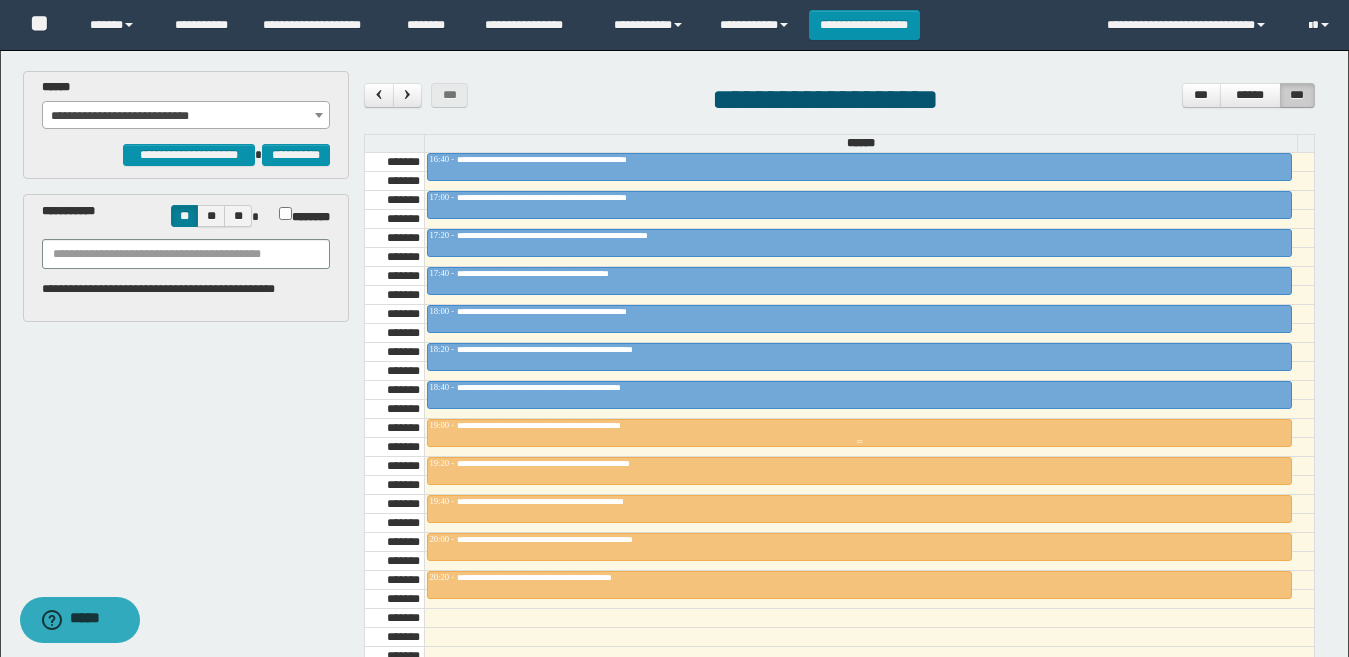 click on "**********" at bounding box center (859, 426) 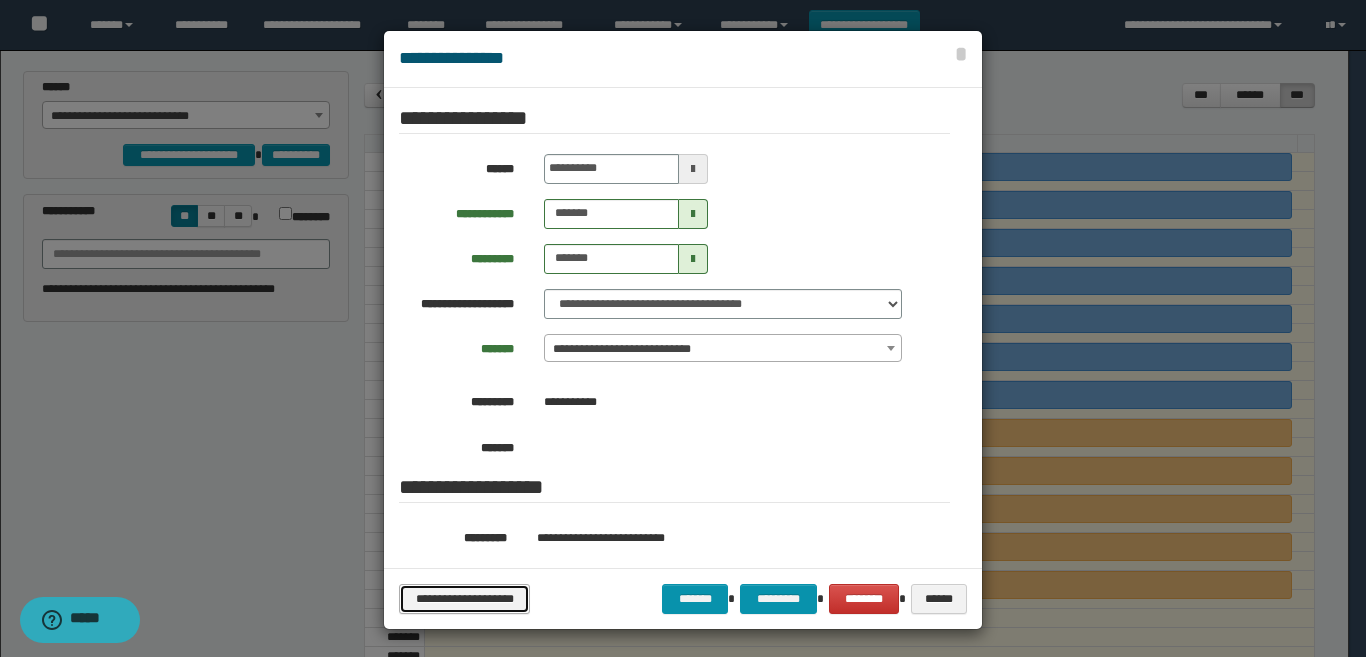 click on "**********" at bounding box center (464, 599) 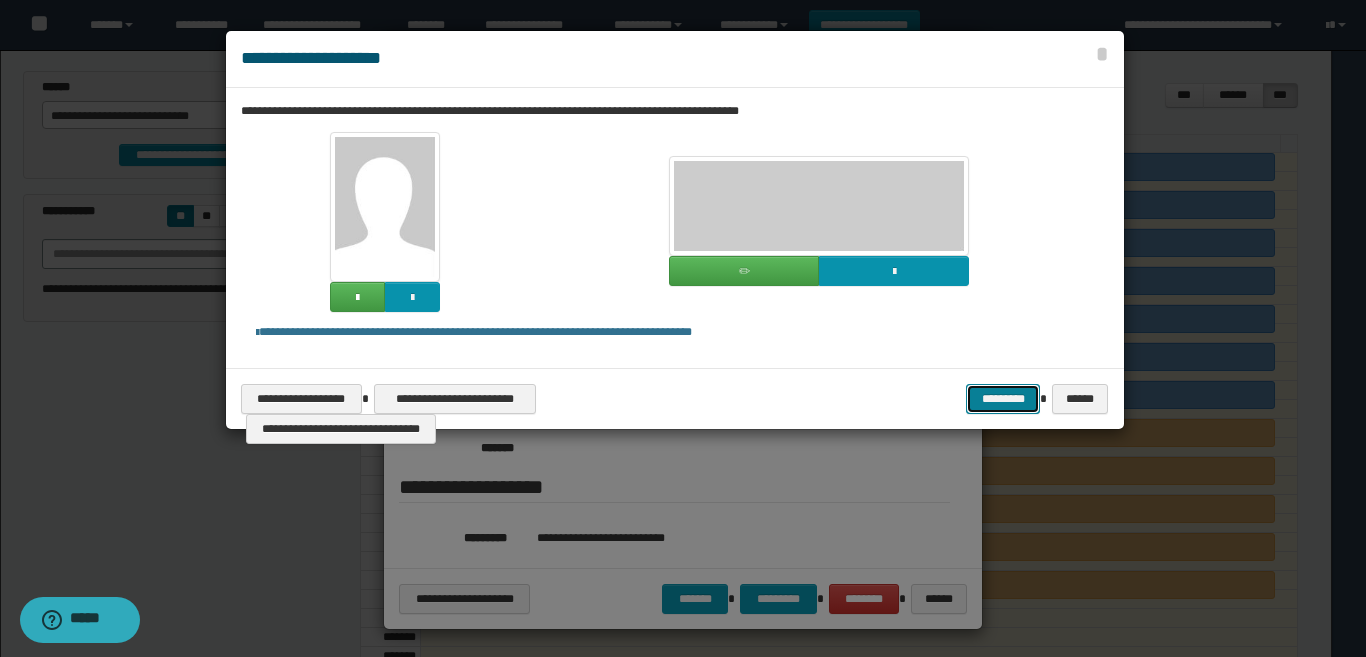 click on "*********" at bounding box center [1003, 399] 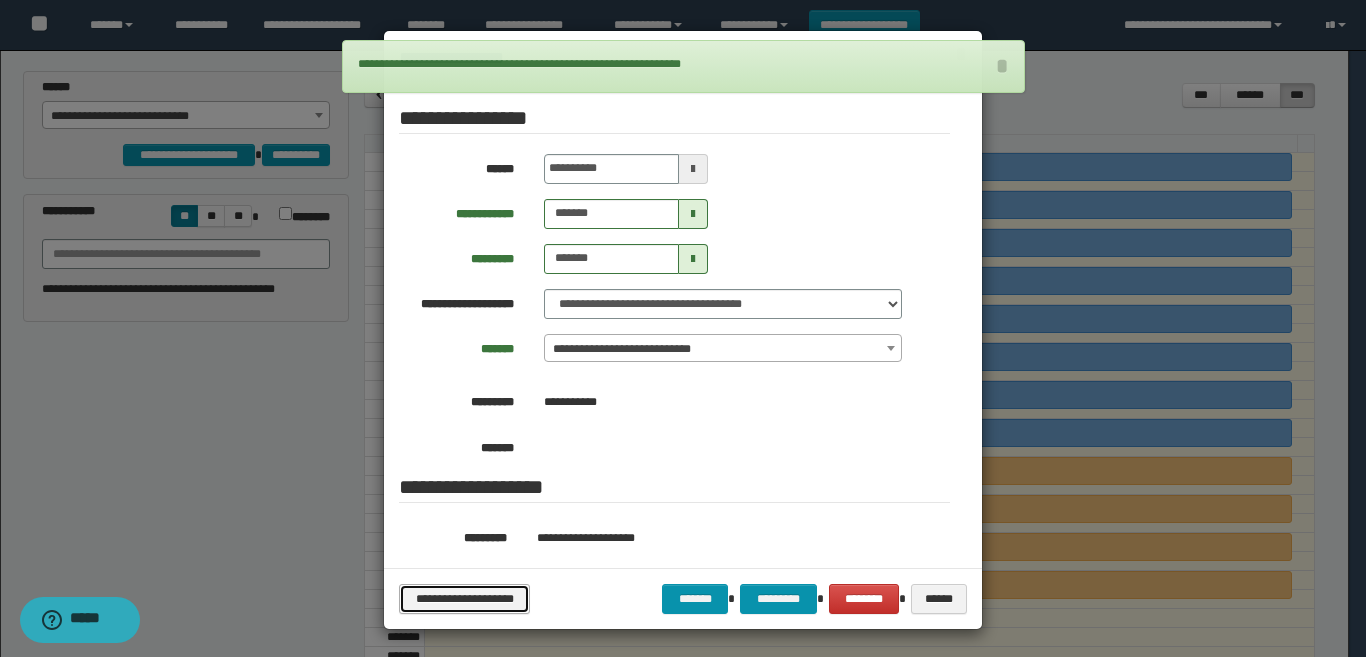 click on "**********" at bounding box center [464, 599] 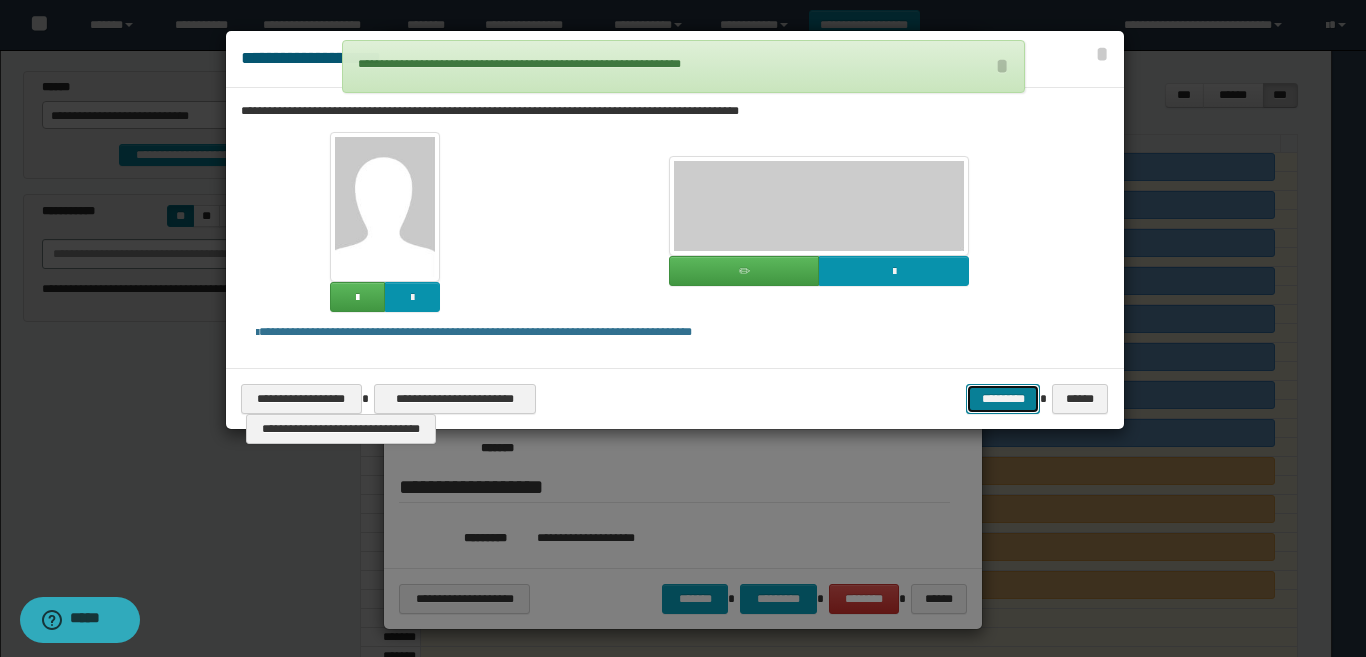 click on "*********" at bounding box center (1003, 399) 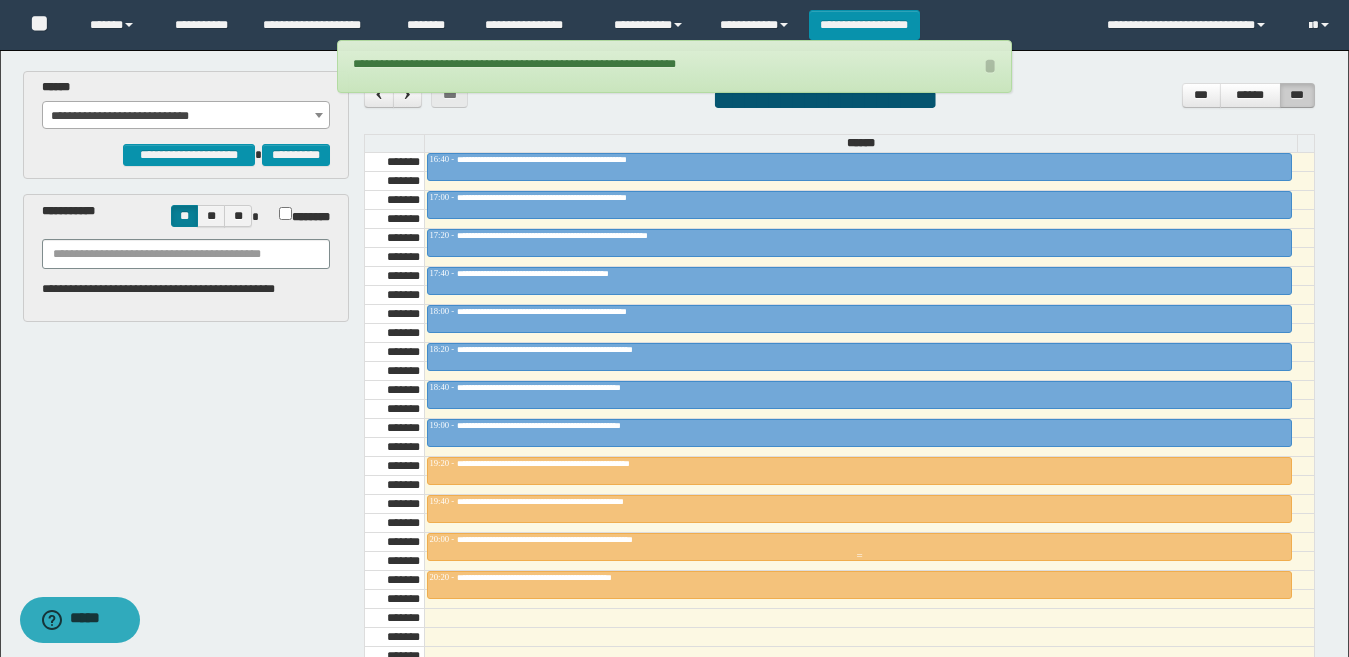 click on "**********" at bounding box center [859, 540] 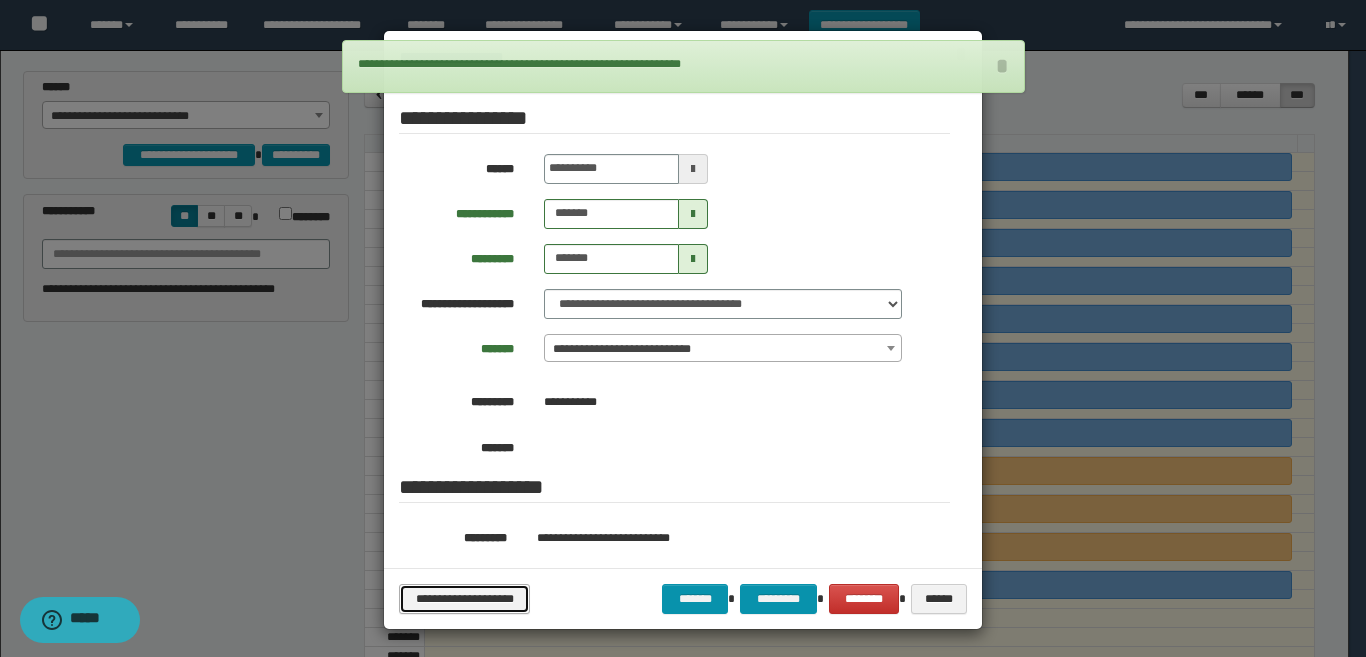 click on "**********" at bounding box center [464, 599] 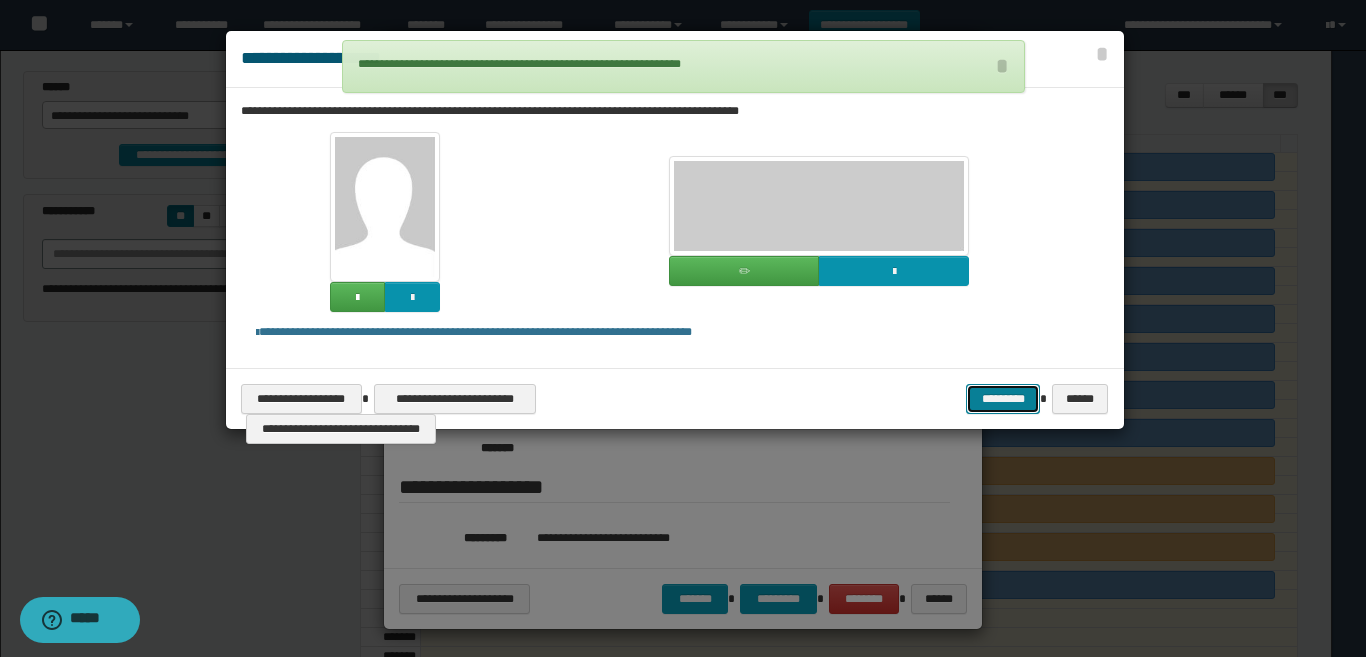 click on "*********" at bounding box center [1003, 399] 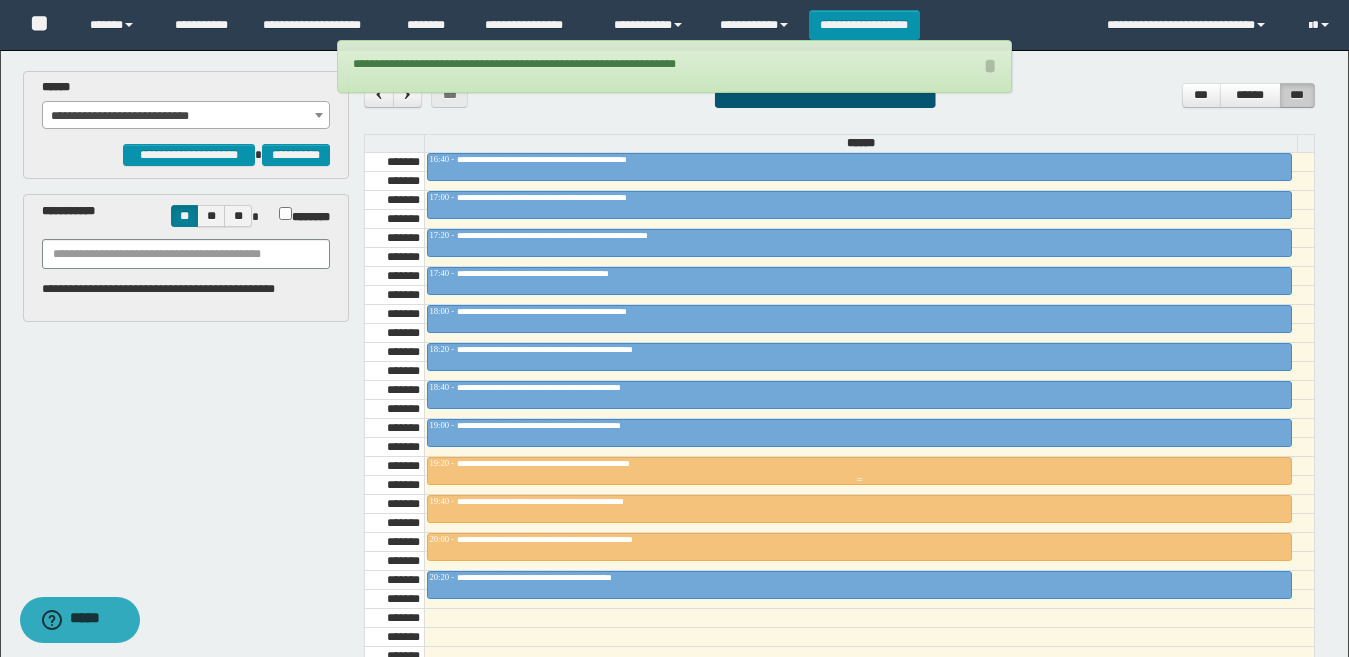 click on "**********" at bounding box center [859, 464] 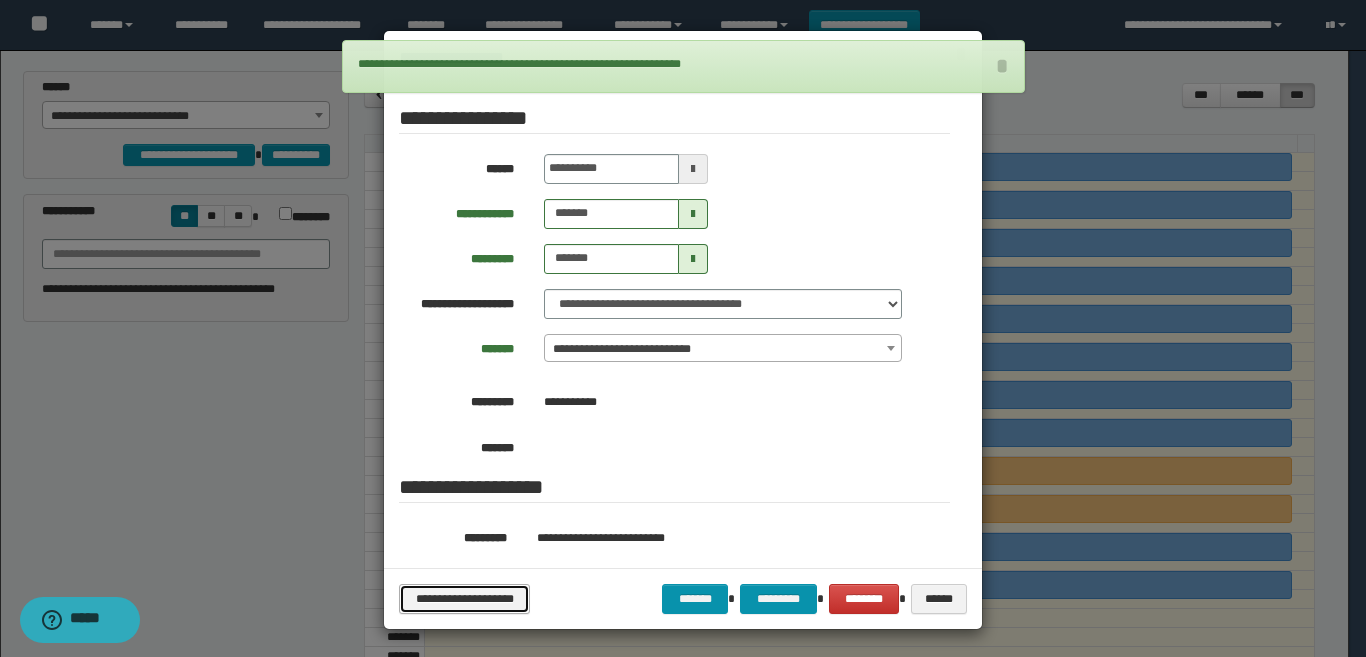 click on "**********" at bounding box center [464, 599] 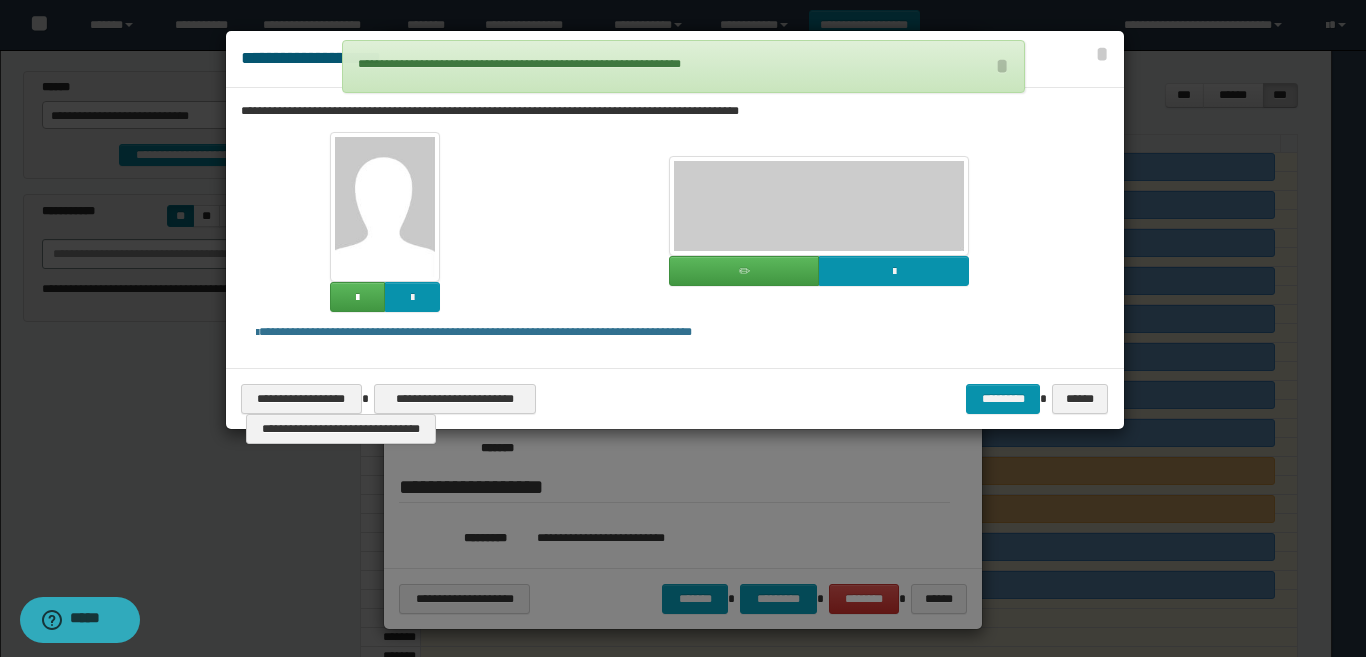 click on "**********" at bounding box center [675, 398] 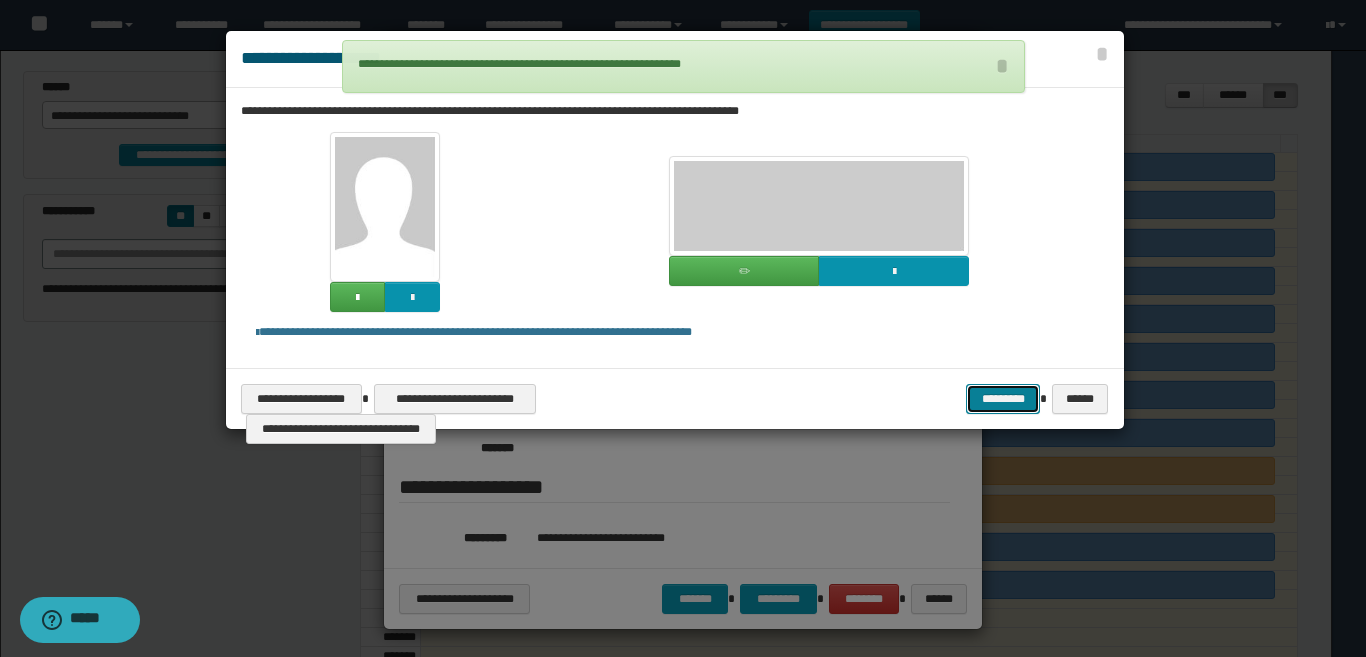 click on "*********" at bounding box center (1003, 399) 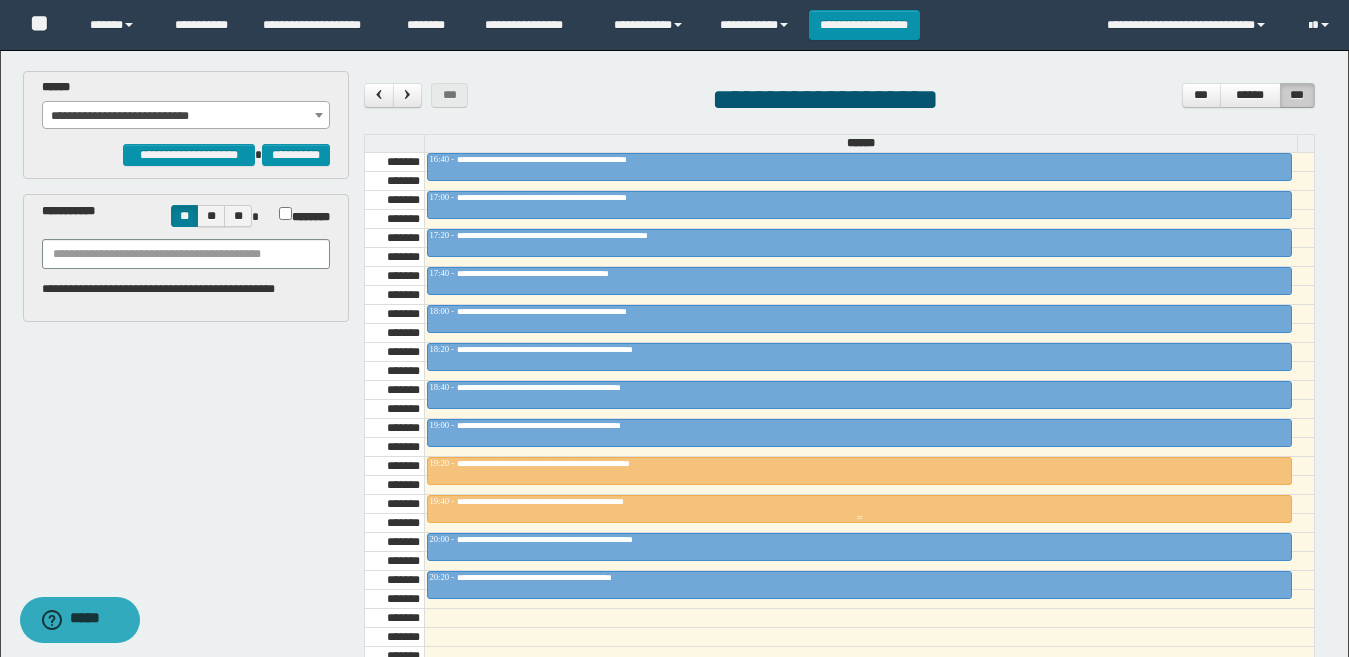 click at bounding box center [859, 518] 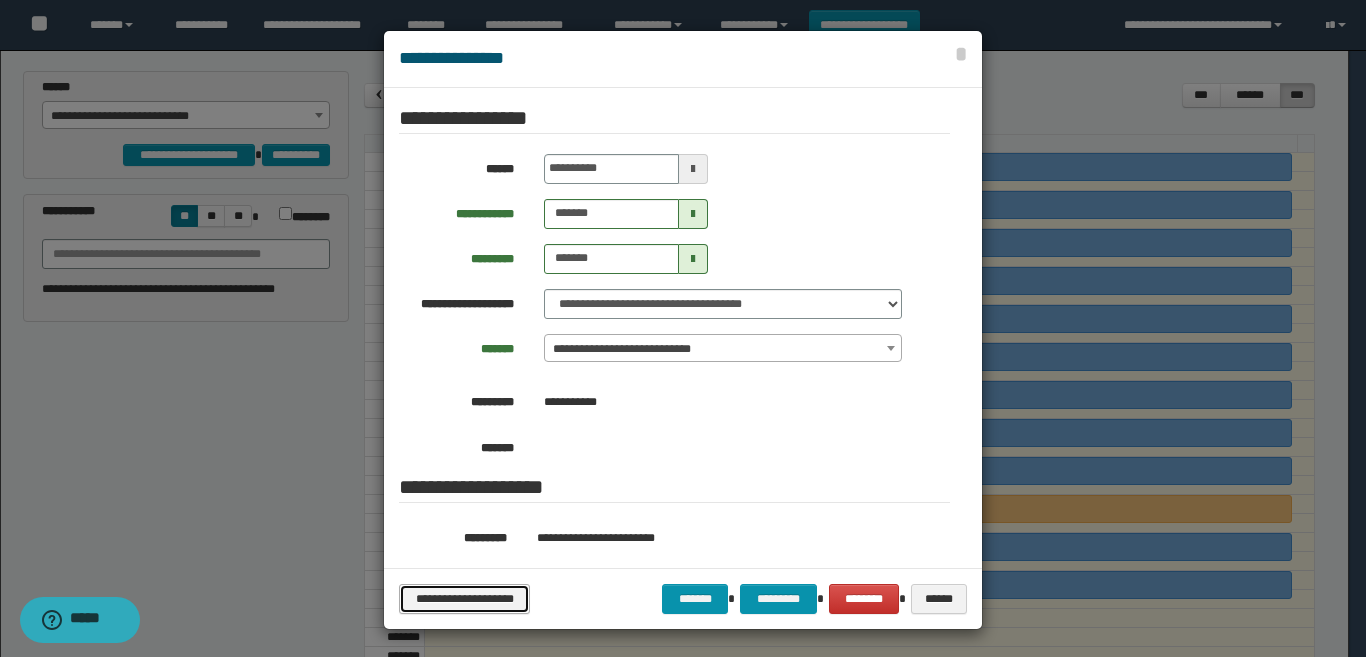 click on "**********" at bounding box center [464, 599] 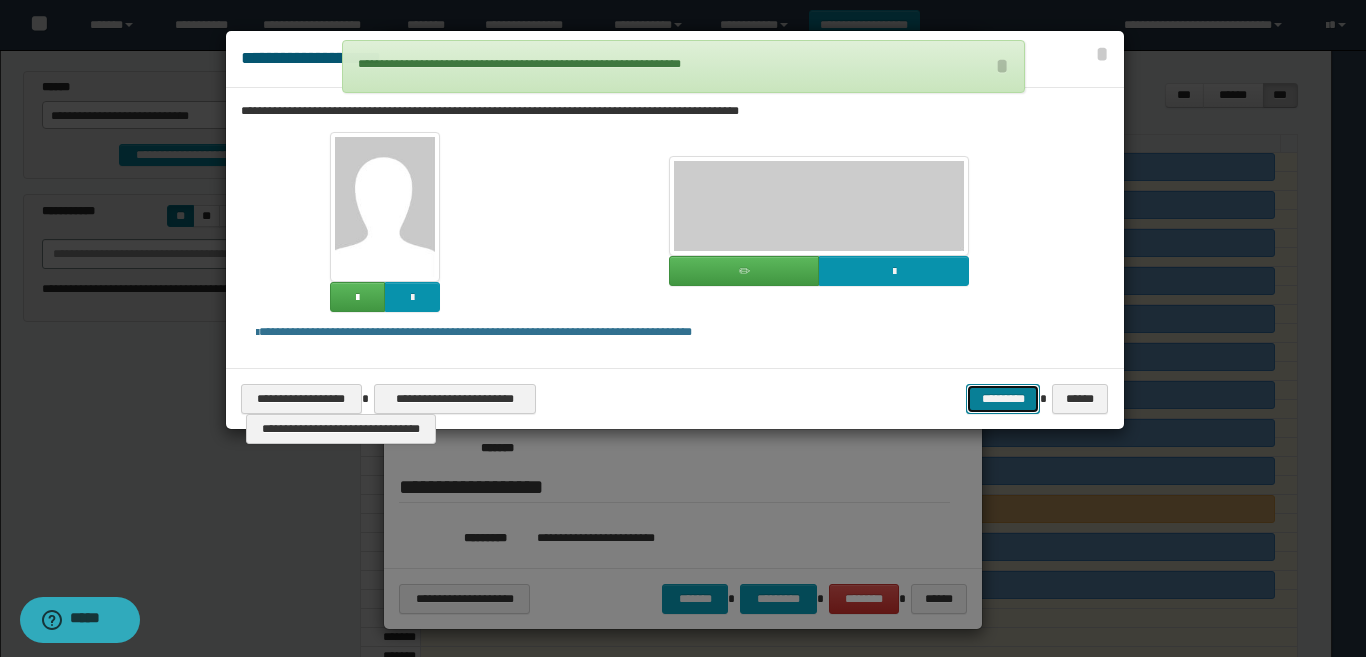 click on "*********" at bounding box center (1003, 399) 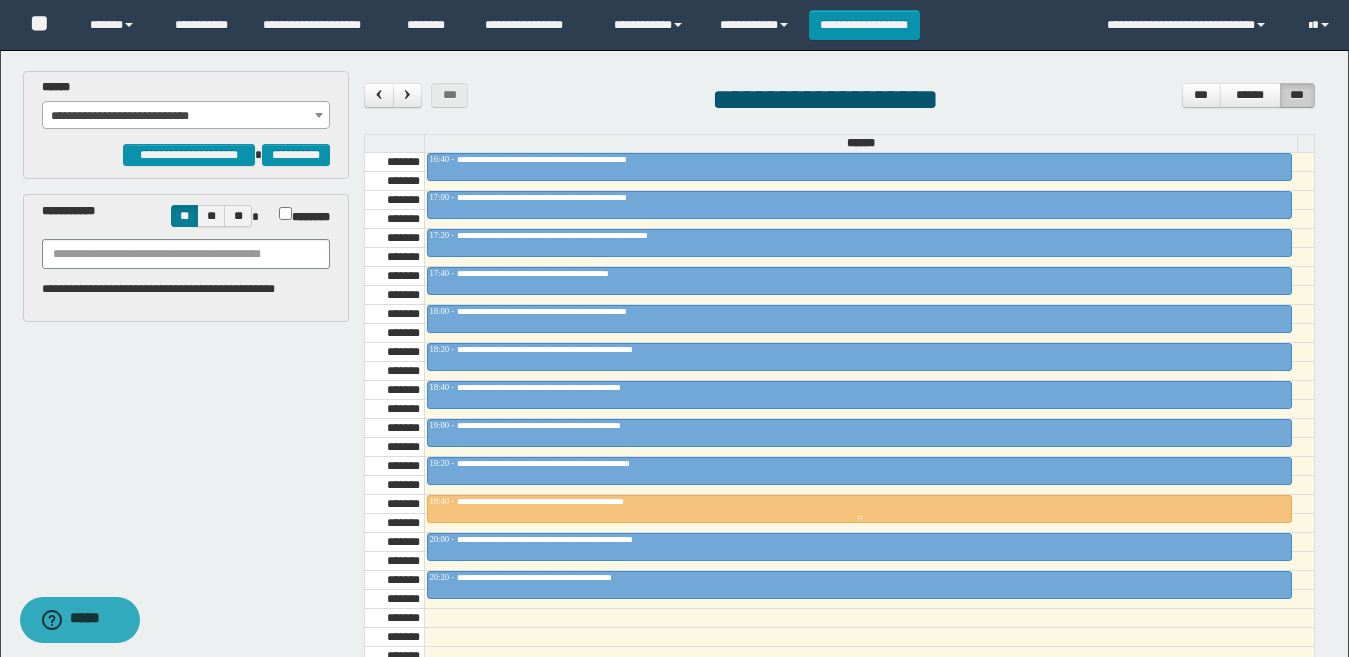 click on "**********" at bounding box center [859, 502] 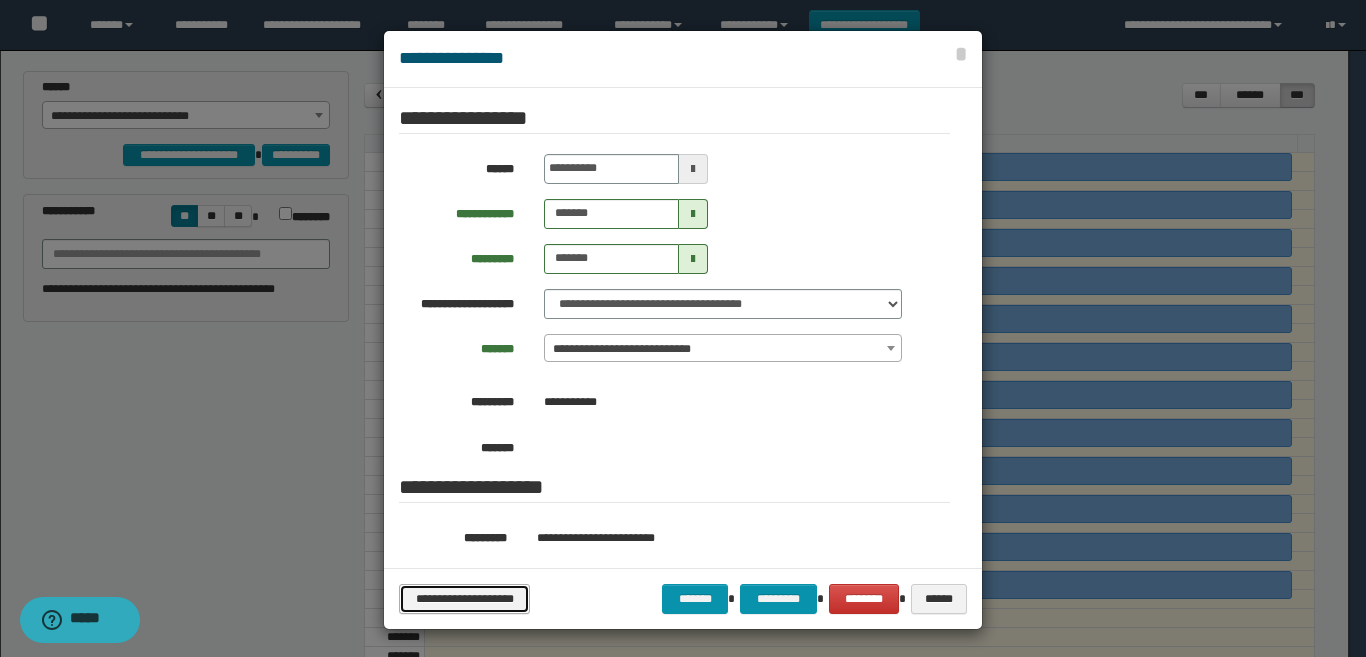 click on "**********" at bounding box center [464, 599] 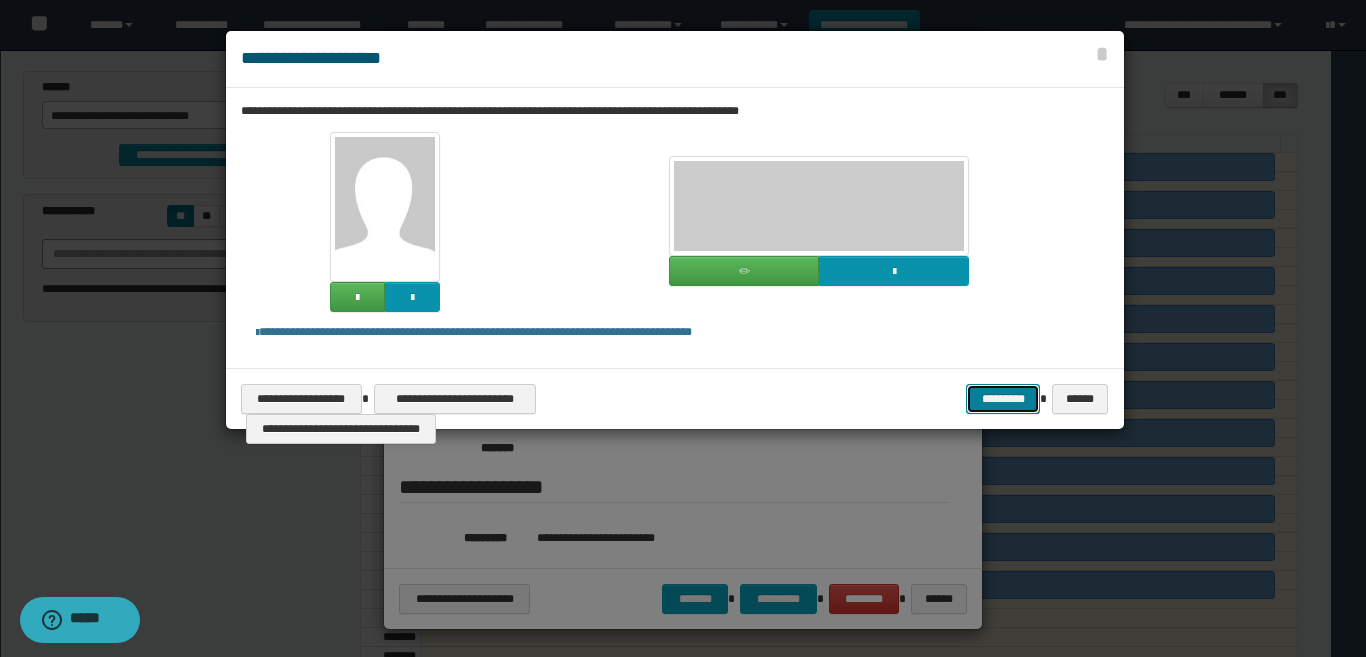 click on "*********" at bounding box center [1003, 399] 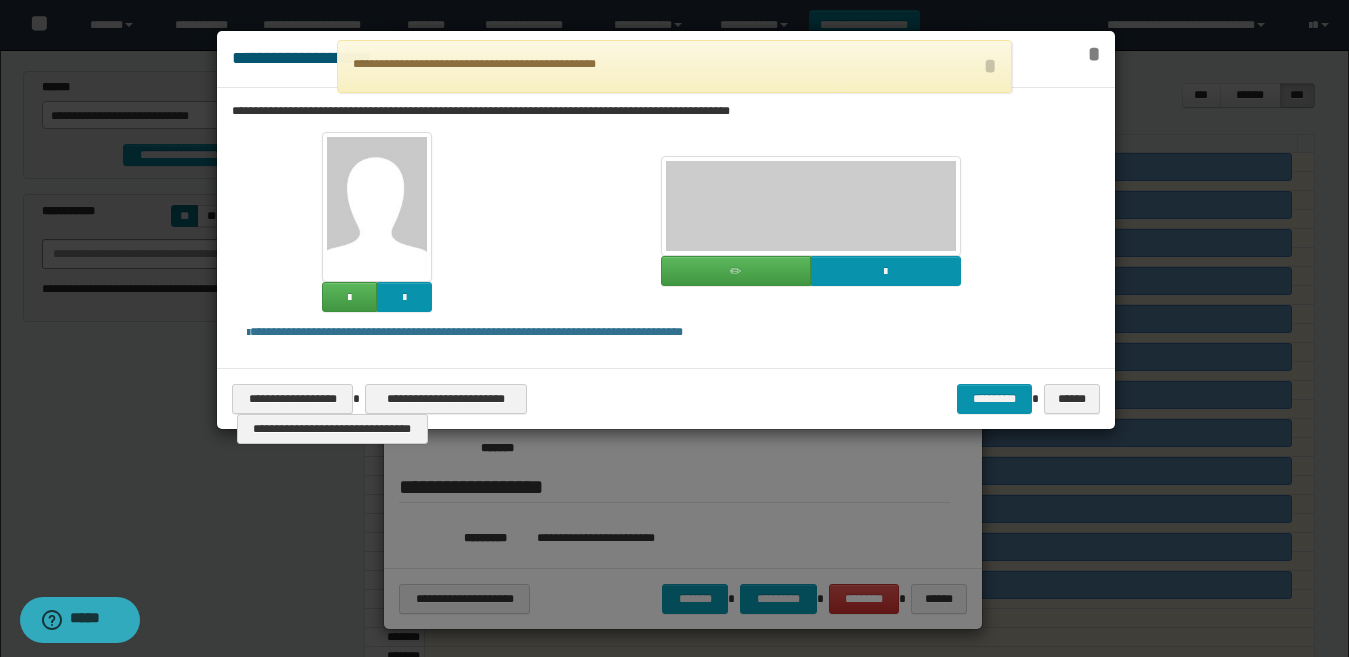 click on "*" at bounding box center [1094, 54] 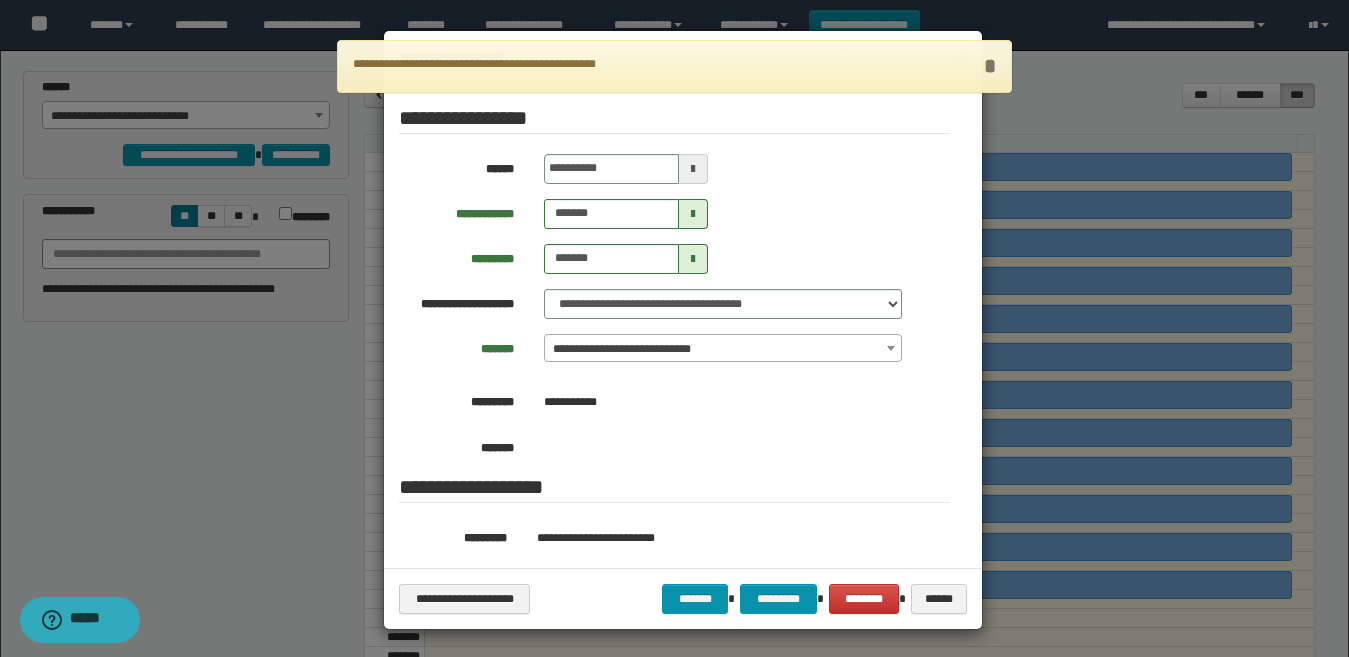 click on "*" at bounding box center (989, 66) 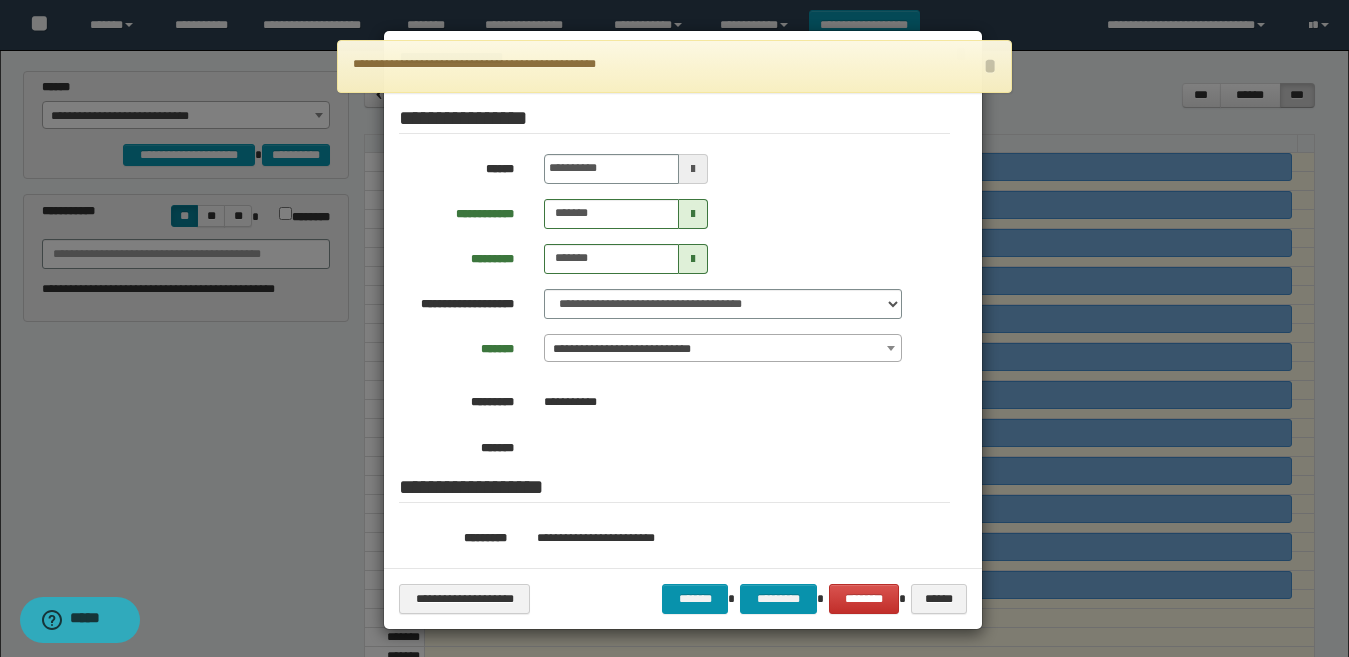 click on "**********" at bounding box center (674, 66) 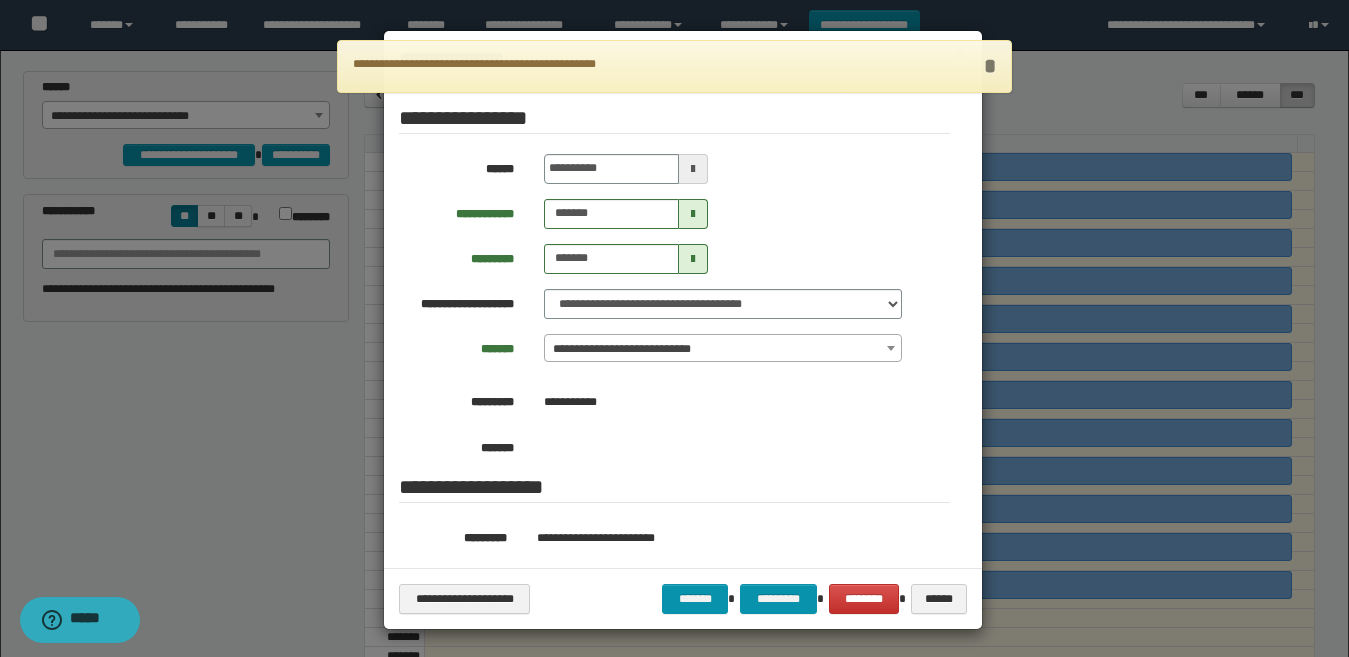 click on "*" at bounding box center (989, 66) 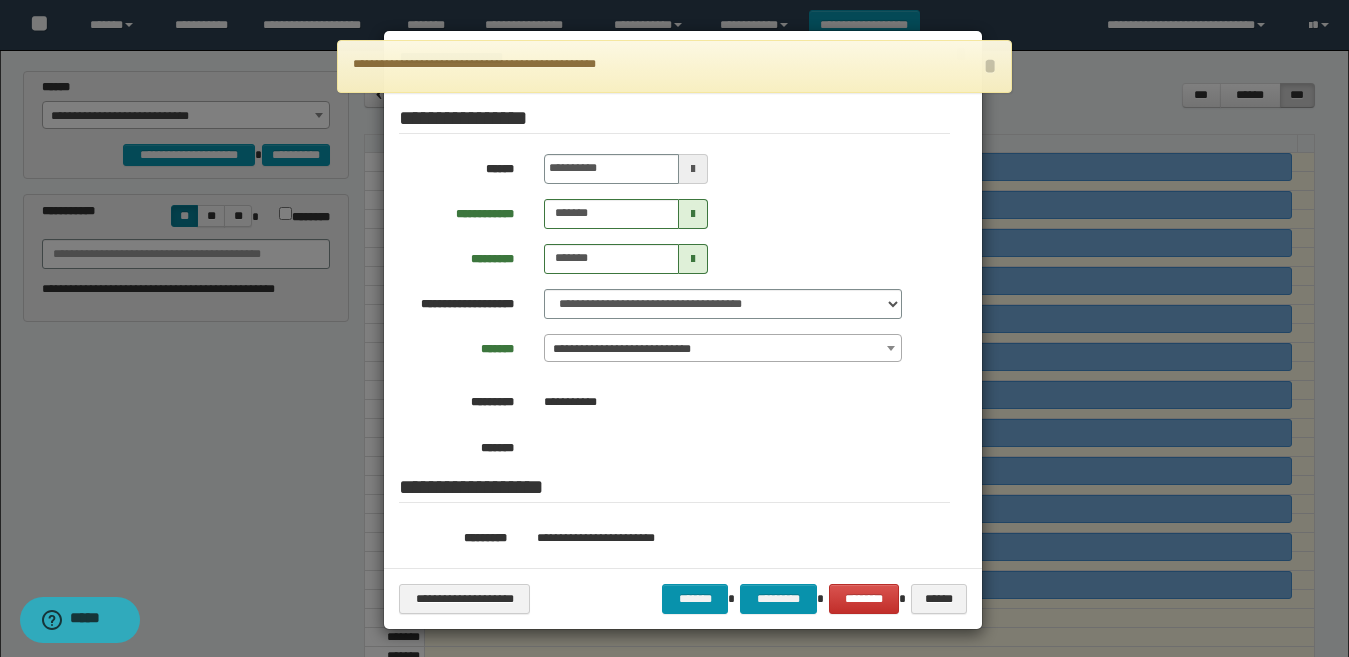 click at bounding box center (683, 330) 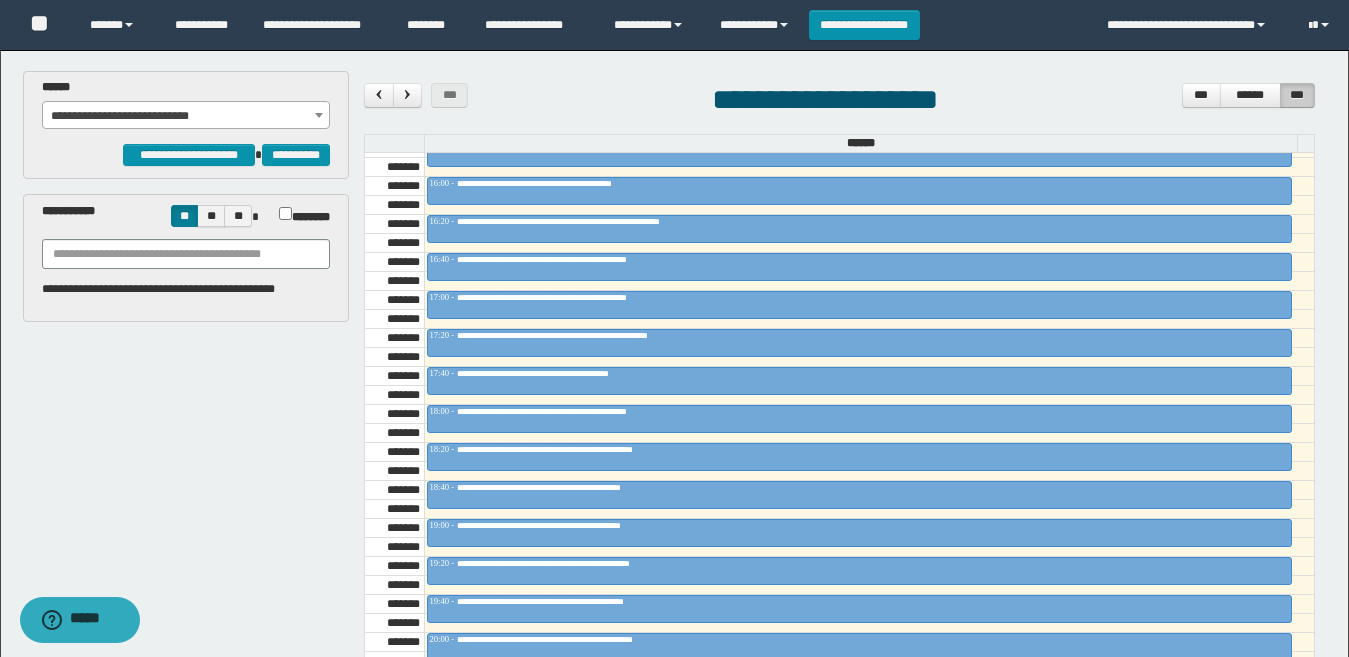 scroll, scrollTop: 2041, scrollLeft: 0, axis: vertical 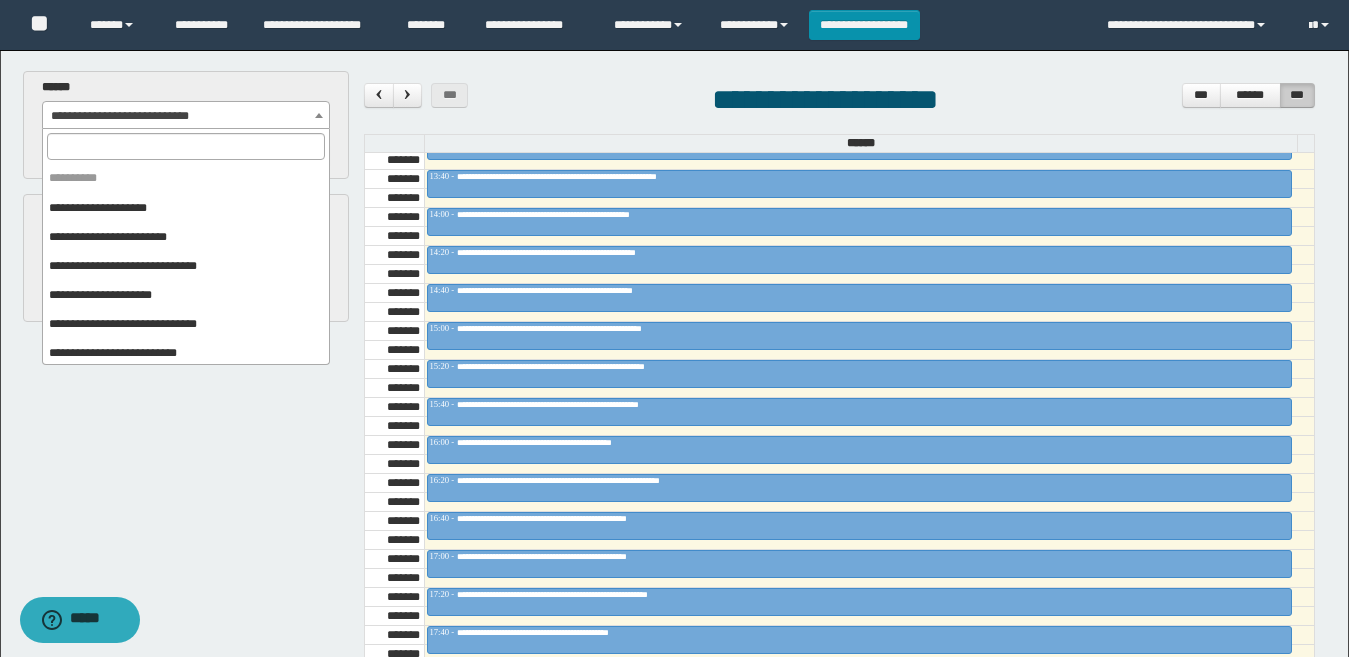 click on "**********" at bounding box center [186, 116] 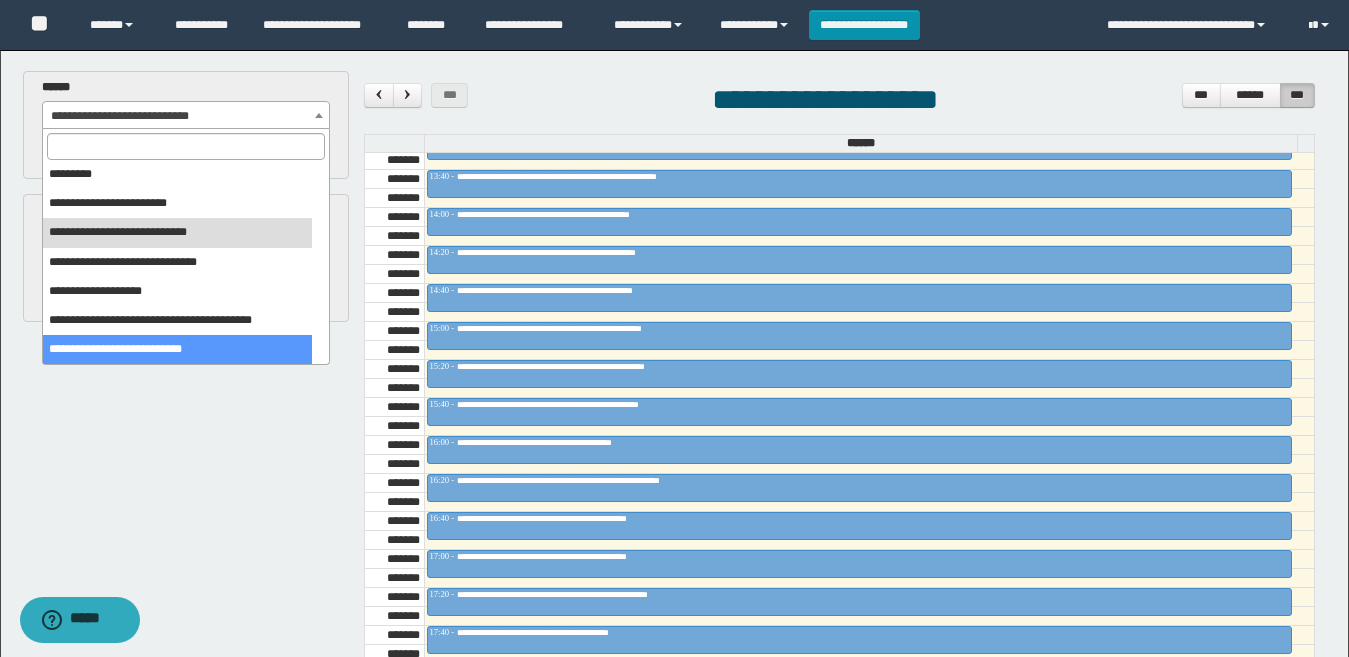 select on "******" 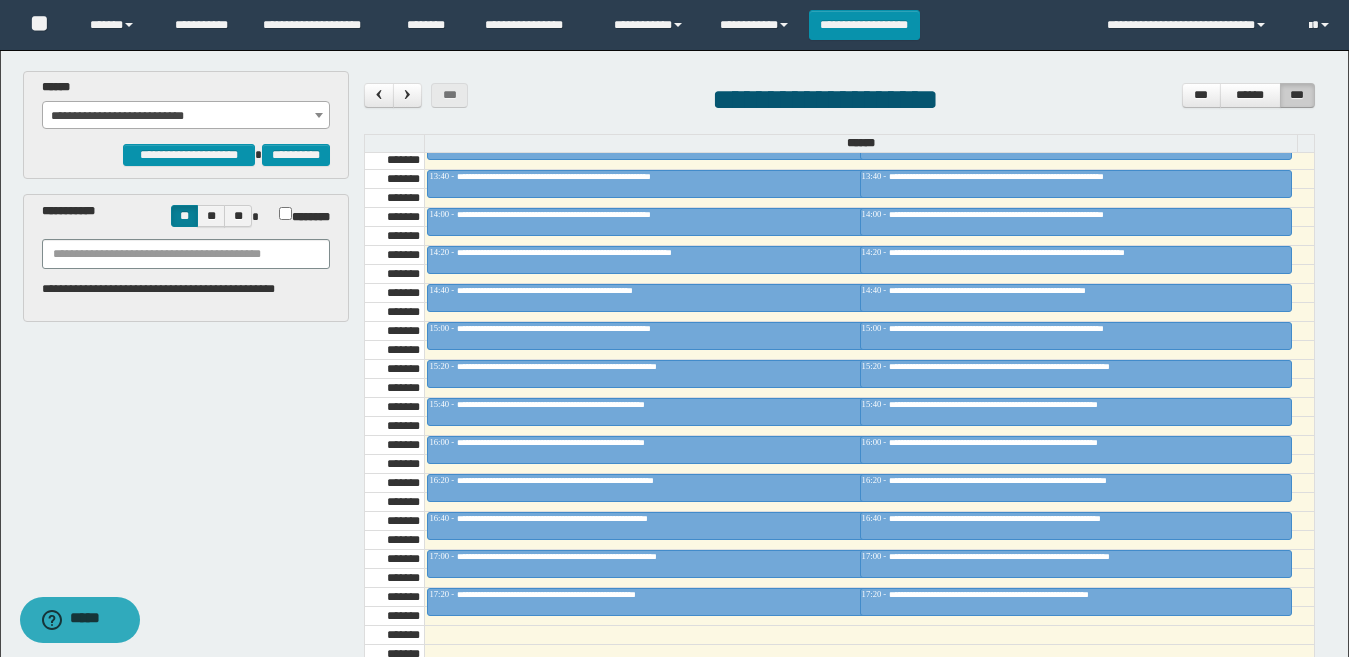 scroll, scrollTop: 1841, scrollLeft: 0, axis: vertical 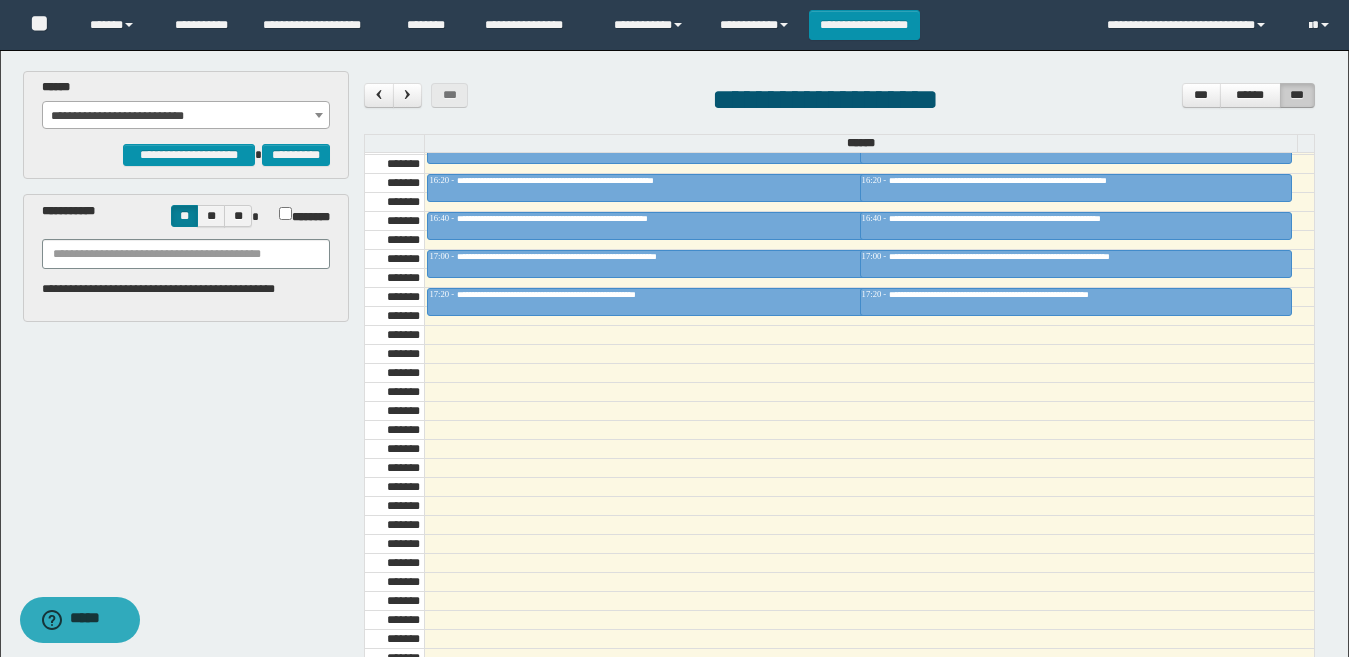 click on "**********" at bounding box center [186, 116] 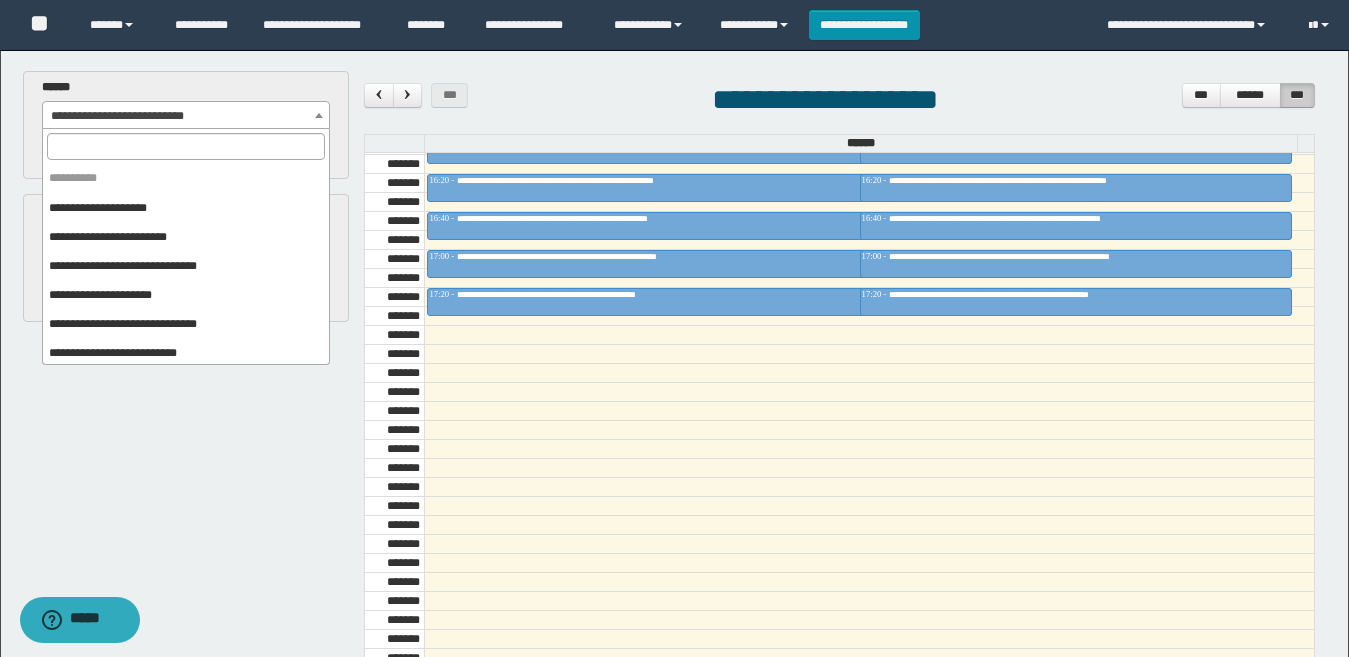 scroll, scrollTop: 354, scrollLeft: 0, axis: vertical 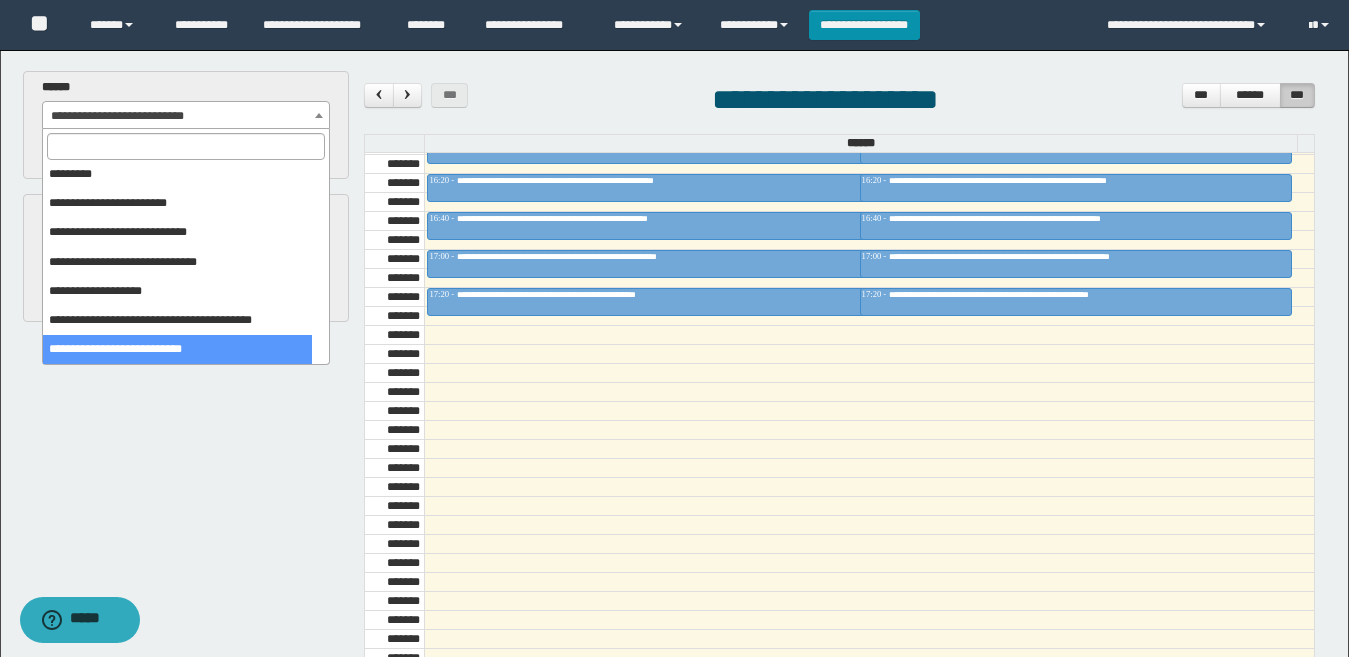 click on "**********" at bounding box center (676, 482) 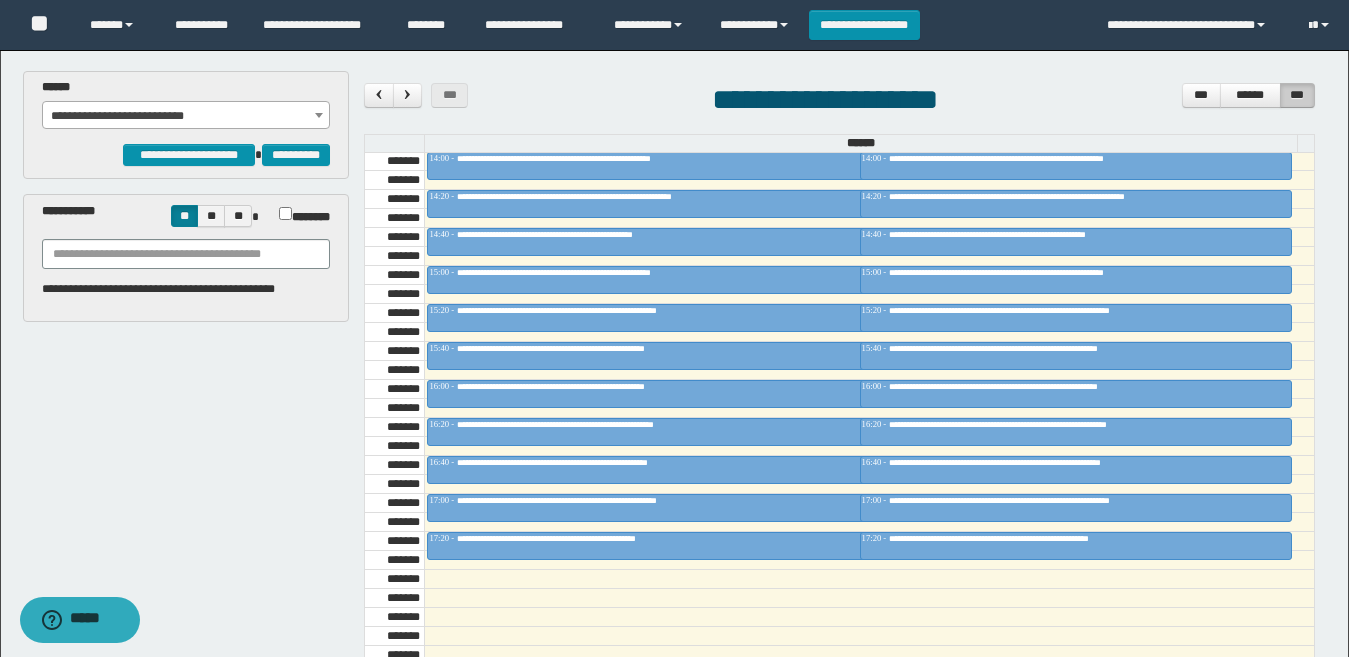 scroll, scrollTop: 1600, scrollLeft: 0, axis: vertical 